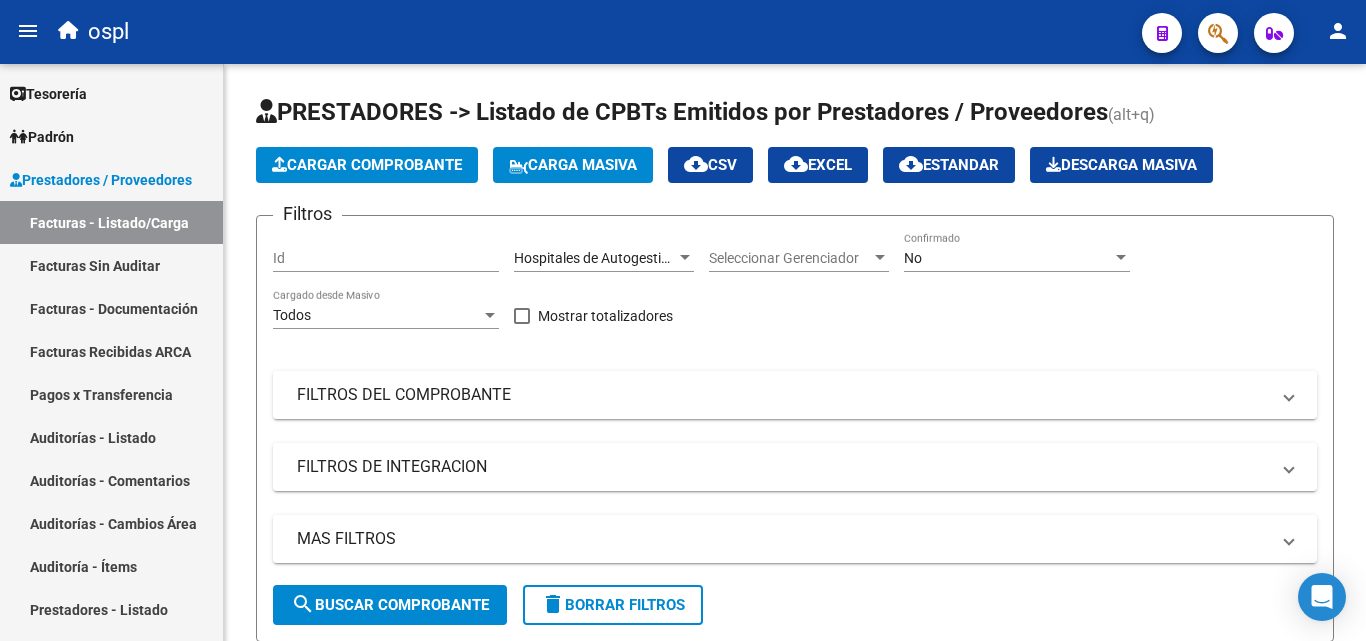 scroll, scrollTop: 0, scrollLeft: 0, axis: both 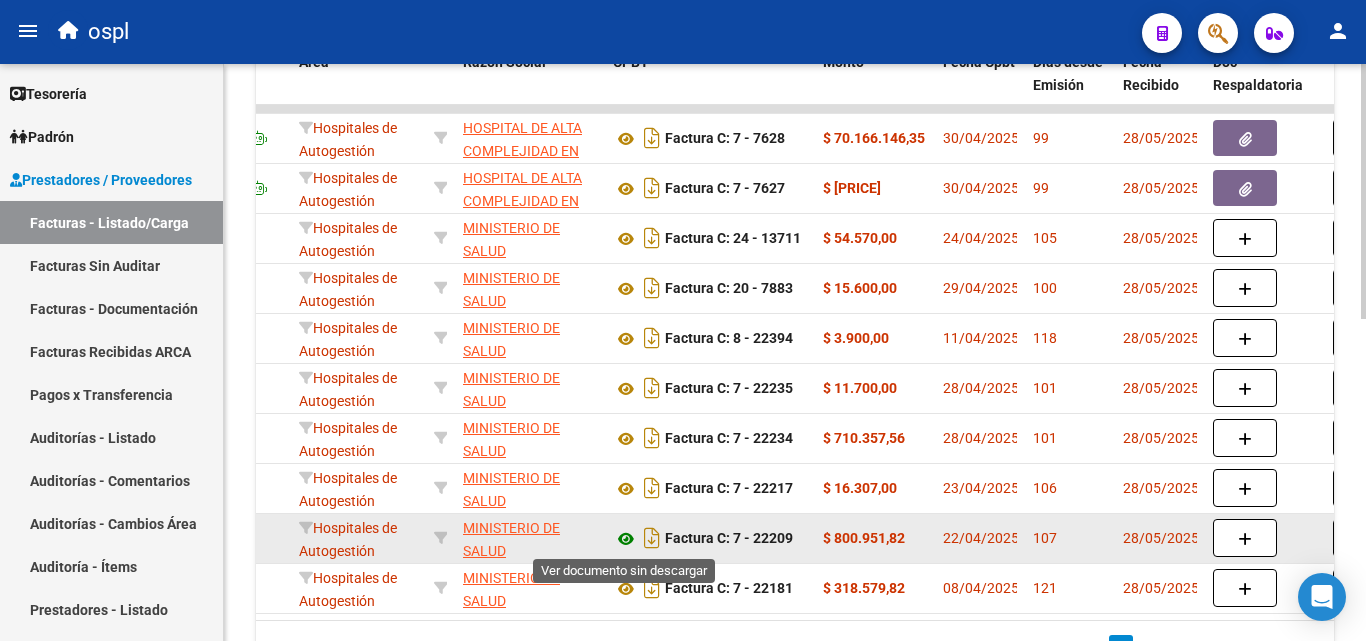 click 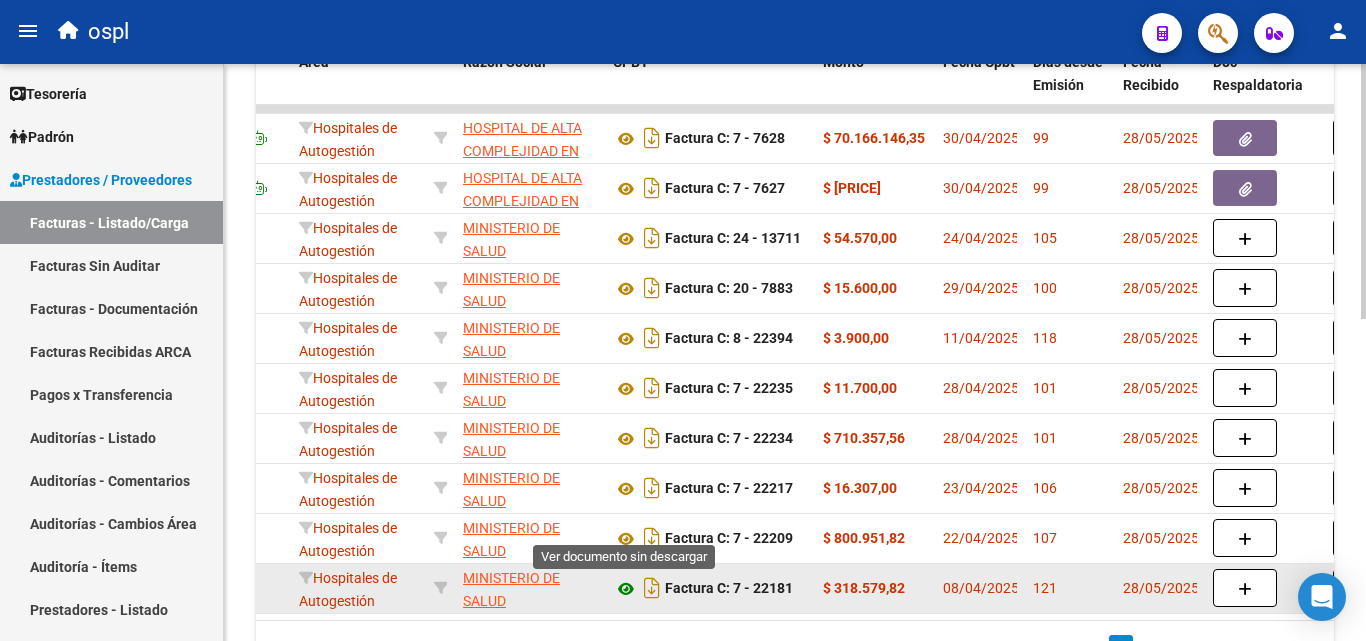 click 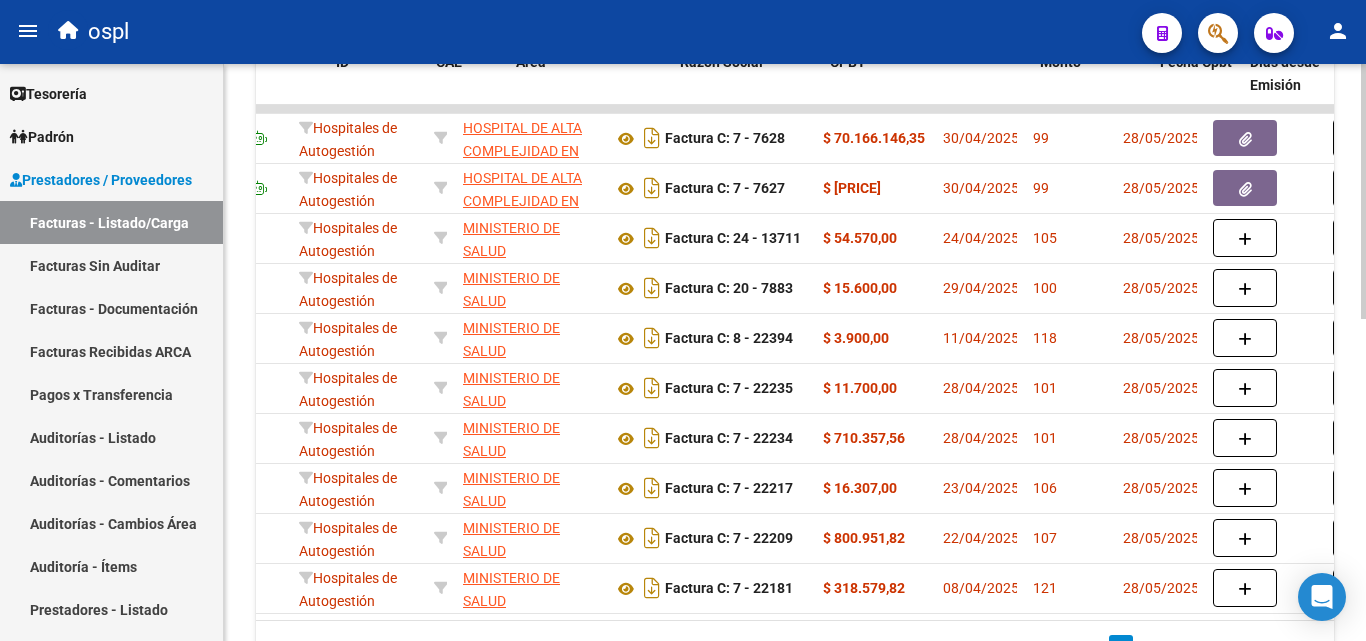 scroll, scrollTop: 0, scrollLeft: 0, axis: both 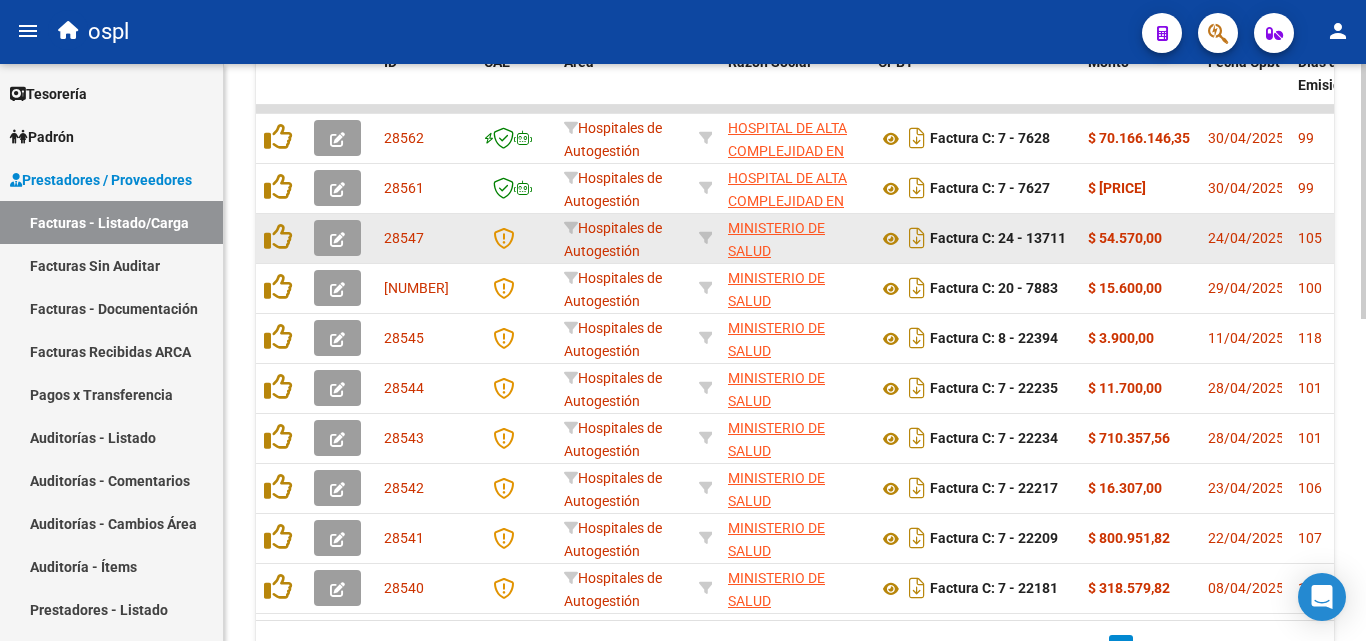 click 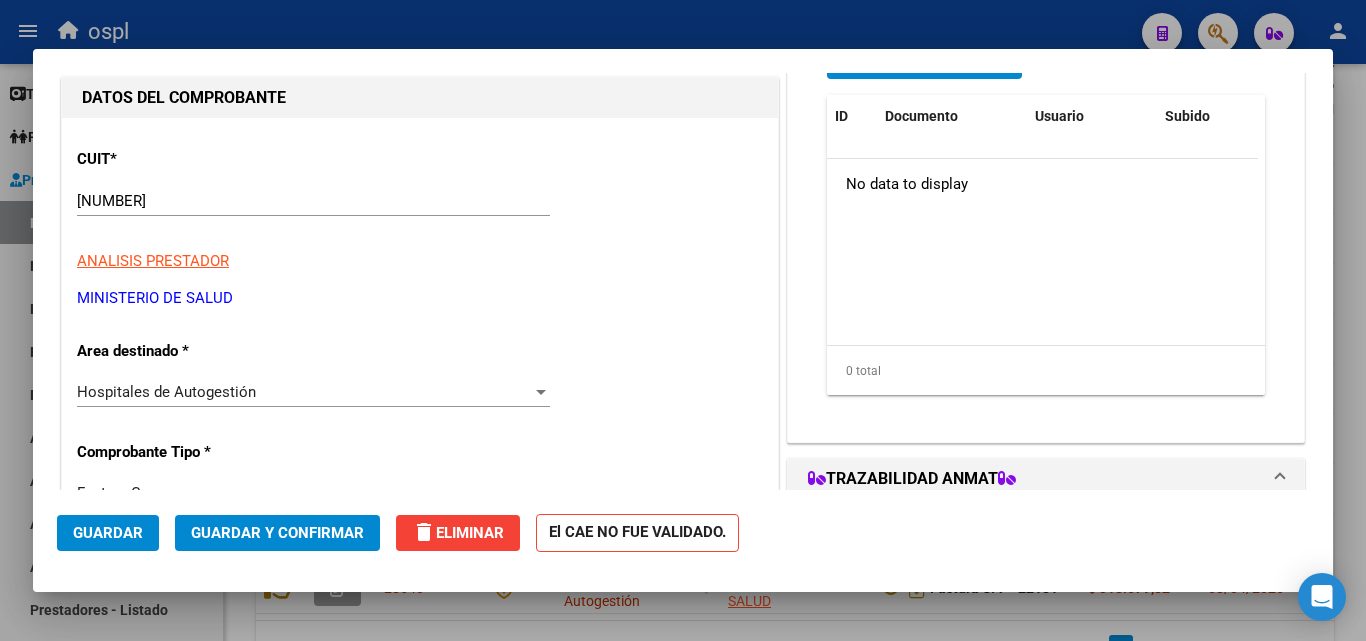 scroll, scrollTop: 300, scrollLeft: 0, axis: vertical 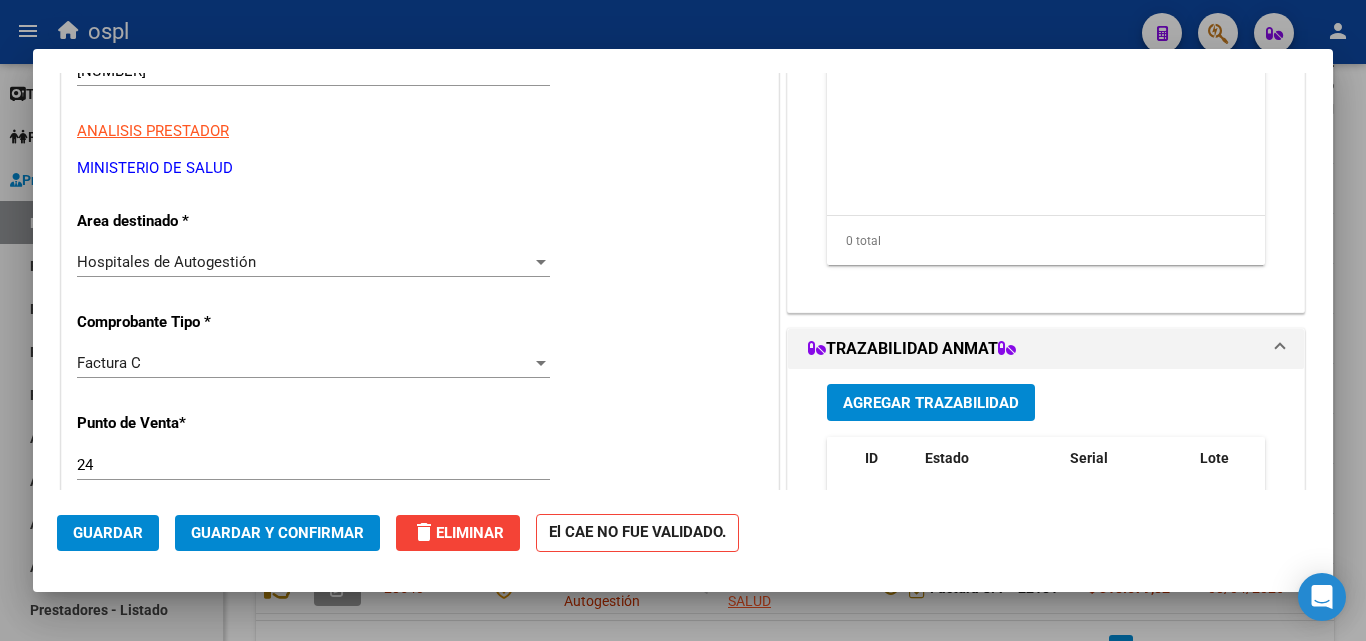 click on "Hospitales de Autogestión Seleccionar Area" at bounding box center (313, 262) 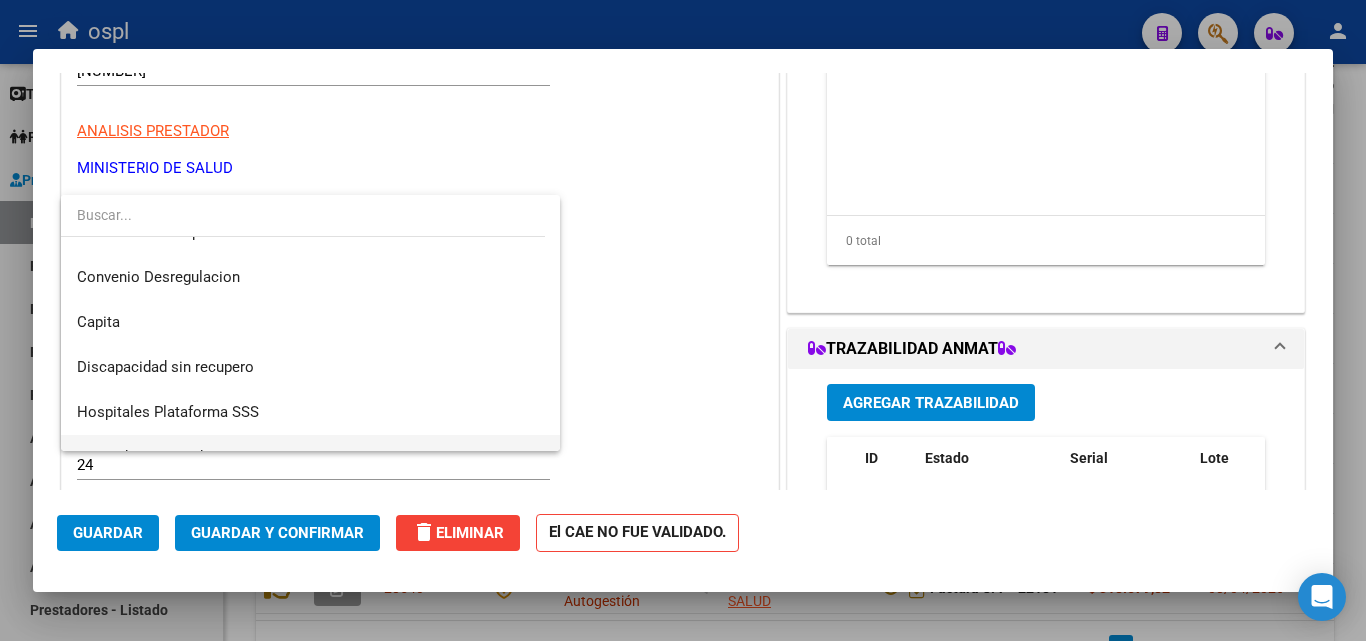 scroll, scrollTop: 239, scrollLeft: 0, axis: vertical 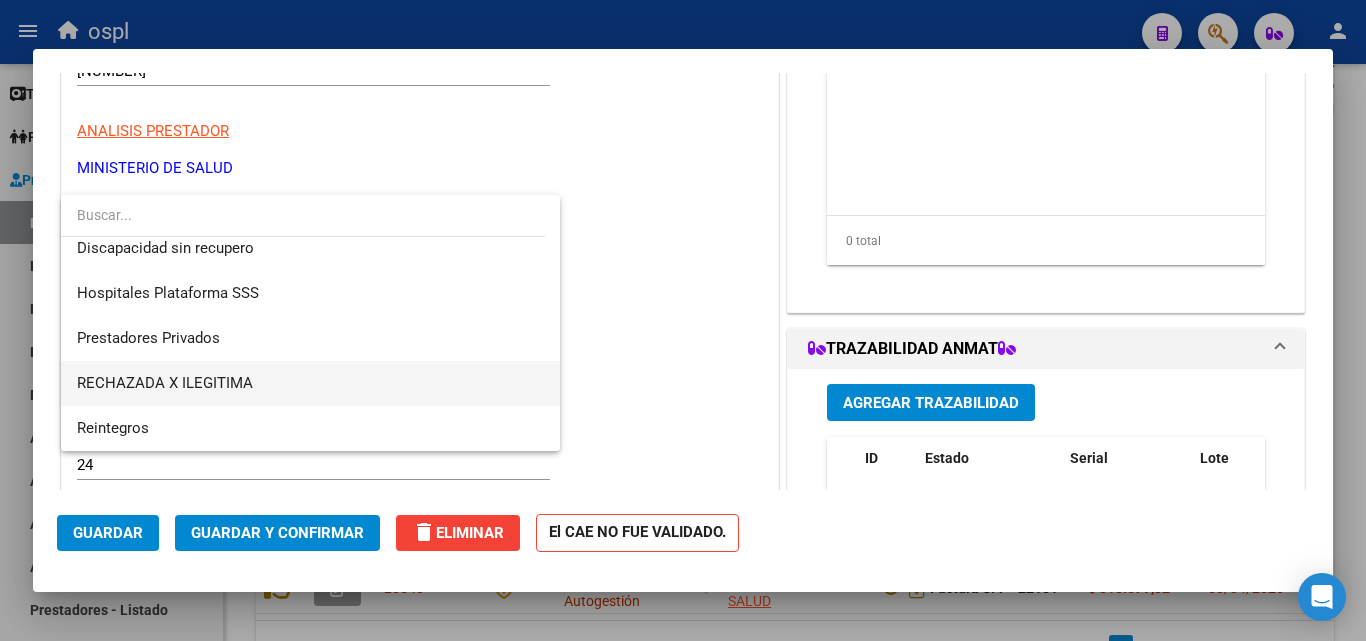 click on "RECHAZADA X ILEGITIMA" at bounding box center (310, 383) 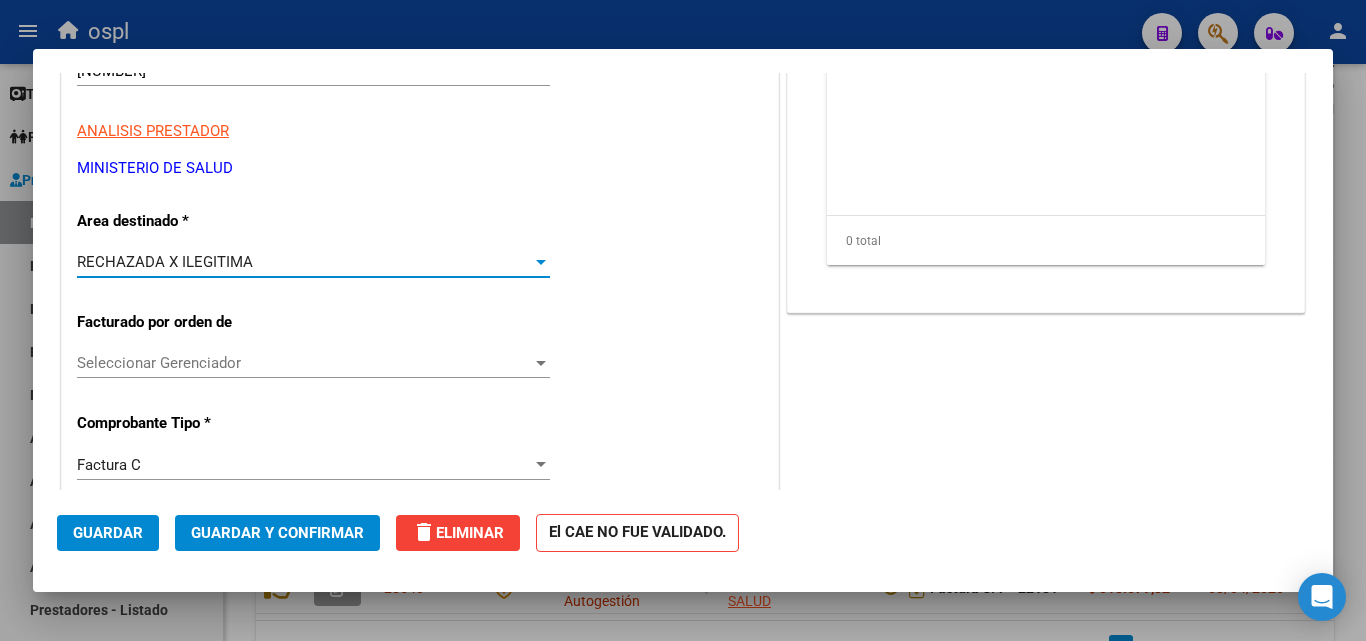 click on "Guardar y Confirmar" 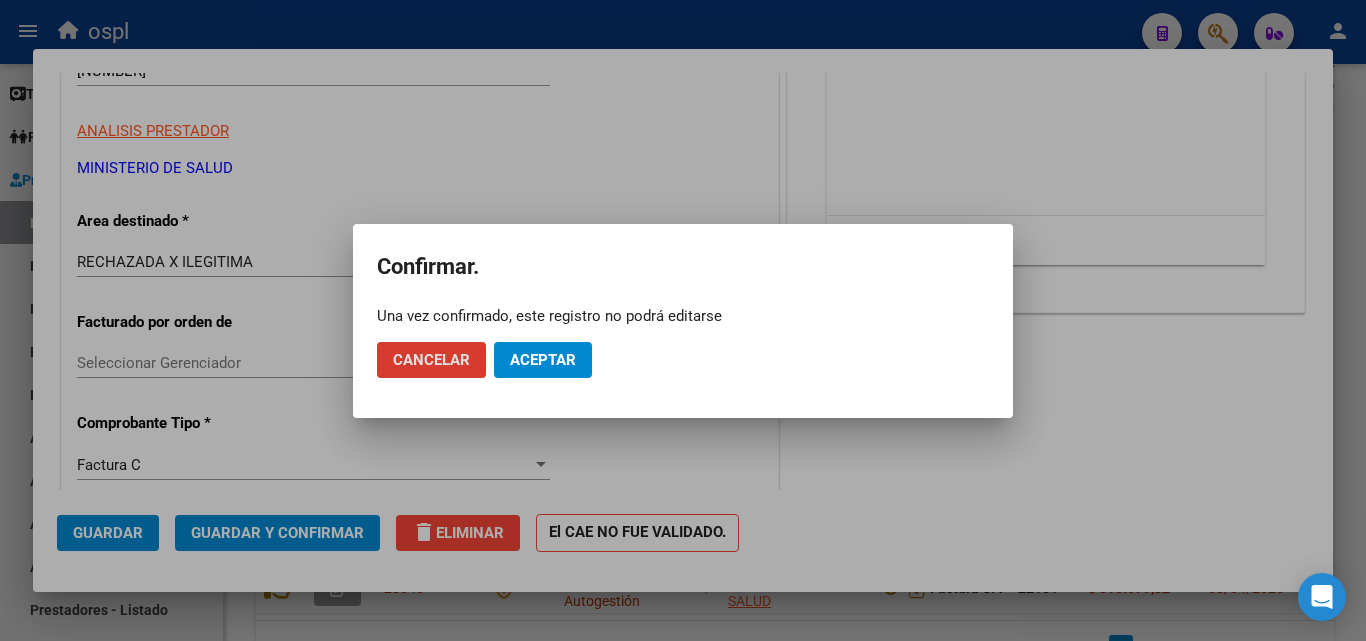 click on "Aceptar" 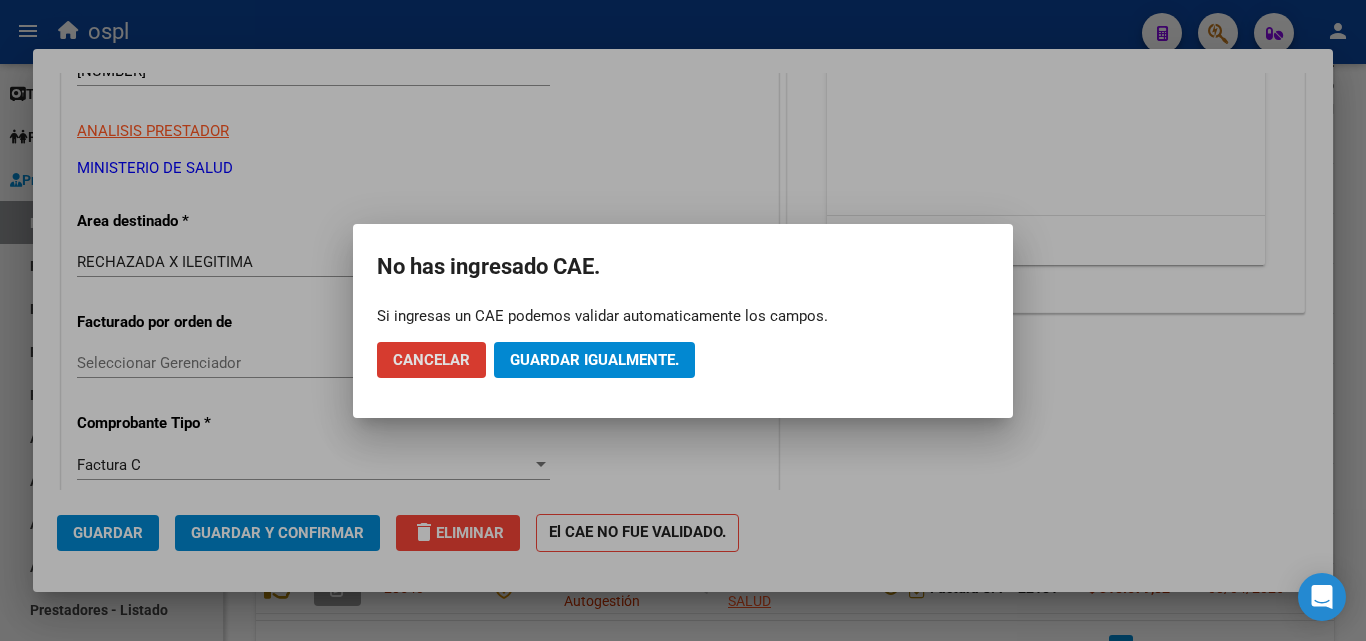 click on "Guardar igualmente." 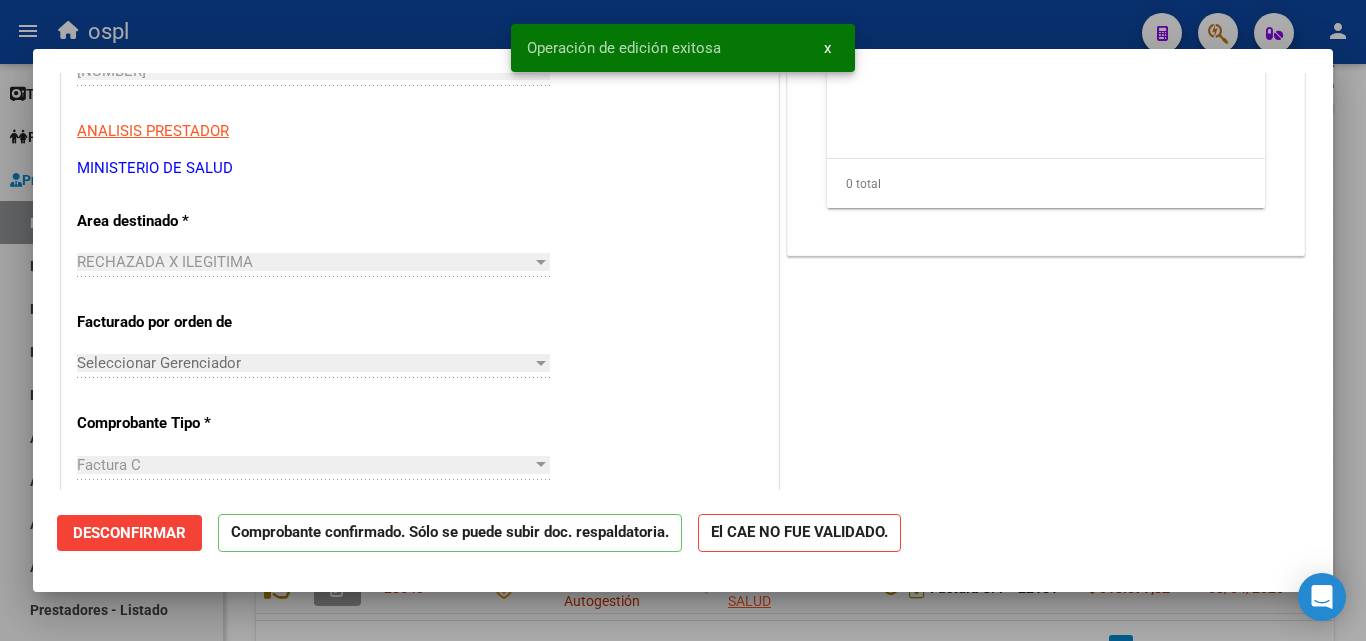 click on "Operación de edición exitosa x" at bounding box center (683, 48) 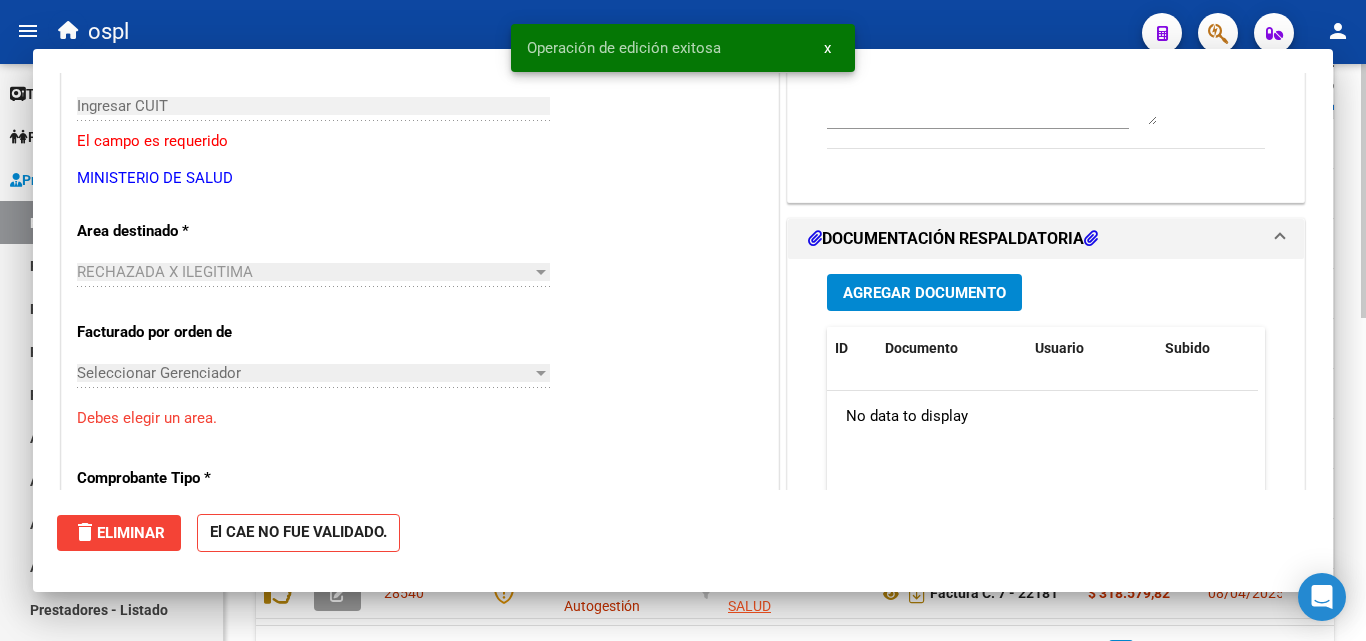 scroll, scrollTop: 0, scrollLeft: 0, axis: both 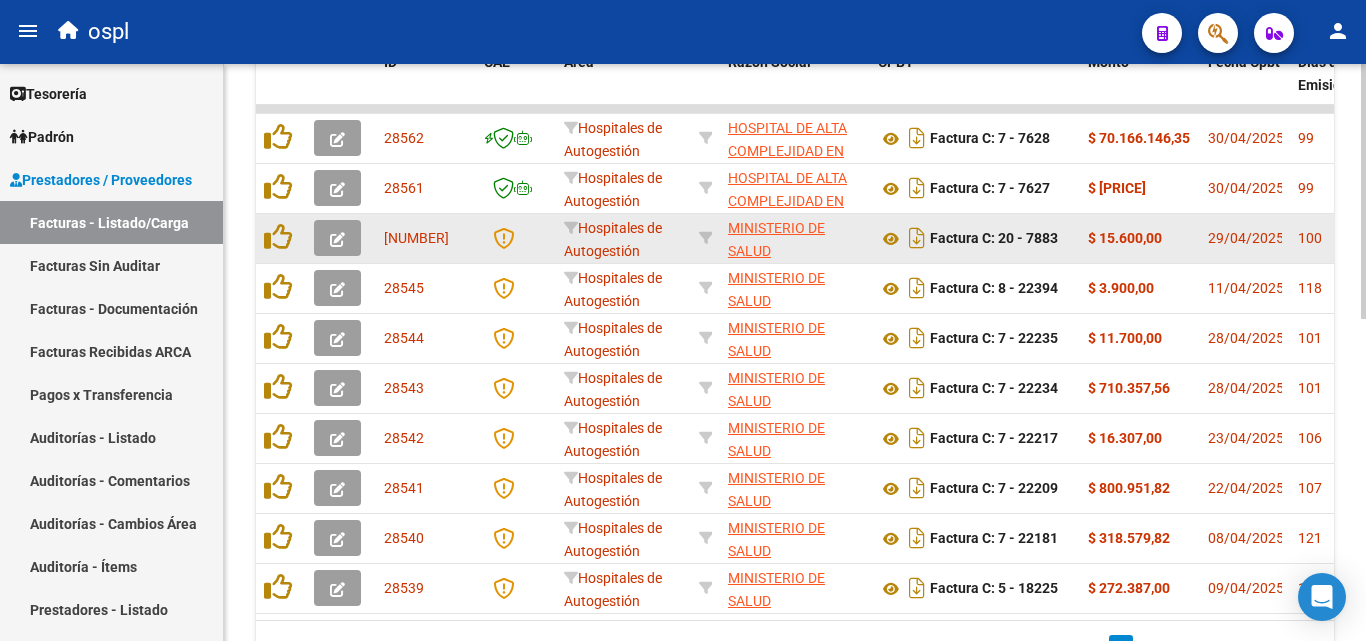 click 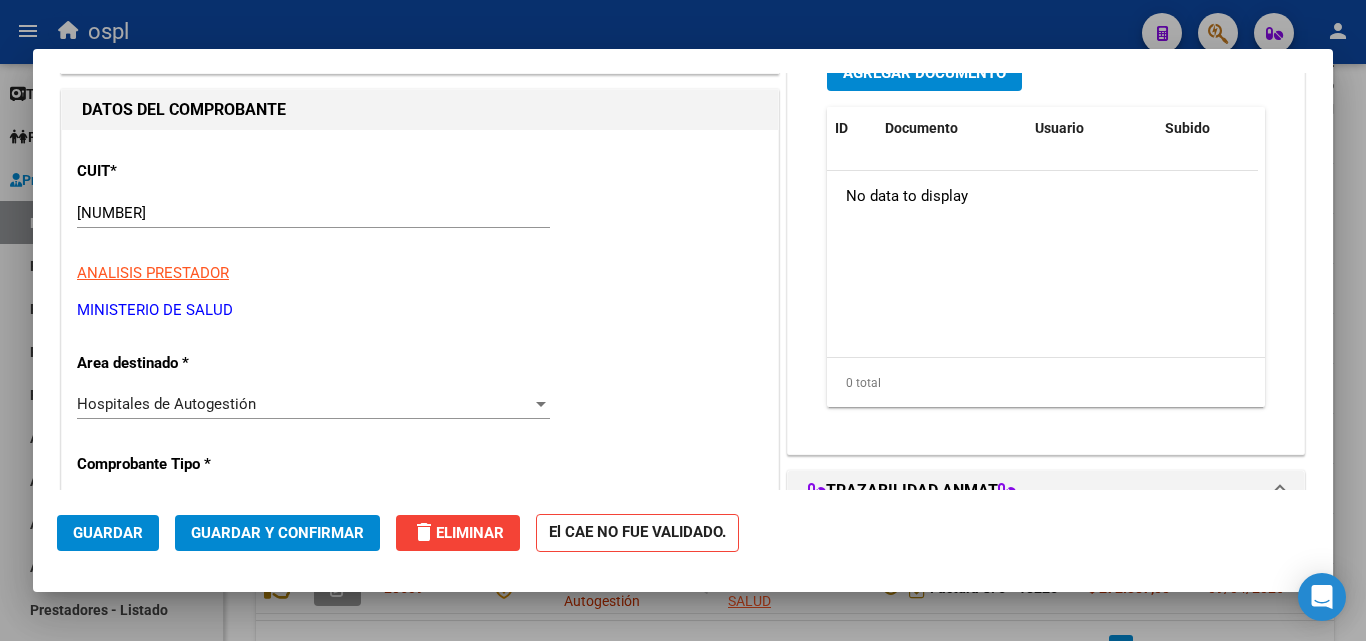 scroll, scrollTop: 300, scrollLeft: 0, axis: vertical 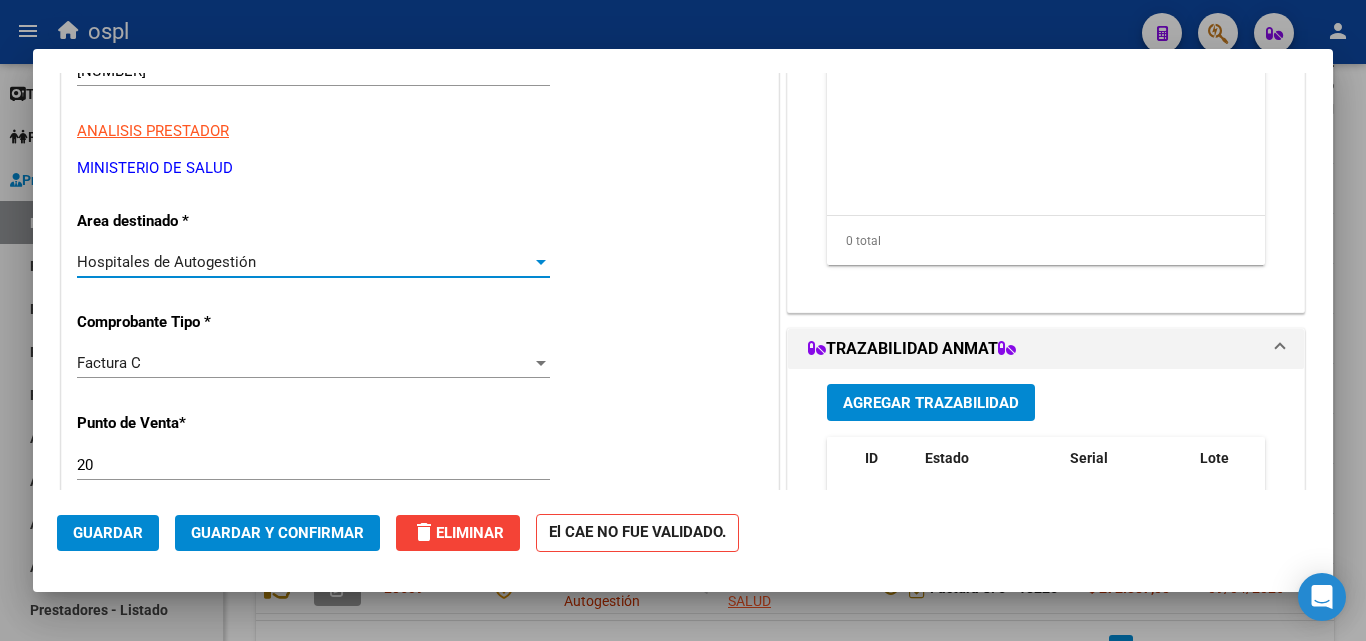 click on "Hospitales de Autogestión" at bounding box center [304, 262] 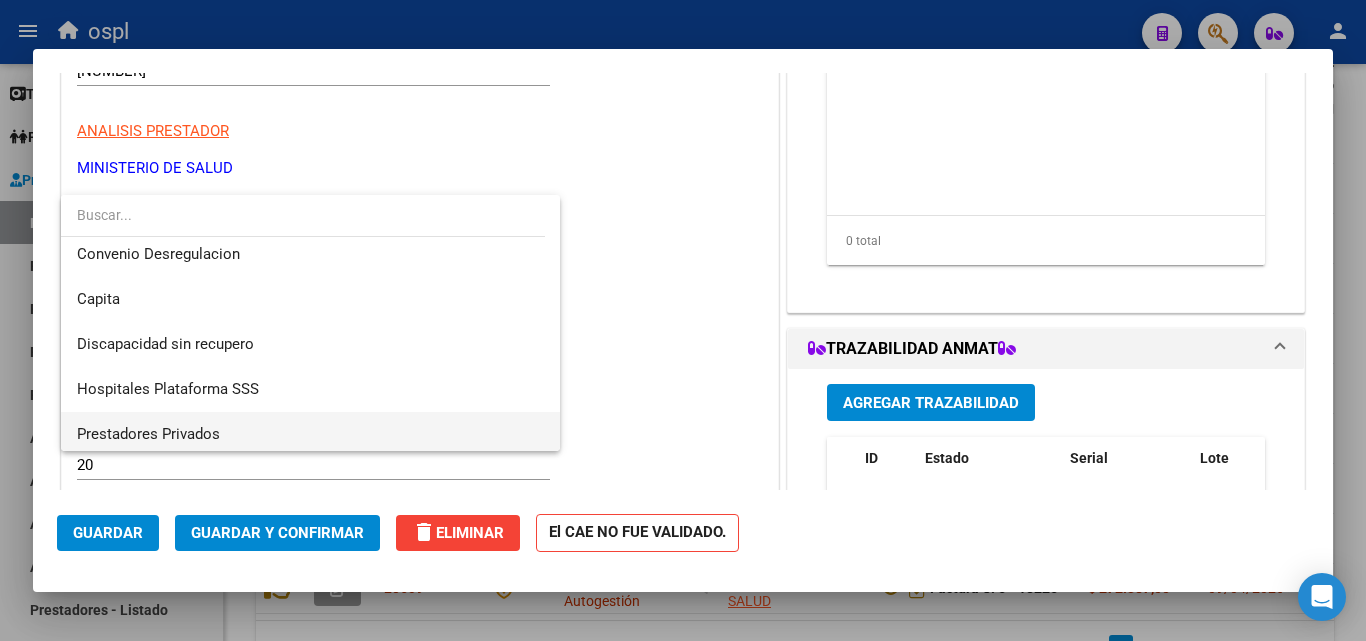 scroll, scrollTop: 239, scrollLeft: 0, axis: vertical 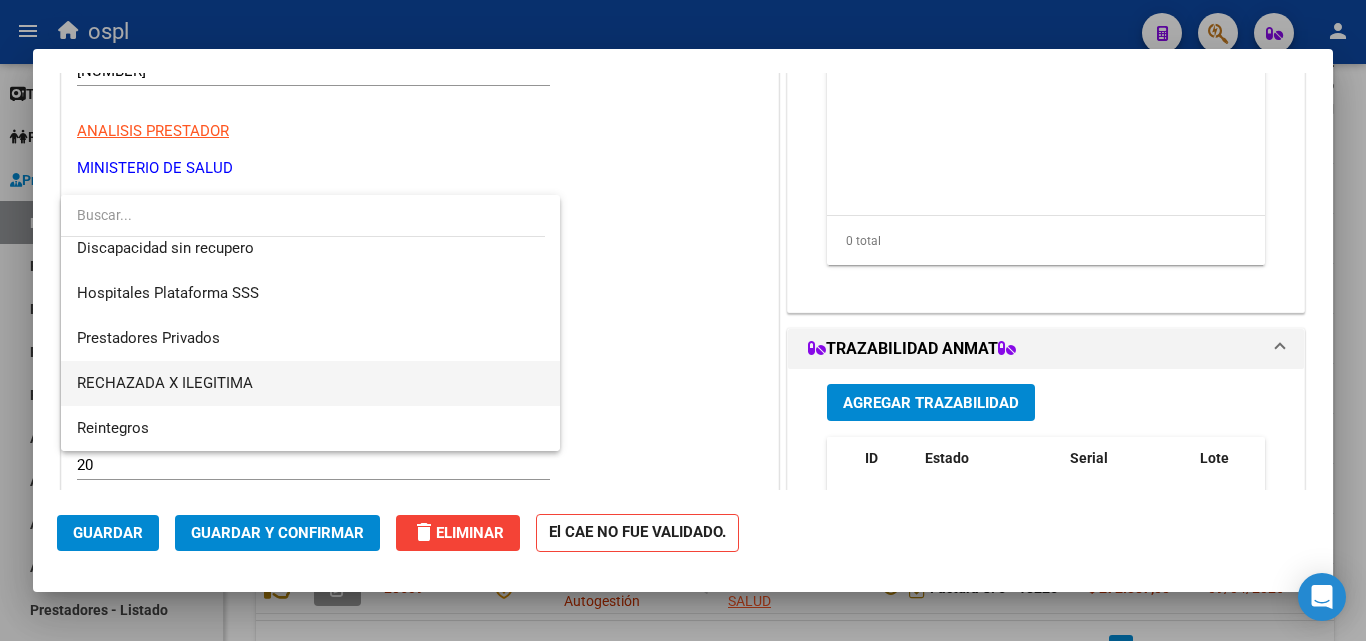 click on "RECHAZADA X ILEGITIMA" at bounding box center [310, 383] 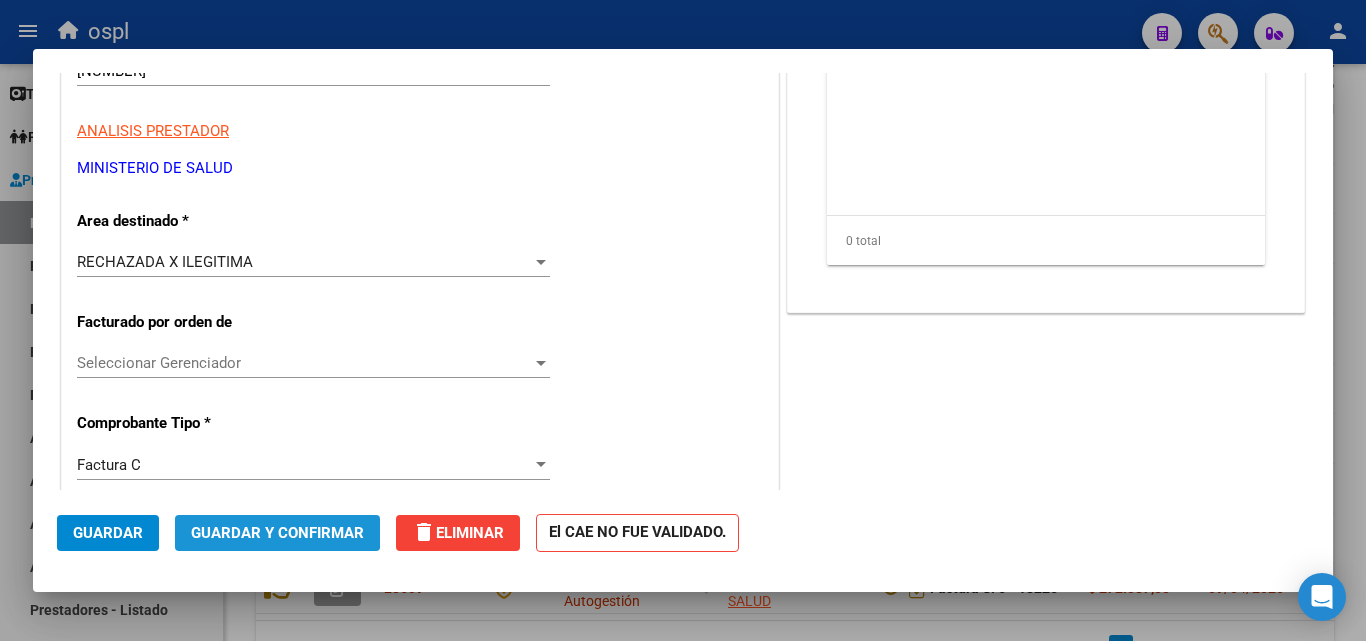 click on "Guardar y Confirmar" 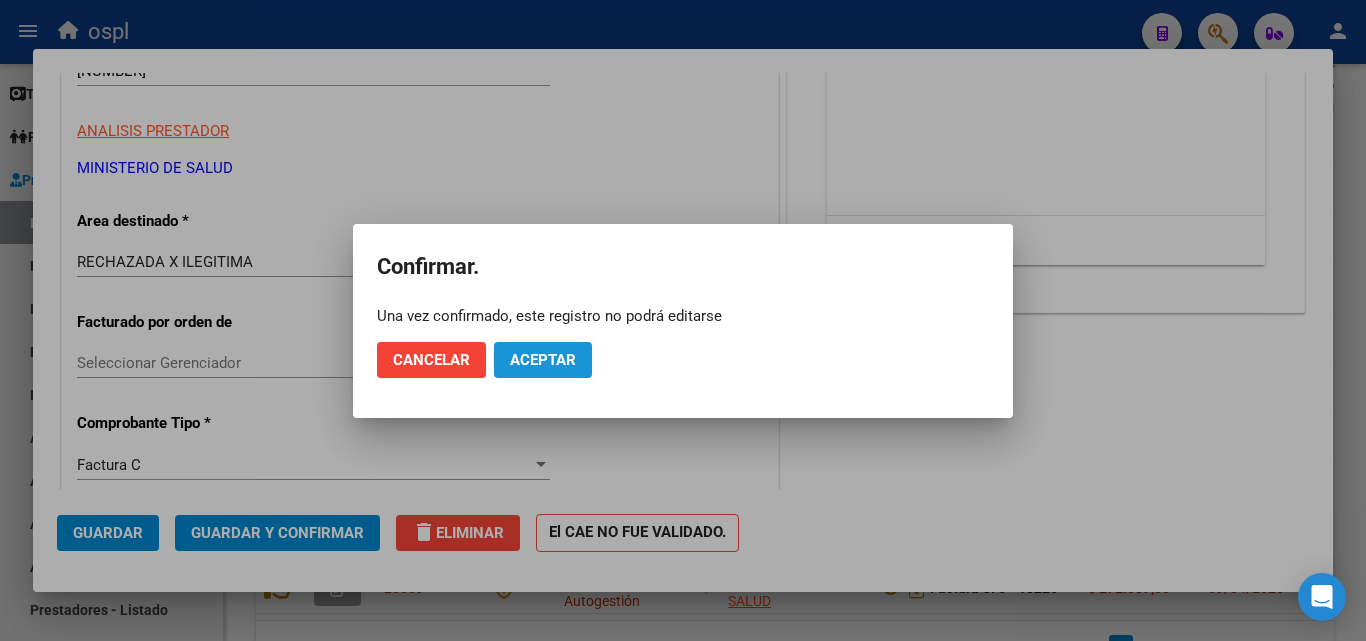 click on "Aceptar" 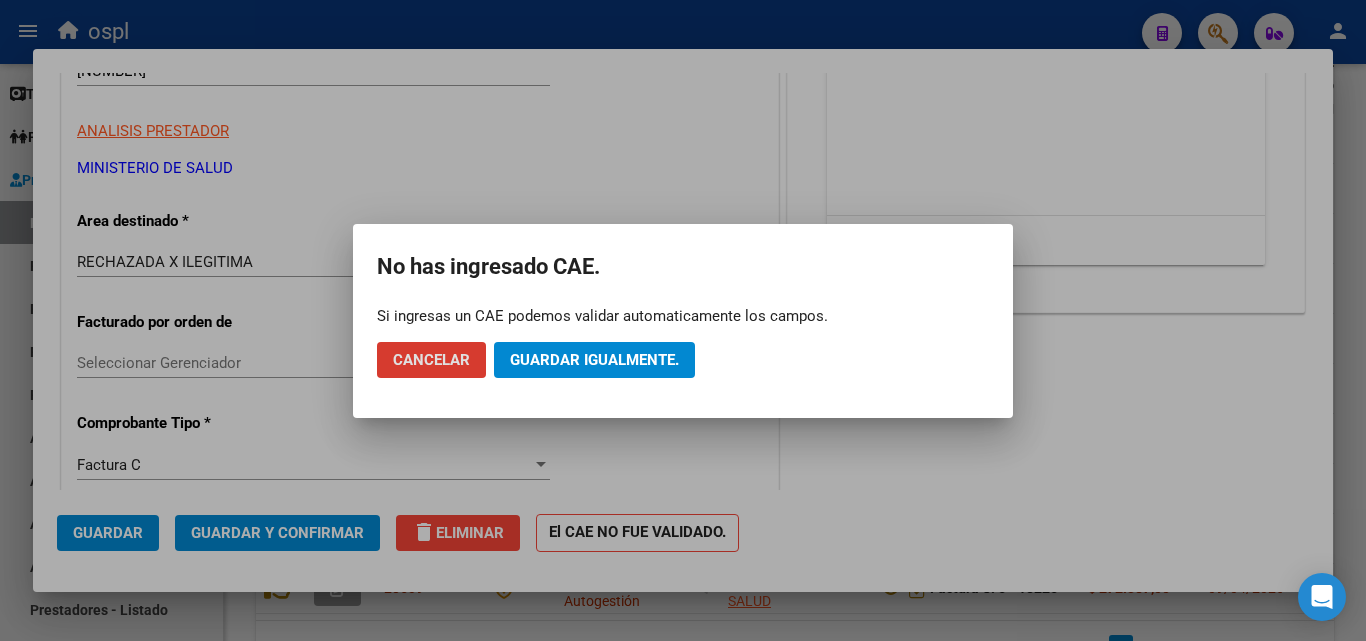 click on "Guardar igualmente." 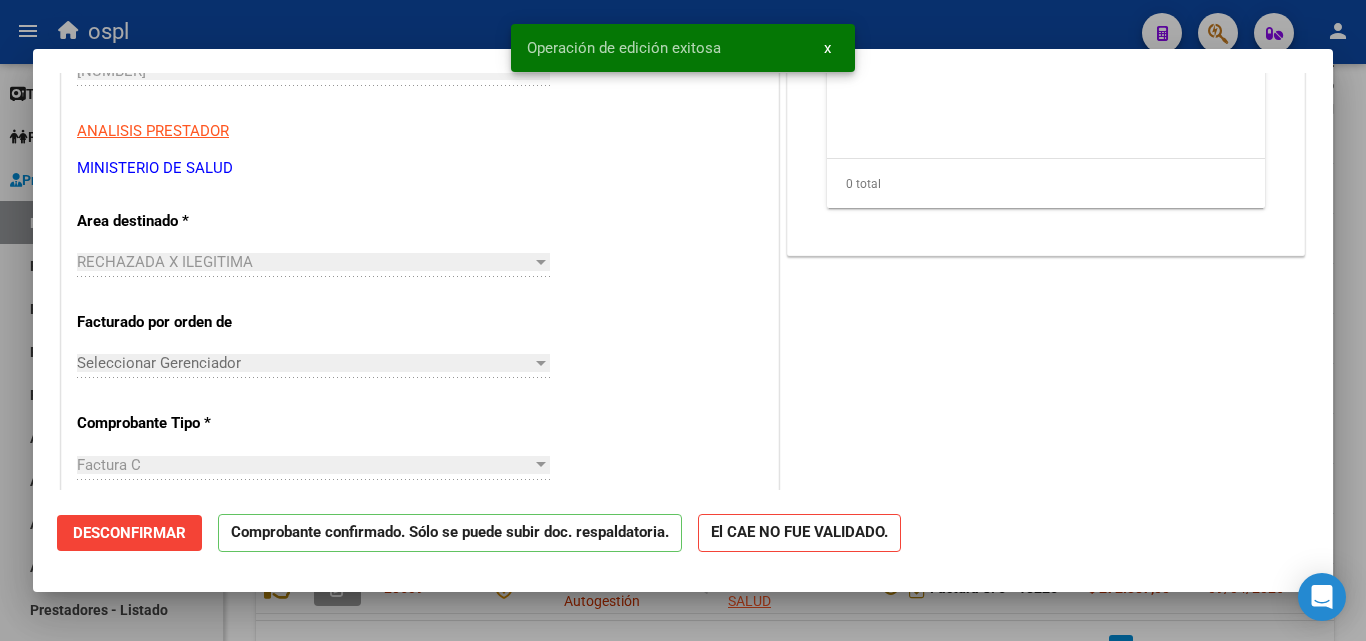 click at bounding box center (683, 320) 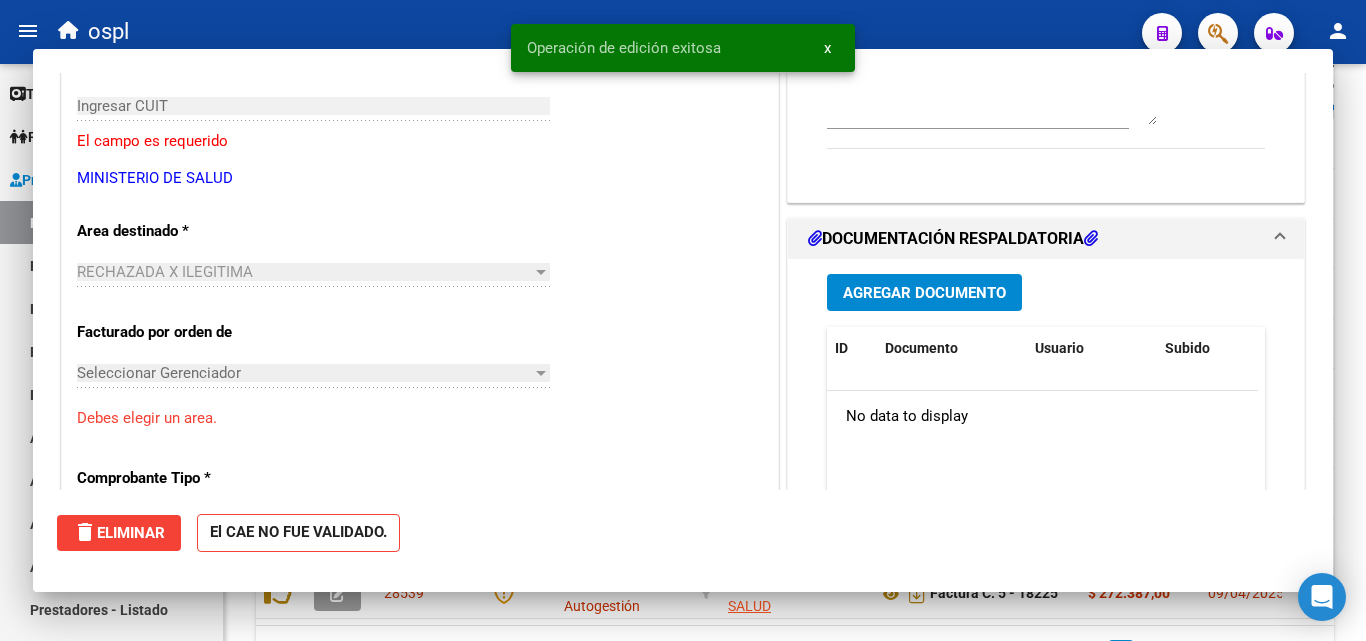 scroll, scrollTop: 0, scrollLeft: 0, axis: both 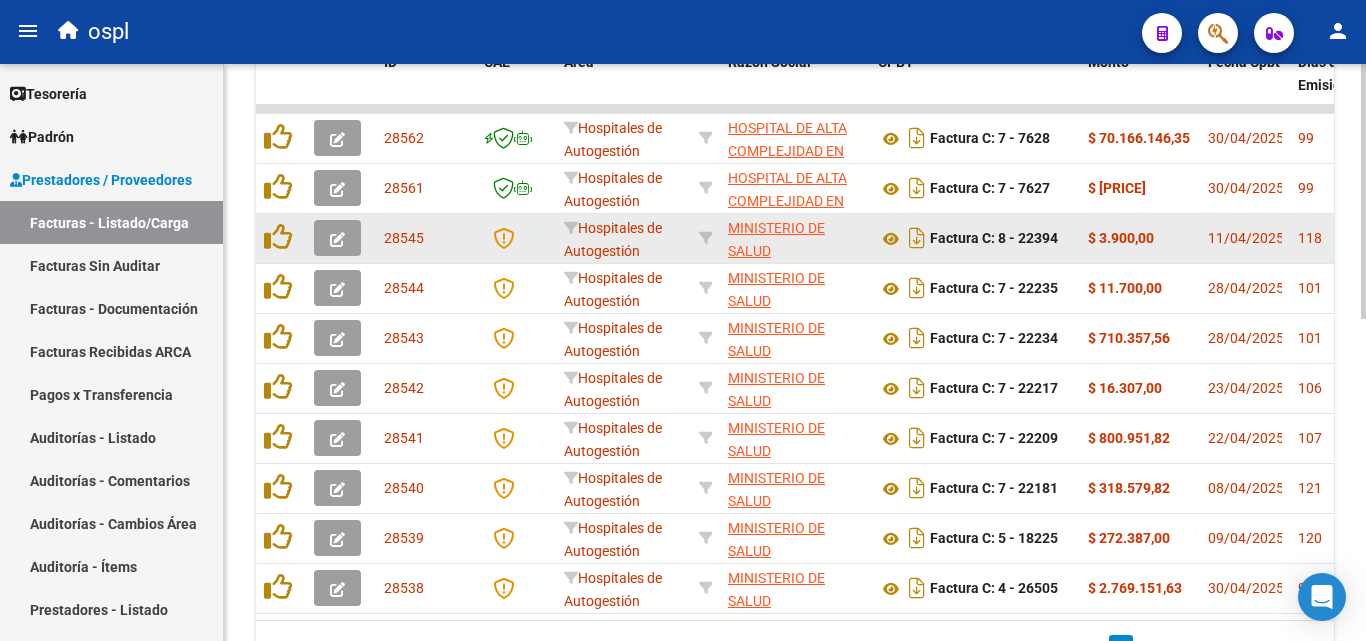 click 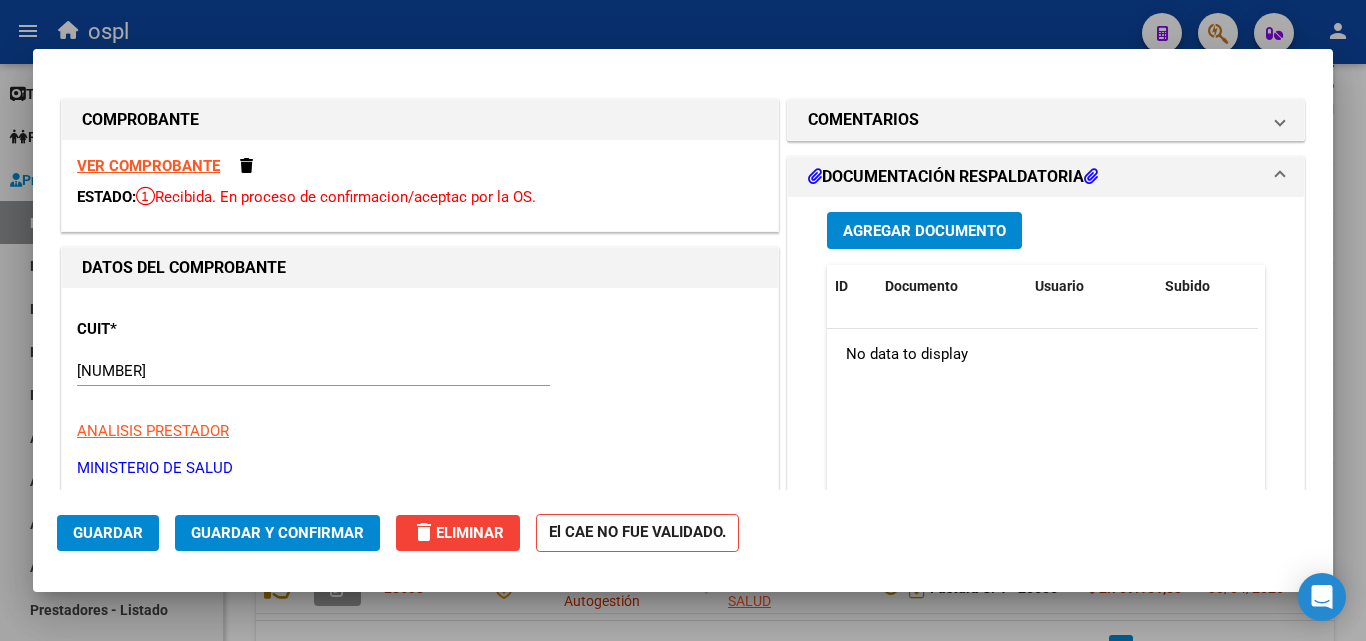 scroll, scrollTop: 300, scrollLeft: 0, axis: vertical 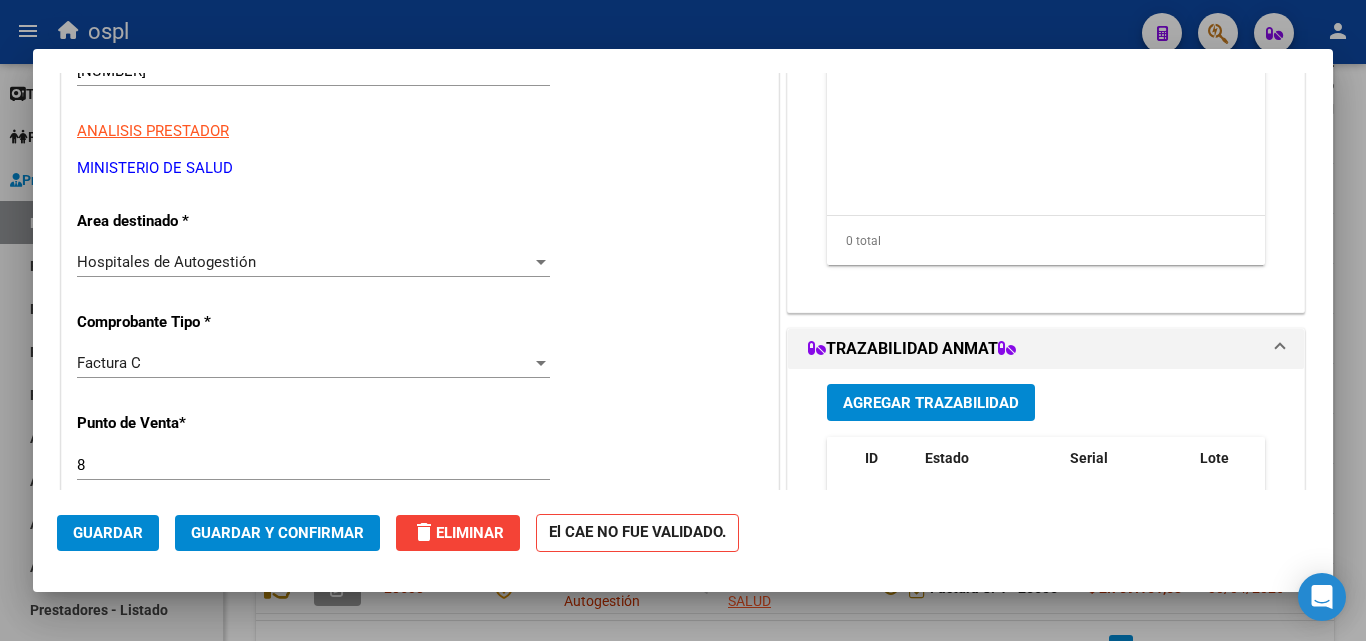 click on "Hospitales de Autogestión Seleccionar Area" at bounding box center [313, 262] 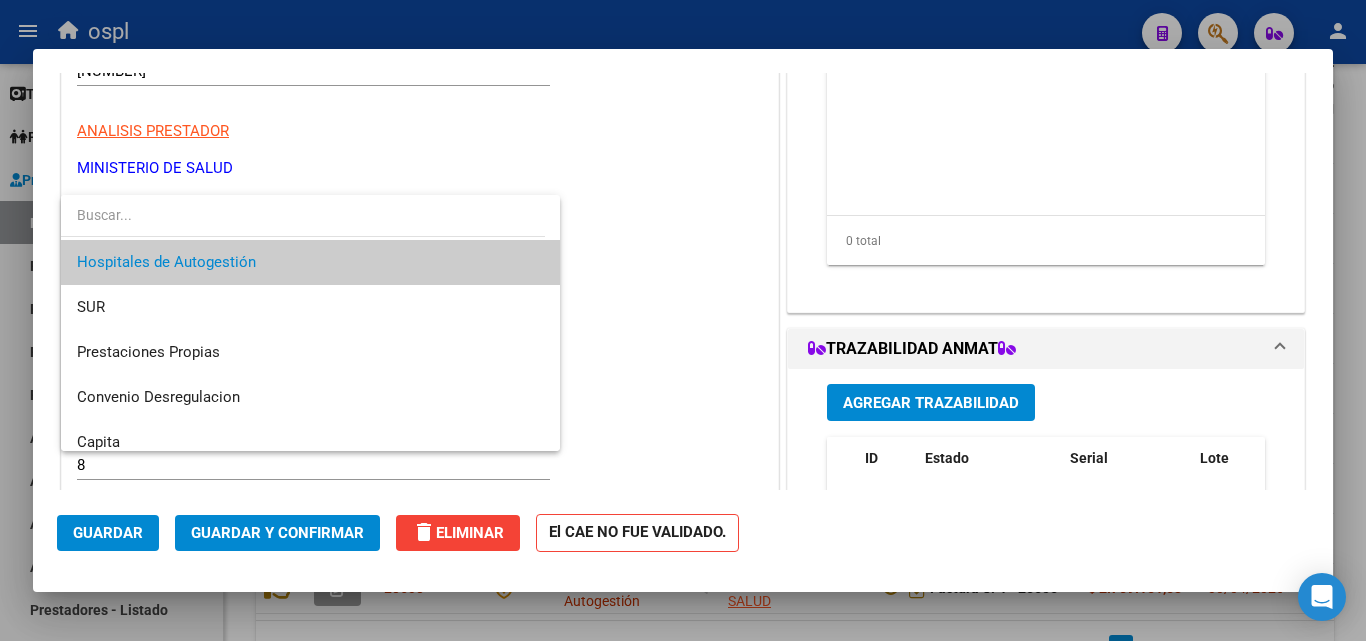 scroll, scrollTop: 239, scrollLeft: 0, axis: vertical 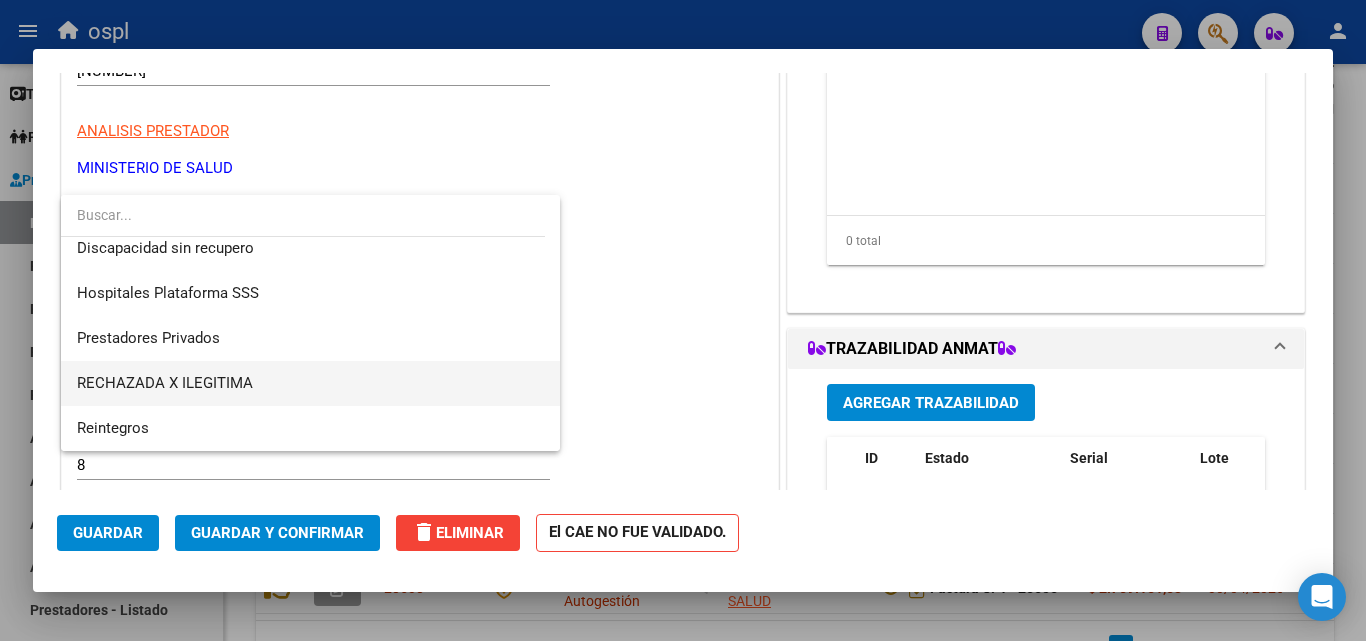 click on "RECHAZADA X ILEGITIMA" at bounding box center [165, 383] 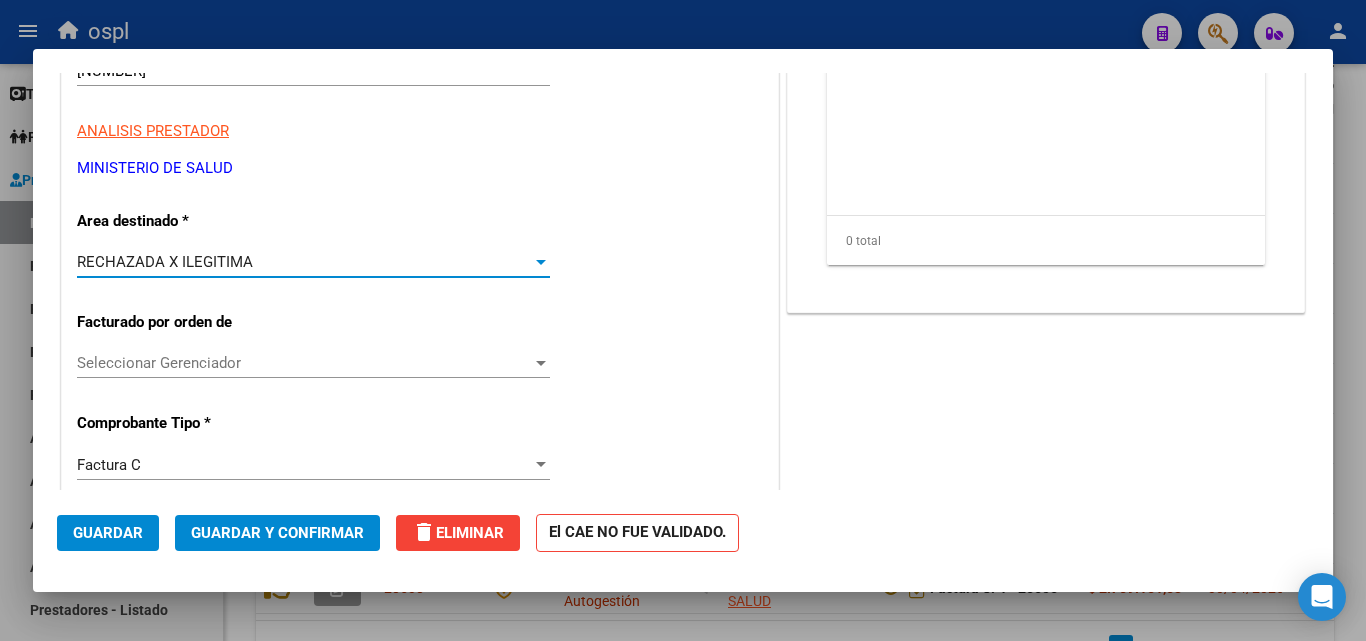 click on "Guardar y Confirmar" 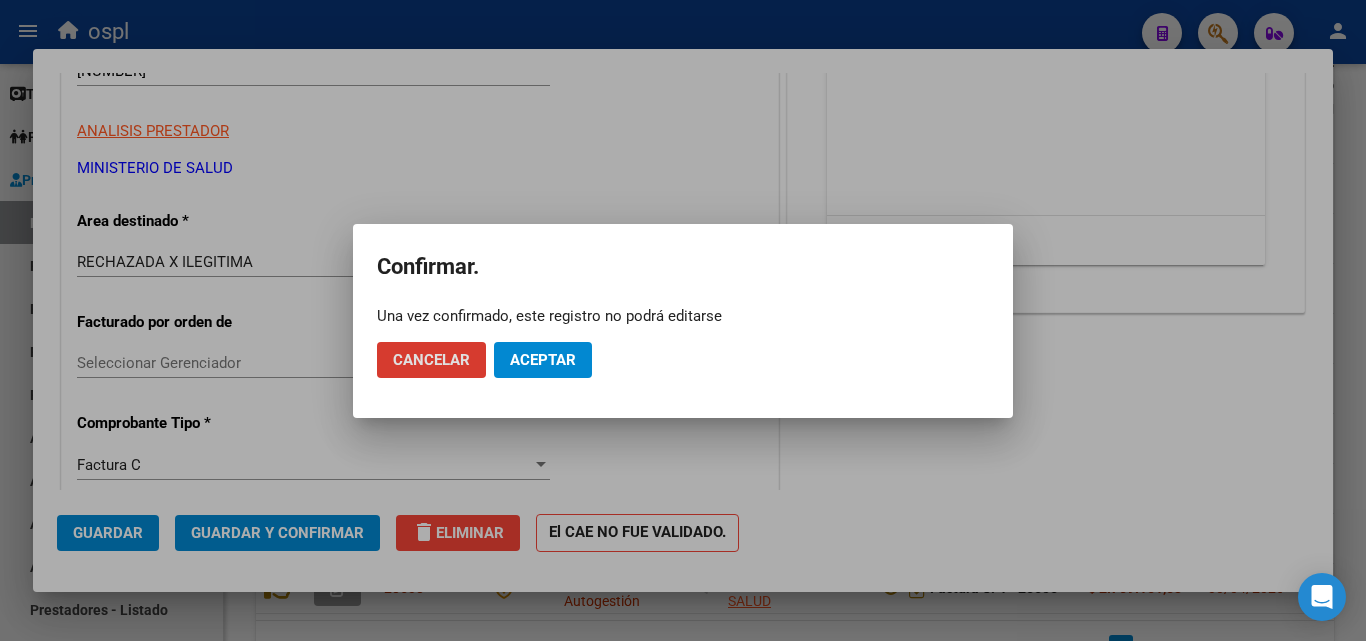 click on "Aceptar" 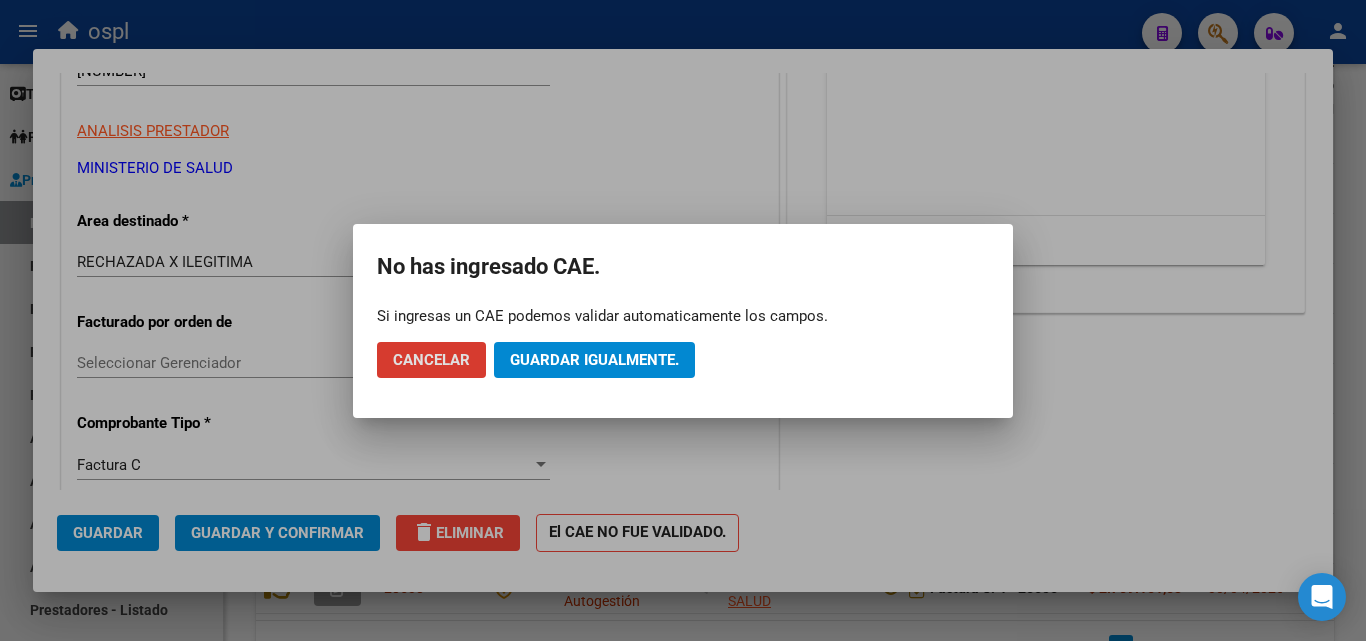 click on "Guardar igualmente." 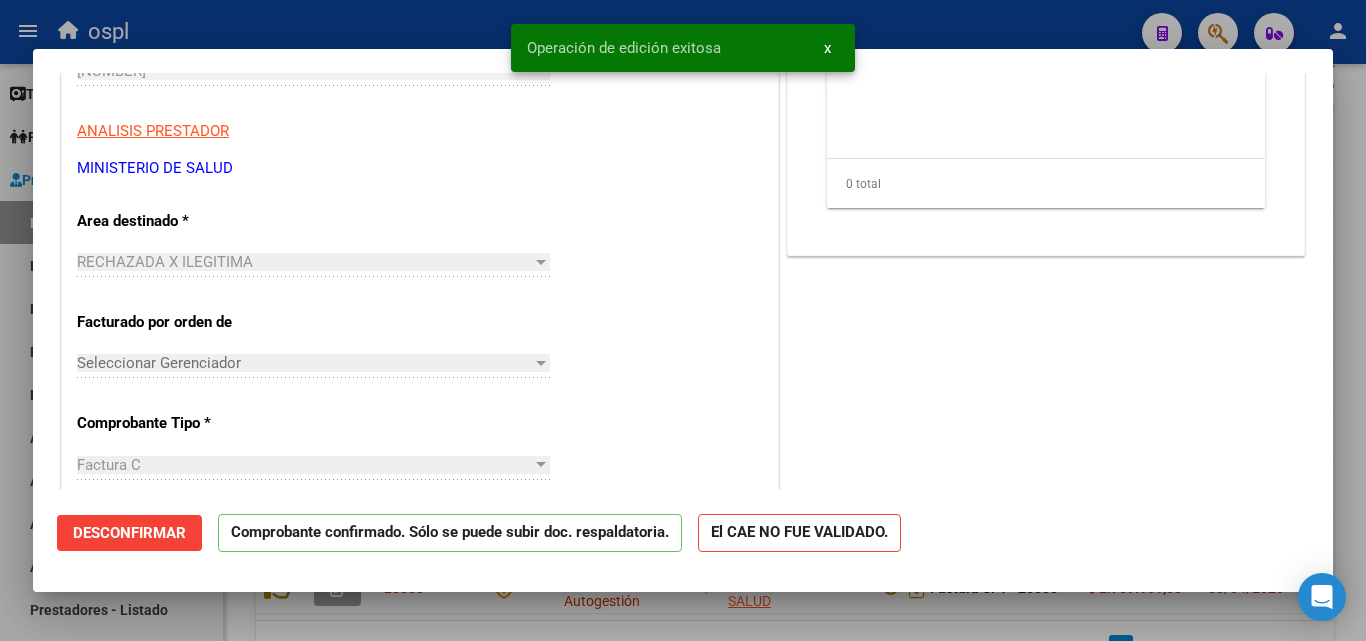 click at bounding box center (683, 320) 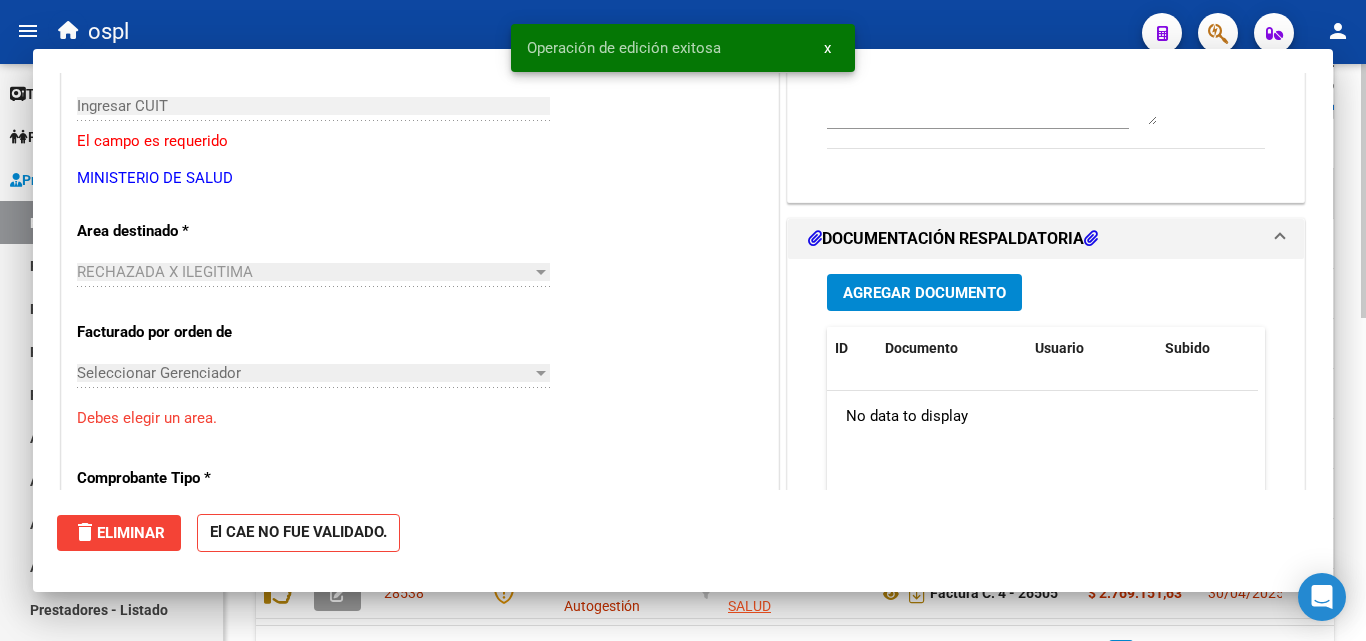 scroll, scrollTop: 0, scrollLeft: 0, axis: both 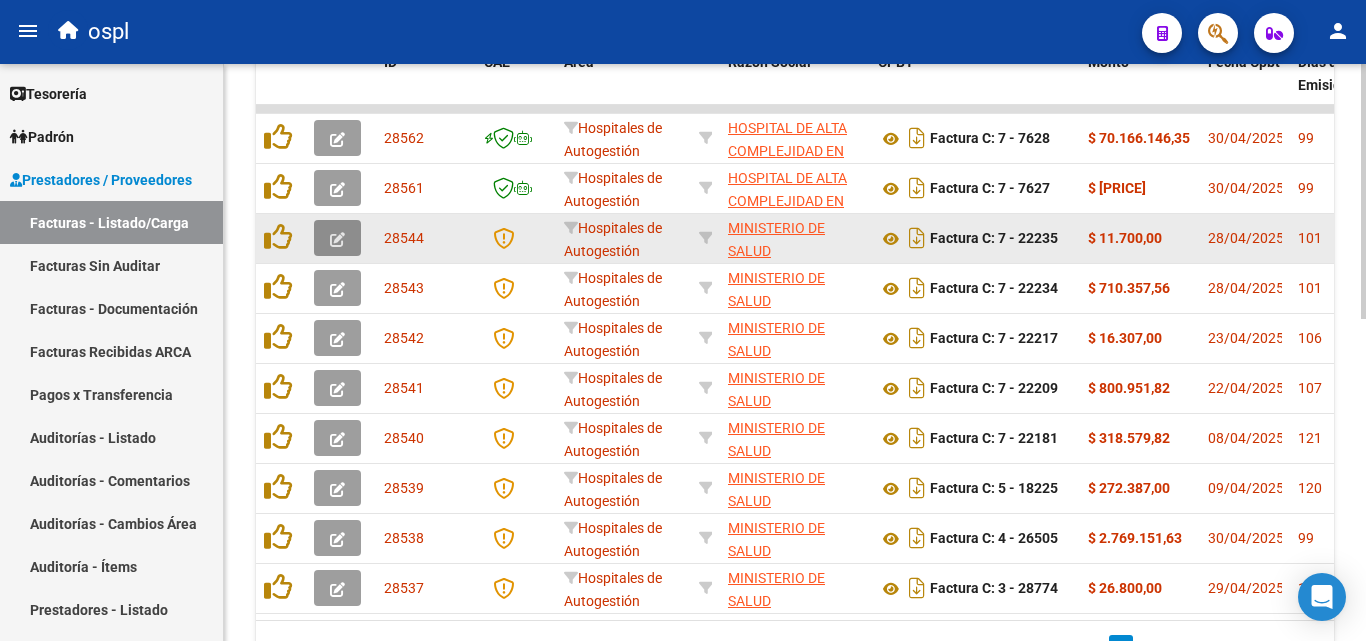 click 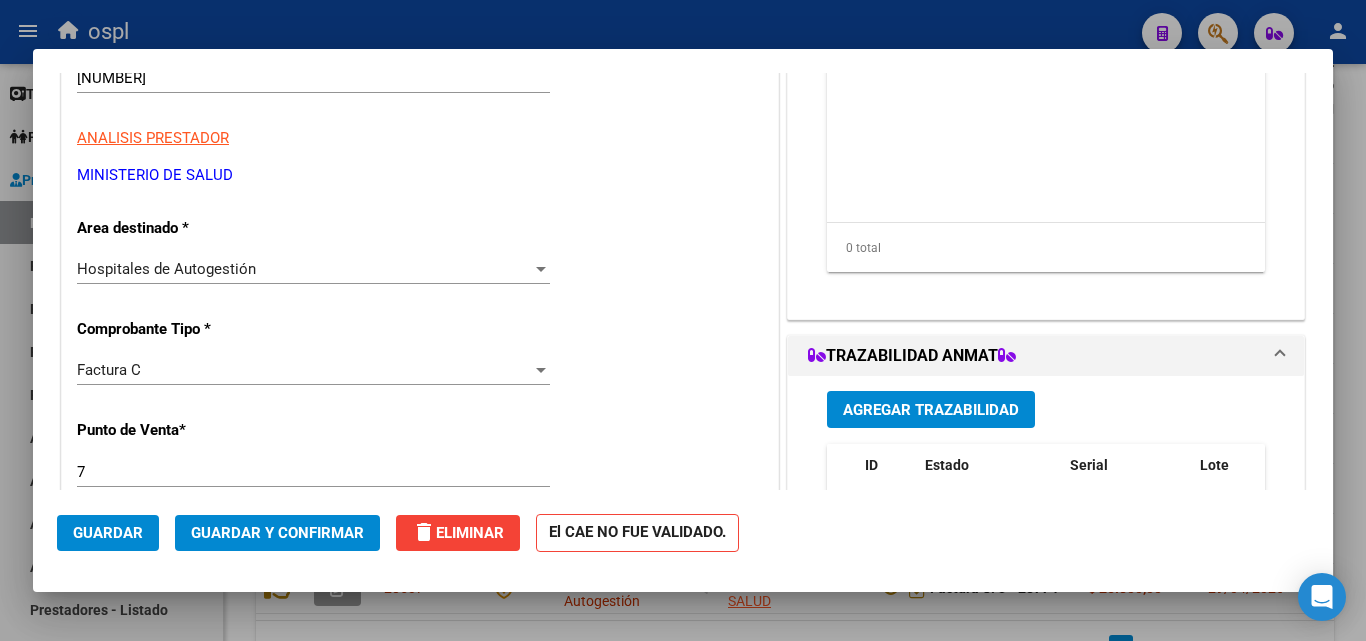 scroll, scrollTop: 300, scrollLeft: 0, axis: vertical 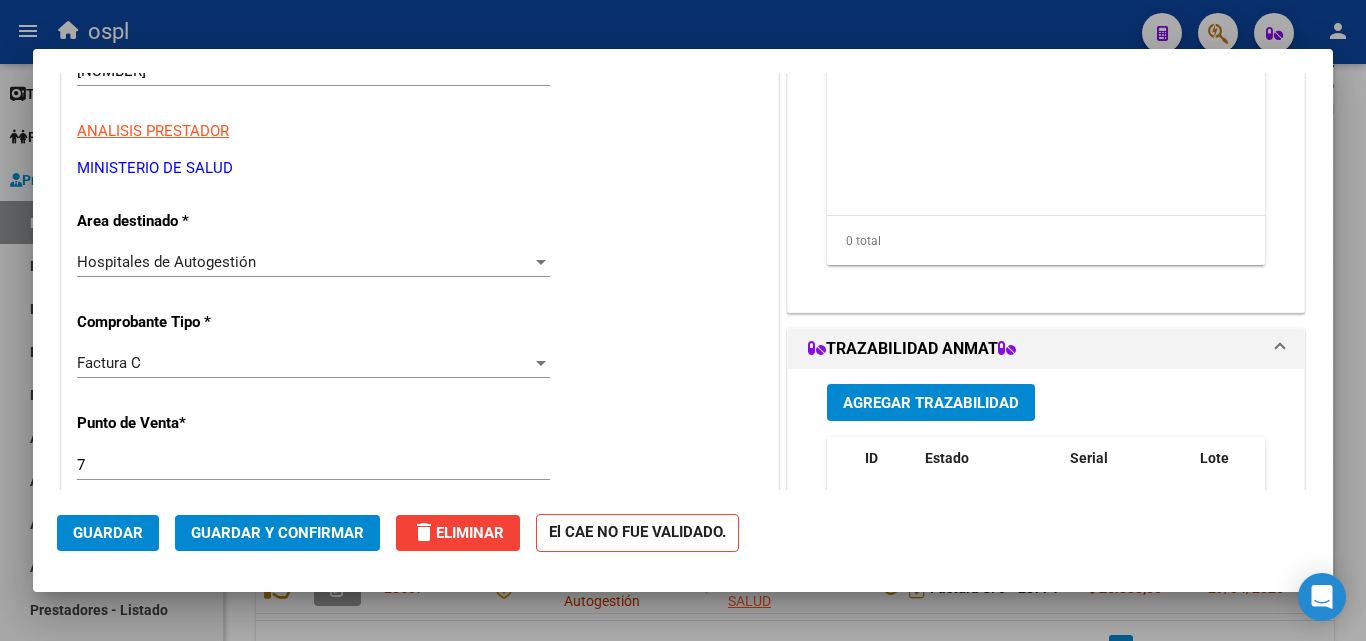 click on "Hospitales de Autogestión" at bounding box center (304, 262) 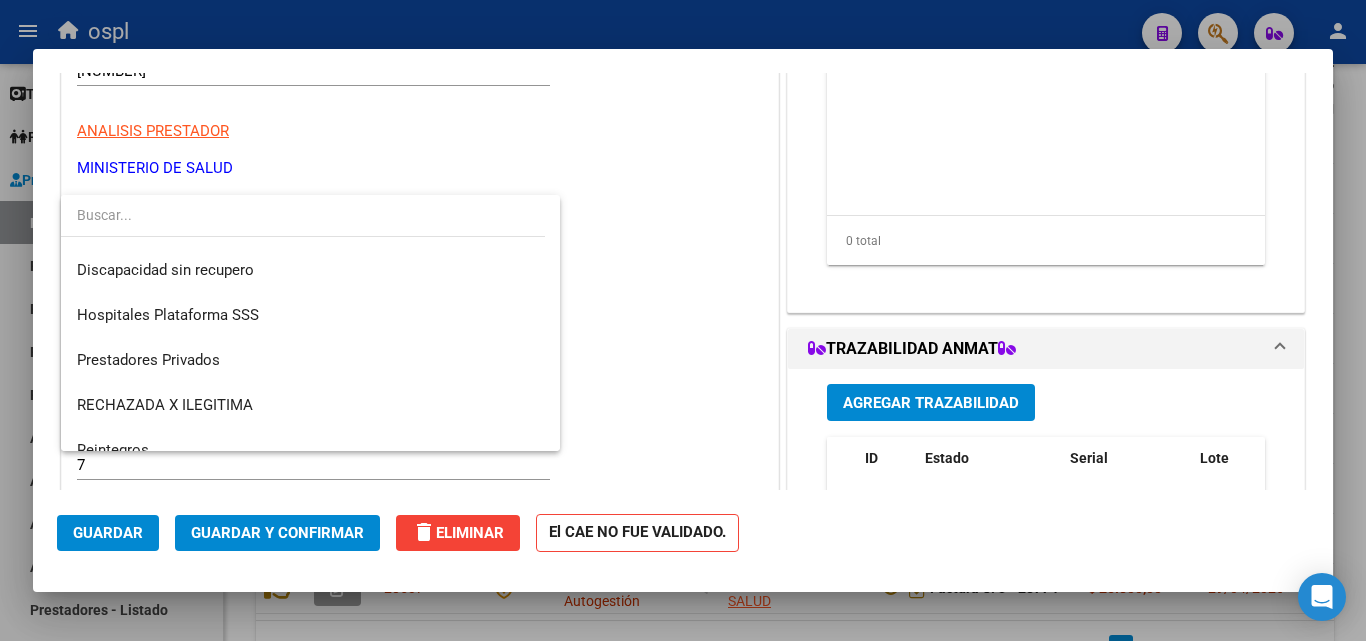 scroll, scrollTop: 239, scrollLeft: 0, axis: vertical 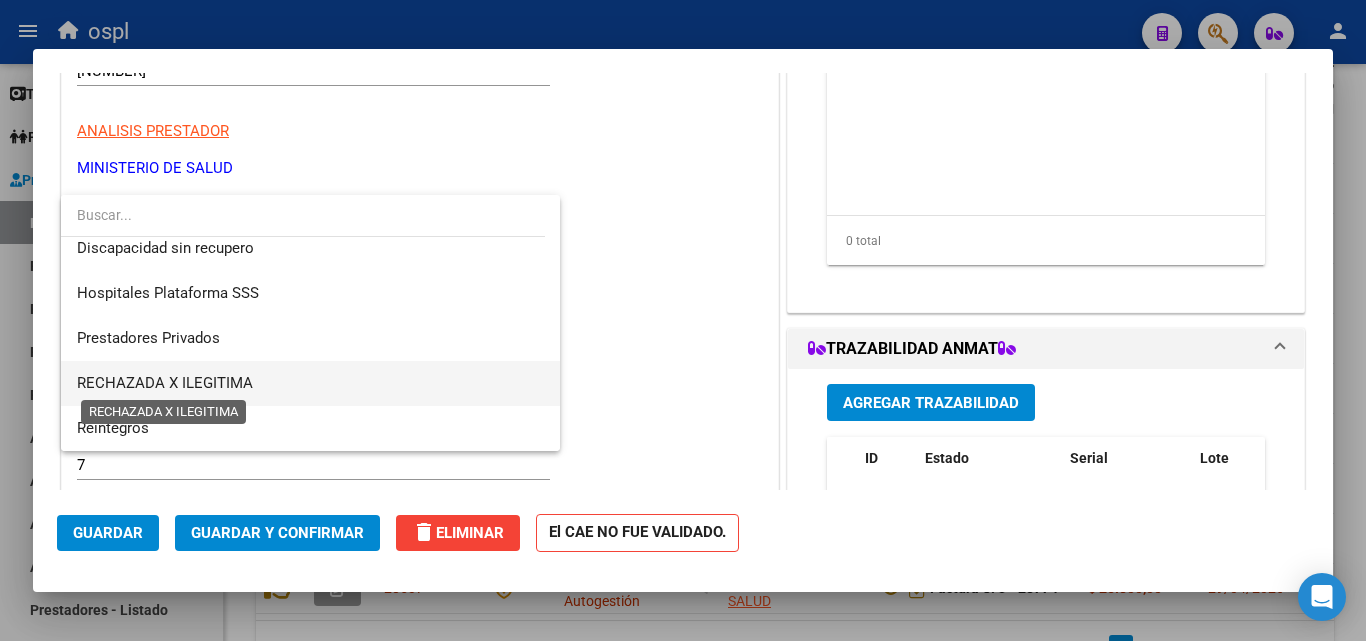click on "RECHAZADA X ILEGITIMA" at bounding box center (165, 383) 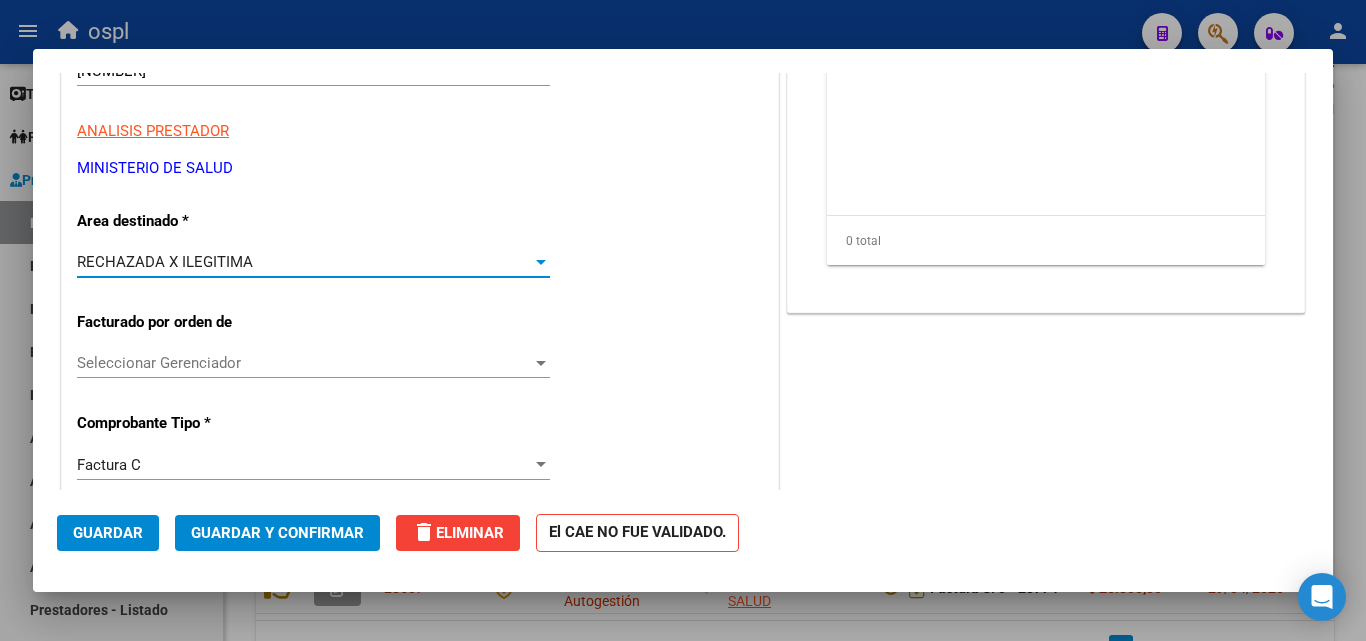 click on "Guardar y Confirmar" 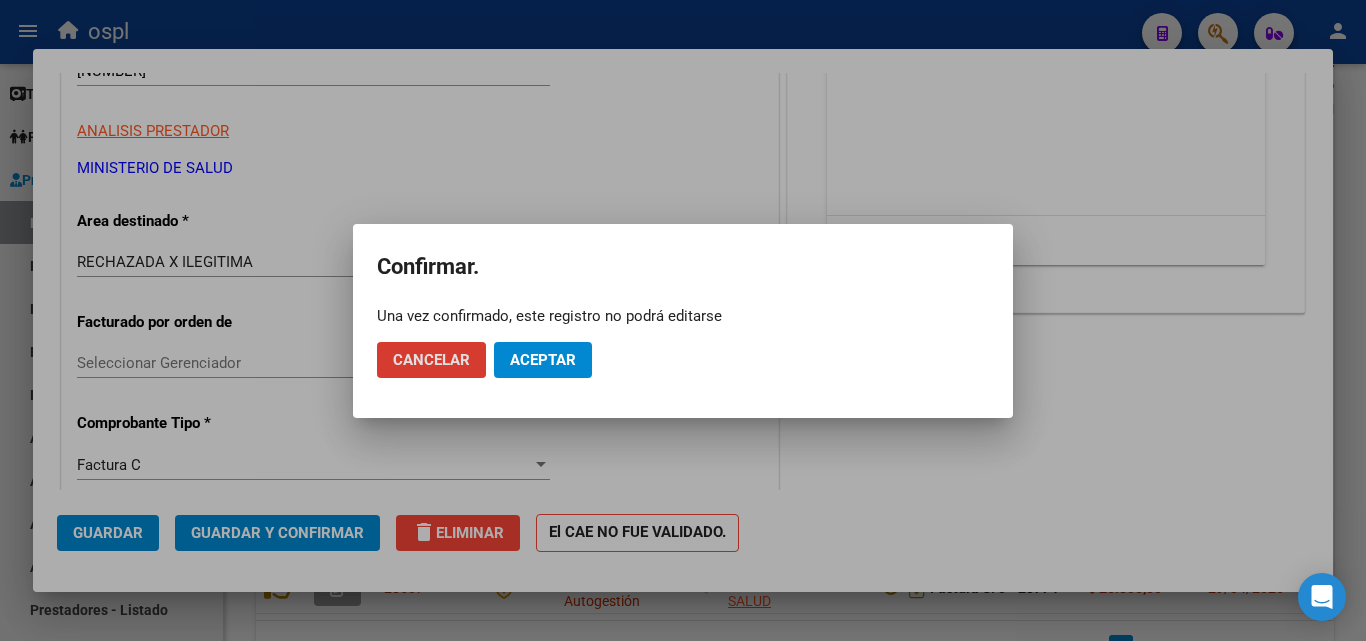 click on "Aceptar" 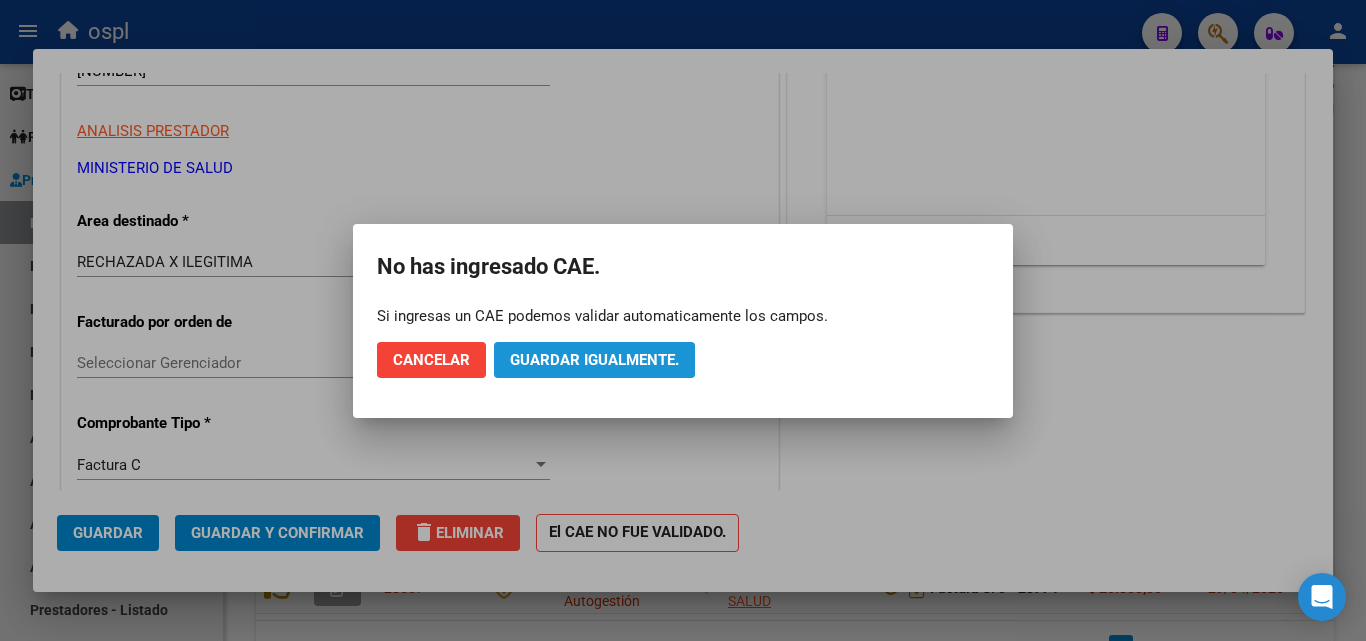 click on "Guardar igualmente." 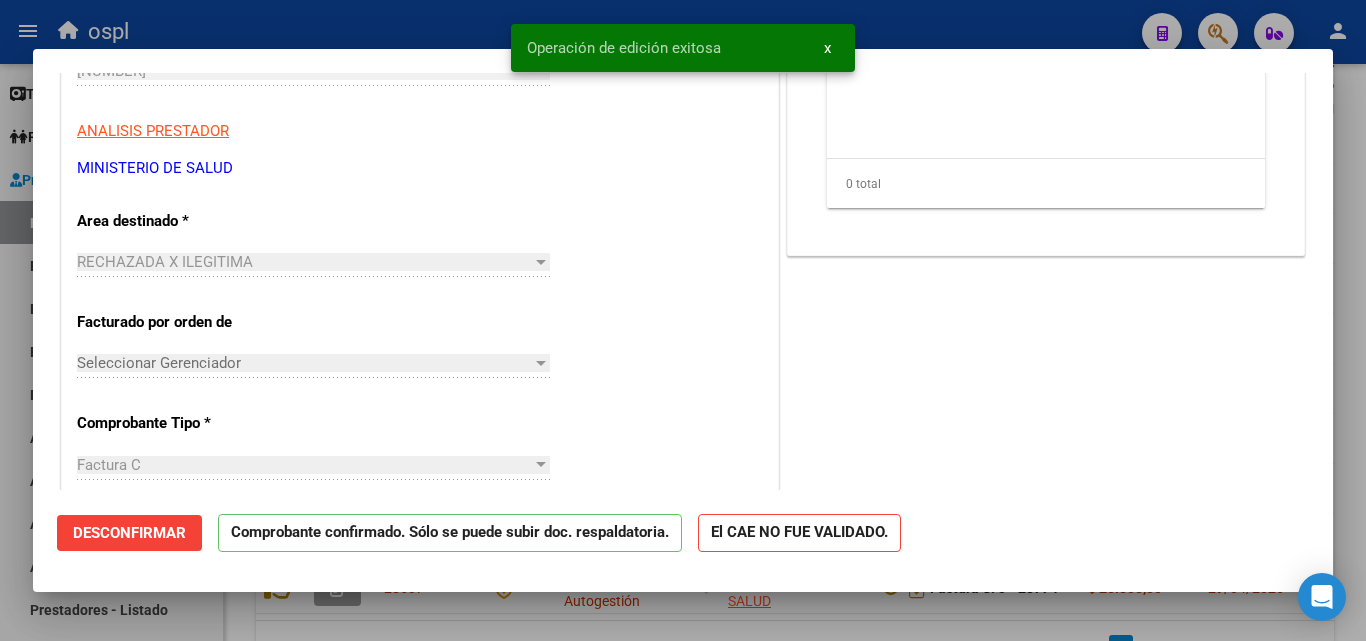 click at bounding box center (683, 320) 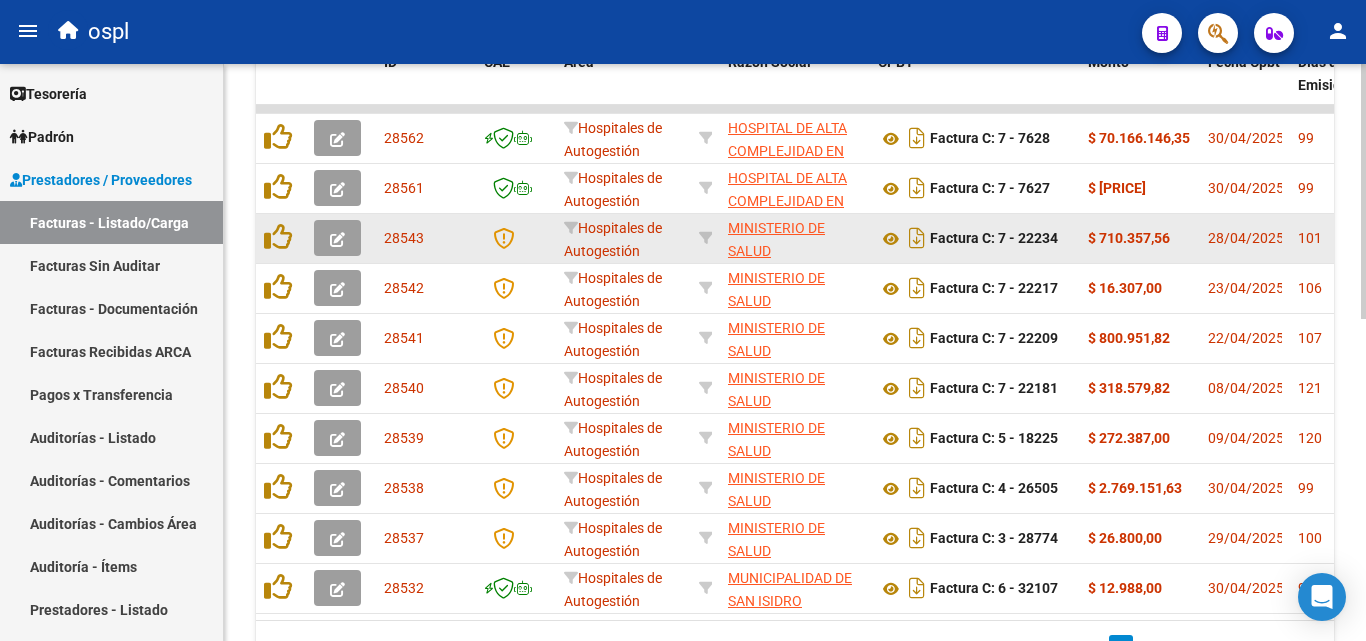 click 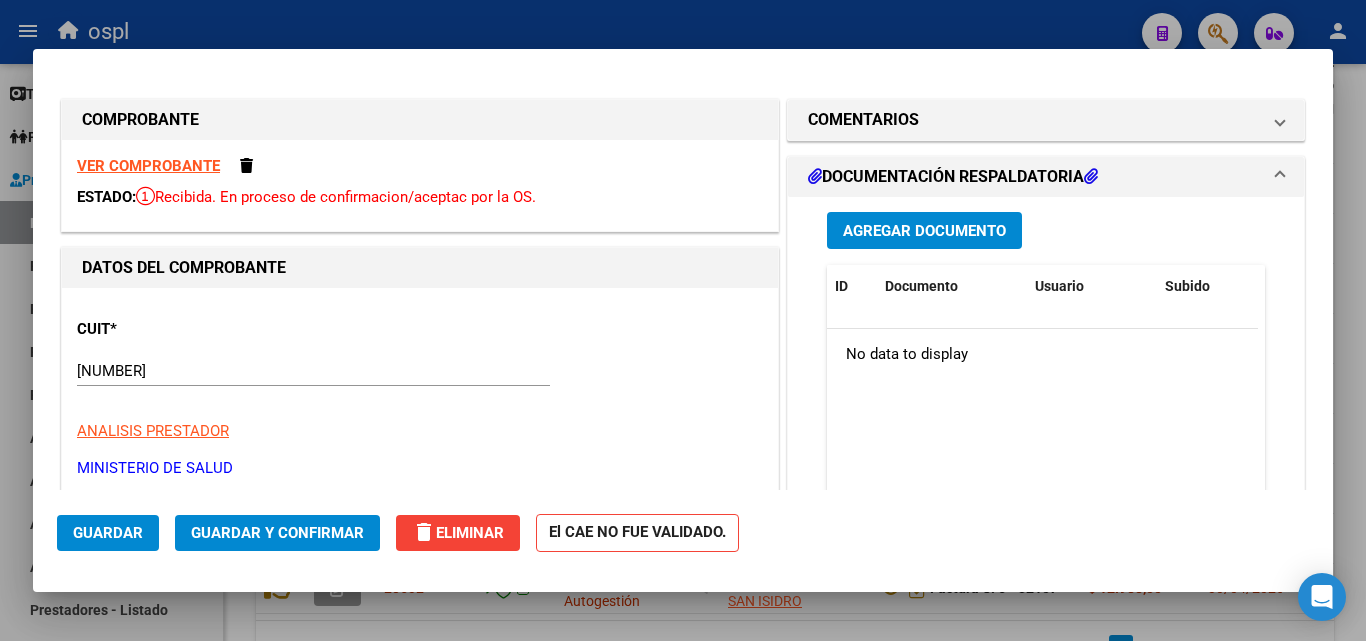 scroll, scrollTop: 200, scrollLeft: 0, axis: vertical 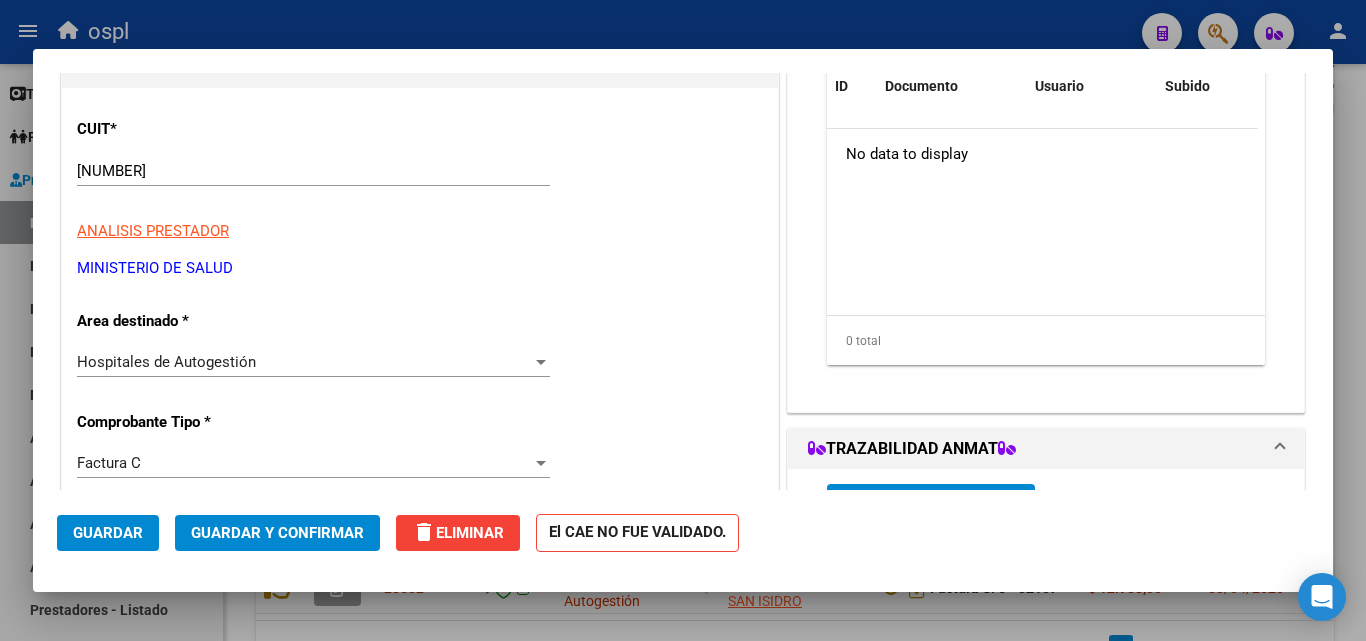 click on "Hospitales de Autogestión" at bounding box center [304, 362] 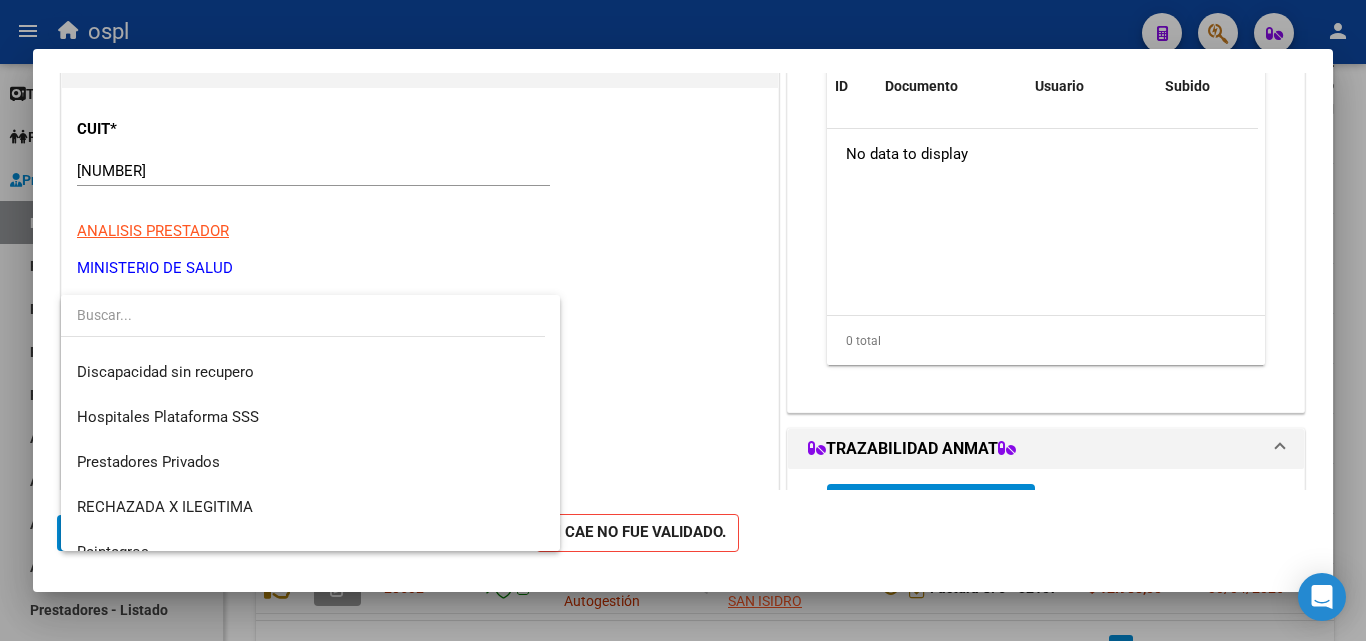 scroll, scrollTop: 239, scrollLeft: 0, axis: vertical 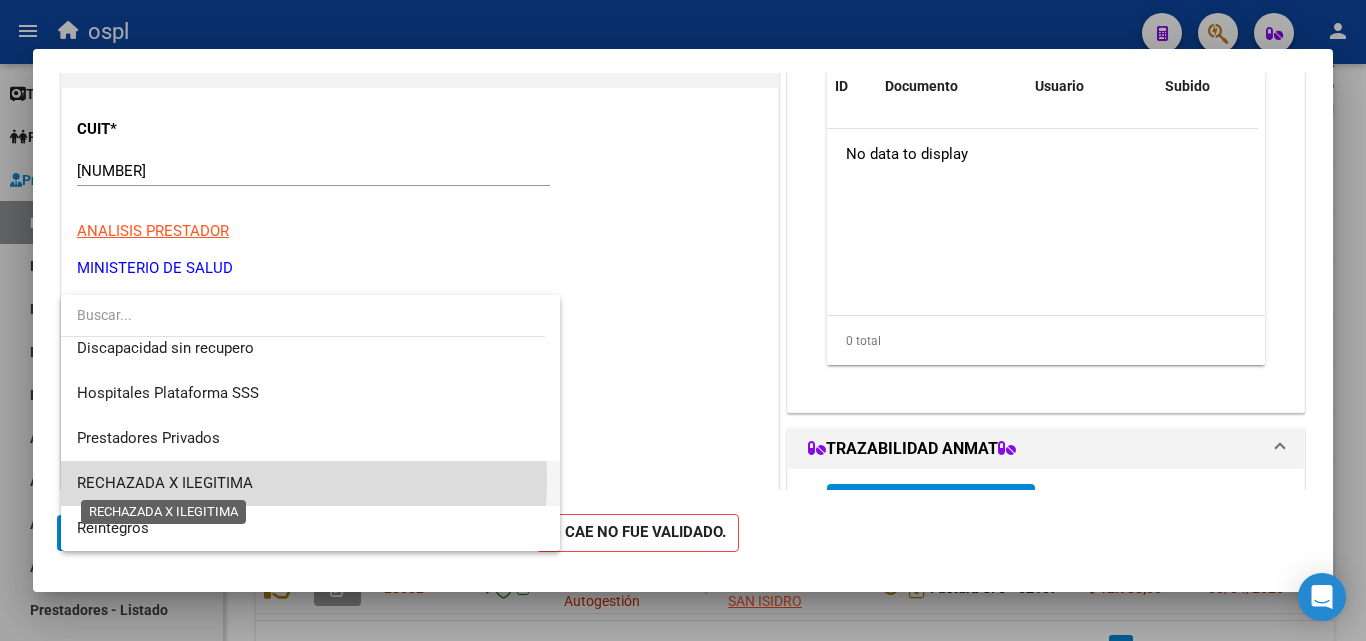 click on "RECHAZADA X ILEGITIMA" at bounding box center [165, 483] 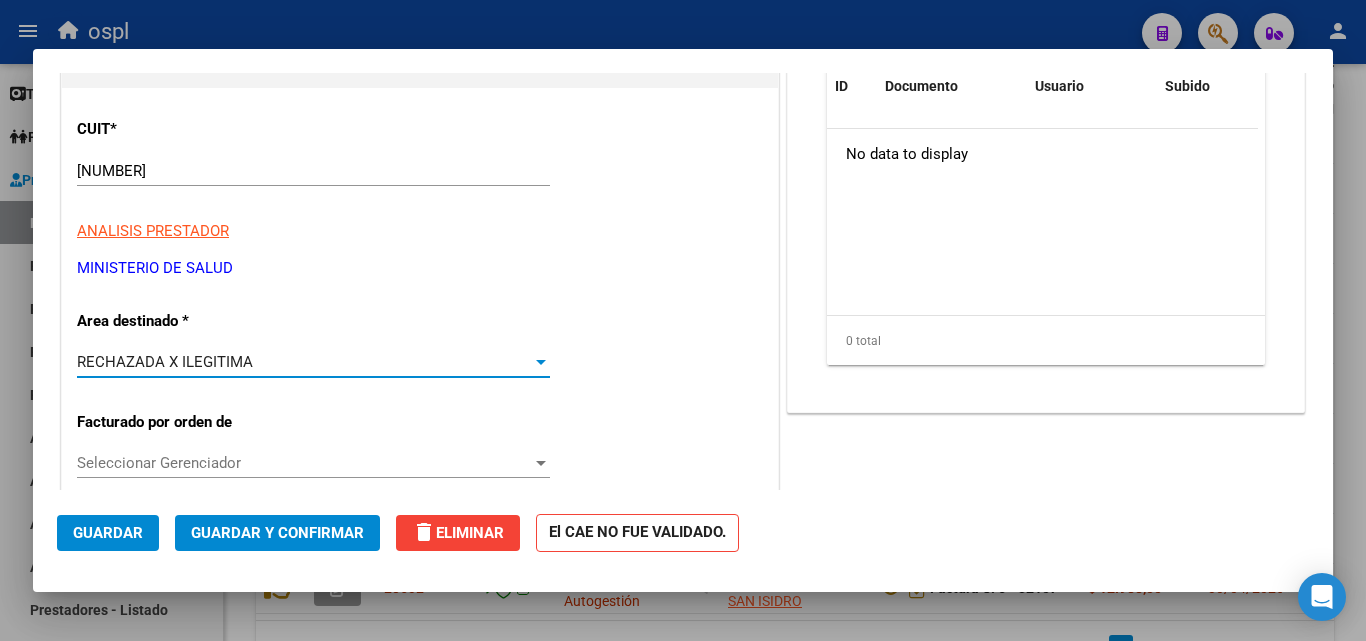 click on "Guardar y Confirmar" 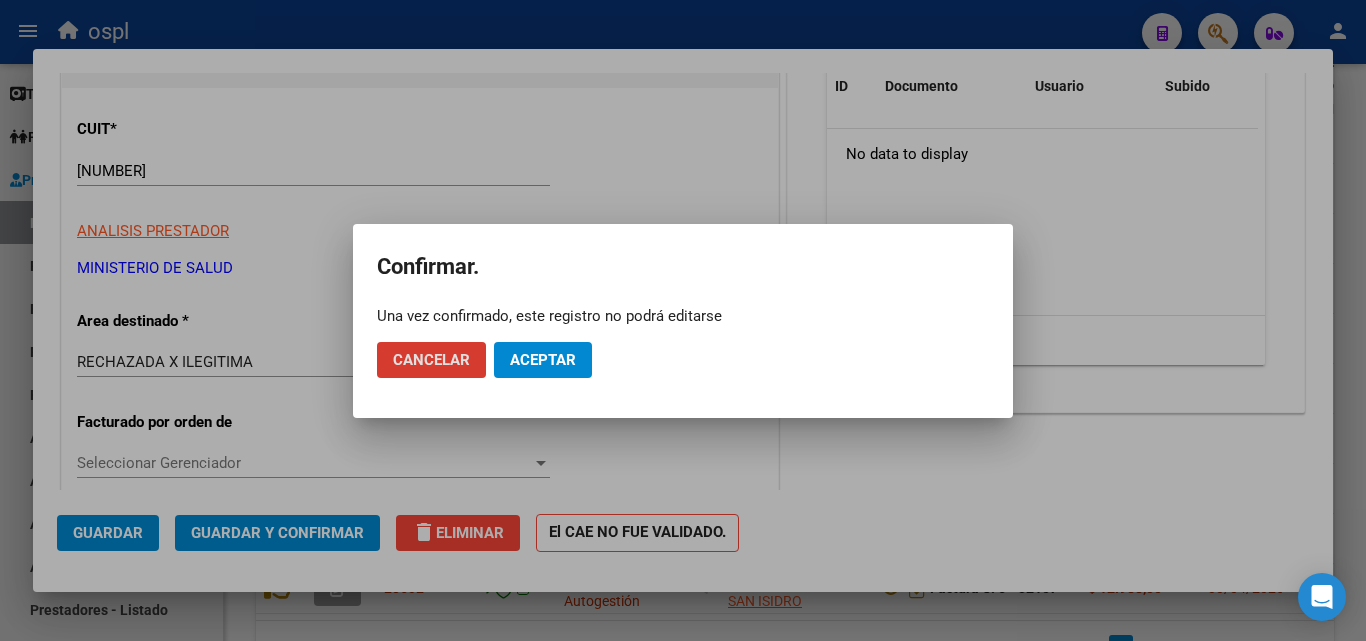 click on "Aceptar" 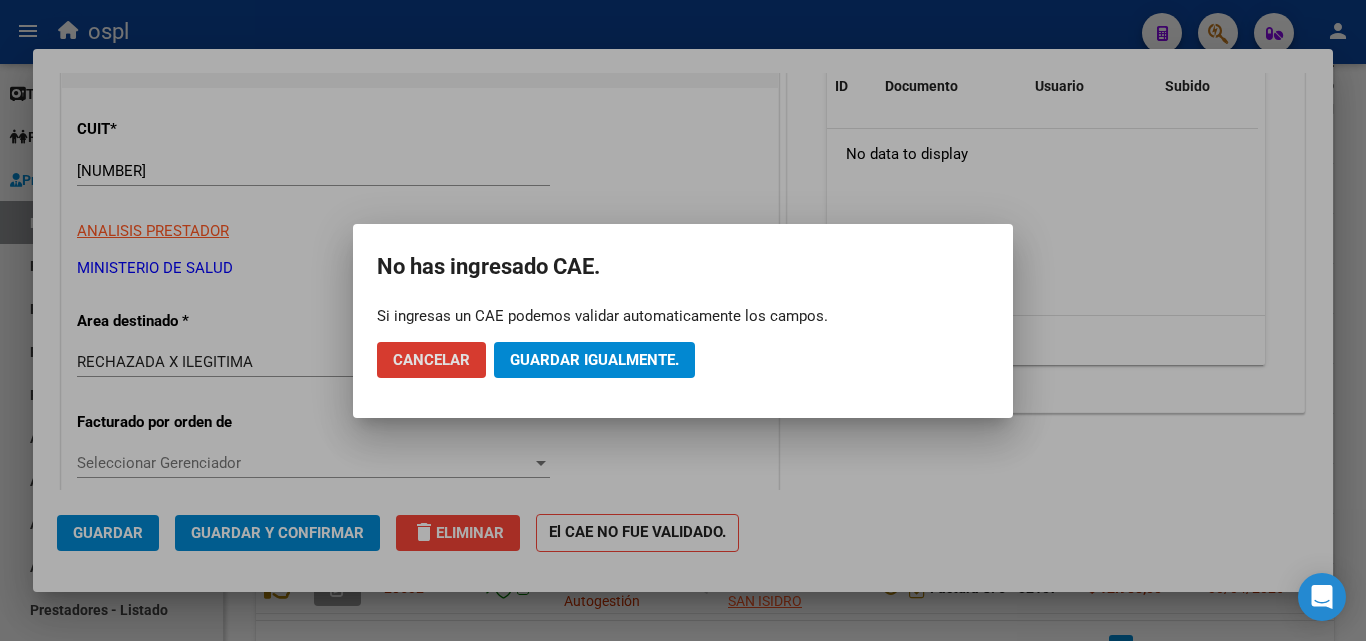 click on "Guardar igualmente." 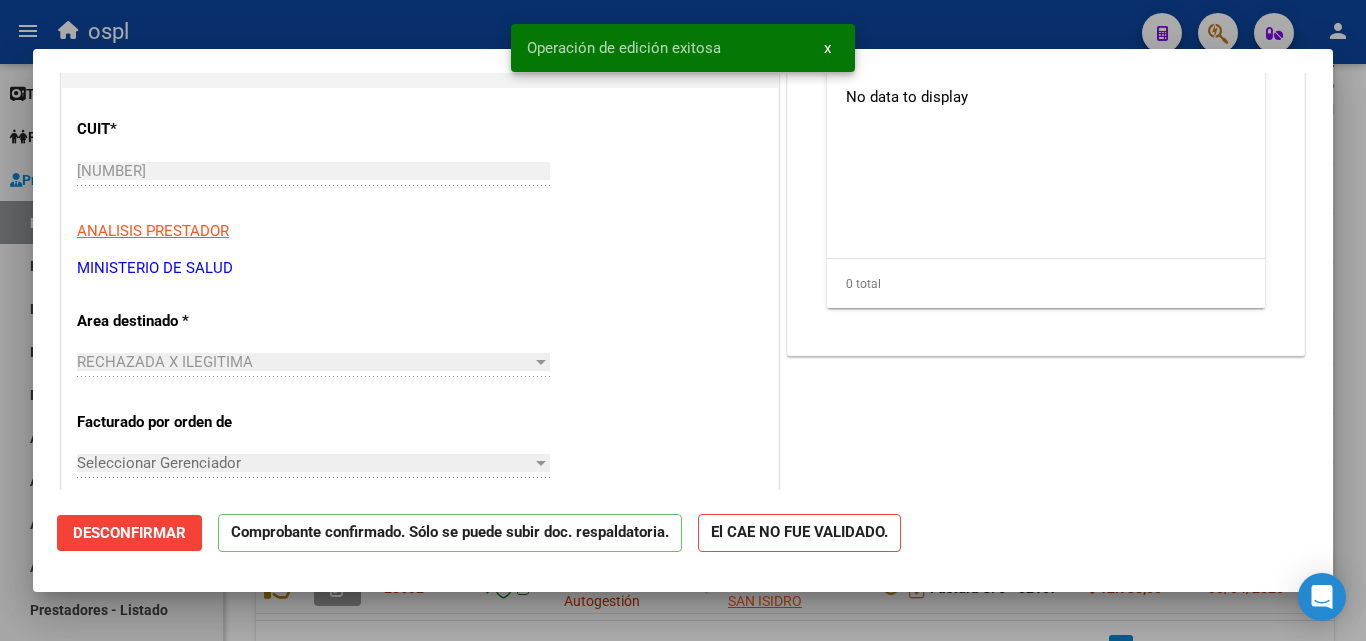 click at bounding box center [683, 320] 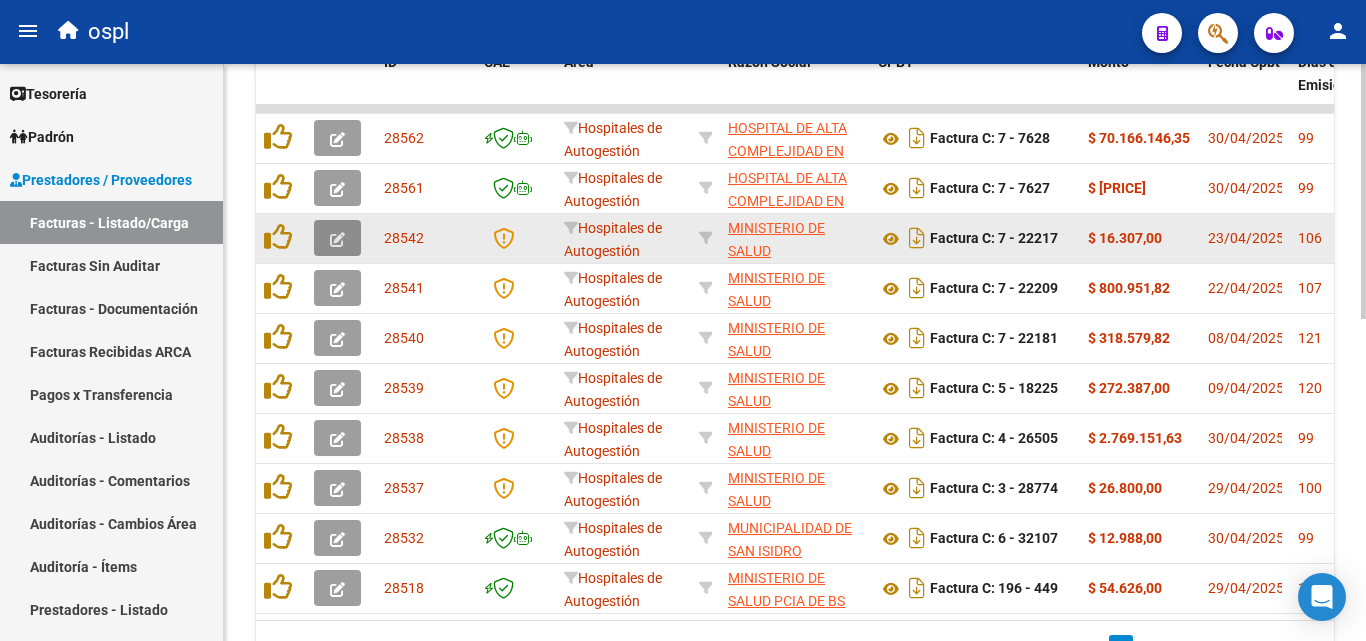 click 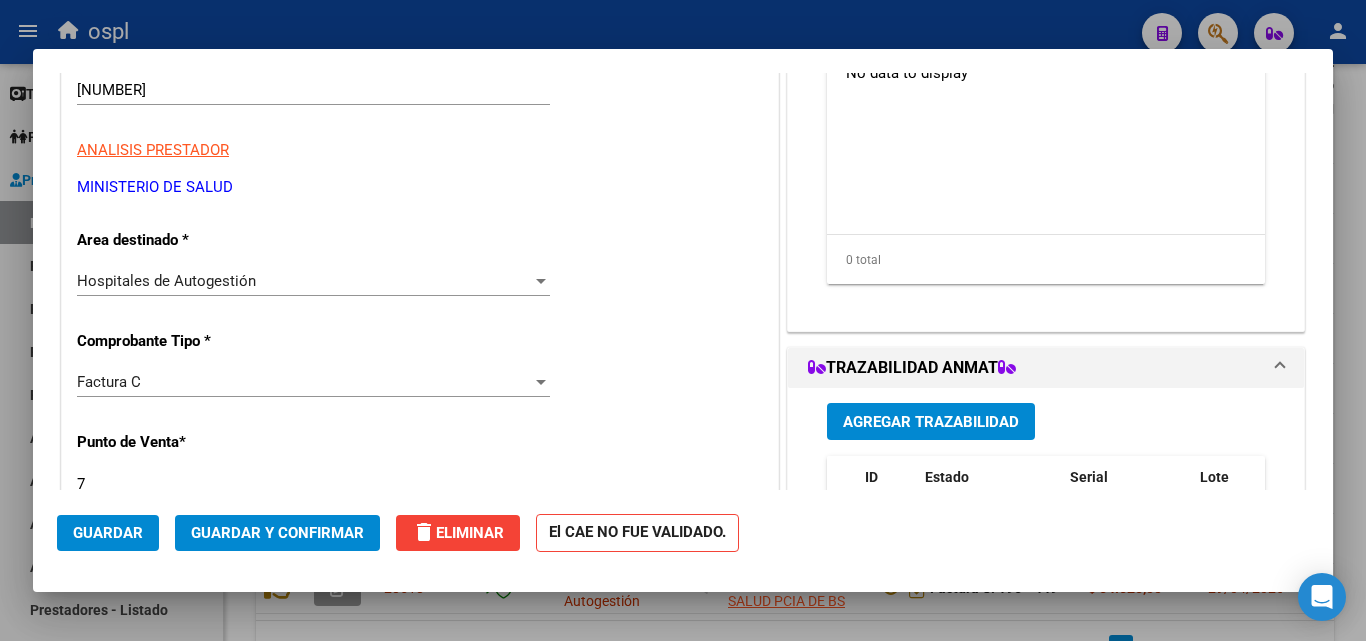 scroll, scrollTop: 300, scrollLeft: 0, axis: vertical 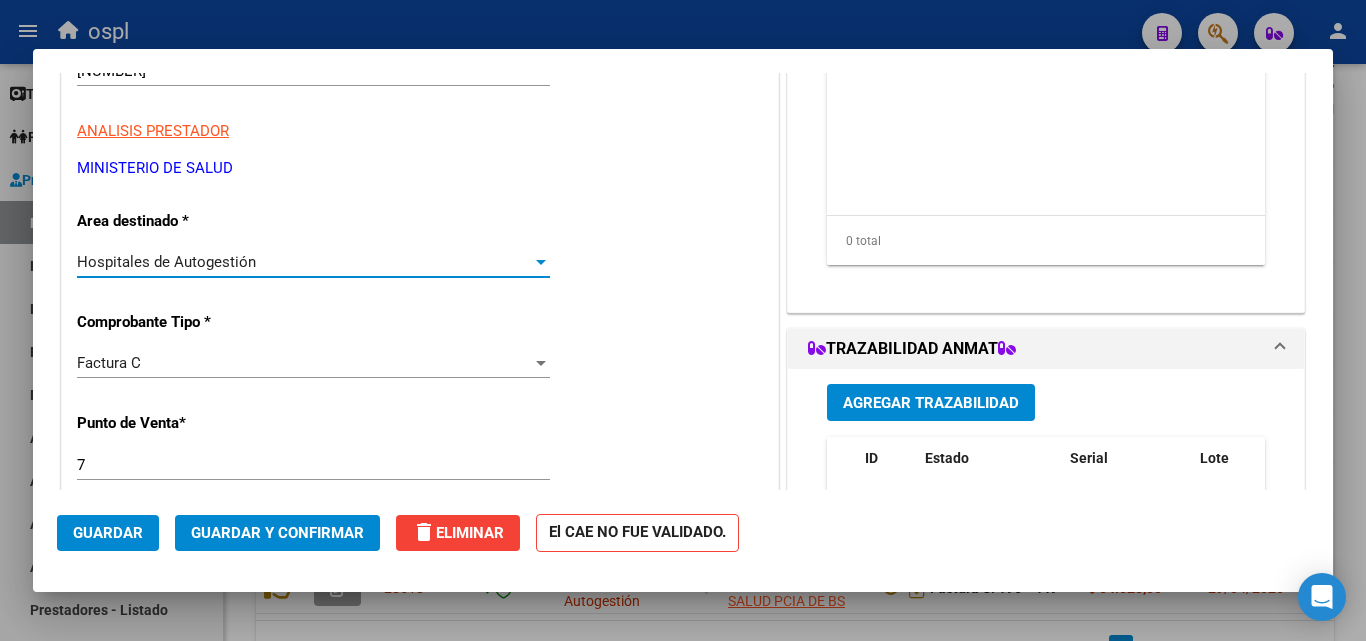 click on "Hospitales de Autogestión" at bounding box center [304, 262] 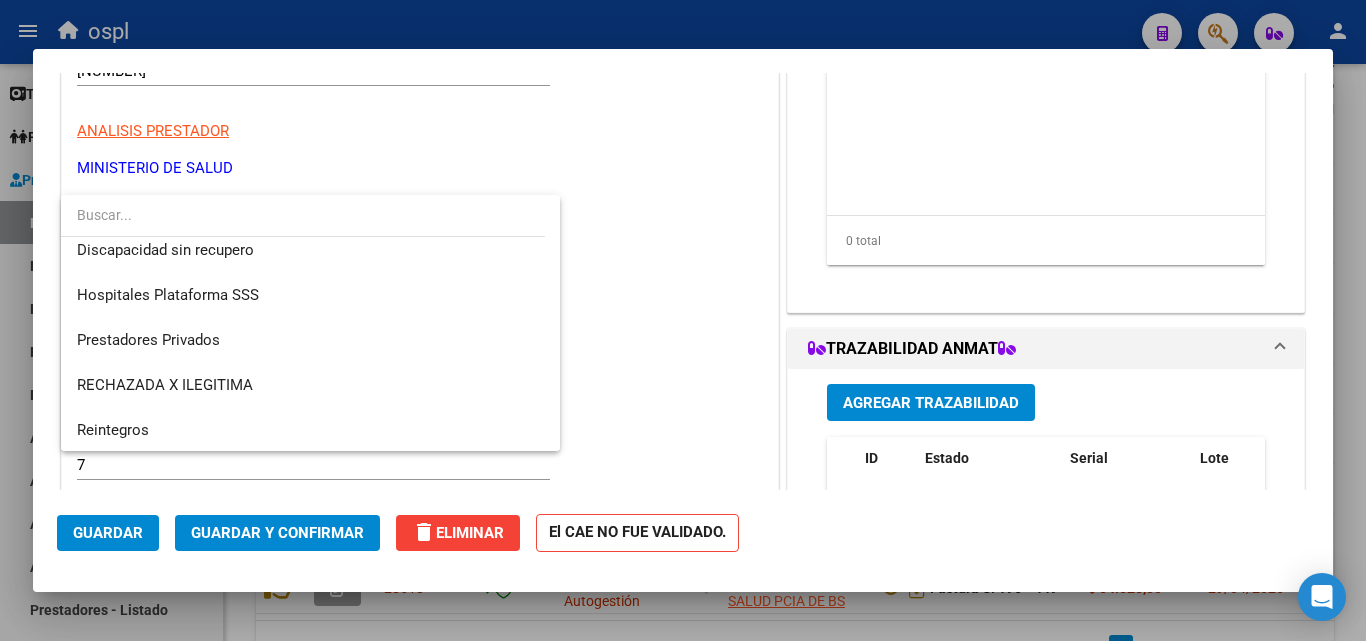 scroll, scrollTop: 239, scrollLeft: 0, axis: vertical 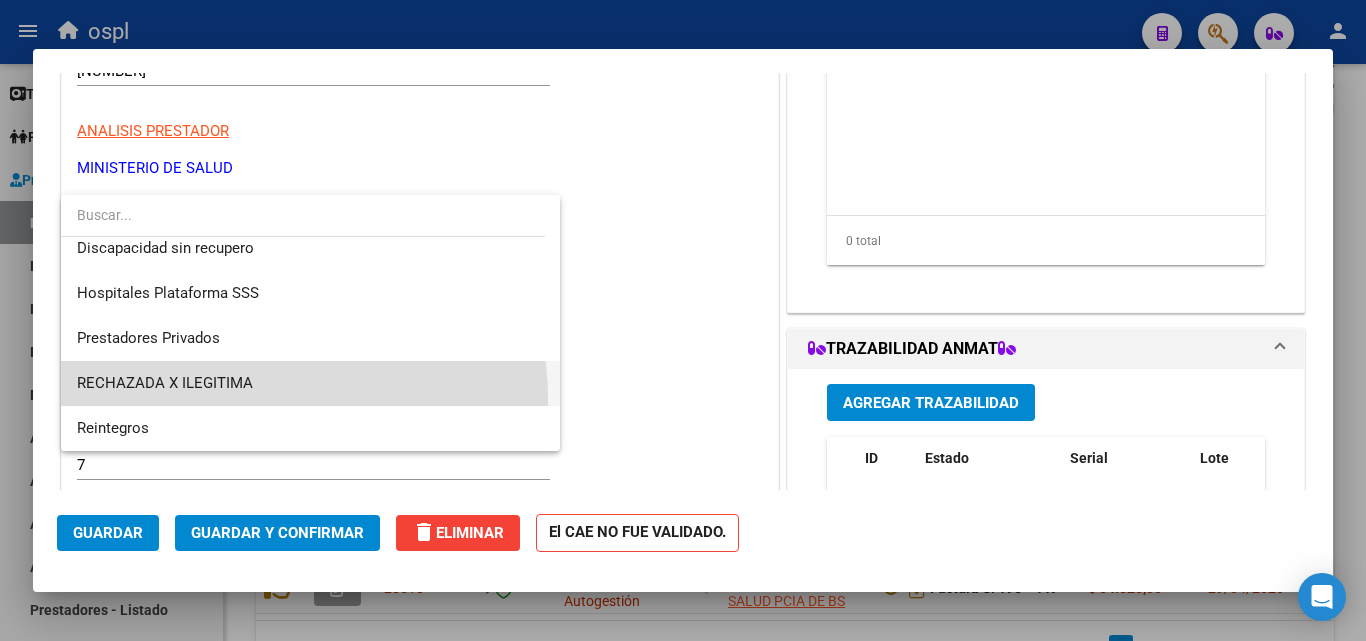 click on "RECHAZADA X ILEGITIMA" at bounding box center [310, 383] 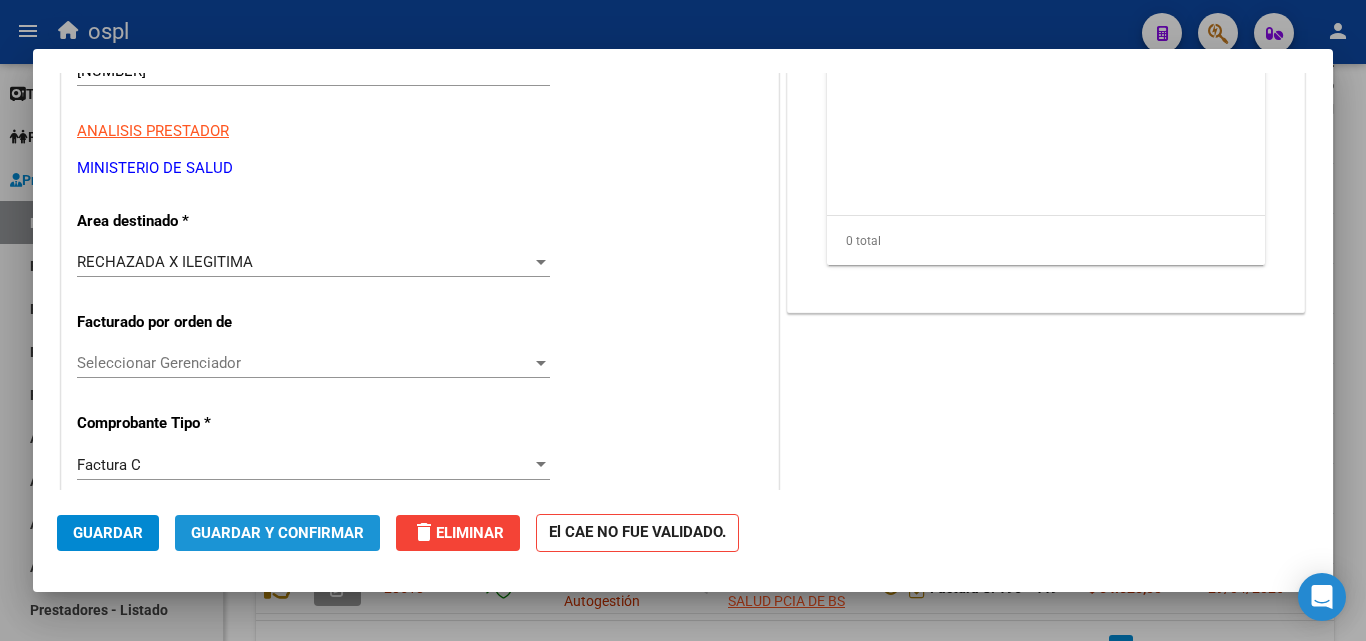click on "Guardar y Confirmar" 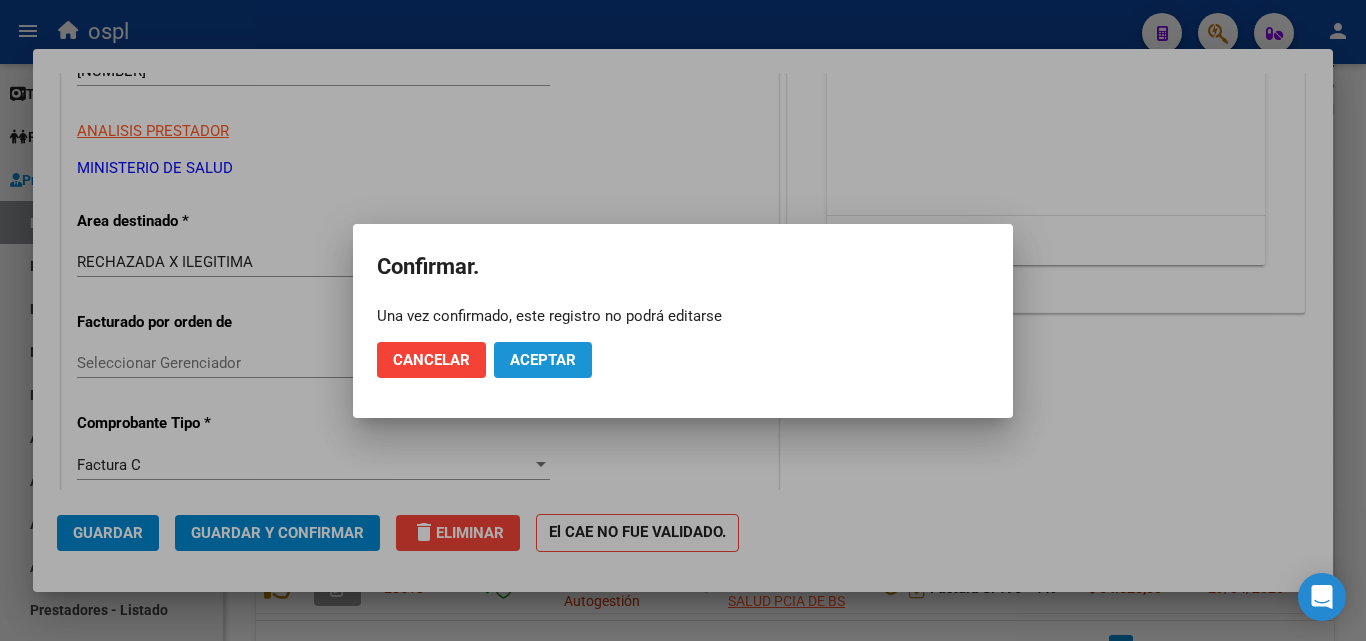 click on "Aceptar" 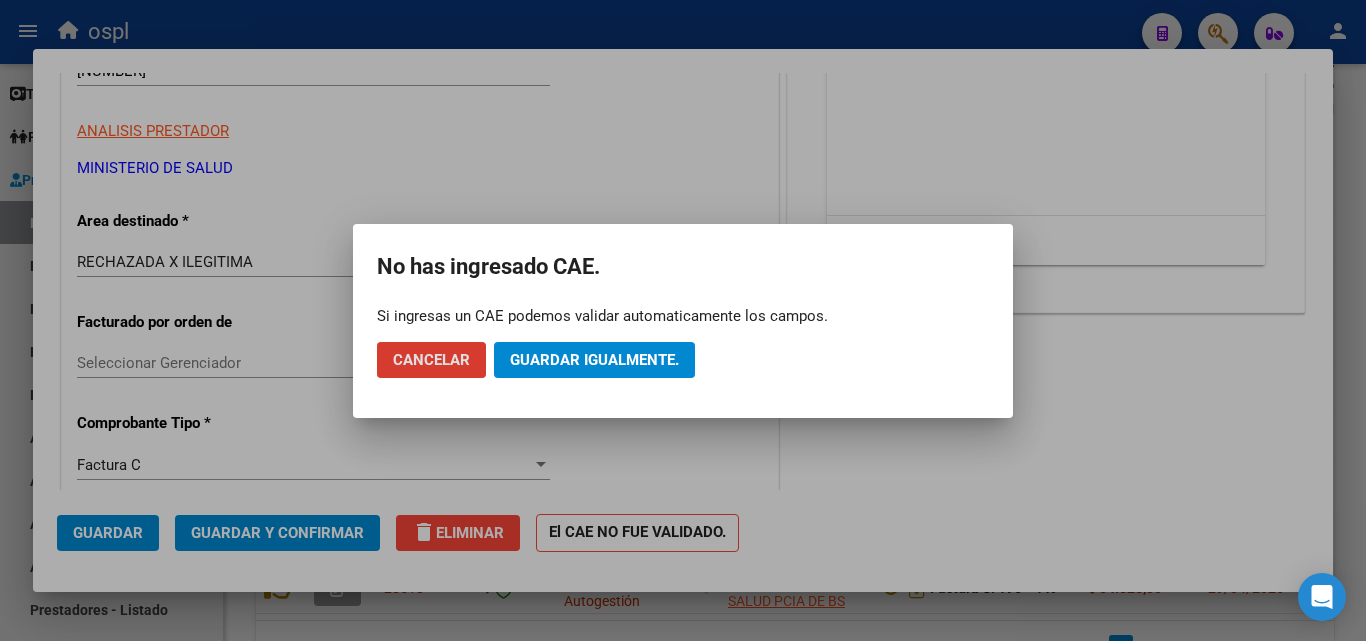 click on "Guardar igualmente." 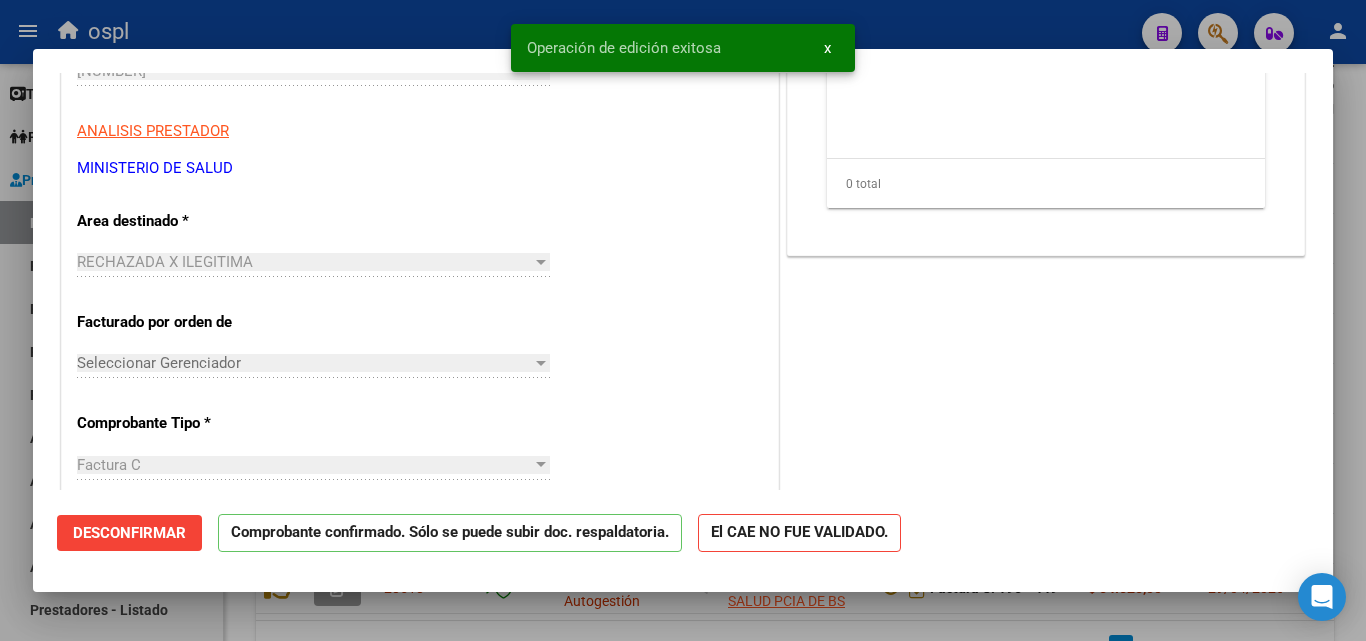 click at bounding box center [683, 320] 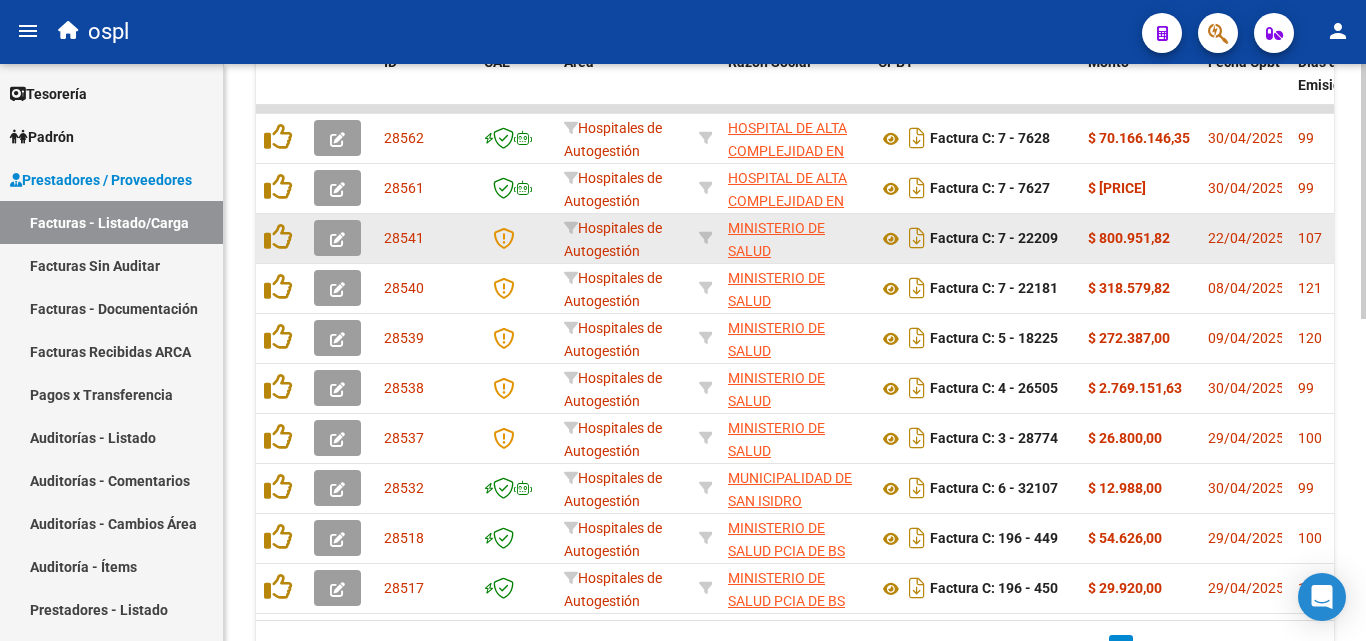 click 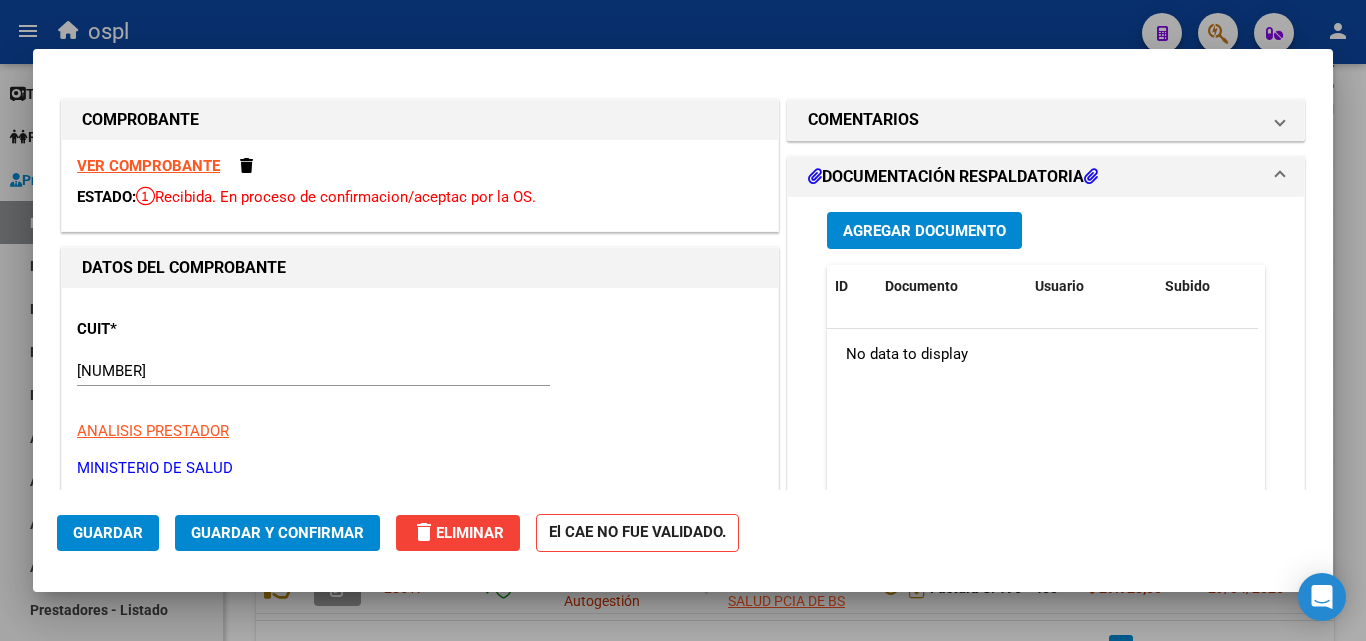 scroll, scrollTop: 200, scrollLeft: 0, axis: vertical 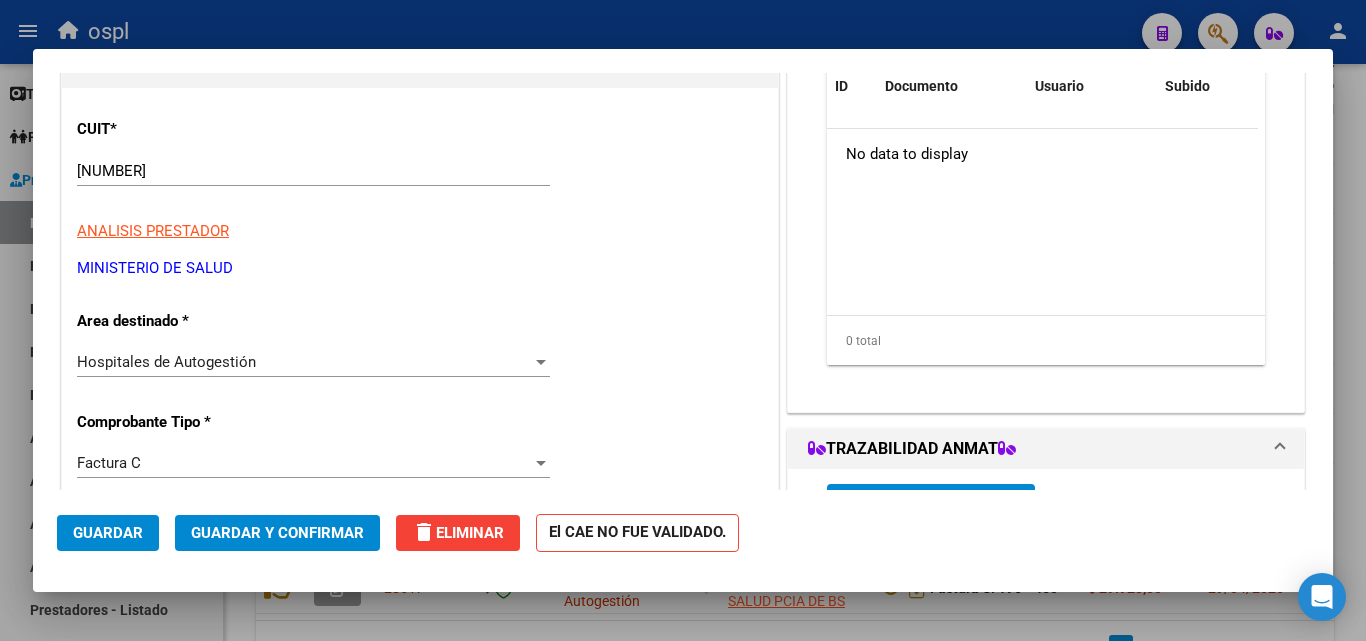 click on "Hospitales de Autogestión Seleccionar Area" at bounding box center (313, 362) 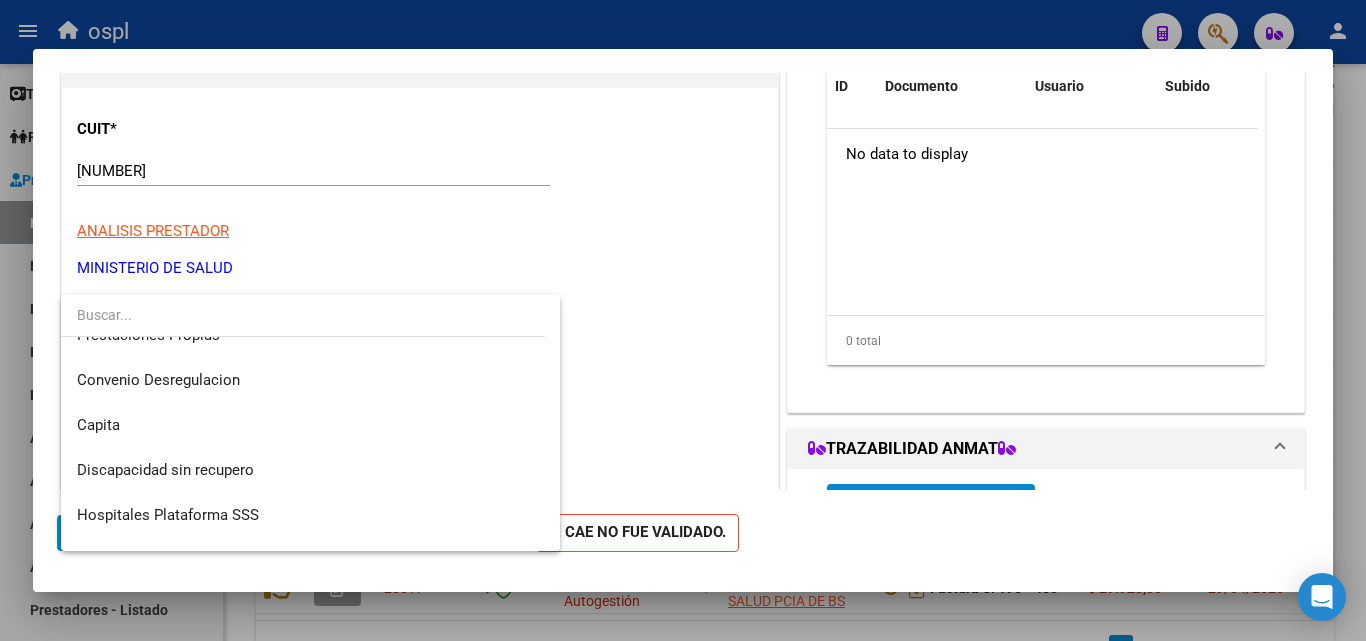scroll, scrollTop: 239, scrollLeft: 0, axis: vertical 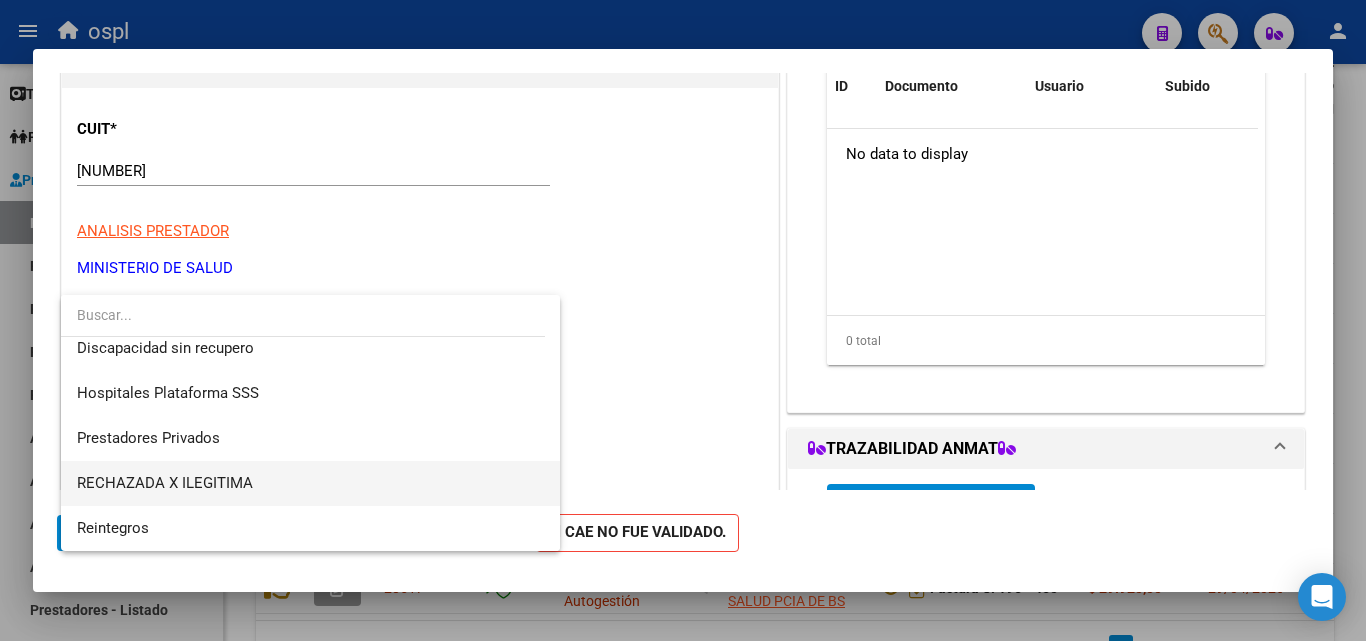 click on "RECHAZADA X ILEGITIMA" at bounding box center [310, 483] 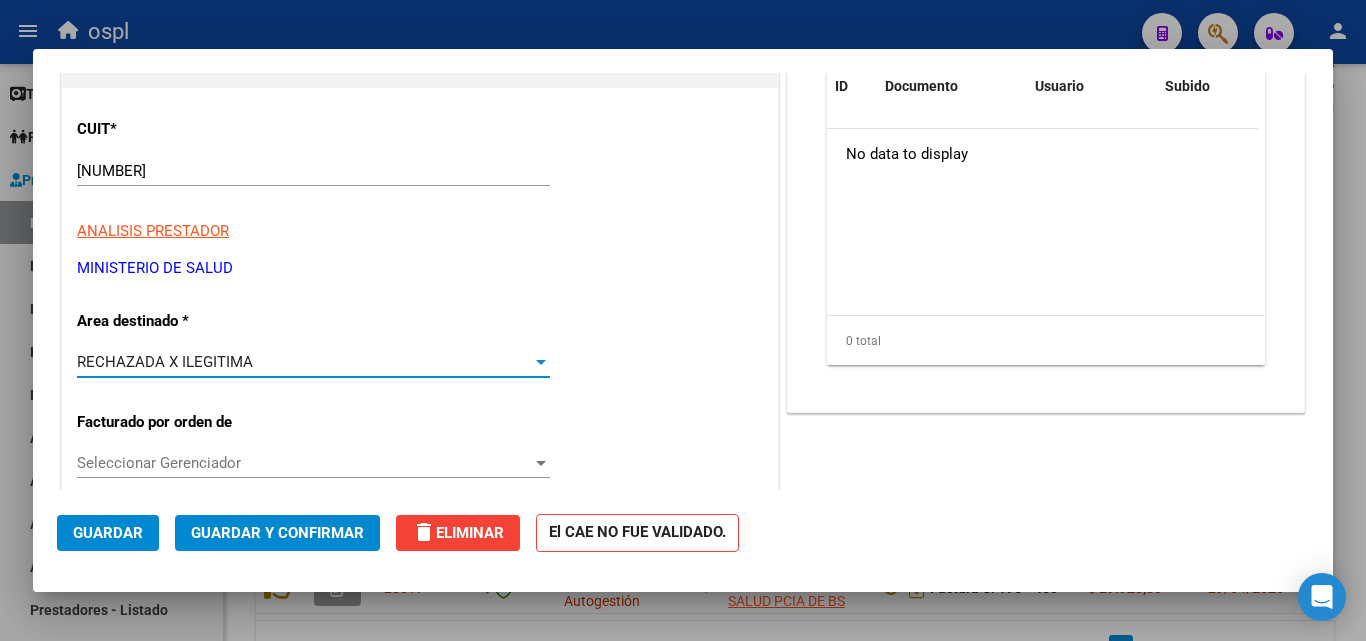 click on "Guardar y Confirmar" 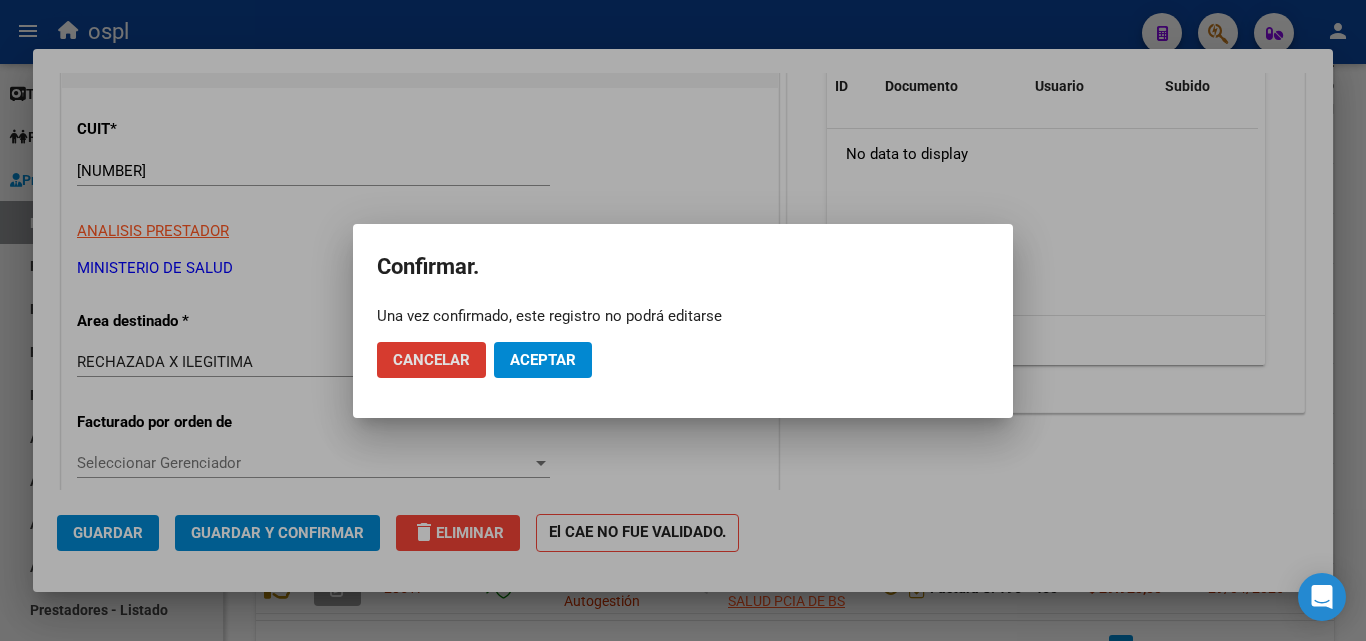 click on "Aceptar" 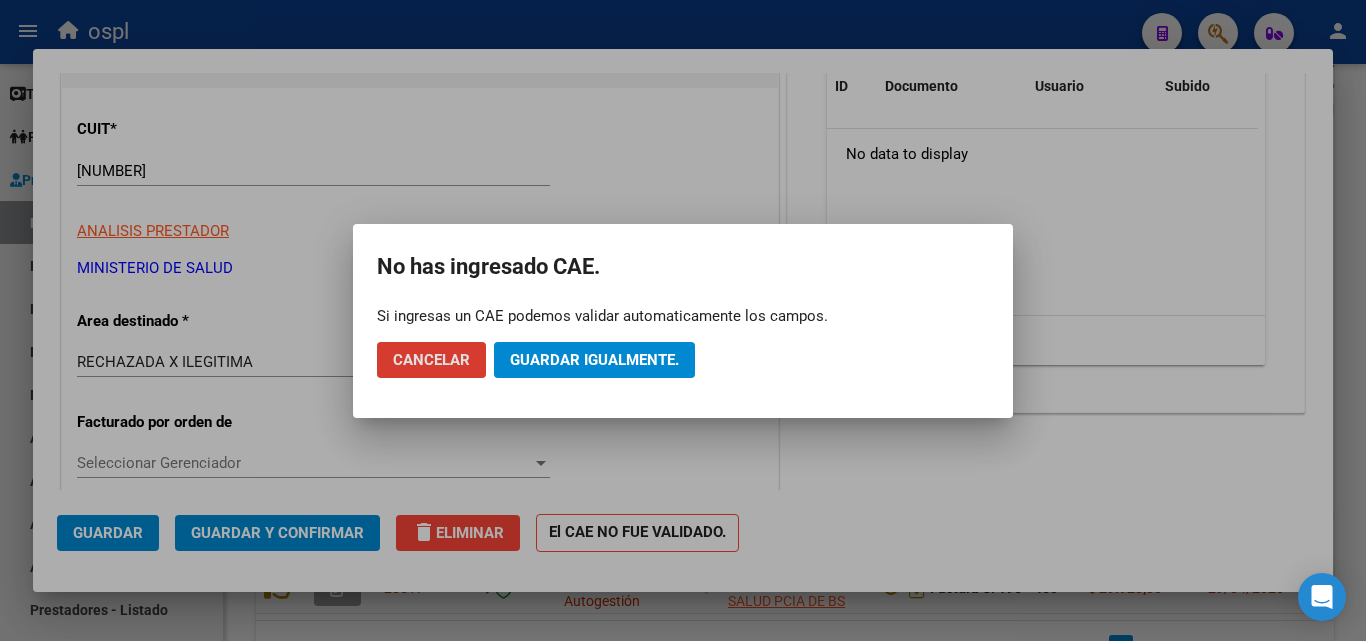 click on "Guardar igualmente." 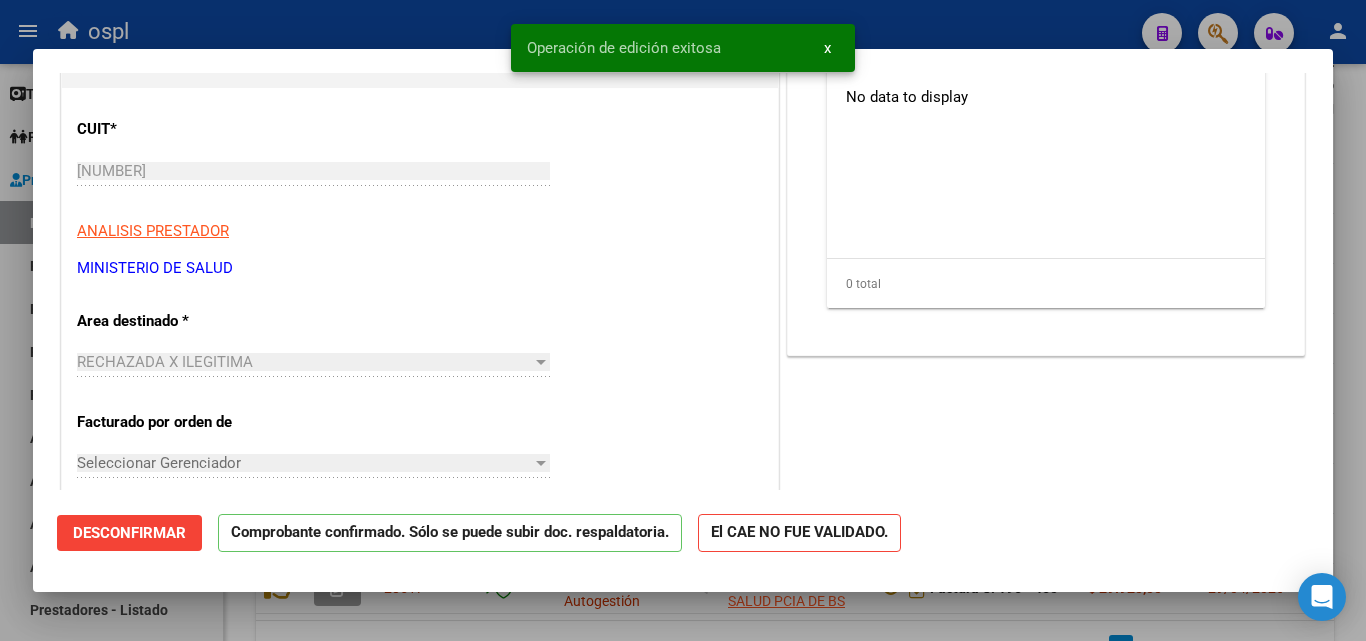 click at bounding box center (683, 320) 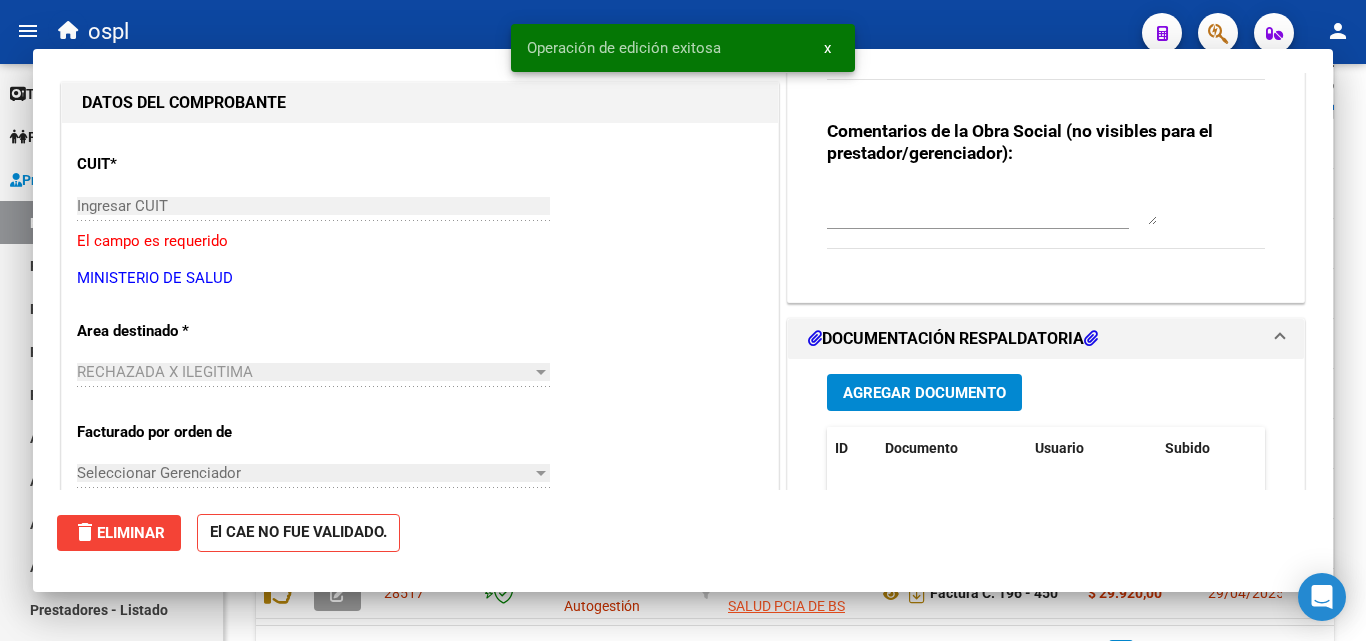 scroll, scrollTop: 0, scrollLeft: 0, axis: both 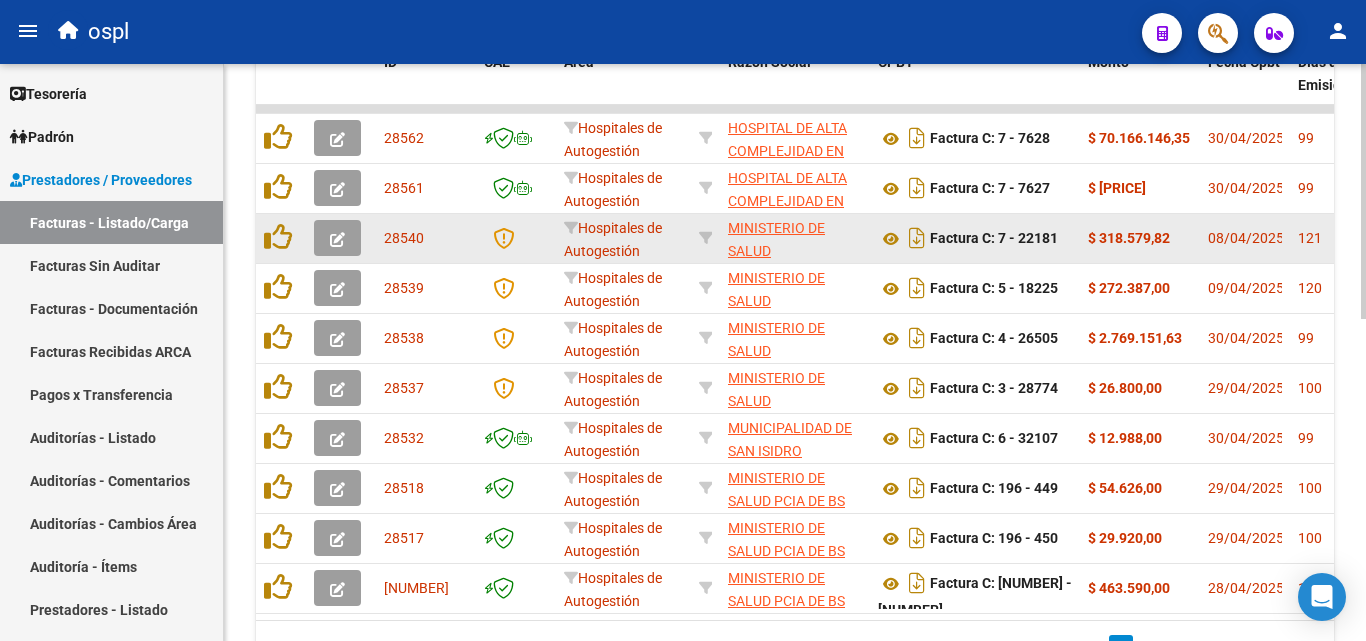 click 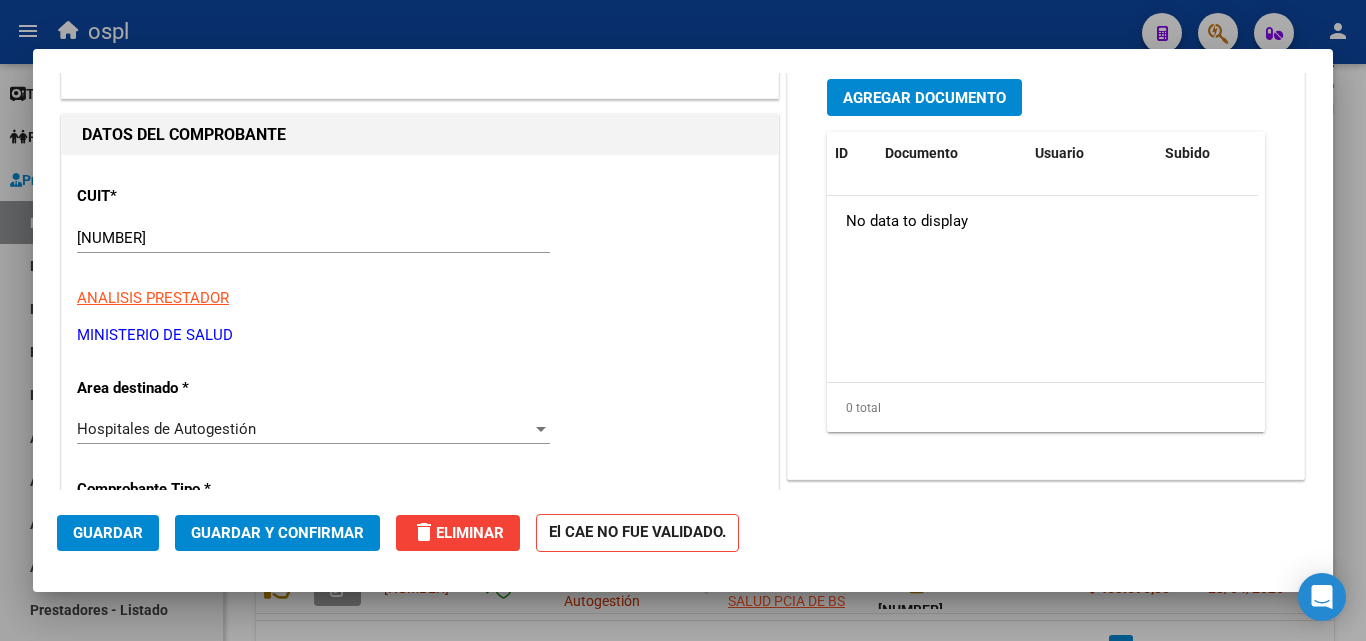 scroll, scrollTop: 200, scrollLeft: 0, axis: vertical 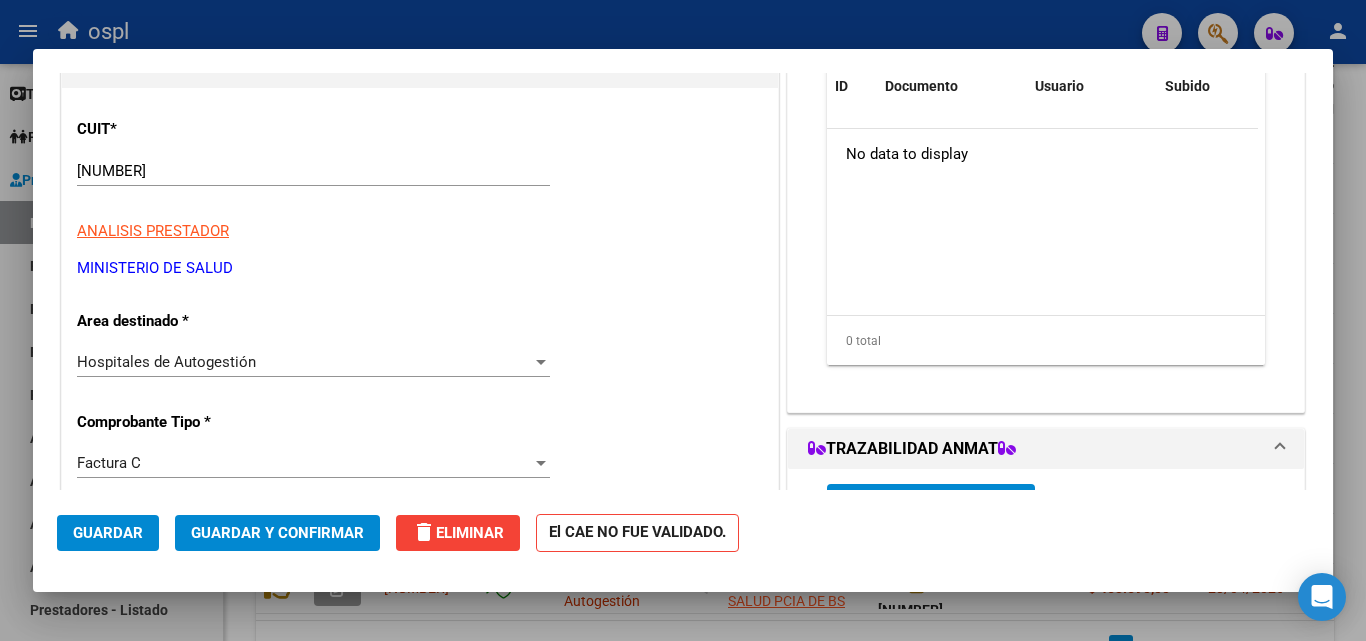 click on "Hospitales de Autogestión" at bounding box center [304, 362] 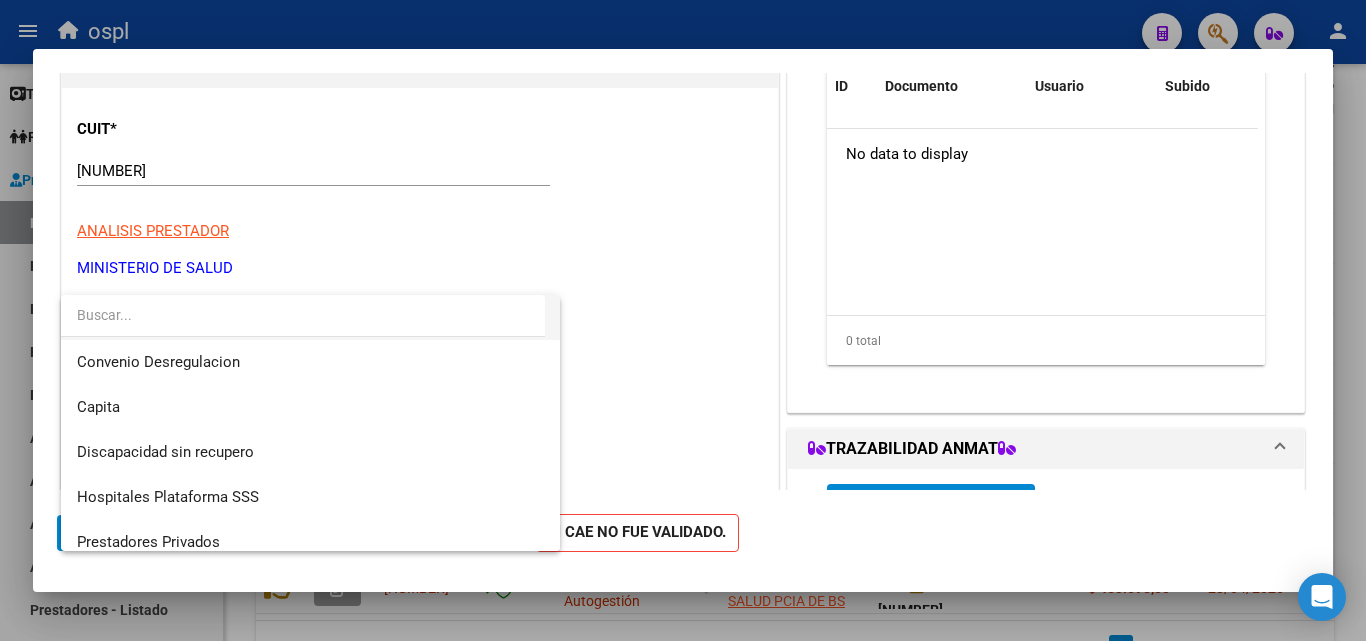 scroll, scrollTop: 239, scrollLeft: 0, axis: vertical 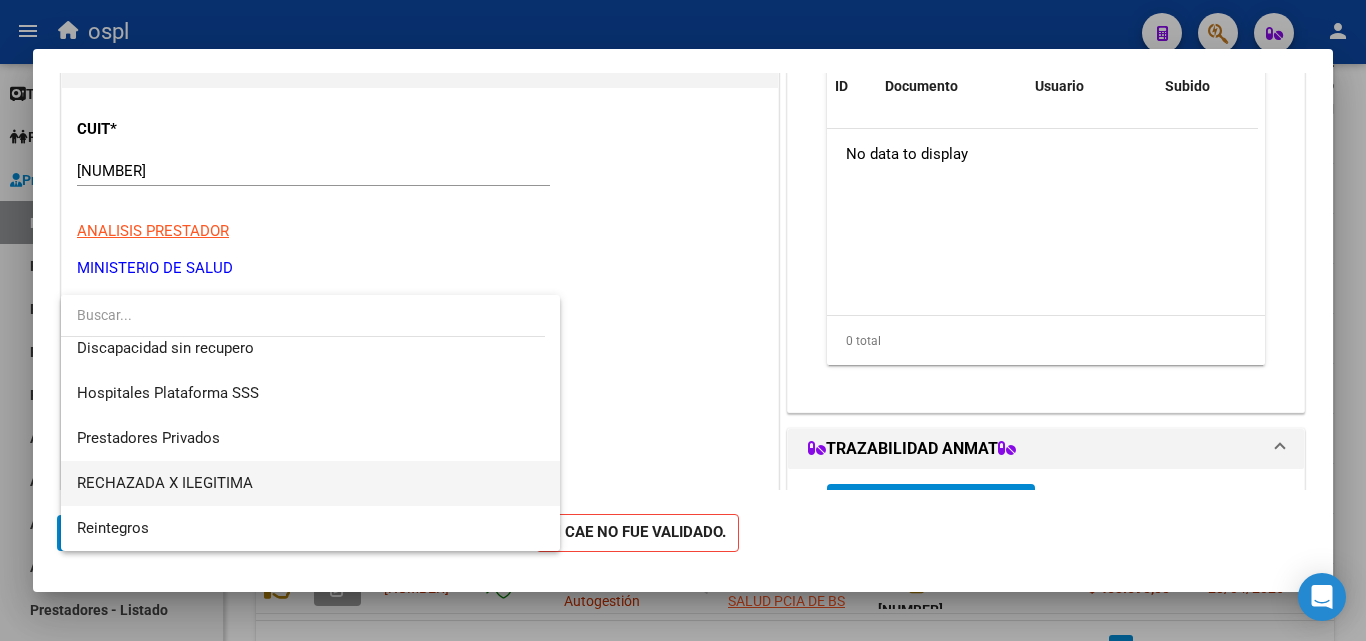 click on "RECHAZADA X ILEGITIMA" at bounding box center (310, 483) 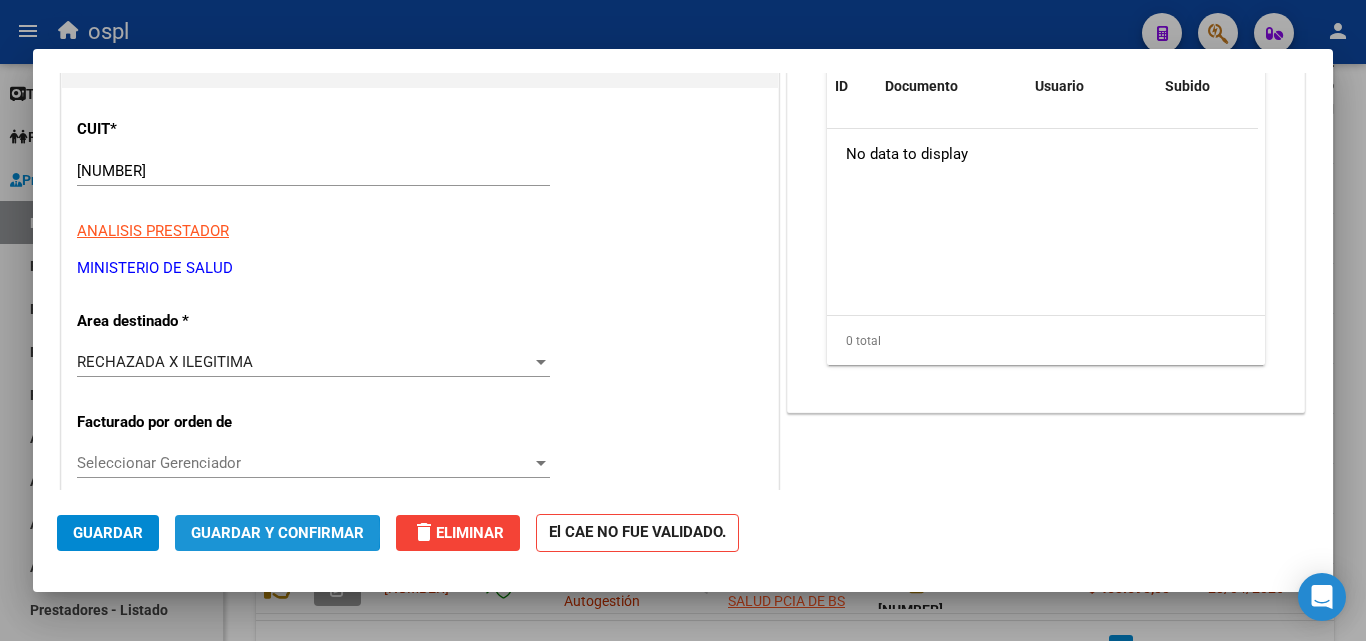 click on "Guardar y Confirmar" 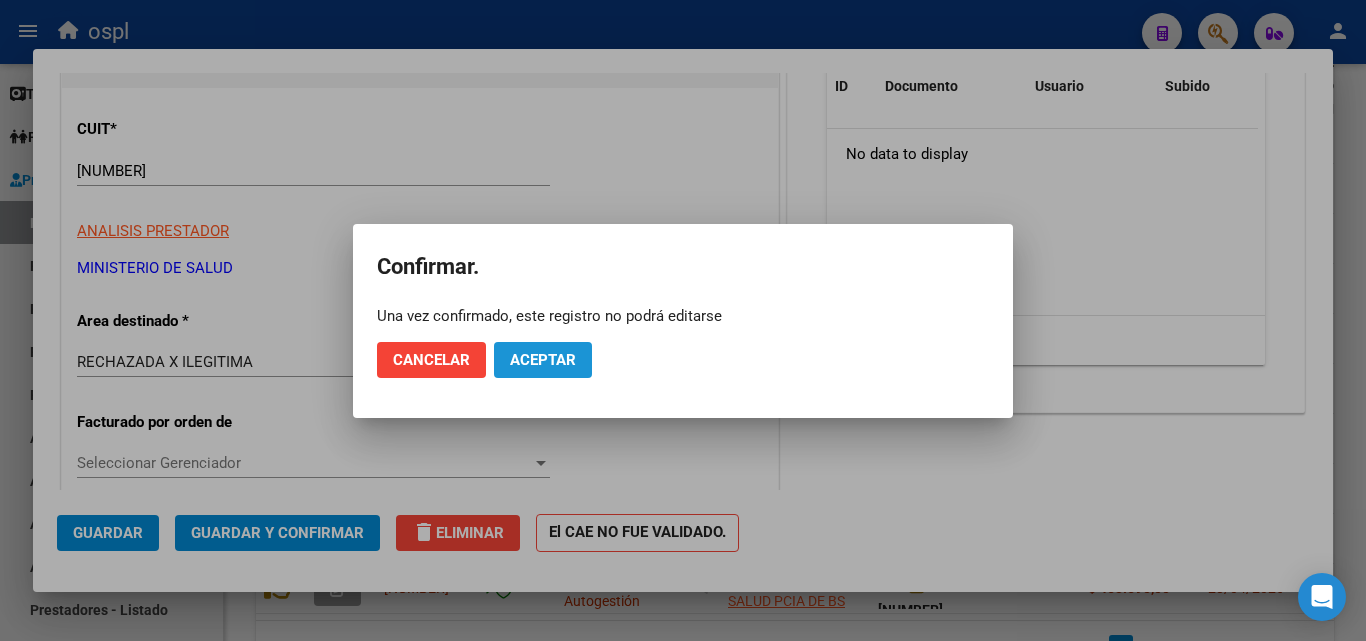 click on "Aceptar" 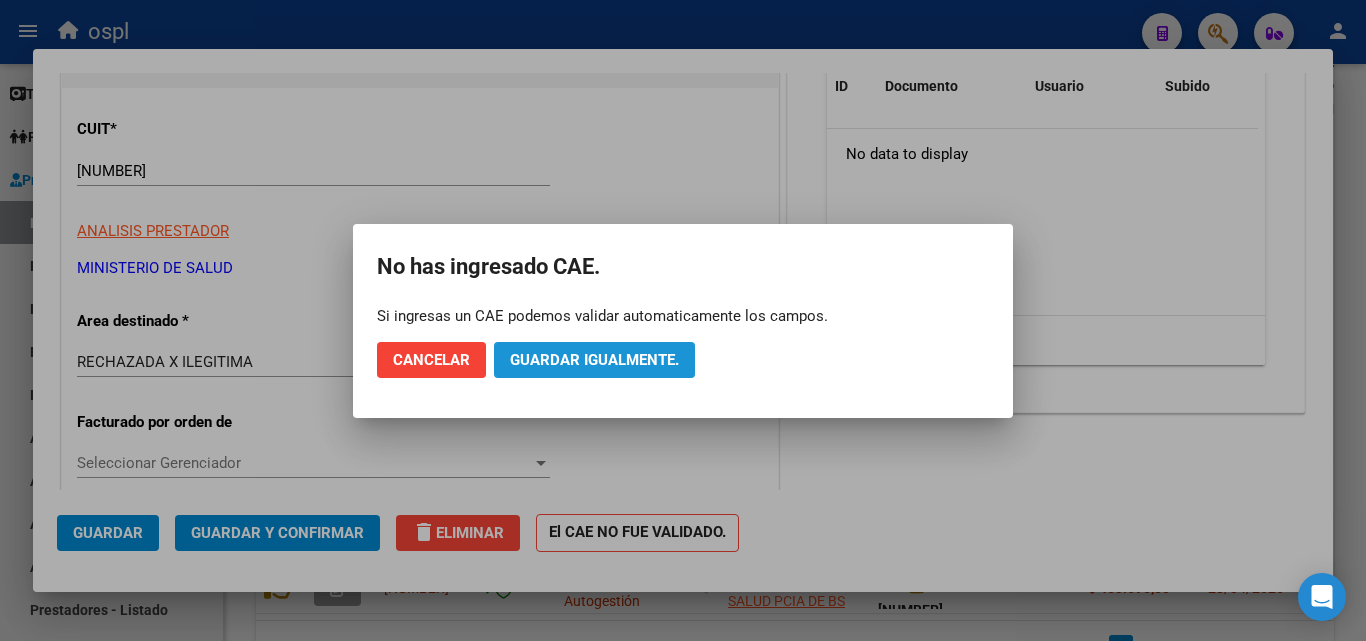 click on "Guardar igualmente." 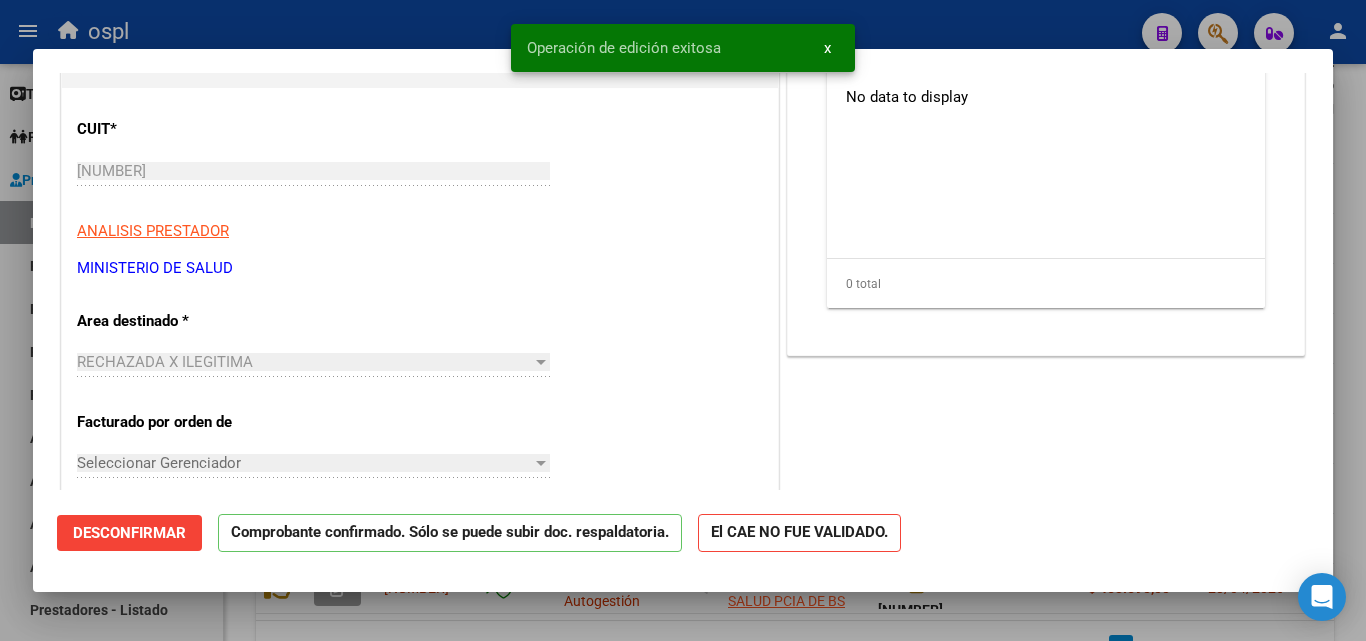 click at bounding box center (683, 320) 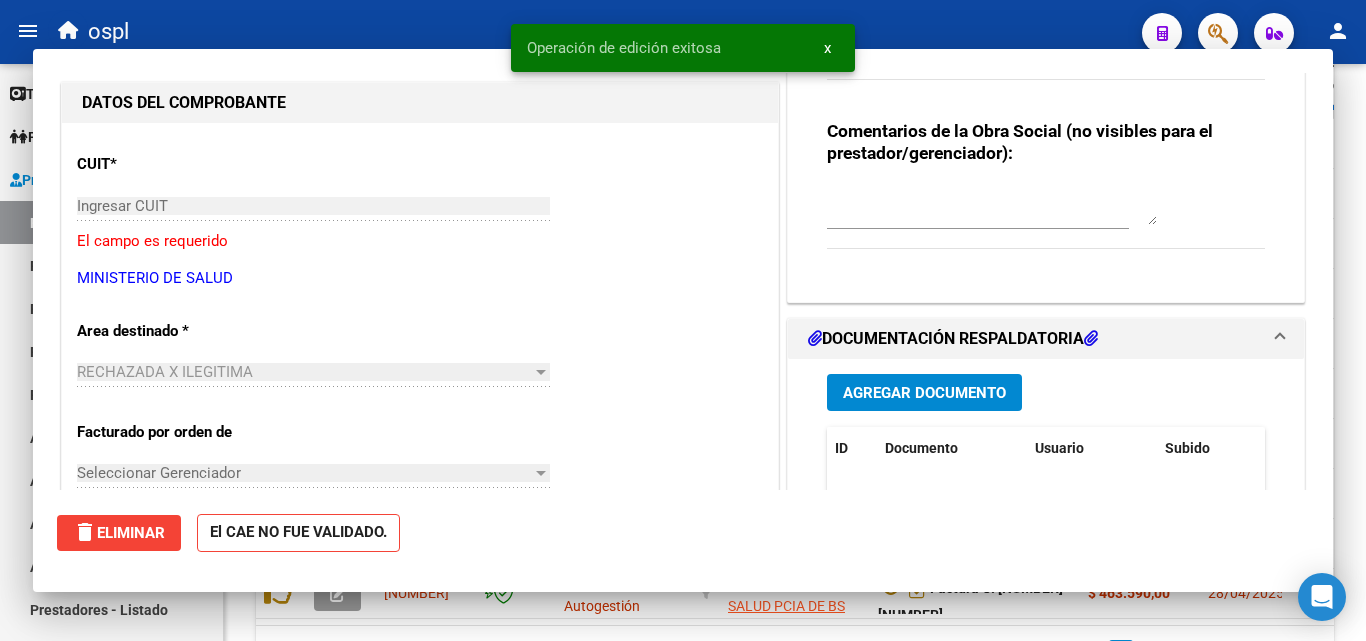 scroll, scrollTop: 0, scrollLeft: 0, axis: both 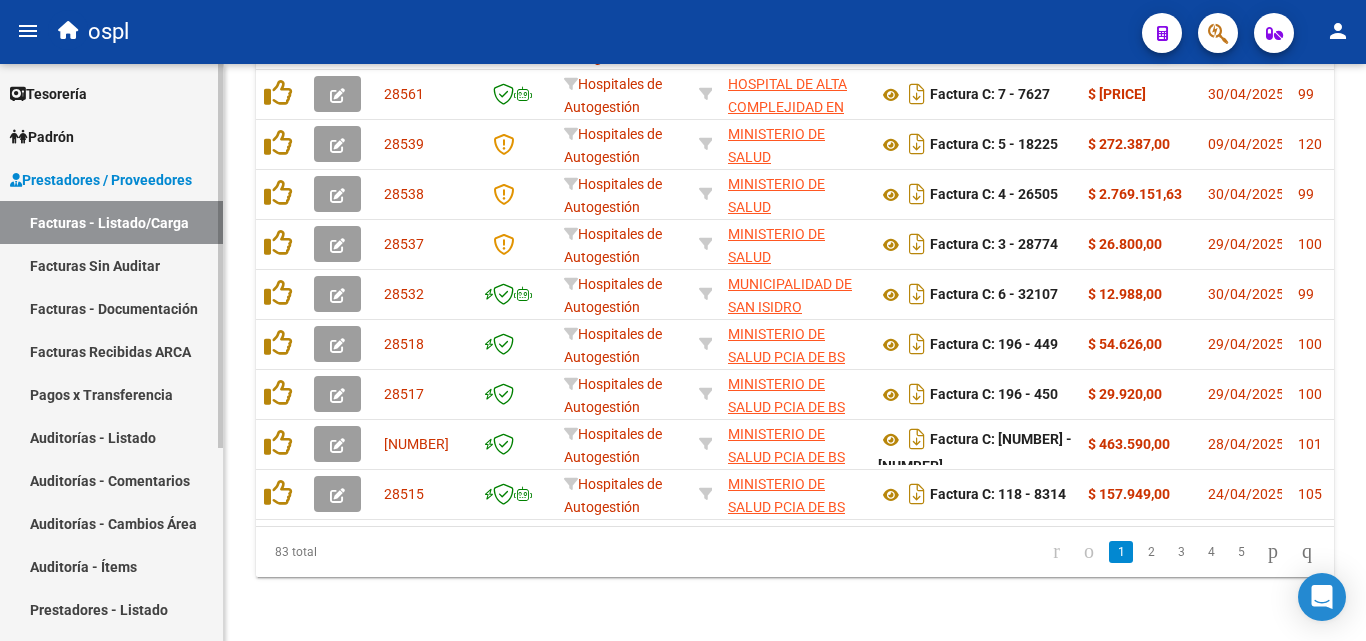 click on "Facturas Sin Auditar" at bounding box center [111, 265] 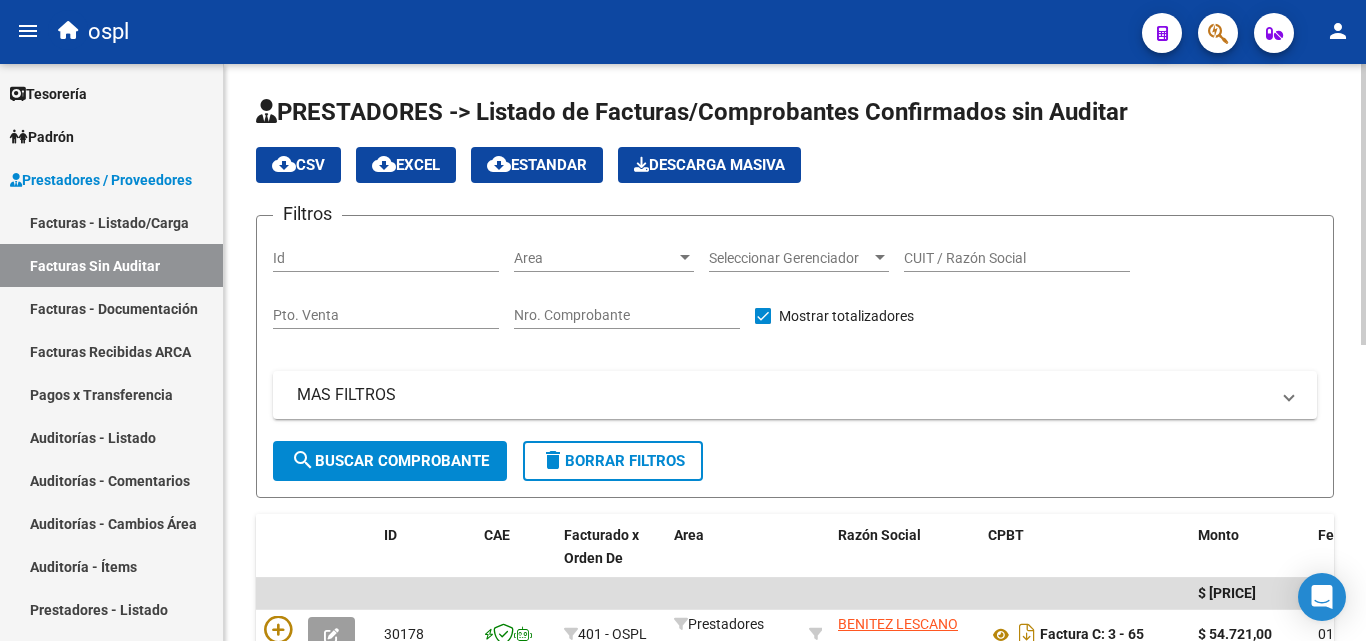 scroll, scrollTop: 100, scrollLeft: 0, axis: vertical 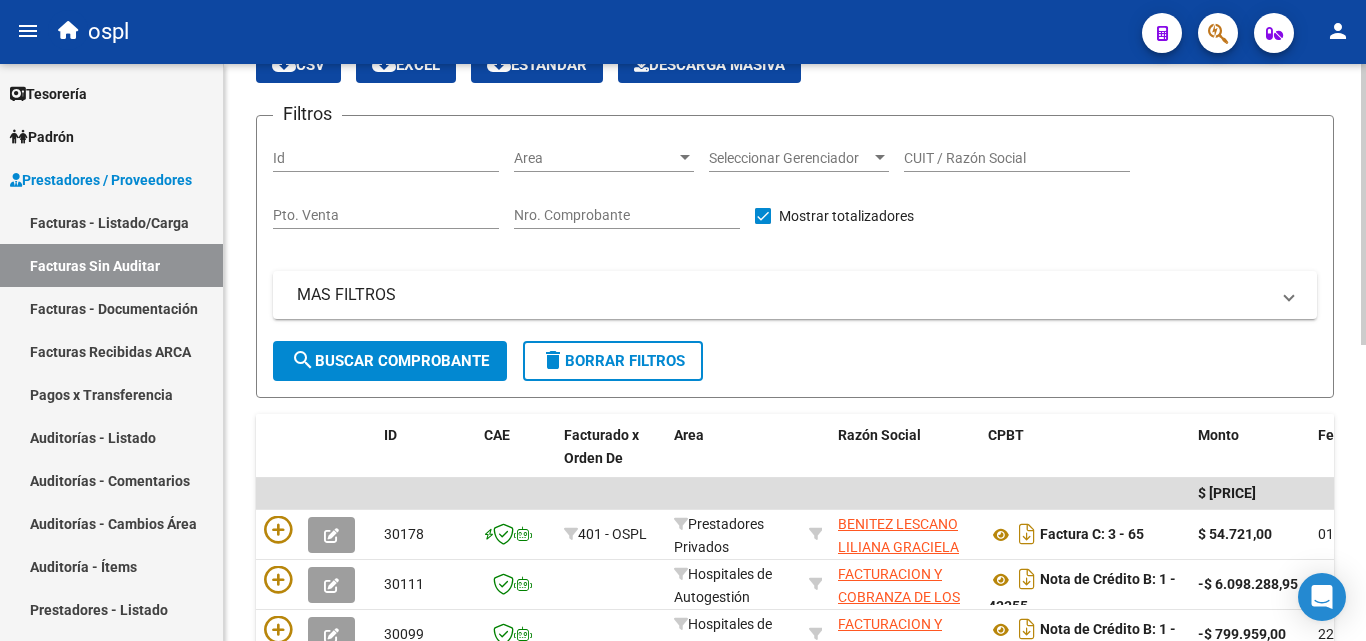 click on "Nro. Comprobante" at bounding box center (627, 215) 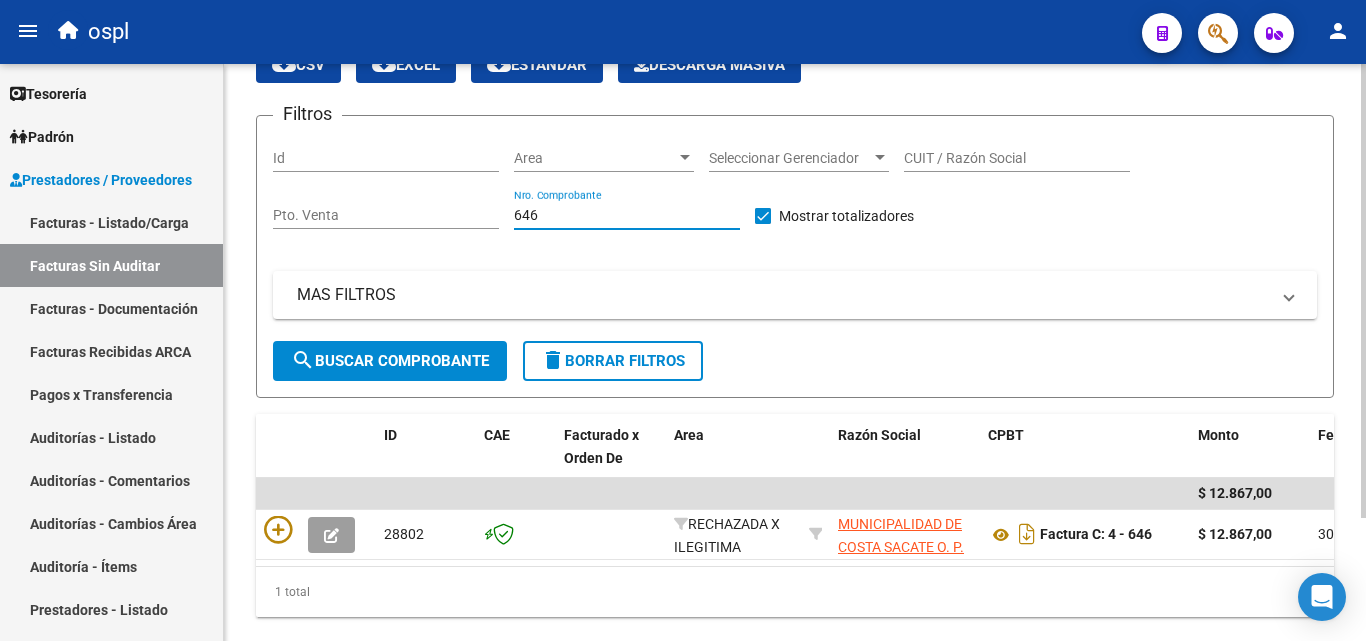 type on "646" 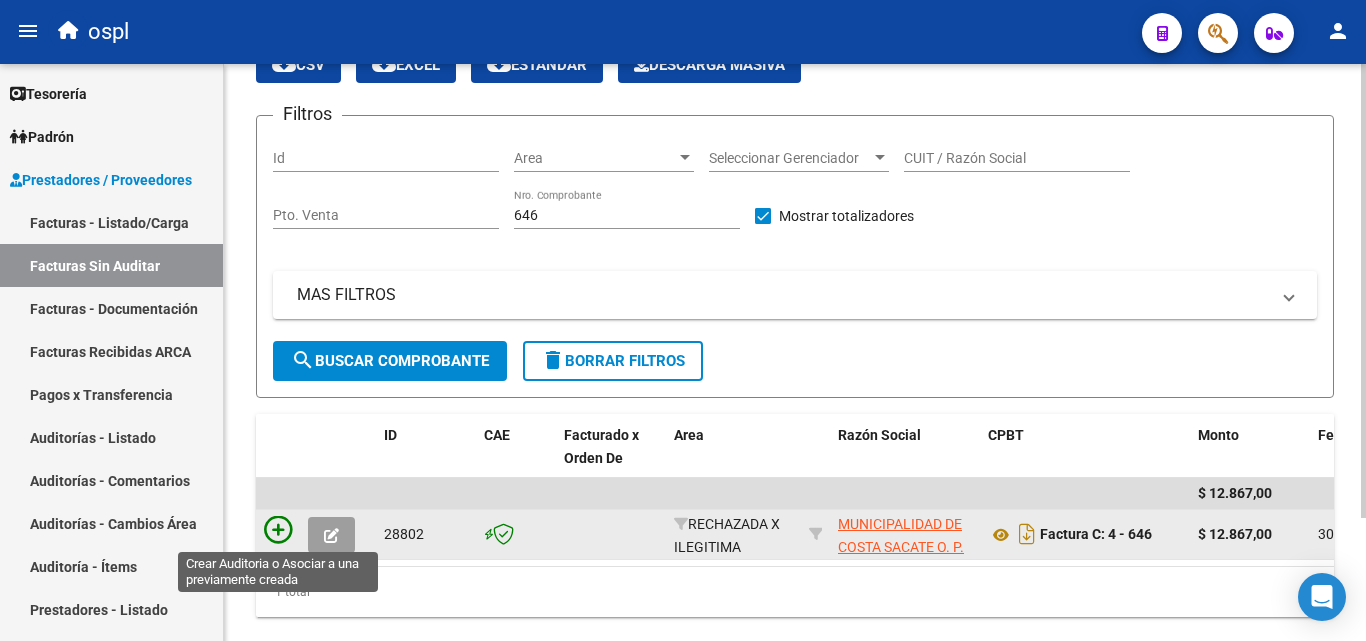 click 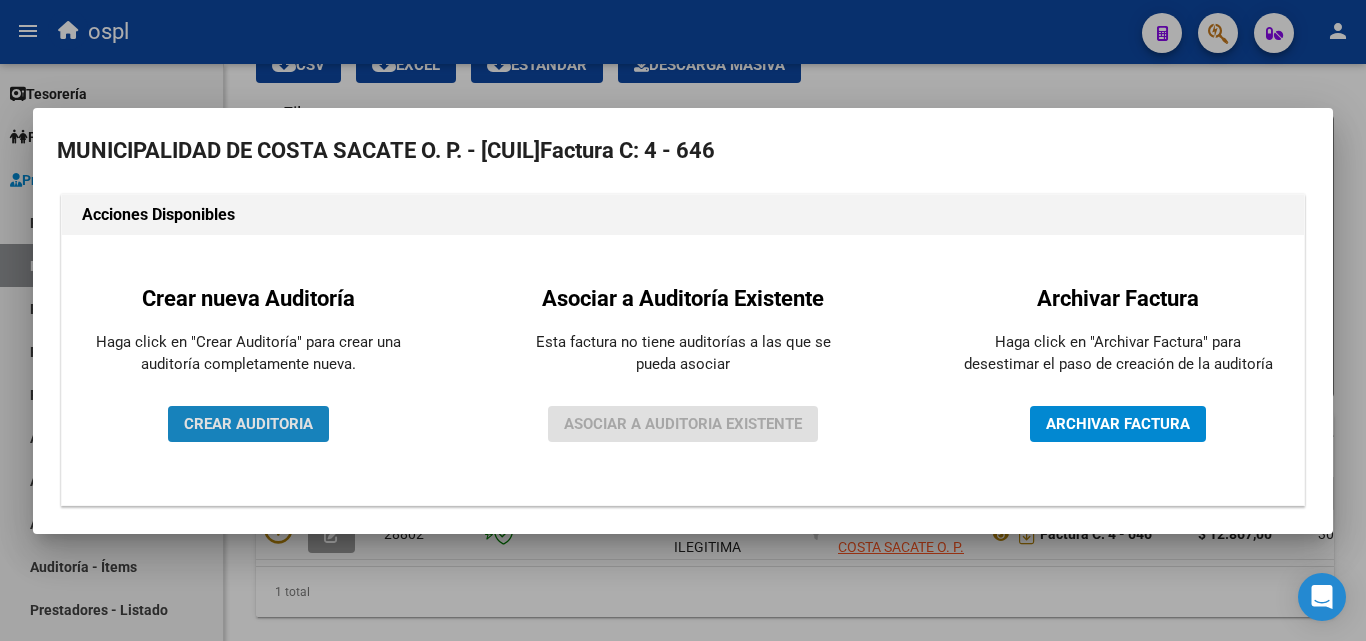 click on "CREAR AUDITORIA" at bounding box center [248, 424] 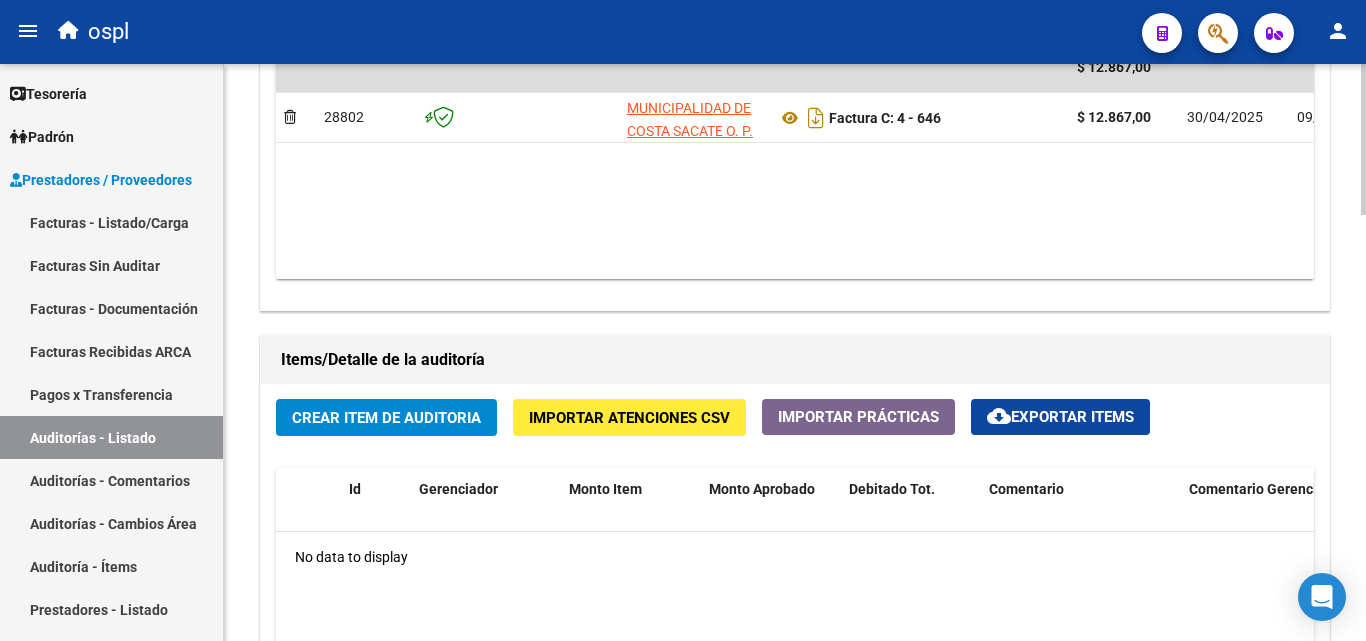 scroll, scrollTop: 1200, scrollLeft: 0, axis: vertical 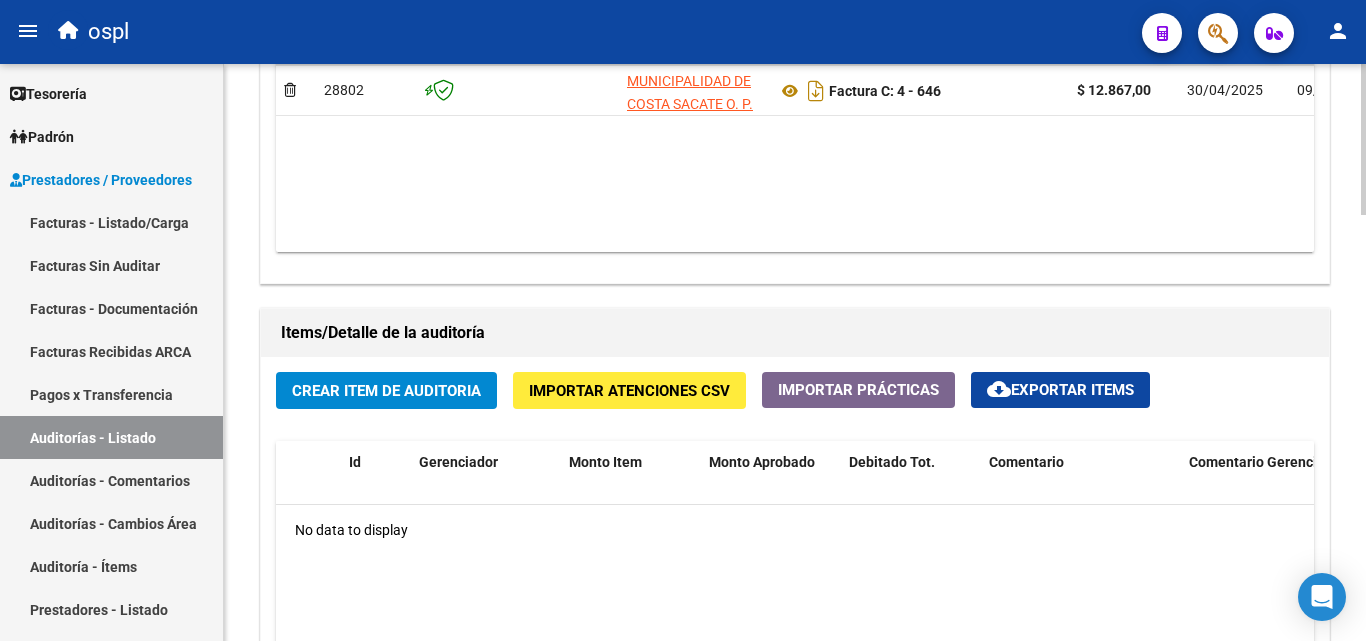 click on "Crear Item de Auditoria" 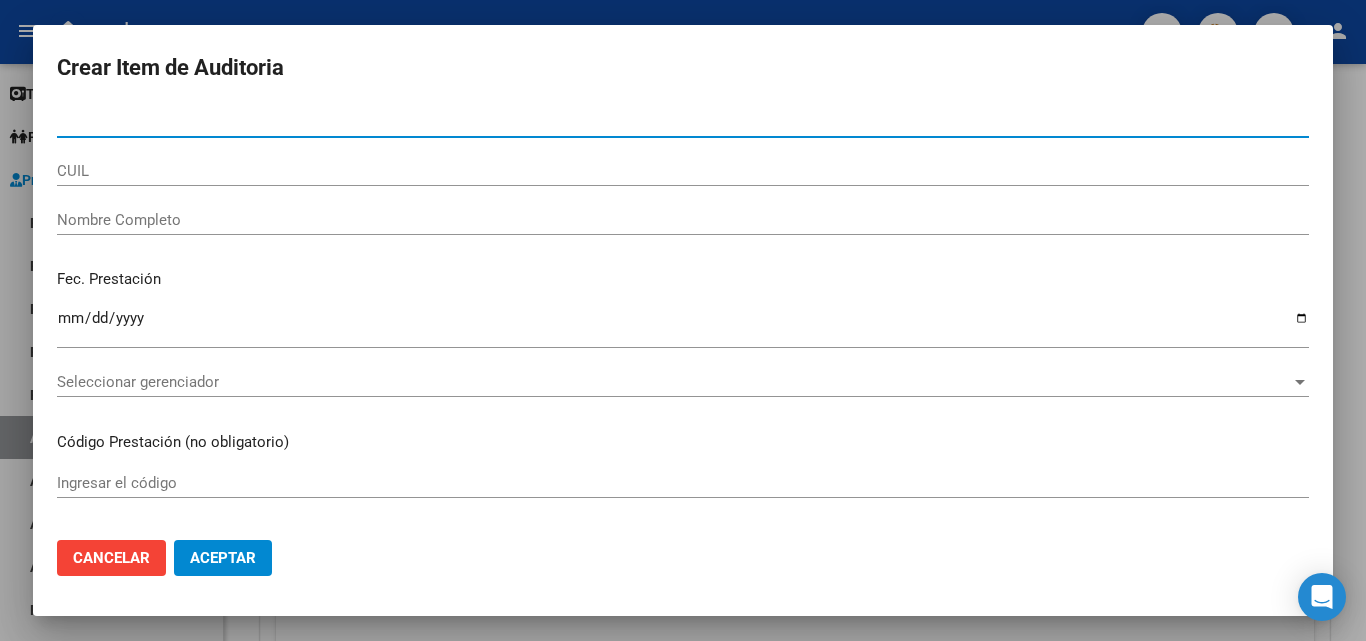 click on "Nombre Completo" at bounding box center [683, 220] 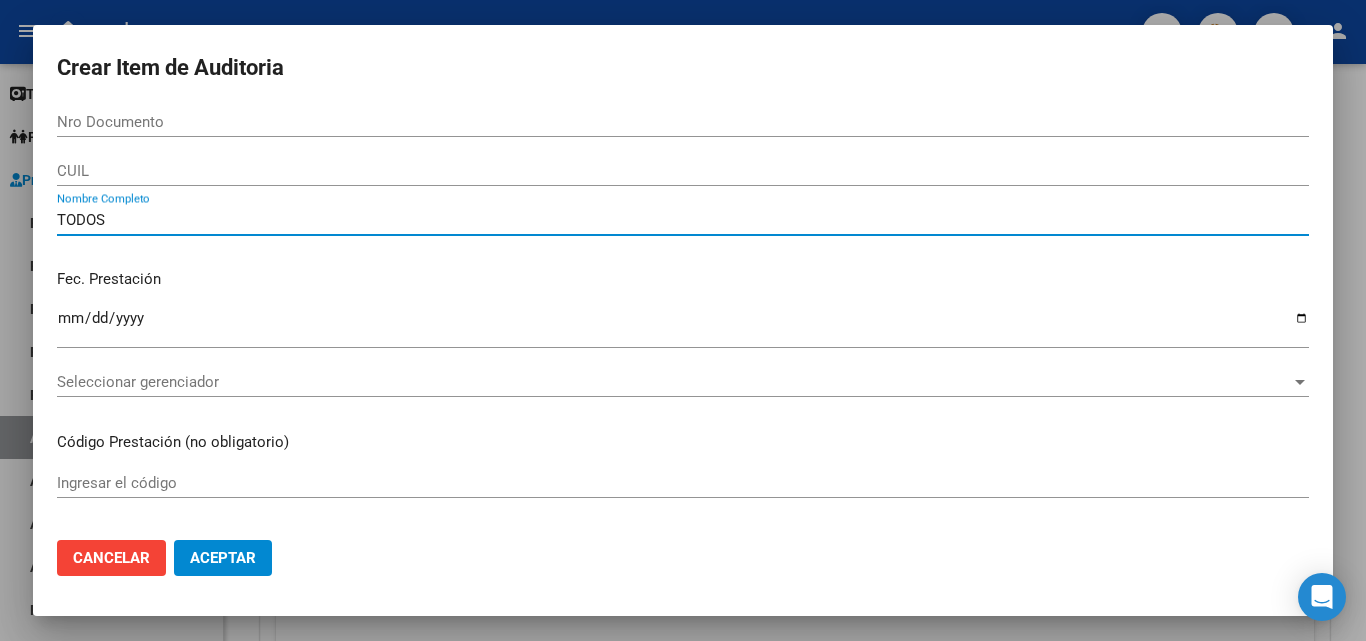 type on "TODOS" 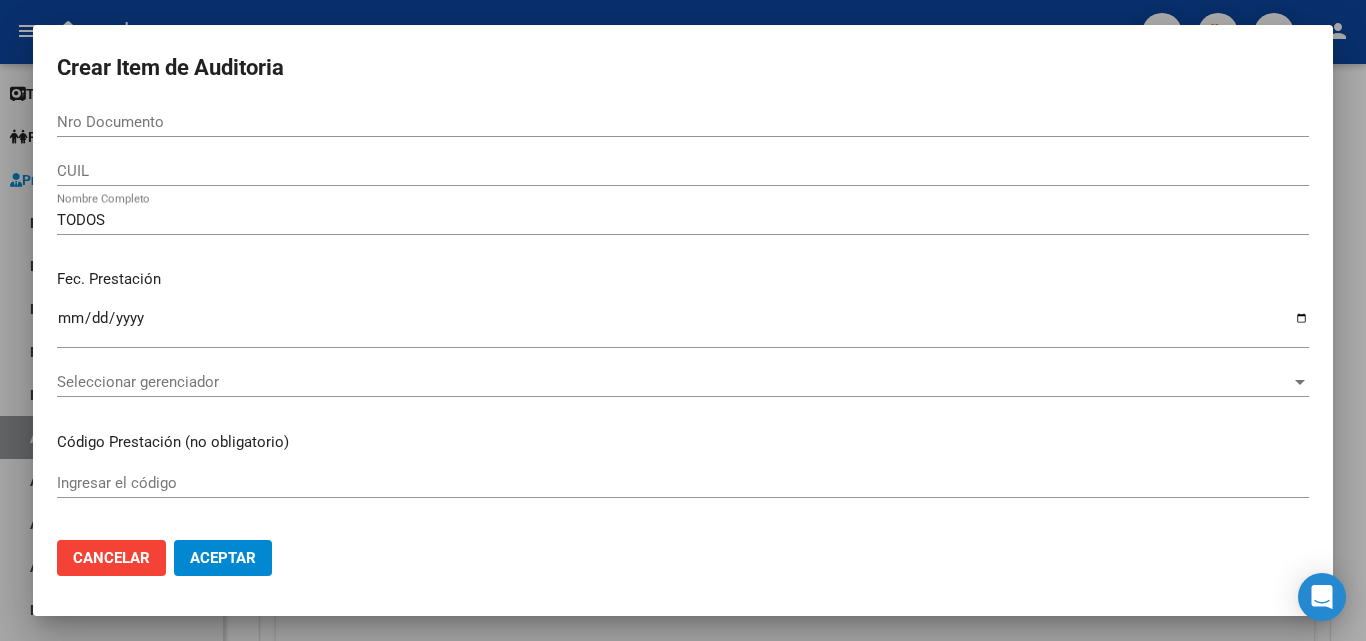 click on "Ingresar la fecha" at bounding box center (683, 327) 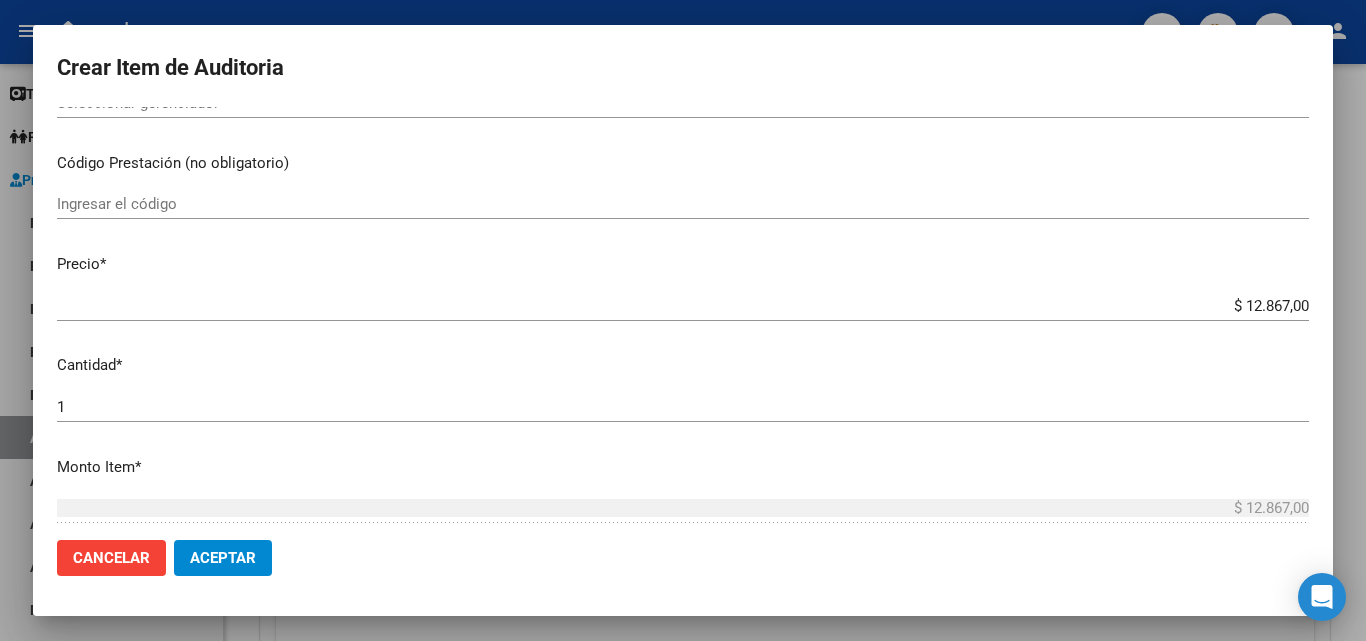 scroll, scrollTop: 400, scrollLeft: 0, axis: vertical 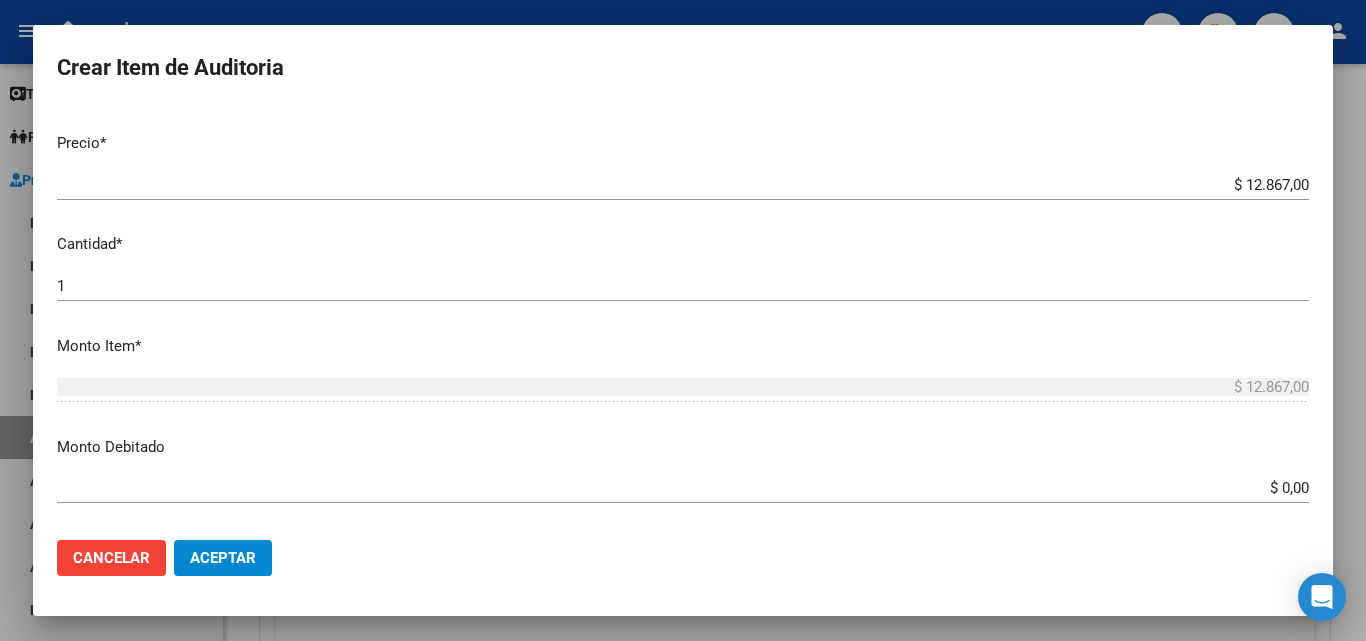 click on "$ 0,00" at bounding box center [683, 488] 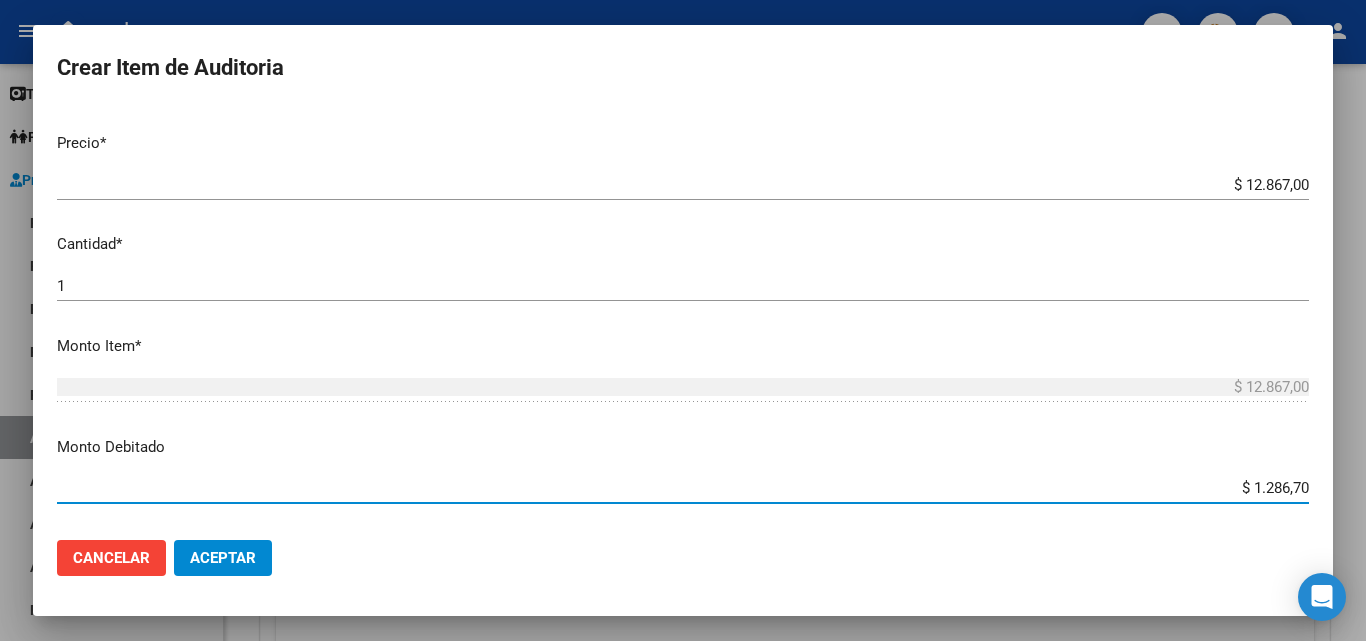 type on "$ 12.867,00" 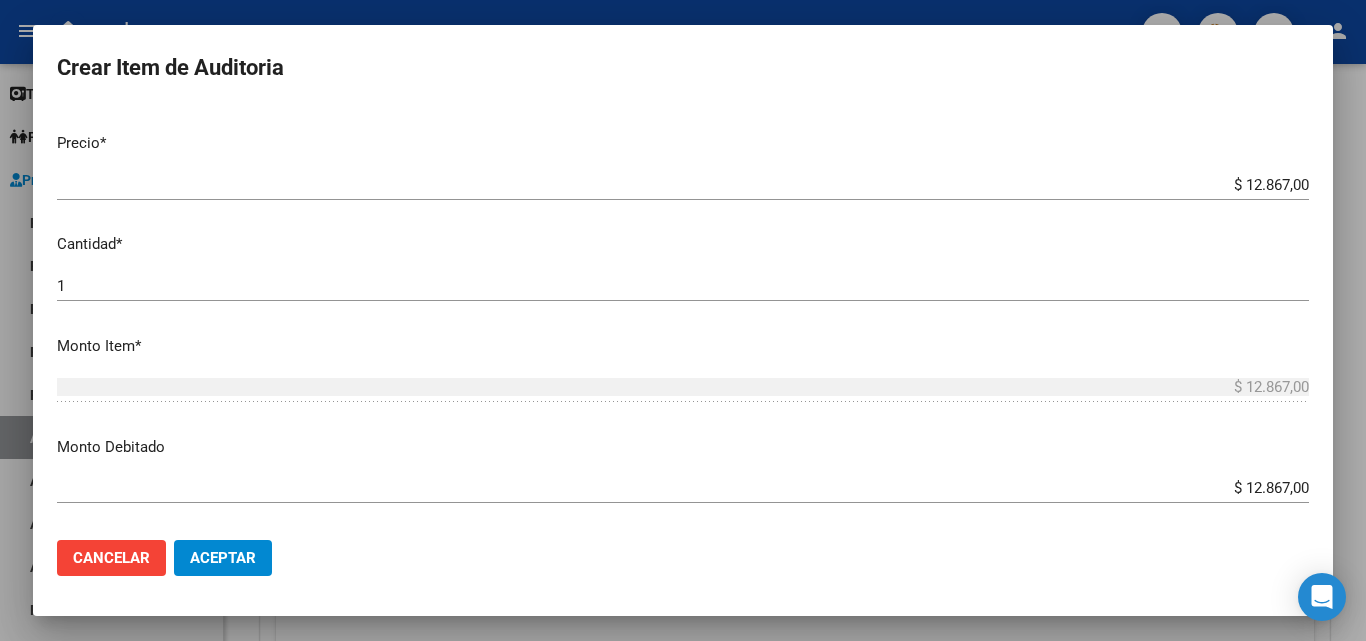 click on "Nro Documento    CUIL    TODOS Nombre Completo  Fec. Prestación    Ingresar la fecha  Seleccionar gerenciador Seleccionar gerenciador Código Prestación (no obligatorio)    Ingresar el código  Precio  *   $ 12.867,00 Ingresar el precio  Cantidad  *   1 Ingresar la cantidad  Monto Item  *   $ 12.867,00 Ingresar el monto  Monto Debitado    $ 12.867,00 Ingresar el monto  Comentario Operador    Ingresar el Comentario  Comentario Gerenciador    Ingresar el Comentario  Descripción    Ingresar el Descripción   Atencion Tipo  Seleccionar tipo Seleccionar tipo  Nomenclador  Seleccionar Nomenclador Seleccionar Nomenclador" at bounding box center [683, 315] 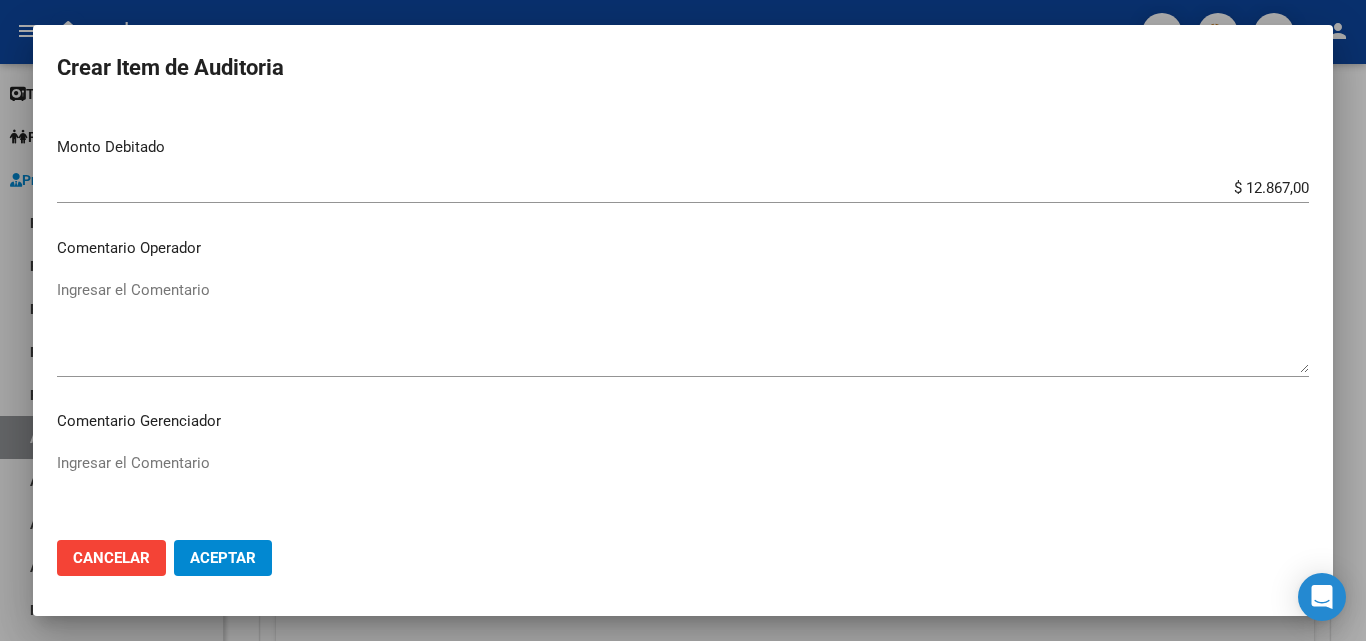 click on "Ingresar el Comentario" at bounding box center [683, 326] 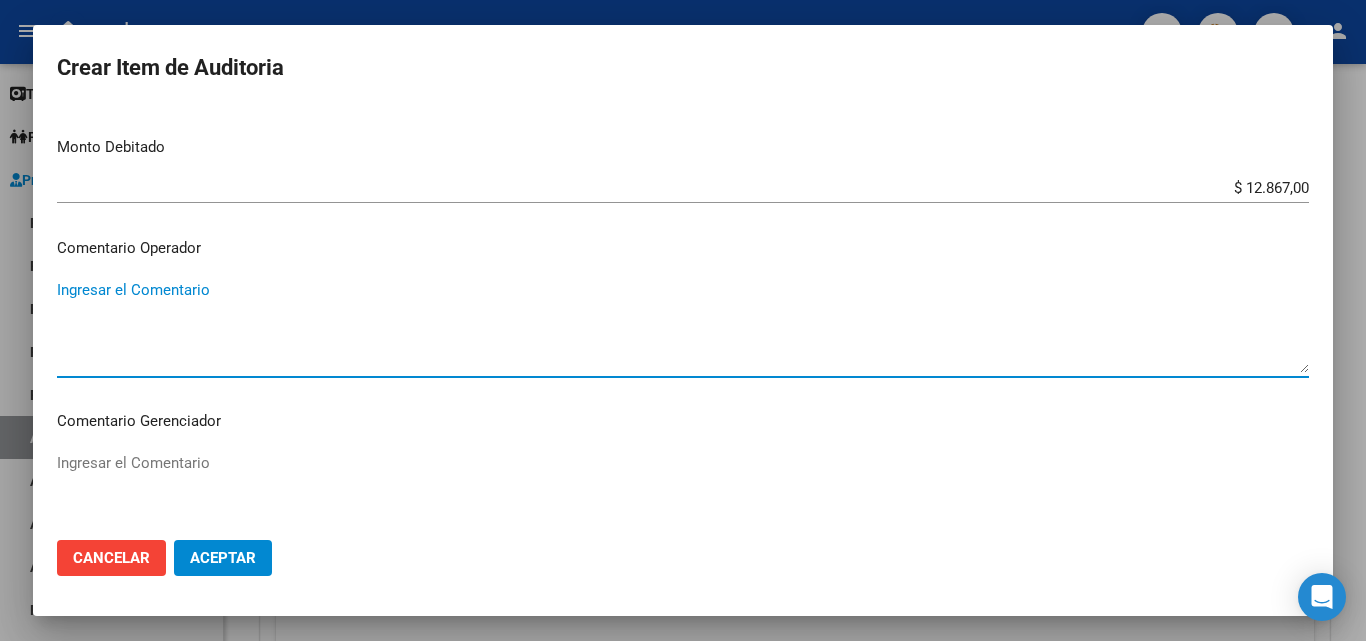 paste on "RECHAZADA POR ILEGITIMA; FALTA COPIA DE DNI QUE ACREDITE IDENTIDAD" 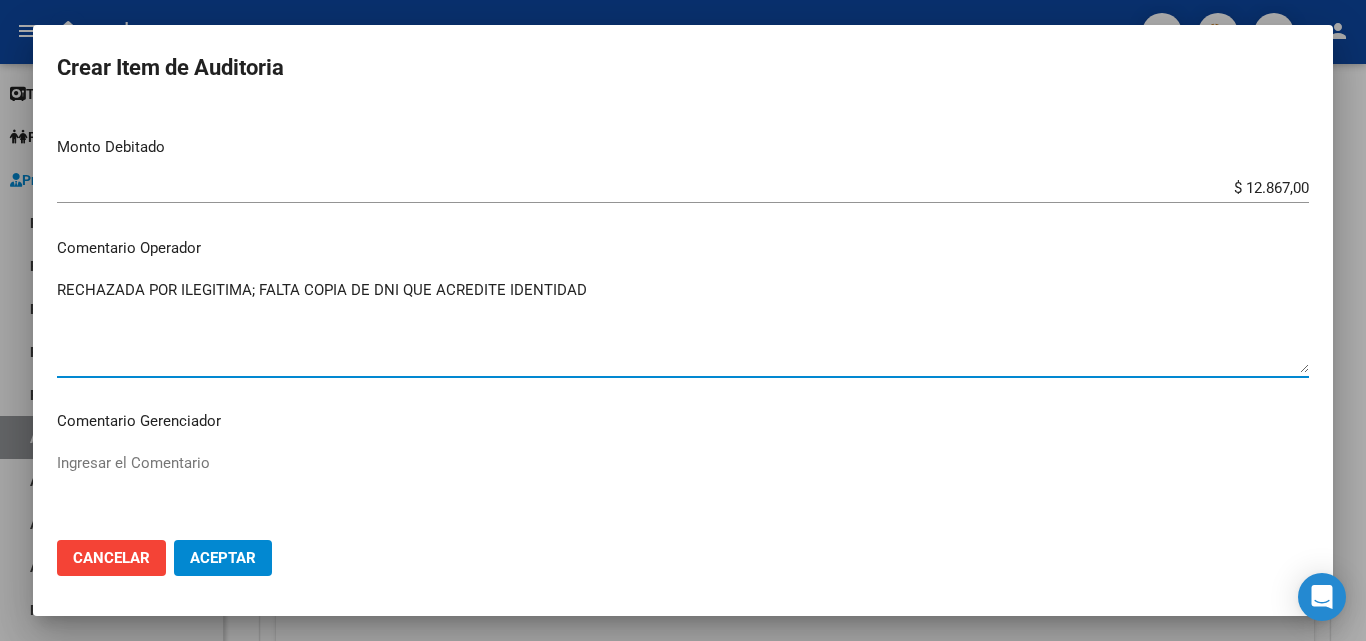 type on "RECHAZADA POR ILEGITIMA; FALTA COPIA DE DNI QUE ACREDITE IDENTIDAD" 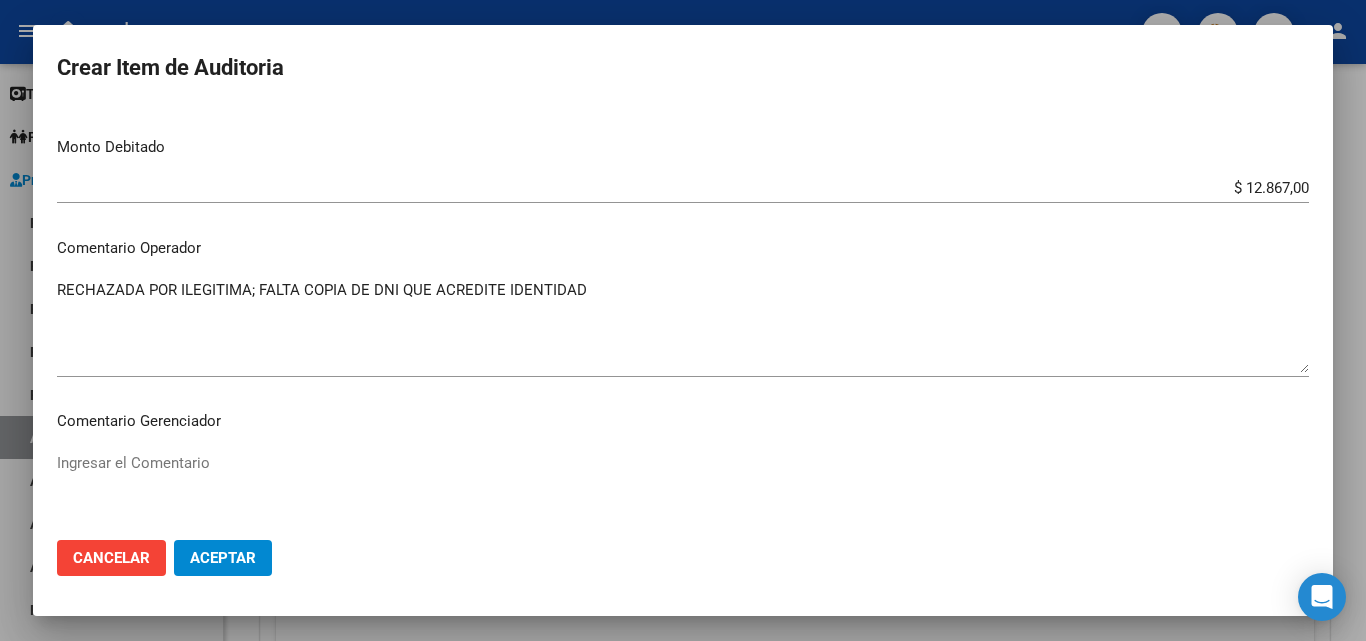 click on "Nro Documento    CUIL    TODOS Nombre Completo  Fec. Prestación    Ingresar la fecha  Seleccionar gerenciador Seleccionar gerenciador Código Prestación (no obligatorio)    Ingresar el código  Precio  *   $ 12.867,00 Ingresar el precio  Cantidad  *   1 Ingresar la cantidad  Monto Item  *   $ 12.867,00 Ingresar el monto  Monto Debitado    $ 12.867,00 Ingresar el monto  Comentario Operador    RECHAZADA POR ILEGITIMA; FALTA COPIA DE DNI QUE ACREDITE IDENTIDAD Ingresar el Comentario  Comentario Gerenciador    Ingresar el Comentario  Descripción    Ingresar el Descripción   Atencion Tipo  Seleccionar tipo Seleccionar tipo  Nomenclador  Seleccionar Nomenclador Seleccionar Nomenclador" at bounding box center (683, 315) 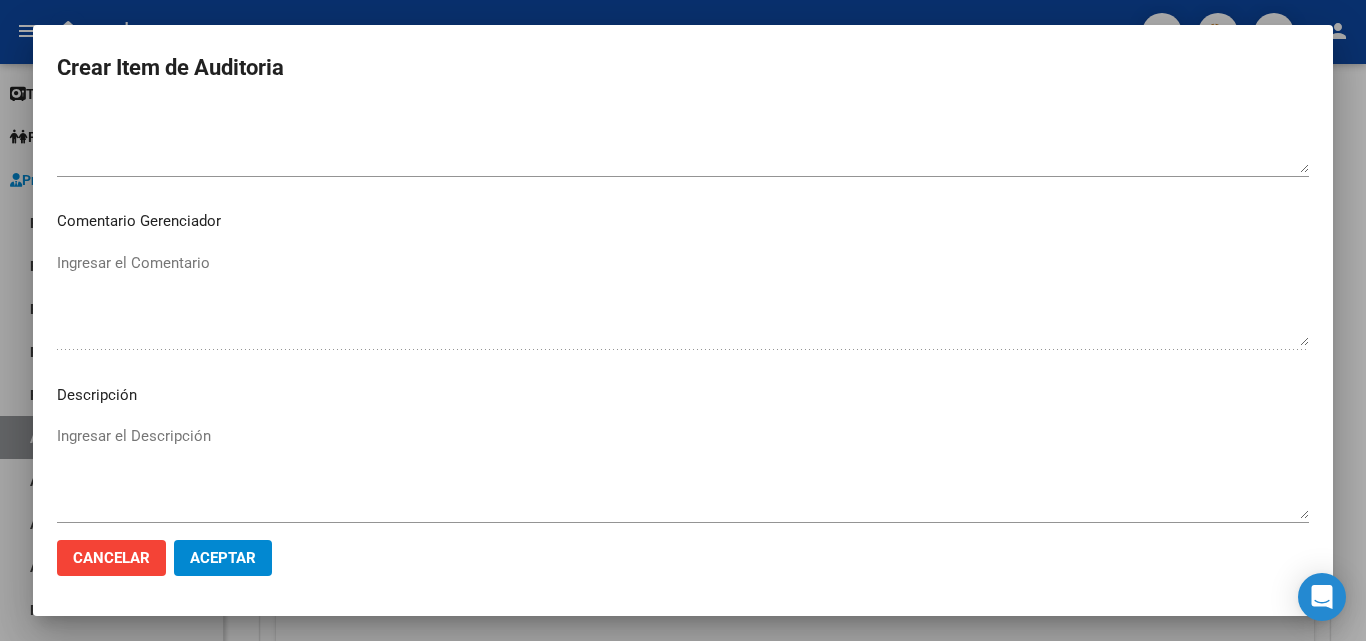 scroll, scrollTop: 1120, scrollLeft: 0, axis: vertical 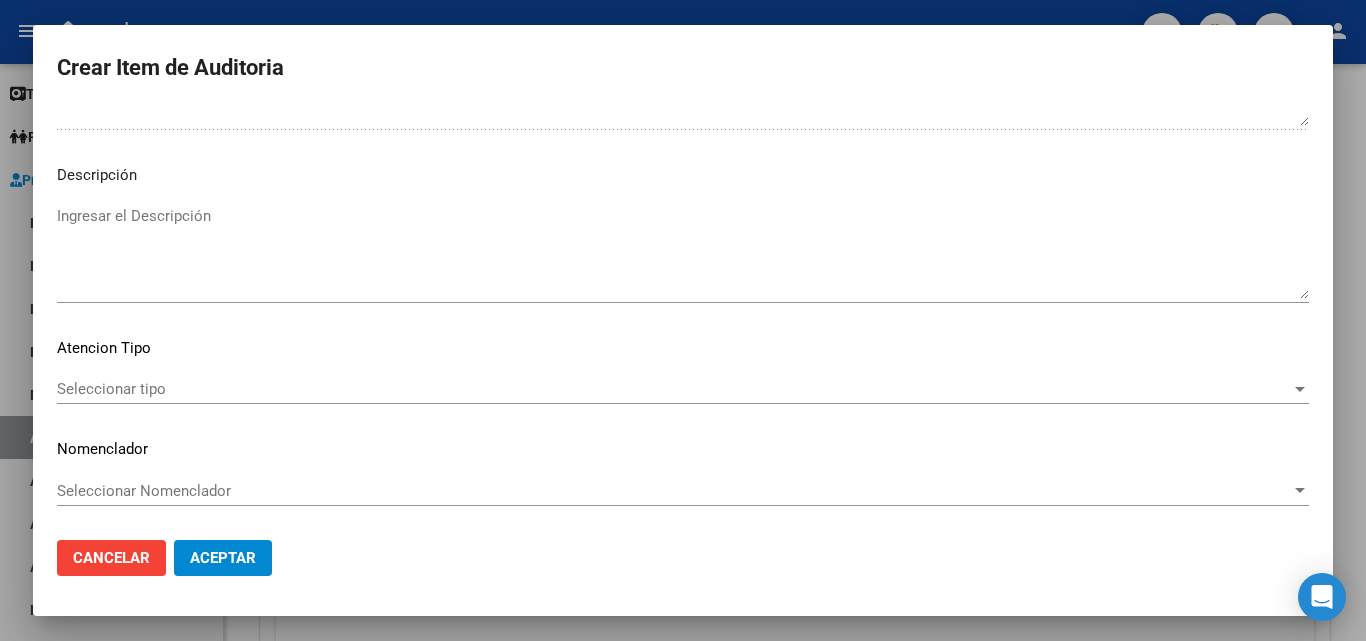 click on "Aceptar" 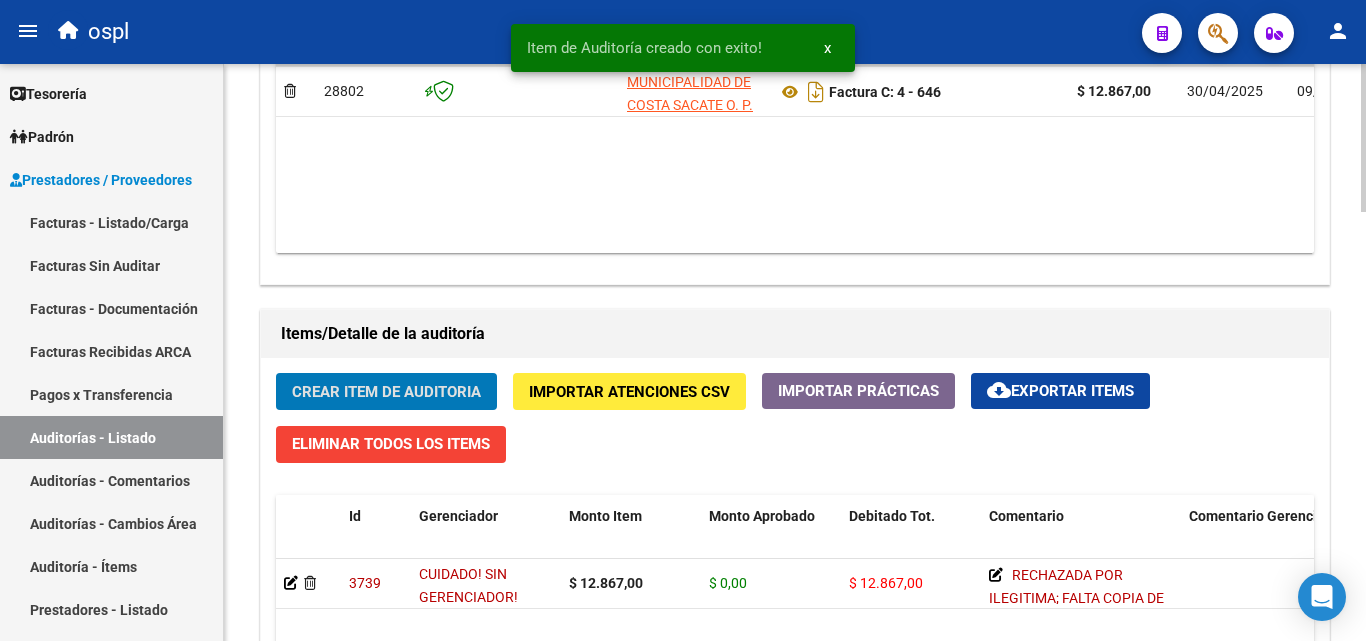 scroll, scrollTop: 1201, scrollLeft: 0, axis: vertical 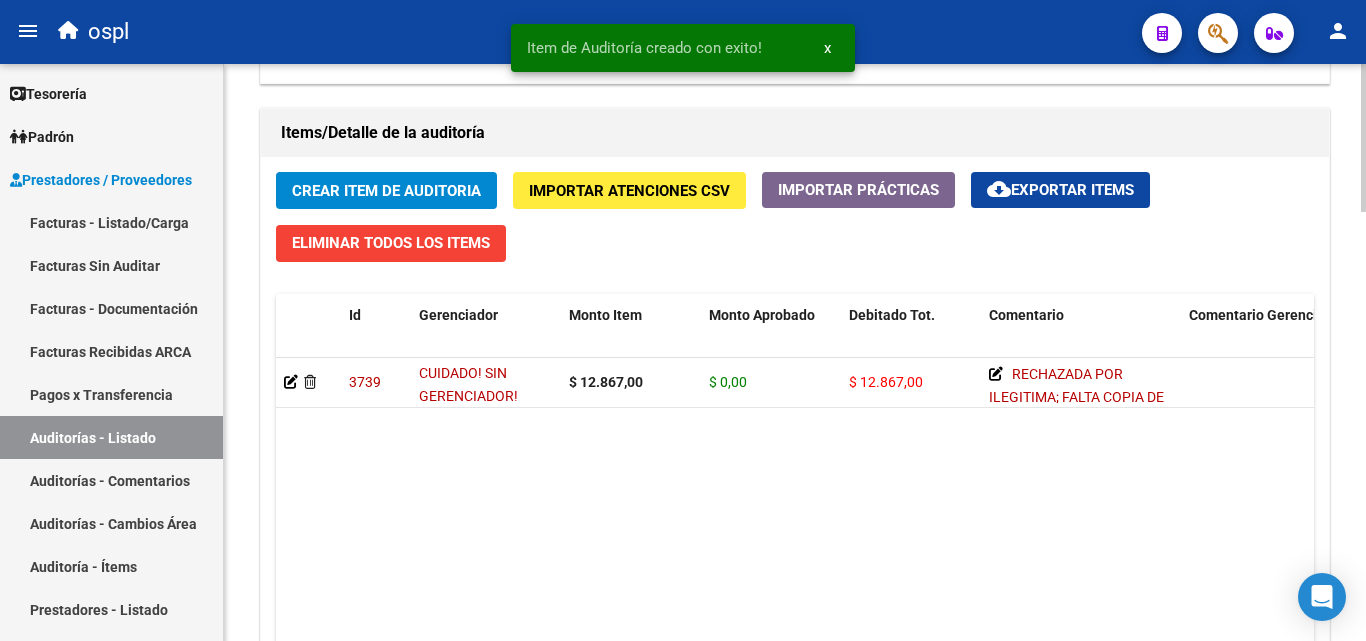 click on "3739   CUIDADO! SIN GERENCIADOR!  $ 12.867,00 $ 0,00 $ 12.867,00      RECHAZADA POR ILEGITIMA; FALTA COPIA DE DNI QUE ACREDITE IDENTIDAD       TODOS  [FIRST] [LAST]   [DATE]" 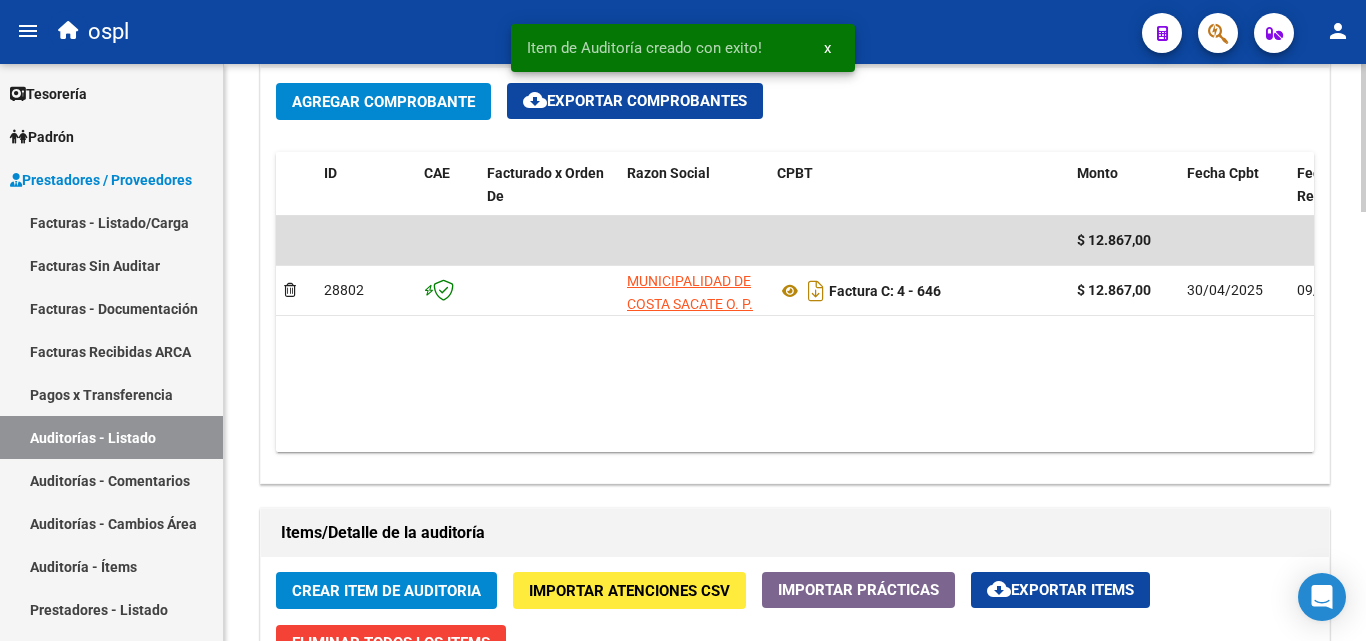 scroll, scrollTop: 901, scrollLeft: 0, axis: vertical 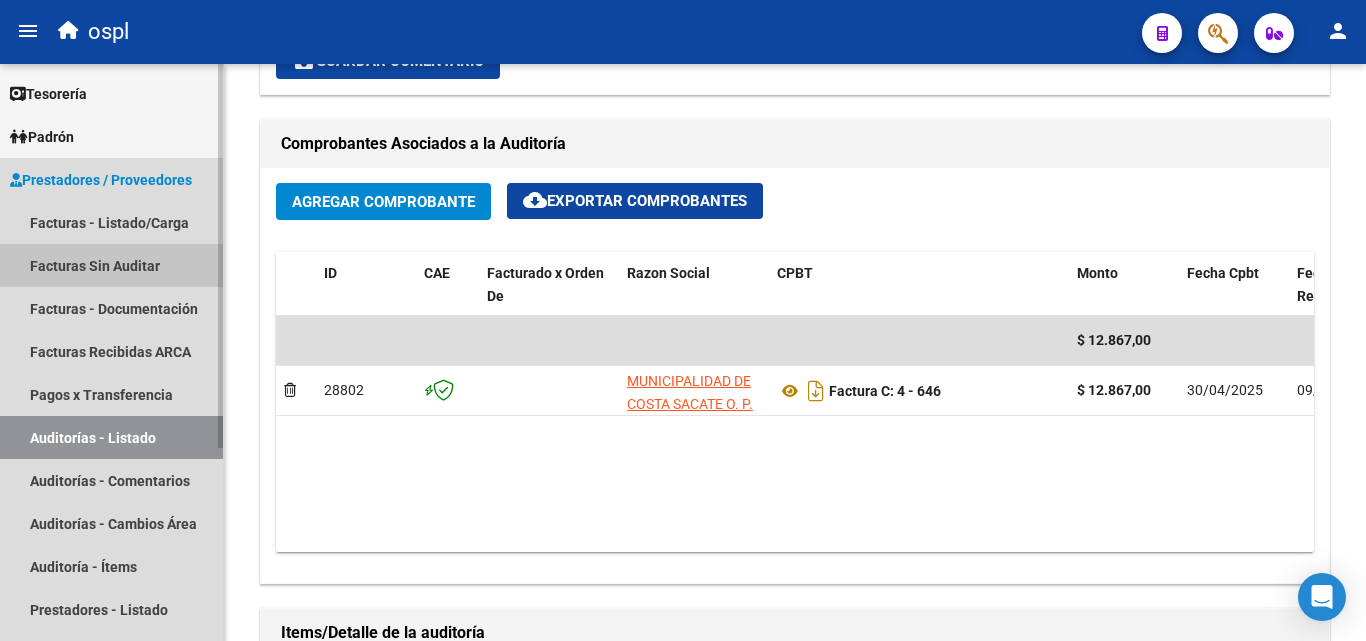 click on "Facturas Sin Auditar" at bounding box center (111, 265) 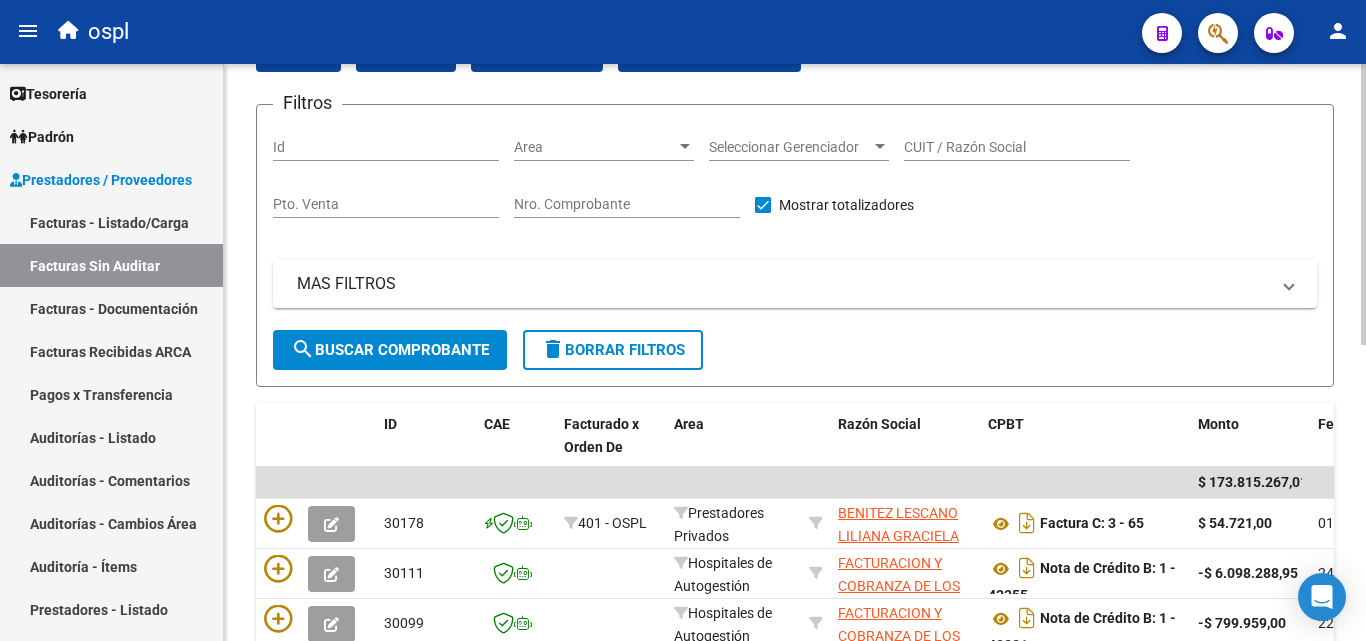 scroll, scrollTop: 106, scrollLeft: 0, axis: vertical 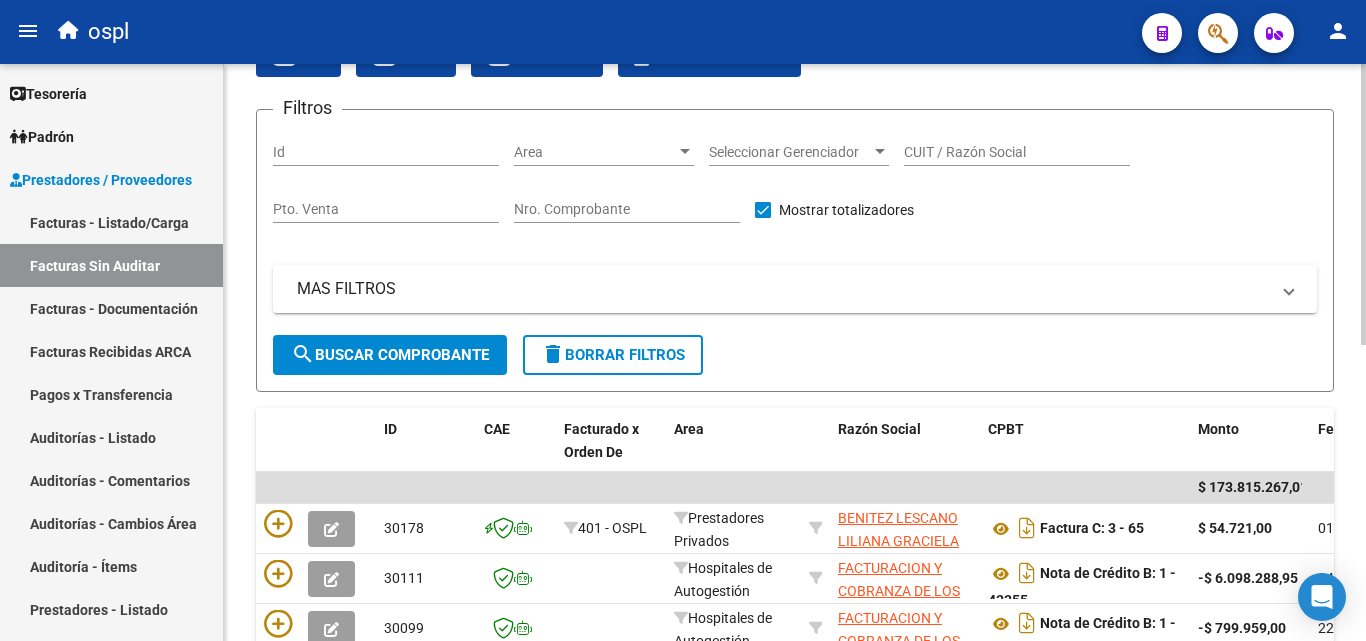 click on "Nro. Comprobante" at bounding box center [627, 209] 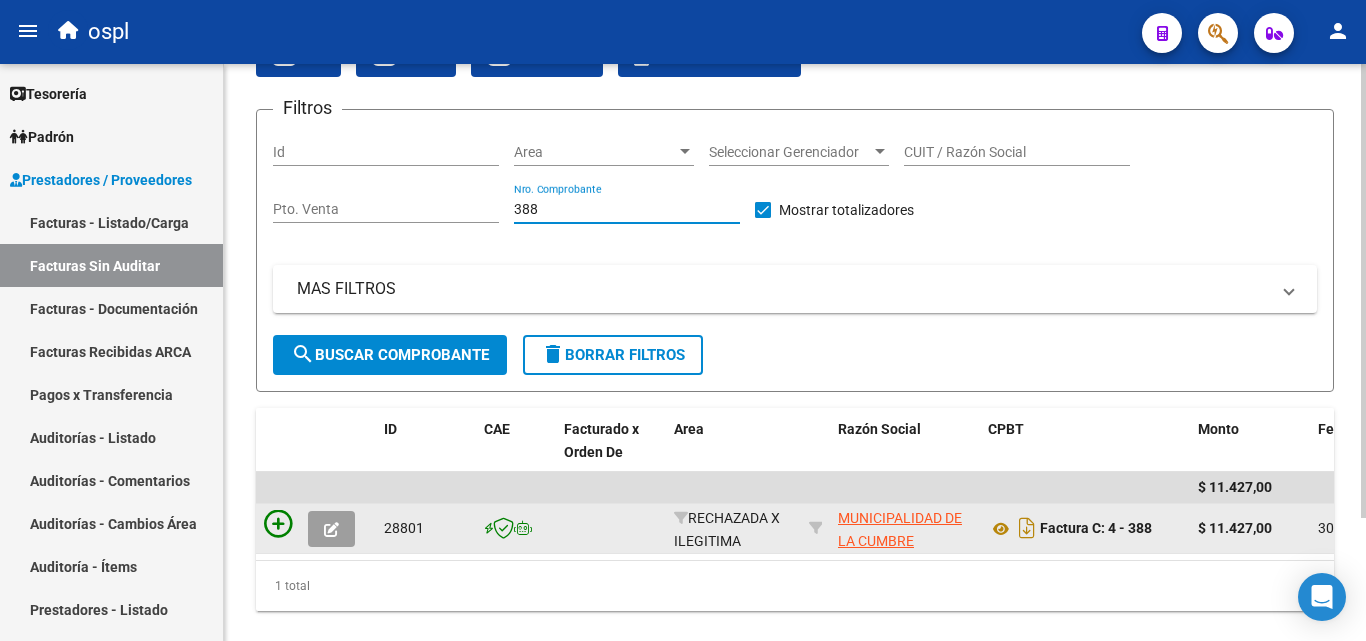 type on "388" 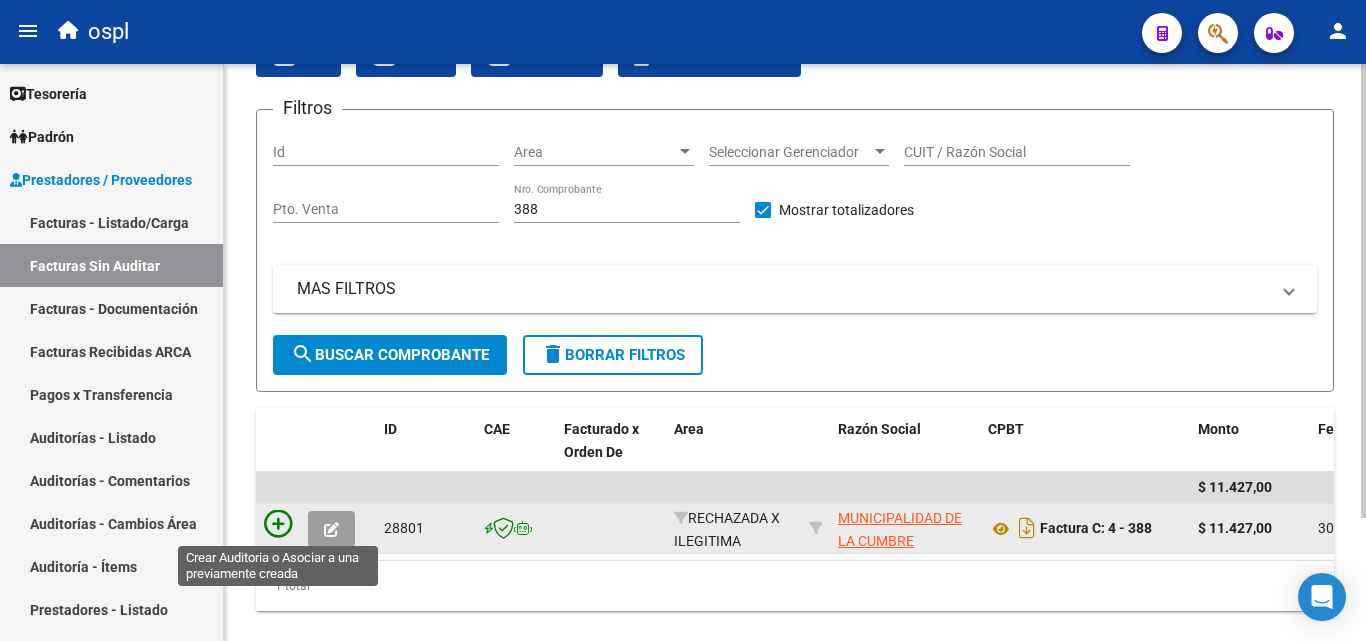 click 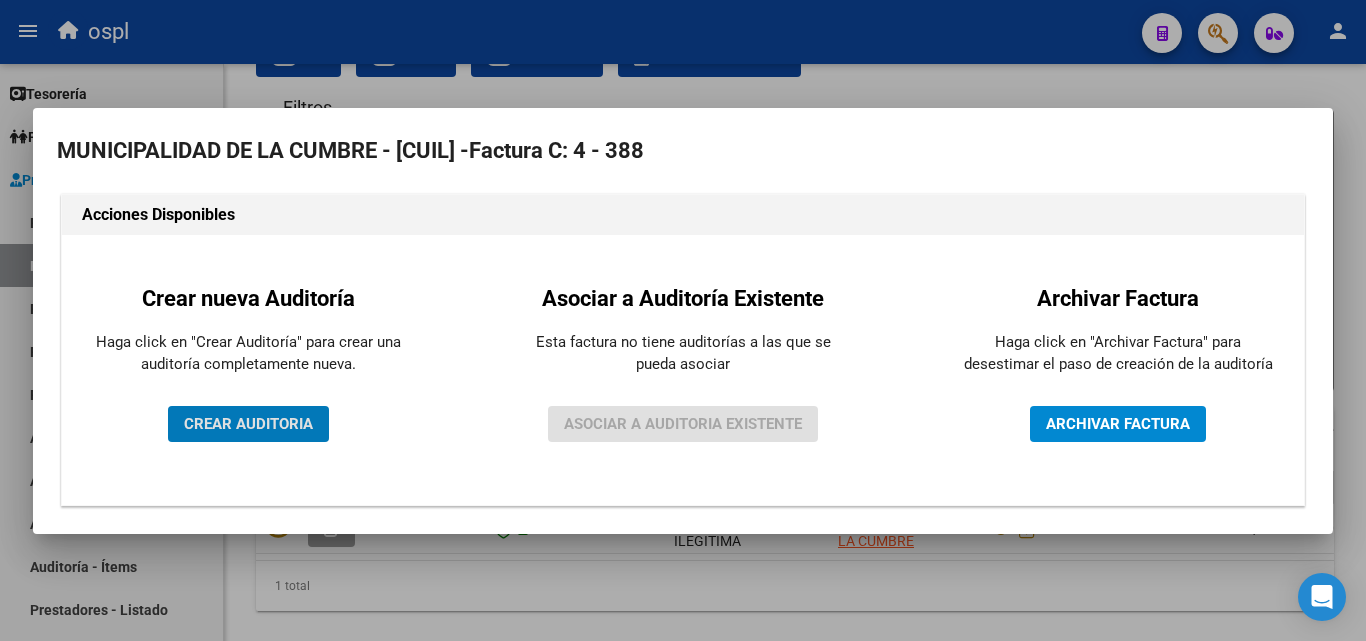 click on "CREAR AUDITORIA" at bounding box center (248, 424) 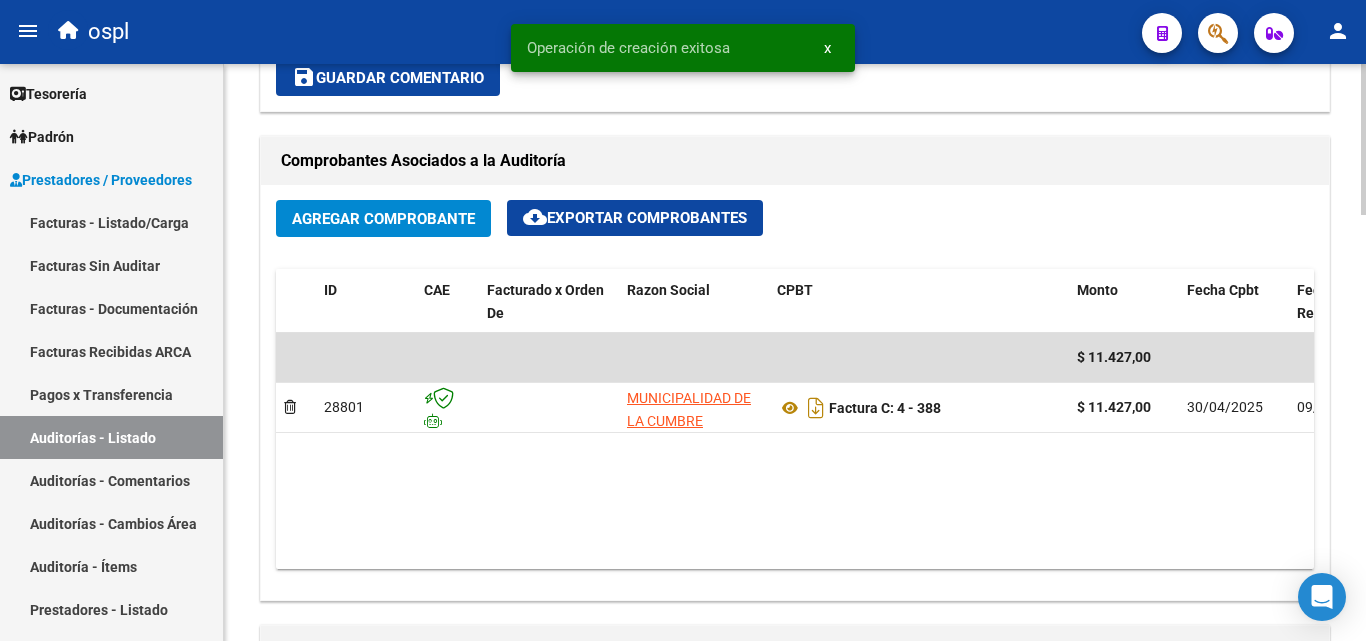 scroll, scrollTop: 1400, scrollLeft: 0, axis: vertical 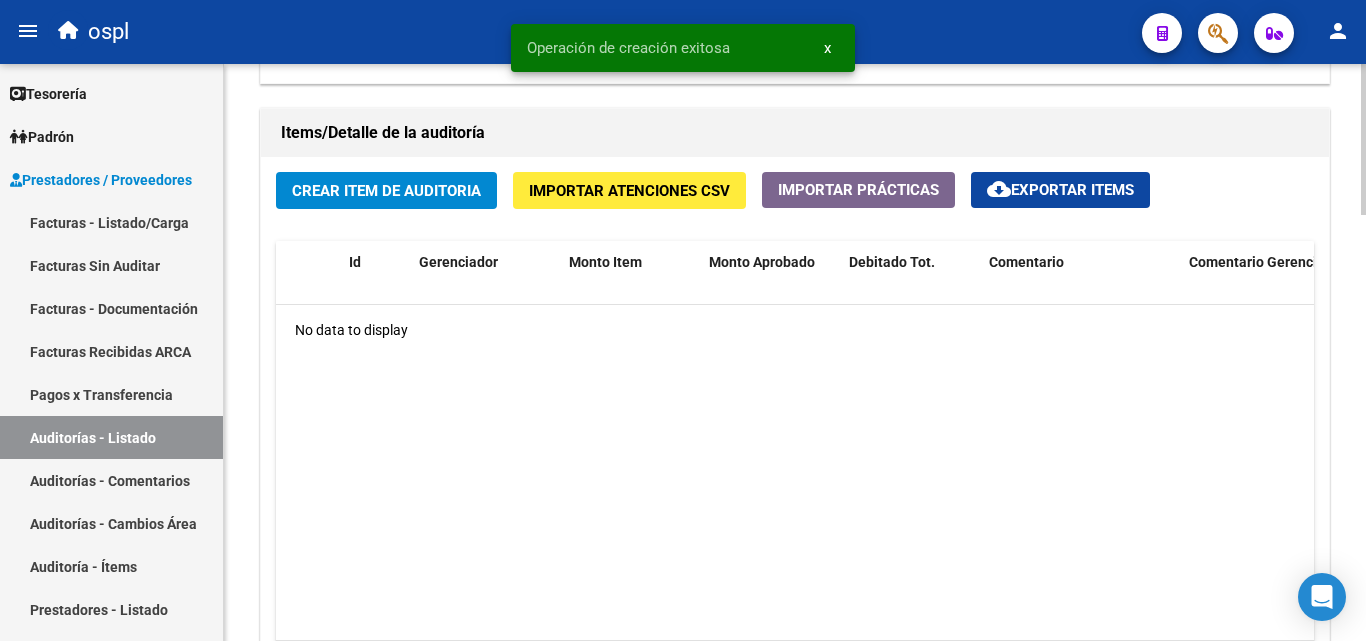 click on "Crear Item de Auditoria" 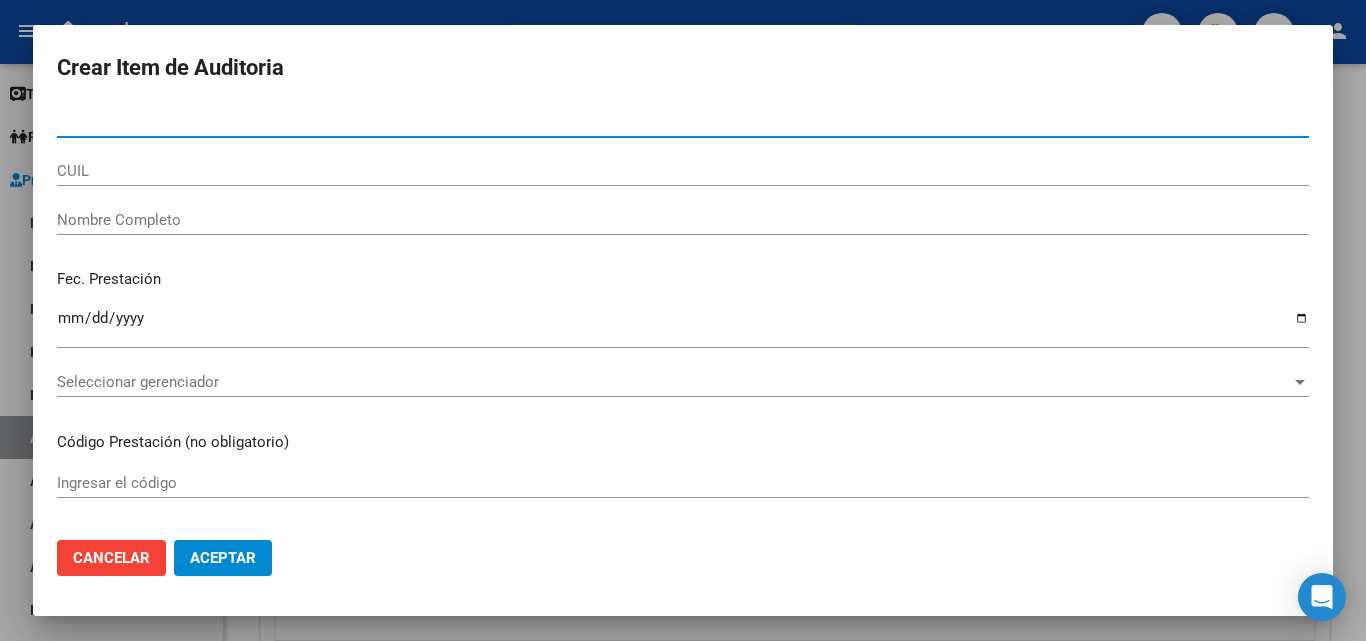 click on "Nombre Completo" at bounding box center [683, 220] 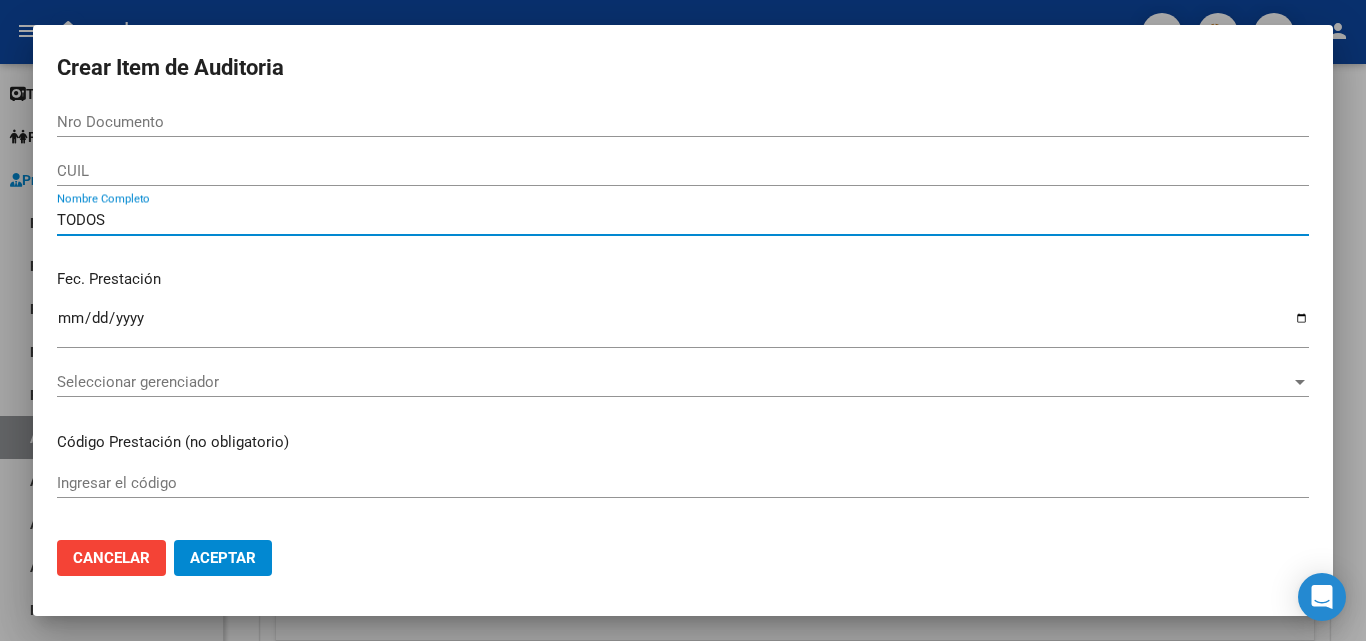 type on "TODOS" 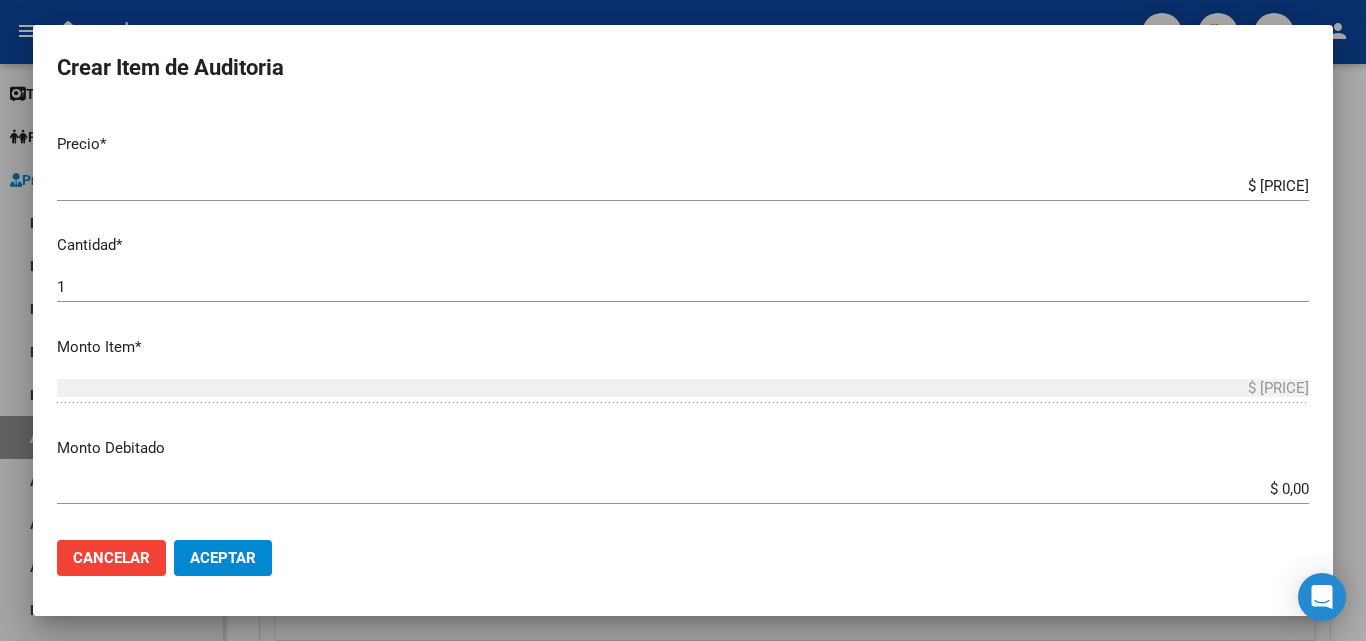 scroll, scrollTop: 400, scrollLeft: 0, axis: vertical 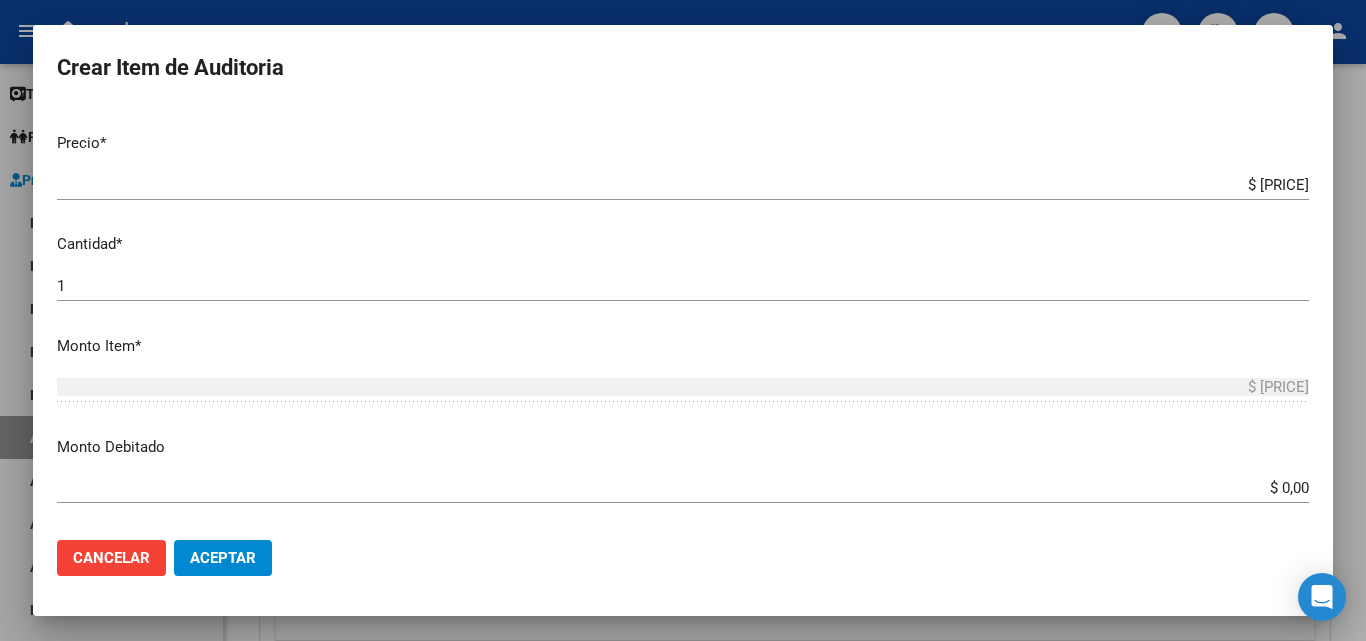 click on "$ 0,00" at bounding box center (683, 488) 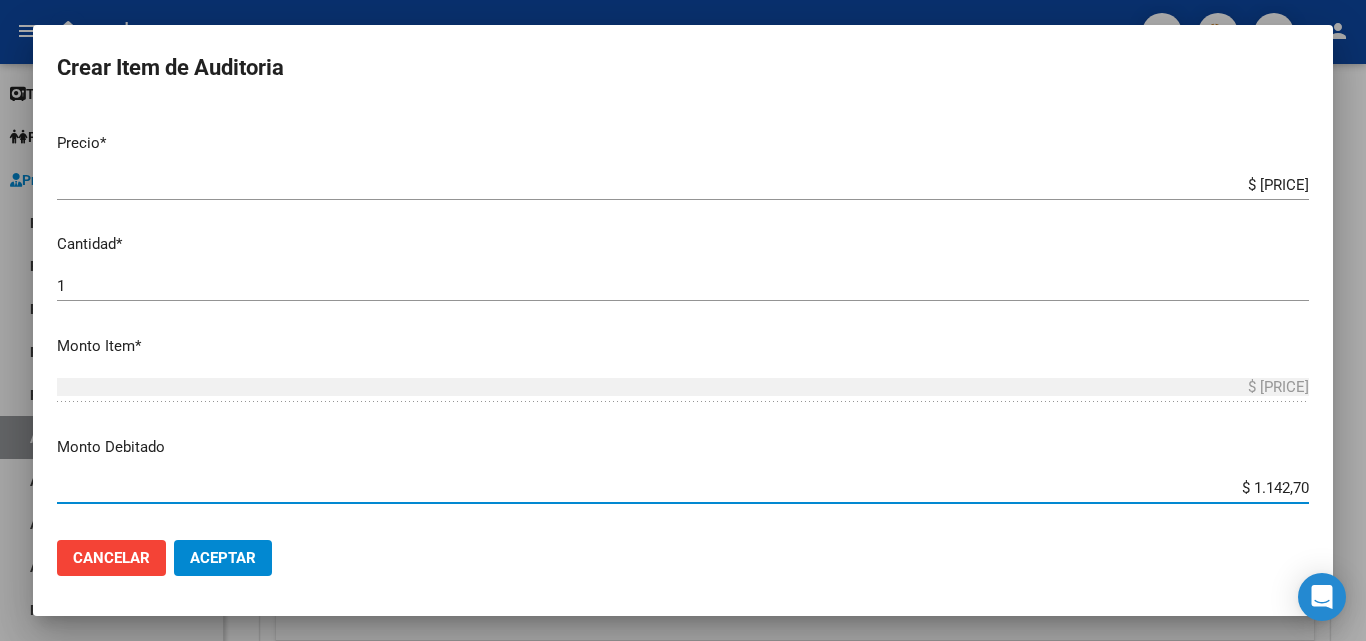 type on "$ [PRICE]" 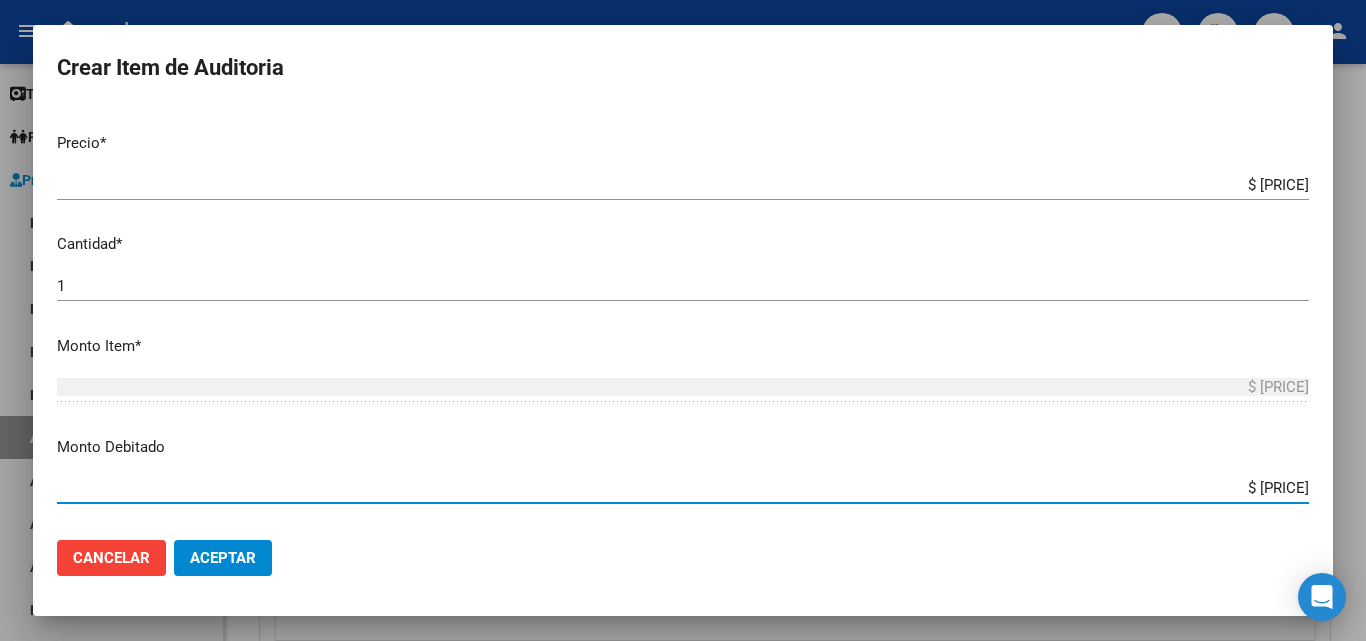 click on "Monto Debitado" at bounding box center [683, 447] 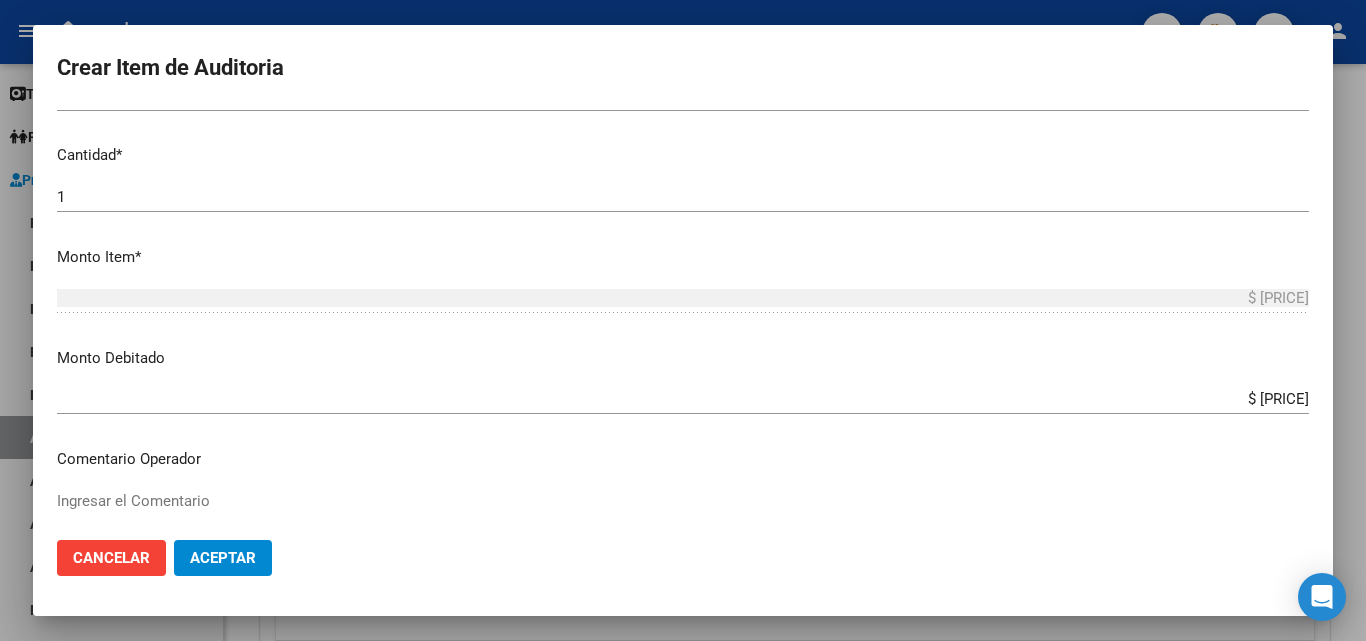 scroll, scrollTop: 600, scrollLeft: 0, axis: vertical 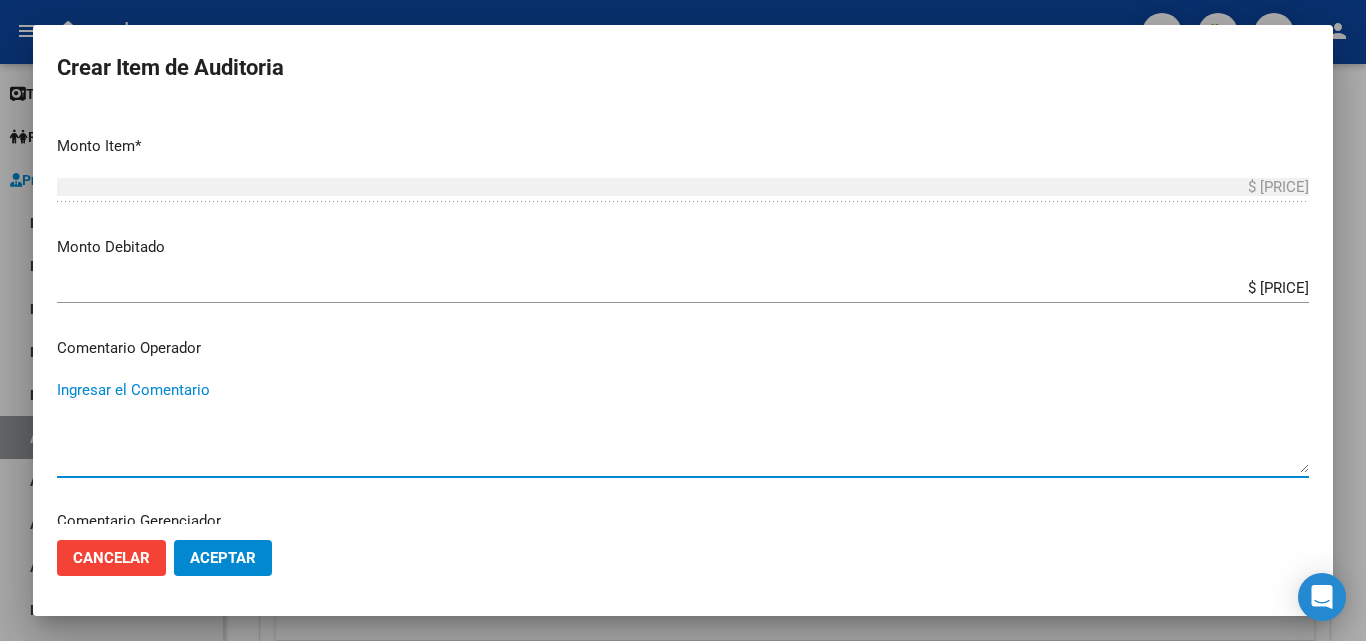 paste on "RECHAZADA POR ILEGITIMA; FALTA COPIA DE DNI QUE ACREDITE IDENTIDAD" 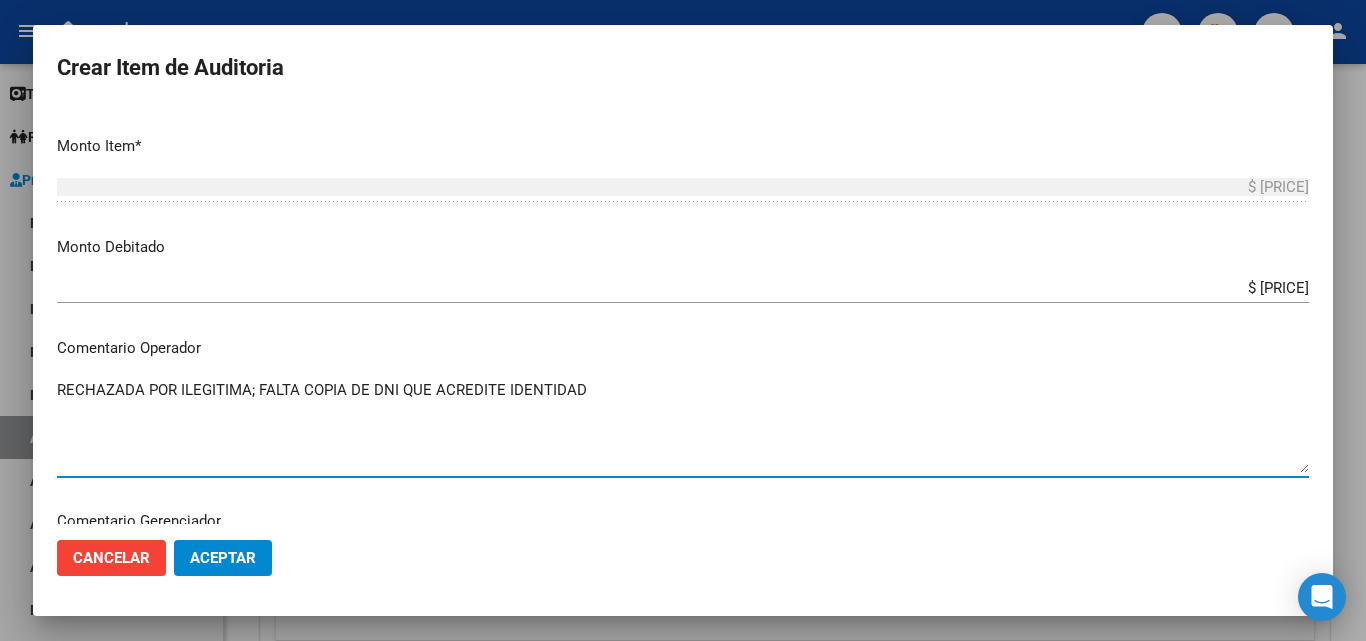 type on "RECHAZADA POR ILEGITIMA; FALTA COPIA DE DNI QUE ACREDITE IDENTIDAD" 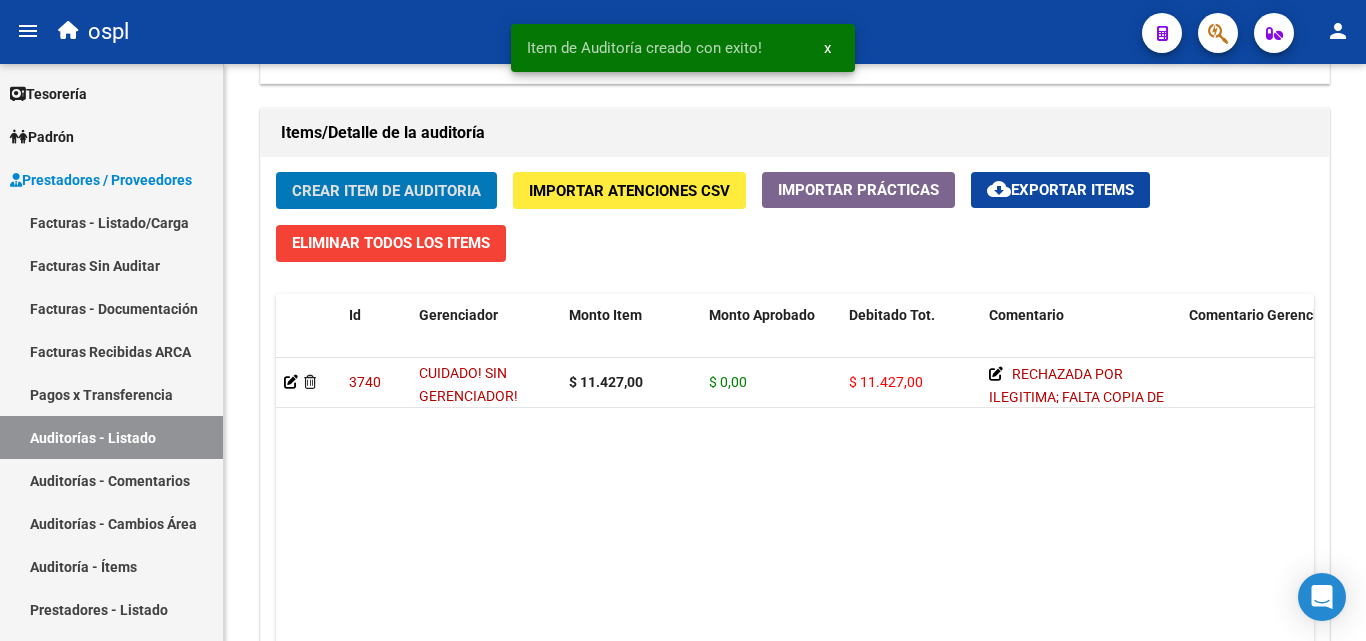 scroll, scrollTop: 1401, scrollLeft: 0, axis: vertical 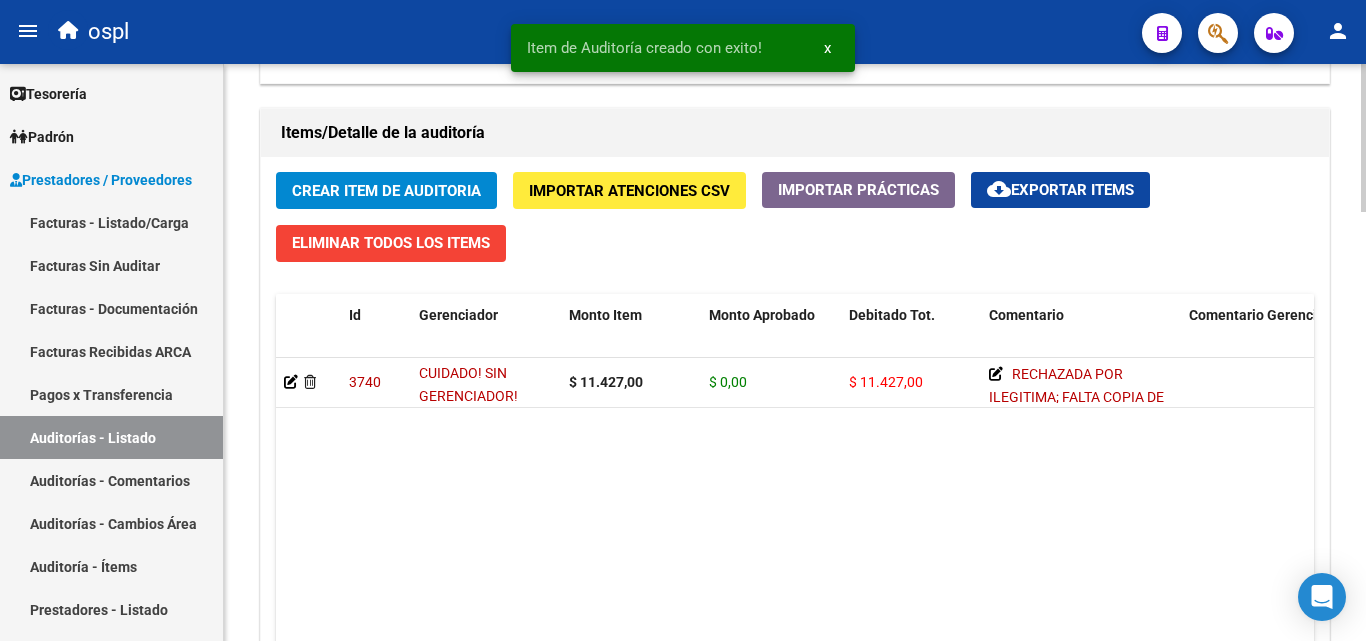click on "[NUMBER]   CUIDADO! SIN GERENCIADOR!  $ [PRICE] $ [PRICE] $ [PRICE]      RECHAZADA POR ILEGITIMA; FALTA COPIA DE DNI QUE ACREDITE IDENTIDAD       TODOS [FIRST] [LAST]   [DATE]" 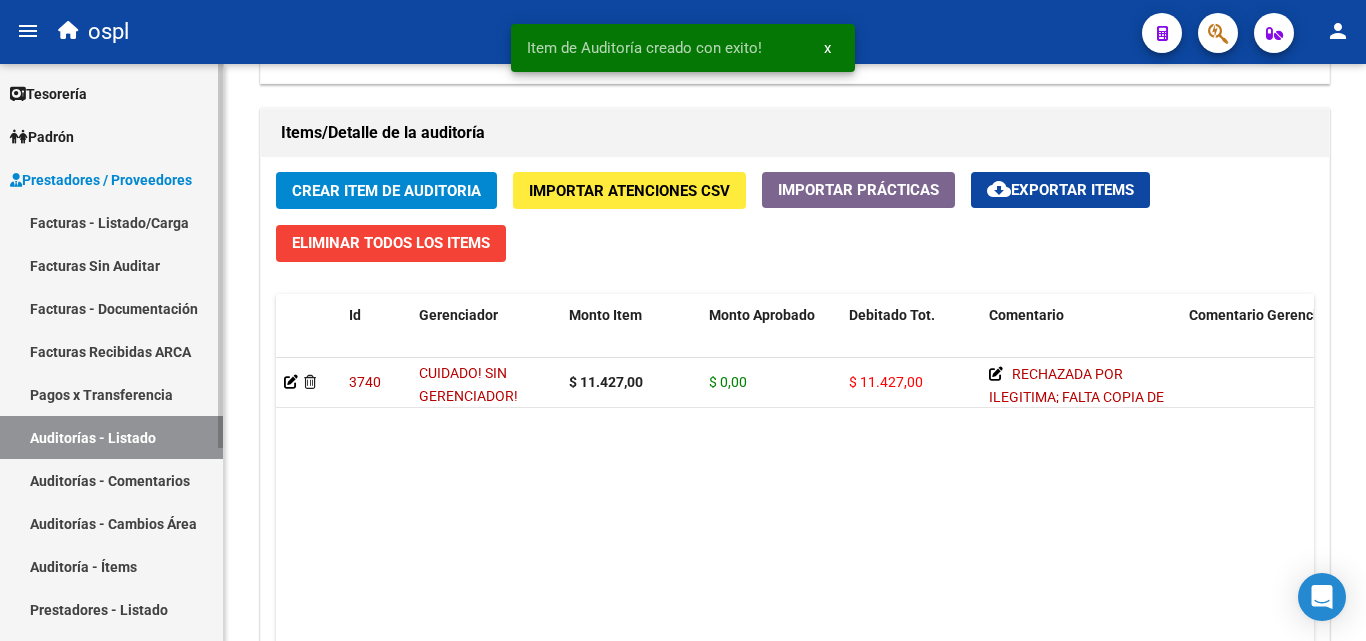 click on "Facturas Sin Auditar" at bounding box center (111, 265) 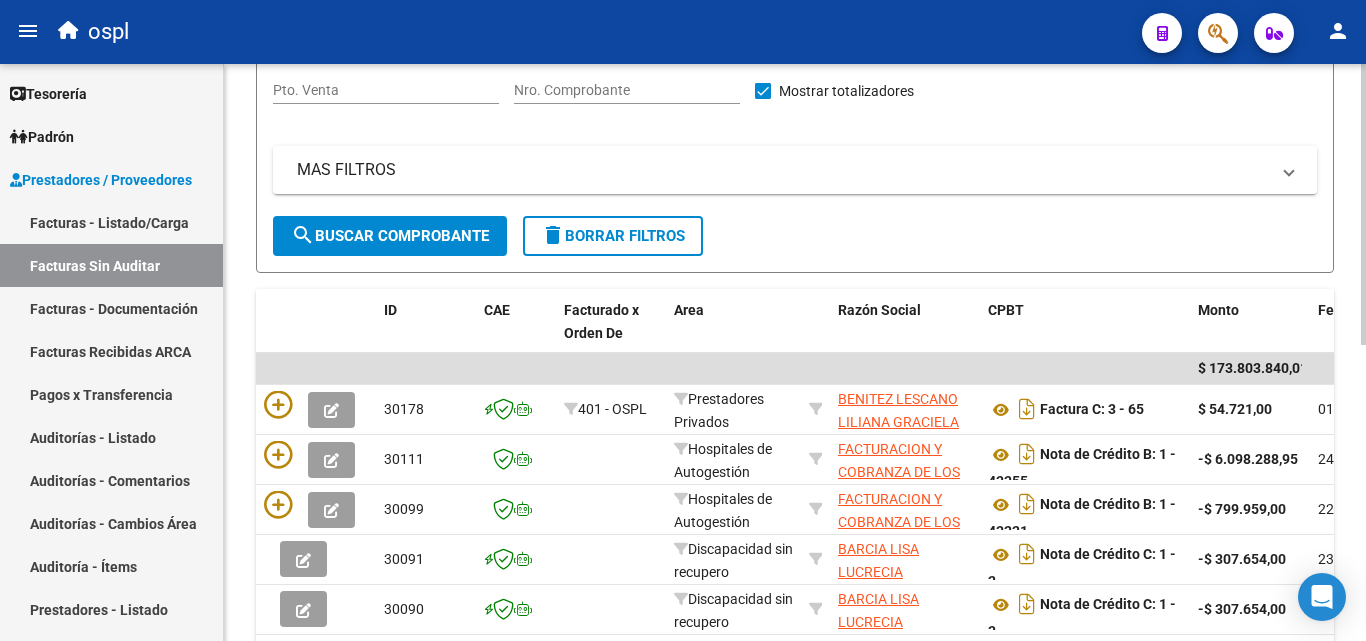 scroll, scrollTop: 106, scrollLeft: 0, axis: vertical 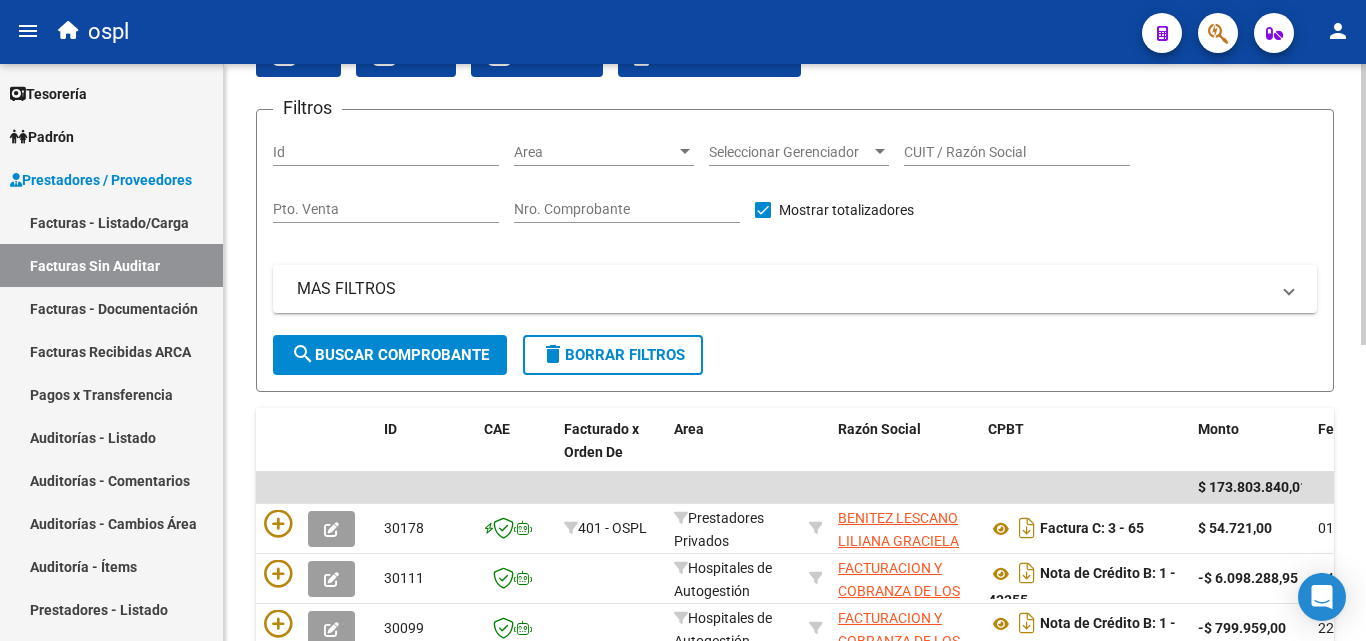 click on "Nro. Comprobante" at bounding box center [627, 209] 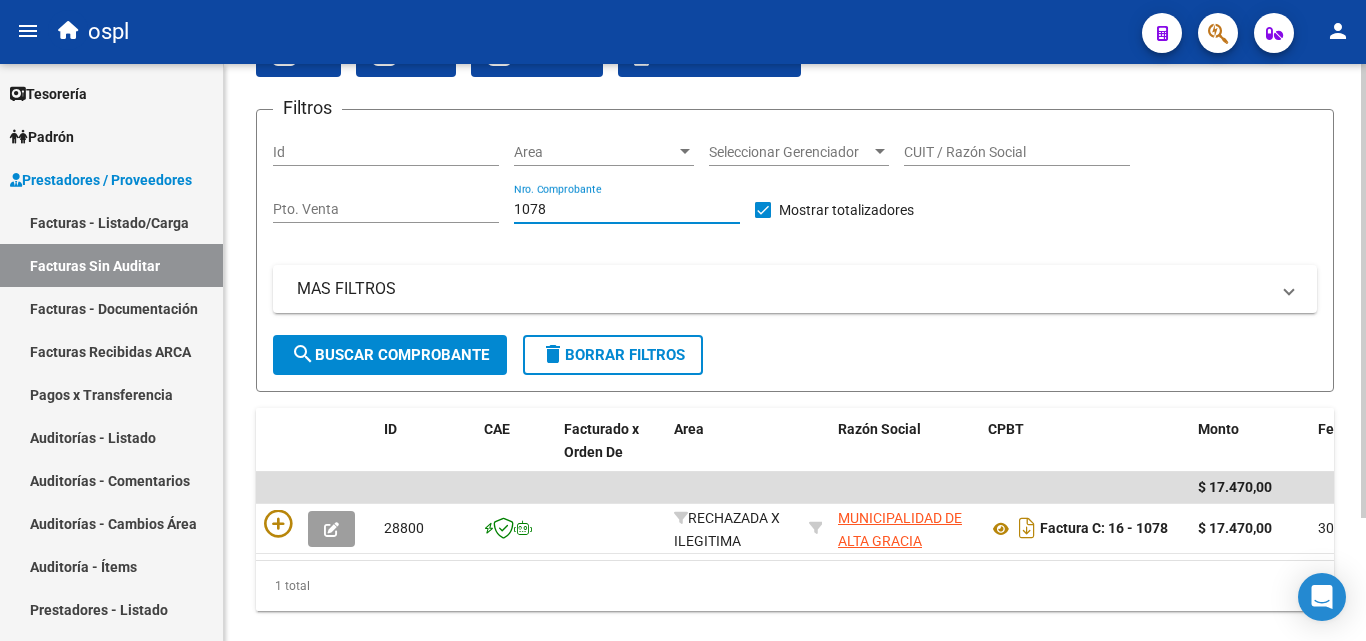 type on "1078" 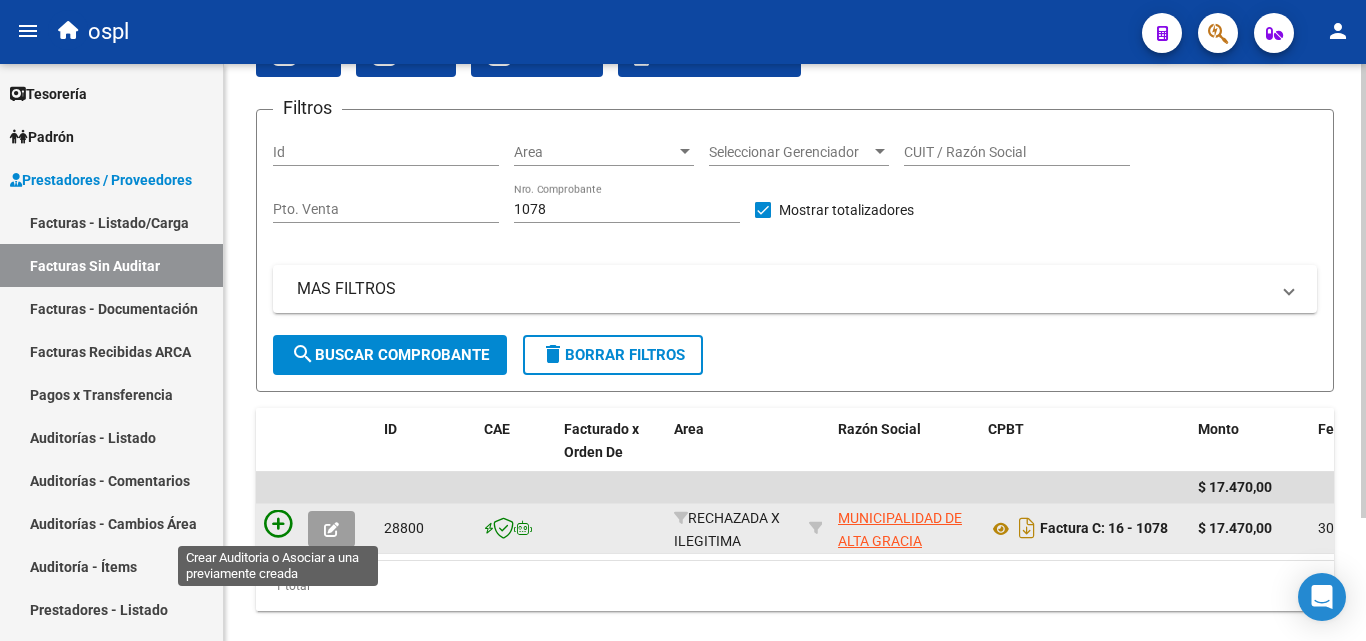 click 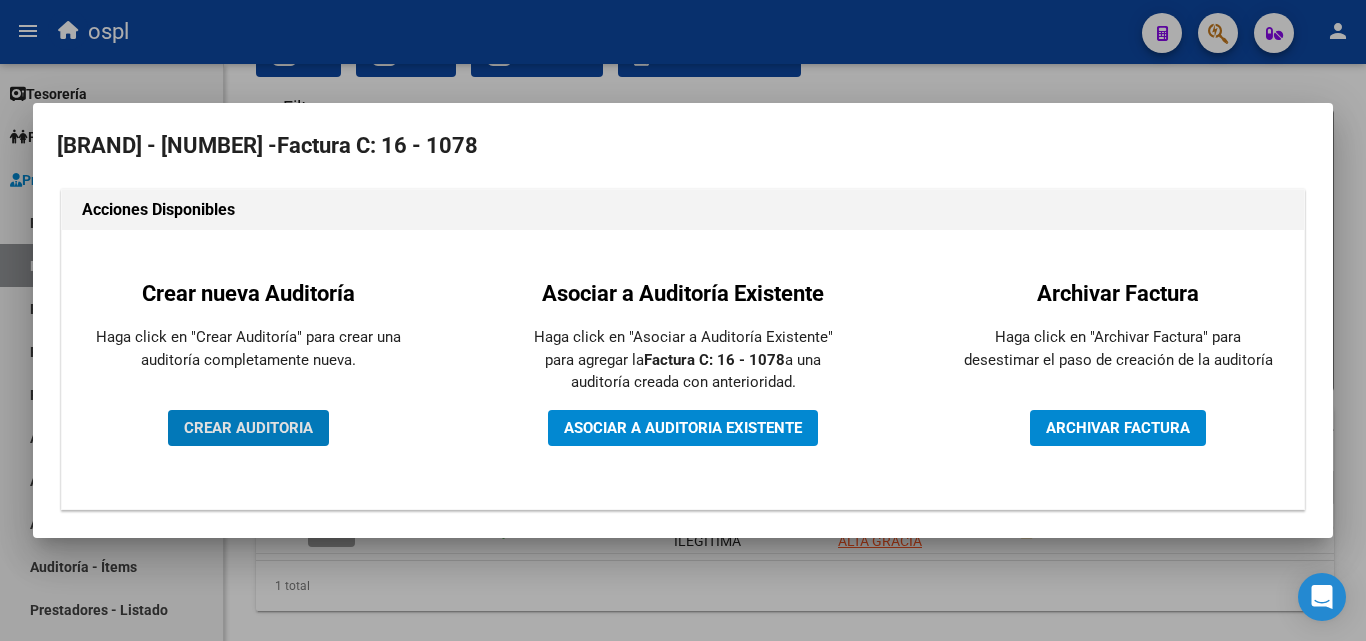 click on "CREAR AUDITORIA" at bounding box center (248, 428) 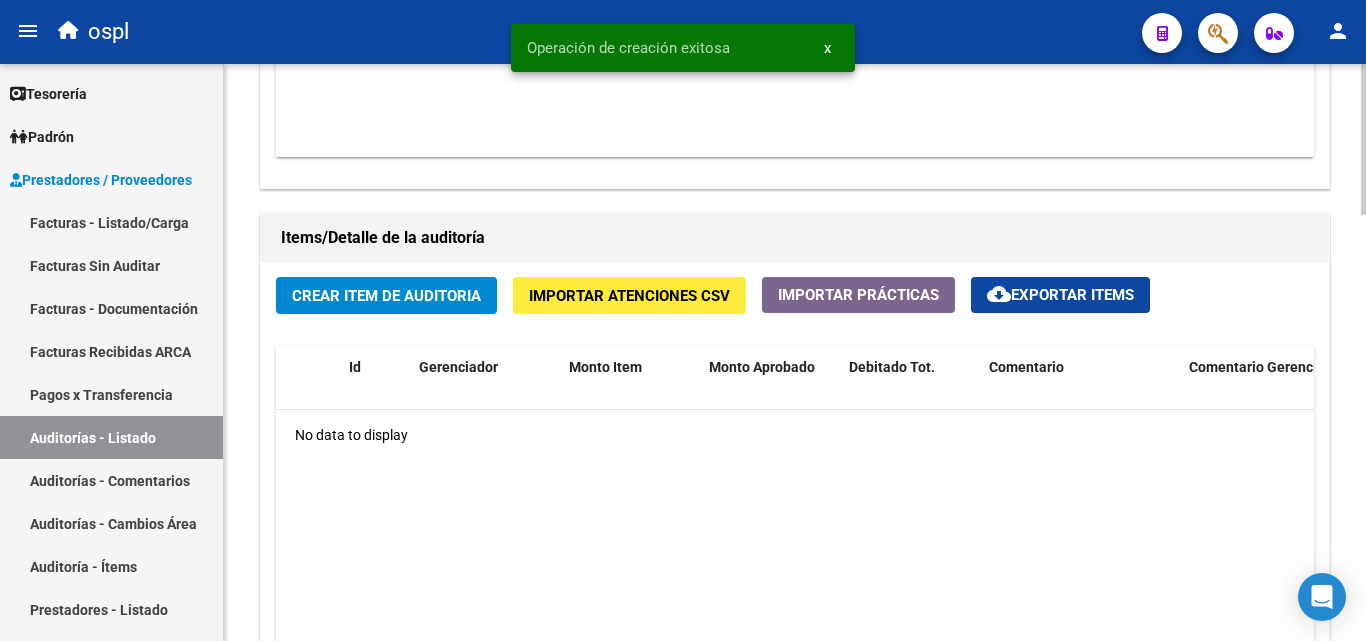 scroll, scrollTop: 1300, scrollLeft: 0, axis: vertical 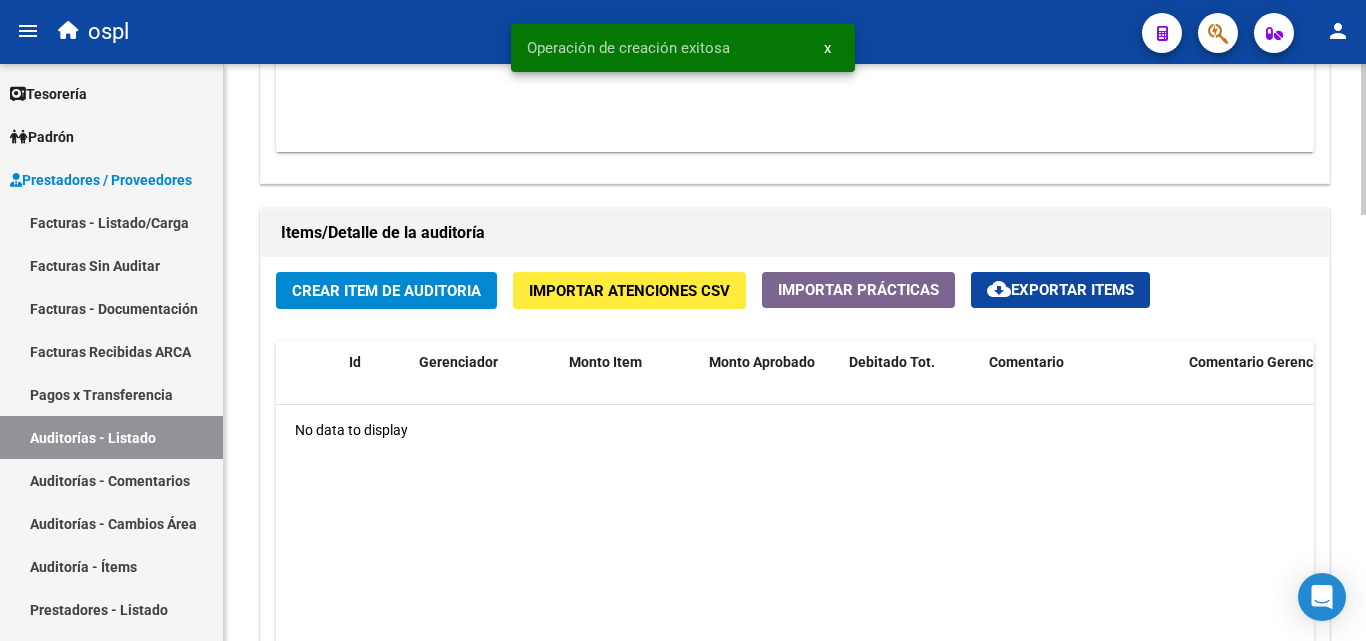 click on "Crear Item de Auditoria" 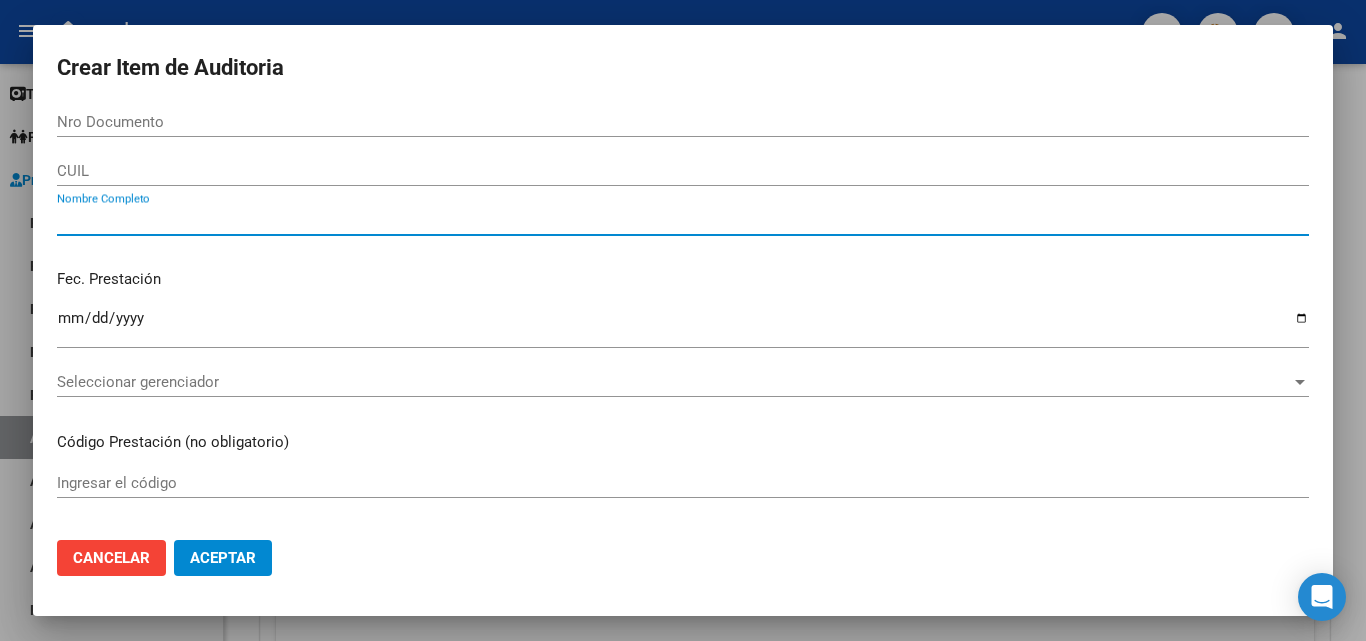 click on "Nombre Completo" at bounding box center (683, 220) 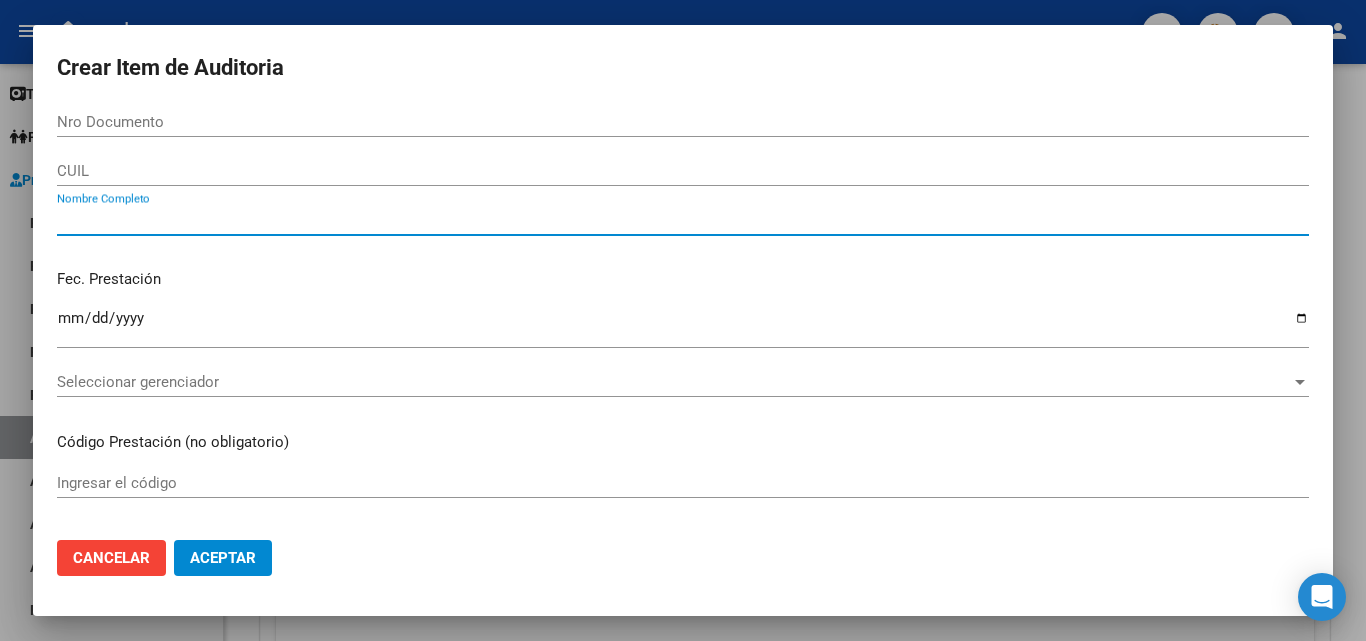type on "R" 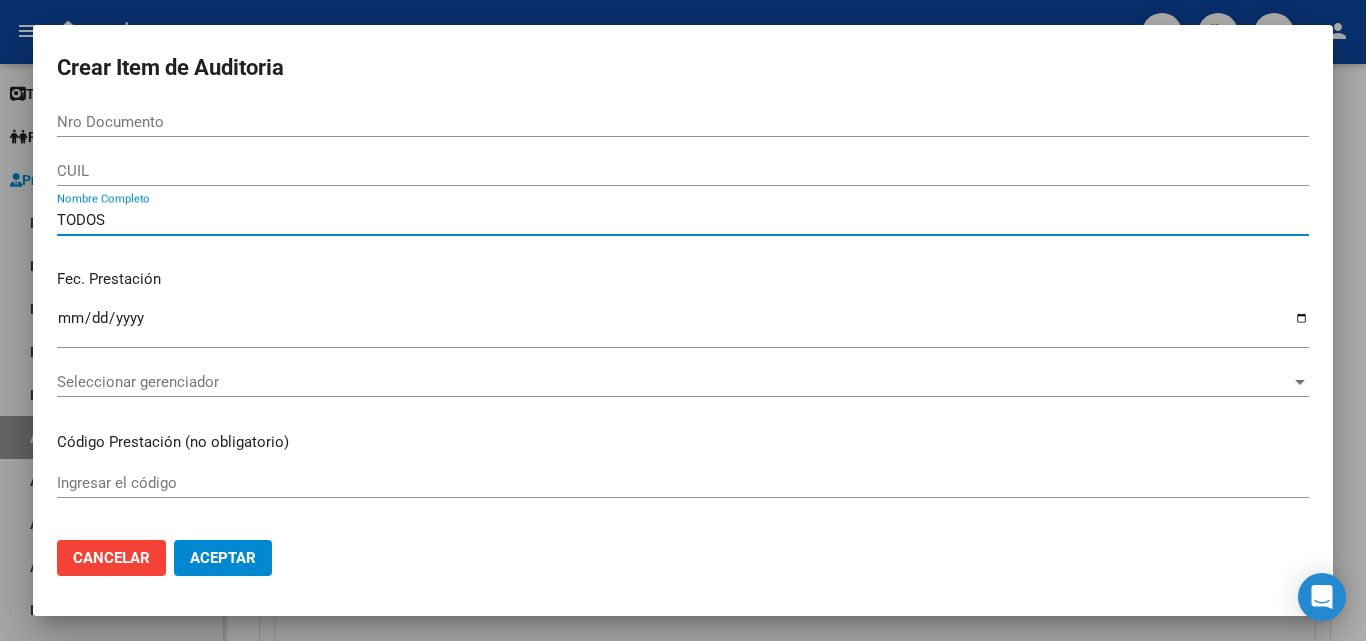type on "TODOS" 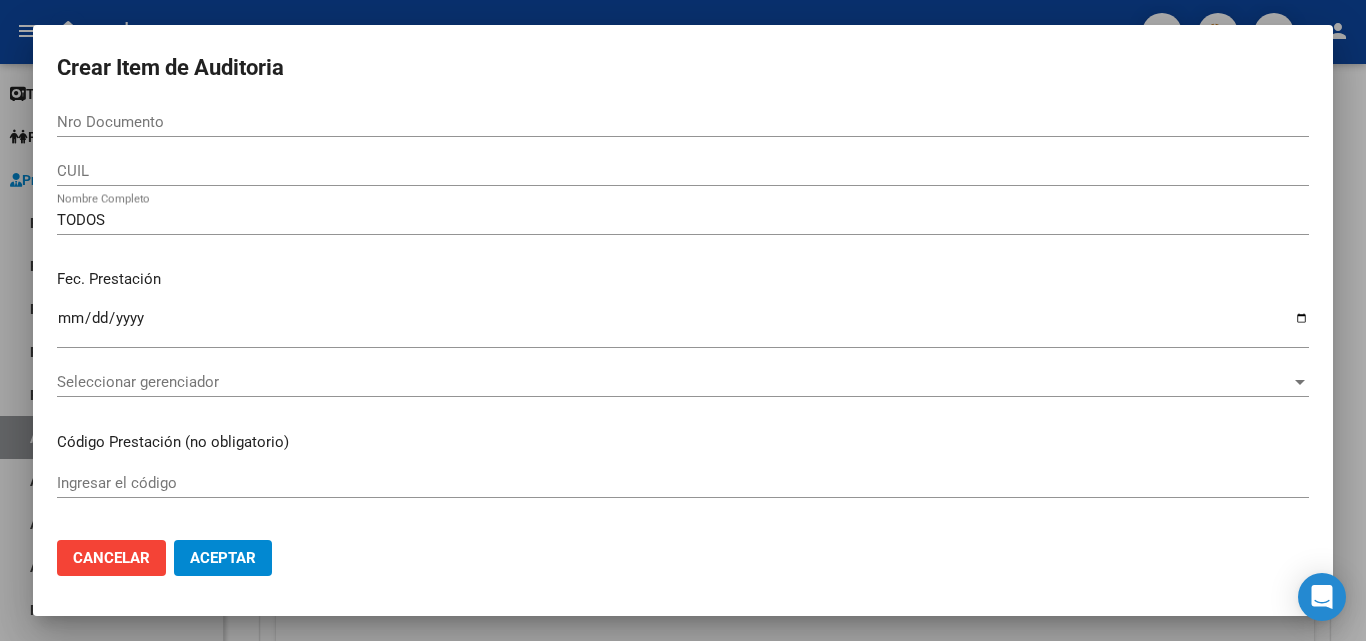 click on "Fec. Prestación" at bounding box center [683, 279] 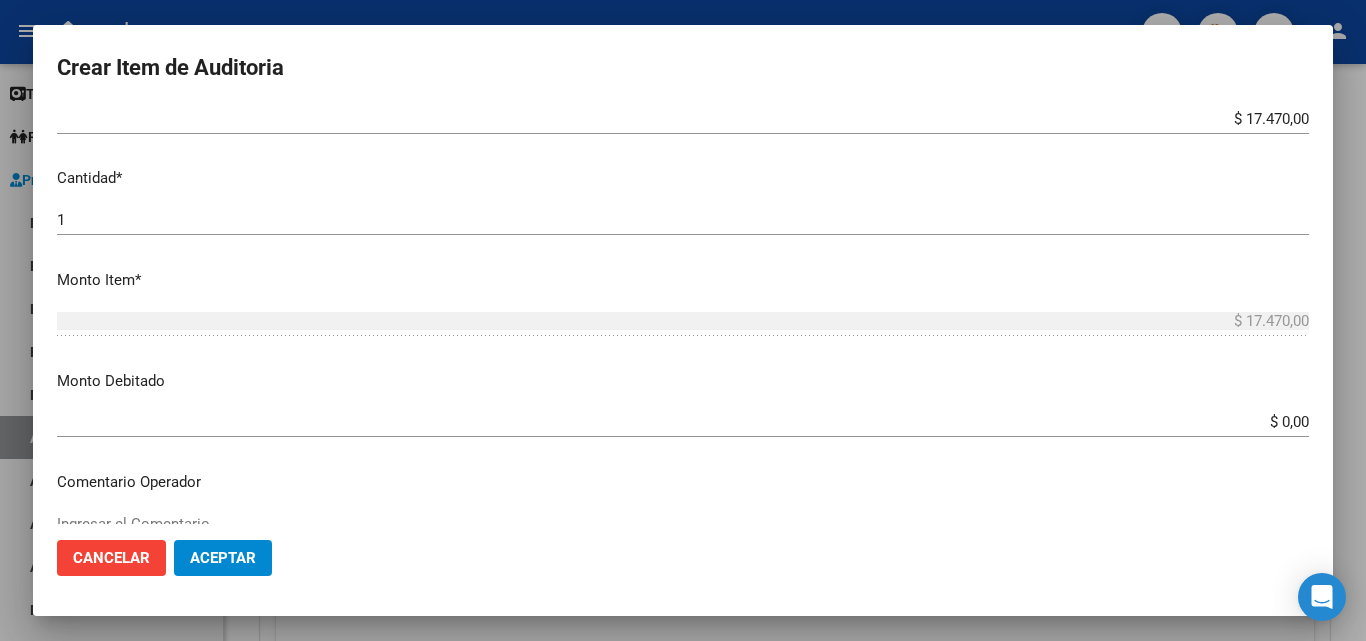 scroll, scrollTop: 500, scrollLeft: 0, axis: vertical 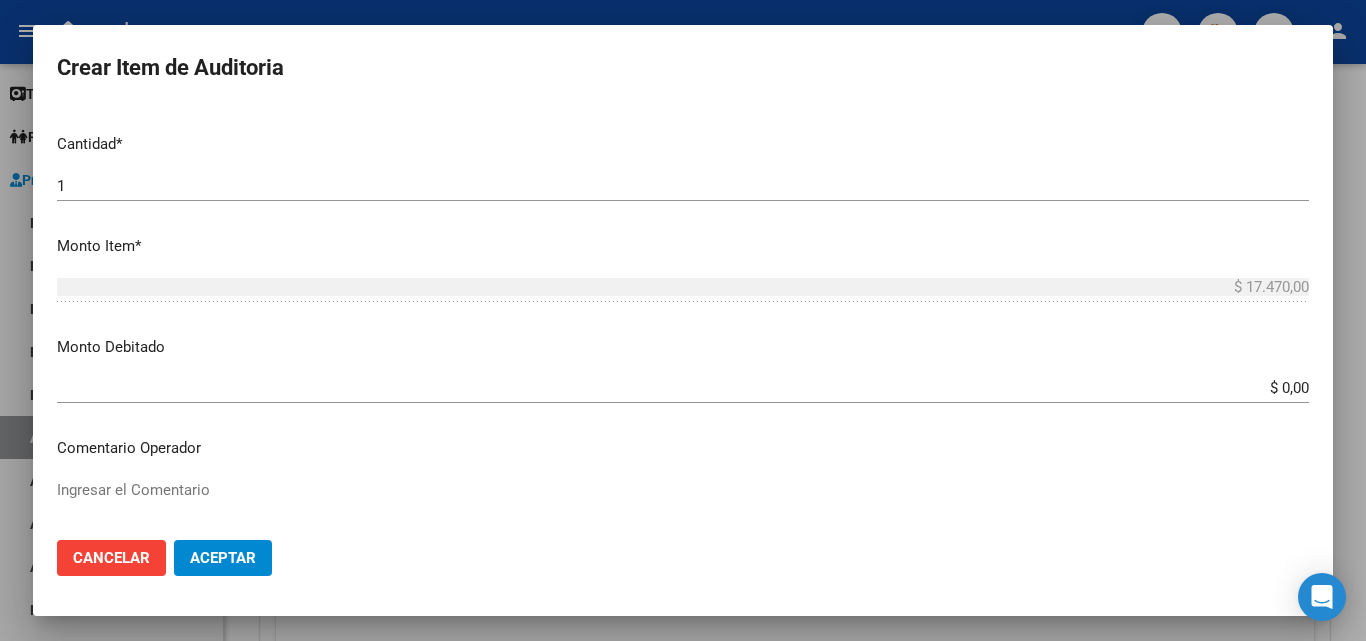 click on "$ 0,00" at bounding box center (683, 388) 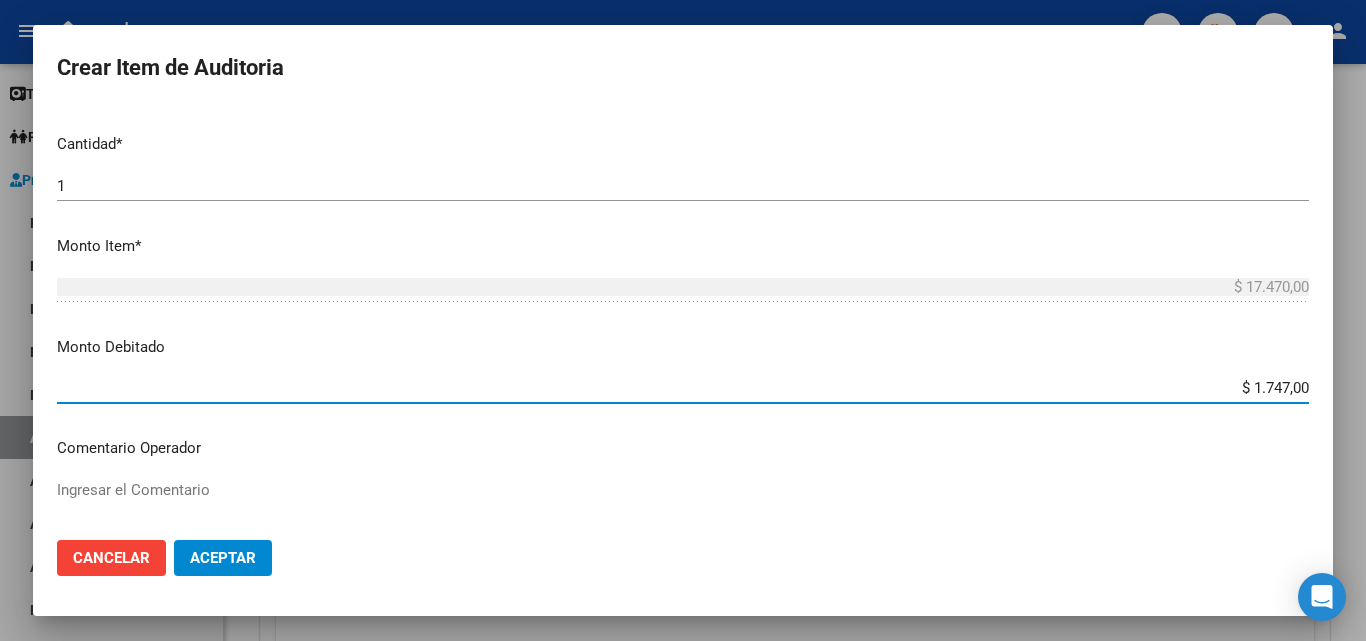 type on "$ 17.470,00" 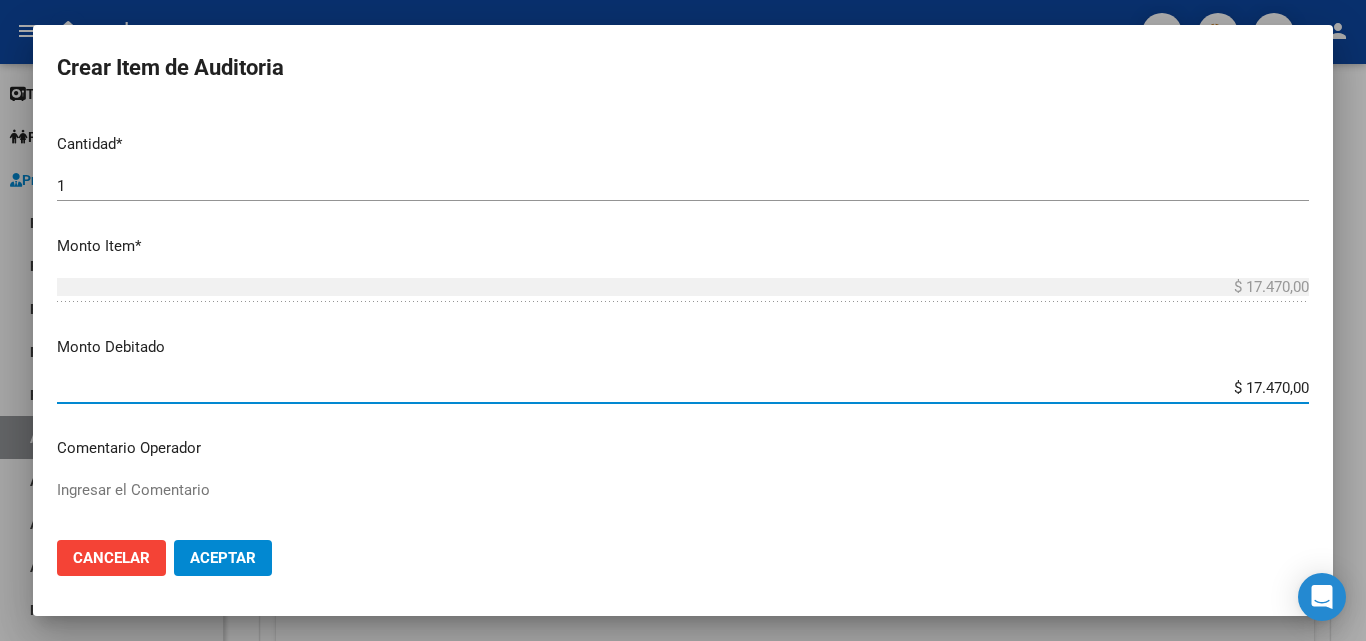 click on "Monto Debitado" at bounding box center [683, 347] 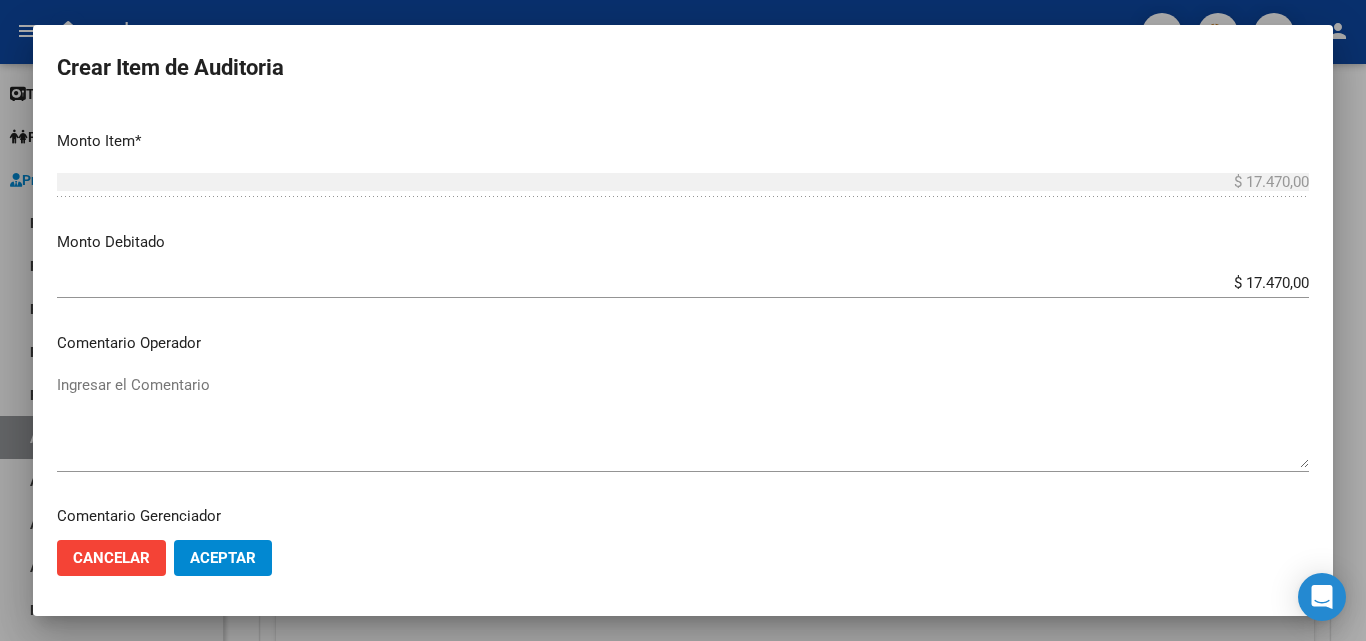 scroll, scrollTop: 700, scrollLeft: 0, axis: vertical 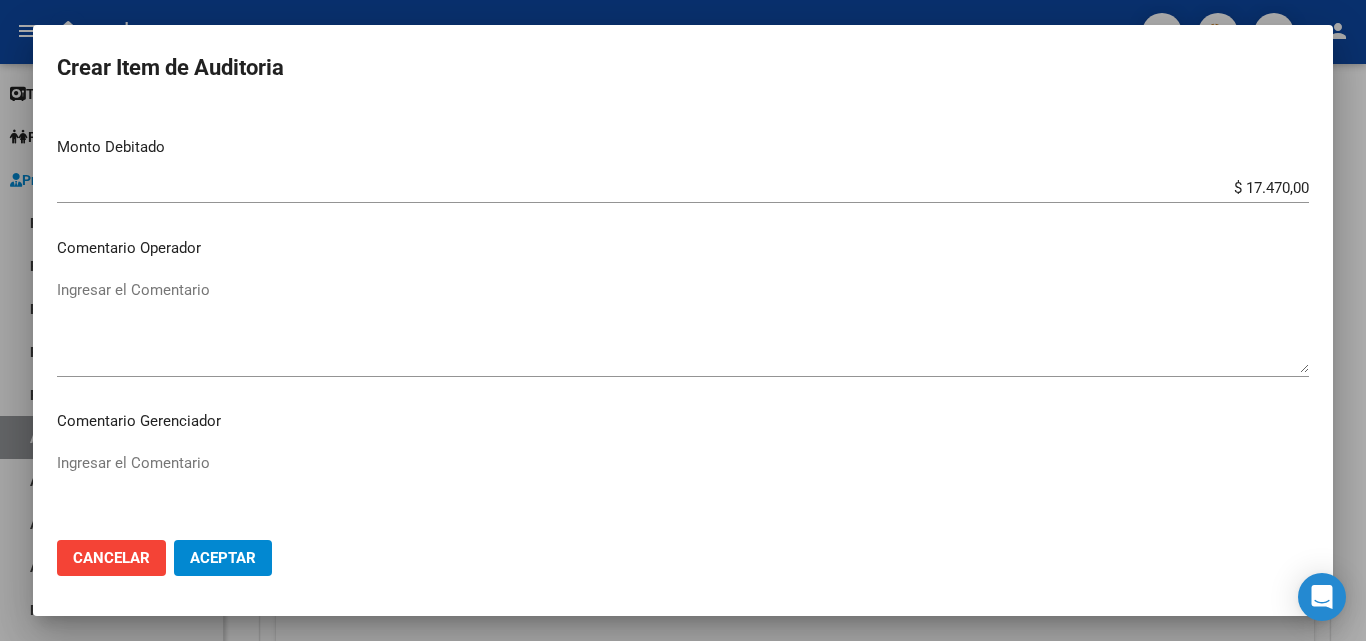 click on "Ingresar el Comentario" at bounding box center [683, 326] 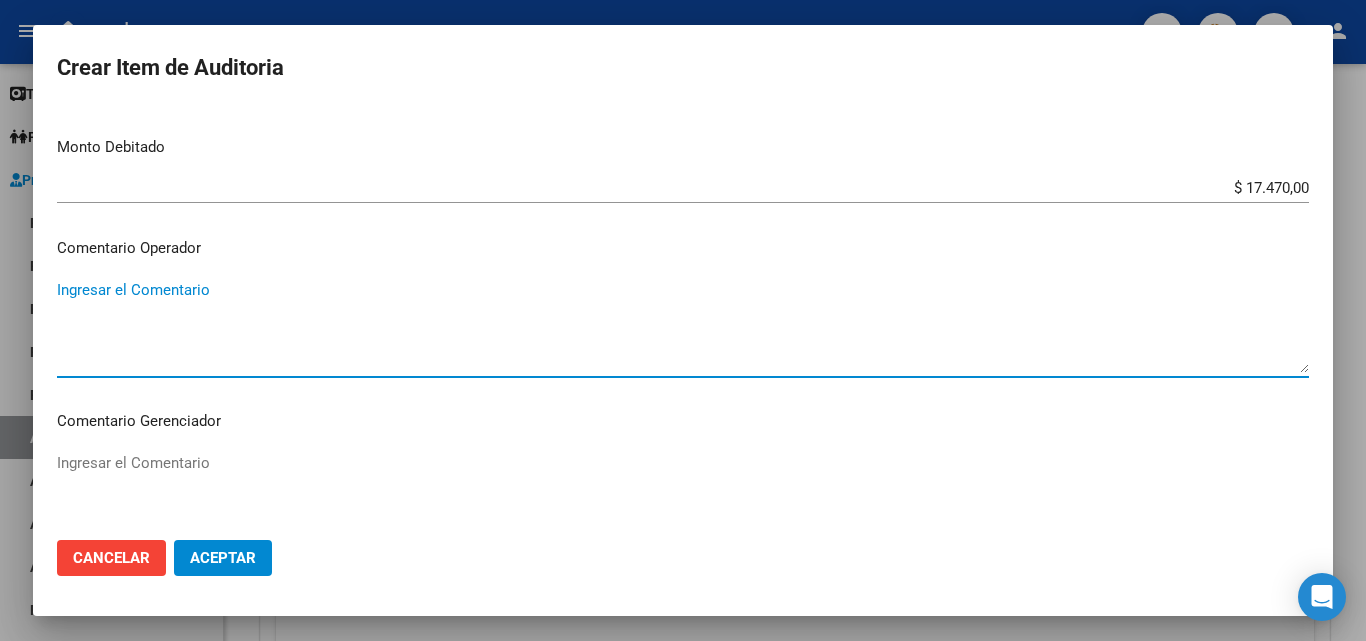 paste on "RECHAZADA POR ILEGITIMA; FALTA COPIA DE DNI QUE ACREDITE IDENTIDAD" 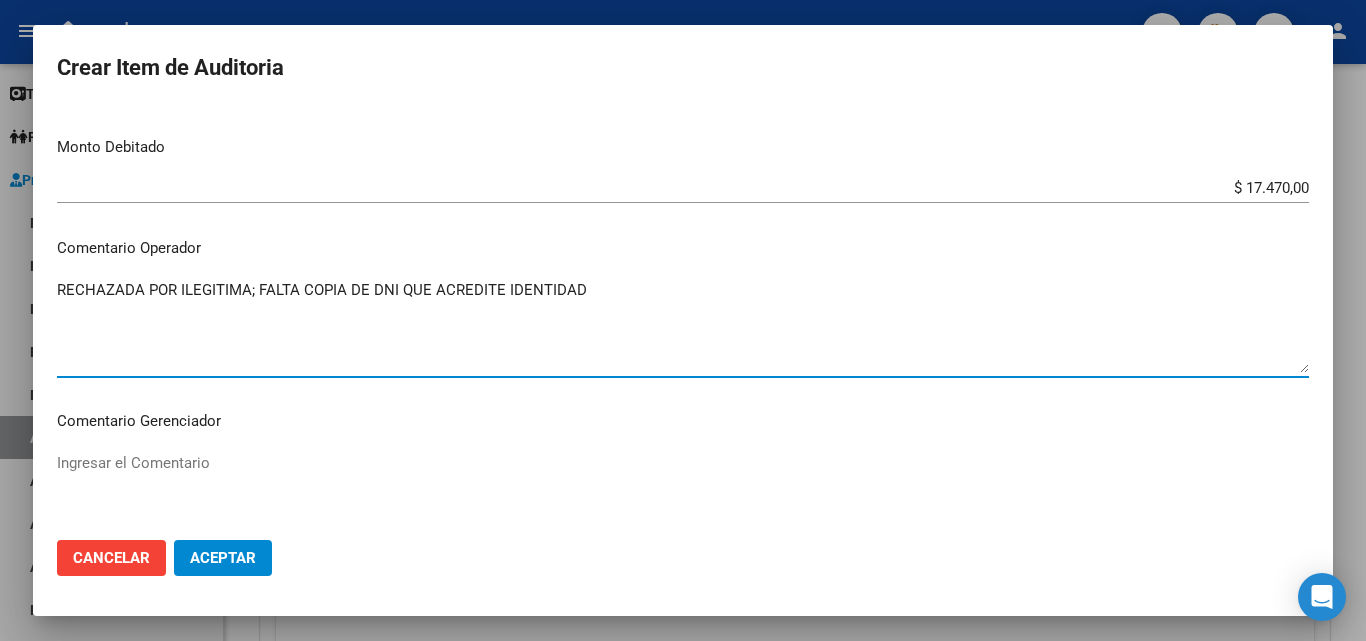 type on "RECHAZADA POR ILEGITIMA; FALTA COPIA DE DNI QUE ACREDITE IDENTIDAD" 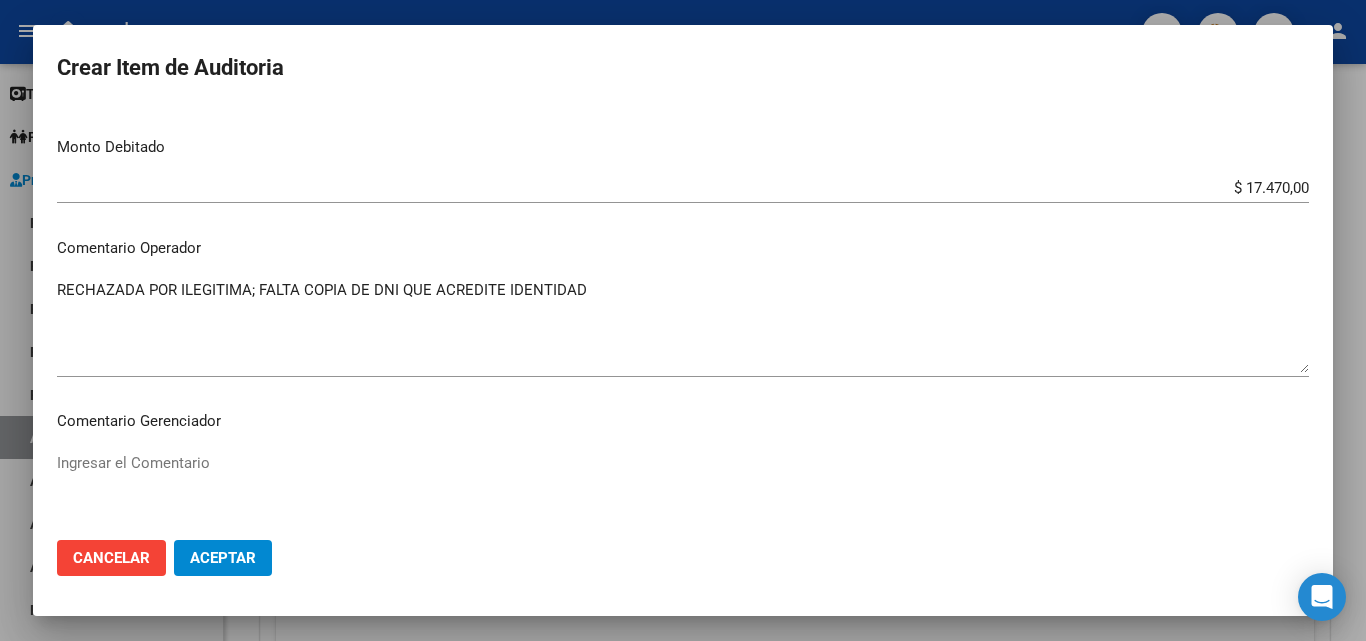 click on "Aceptar" 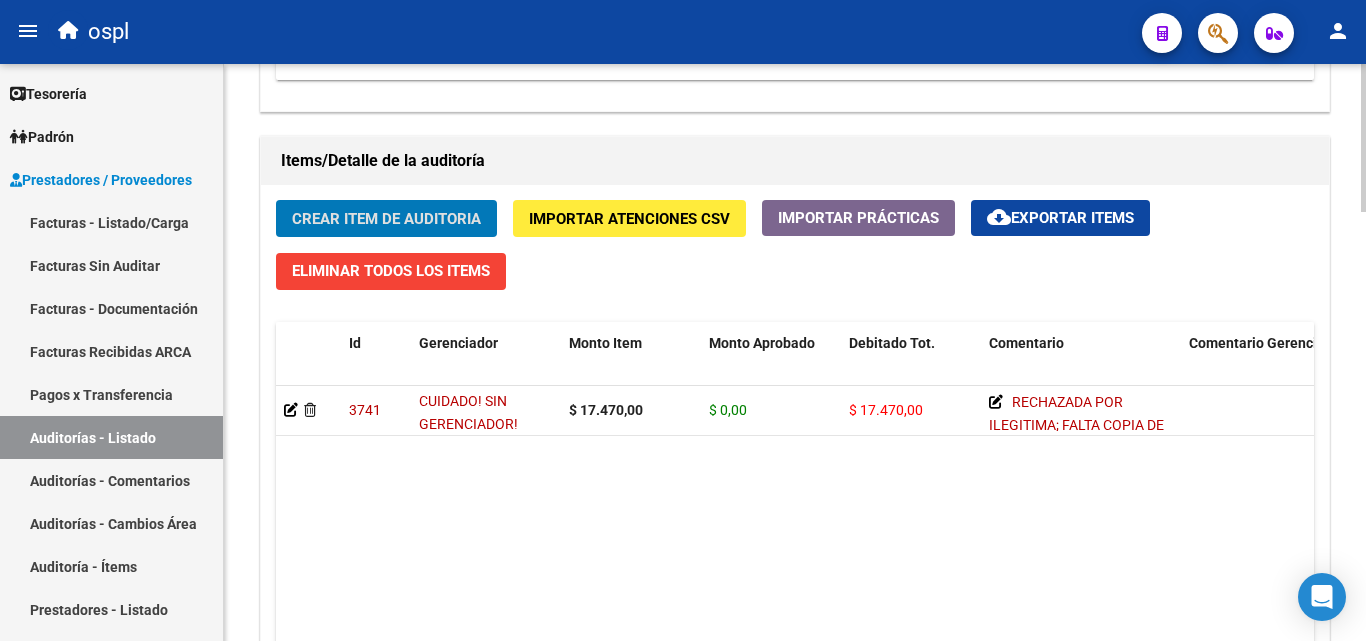 scroll, scrollTop: 1401, scrollLeft: 0, axis: vertical 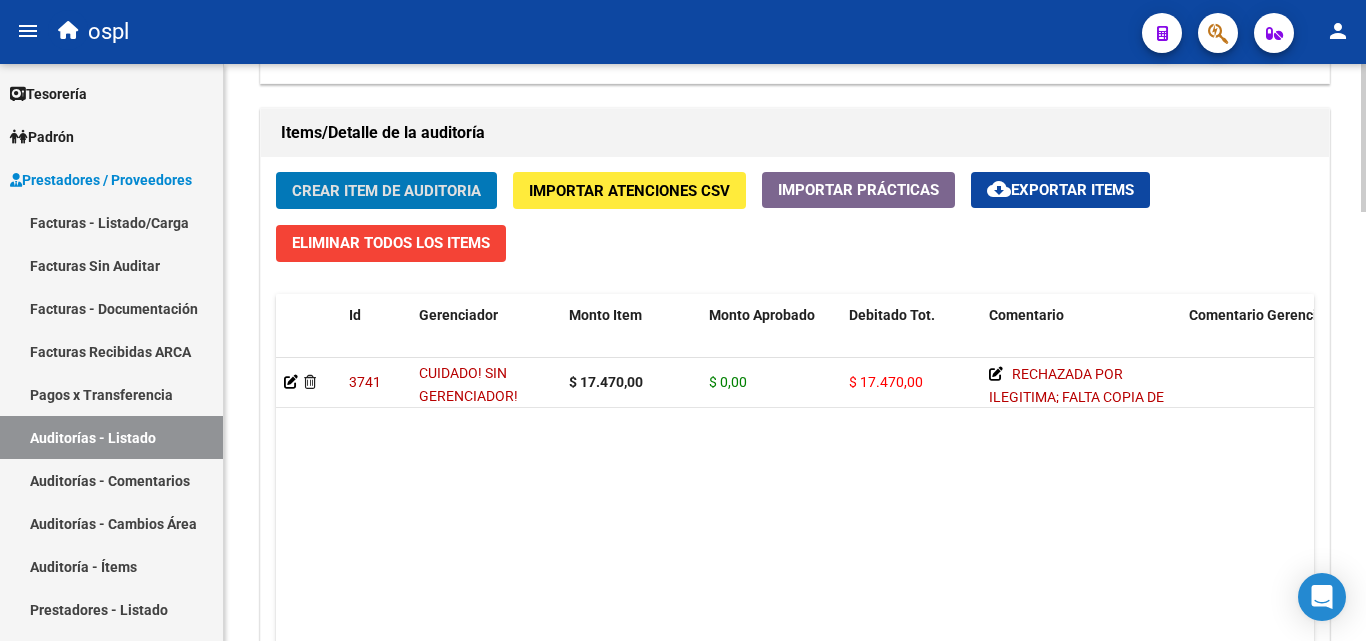 click on "[NUMBER]   CUIDADO! SIN GERENCIADOR!  $ [PRICE] $ [PRICE] $ [PRICE]      RECHAZADA POR ILEGITIMA; FALTA COPIA DE DNI QUE ACREDITE IDENTIDAD       TODOS [FIRST] [LAST]   [DATE]" 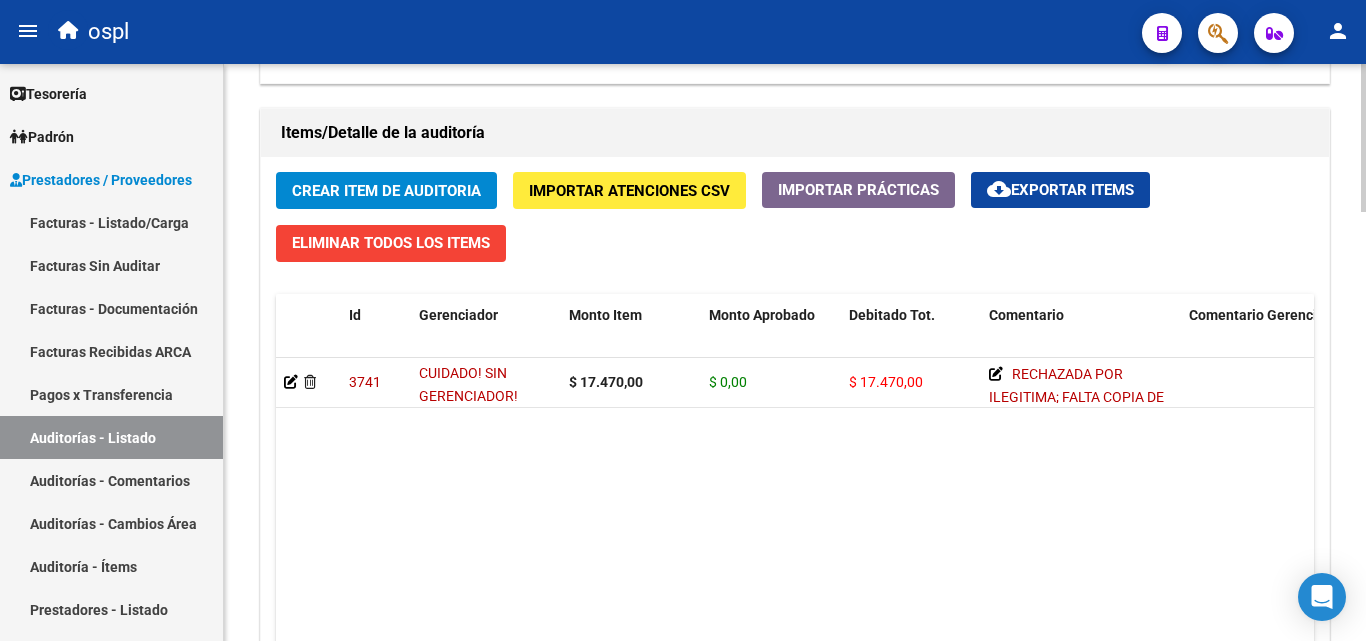 click on "[NUMBER]   CUIDADO! SIN GERENCIADOR!  $ [PRICE] $ [PRICE] $ [PRICE]      RECHAZADA POR ILEGITIMA; FALTA COPIA DE DNI QUE ACREDITE IDENTIDAD       TODOS [FIRST] [LAST]   [DATE]" 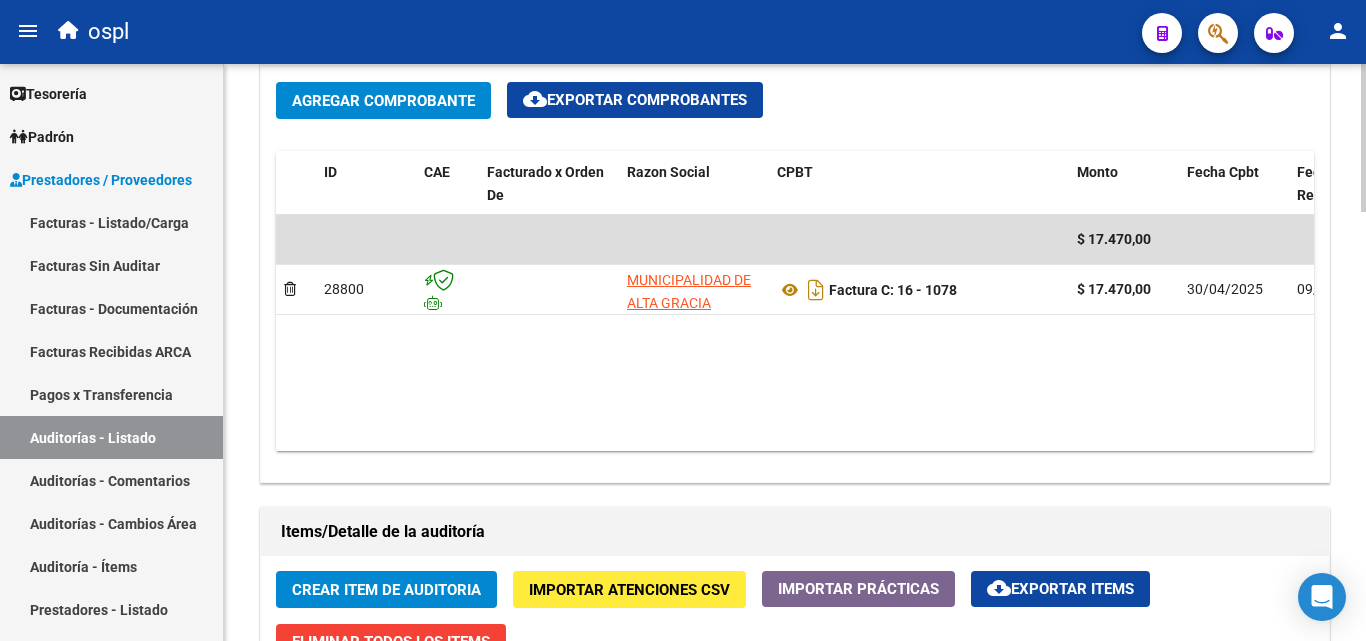 scroll, scrollTop: 1001, scrollLeft: 0, axis: vertical 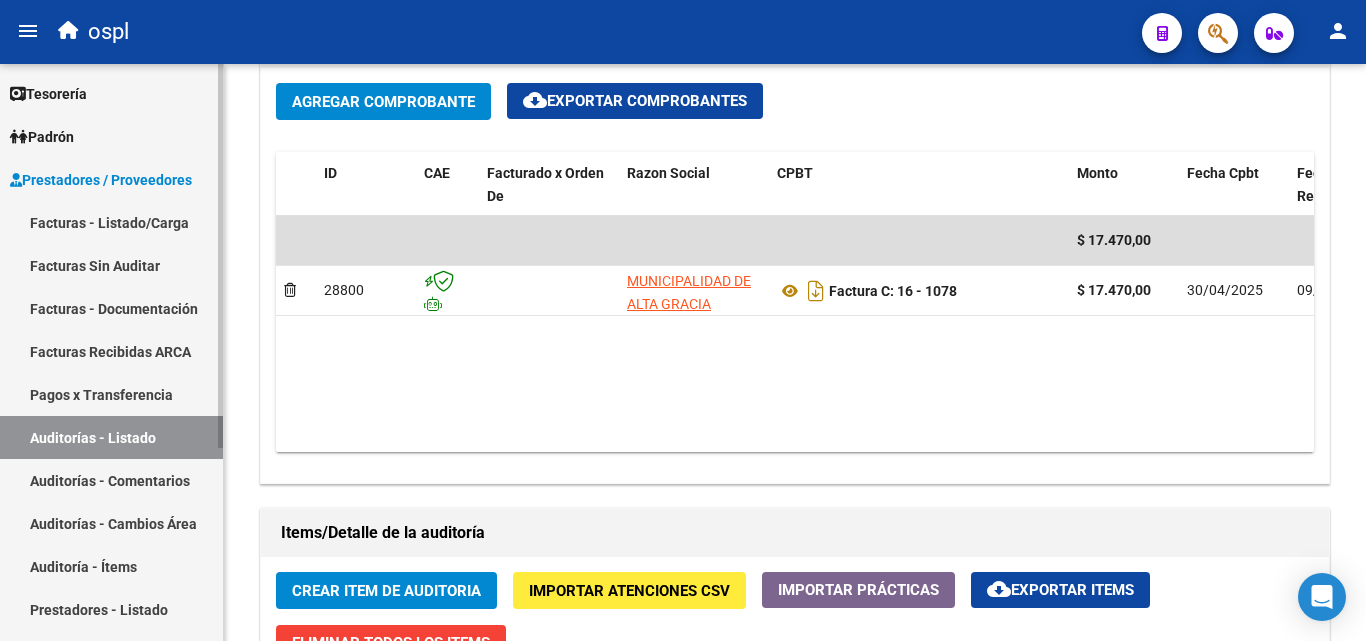 click on "Facturas Sin Auditar" at bounding box center (111, 265) 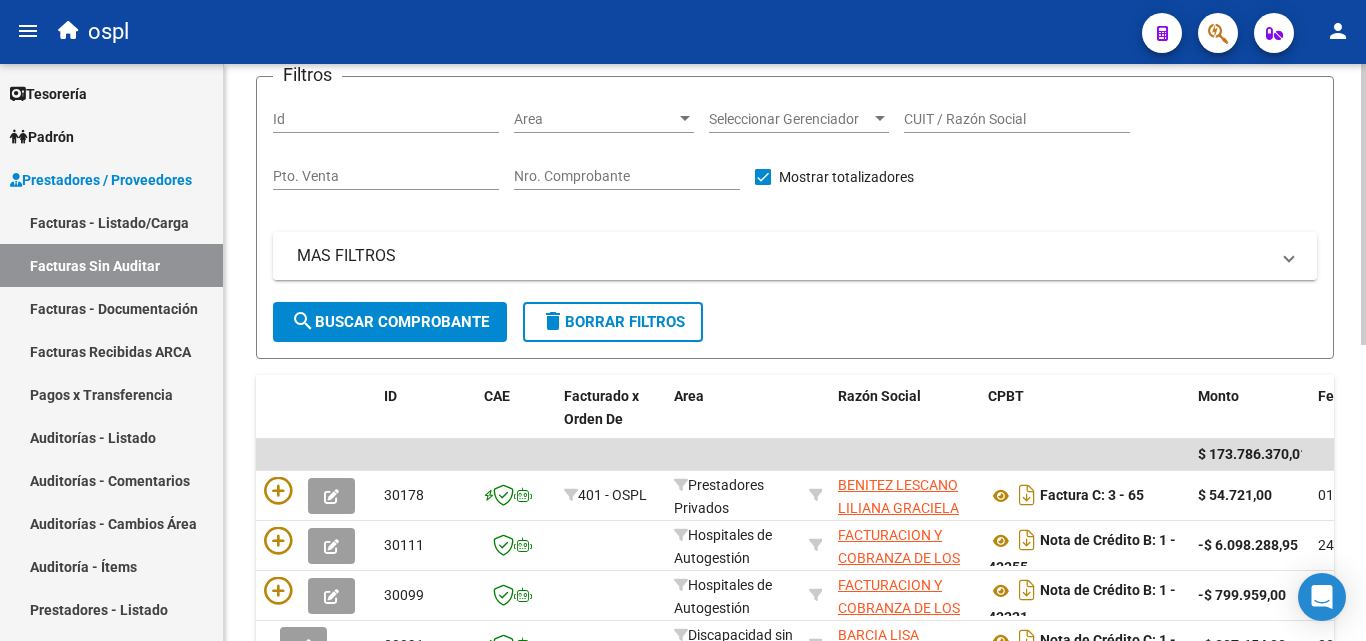 scroll, scrollTop: 106, scrollLeft: 0, axis: vertical 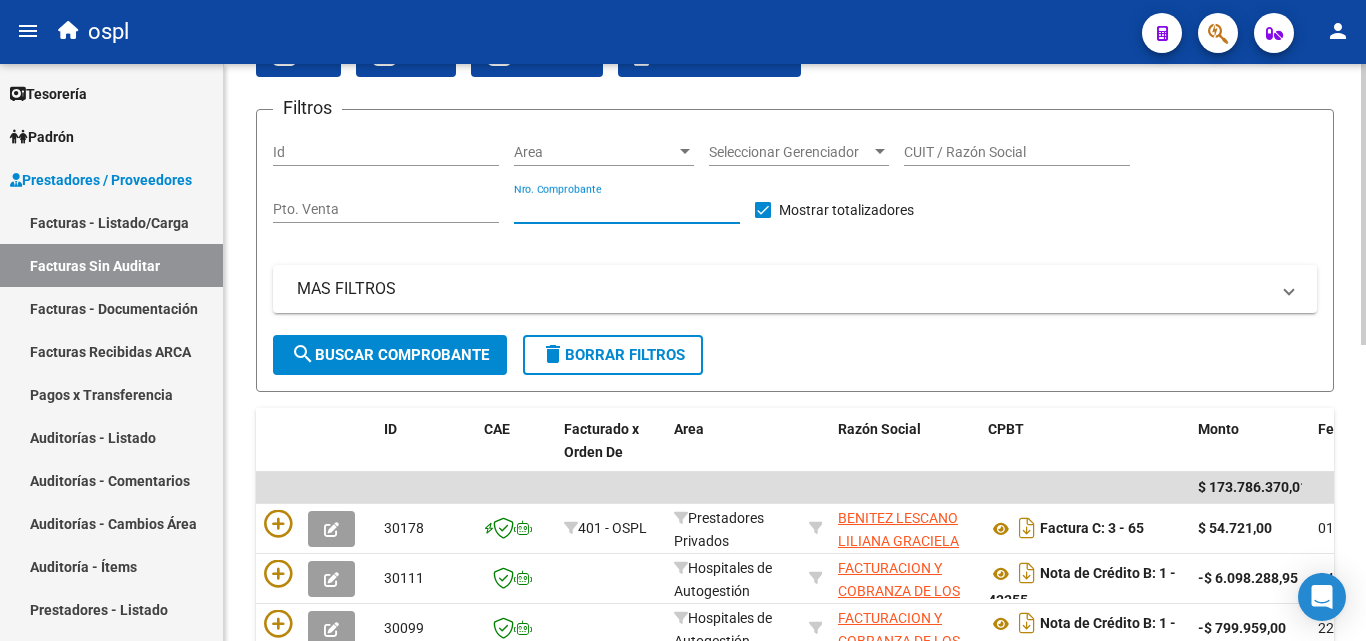click on "Nro. Comprobante" at bounding box center [627, 209] 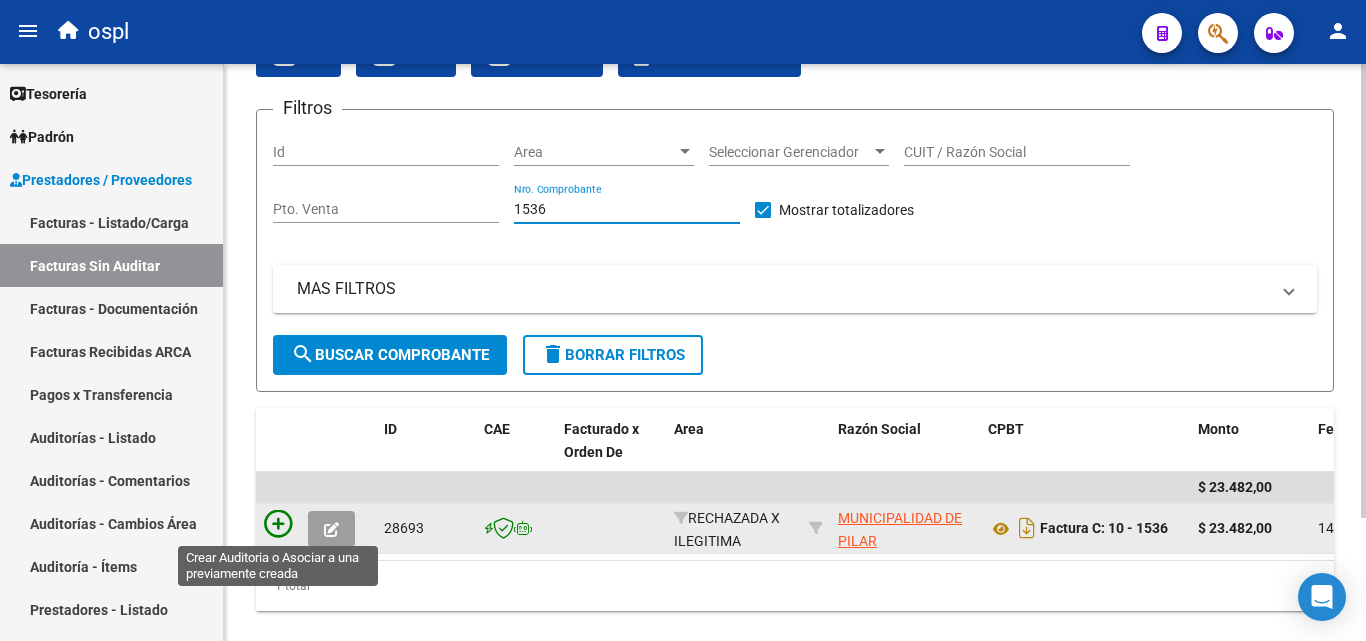 type on "1536" 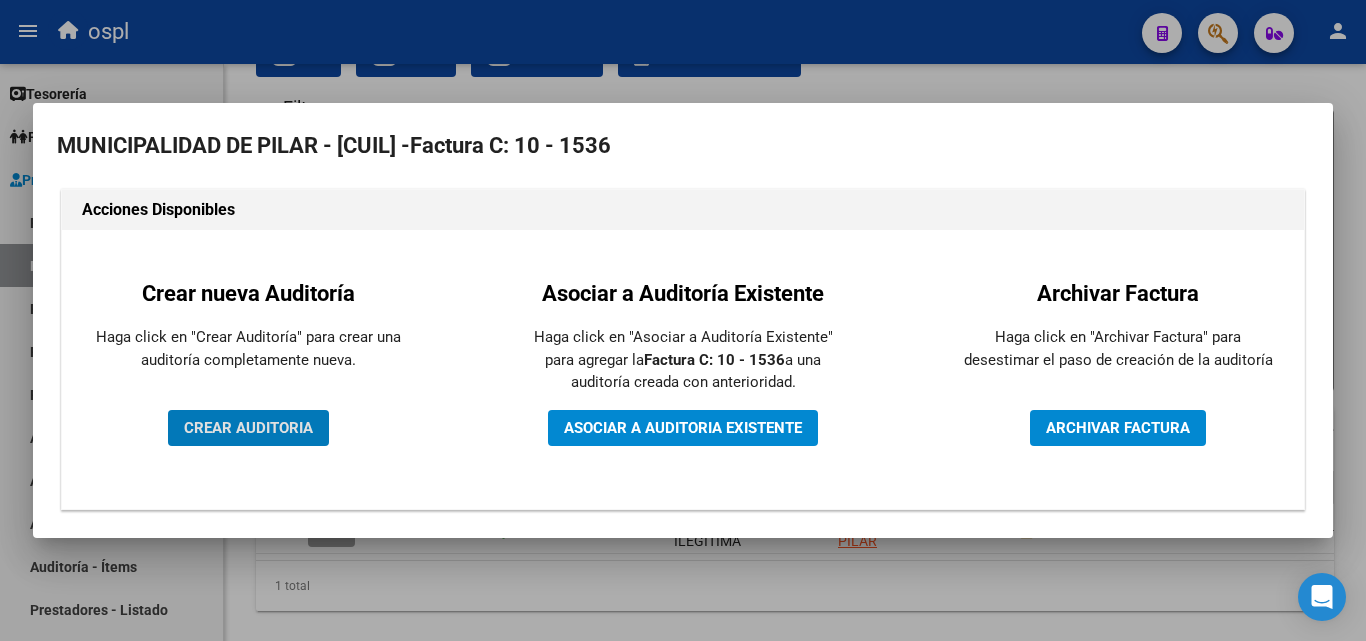 click on "CREAR AUDITORIA" at bounding box center [248, 428] 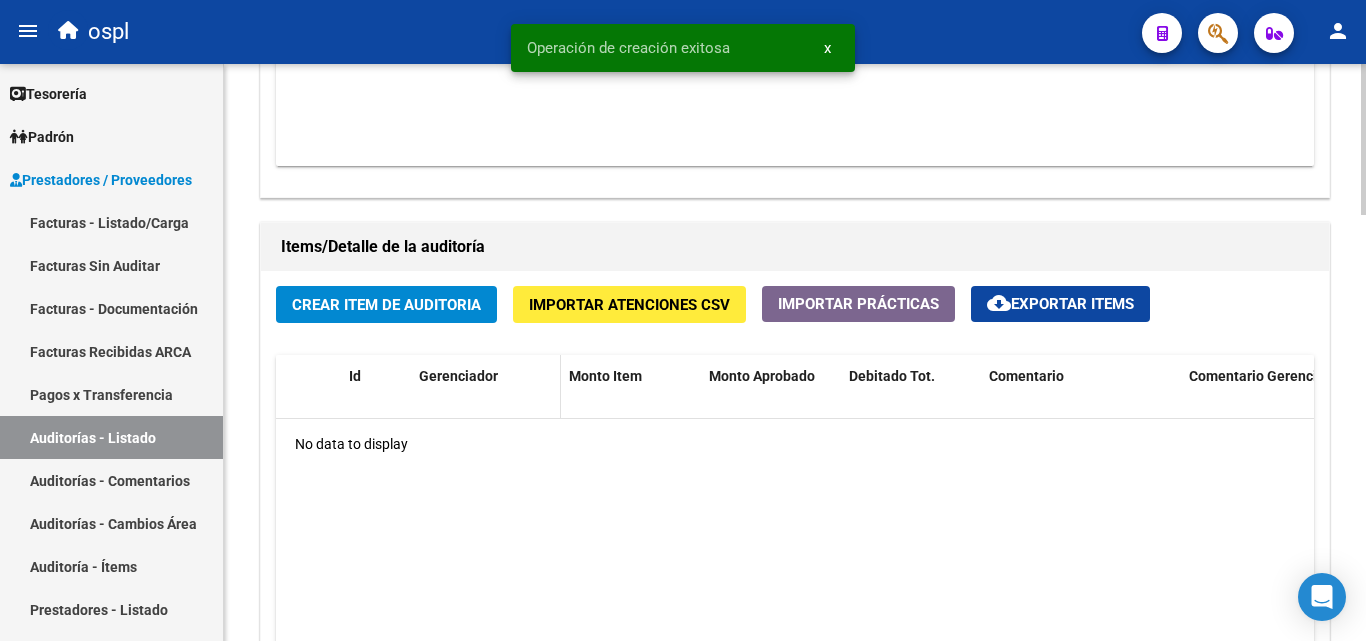 scroll, scrollTop: 1300, scrollLeft: 0, axis: vertical 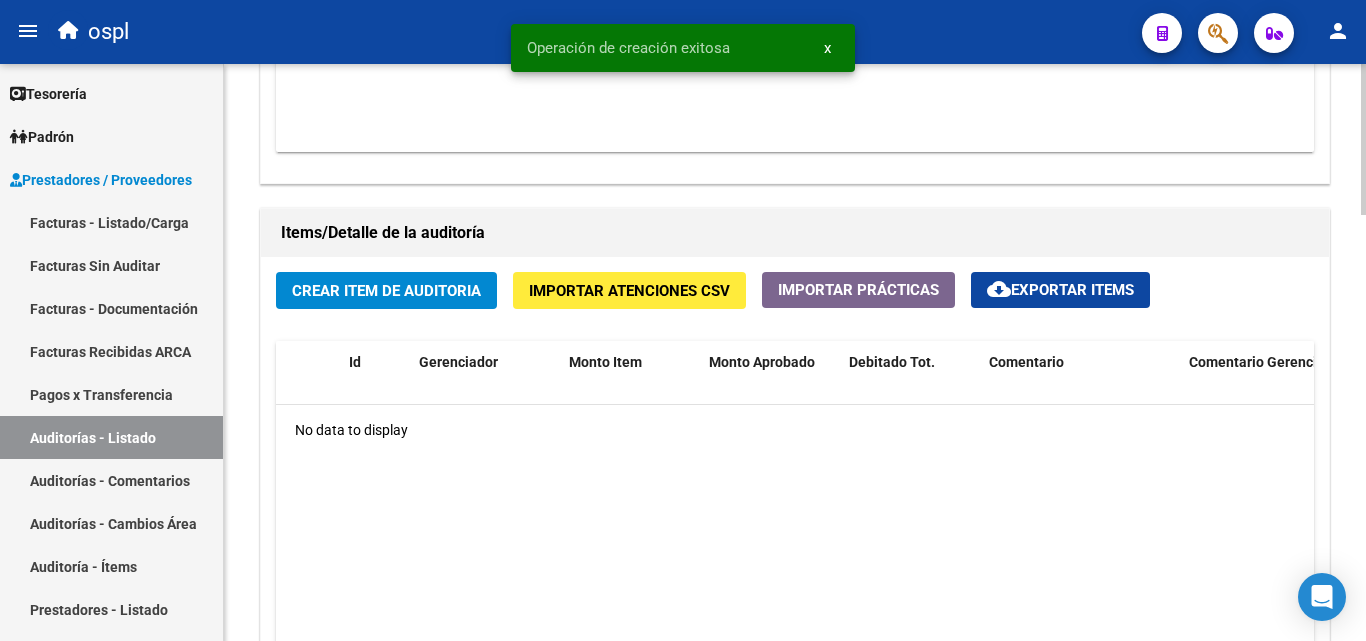 click on "Crear Item de Auditoria" 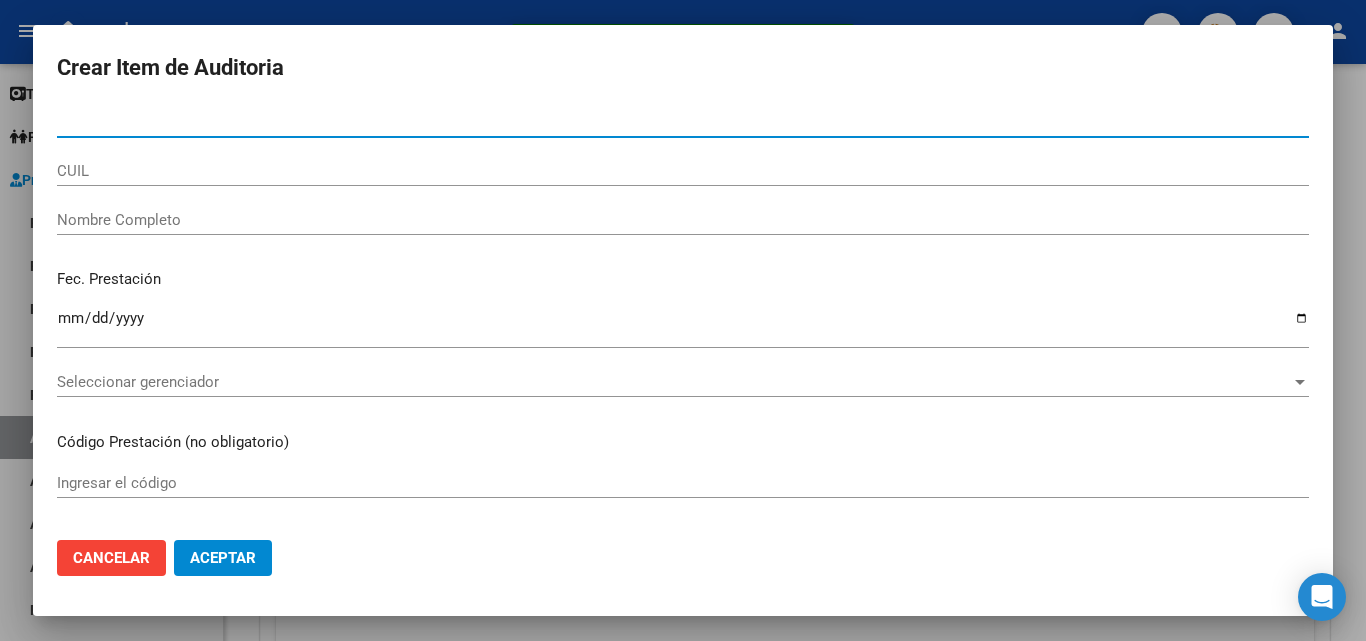 click on "Nombre Completo" at bounding box center [683, 220] 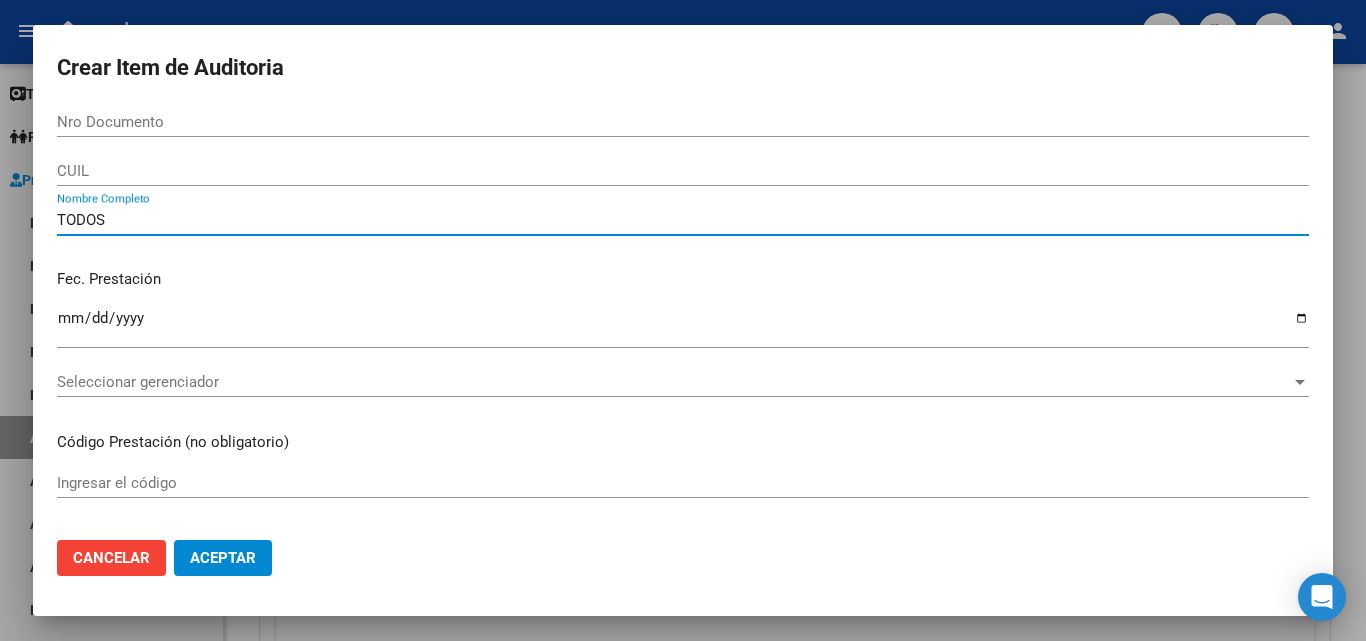 type on "TODOS" 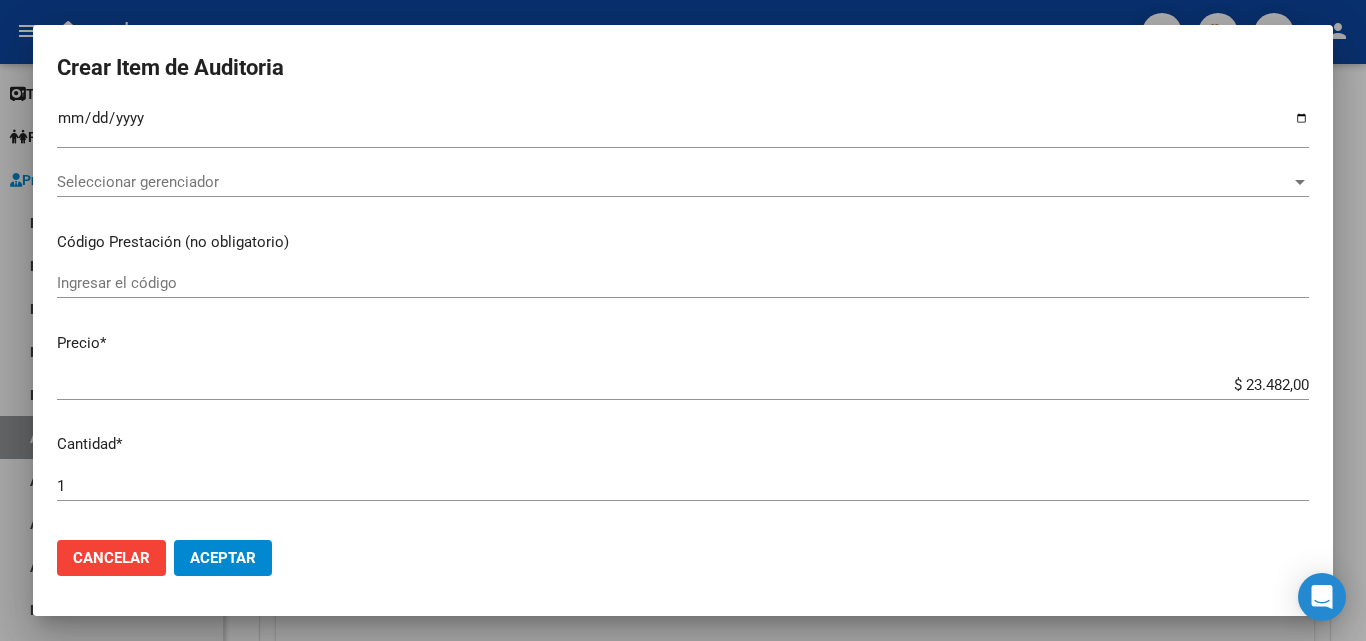 scroll, scrollTop: 400, scrollLeft: 0, axis: vertical 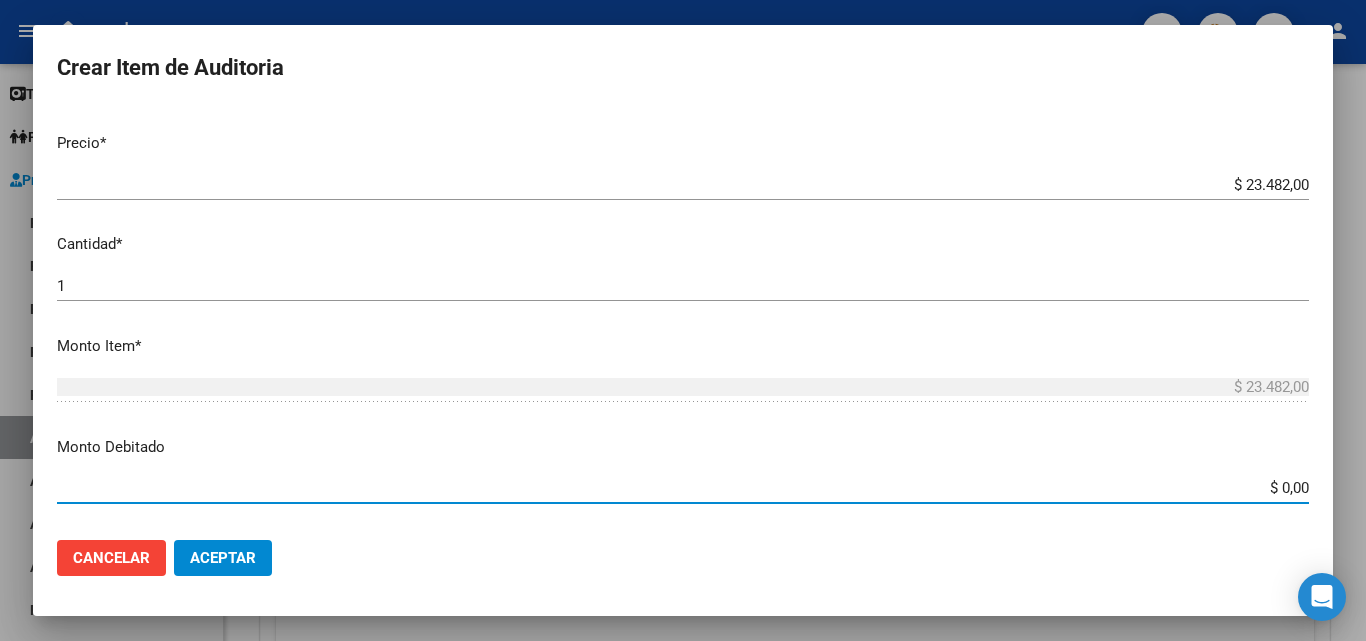 click on "$ 0,00" at bounding box center [683, 488] 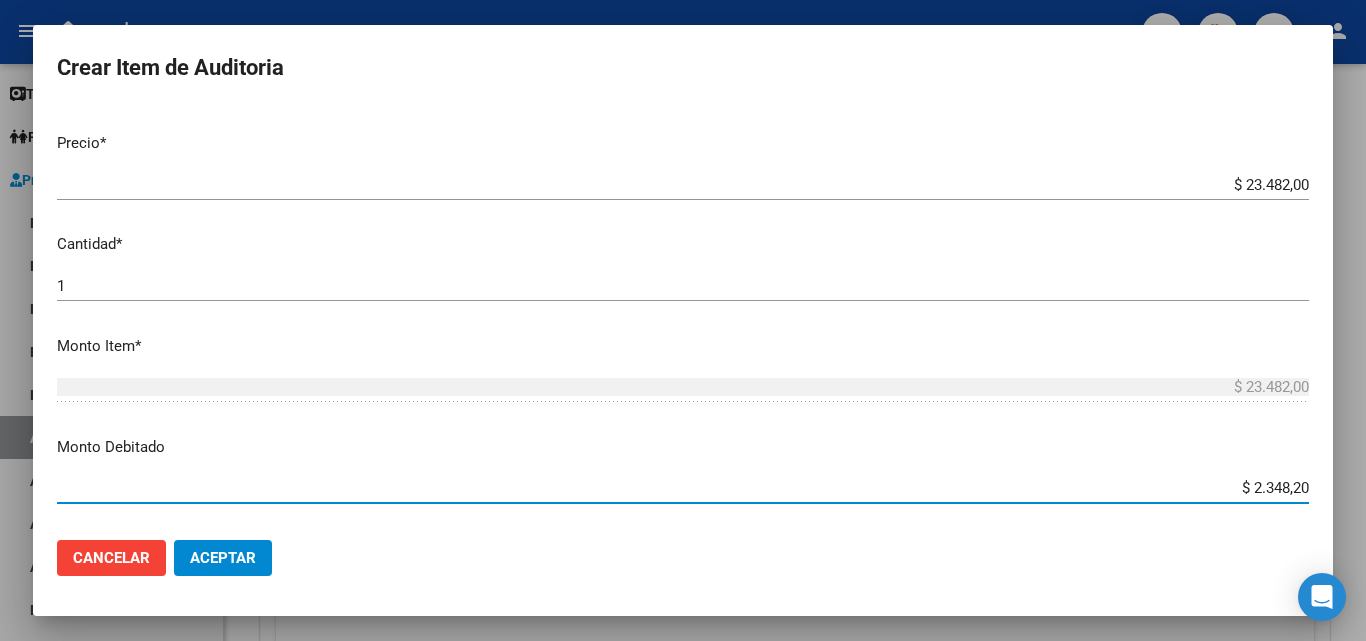 type on "$ 23.482,00" 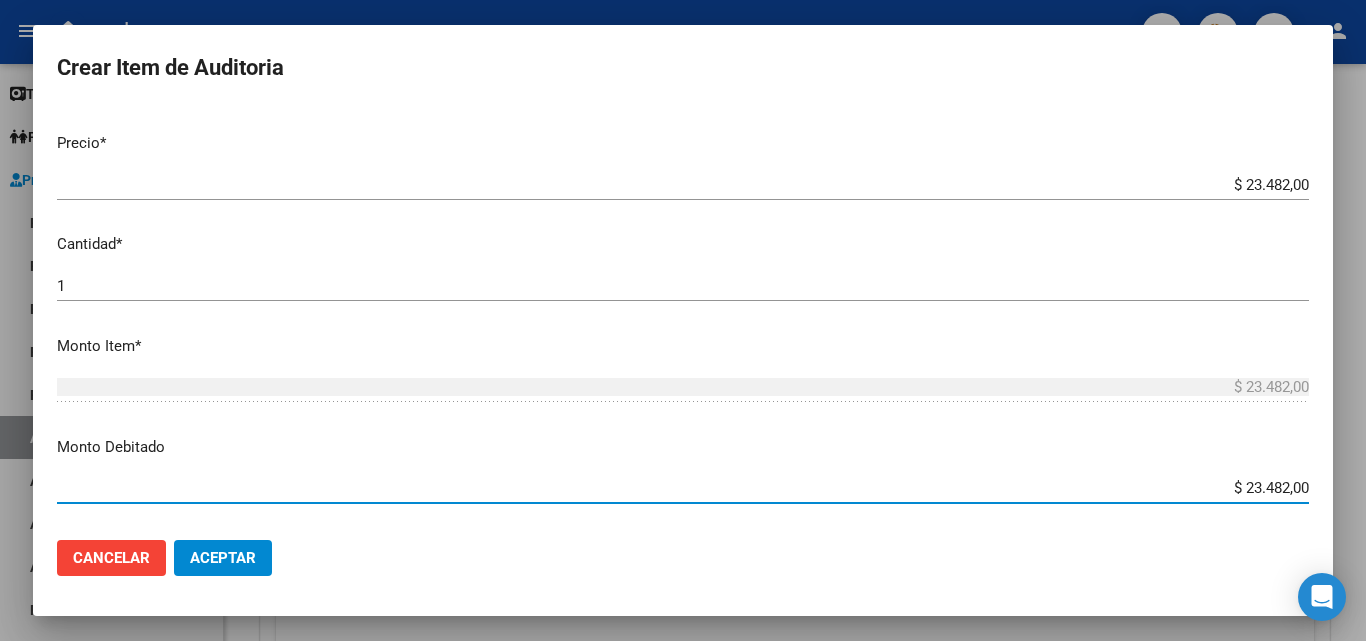 click on "Nro Documento    CUIL    TODOS Nombre Completo  Fec. Prestación    Ingresar la fecha  Seleccionar gerenciador Seleccionar gerenciador Código Prestación (no obligatorio)    Ingresar el código  Precio  *   $ 23.482,00 Ingresar el precio  Cantidad  *   1 Ingresar la cantidad  Monto Item  *   $ 23.482,00 Ingresar el monto  Monto Debitado    $ 23.482,00 Ingresar el monto  Comentario Operador    Ingresar el Comentario  Comentario Gerenciador    Ingresar el Comentario  Descripción    Ingresar el Descripción   Atencion Tipo  Seleccionar tipo Seleccionar tipo  Nomenclador  Seleccionar Nomenclador Seleccionar Nomenclador" at bounding box center (683, 315) 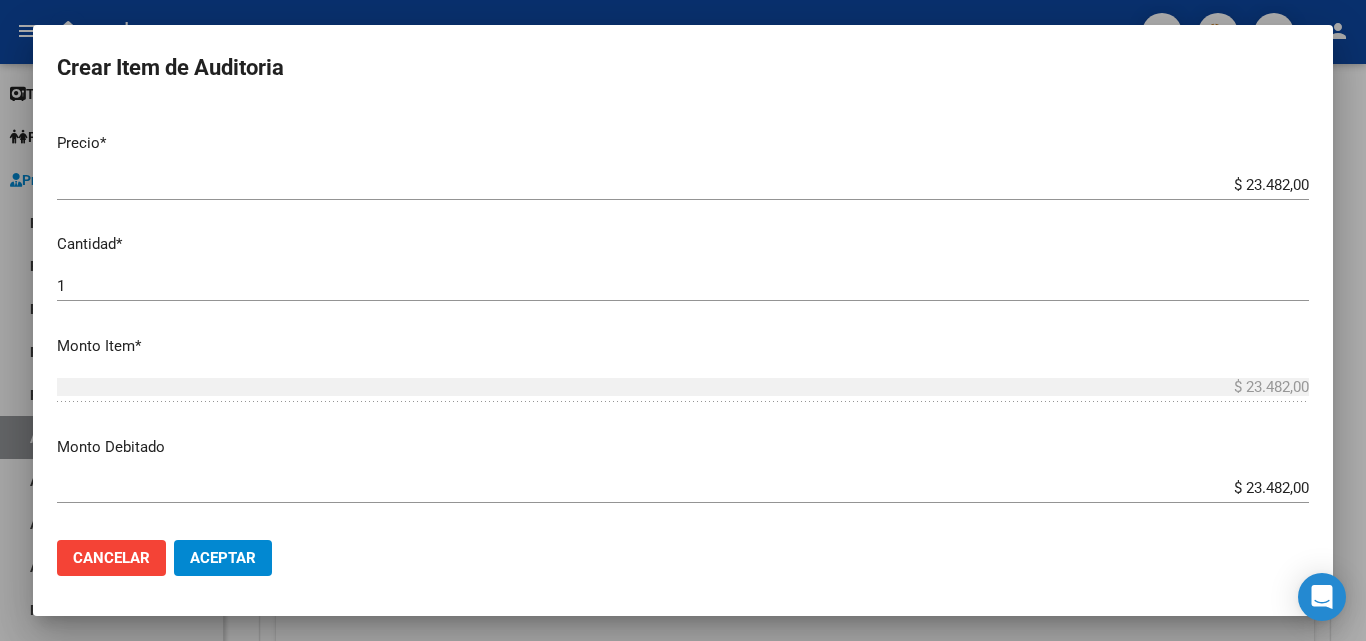 scroll, scrollTop: 600, scrollLeft: 0, axis: vertical 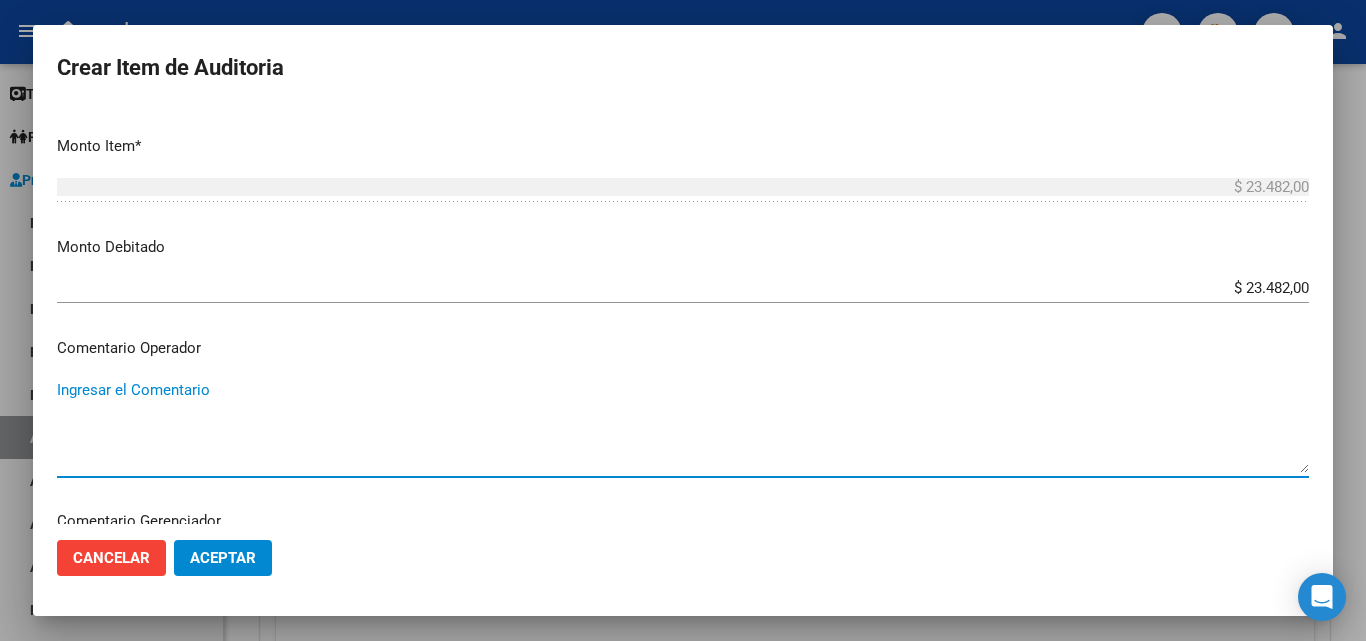 paste on "RECHAZADA POR ILEGITIMA; FALTA COPIA DE DNI QUE ACREDITE IDENTIDAD" 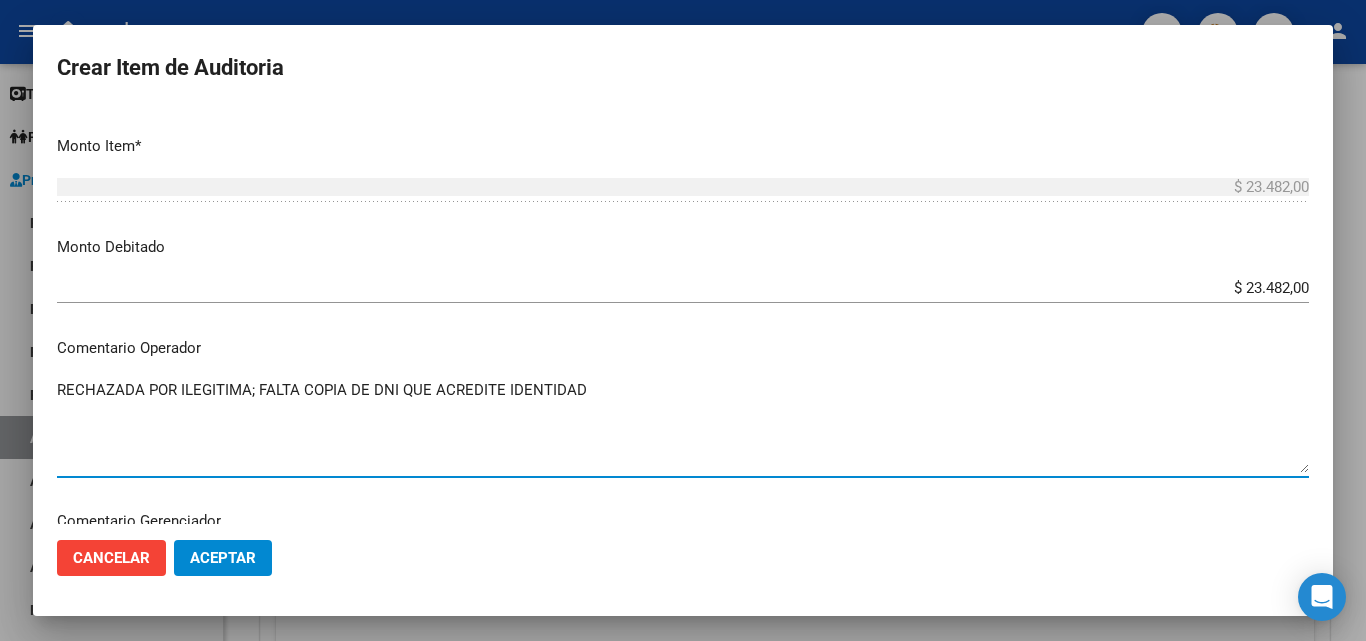 type on "RECHAZADA POR ILEGITIMA; FALTA COPIA DE DNI QUE ACREDITE IDENTIDAD" 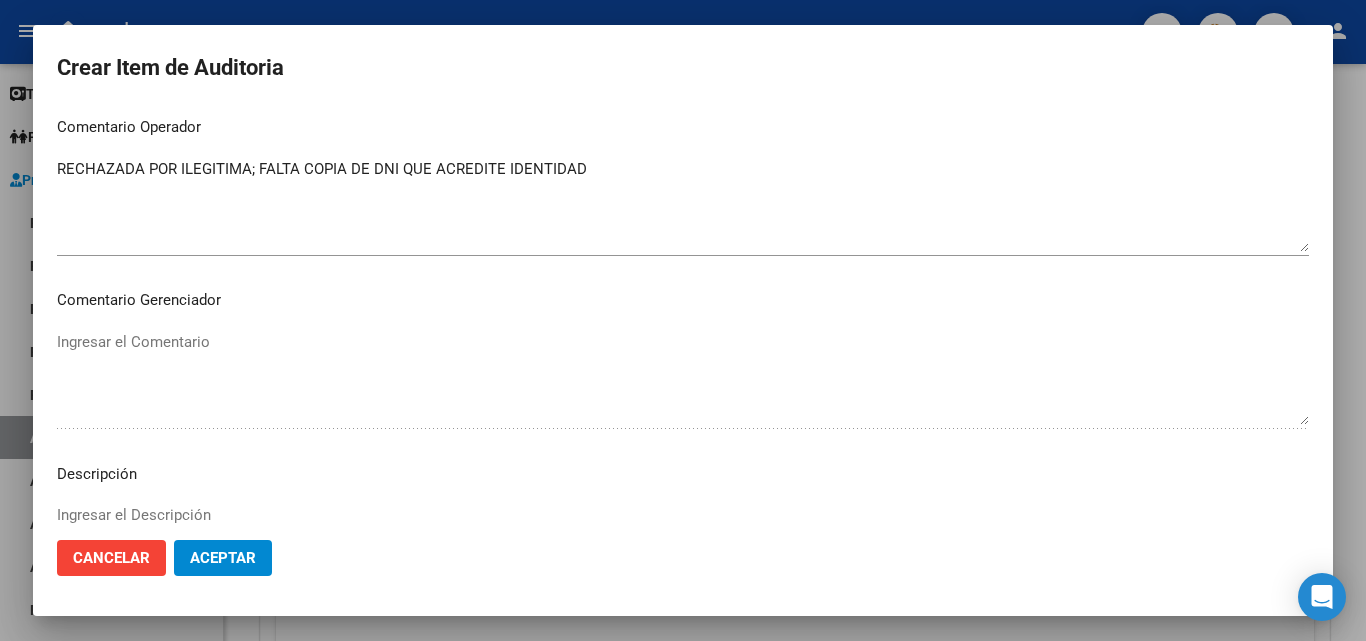 scroll, scrollTop: 820, scrollLeft: 0, axis: vertical 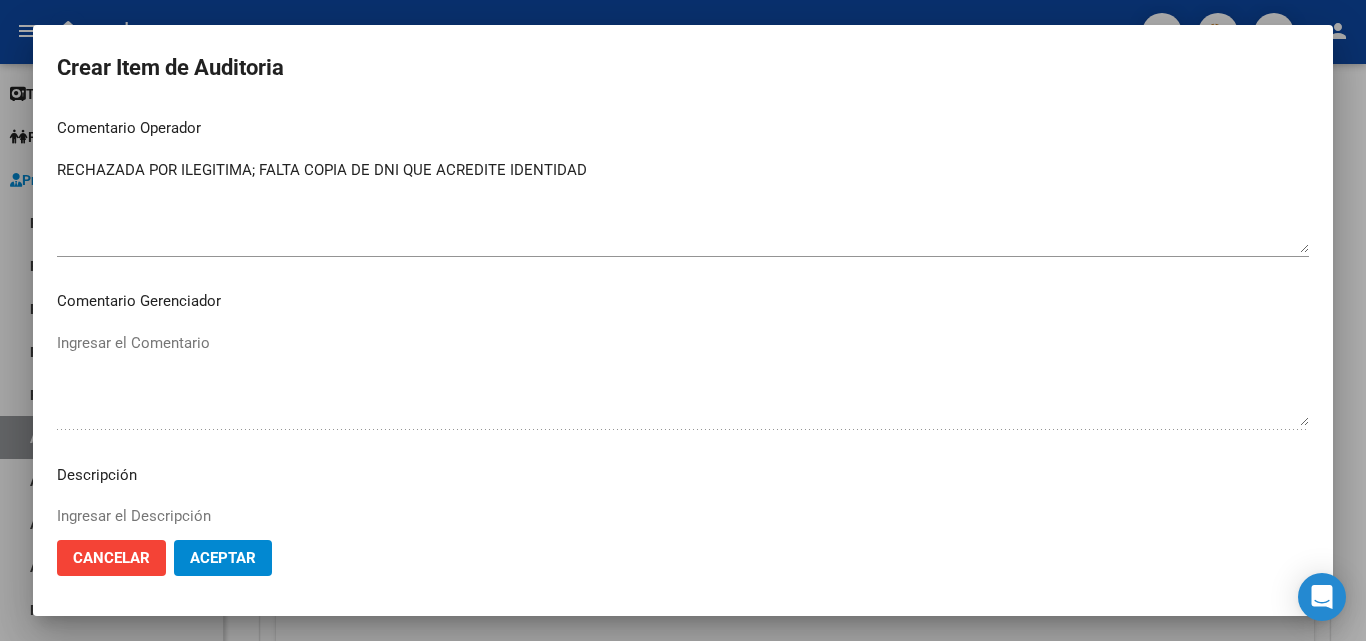drag, startPoint x: 190, startPoint y: 374, endPoint x: 135, endPoint y: 311, distance: 83.630135 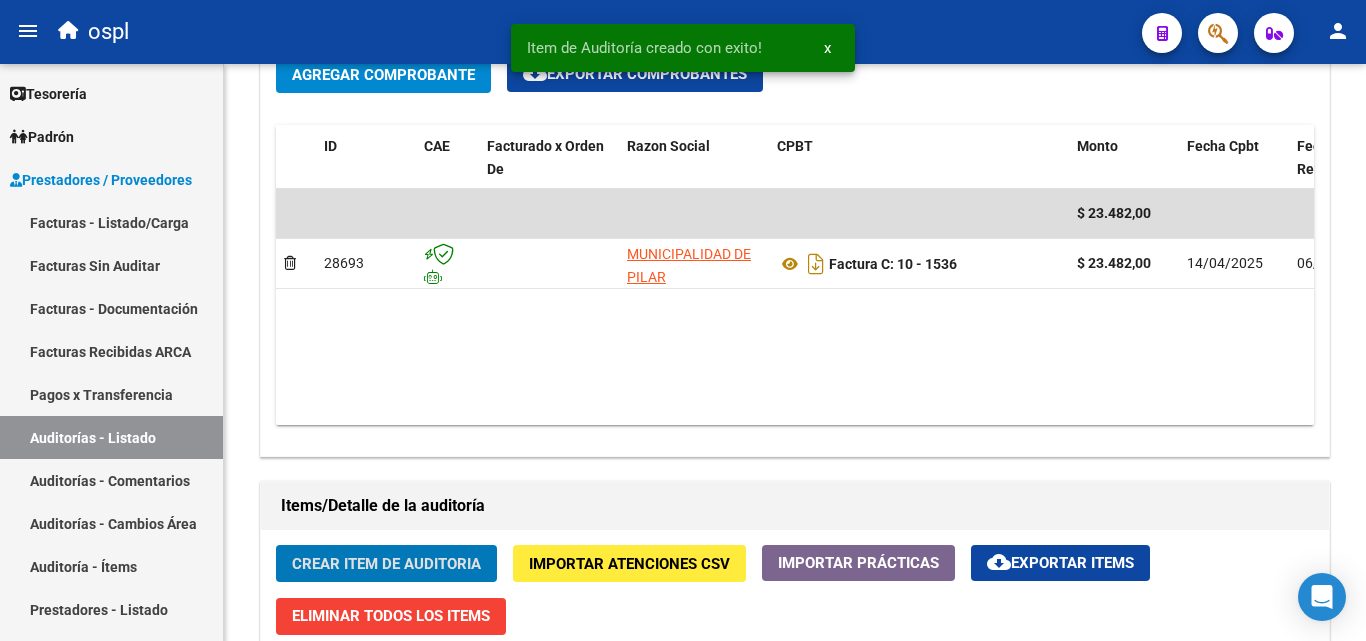 scroll, scrollTop: 1001, scrollLeft: 0, axis: vertical 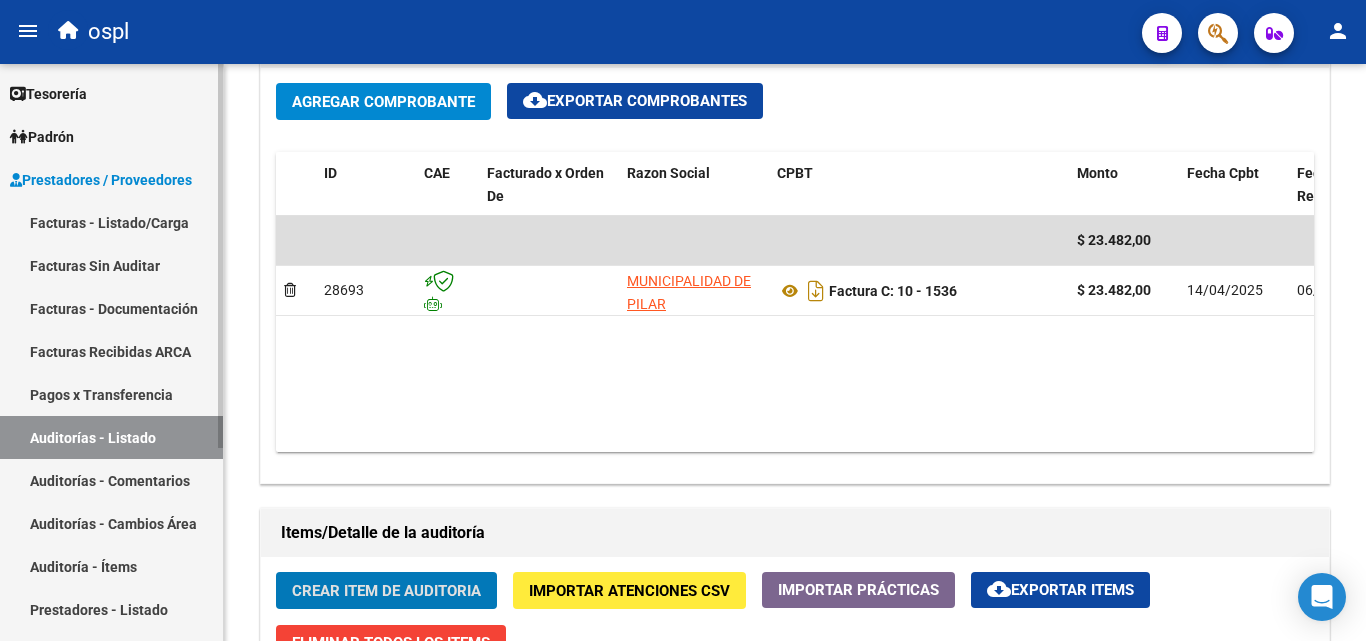click on "Facturas Sin Auditar" at bounding box center [111, 265] 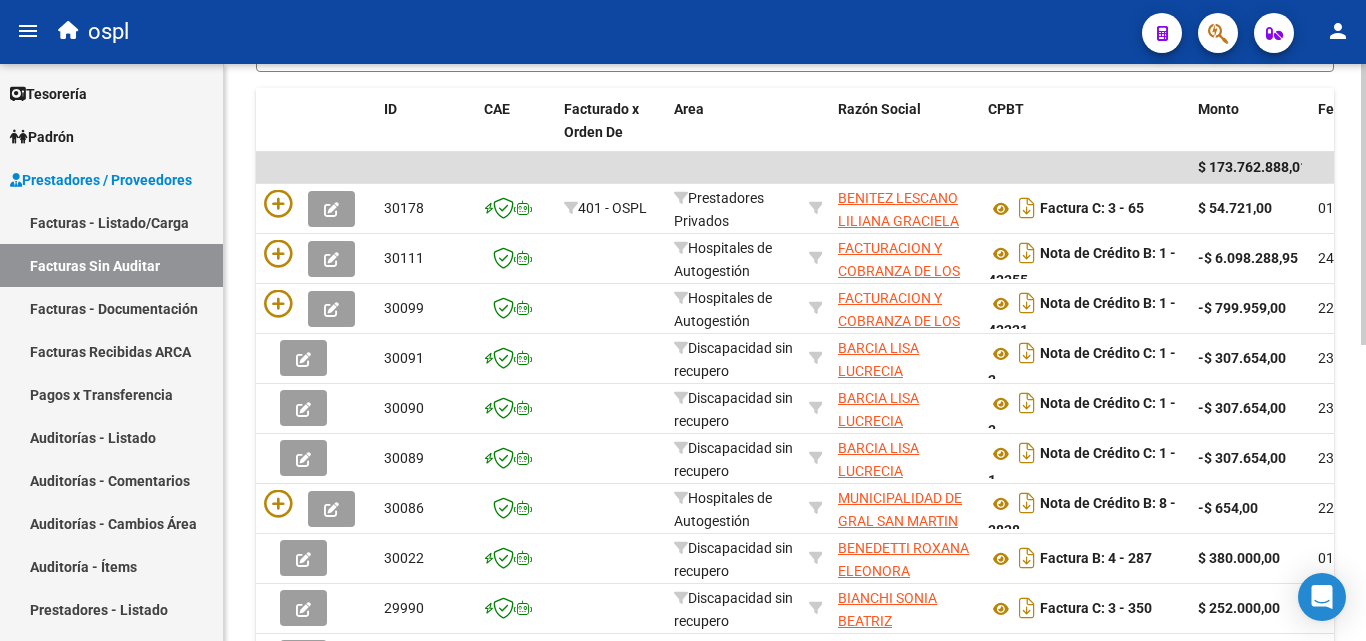 scroll, scrollTop: 206, scrollLeft: 0, axis: vertical 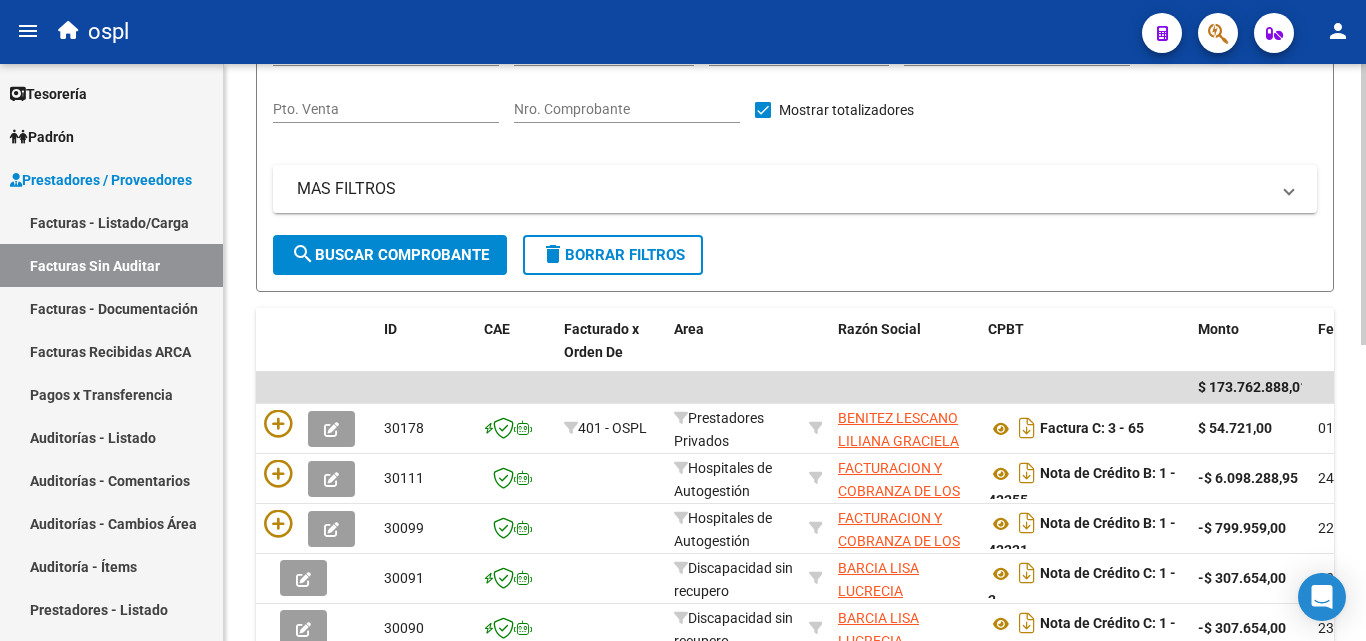click on "Nro. Comprobante" at bounding box center (627, 109) 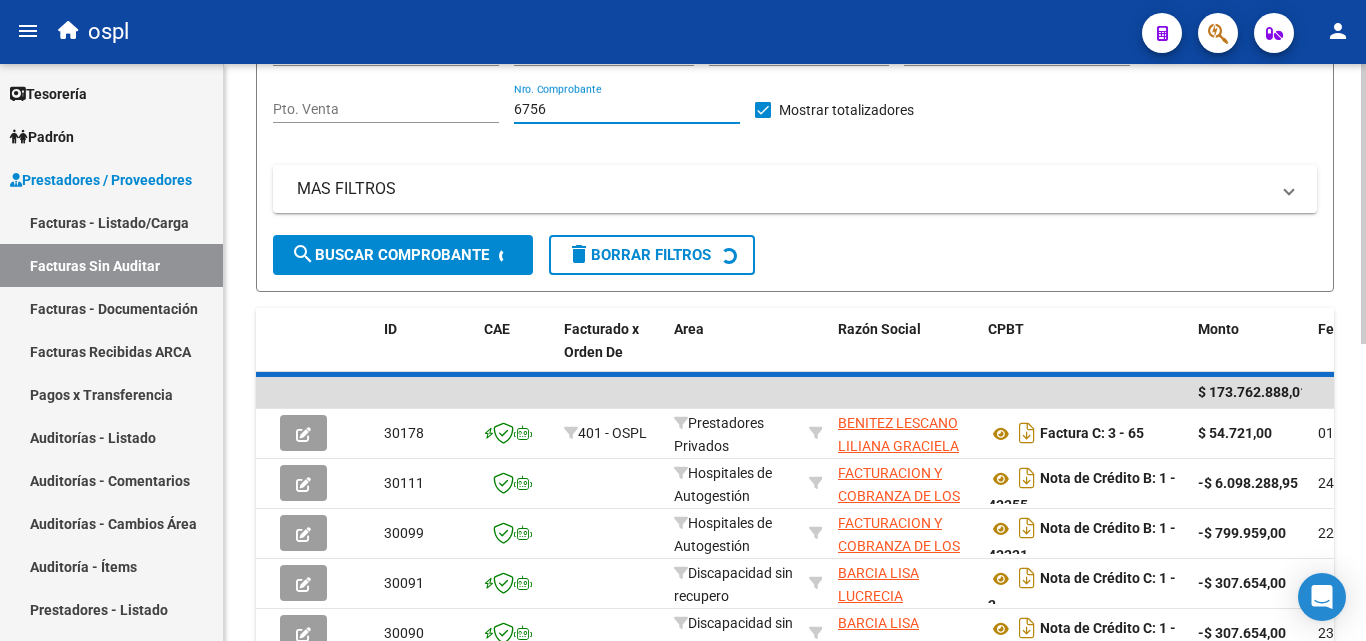 scroll, scrollTop: 156, scrollLeft: 0, axis: vertical 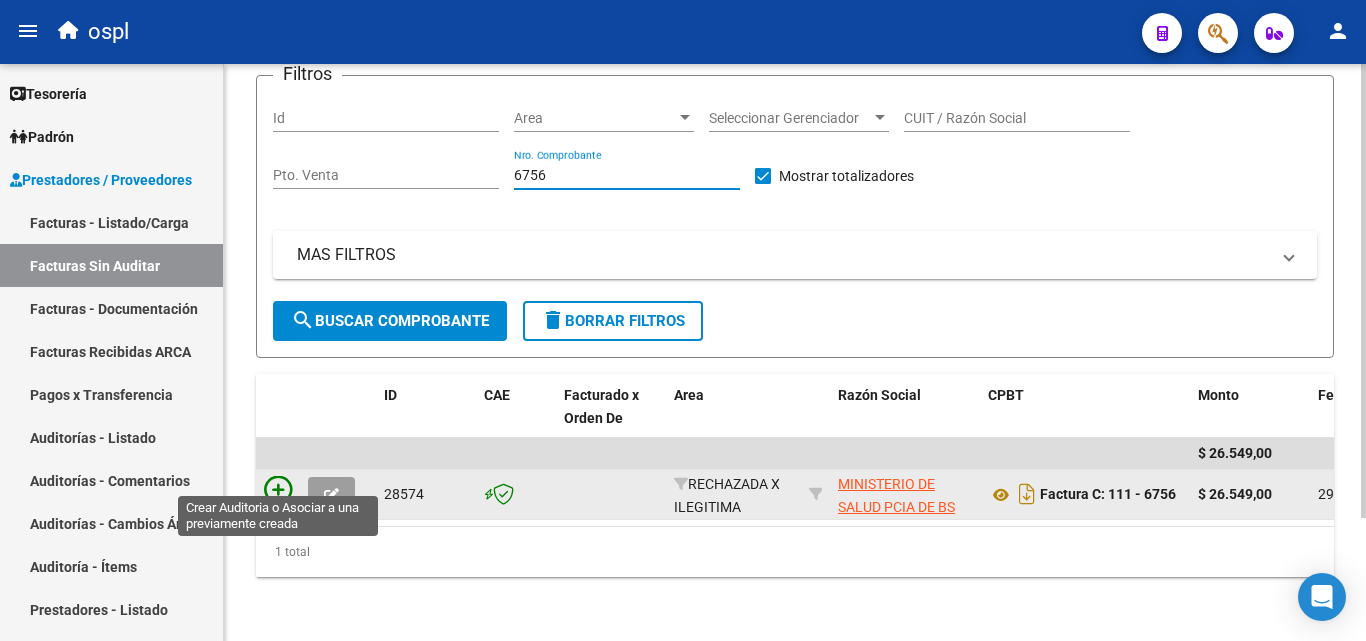 type on "6756" 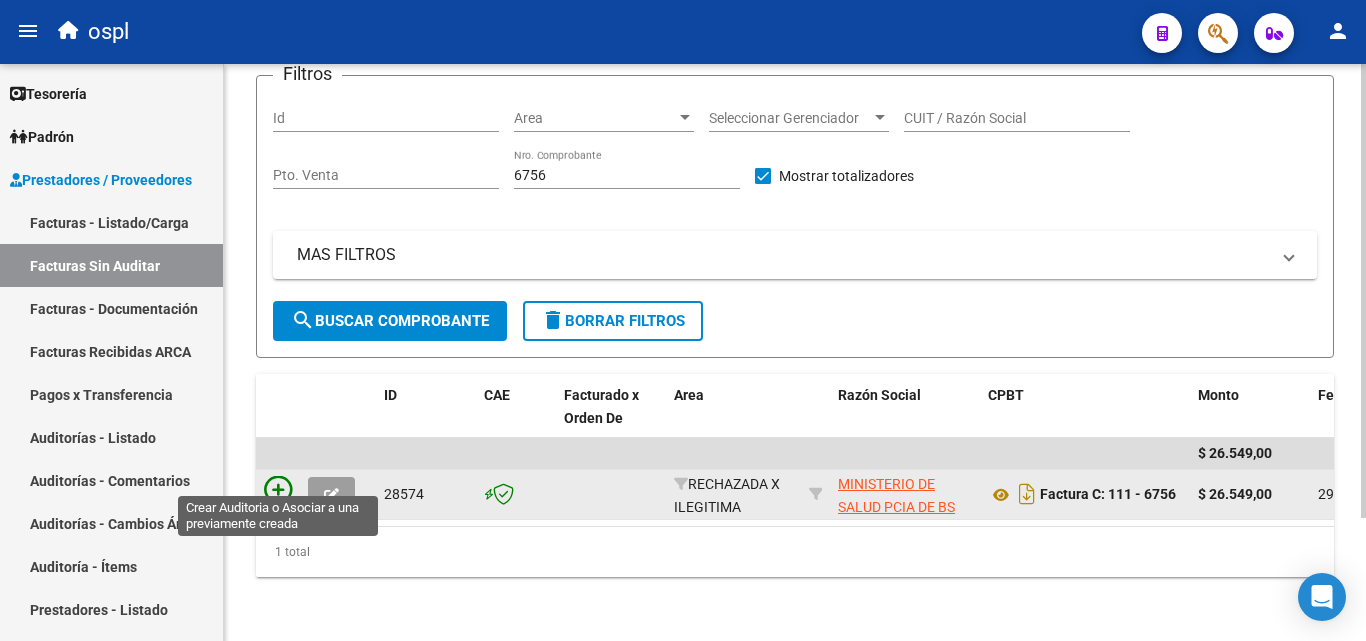 click 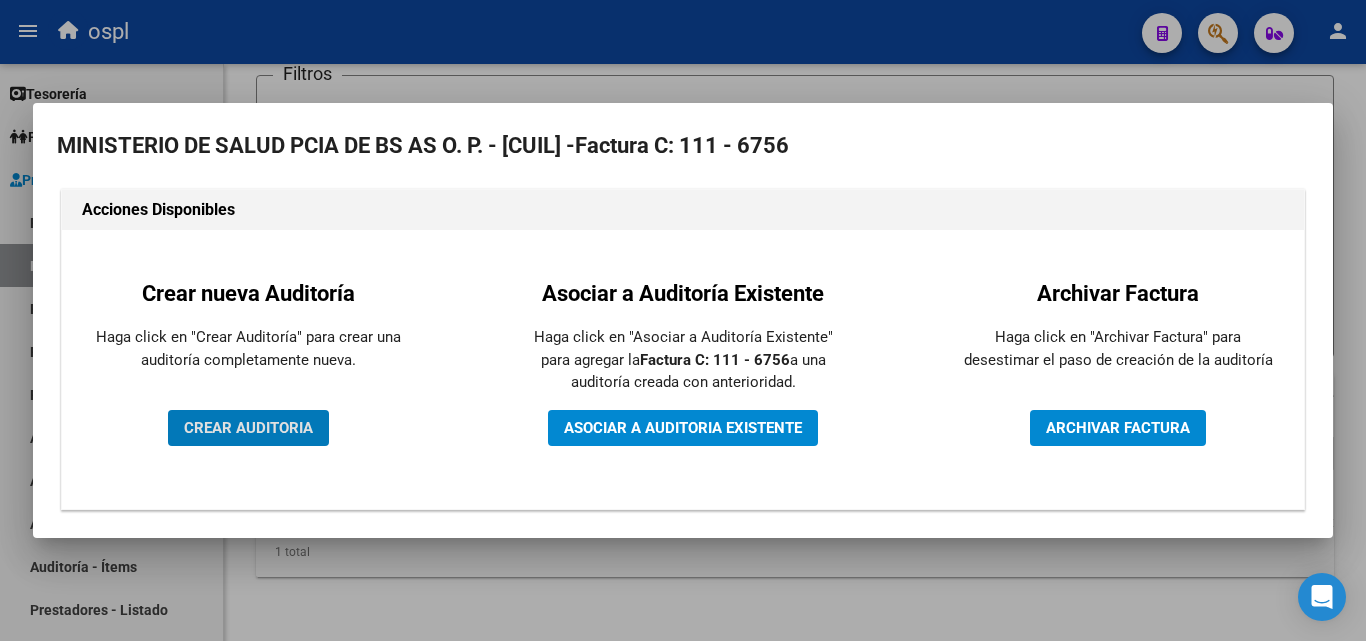 click on "CREAR AUDITORIA" at bounding box center (248, 428) 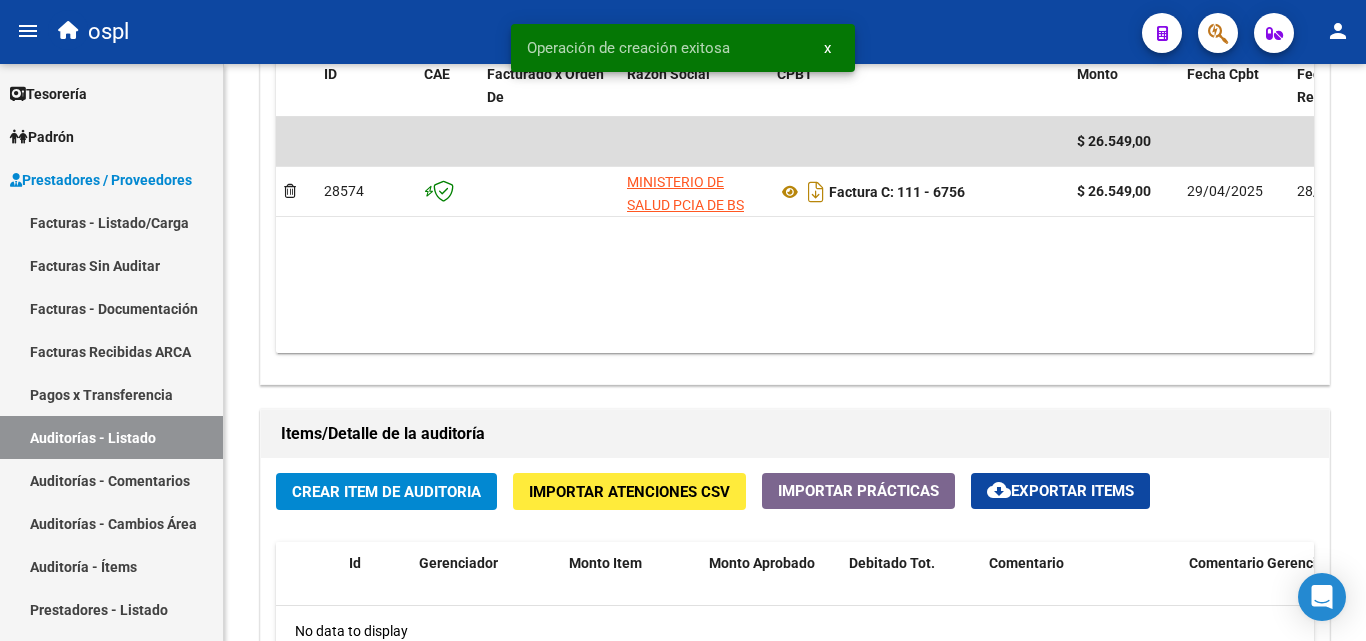 scroll, scrollTop: 1100, scrollLeft: 0, axis: vertical 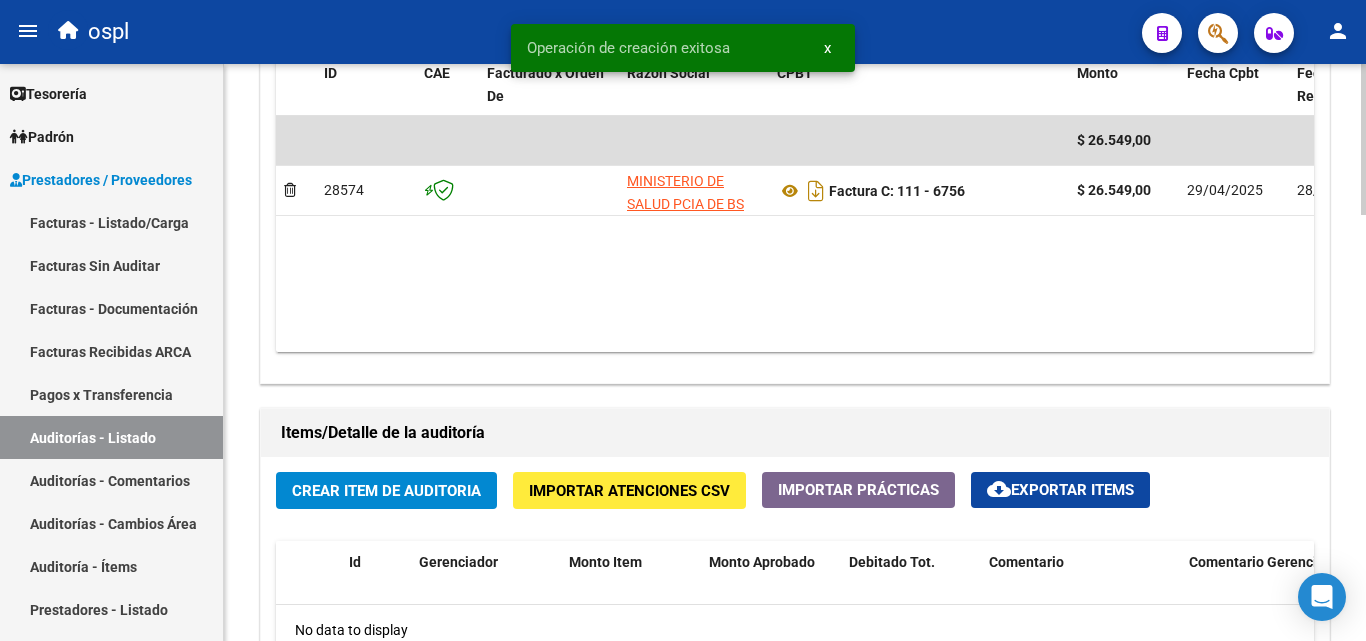 click on "Crear Item de Auditoria" 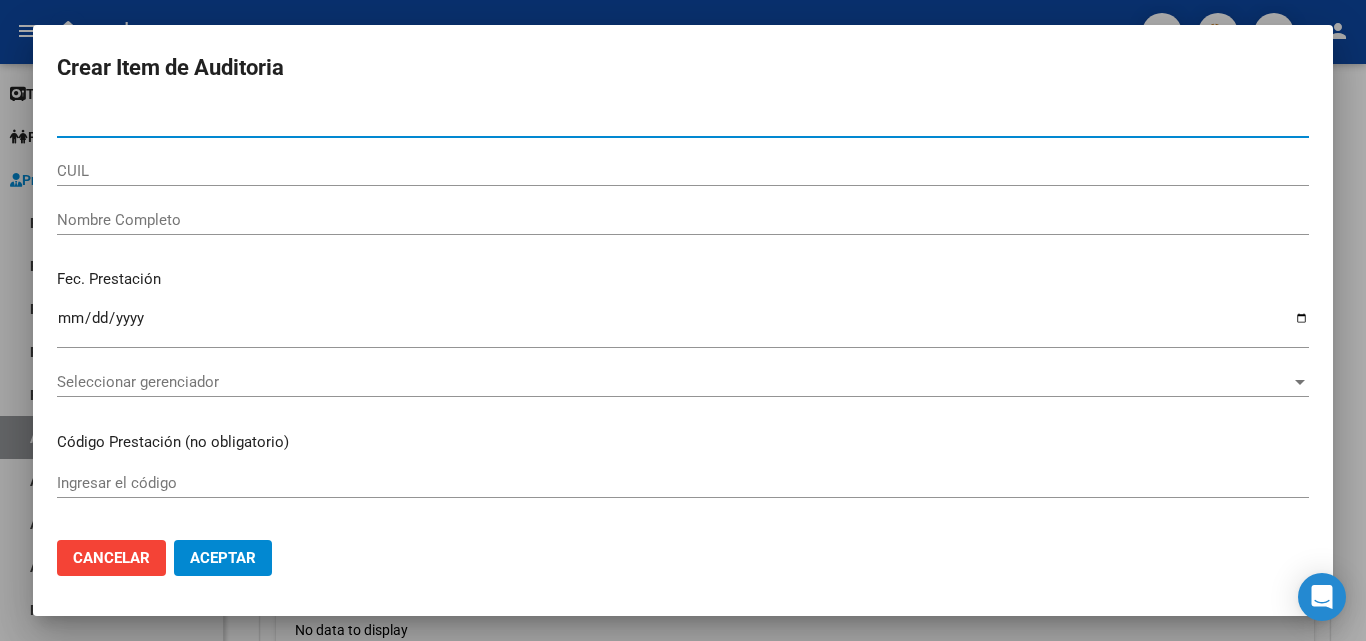 click on "Nombre Completo" at bounding box center [683, 220] 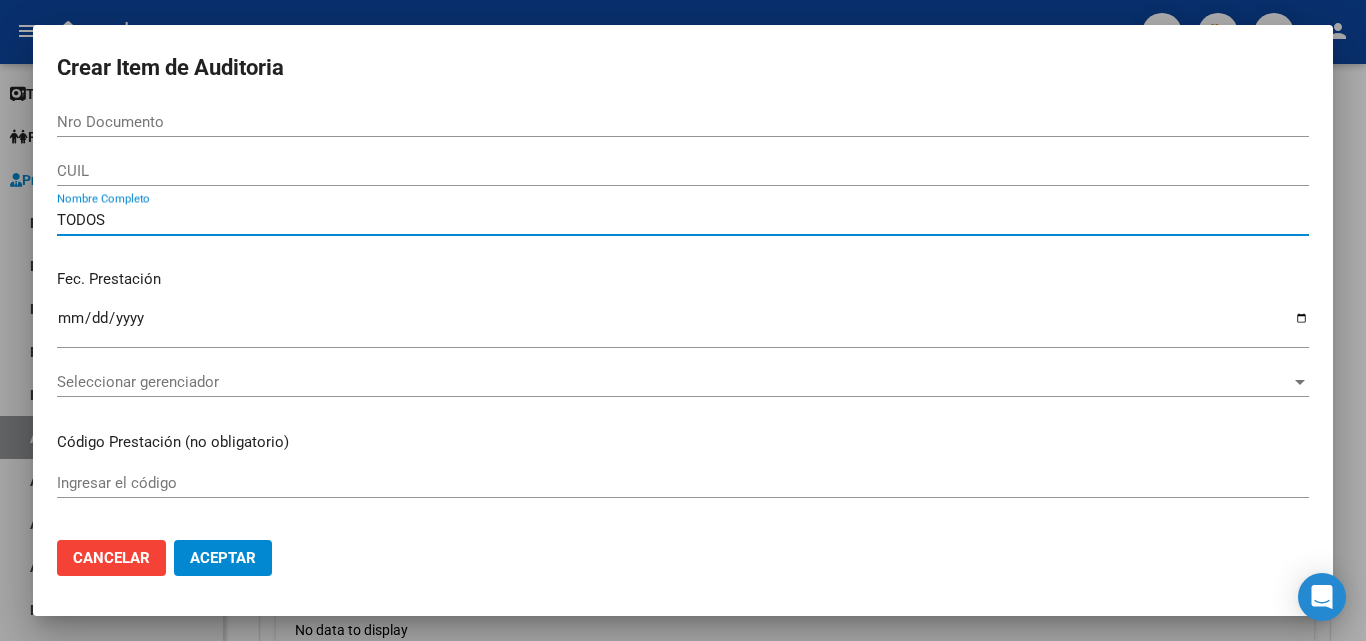 type on "TODOS" 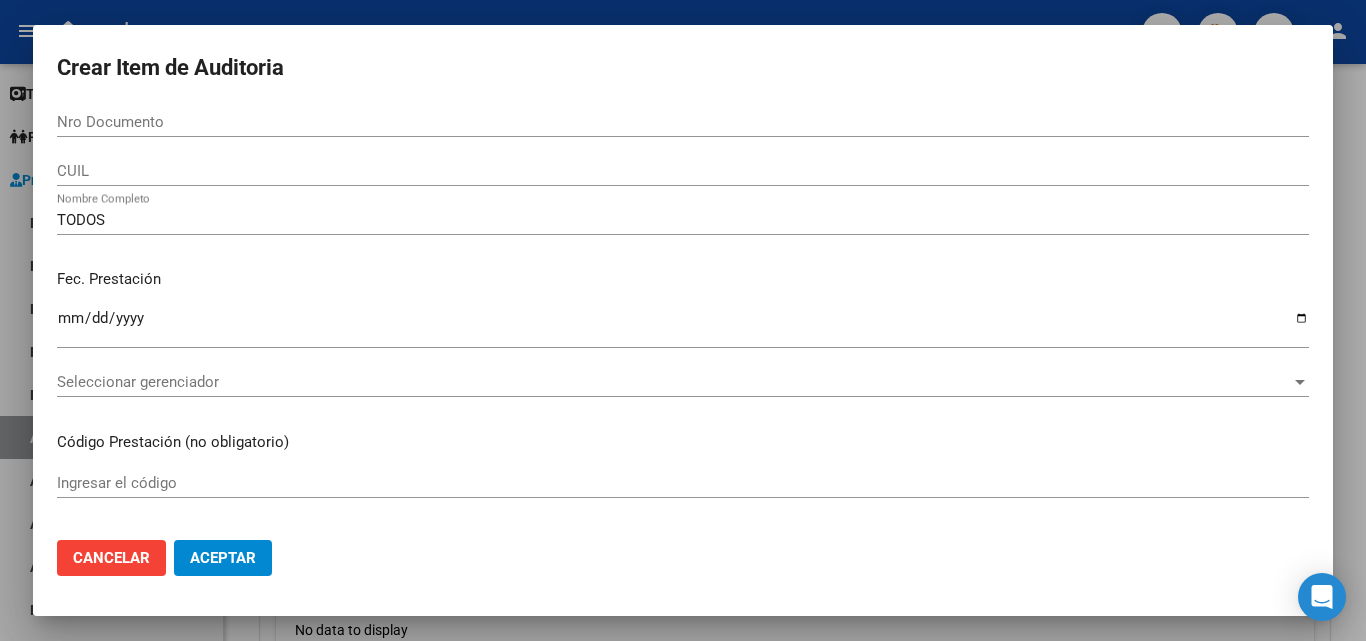 click on "Fec. Prestación    Ingresar la fecha" at bounding box center [683, 310] 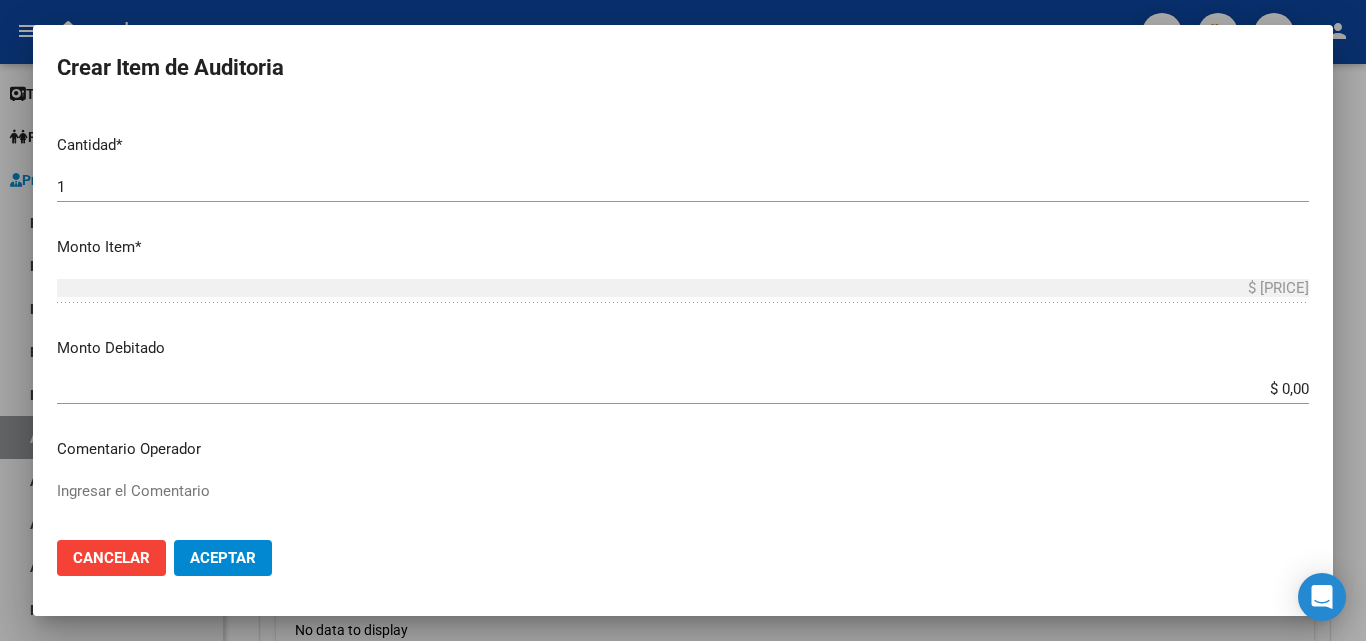 scroll, scrollTop: 500, scrollLeft: 0, axis: vertical 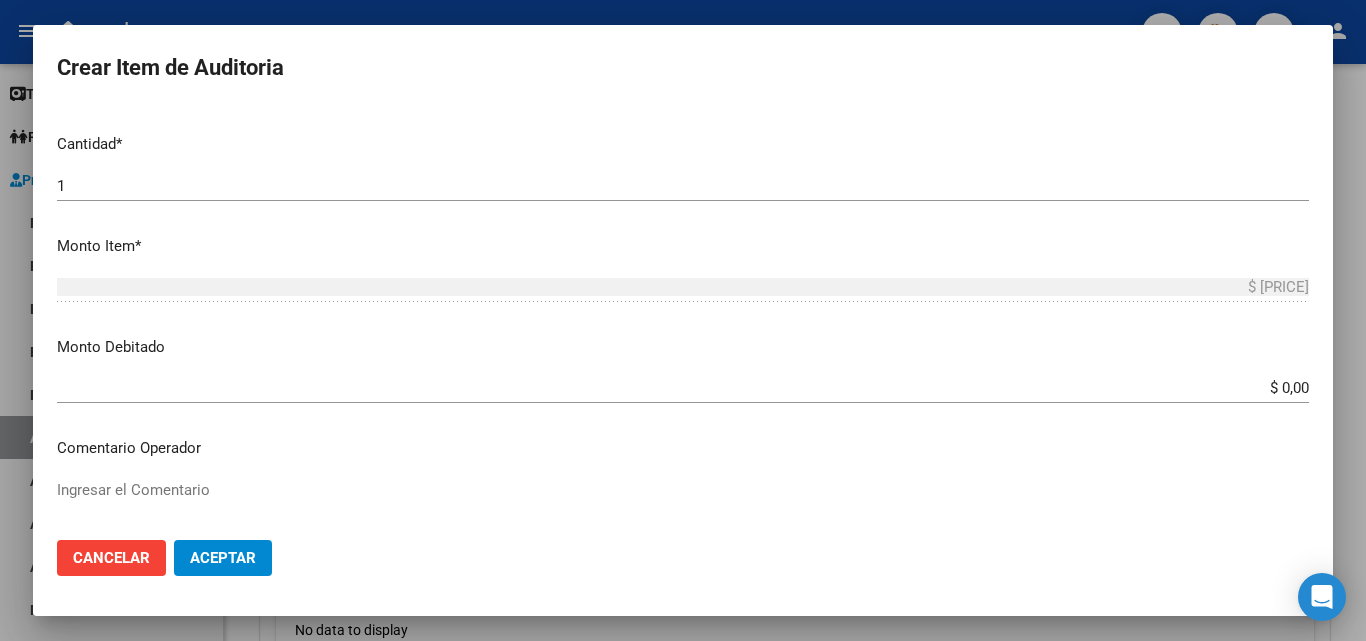 click on "$ 0,00" at bounding box center (683, 388) 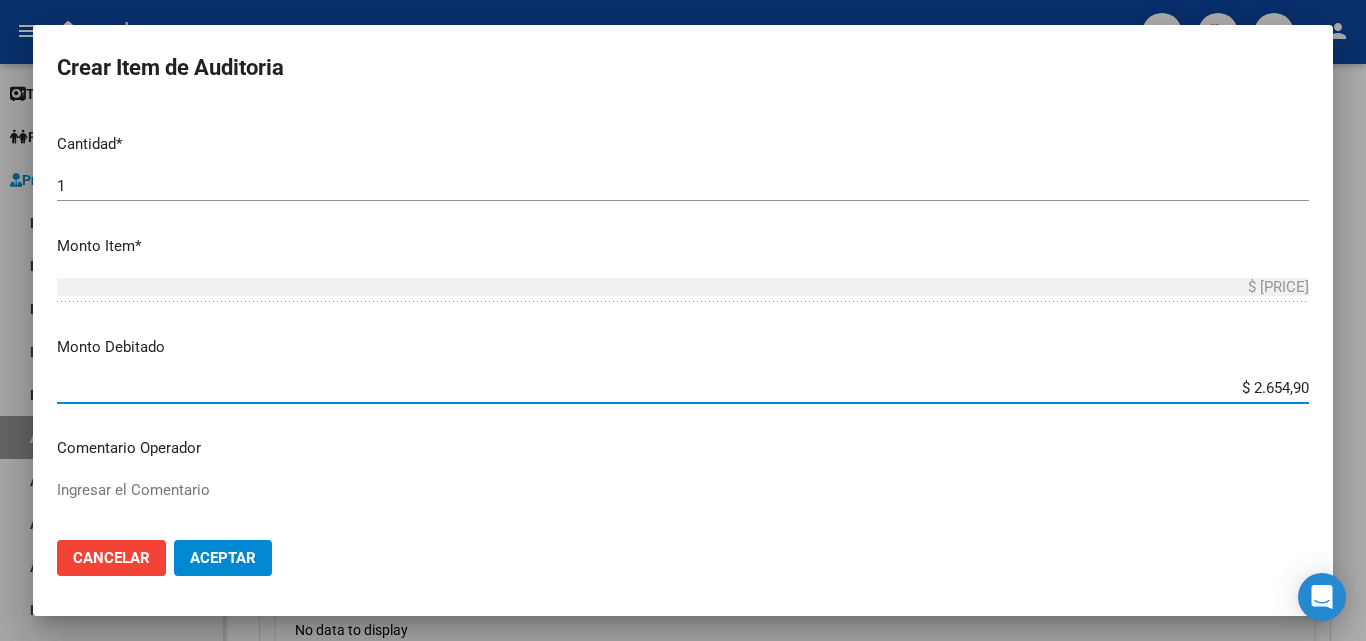 type on "$ [PRICE]" 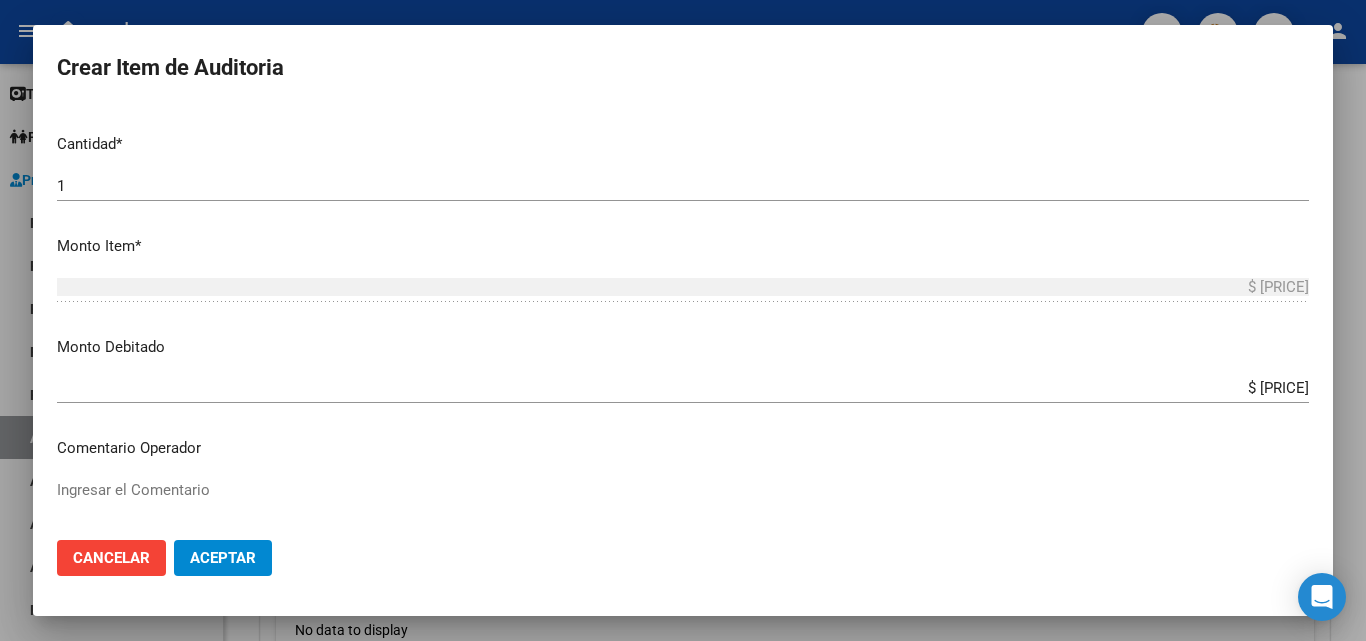 click on "Nro Documento    CUIL    TODOS Nombre Completo  Fec. Prestación    Ingresar la fecha  Seleccionar gerenciador Seleccionar gerenciador Código Prestación (no obligatorio)    Ingresar el código  Precio  *   $ 26.549,00 Ingresar el precio  Cantidad  *   1 Ingresar la cantidad  Monto Item  *   $ 26.549,00 Ingresar el monto  Monto Debitado    $ 26.549,00 Ingresar el monto  Comentario Operador    Ingresar el Comentario  Comentario Gerenciador    Ingresar el Comentario  Descripción    Ingresar el Descripción   Atencion Tipo  Seleccionar tipo Seleccionar tipo  Nomenclador  Seleccionar Nomenclador Seleccionar Nomenclador" at bounding box center (683, 315) 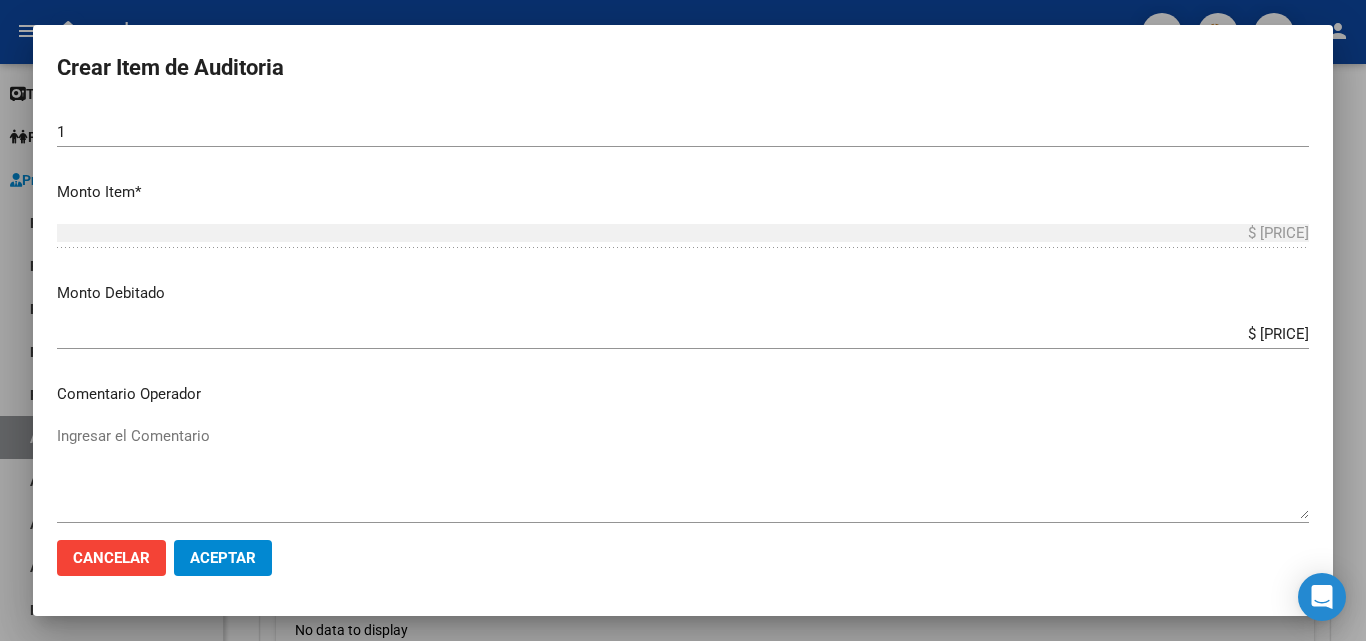 scroll, scrollTop: 600, scrollLeft: 0, axis: vertical 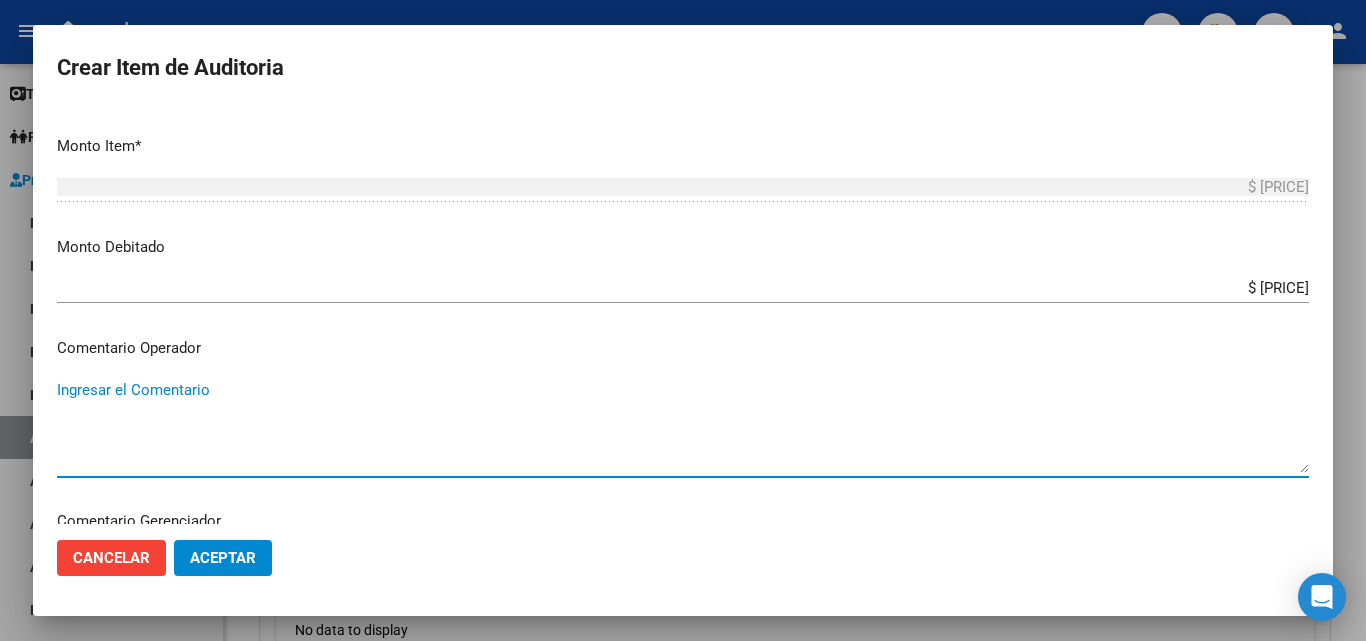 paste on "RECHAZADA POR ILEGITIMA; FALTA COPIA DE DNI QUE ACREDITE IDENTIDAD" 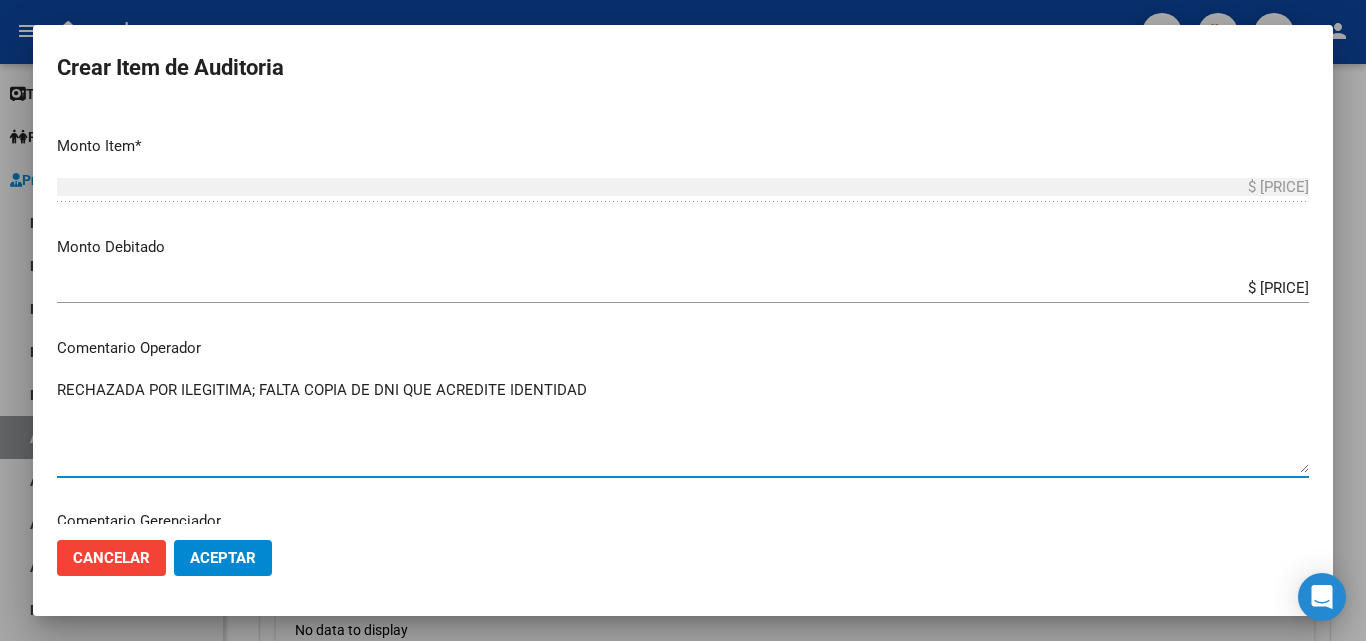 type on "RECHAZADA POR ILEGITIMA; FALTA COPIA DE DNI QUE ACREDITE IDENTIDAD" 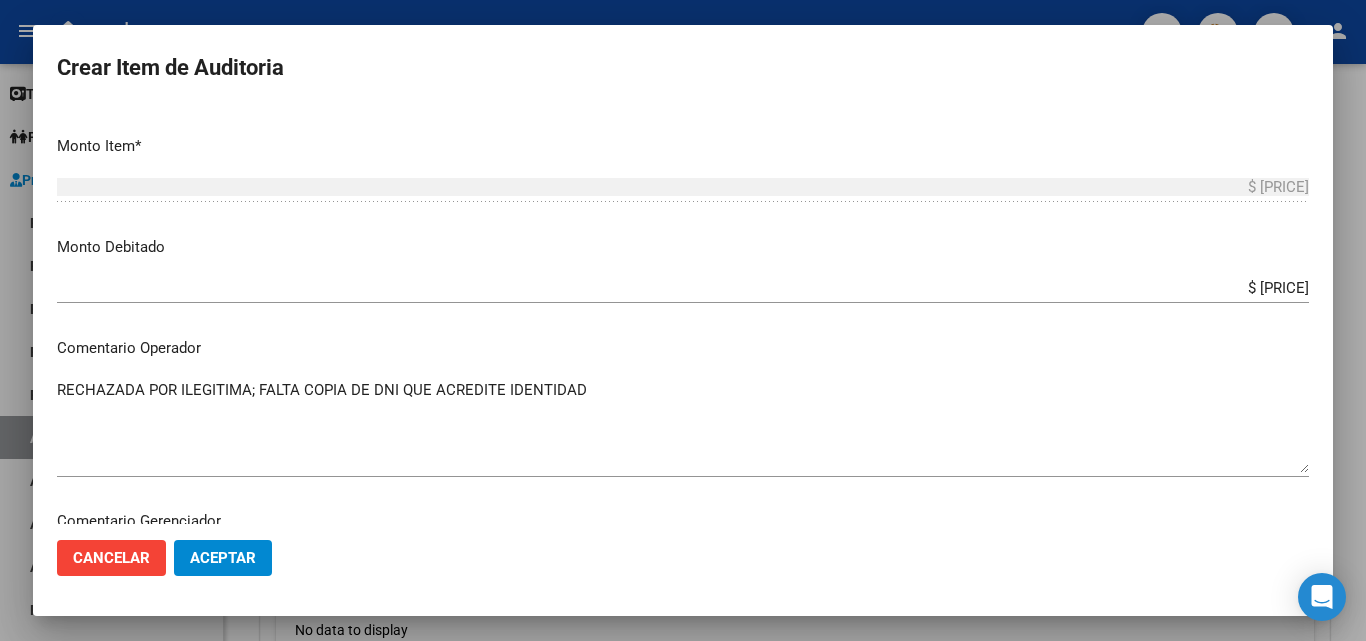 click on "Comentario Operador" at bounding box center (683, 348) 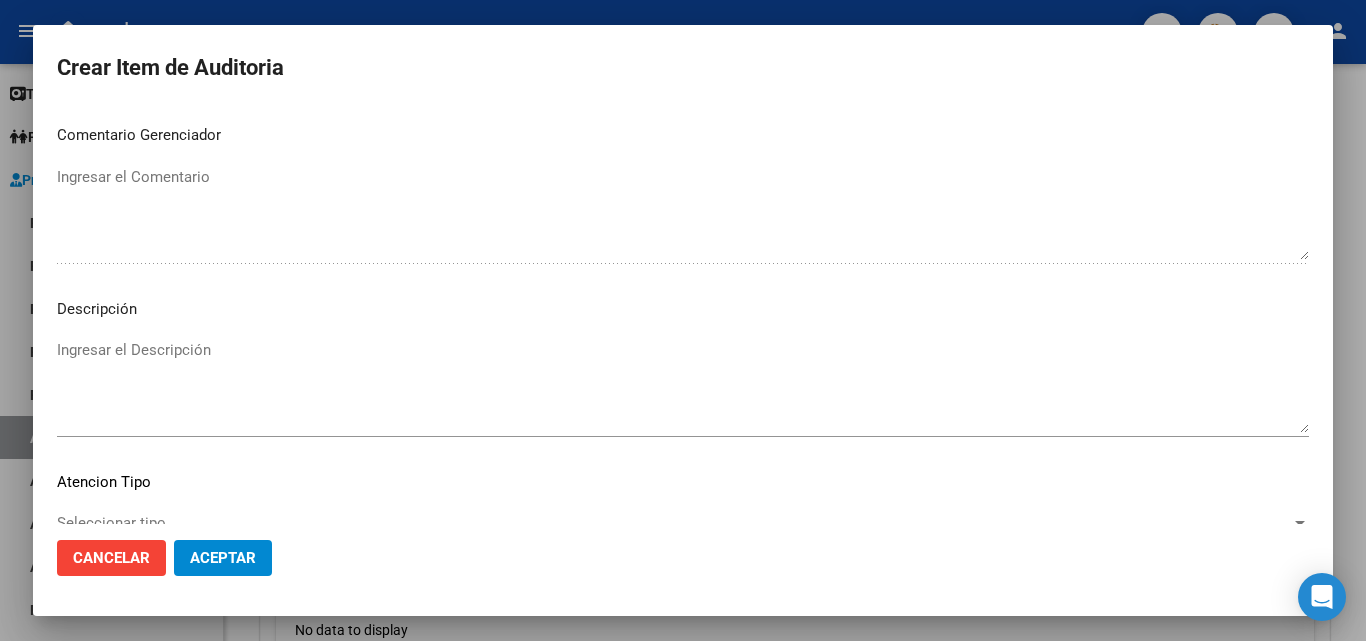 scroll, scrollTop: 1000, scrollLeft: 0, axis: vertical 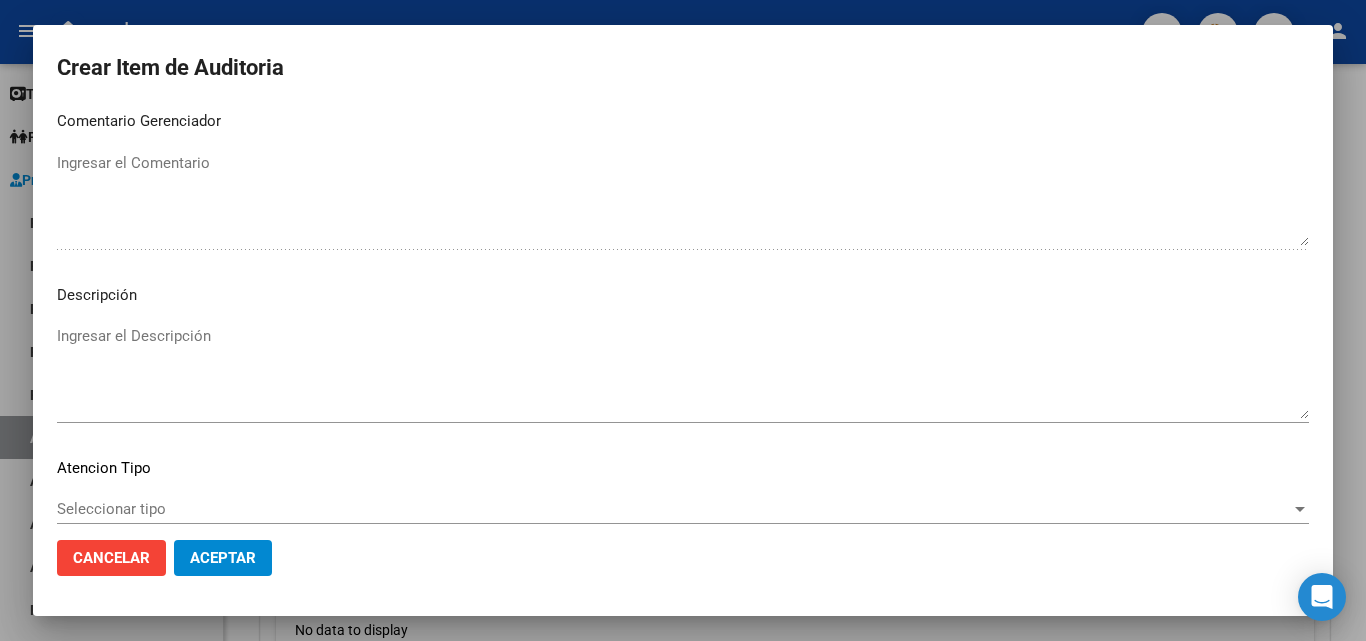 click on "Aceptar" 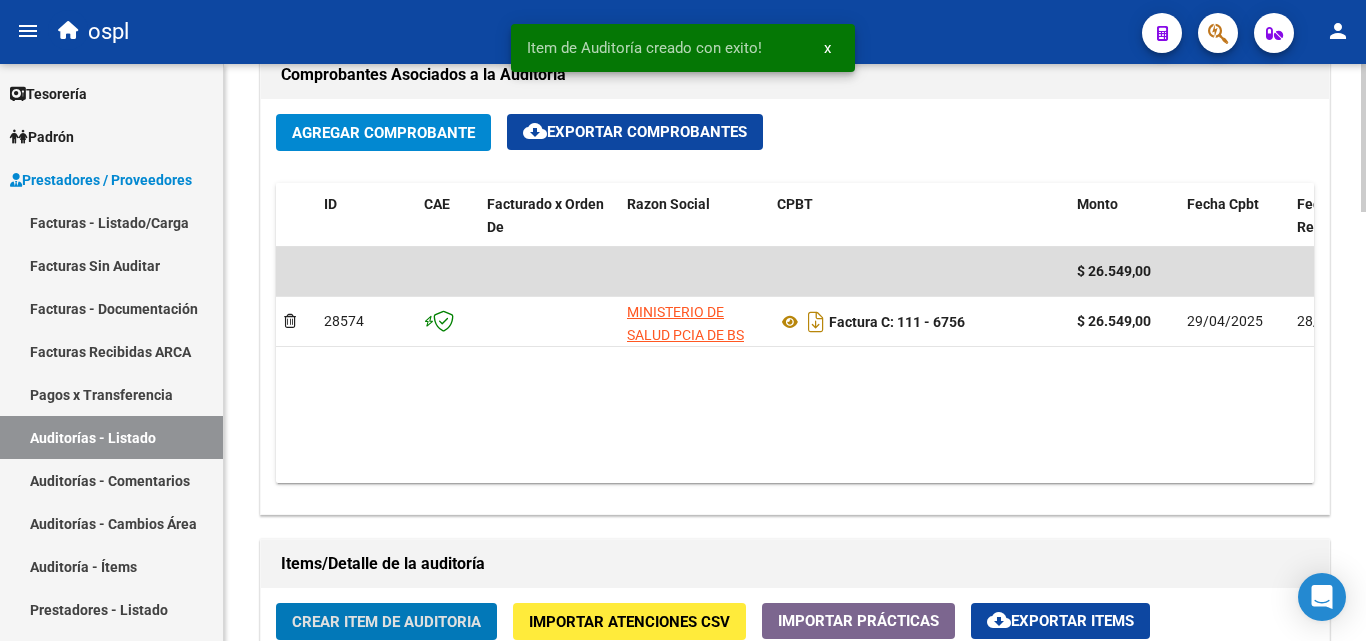 scroll, scrollTop: 1001, scrollLeft: 0, axis: vertical 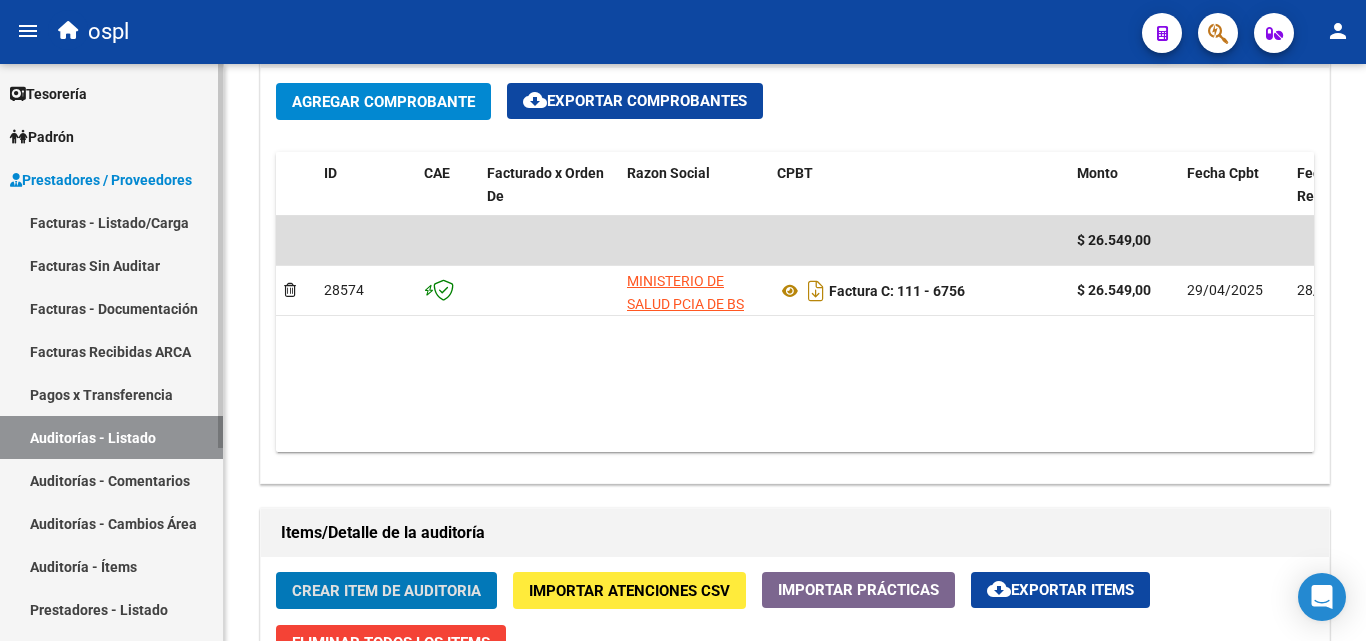 click on "Facturas Sin Auditar" at bounding box center [111, 265] 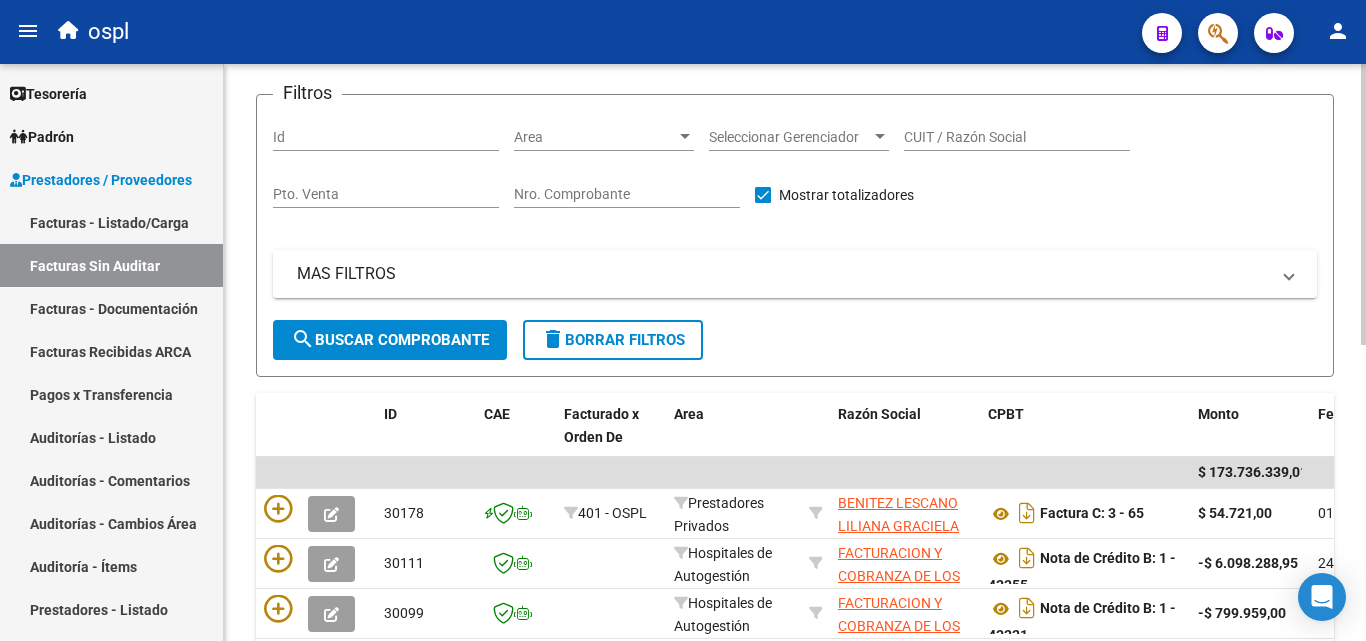 scroll, scrollTop: 106, scrollLeft: 0, axis: vertical 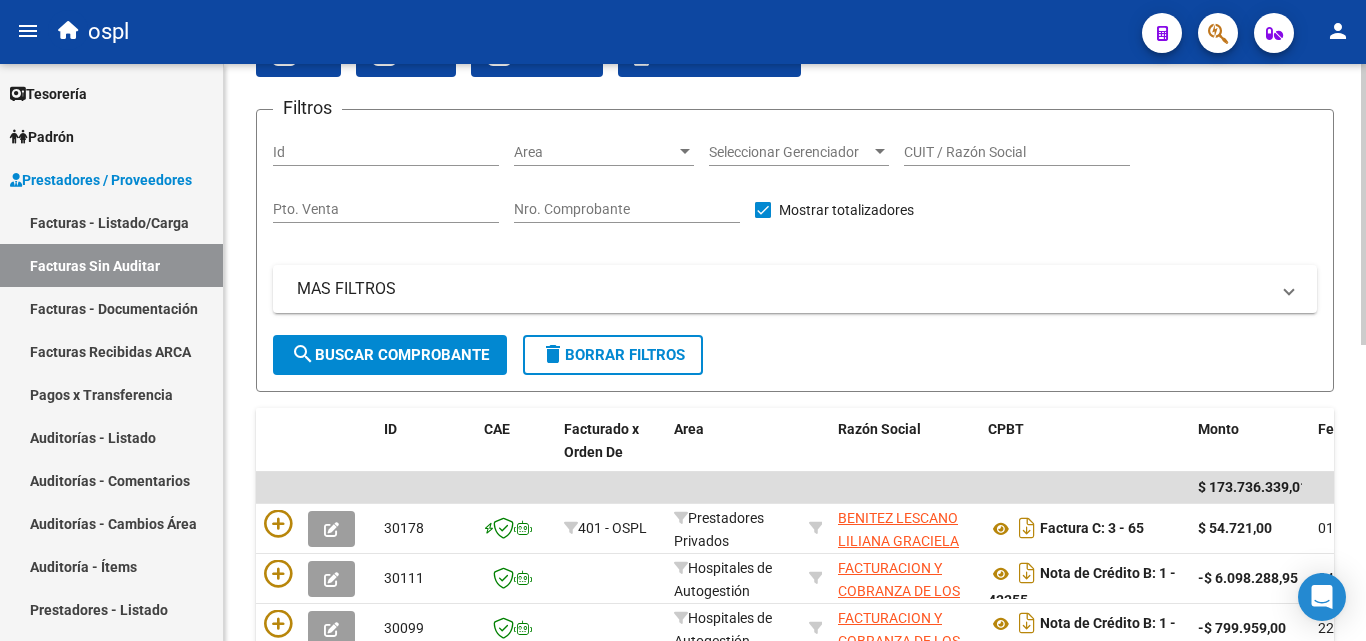 click on "Nro. Comprobante" 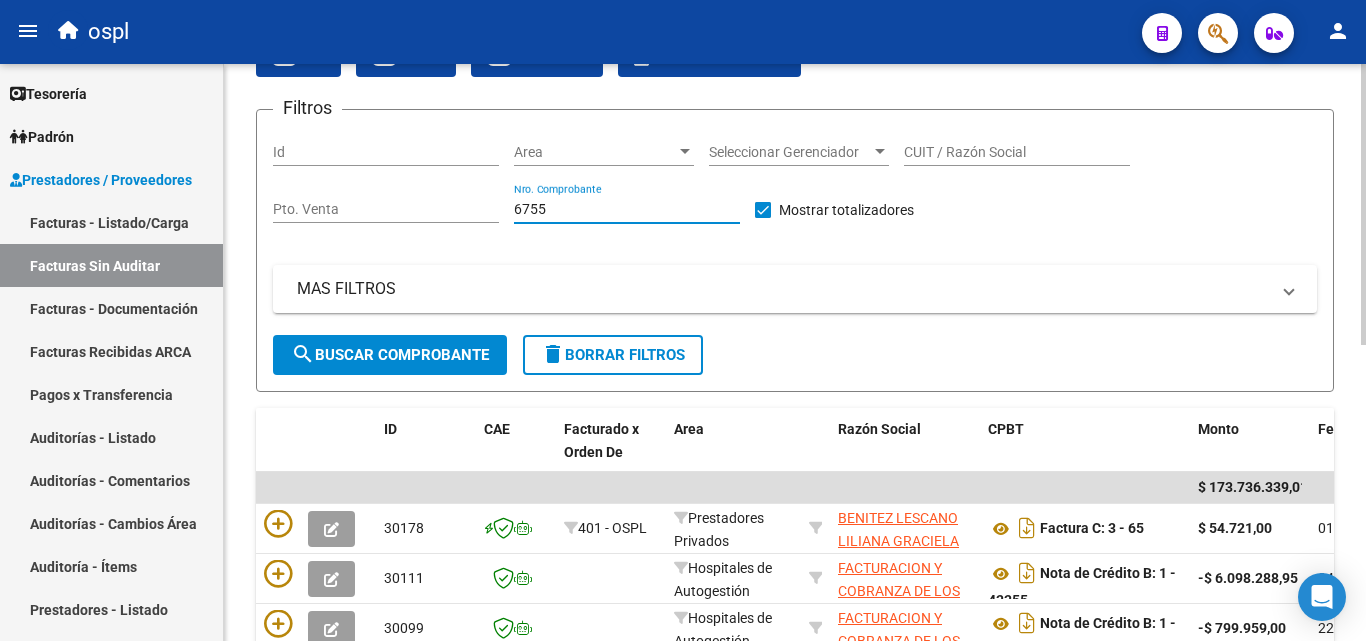 type on "6755" 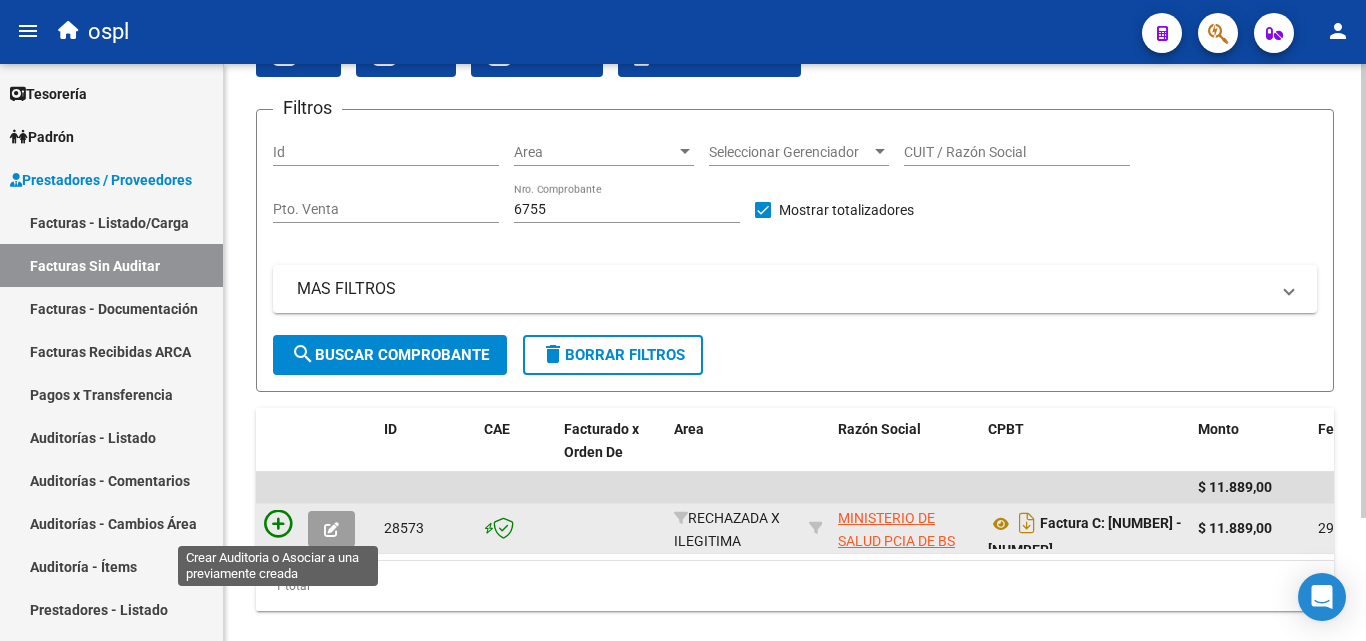 click 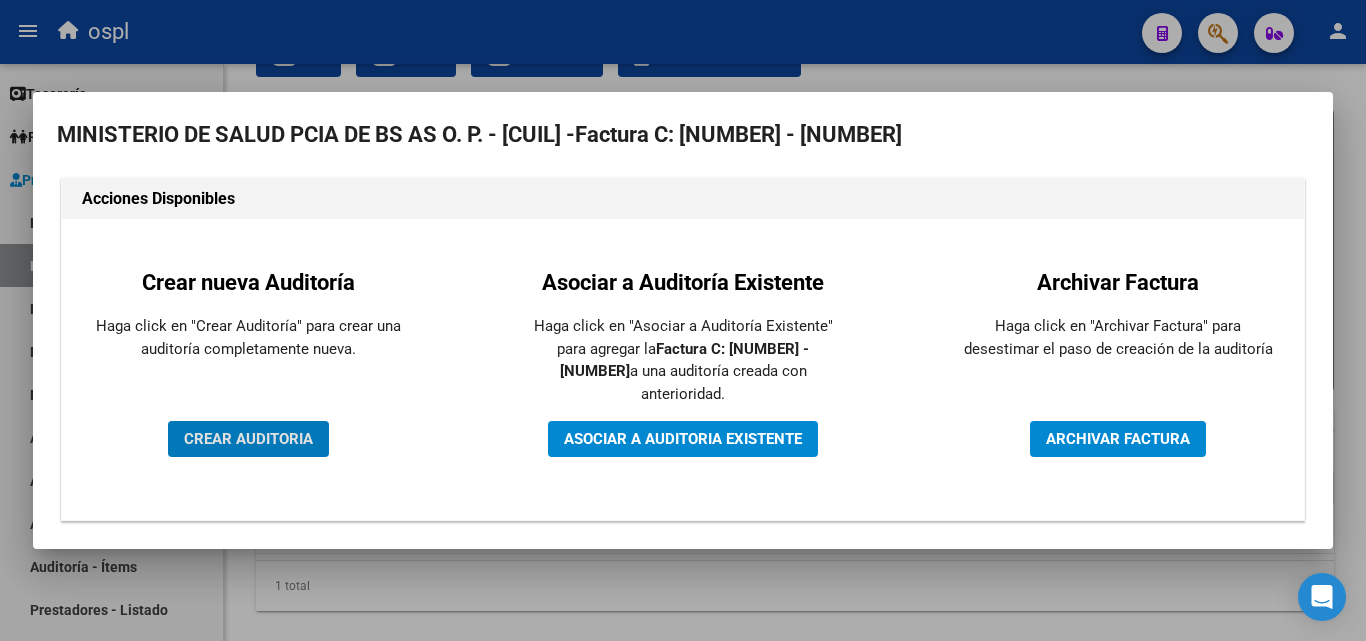 click on "CREAR AUDITORIA" at bounding box center [248, 439] 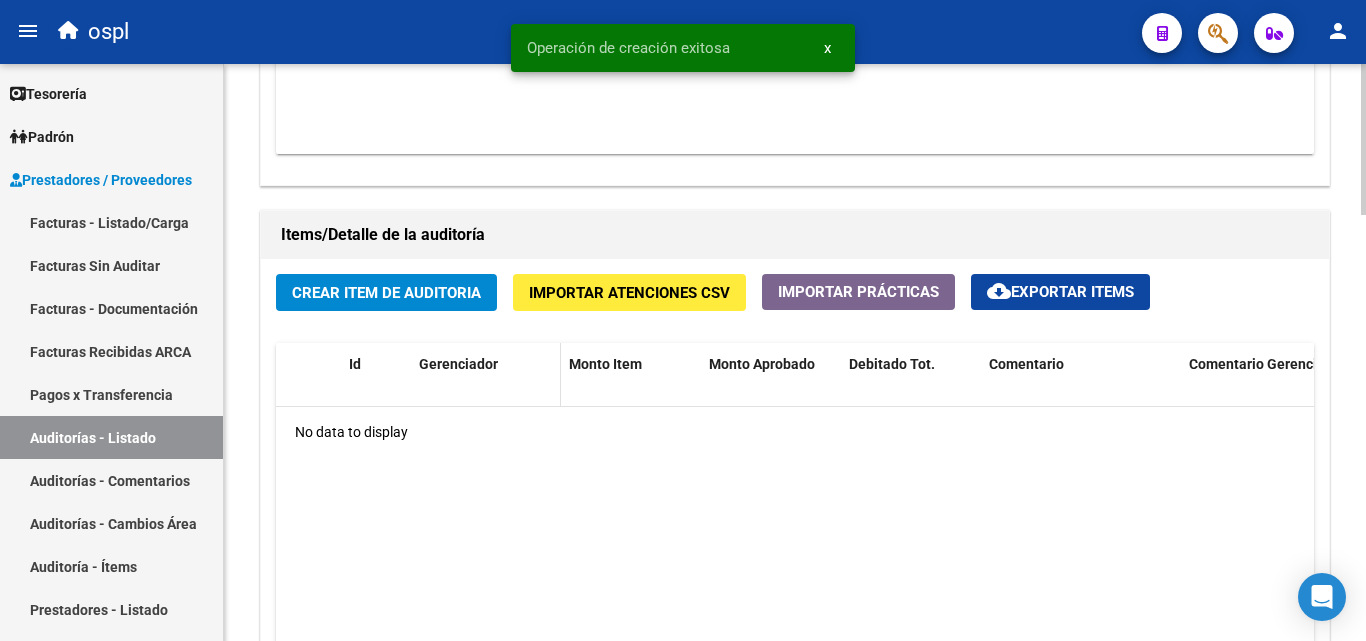 scroll, scrollTop: 1300, scrollLeft: 0, axis: vertical 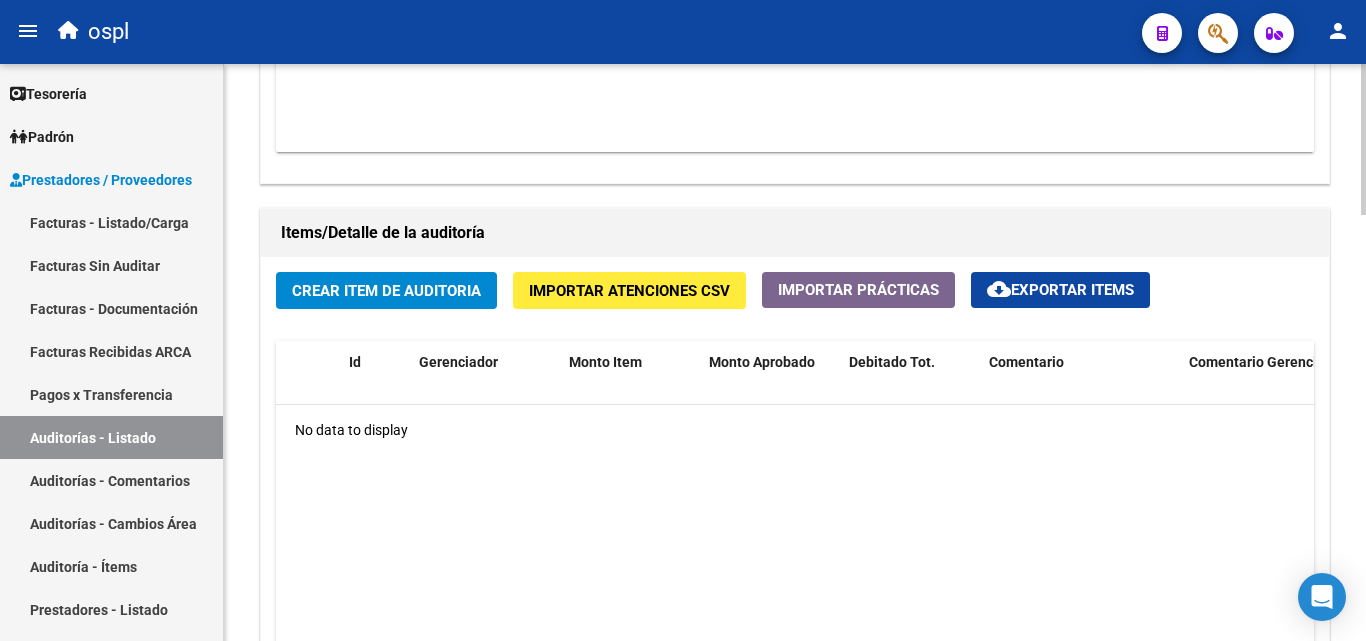 click on "Crear Item de Auditoria" 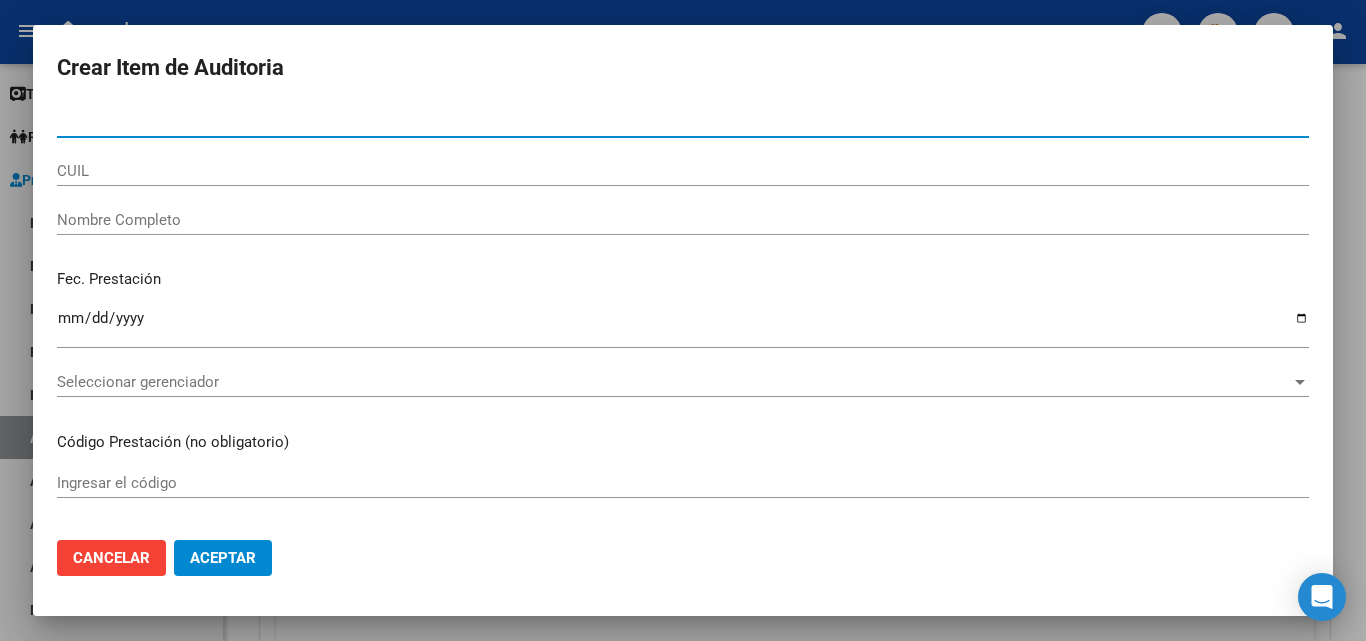 click on "Nombre Completo" at bounding box center [683, 220] 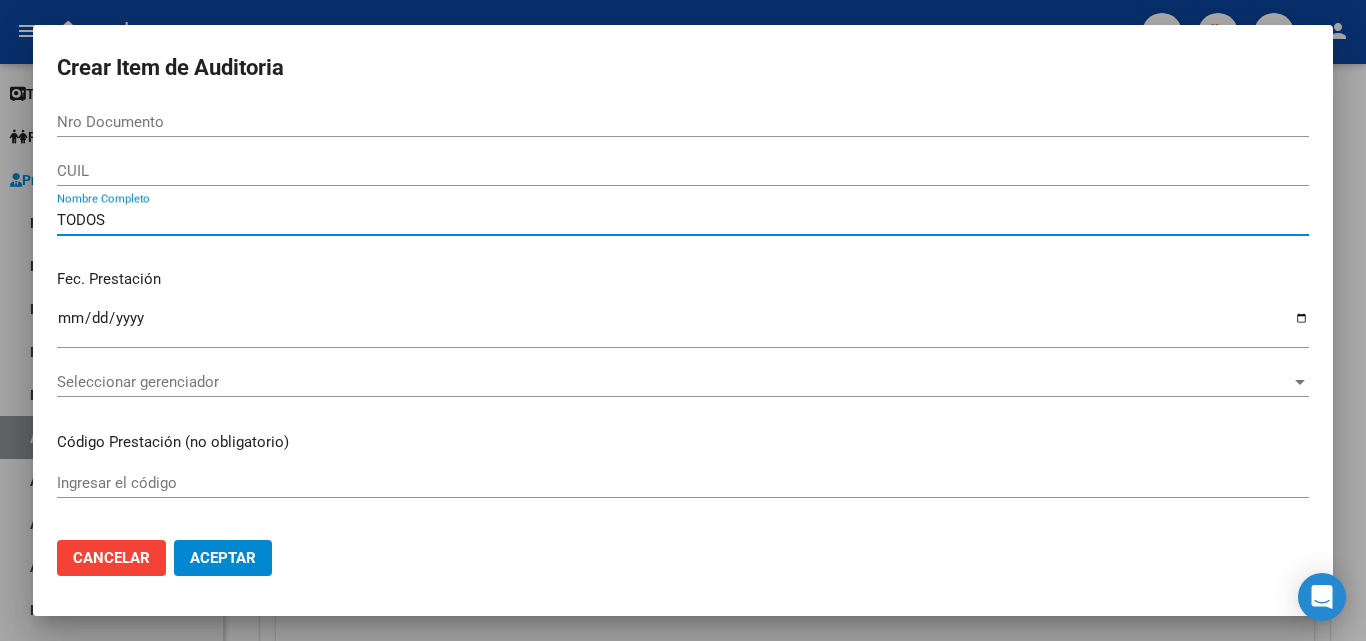 type on "TODOS" 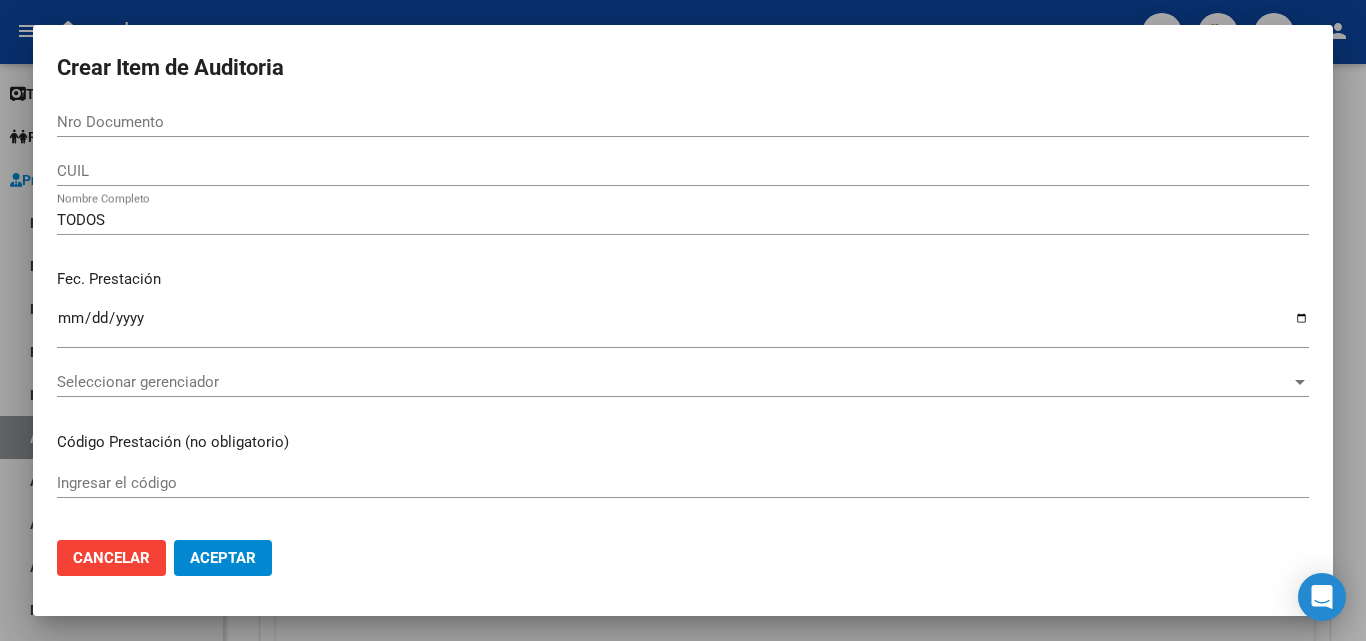 click on "Fec. Prestación    Ingresar la fecha" at bounding box center [683, 310] 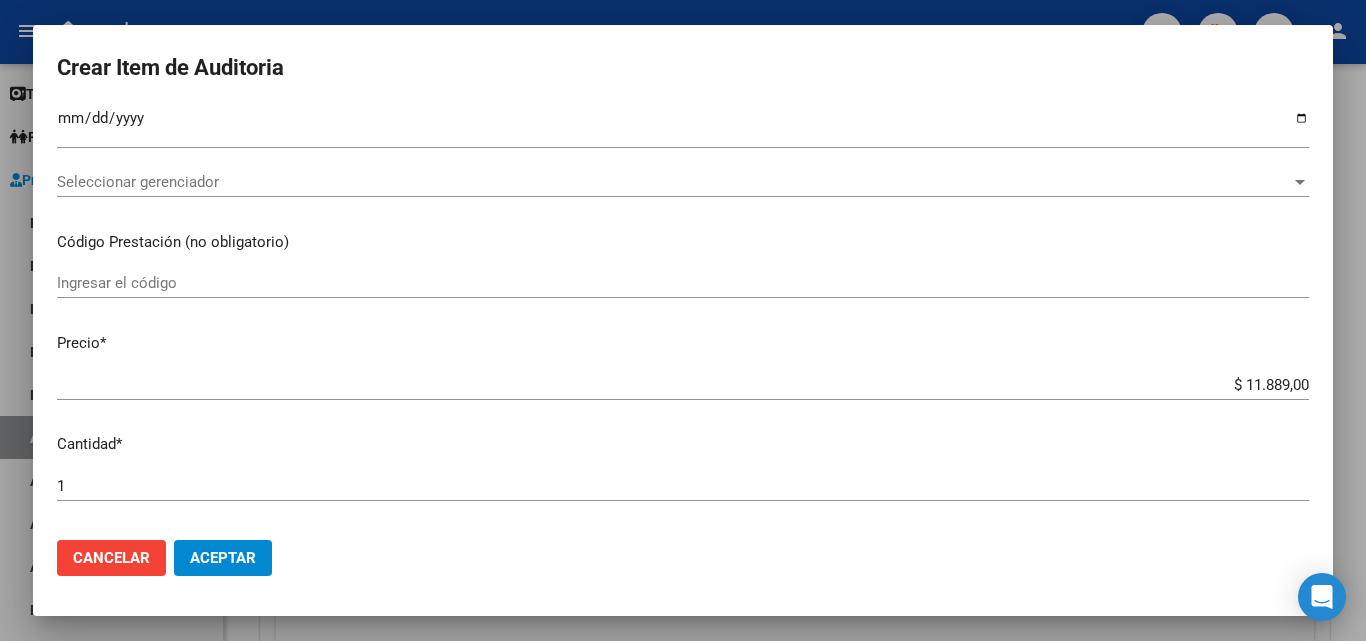 scroll, scrollTop: 400, scrollLeft: 0, axis: vertical 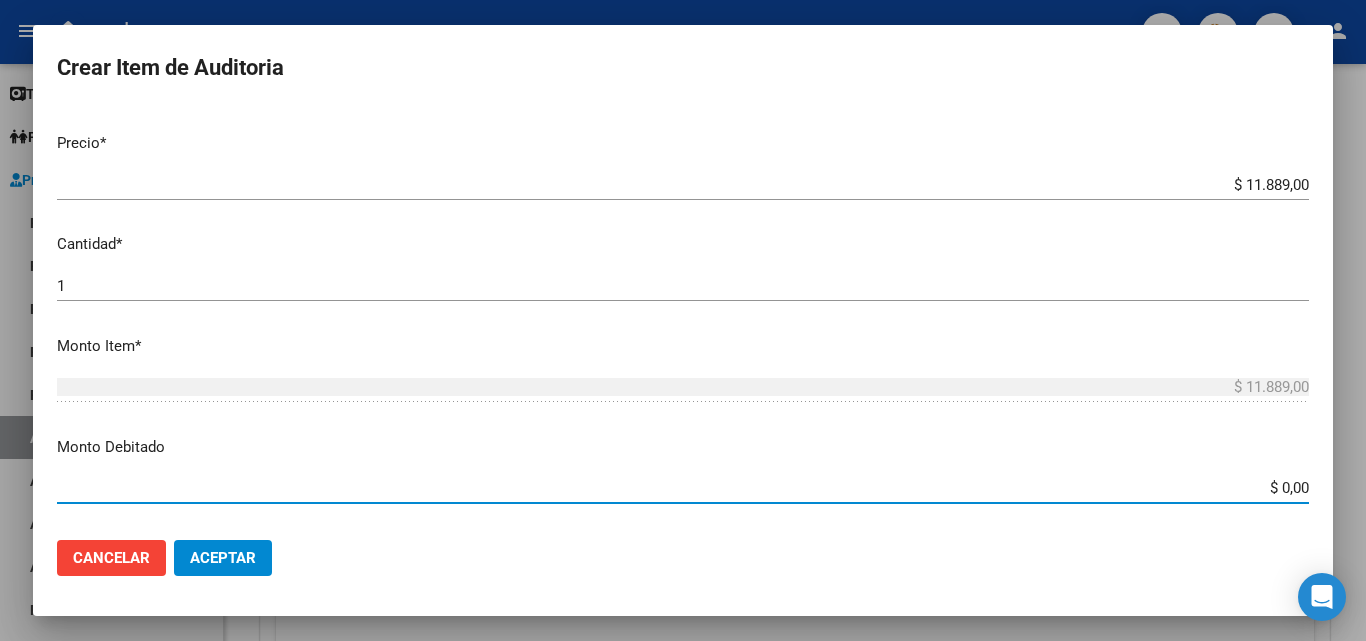 click on "$ 0,00" at bounding box center (683, 488) 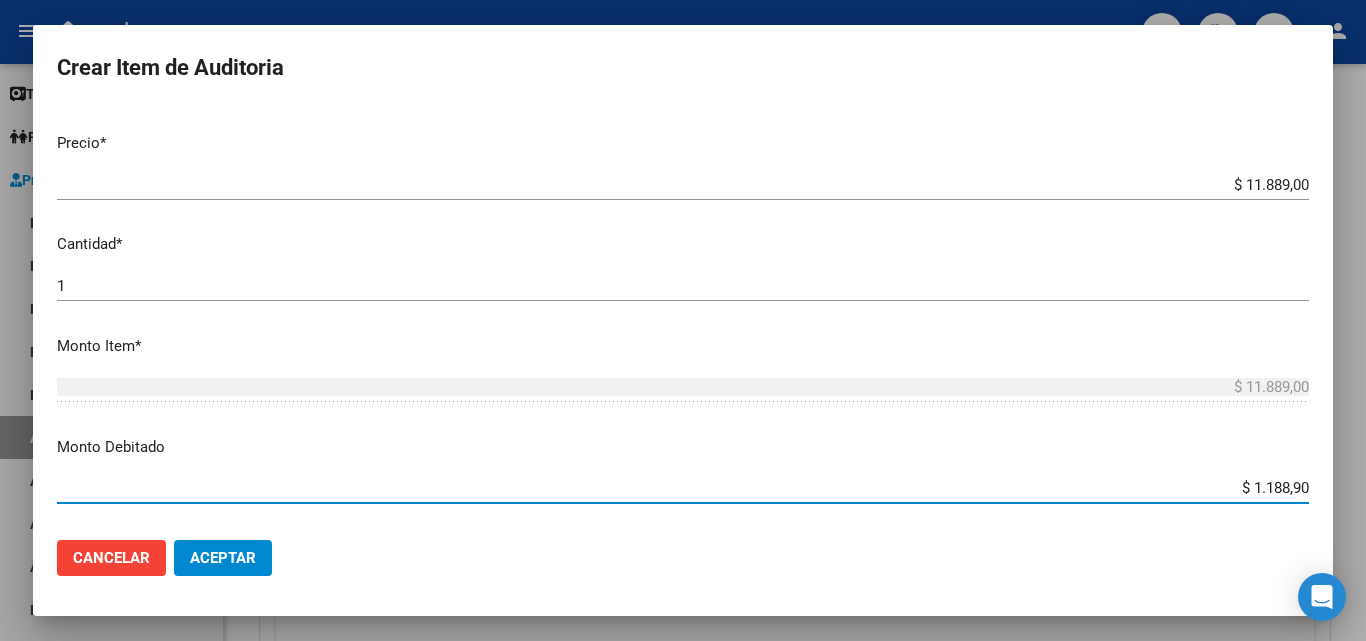 type on "$ 11.889,00" 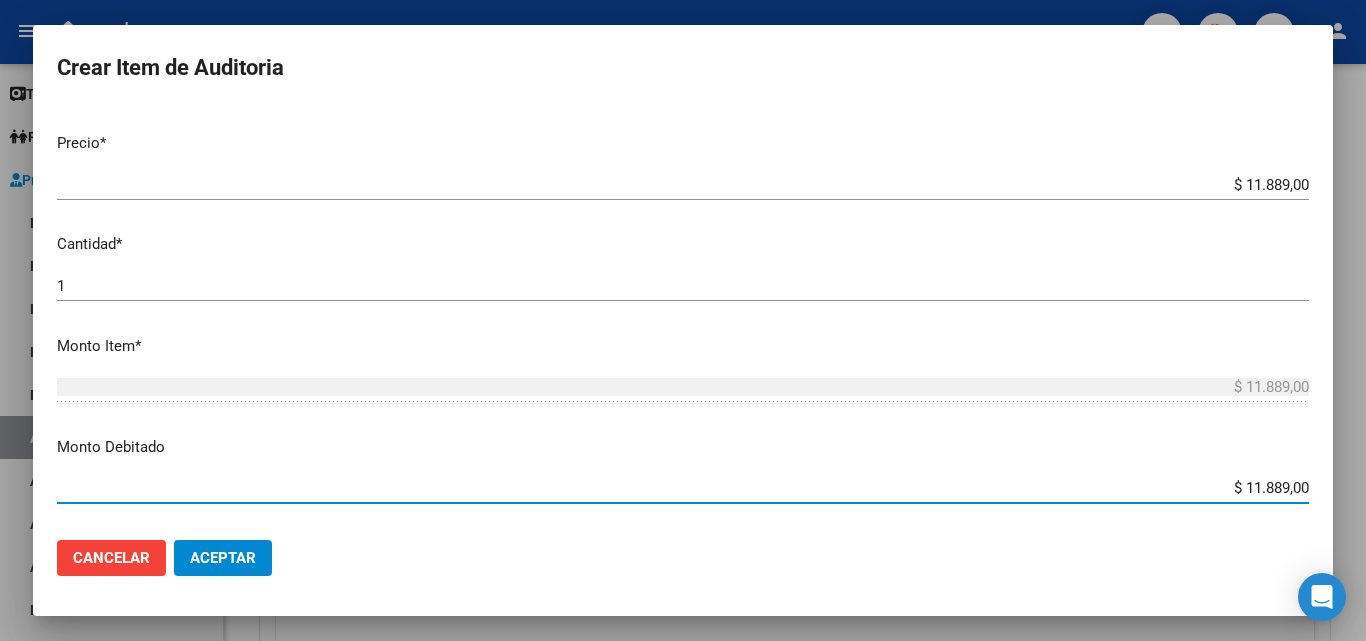 click on "$ 11.889,00 Ingresar el monto" at bounding box center [683, 396] 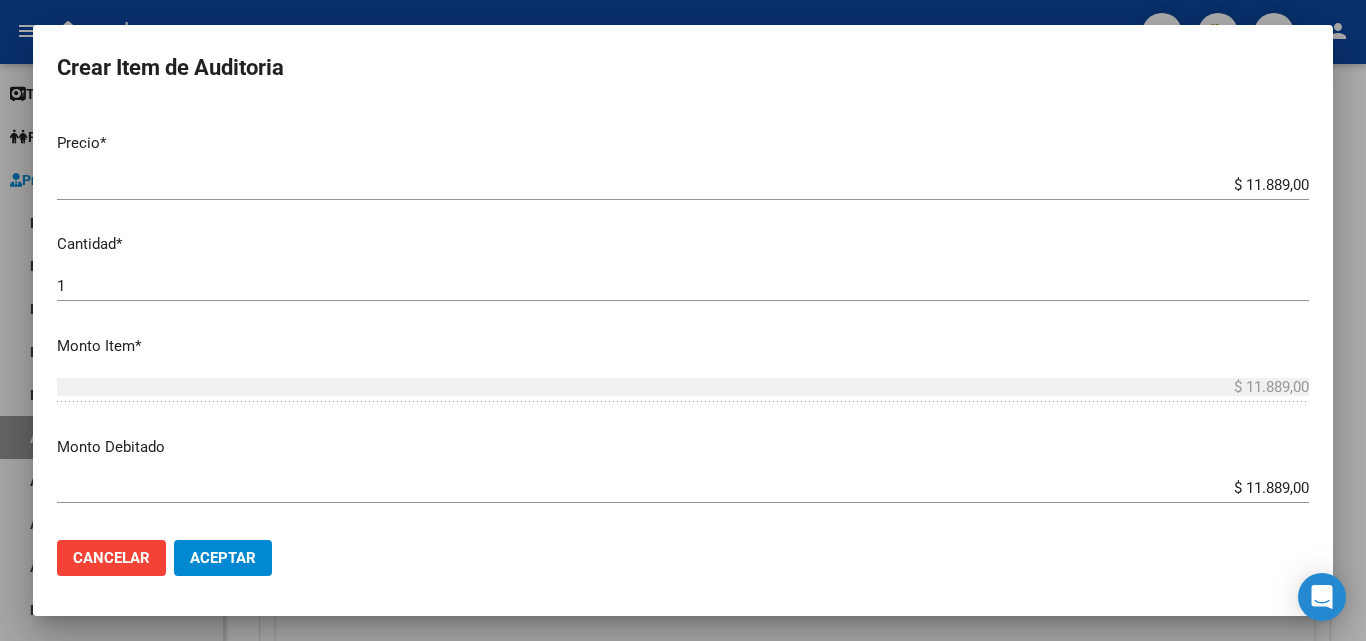 scroll, scrollTop: 600, scrollLeft: 0, axis: vertical 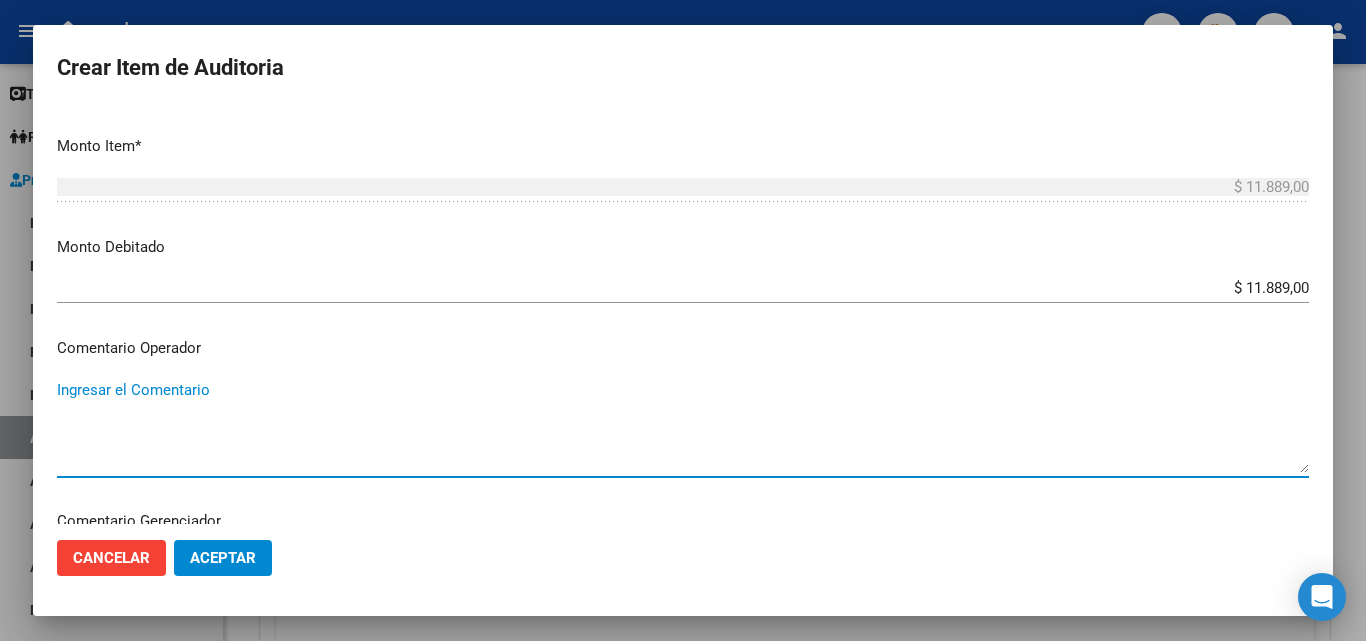 paste on "RECHAZADA POR ILEGITIMA; FALTA COPIA DE DNI QUE ACREDITE IDENTIDAD" 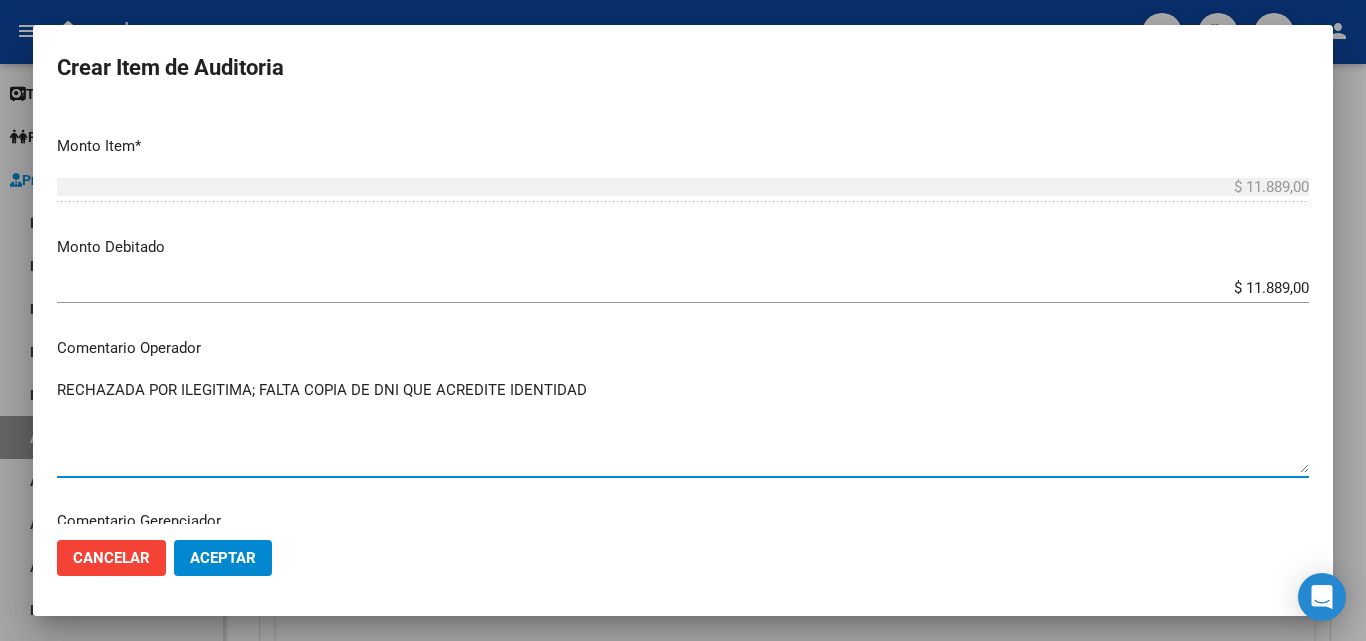 type on "RECHAZADA POR ILEGITIMA; FALTA COPIA DE DNI QUE ACREDITE IDENTIDAD" 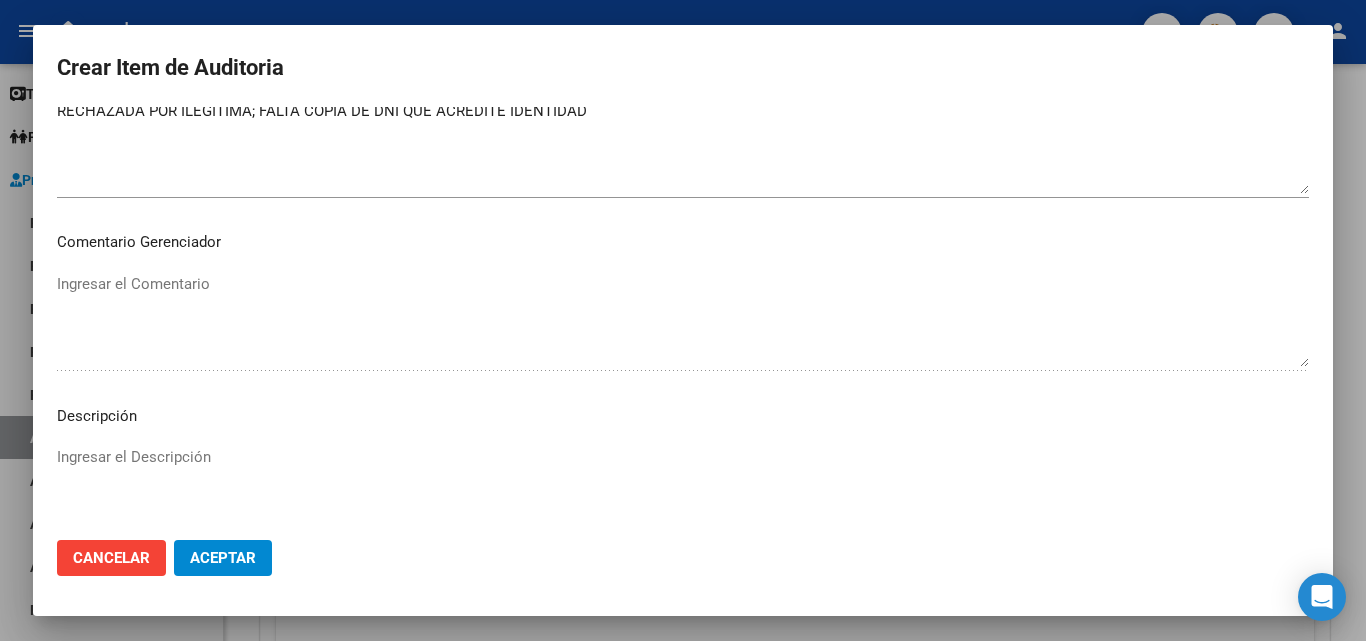 scroll, scrollTop: 900, scrollLeft: 0, axis: vertical 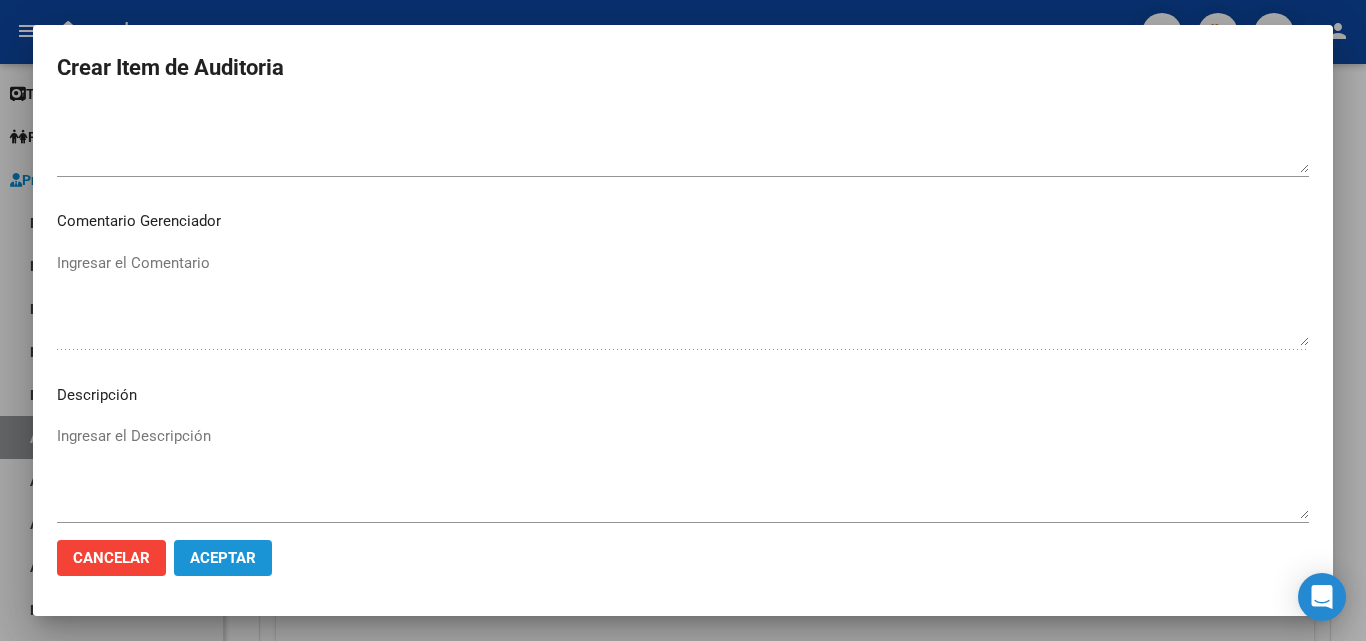 click on "Aceptar" 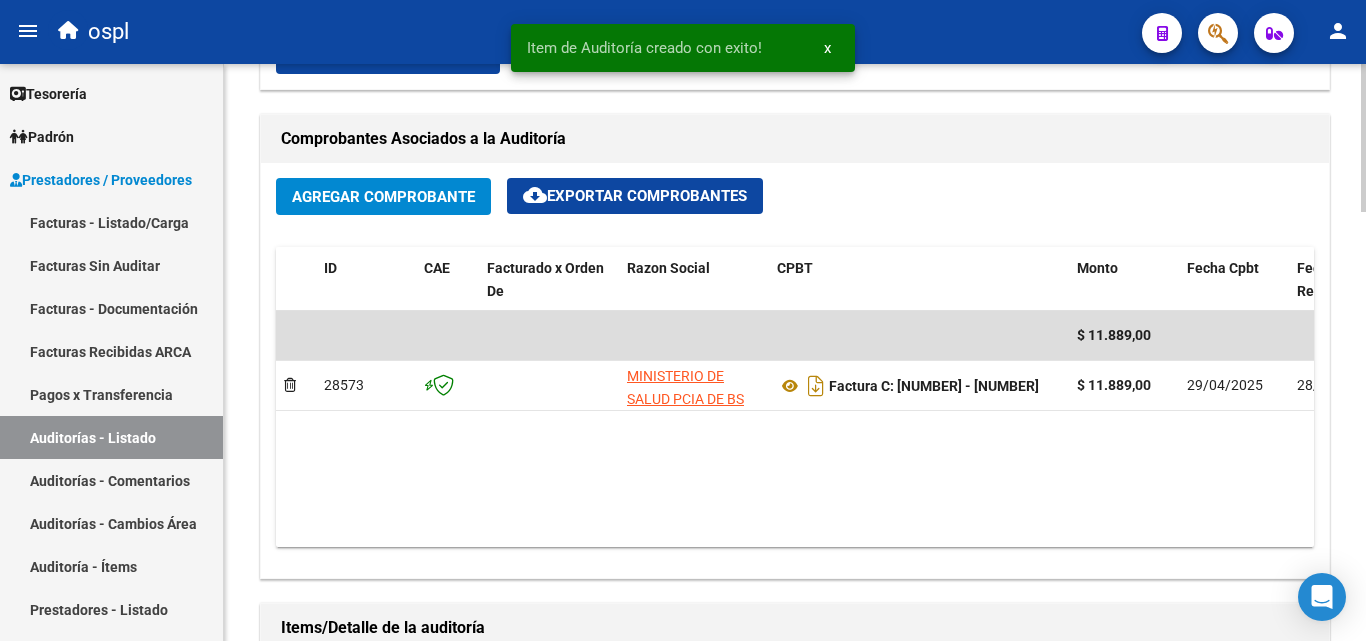 scroll, scrollTop: 901, scrollLeft: 0, axis: vertical 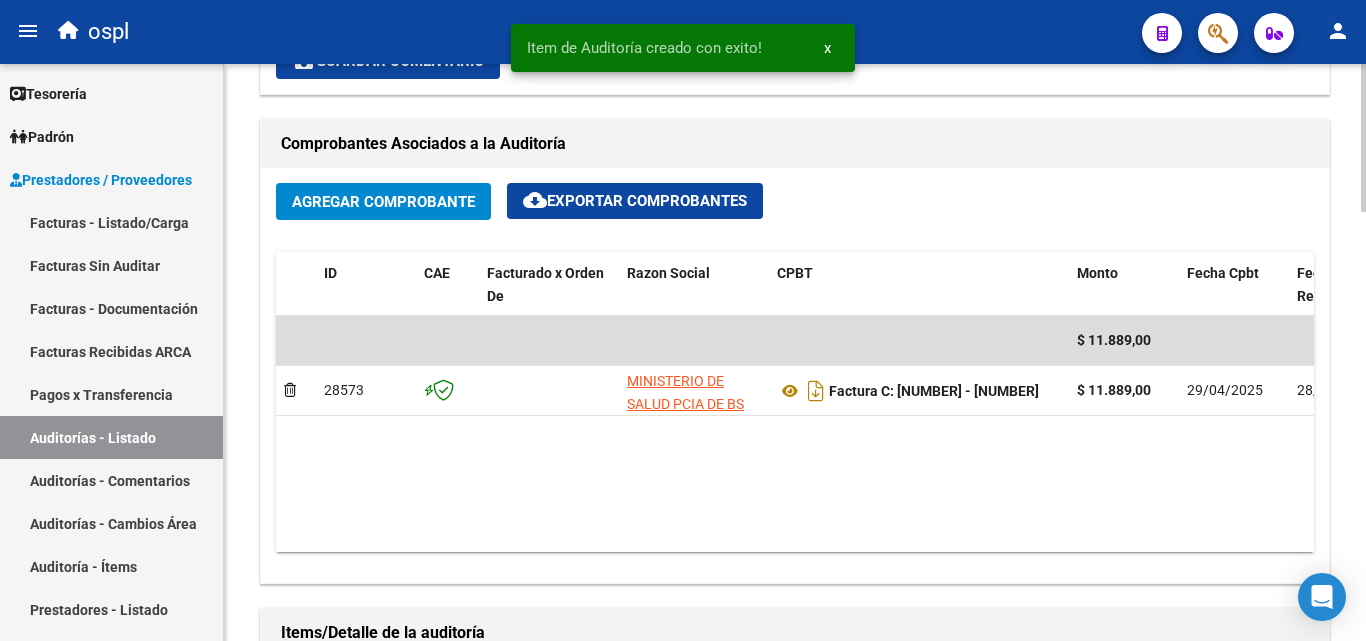 click on "$ 11.889,00 28573 MINISTERIO DE SALUD PCIA DE BS AS O. P.  Factura C: 111 - 6755  $ 11.889,00 [DATE] [DATE] [DATE] Maria Garcete - mesadeentrada@o-s-p-l.org" 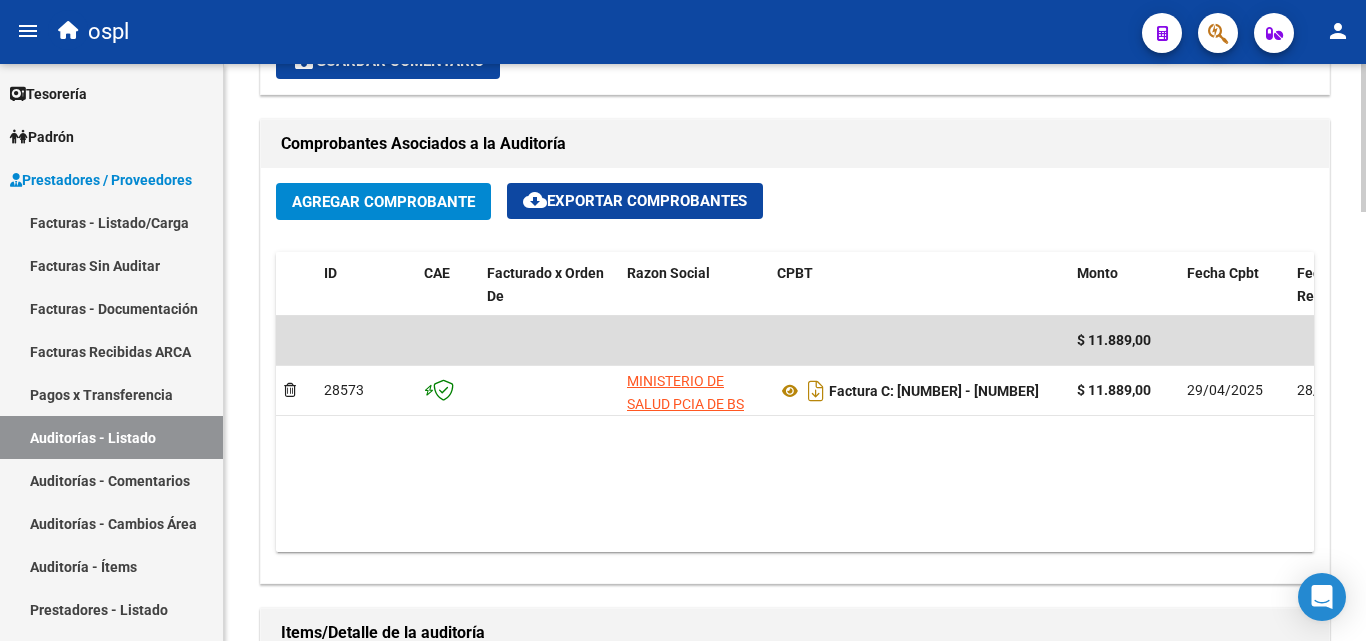 scroll, scrollTop: 1001, scrollLeft: 0, axis: vertical 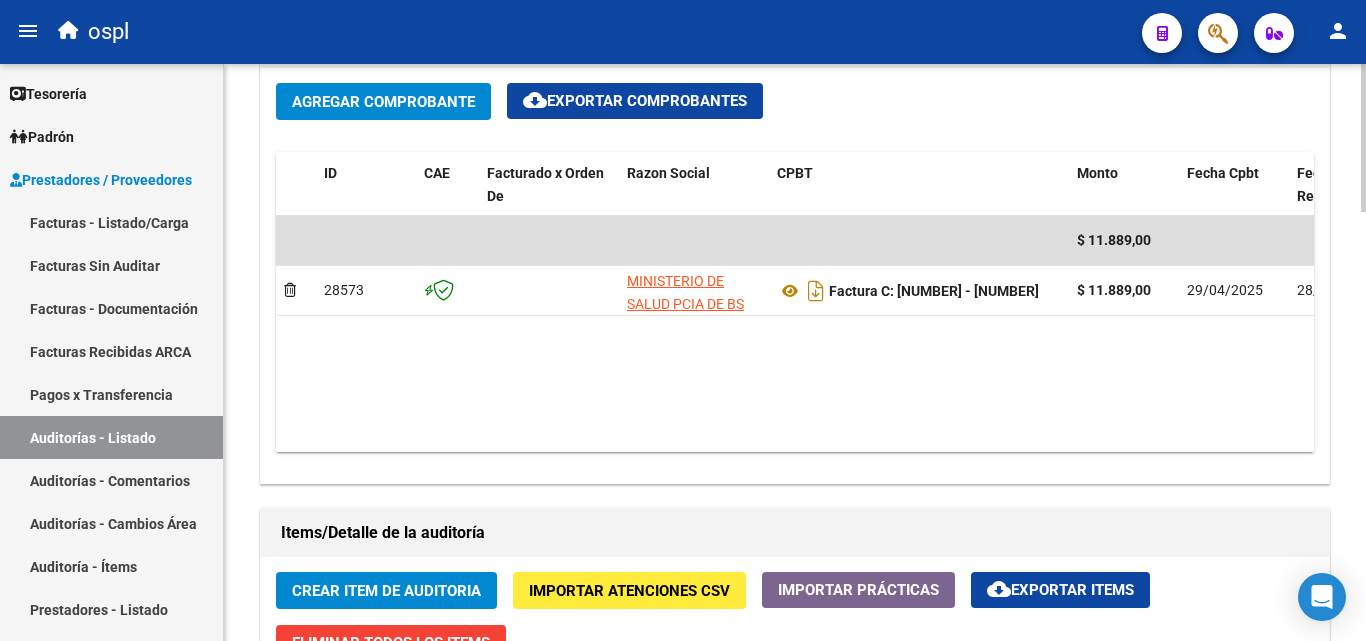 click on "$ 11.889,00 28573 MINISTERIO DE SALUD PCIA DE BS AS O. P.  Factura C: 111 - 6755  $ 11.889,00 [DATE] [DATE] [DATE] Maria Garcete - mesadeentrada@o-s-p-l.org" 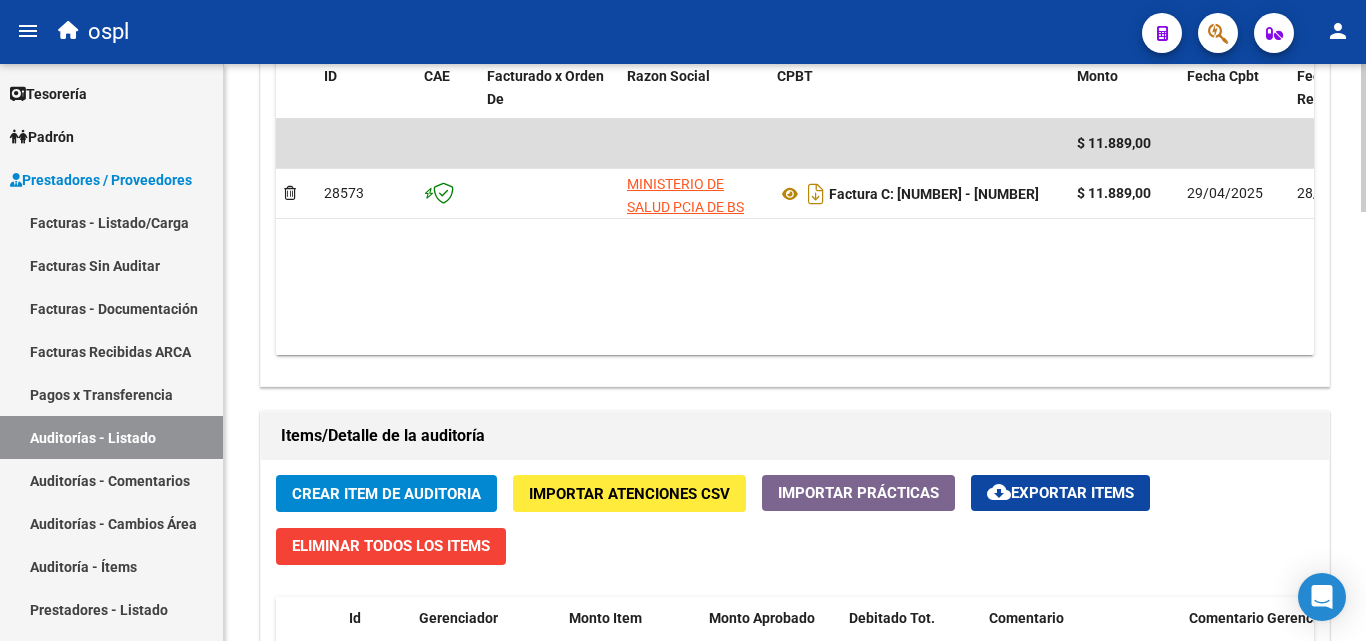scroll, scrollTop: 1101, scrollLeft: 0, axis: vertical 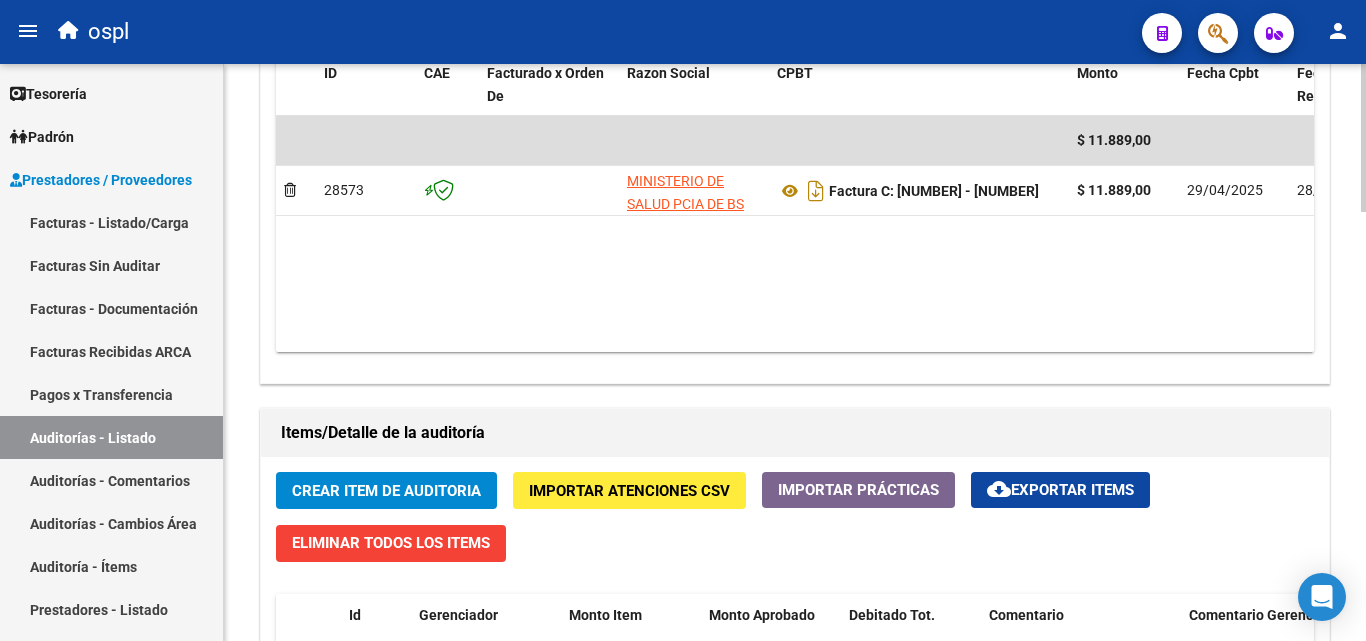 click on "$ 11.889,00 28573 MINISTERIO DE SALUD PCIA DE BS AS O. P.  Factura C: 111 - 6755  $ 11.889,00 [DATE] [DATE] [DATE] Maria Garcete - mesadeentrada@o-s-p-l.org" 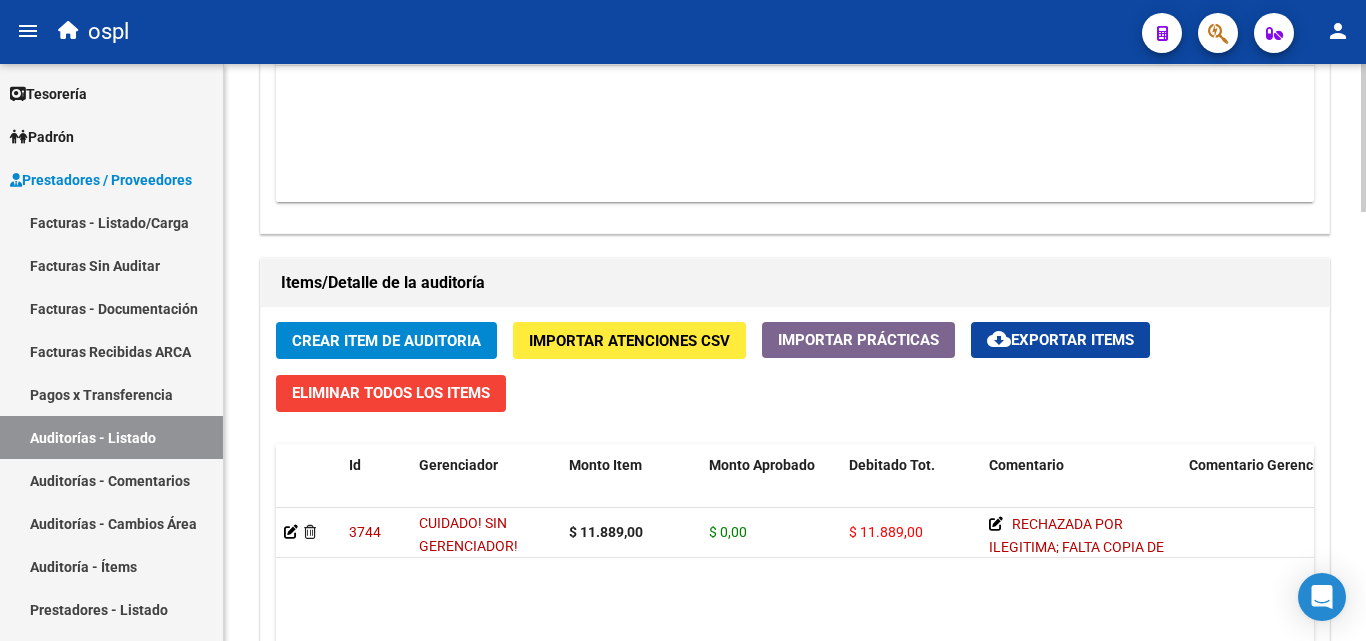 scroll, scrollTop: 1301, scrollLeft: 0, axis: vertical 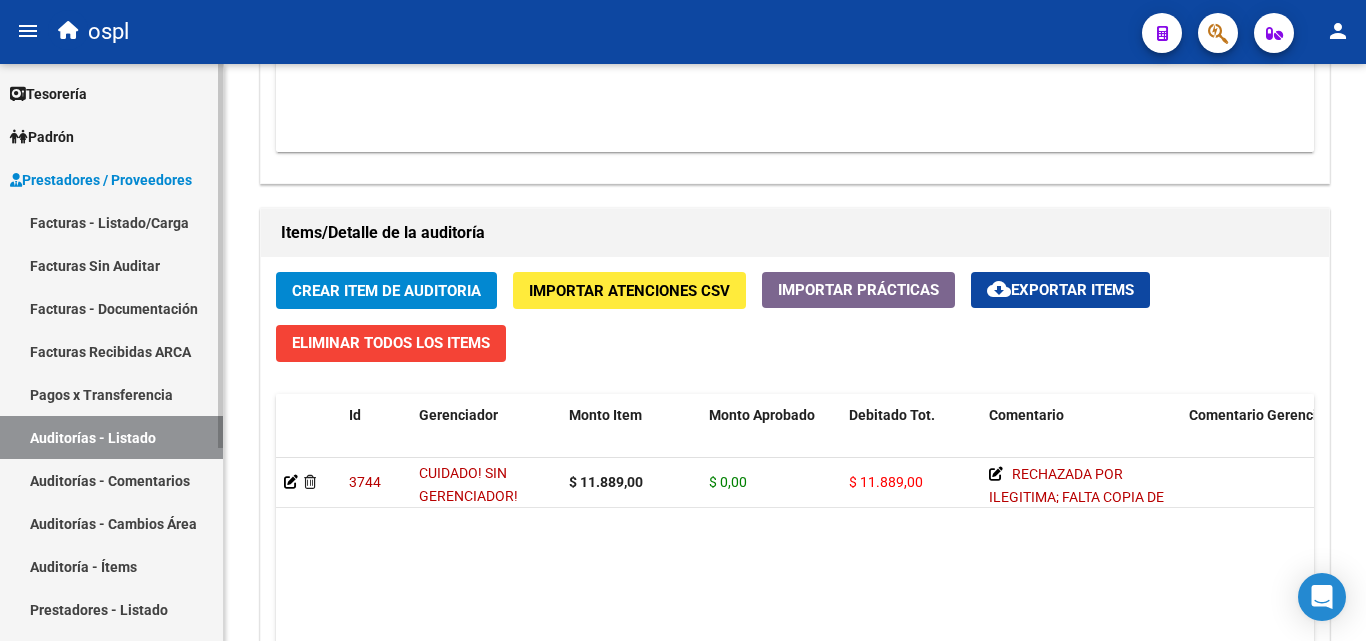 click on "Facturas Sin Auditar" at bounding box center (111, 265) 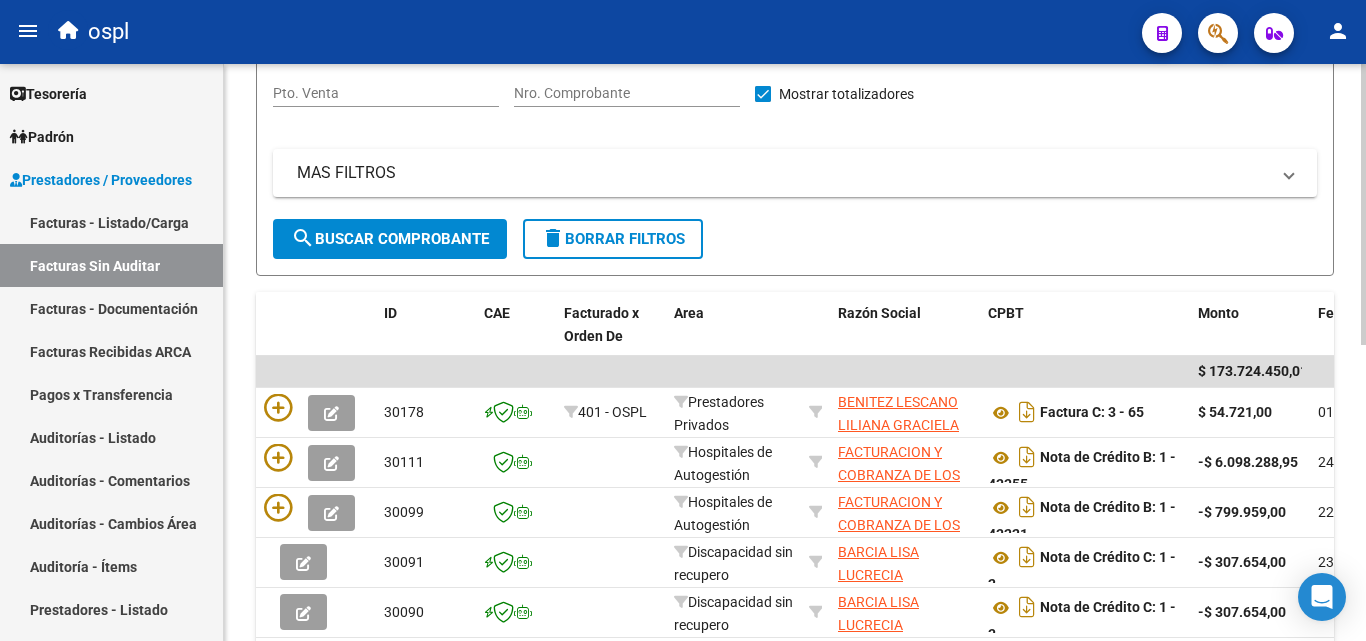 scroll, scrollTop: 106, scrollLeft: 0, axis: vertical 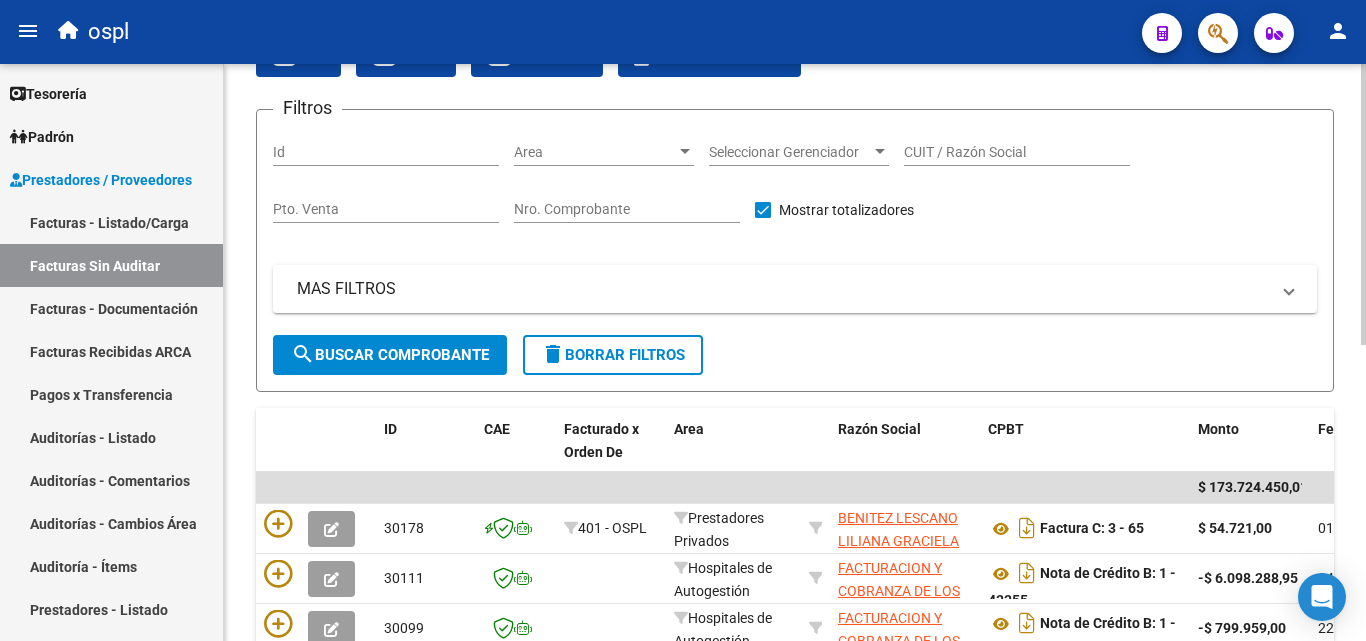 click on "Nro. Comprobante" at bounding box center (627, 209) 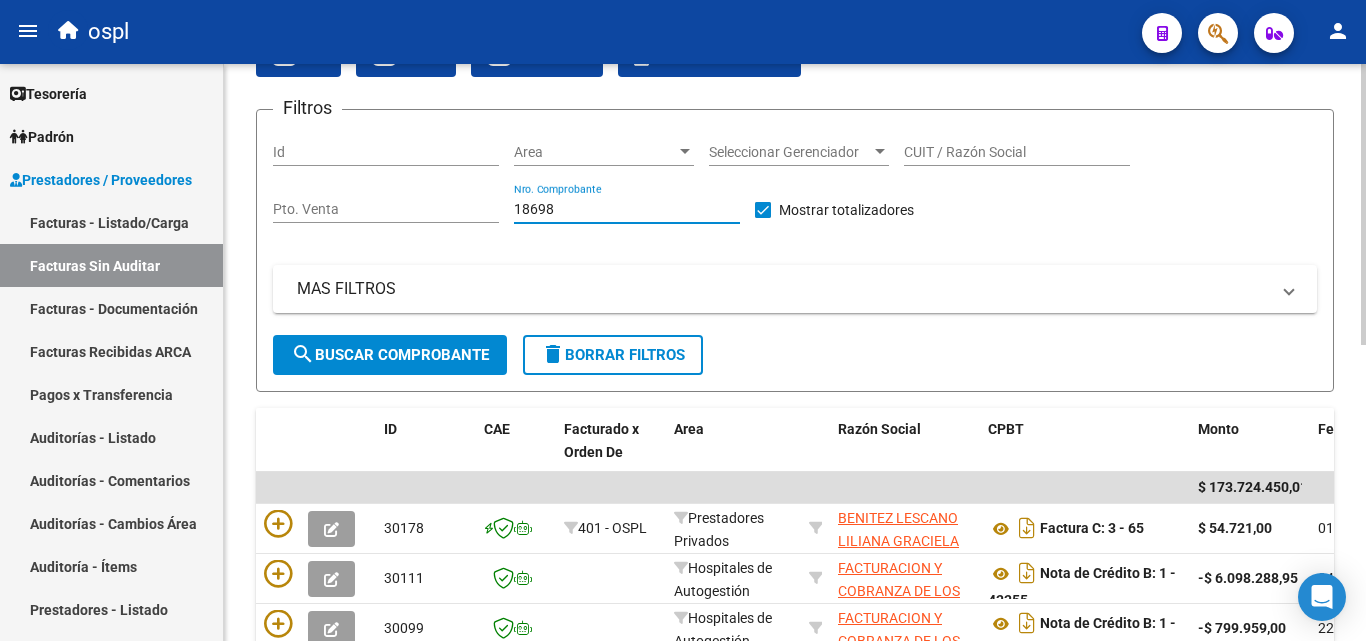 type on "18698" 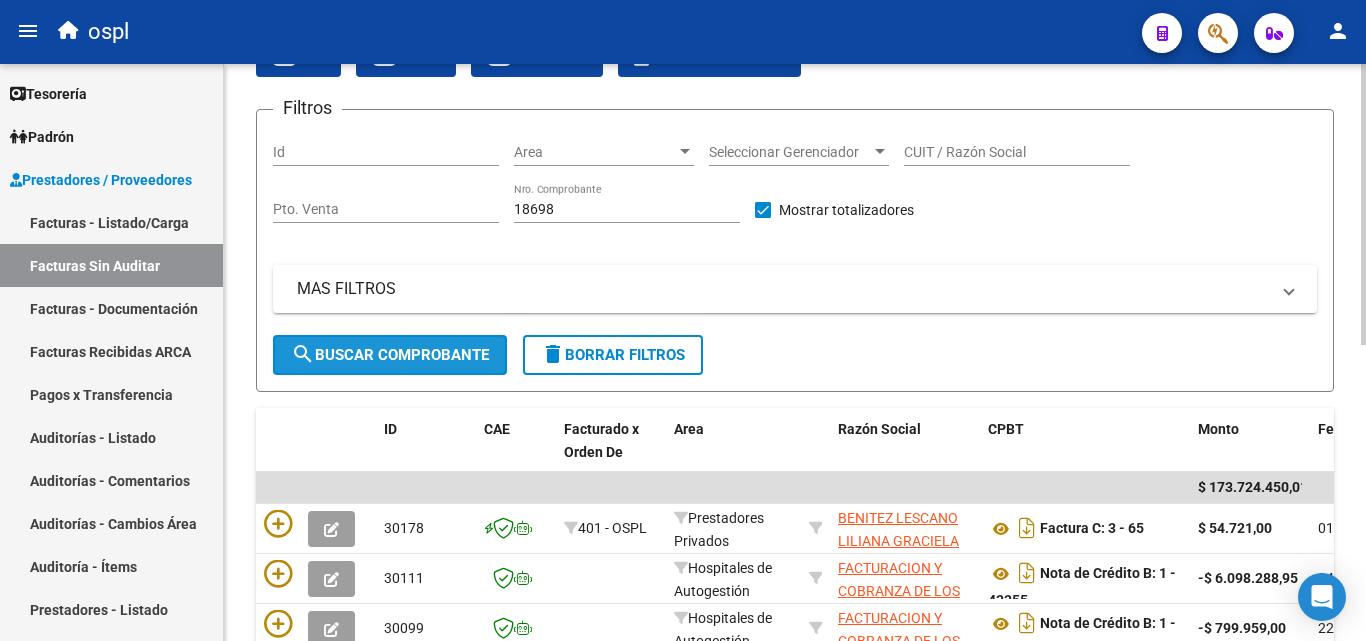 click on "search  Buscar Comprobante" 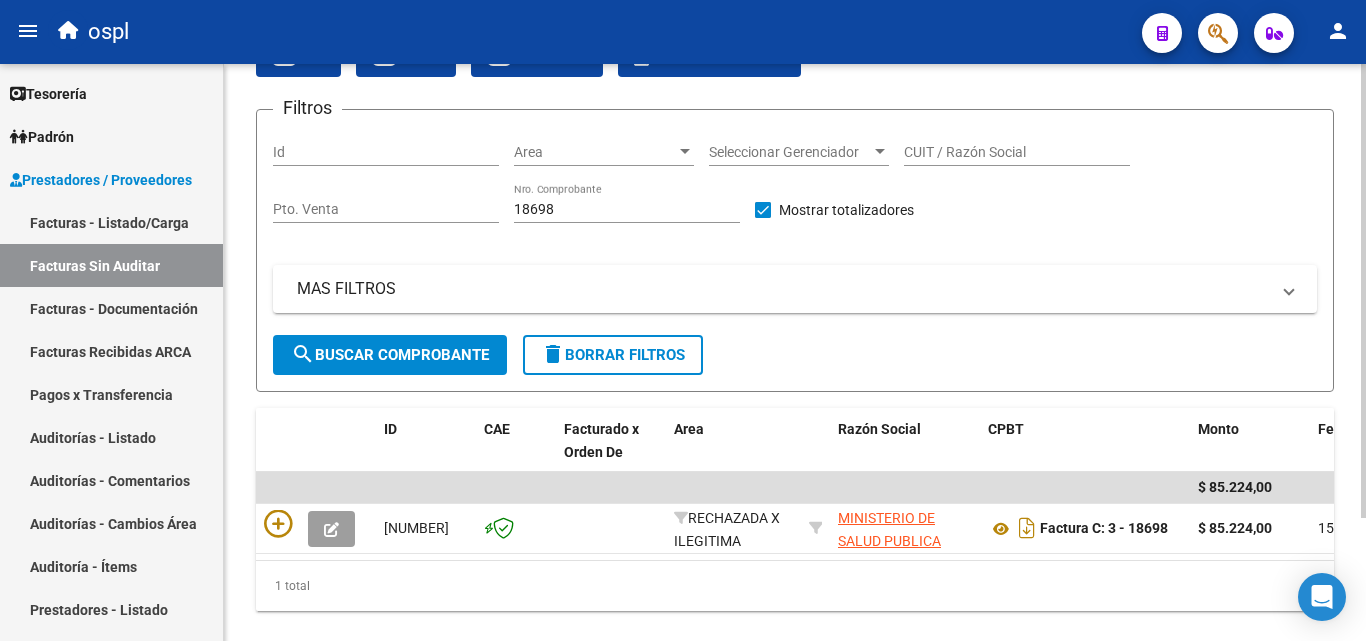 scroll, scrollTop: 156, scrollLeft: 0, axis: vertical 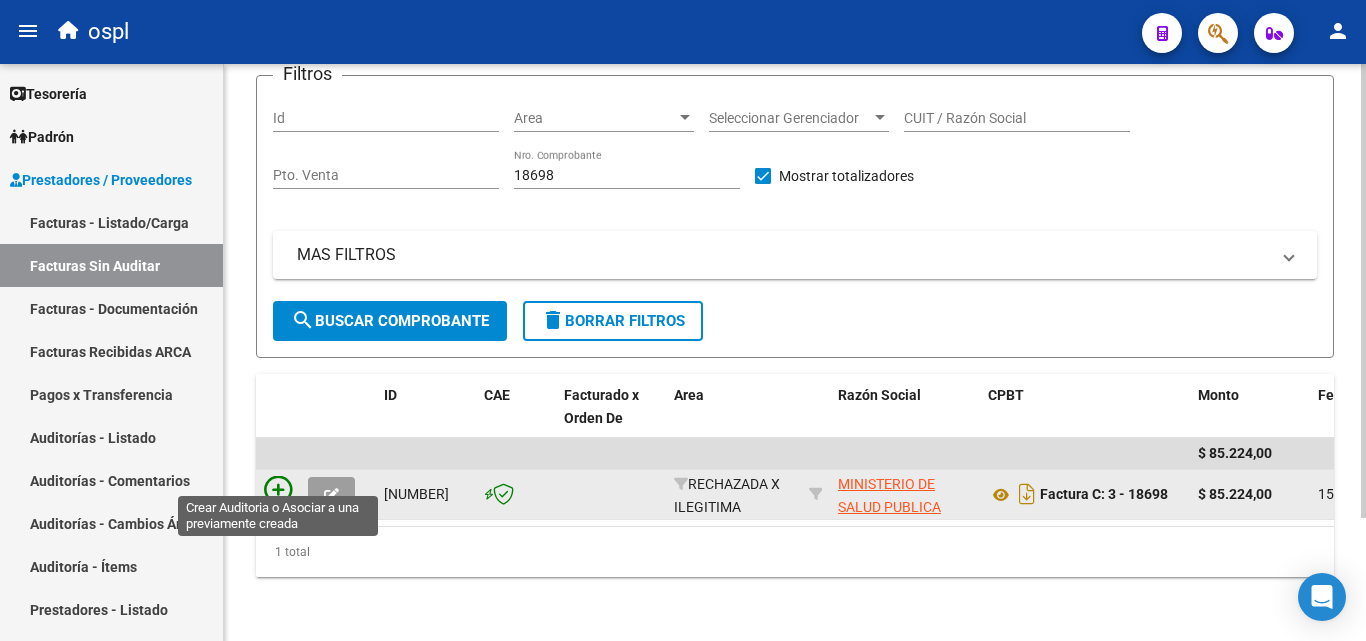click 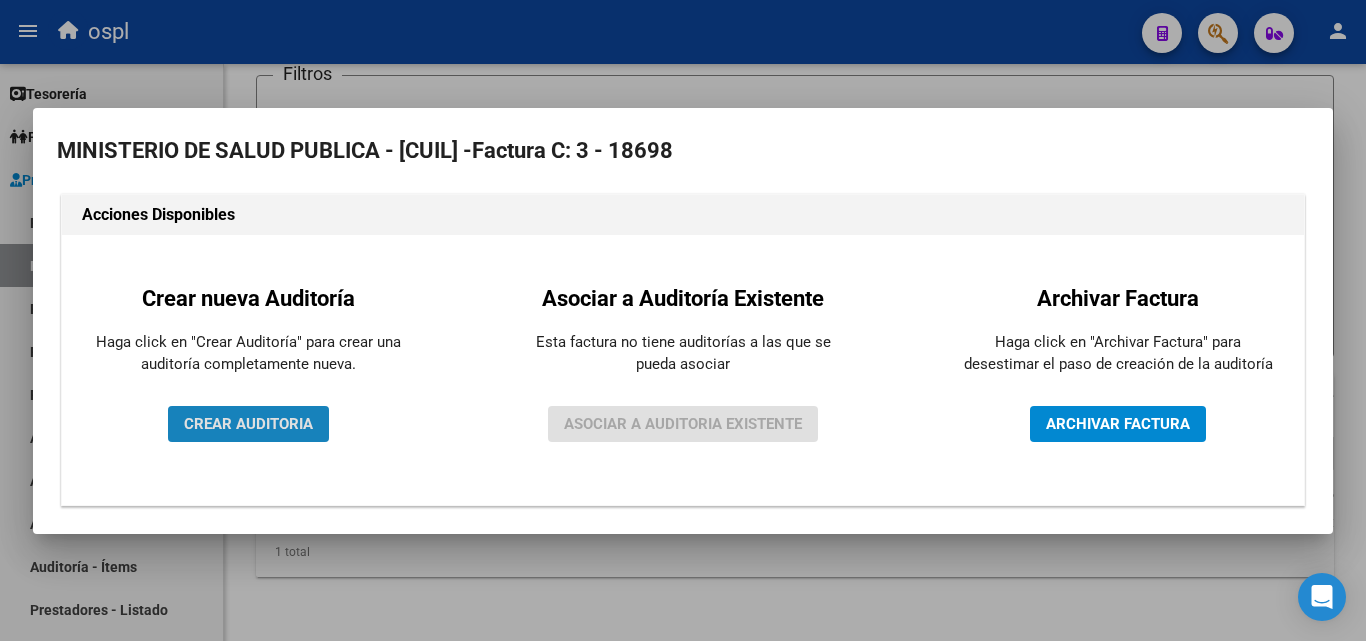 click on "CREAR AUDITORIA" at bounding box center (248, 424) 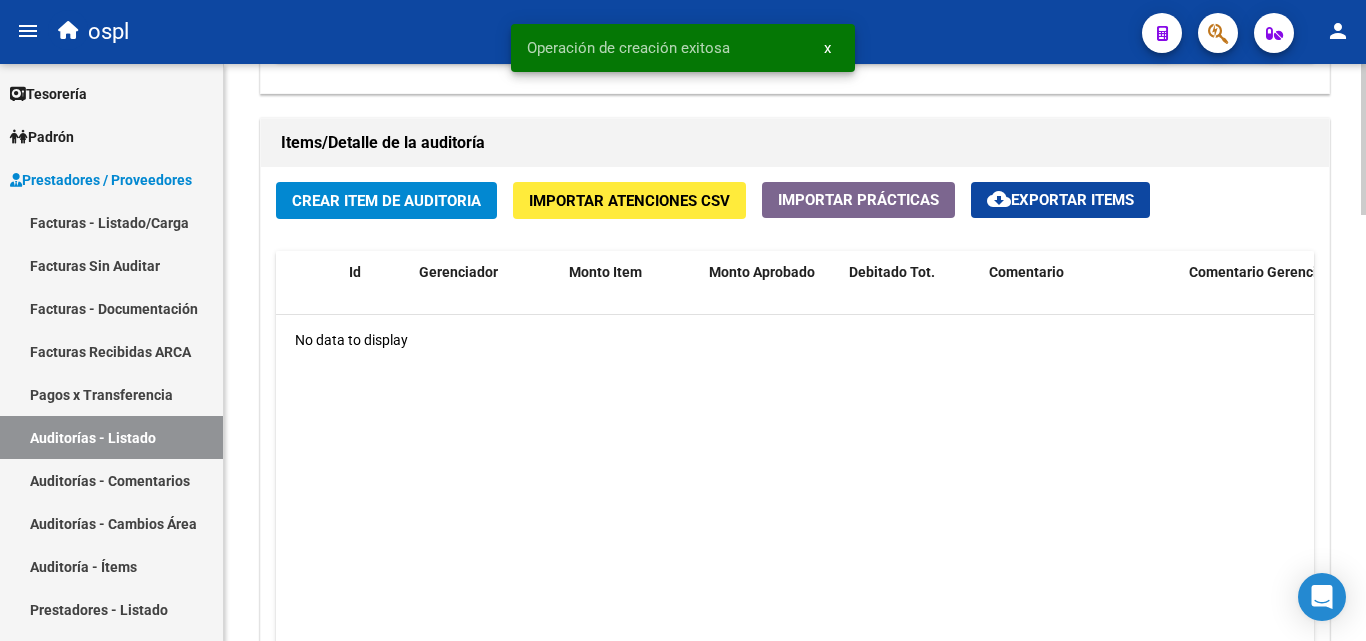 scroll, scrollTop: 1400, scrollLeft: 0, axis: vertical 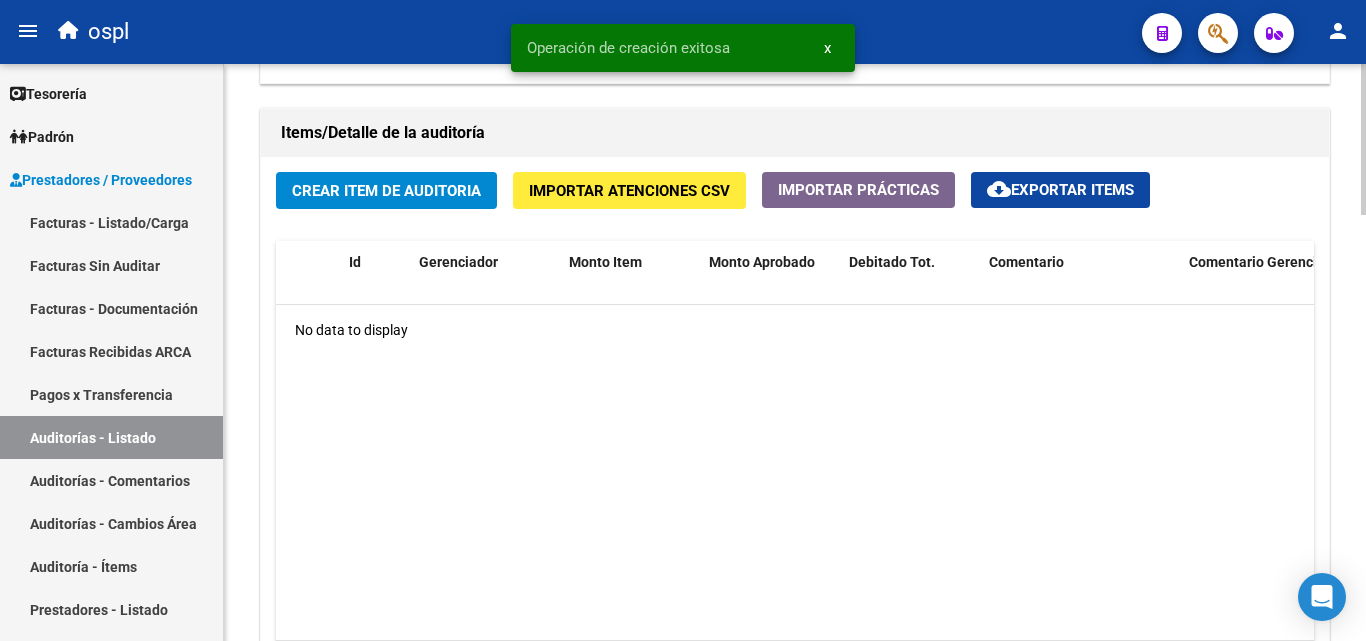 click on "Crear Item de Auditoria" 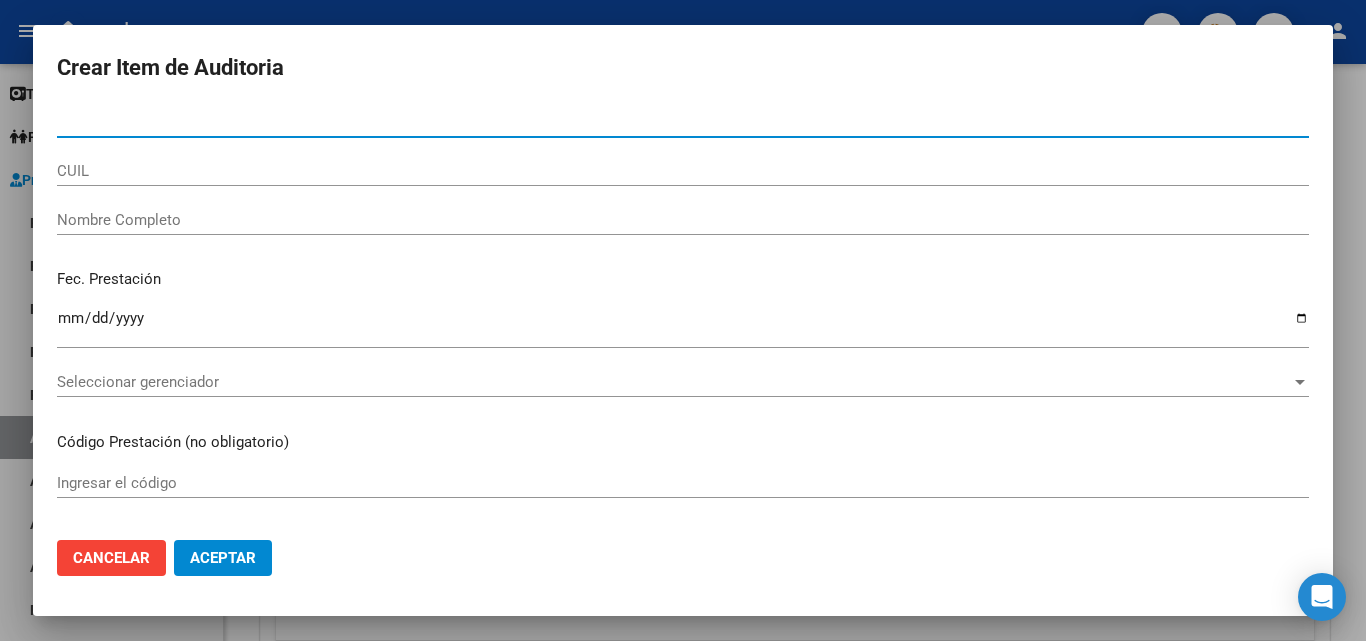 click on "Nombre Completo" at bounding box center [683, 220] 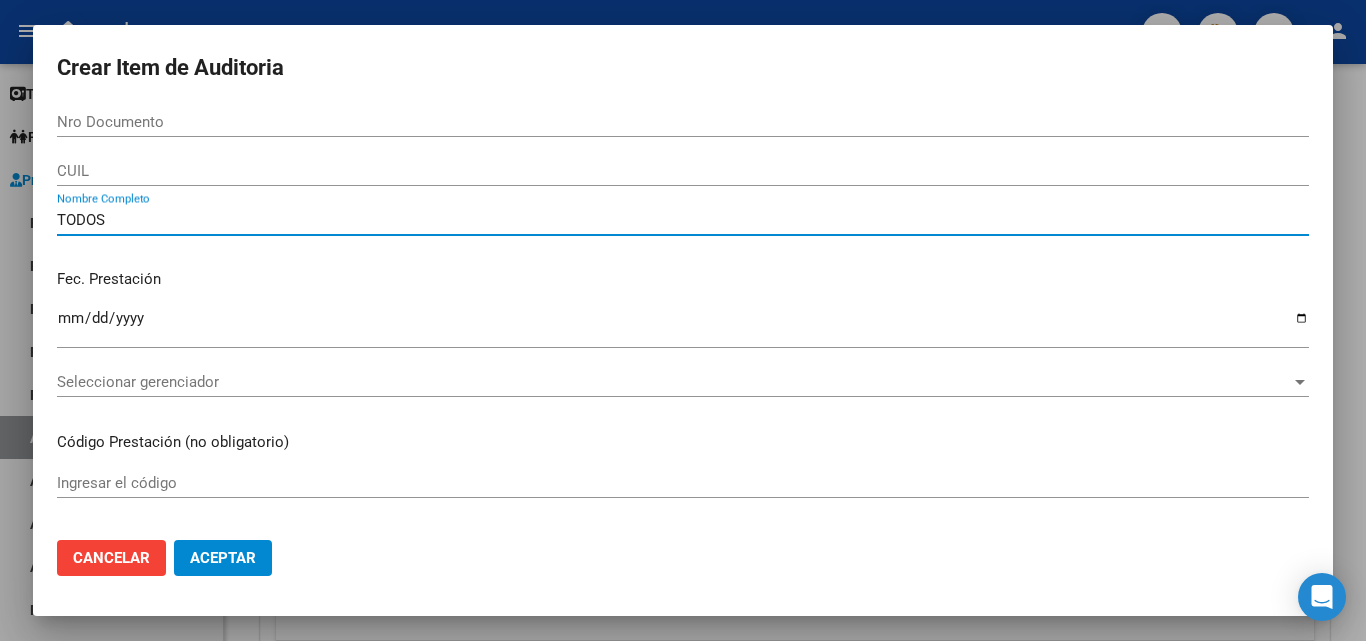 type on "TODOS" 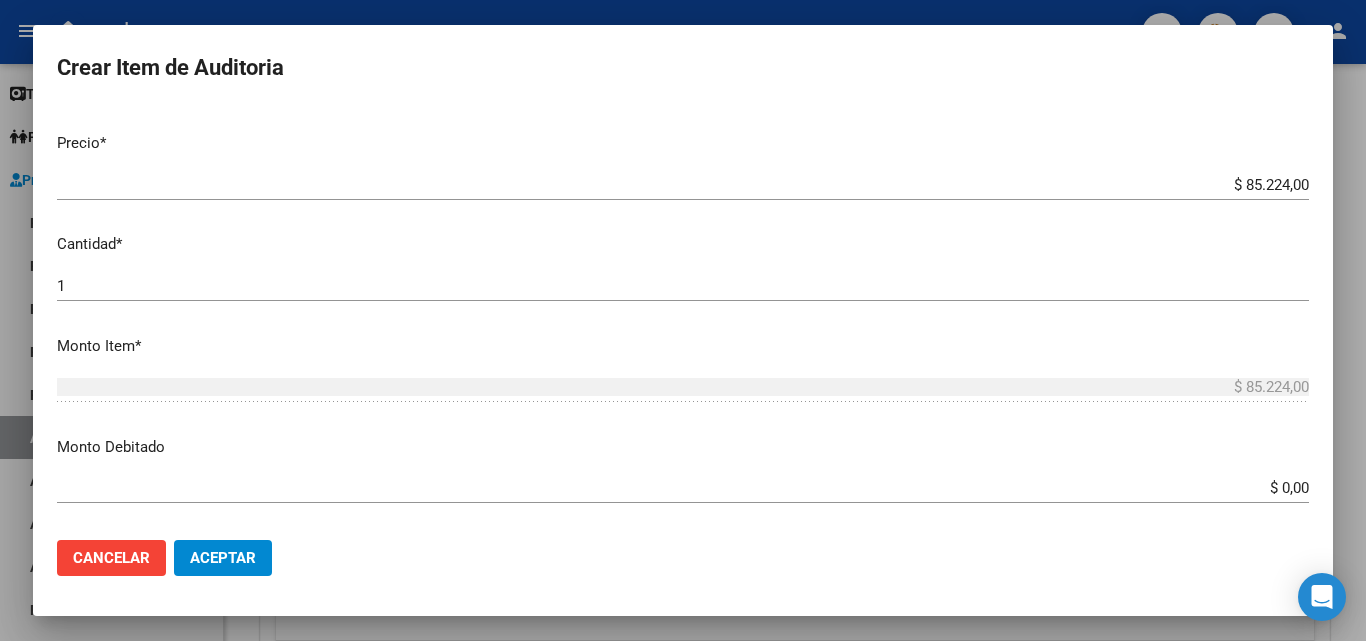 scroll, scrollTop: 500, scrollLeft: 0, axis: vertical 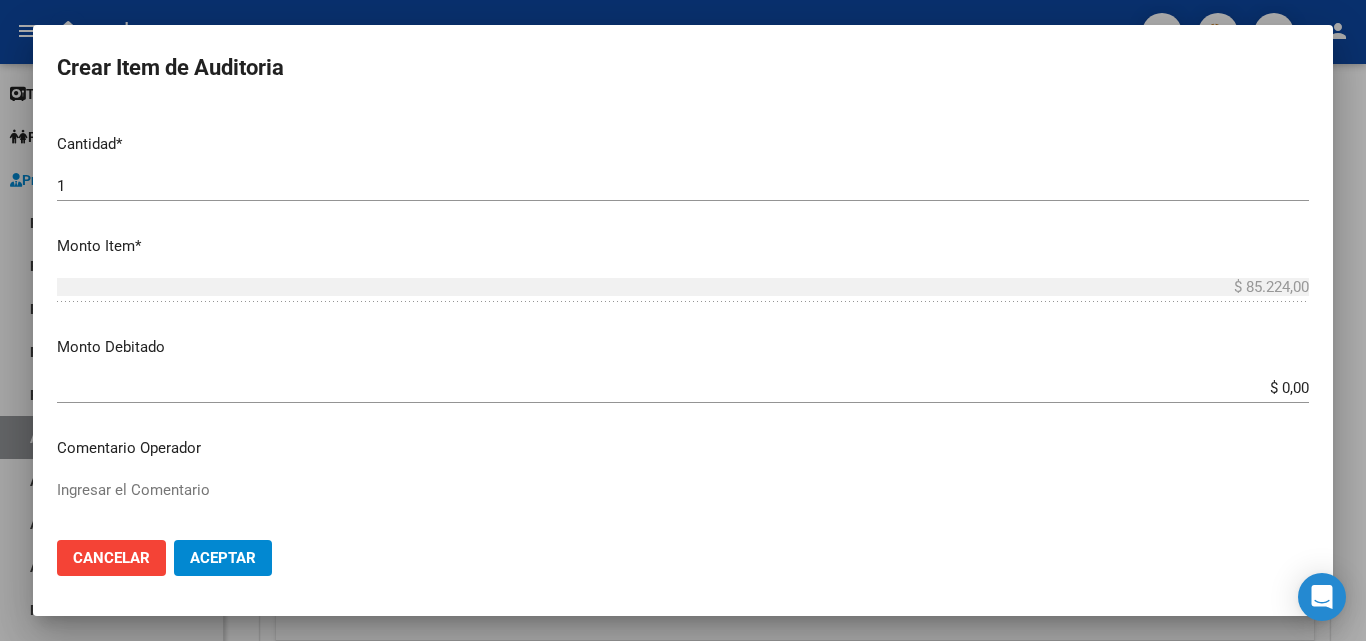 click on "$ 0,00" at bounding box center [683, 388] 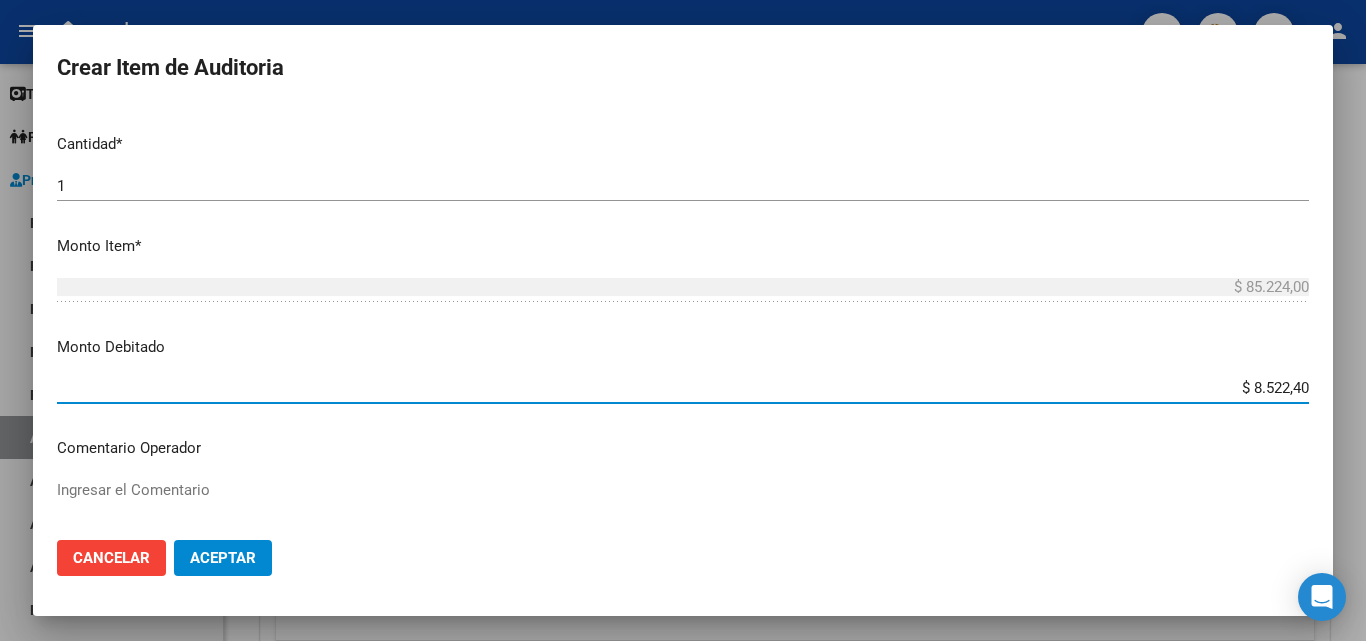 type on "$ 85.224,00" 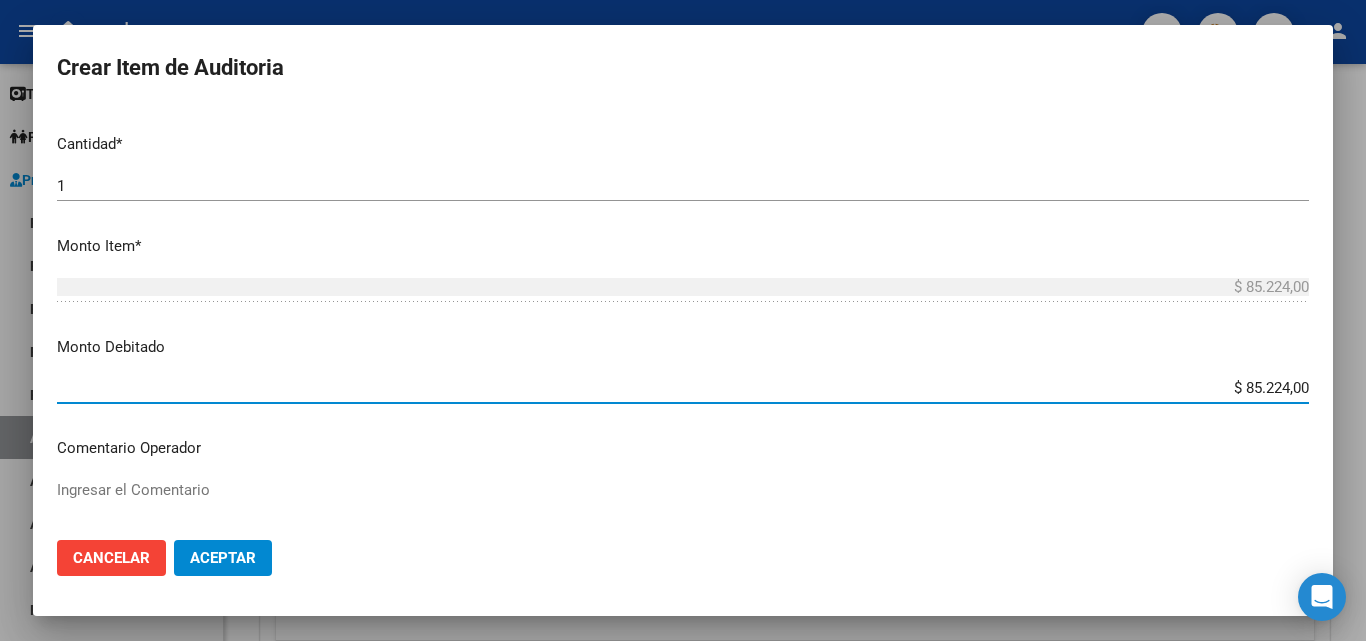click on "Nro Documento    CUIL    TODOS Nombre Completo  Fec. Prestación    Ingresar la fecha  Seleccionar gerenciador Seleccionar gerenciador Código Prestación (no obligatorio)    Ingresar el código  Precio  *   $ 85.224,00 Ingresar el precio  Cantidad  *   1 Ingresar la cantidad  Monto Item  *   $ 85.224,00 Ingresar el monto  Monto Debitado    $ 85.224,00 Ingresar el monto  Comentario Operador    Ingresar el Comentario  Comentario Gerenciador    Ingresar el Comentario  Descripción    Ingresar el Descripción   Atencion Tipo  Seleccionar tipo Seleccionar tipo  Nomenclador  Seleccionar Nomenclador Seleccionar Nomenclador" at bounding box center [683, 315] 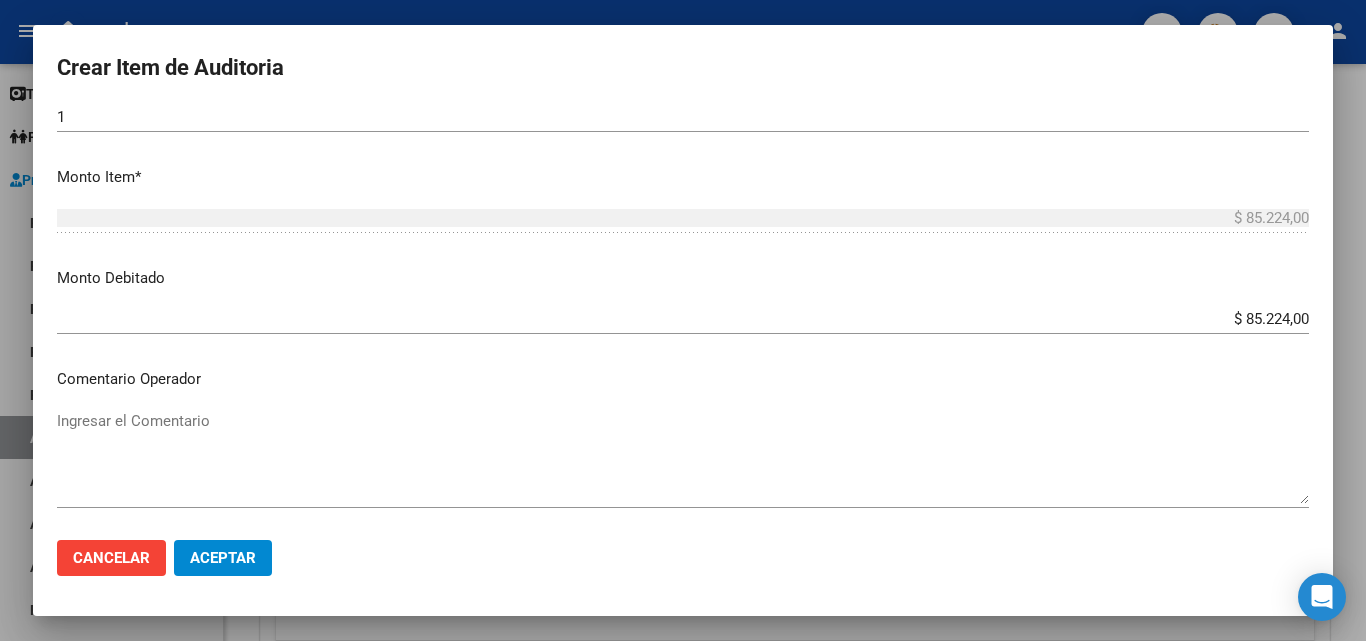 scroll, scrollTop: 600, scrollLeft: 0, axis: vertical 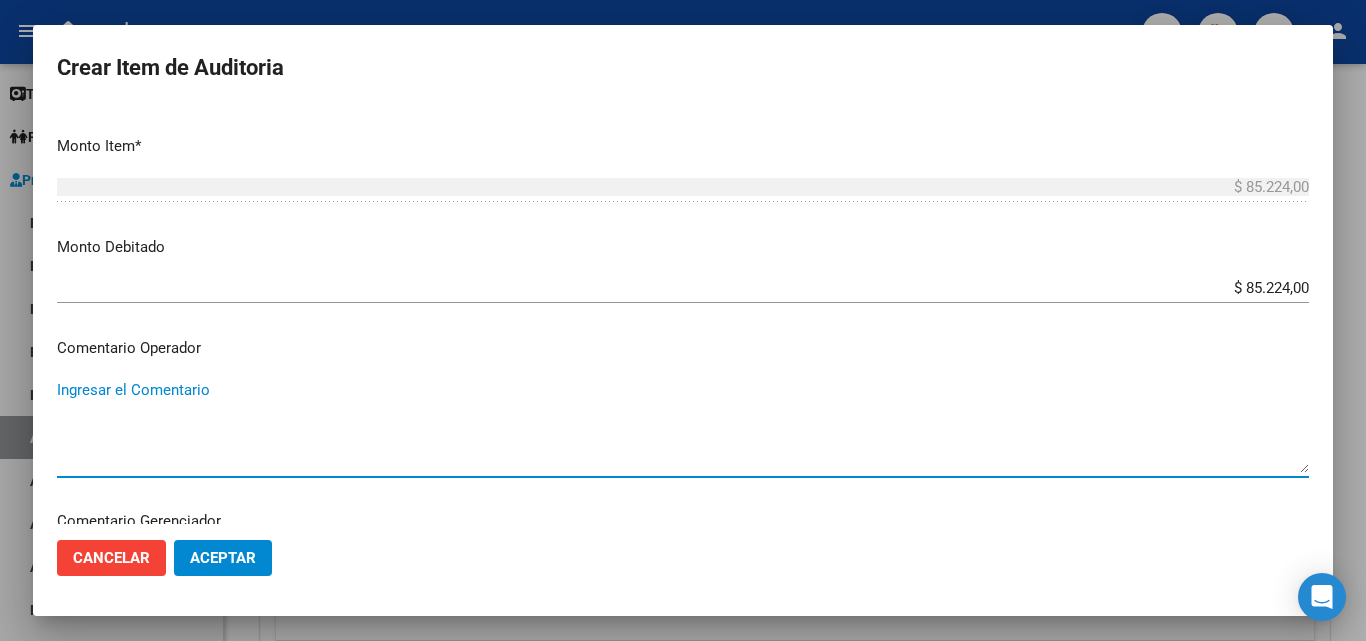paste on "RECHAZADA POR ILEGITIMA; FALTA COPIA DE DNI QUE ACREDITE IDENTIDAD" 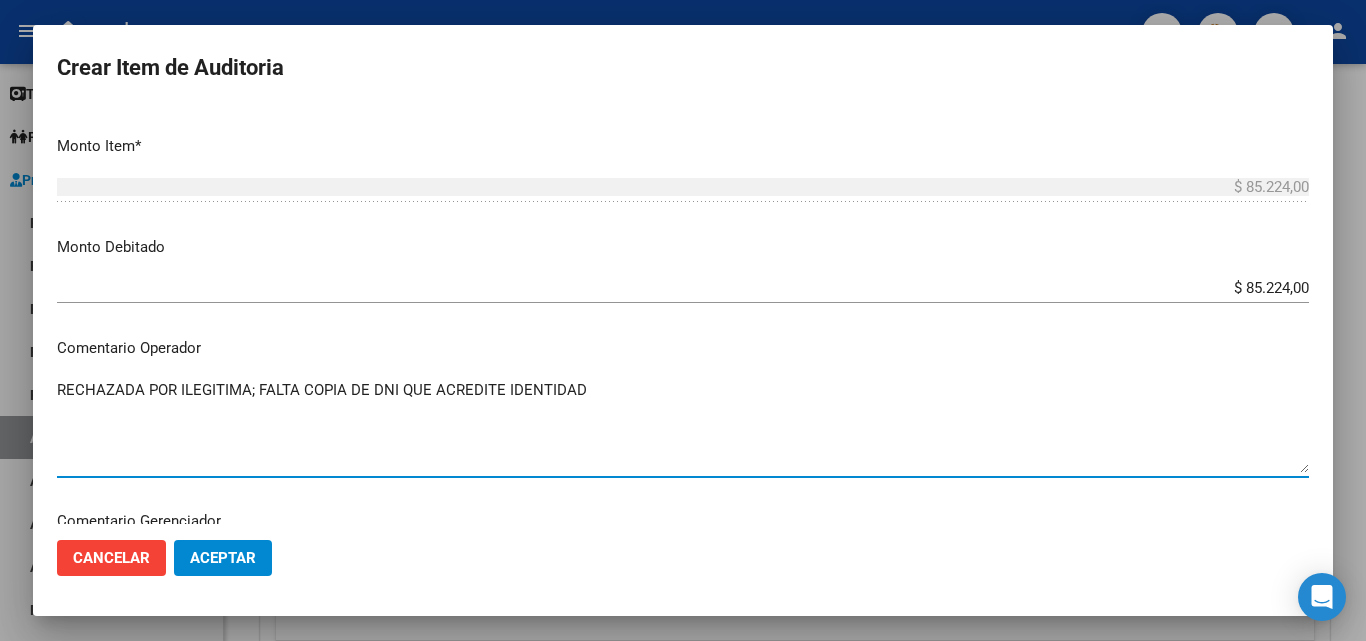type on "RECHAZADA POR ILEGITIMA; FALTA COPIA DE DNI QUE ACREDITE IDENTIDAD" 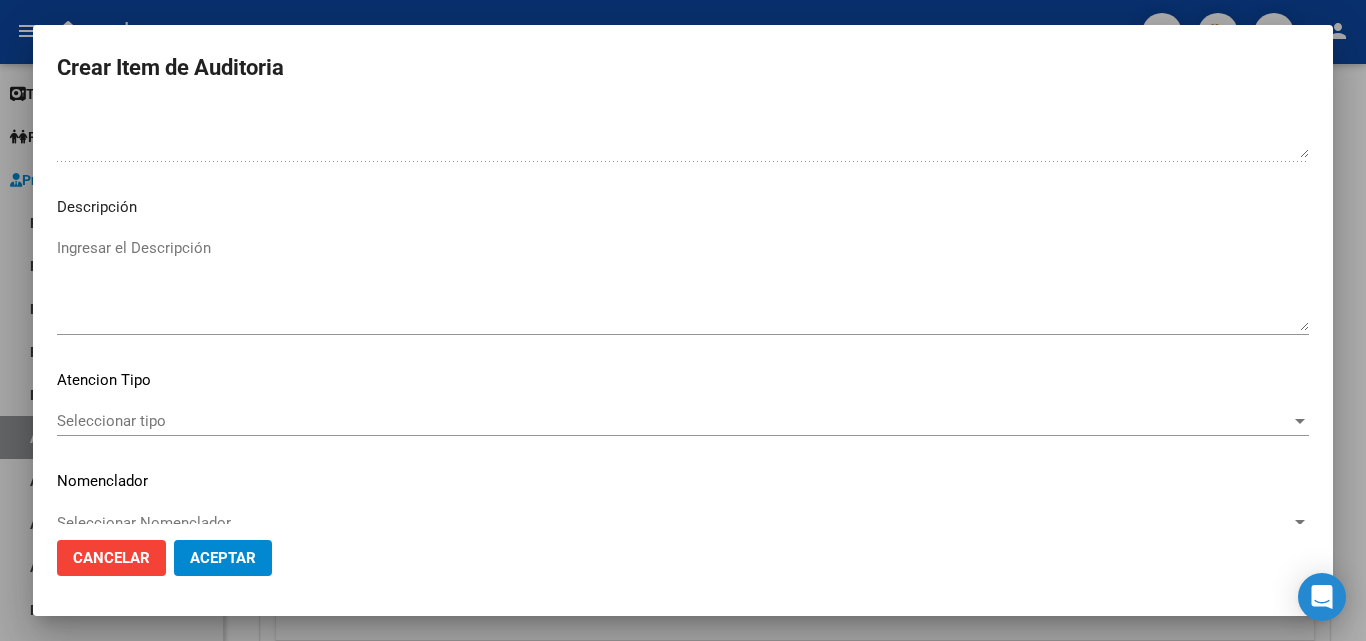 scroll, scrollTop: 1120, scrollLeft: 0, axis: vertical 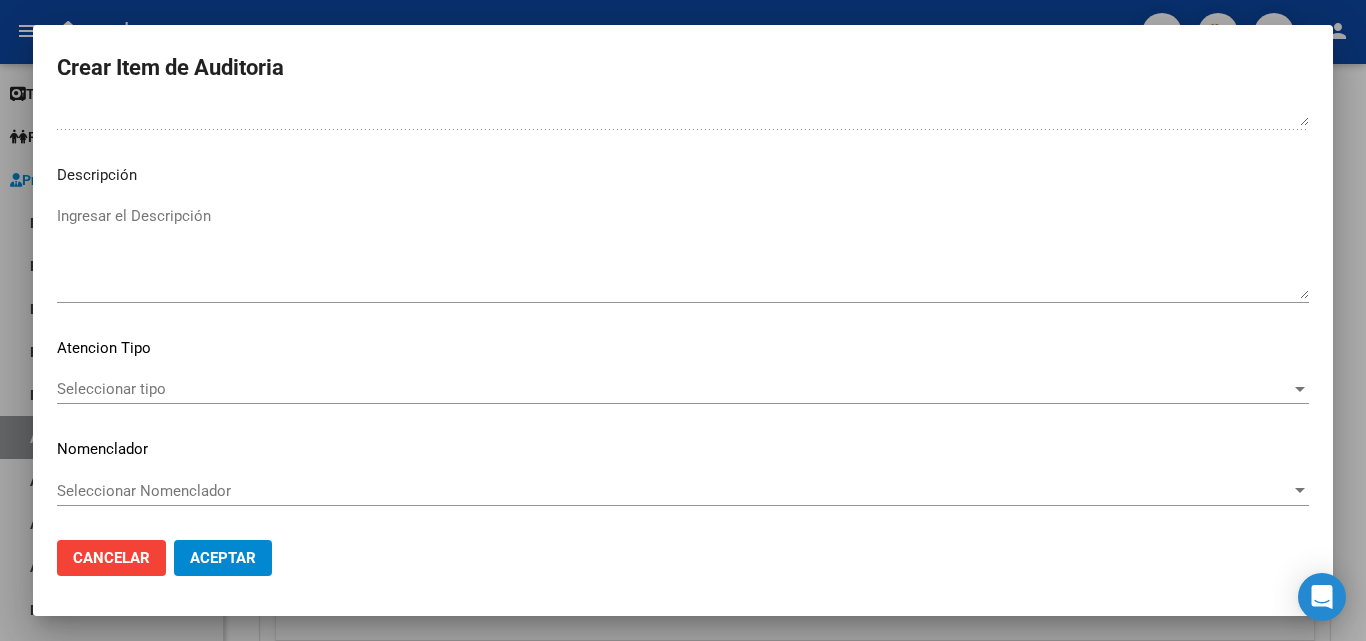 click on "Aceptar" 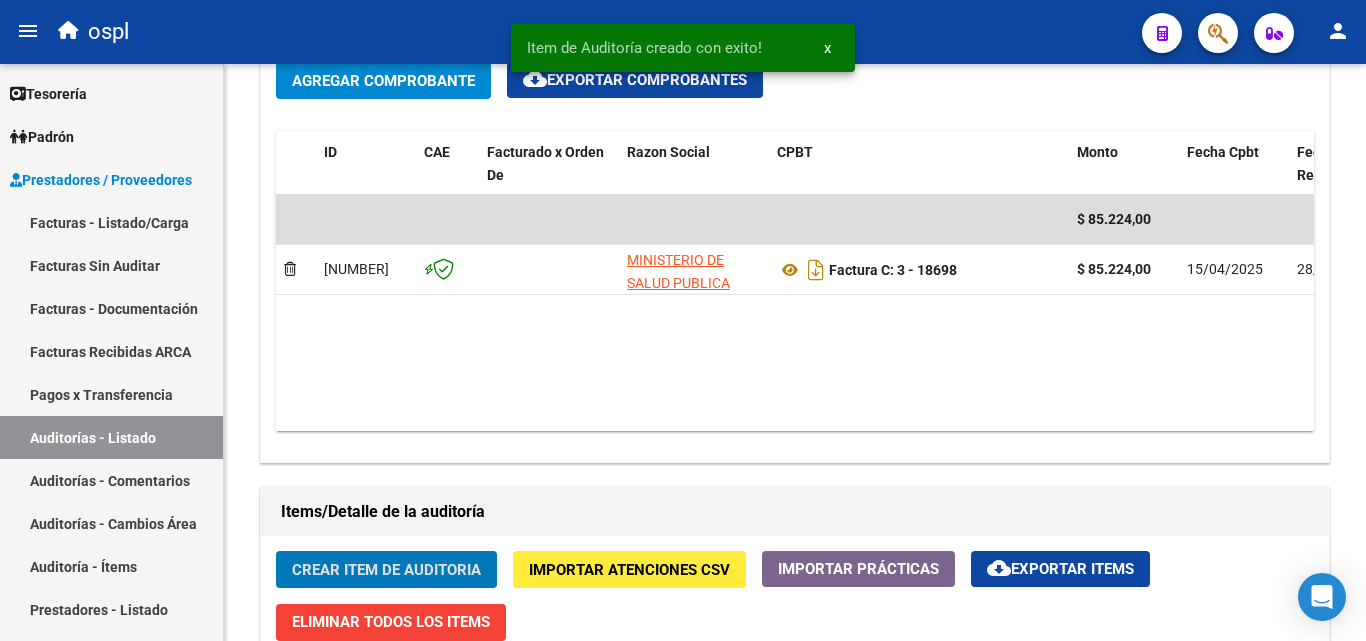 scroll, scrollTop: 1001, scrollLeft: 0, axis: vertical 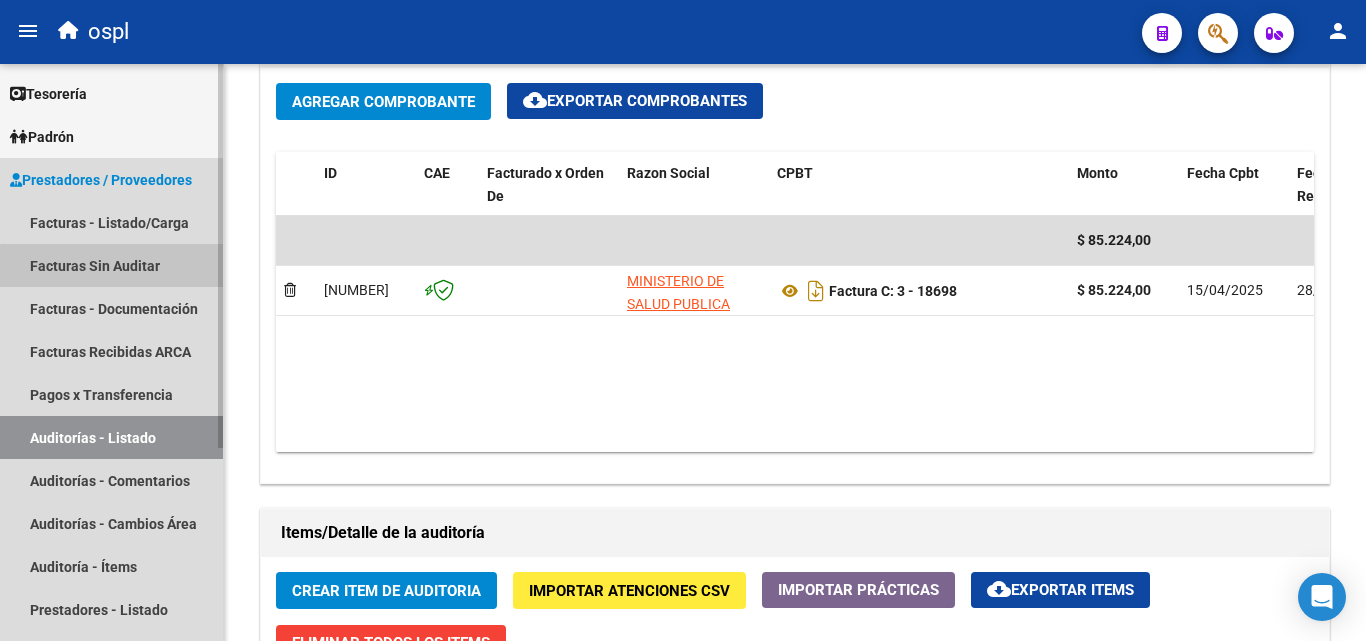 click on "Facturas Sin Auditar" at bounding box center (111, 265) 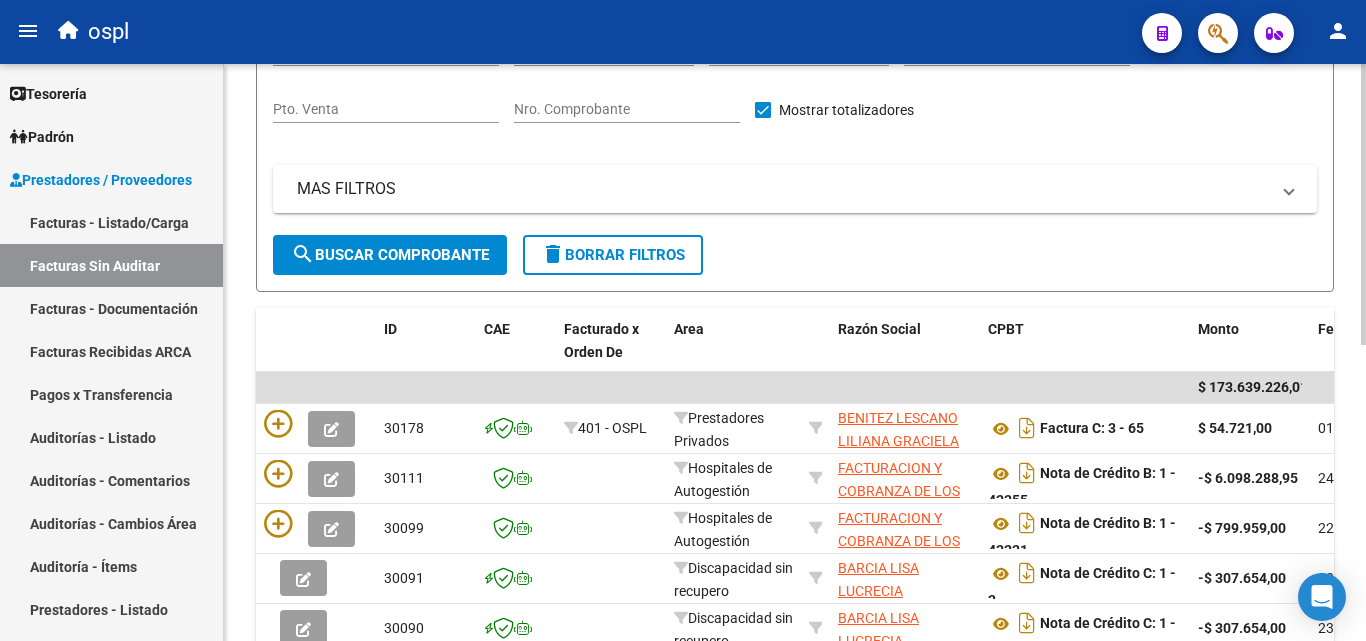 scroll, scrollTop: 106, scrollLeft: 0, axis: vertical 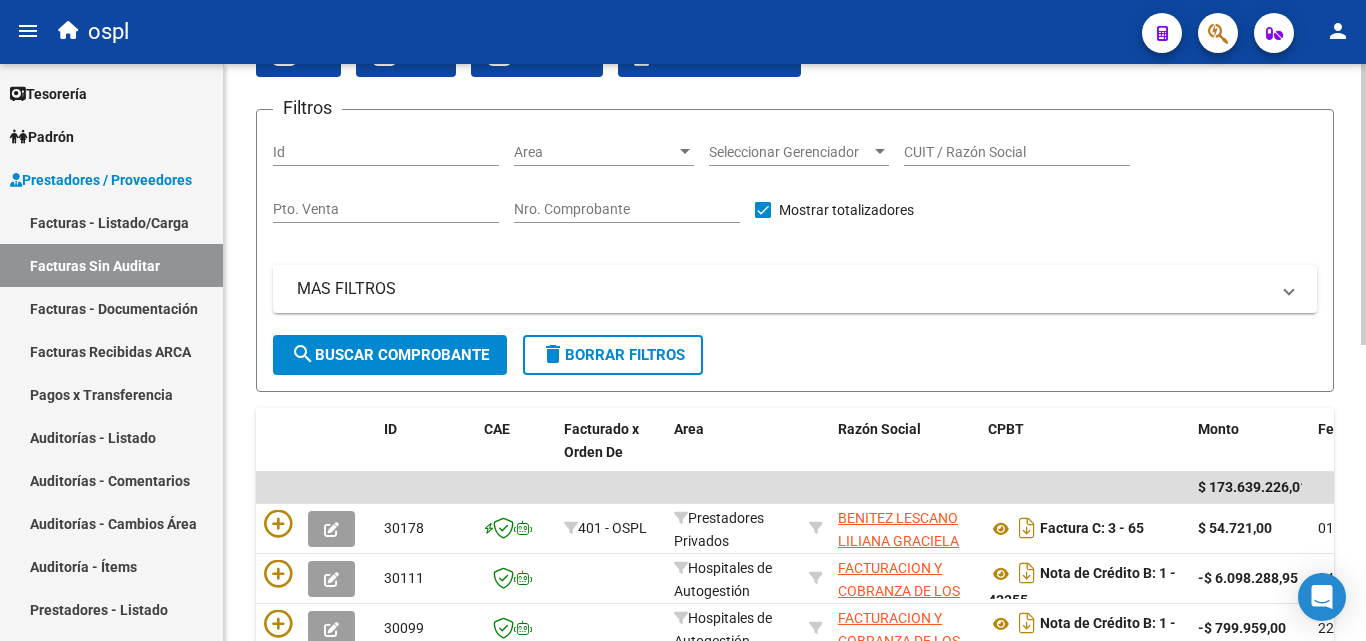 click on "Nro. Comprobante" 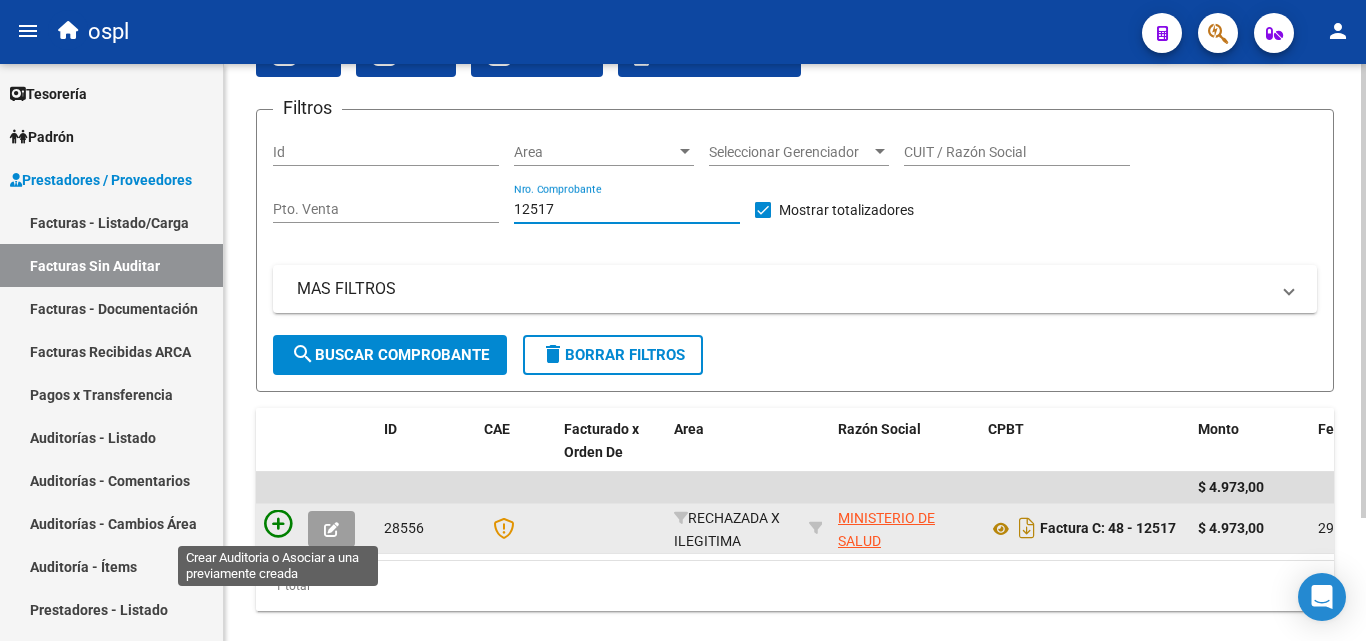type on "12517" 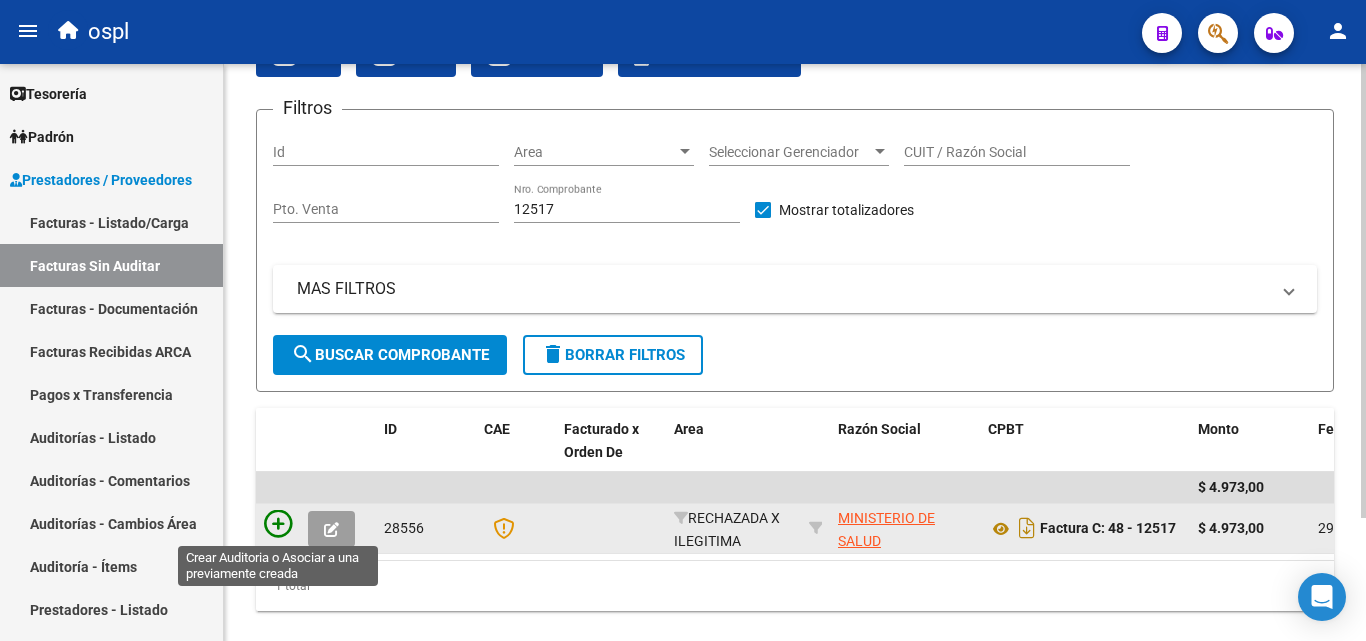 click 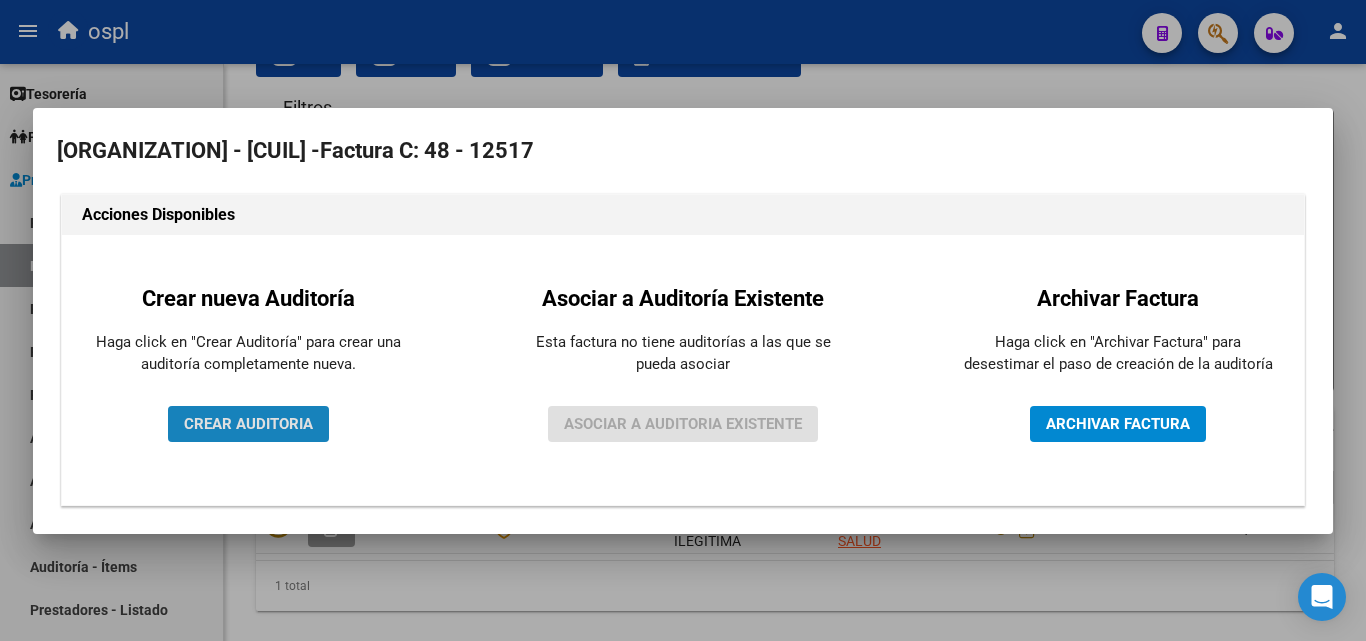 click on "CREAR AUDITORIA" at bounding box center [248, 424] 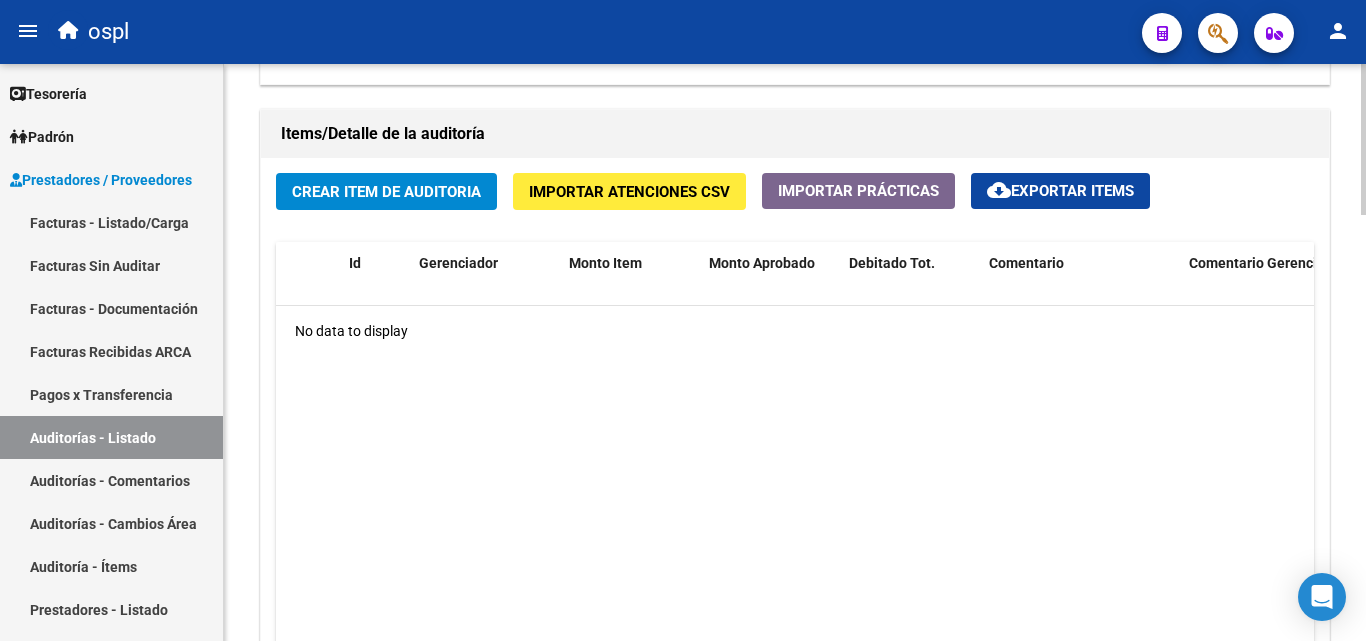 scroll, scrollTop: 1400, scrollLeft: 0, axis: vertical 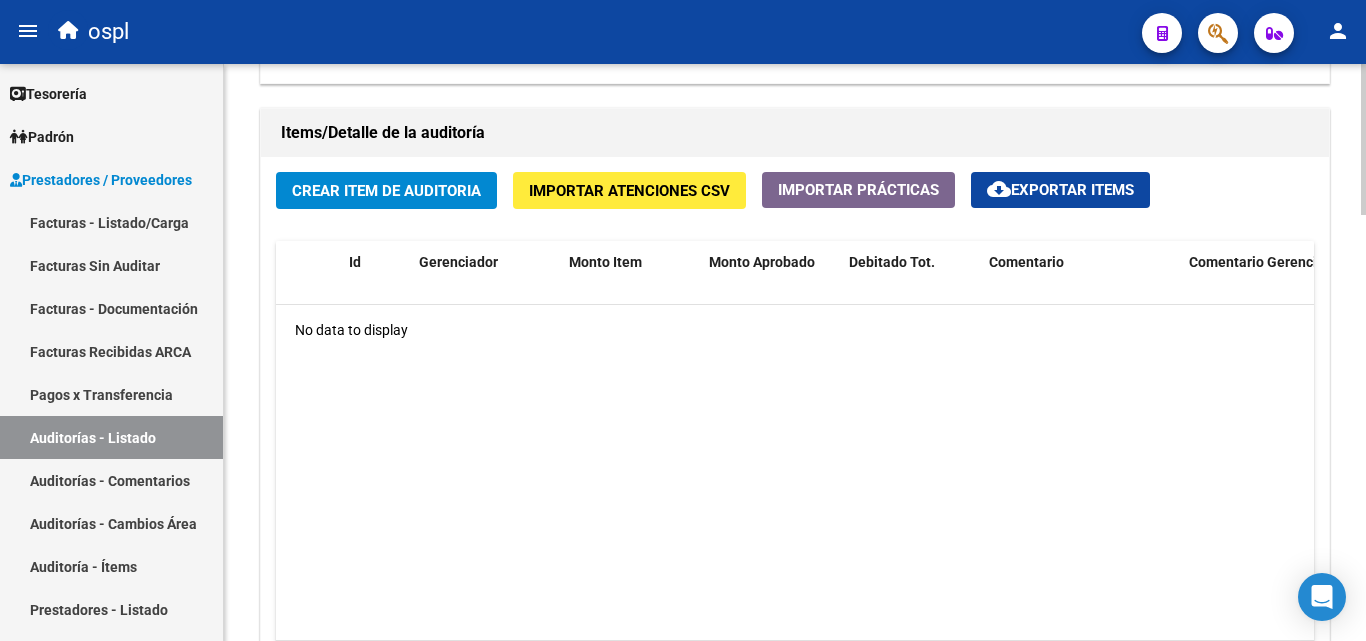 click on "Crear Item de Auditoria" 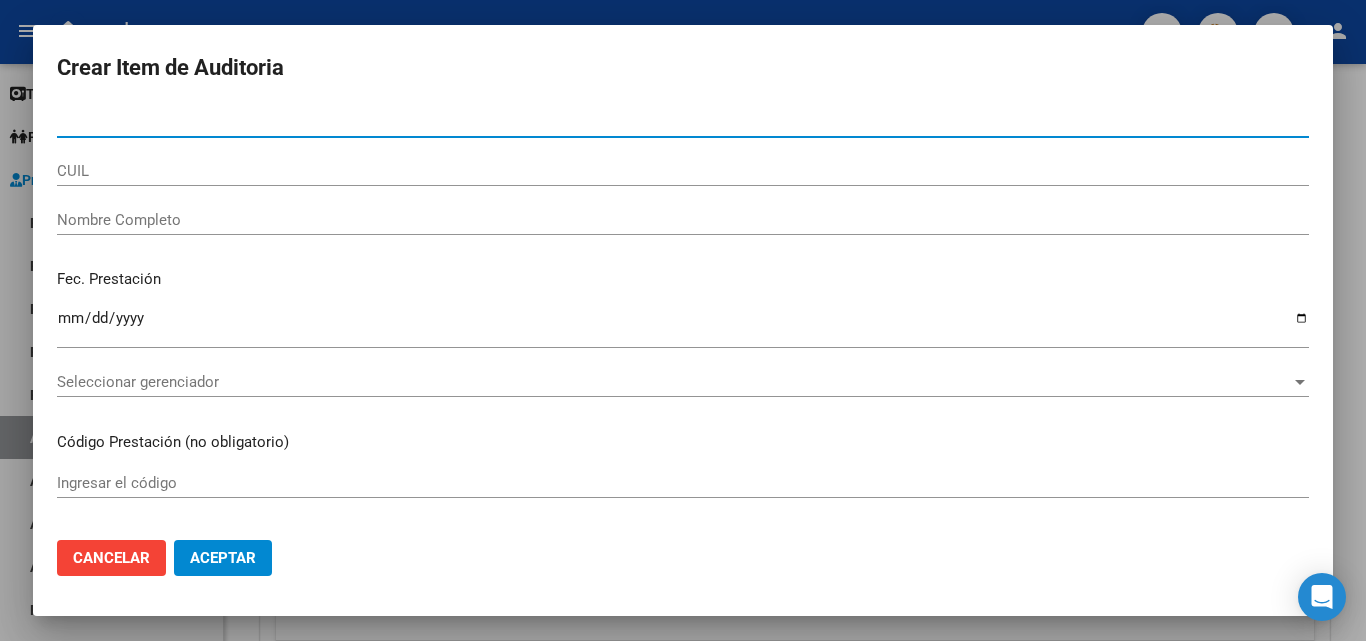 click on "Nombre Completo" at bounding box center (683, 220) 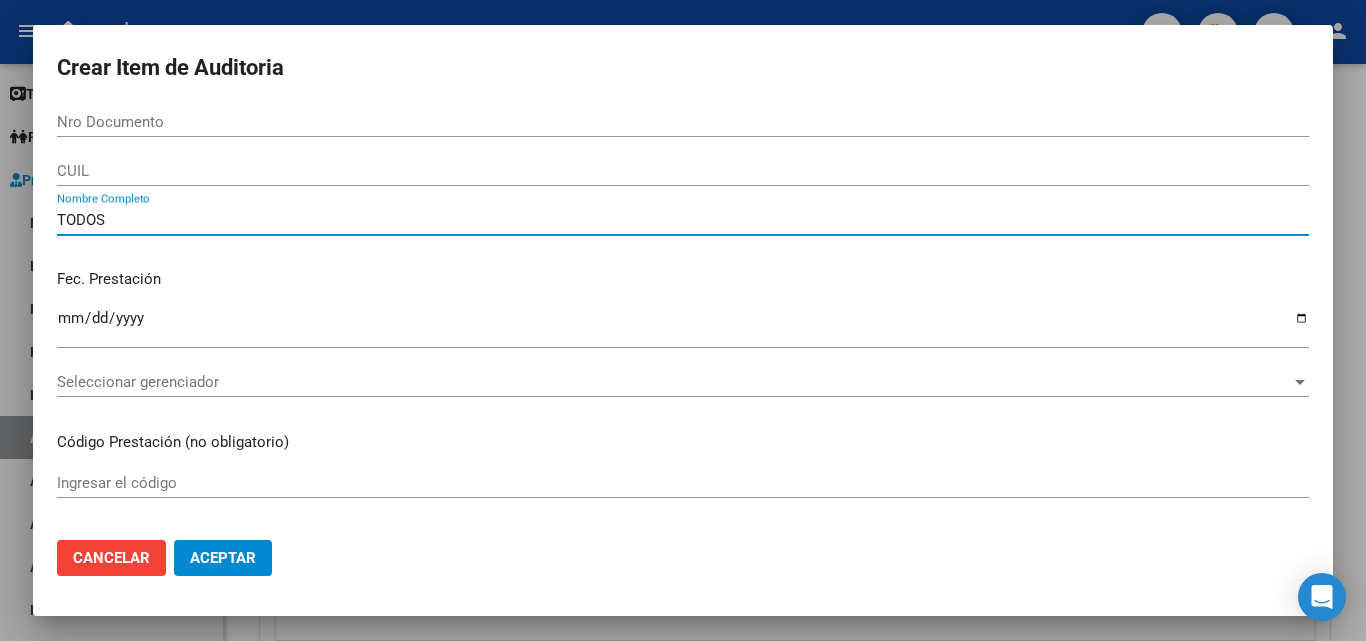 type on "TODOS" 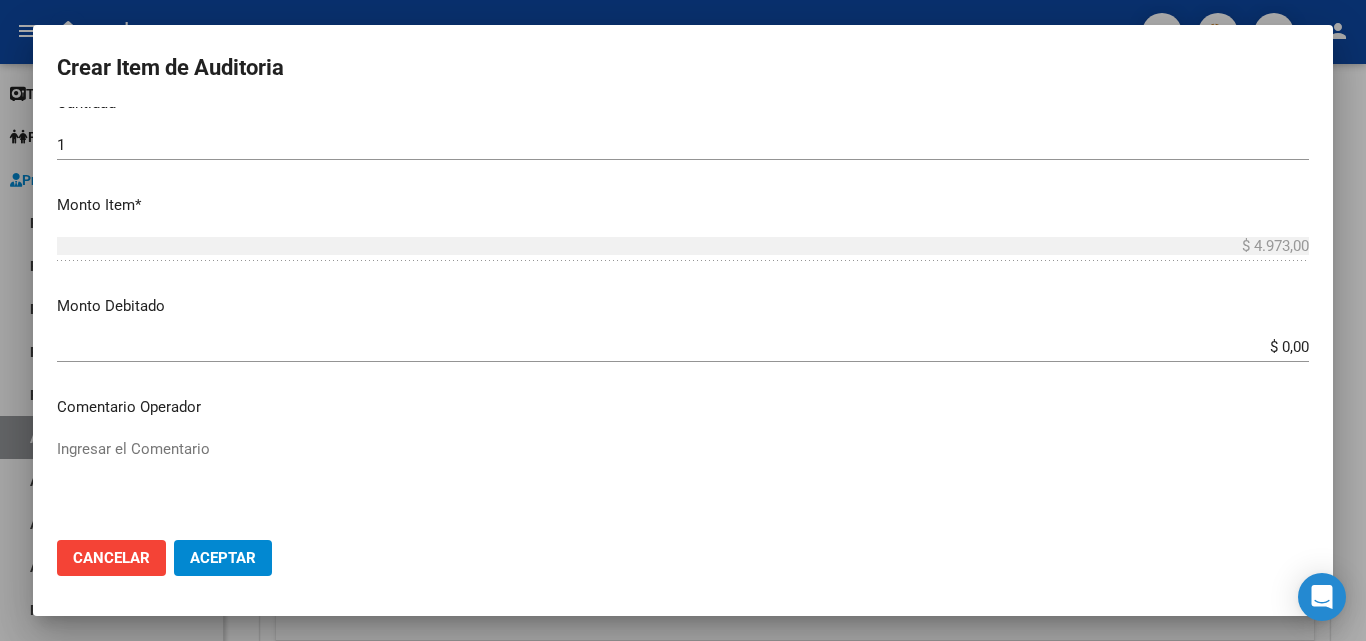 scroll, scrollTop: 600, scrollLeft: 0, axis: vertical 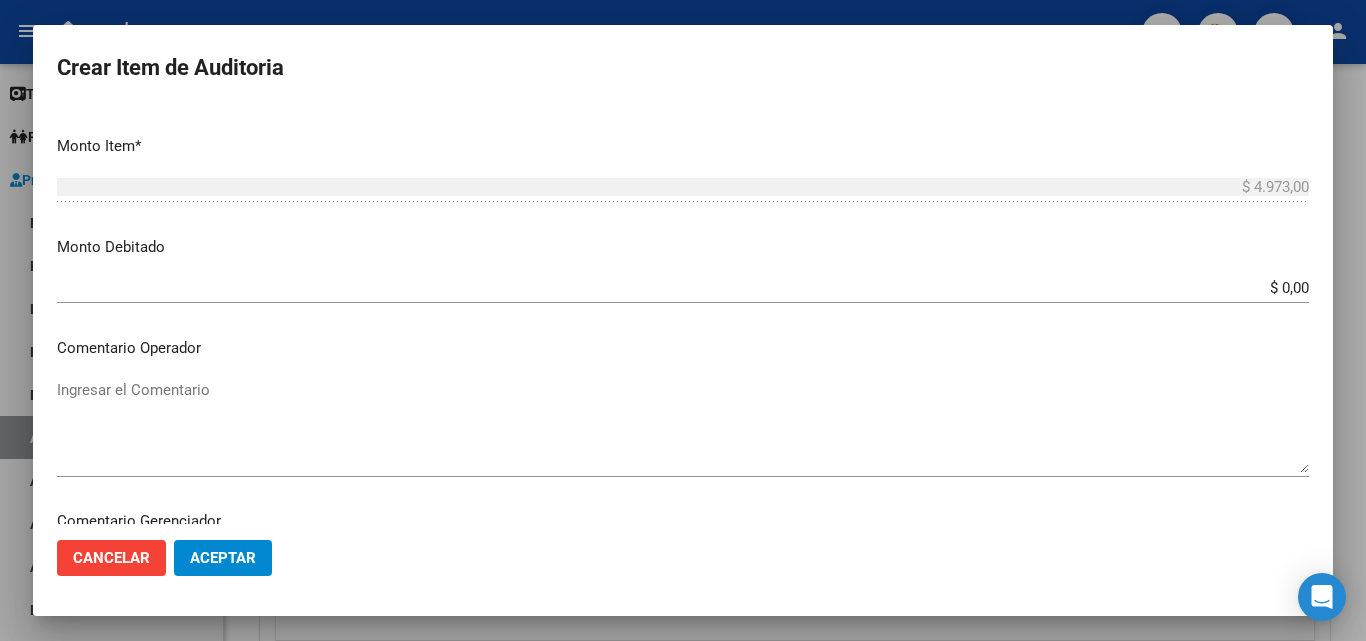 click on "Monto Debitado    $ 0,00 Ingresar el monto" at bounding box center [691, 267] 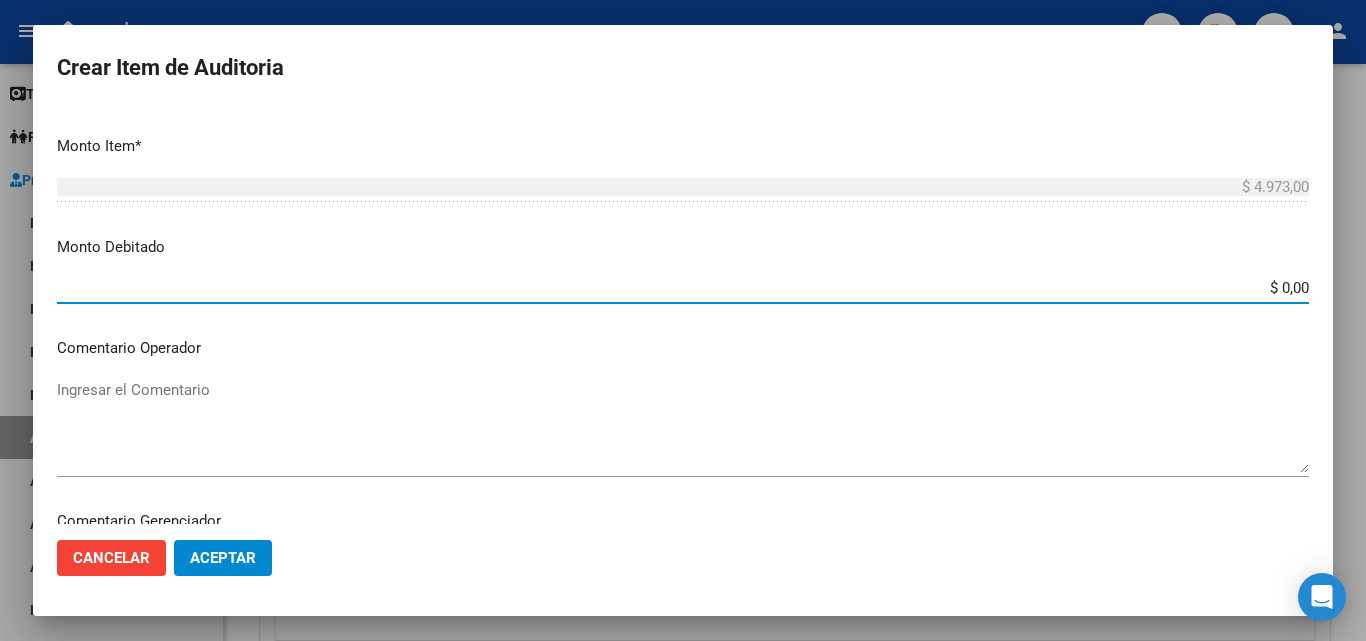 click on "$ 0,00" at bounding box center (683, 288) 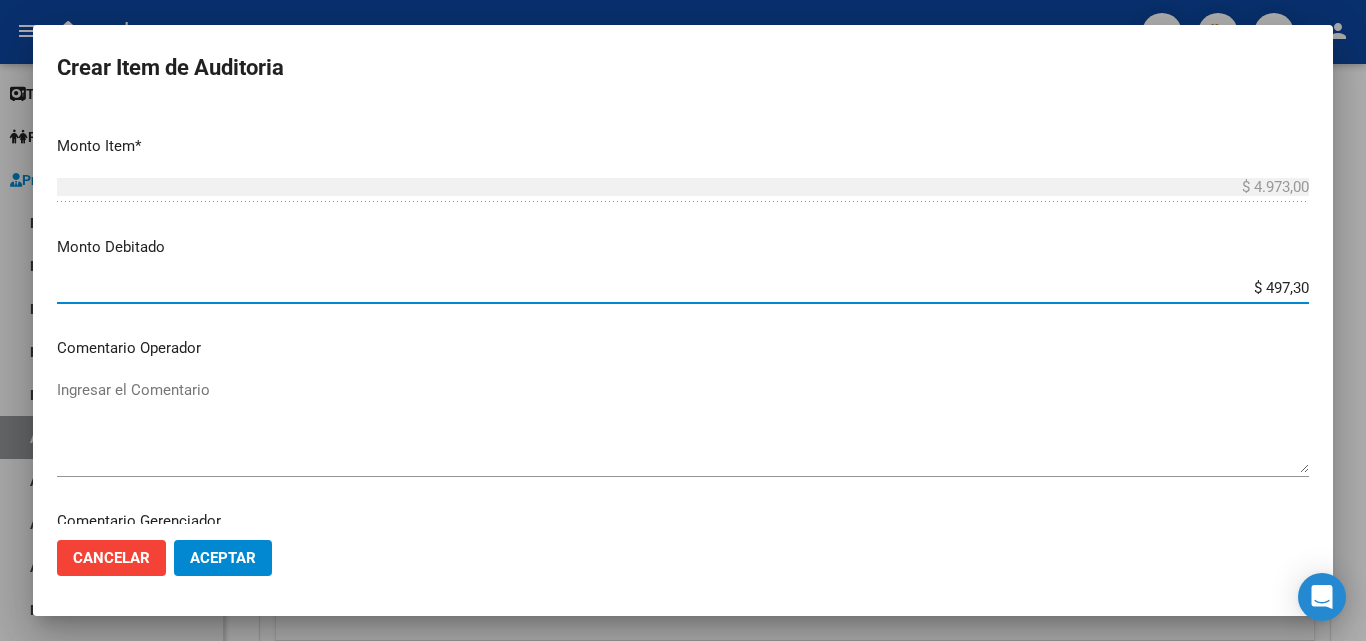 type on "$ 4.973,00" 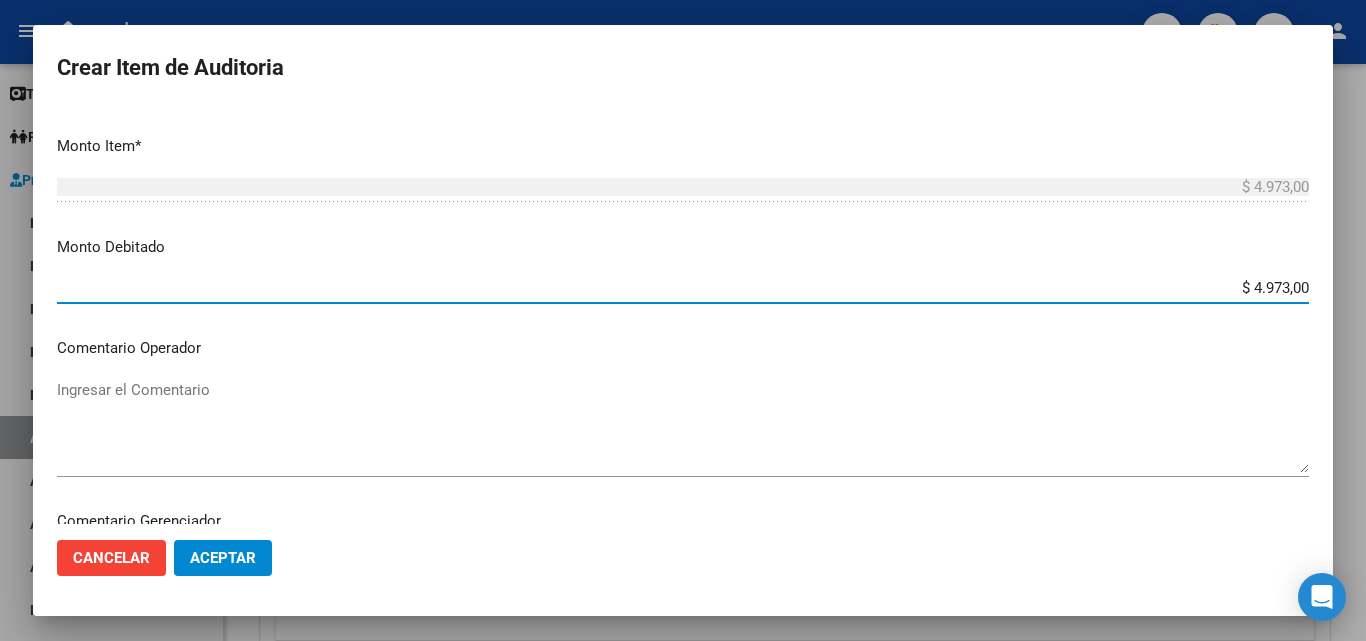 click on "Ingresar el Comentario" at bounding box center [683, 426] 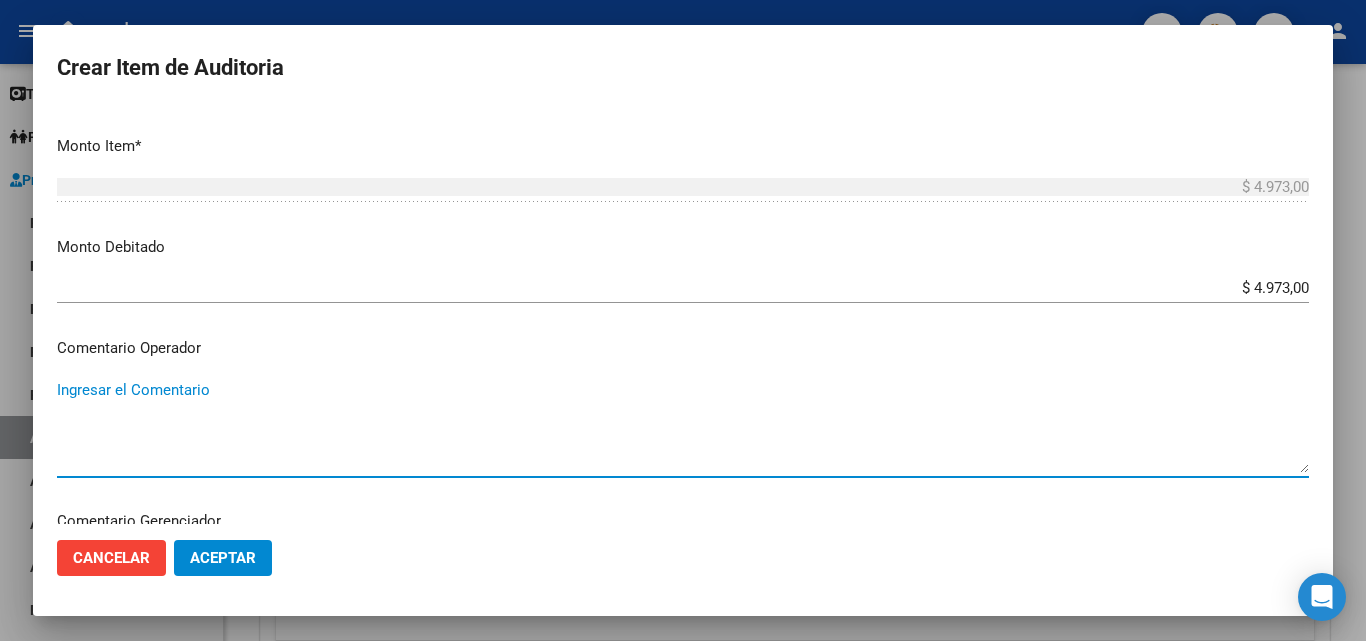 paste on "RECHAZADA POR ILEGITIMA; FALTA COPIA DE DNI QUE ACREDITE IDENTIDAD" 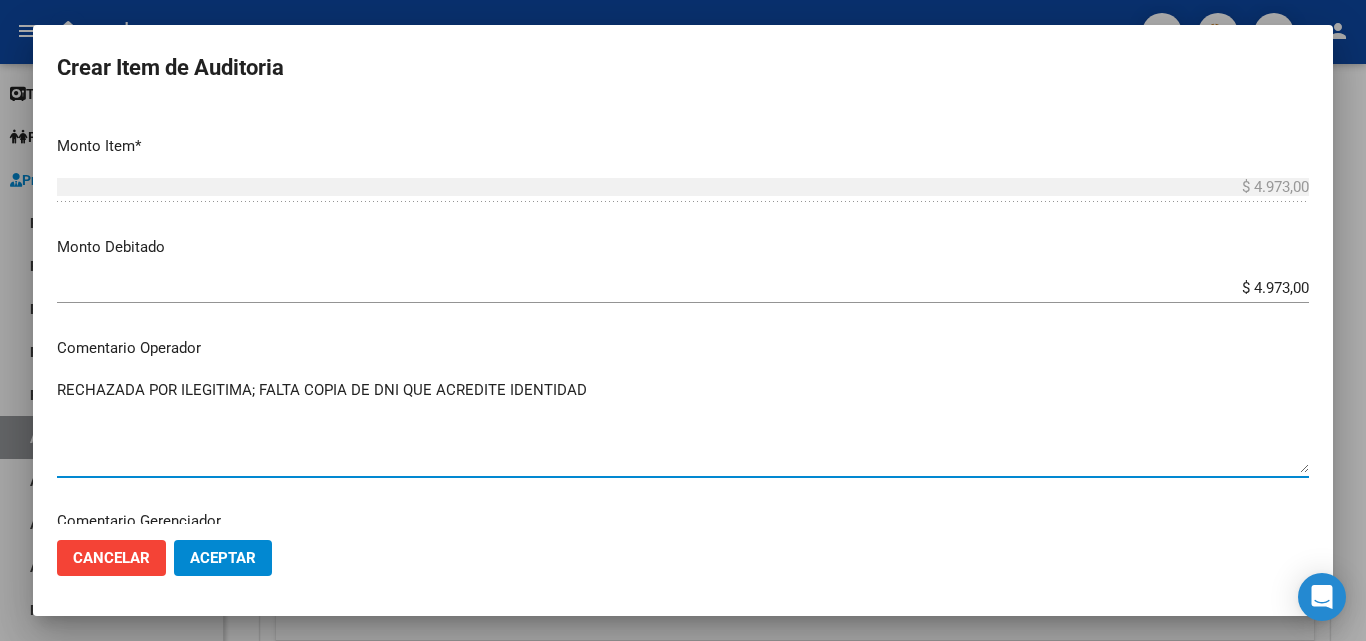 type on "RECHAZADA POR ILEGITIMA; FALTA COPIA DE DNI QUE ACREDITE IDENTIDAD" 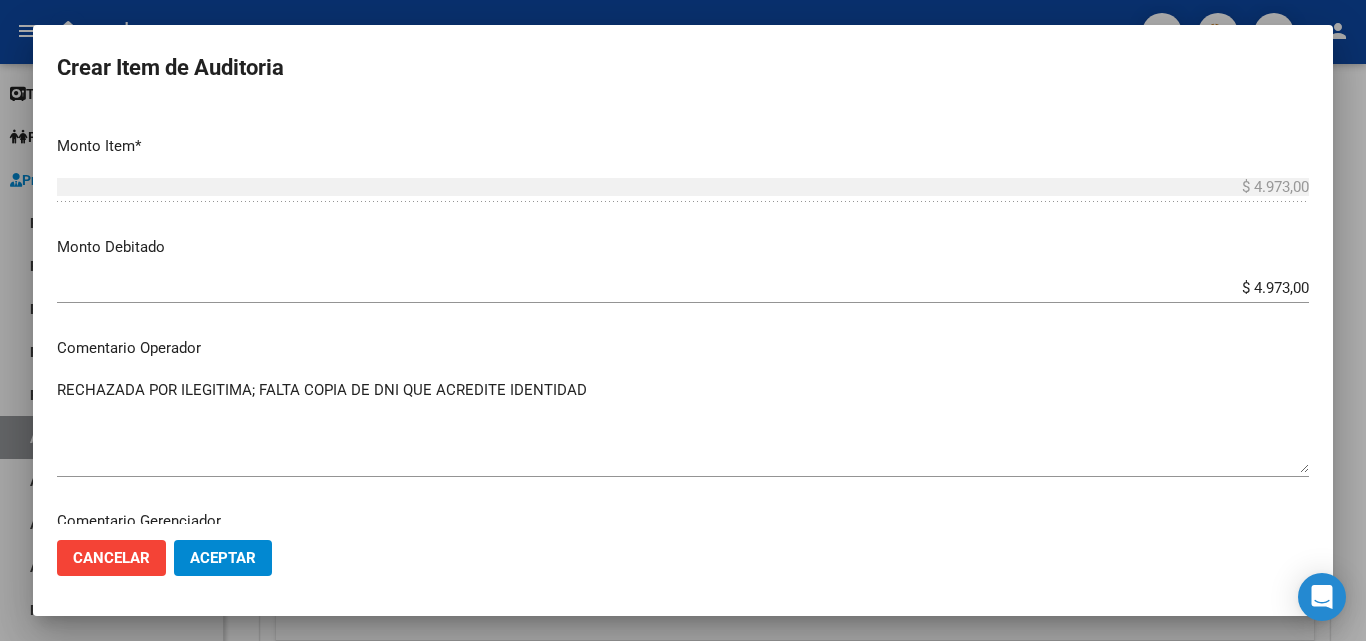 click on "Nro Documento    CUIL    TODOS Nombre Completo  Fec. Prestación    Ingresar la fecha  Seleccionar gerenciador Seleccionar gerenciador Código Prestación (no obligatorio)    Ingresar el código  Precio  *   $ 4.973,00 Ingresar el precio  Cantidad  *   1 Ingresar la cantidad  Monto Item  *   $ 4.973,00 Ingresar el monto  Monto Debitado    $ 4.973,00 Ingresar el monto  Comentario Operador    RECHAZADA POR ILEGITIMA; FALTA COPIA DE DNI QUE ACREDITE IDENTIDAD Ingresar el Comentario  Comentario Gerenciador    Ingresar el Comentario  Descripción    Ingresar el Descripción   Atencion Tipo  Seleccionar tipo Seleccionar tipo  Nomenclador  Seleccionar Nomenclador Seleccionar Nomenclador" at bounding box center (683, 315) 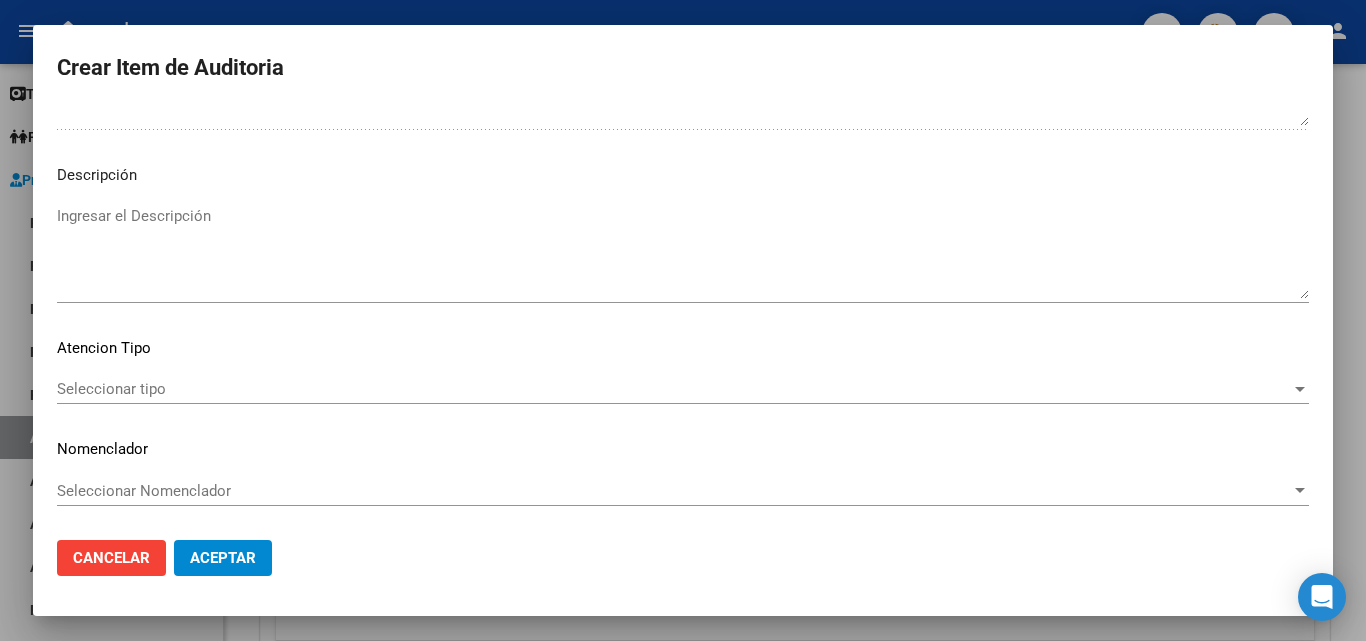 click on "Aceptar" 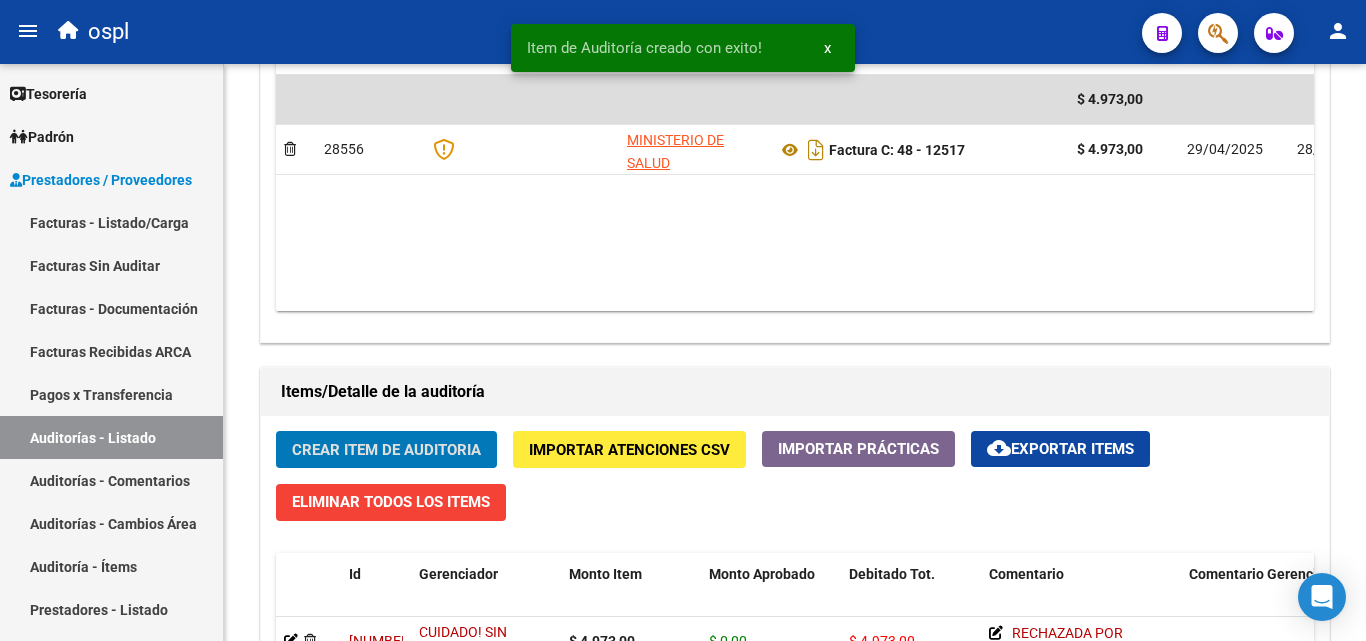 scroll, scrollTop: 1101, scrollLeft: 0, axis: vertical 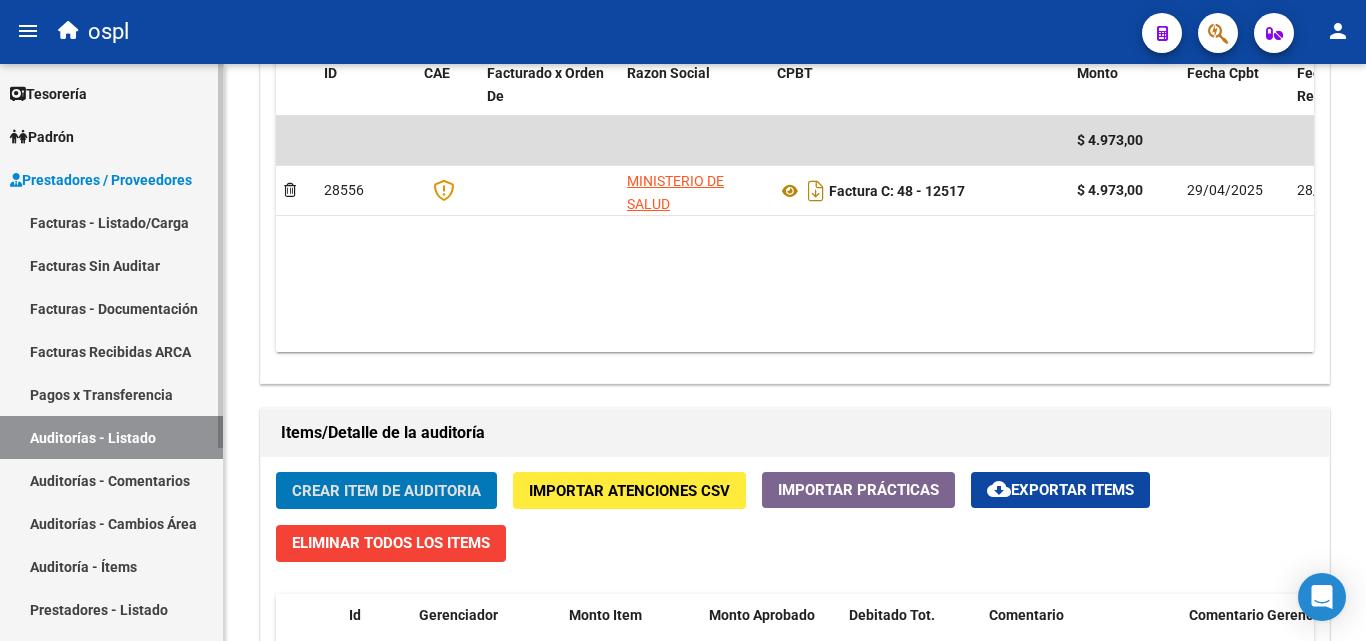 click on "Facturas Sin Auditar" at bounding box center [111, 265] 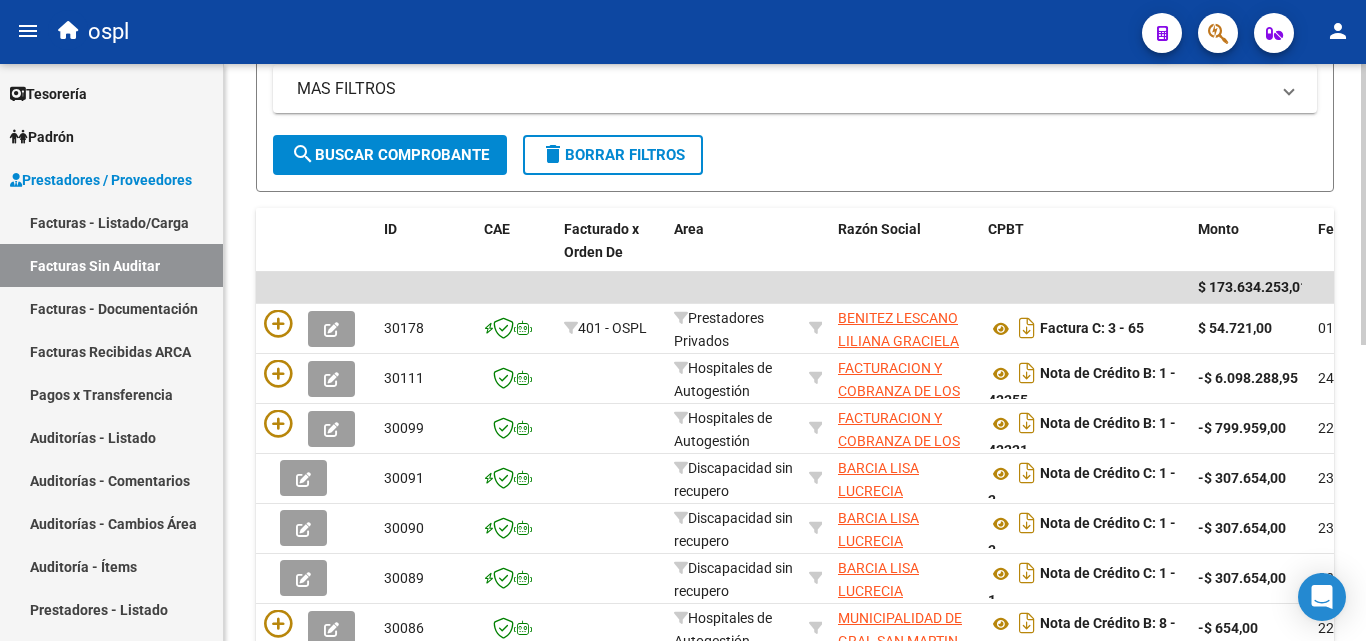 scroll, scrollTop: 106, scrollLeft: 0, axis: vertical 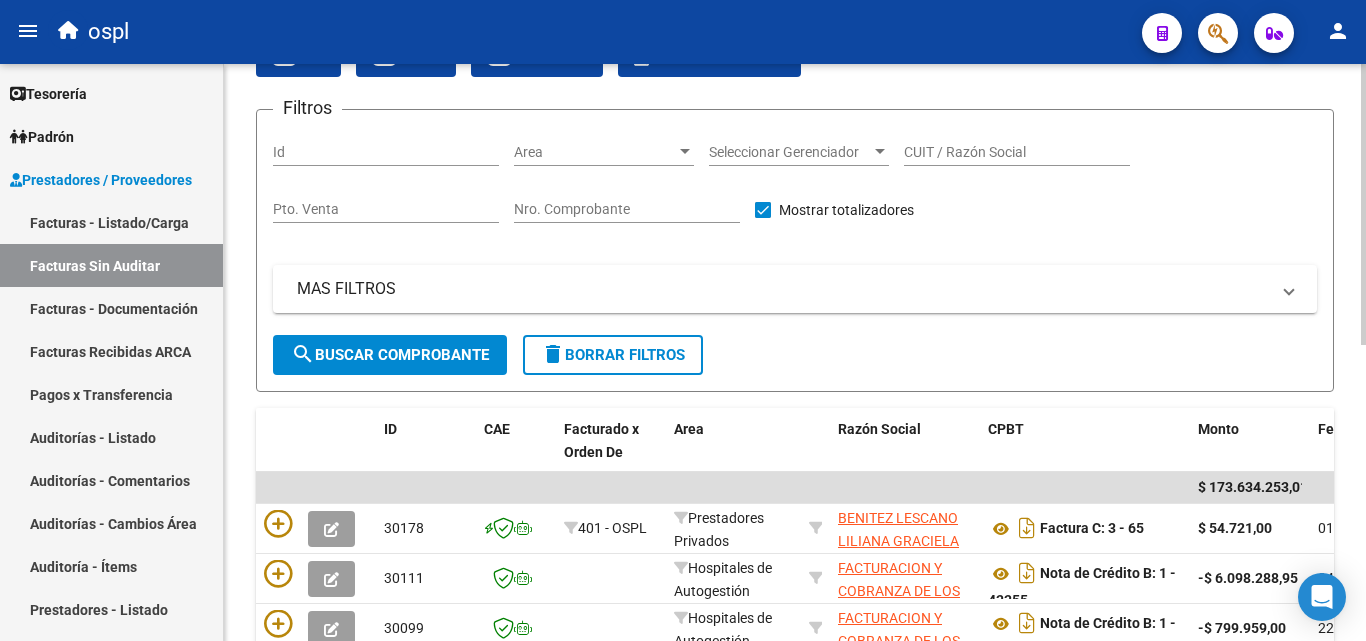click on "Nro. Comprobante" at bounding box center [627, 209] 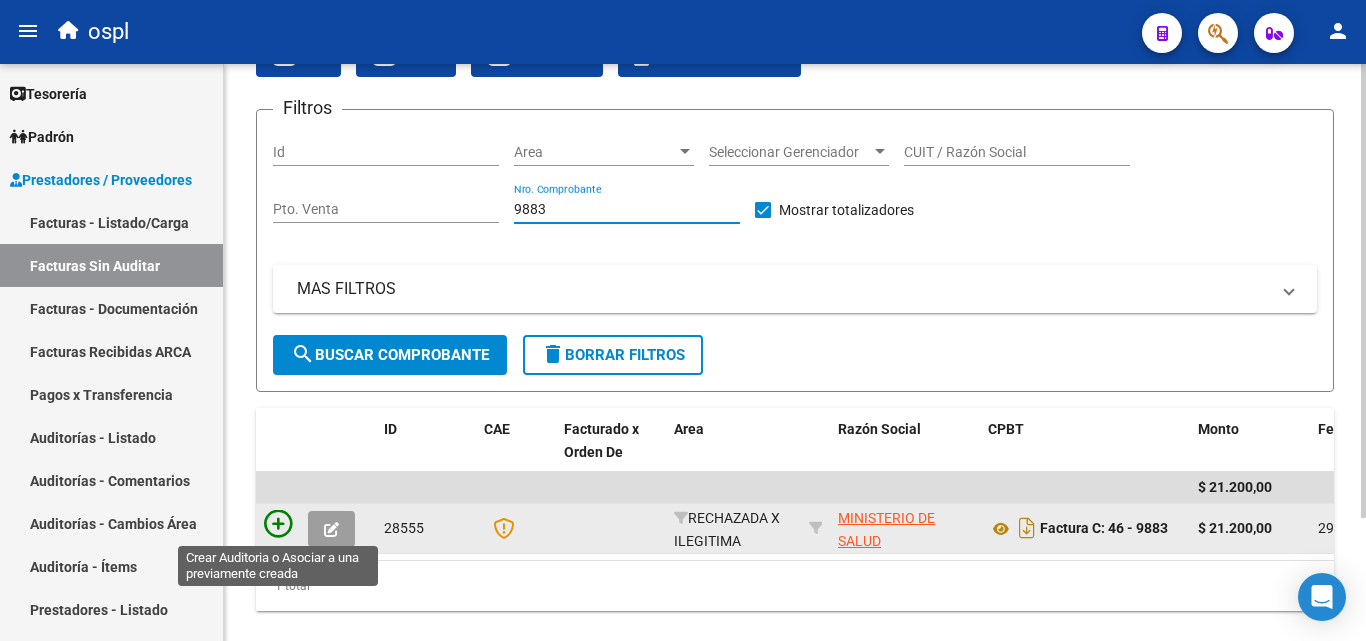 type on "9883" 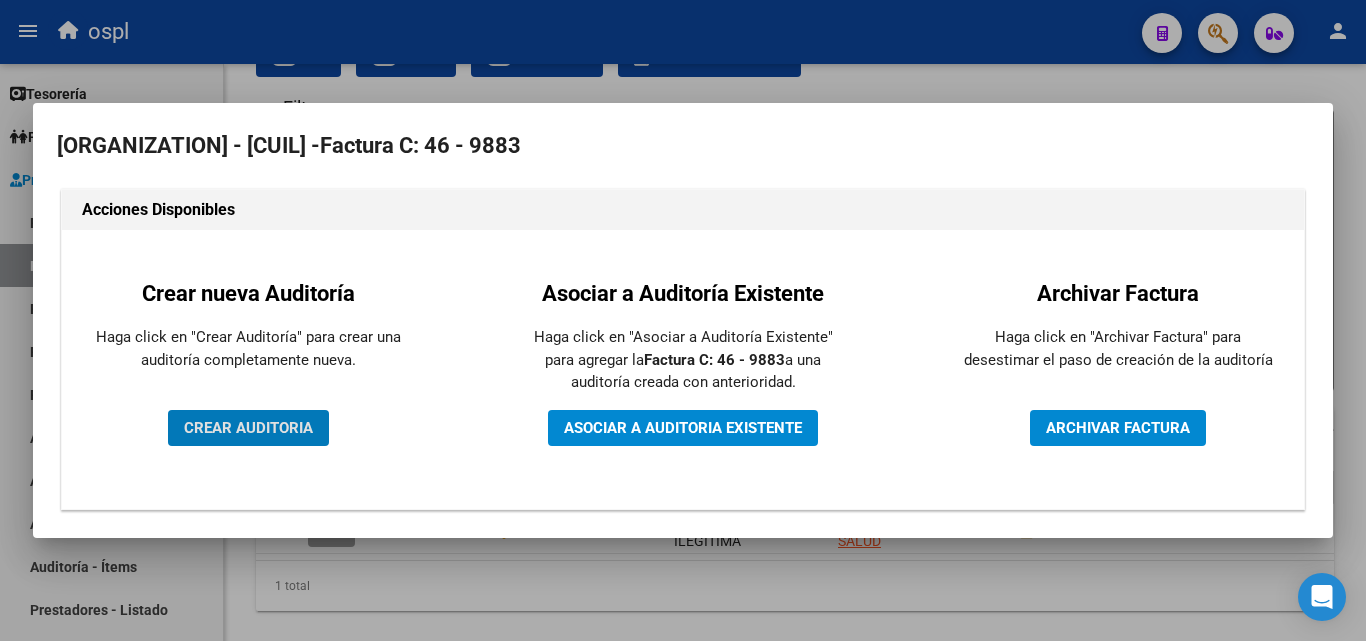 click on "CREAR AUDITORIA" at bounding box center [248, 428] 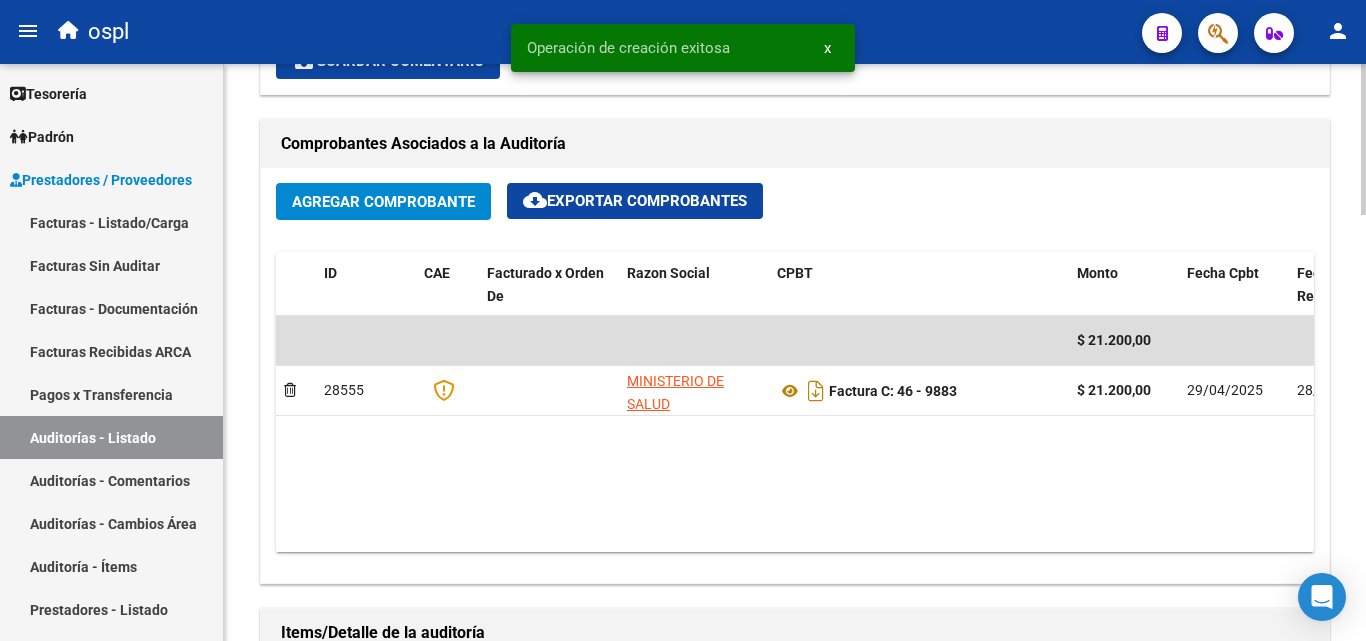 scroll, scrollTop: 1300, scrollLeft: 0, axis: vertical 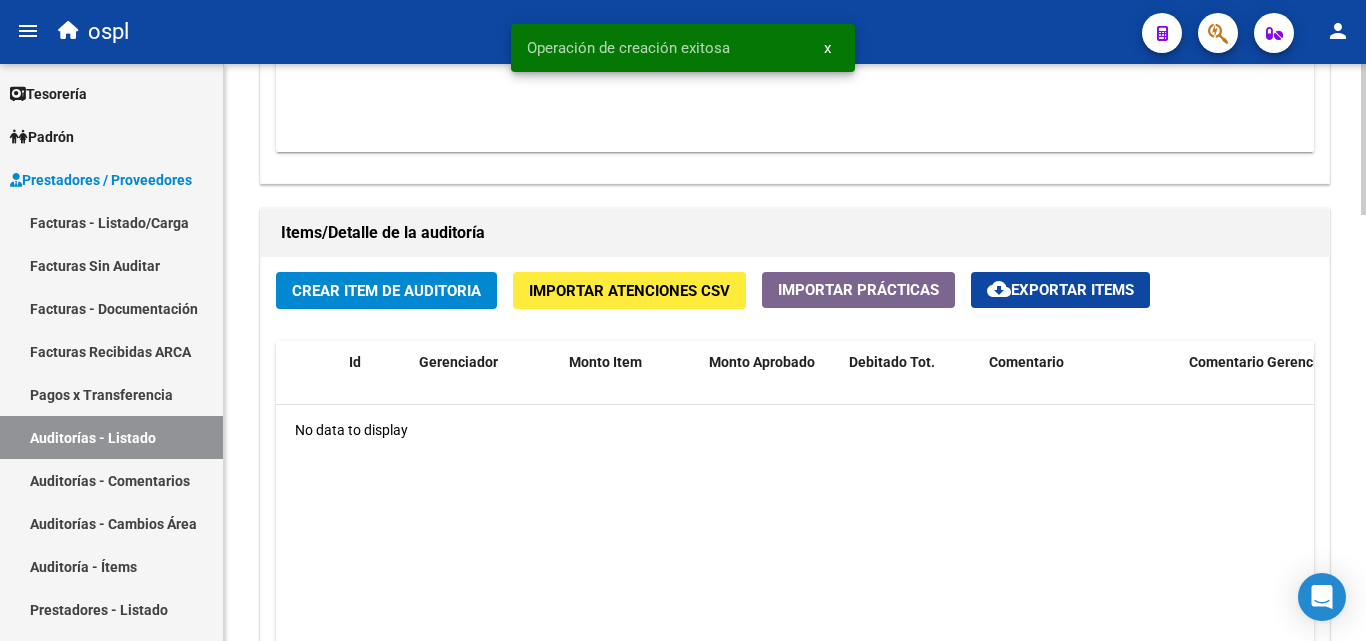 click on "Crear Item de Auditoria" 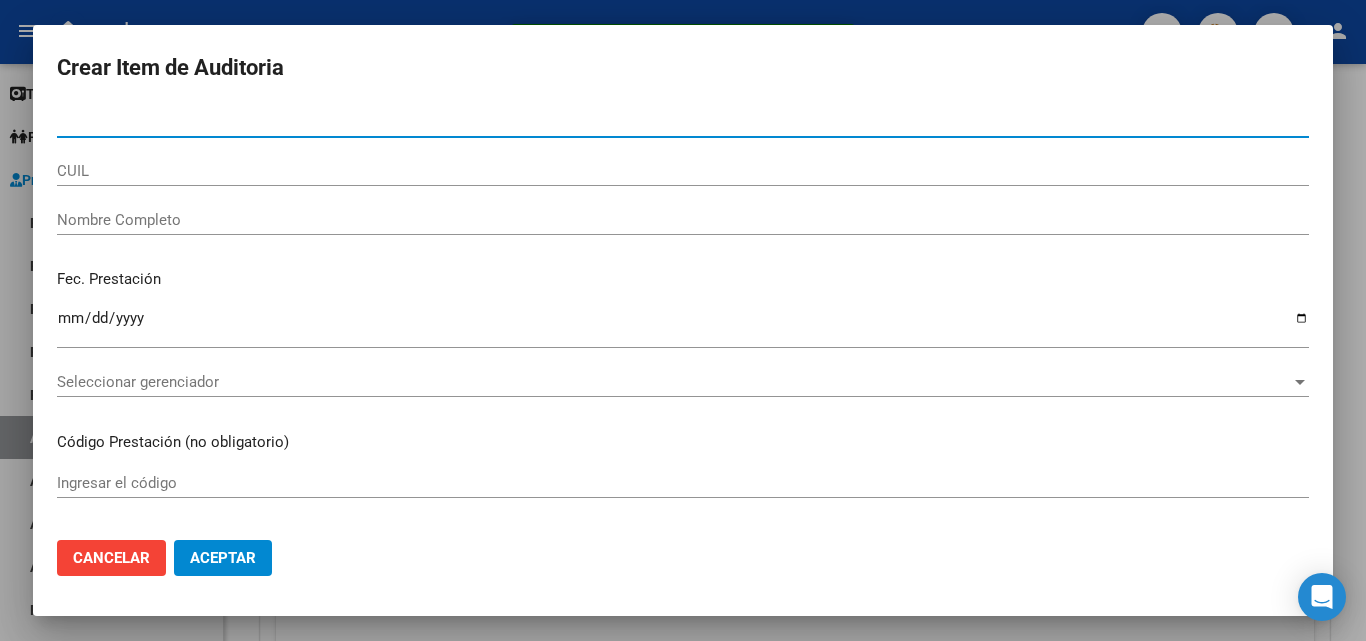 click on "Nombre Completo" at bounding box center [683, 220] 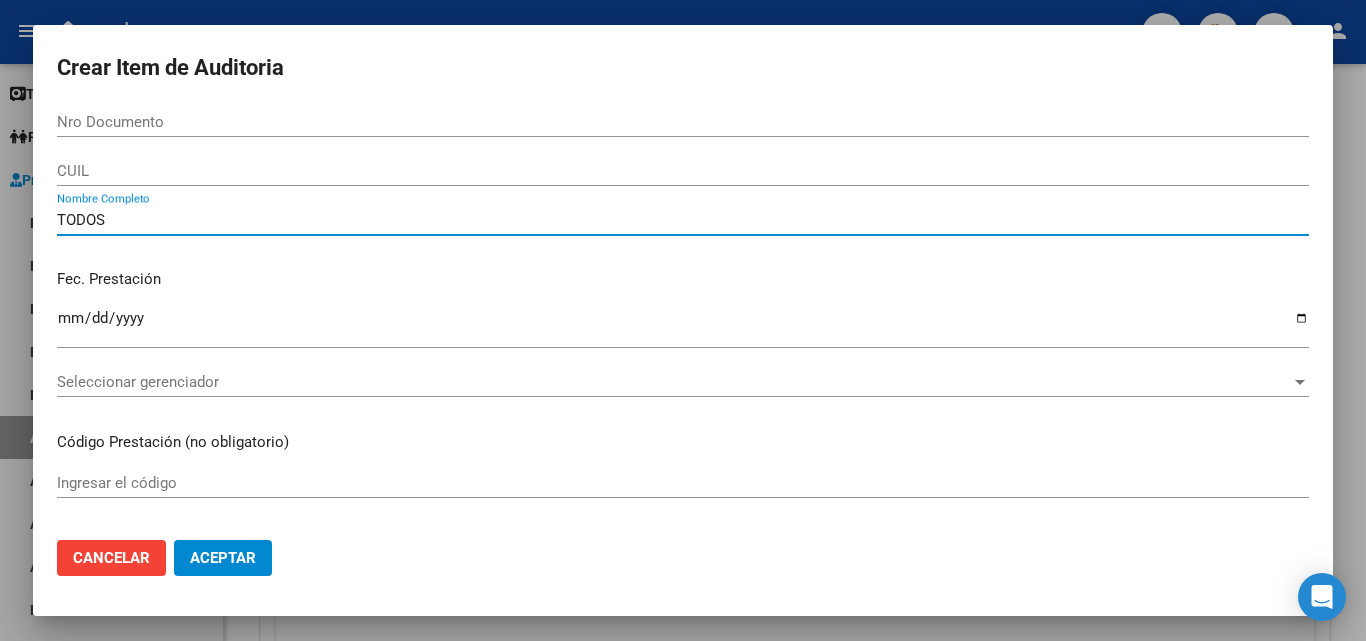 type on "TODOS" 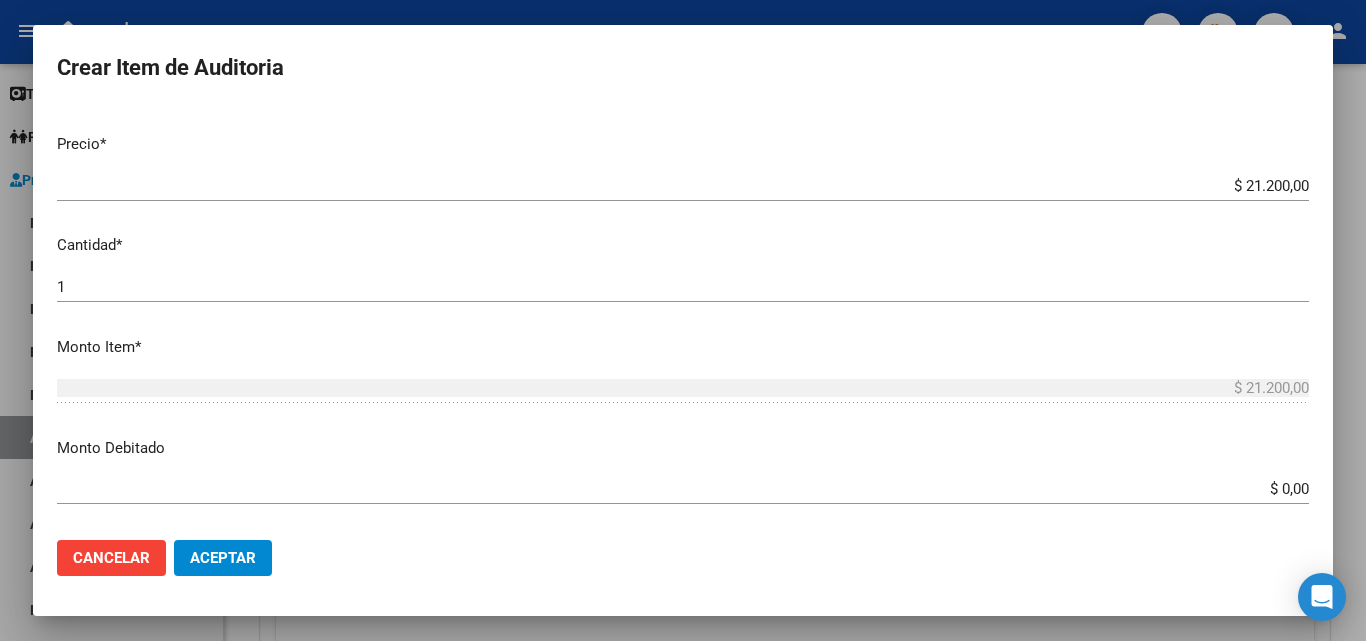 scroll, scrollTop: 400, scrollLeft: 0, axis: vertical 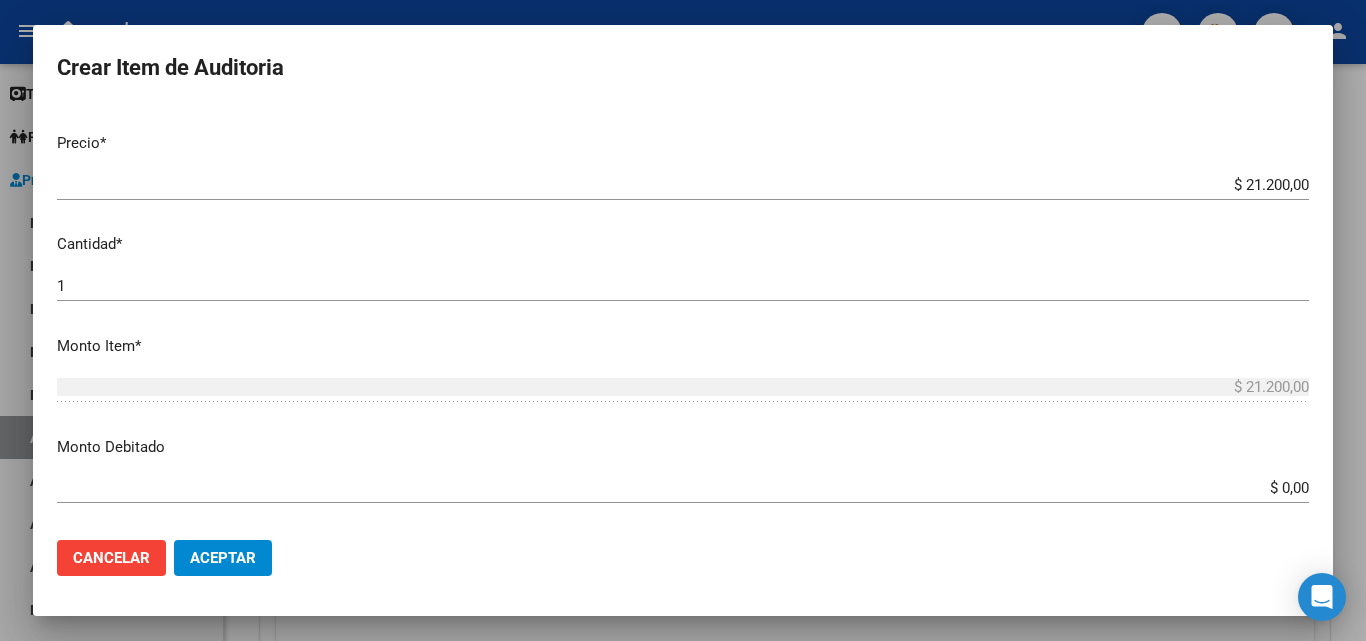 click on "$ 0,00" at bounding box center [683, 488] 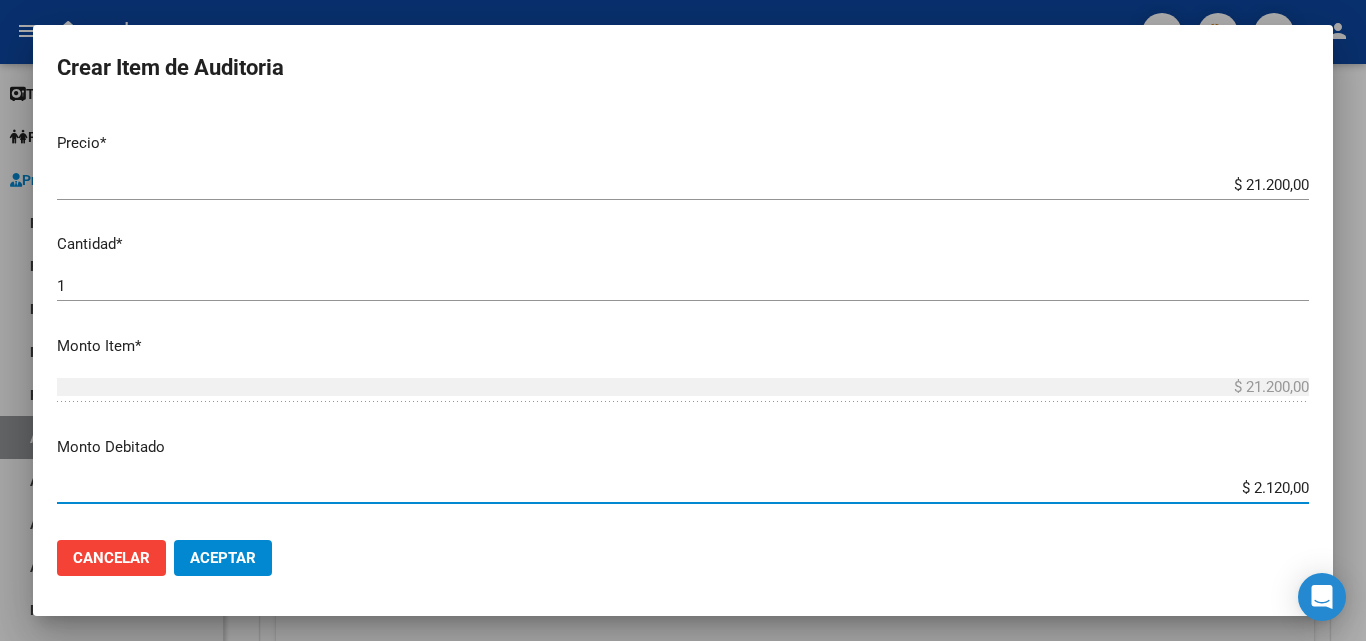type on "$ 21.200,00" 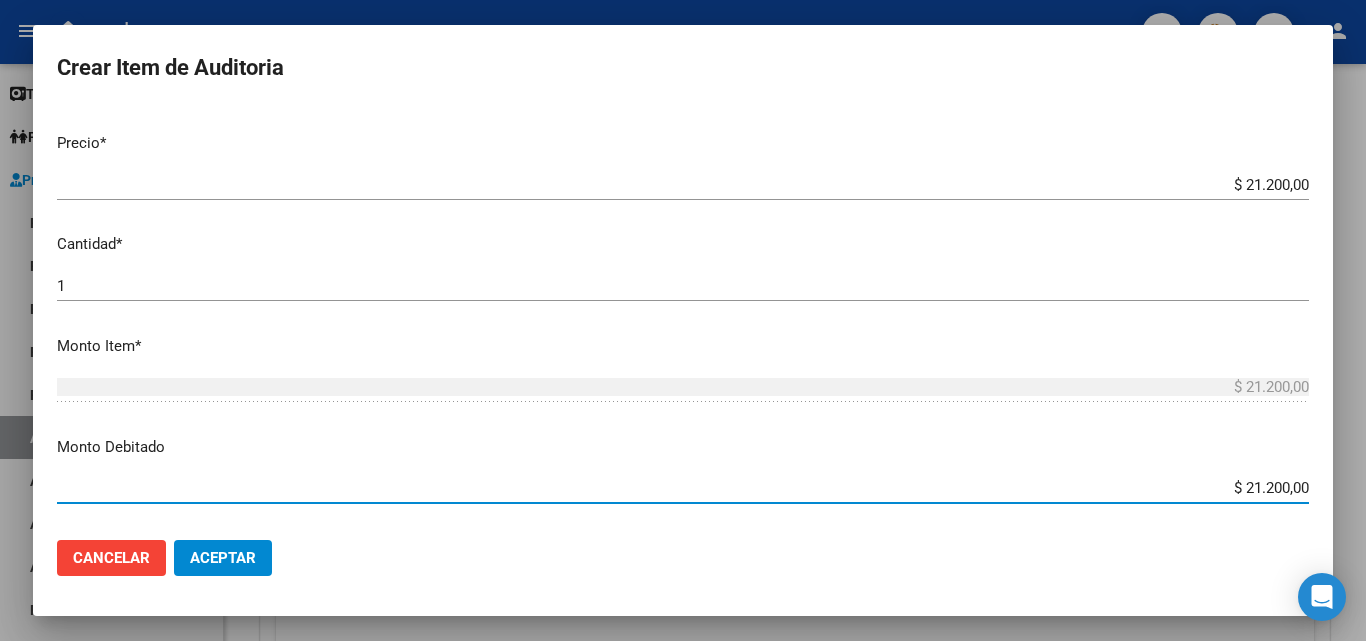 click on "Monto Debitado" at bounding box center (683, 447) 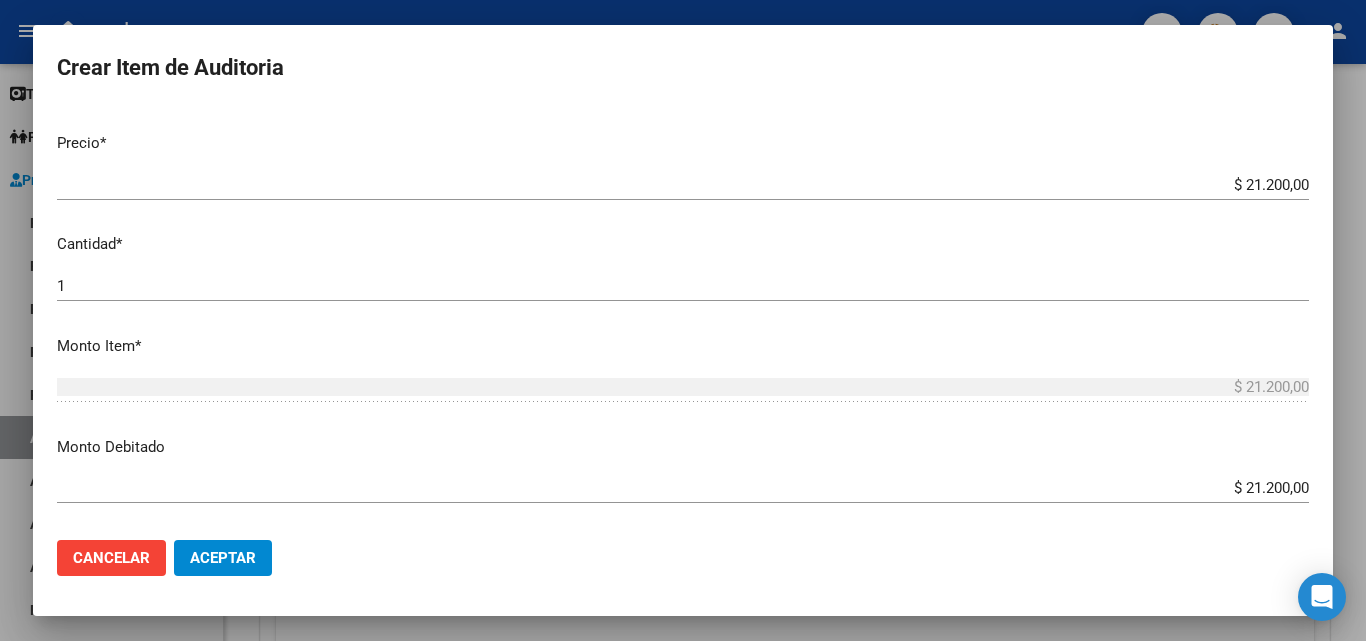 scroll, scrollTop: 600, scrollLeft: 0, axis: vertical 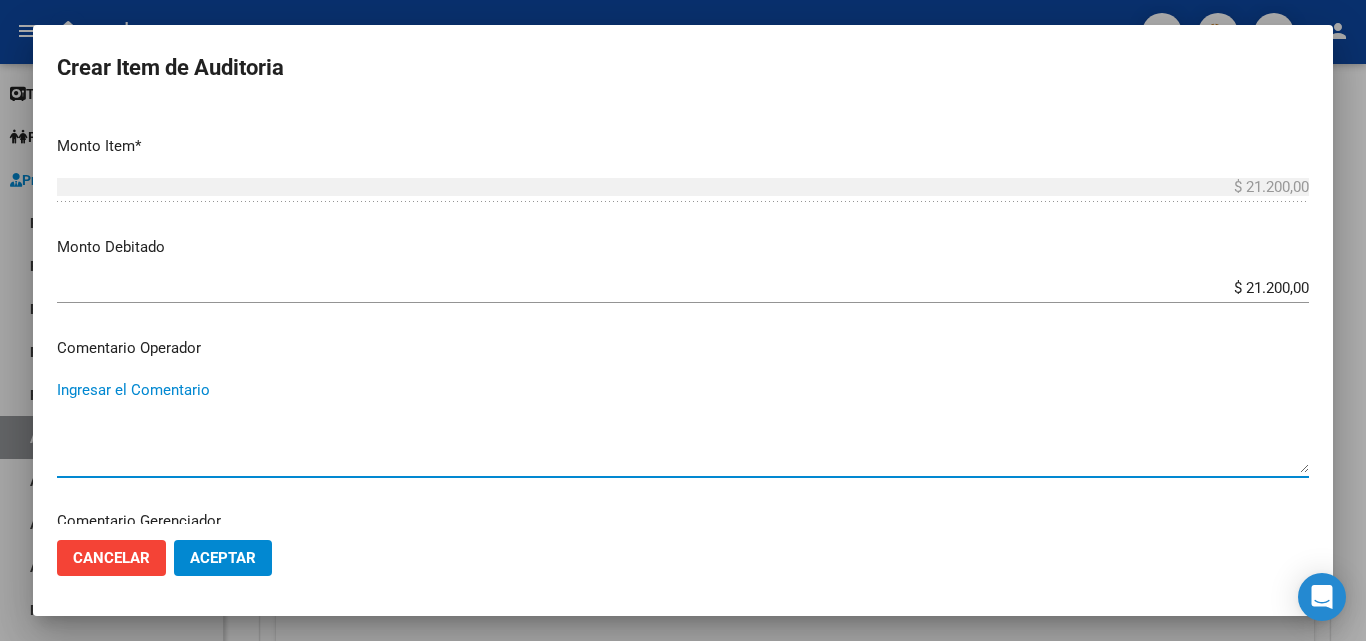 paste on "RECHAZADA POR ILEGITIMA; FALTA COPIA DE DNI QUE ACREDITE IDENTIDAD" 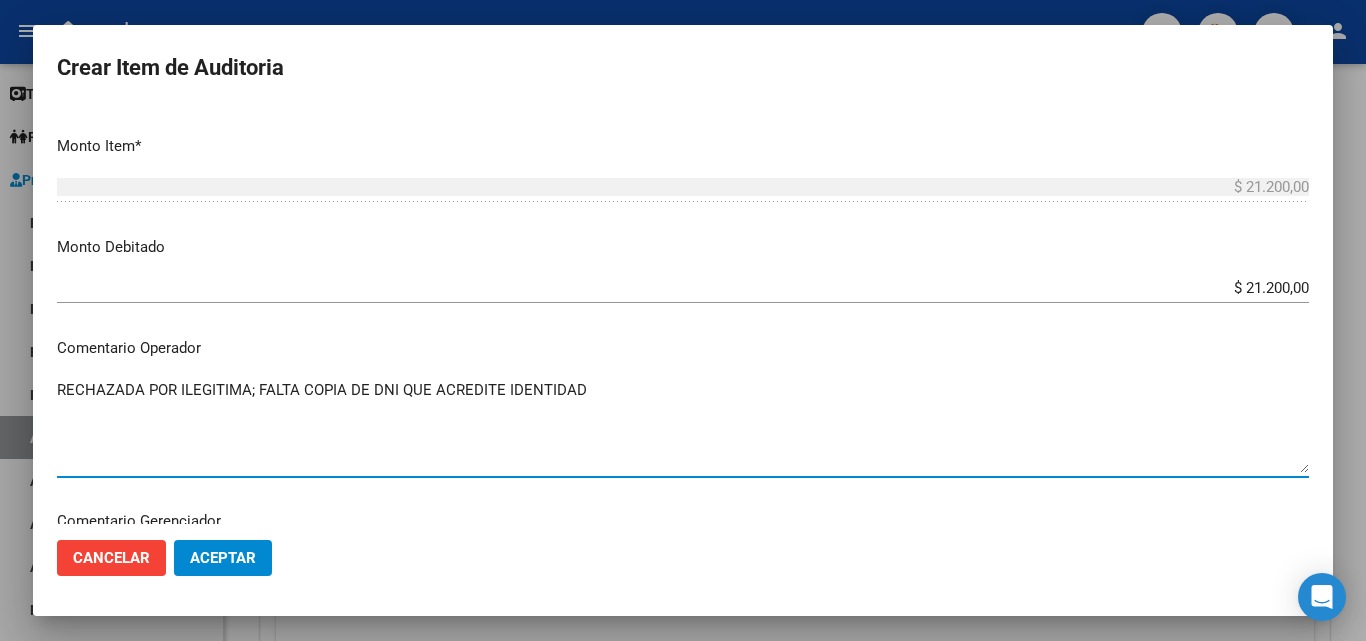 type on "RECHAZADA POR ILEGITIMA; FALTA COPIA DE DNI QUE ACREDITE IDENTIDAD" 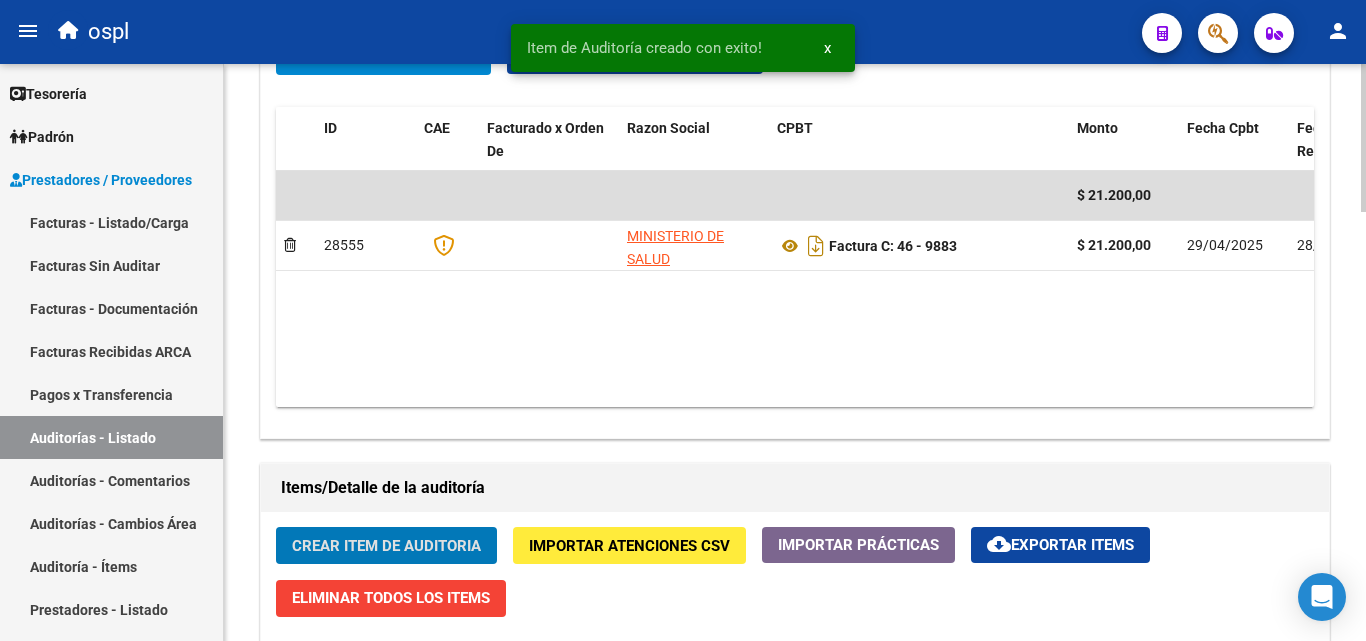 scroll, scrollTop: 1001, scrollLeft: 0, axis: vertical 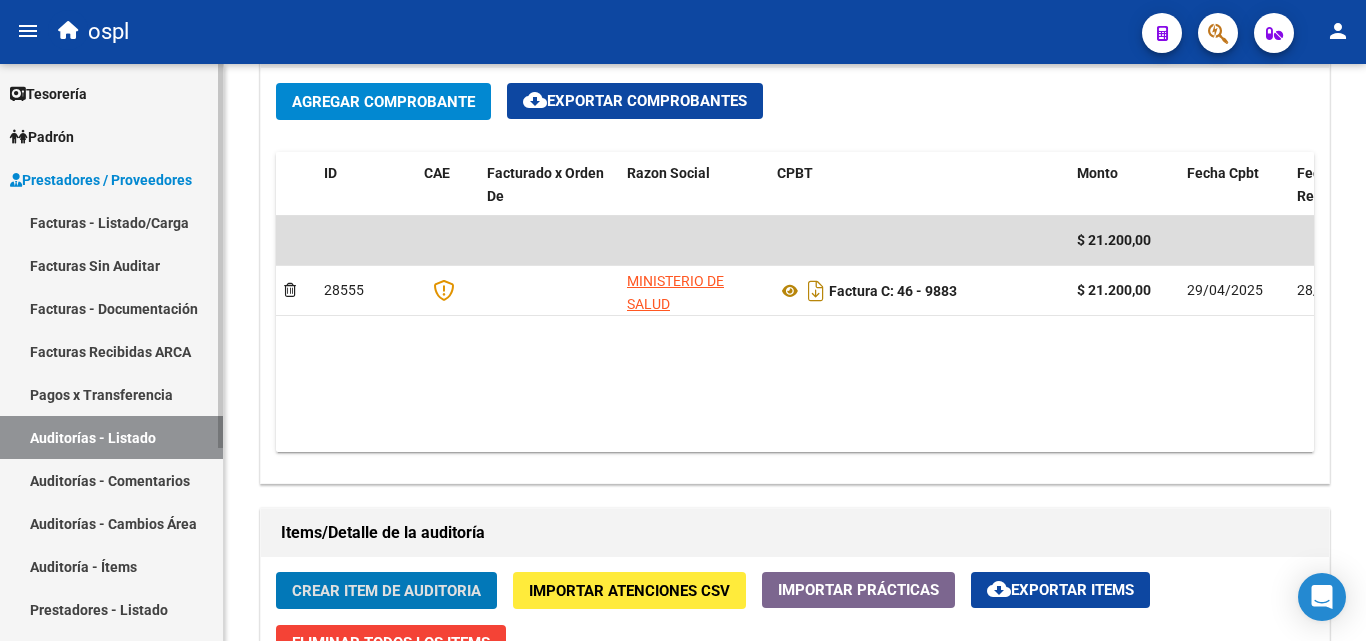 click on "Facturas Sin Auditar" at bounding box center [111, 265] 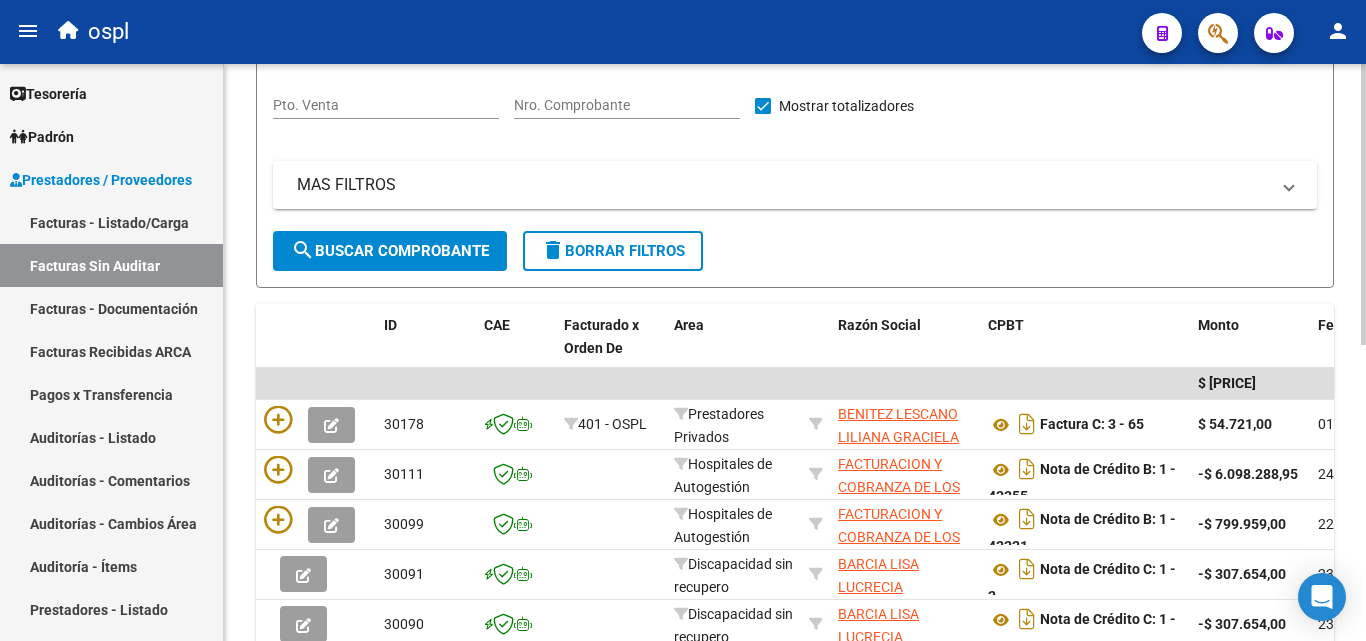 scroll, scrollTop: 106, scrollLeft: 0, axis: vertical 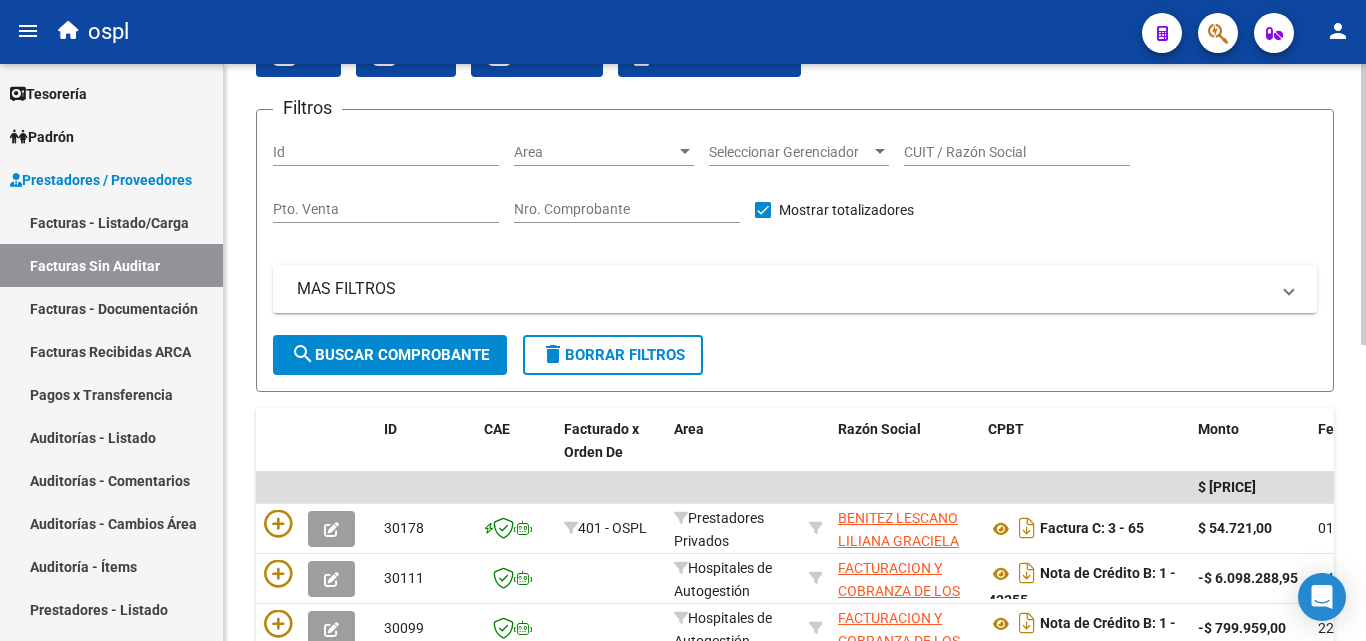 click on "Nro. Comprobante" 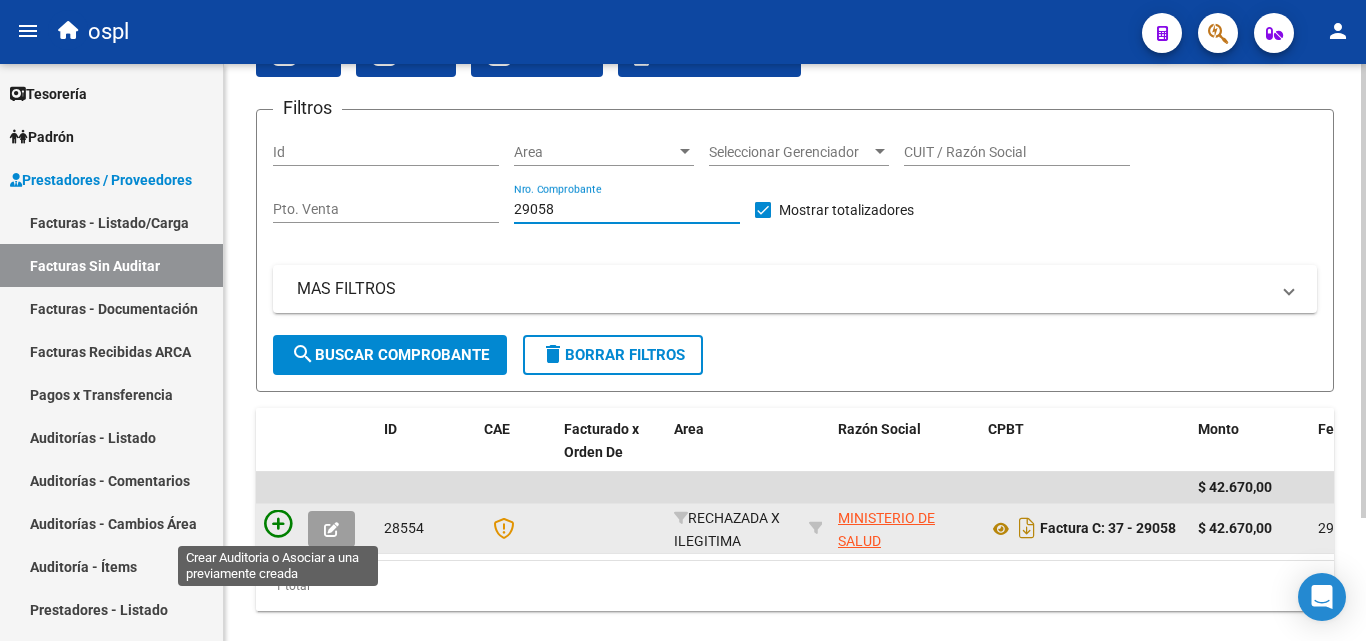 type on "29058" 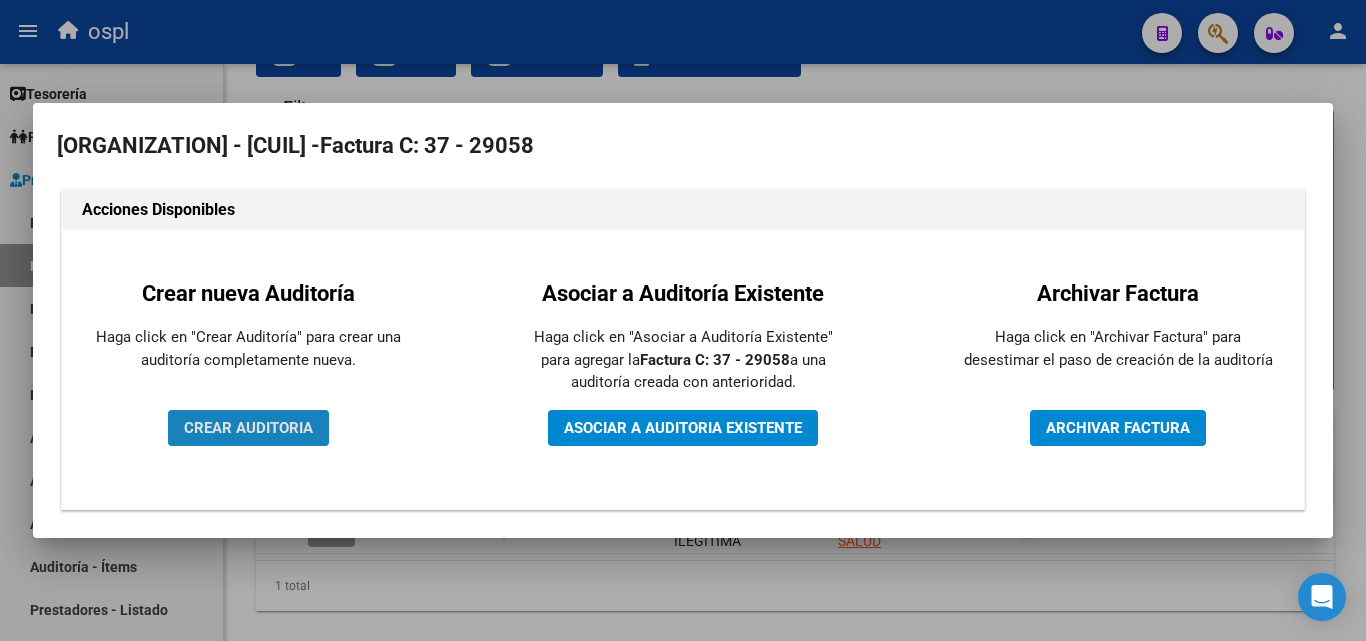 click on "CREAR AUDITORIA" at bounding box center [248, 428] 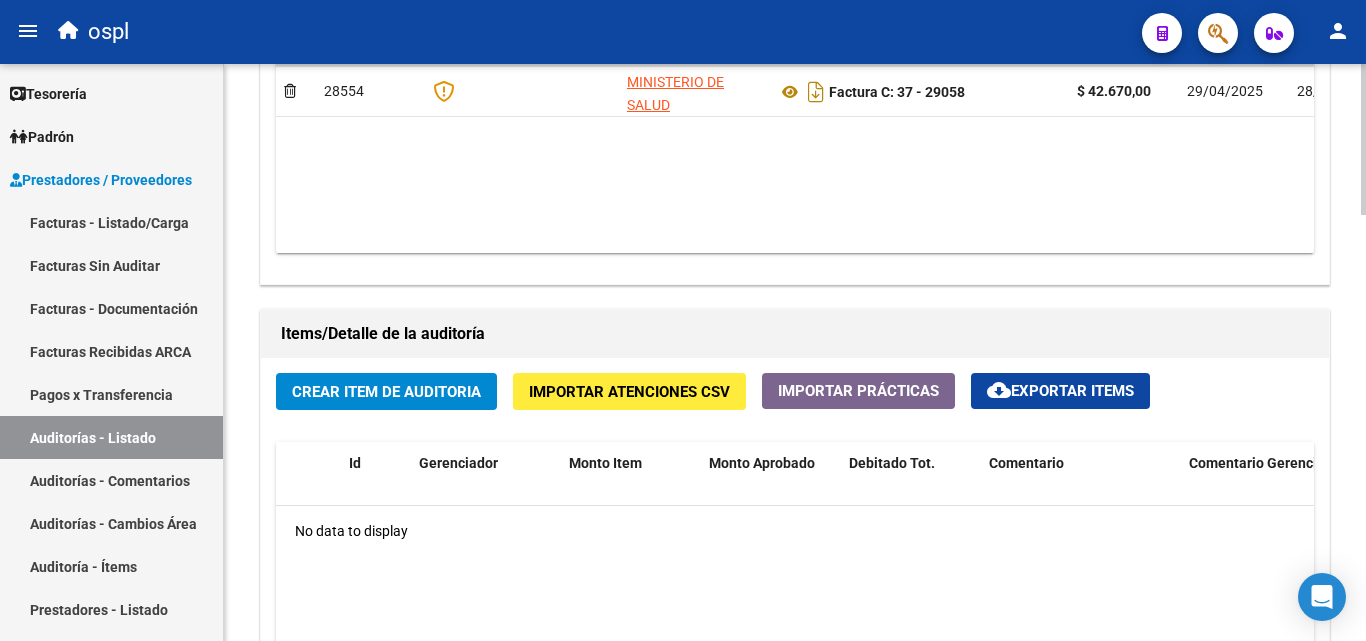 scroll, scrollTop: 1200, scrollLeft: 0, axis: vertical 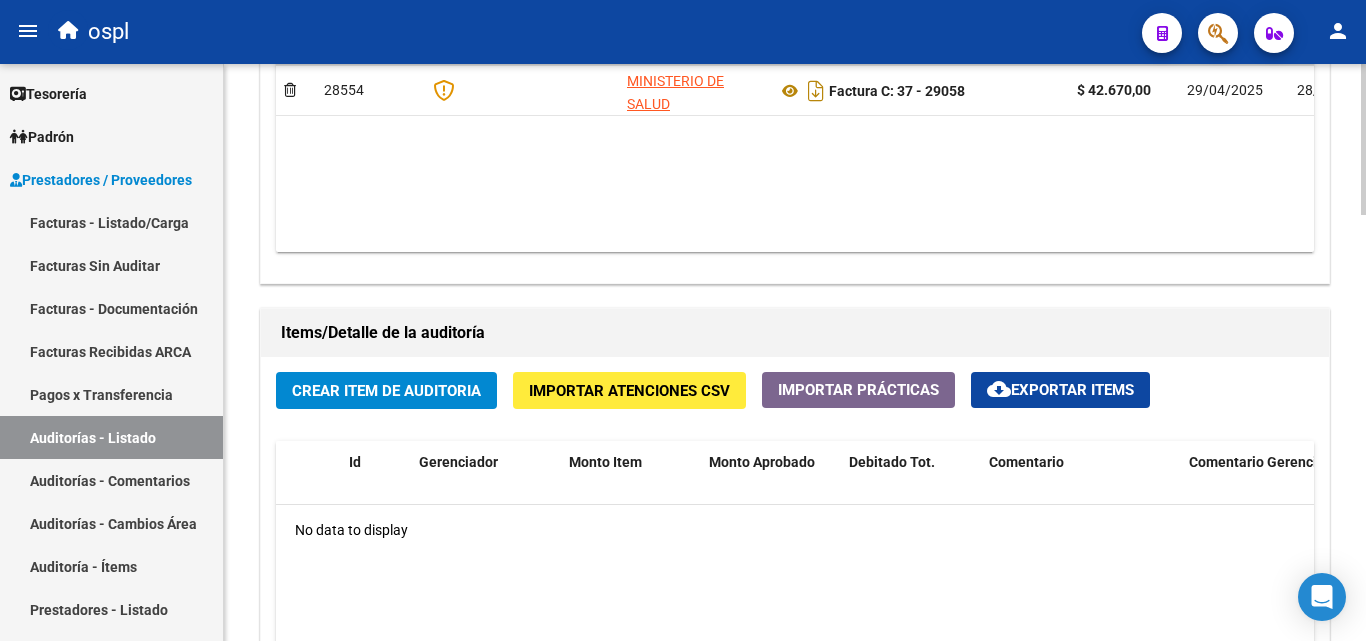 click on "Crear Item de Auditoria" 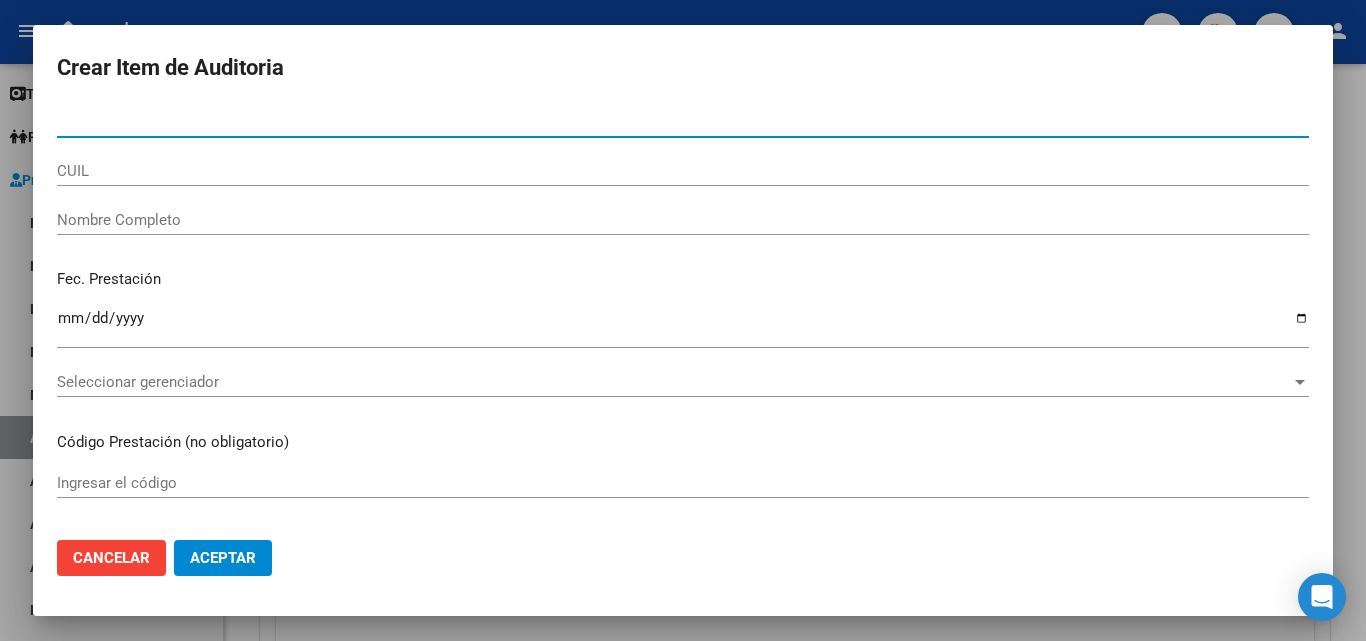 click on "Nombre Completo" at bounding box center (683, 220) 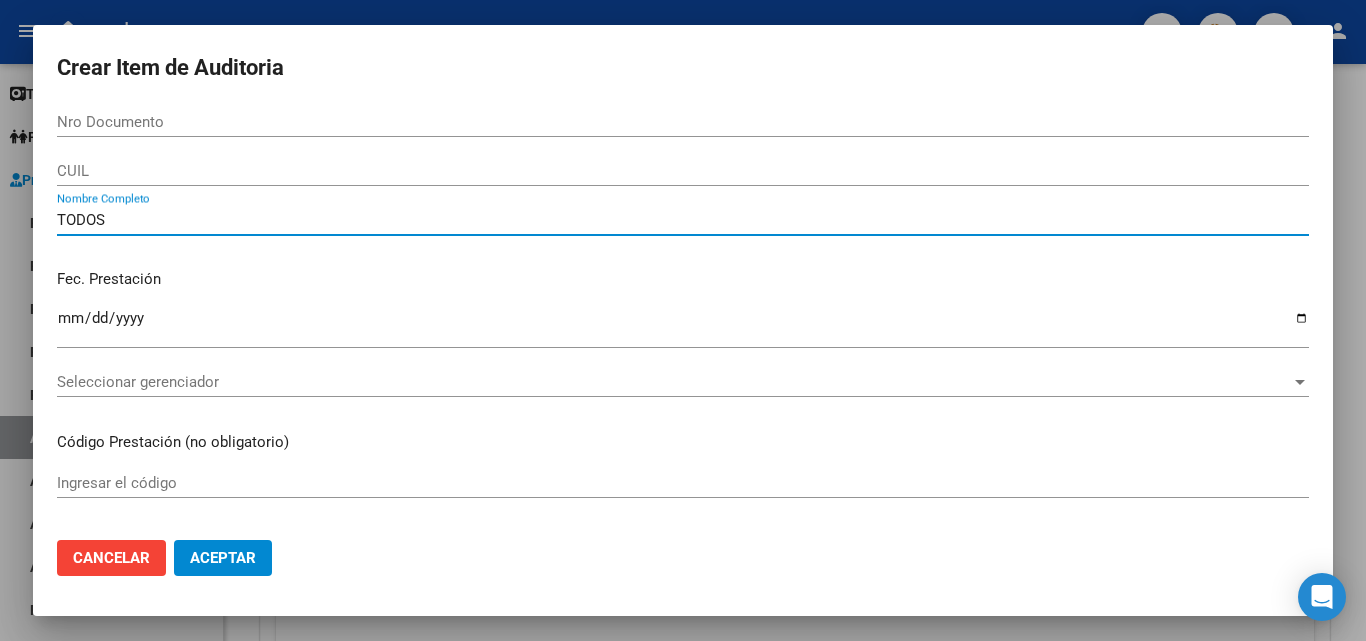 type on "TODOS" 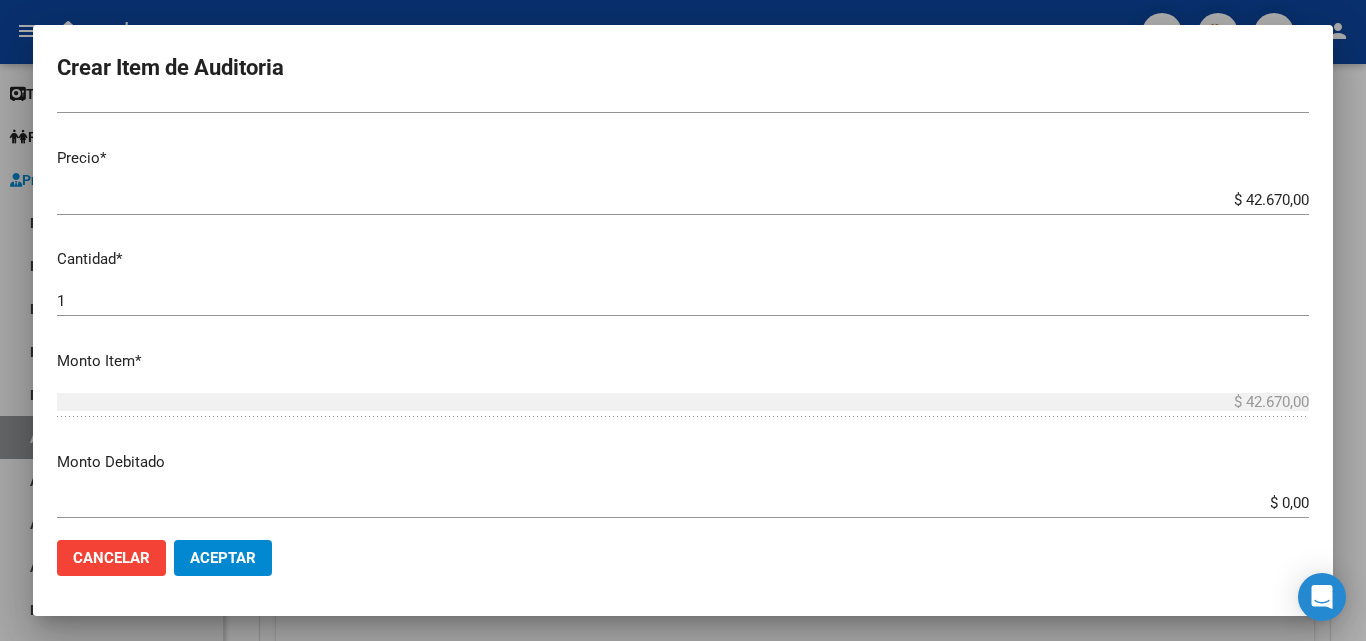 scroll, scrollTop: 400, scrollLeft: 0, axis: vertical 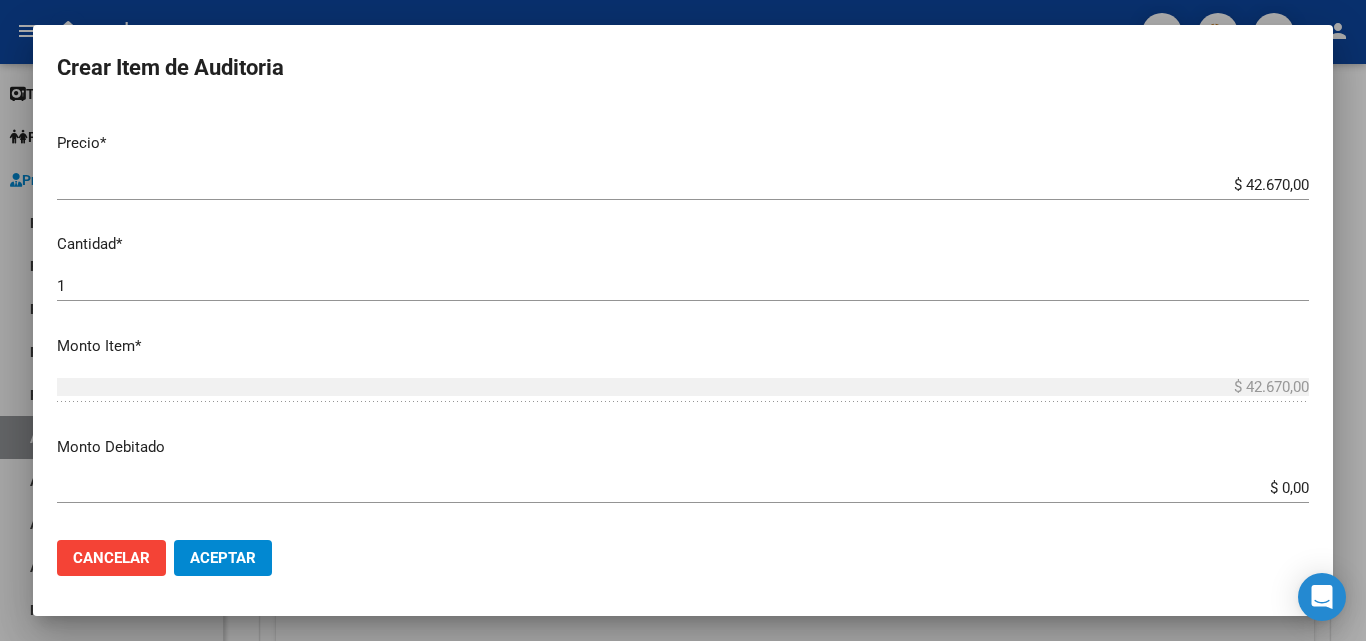 click on "$ 0,00" at bounding box center (683, 488) 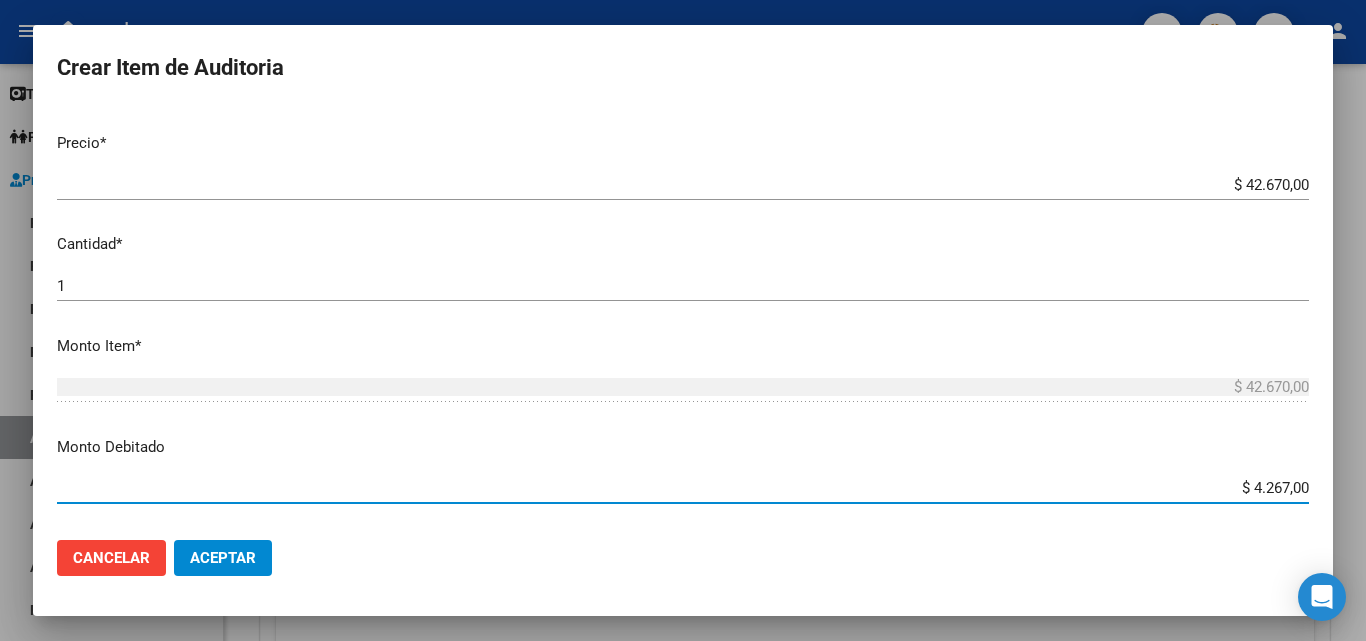 type on "$ 42.670,00" 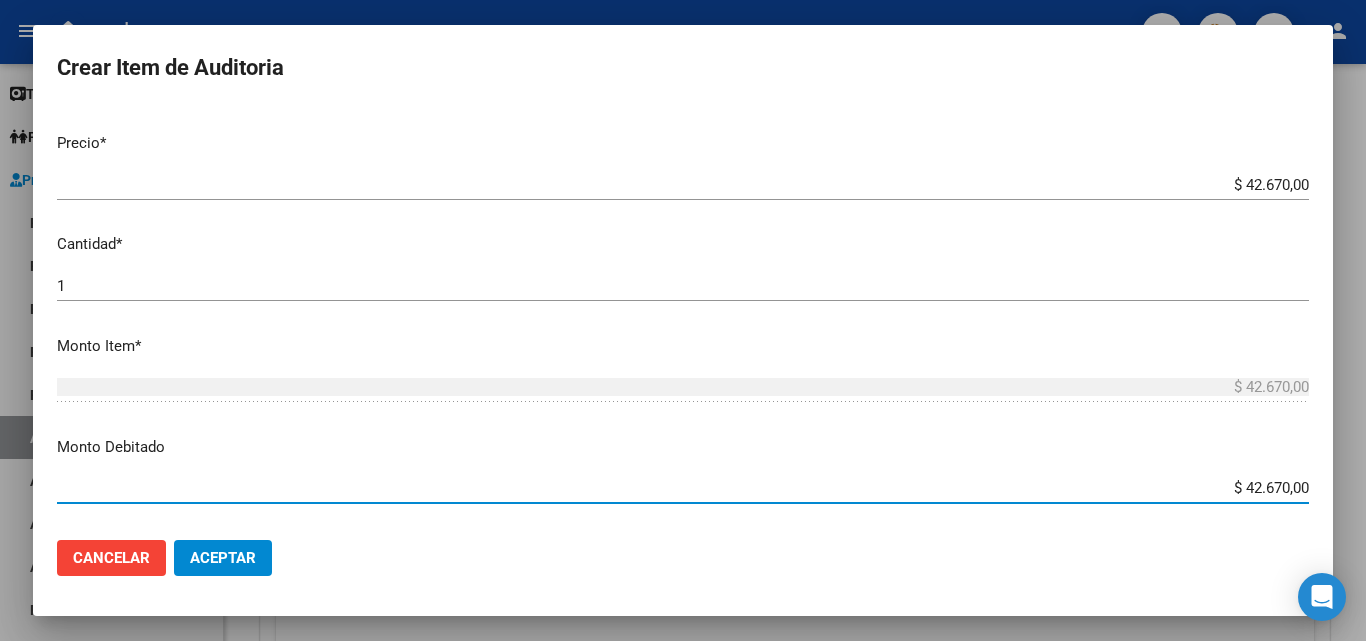 click on "Monto Debitado" at bounding box center (683, 447) 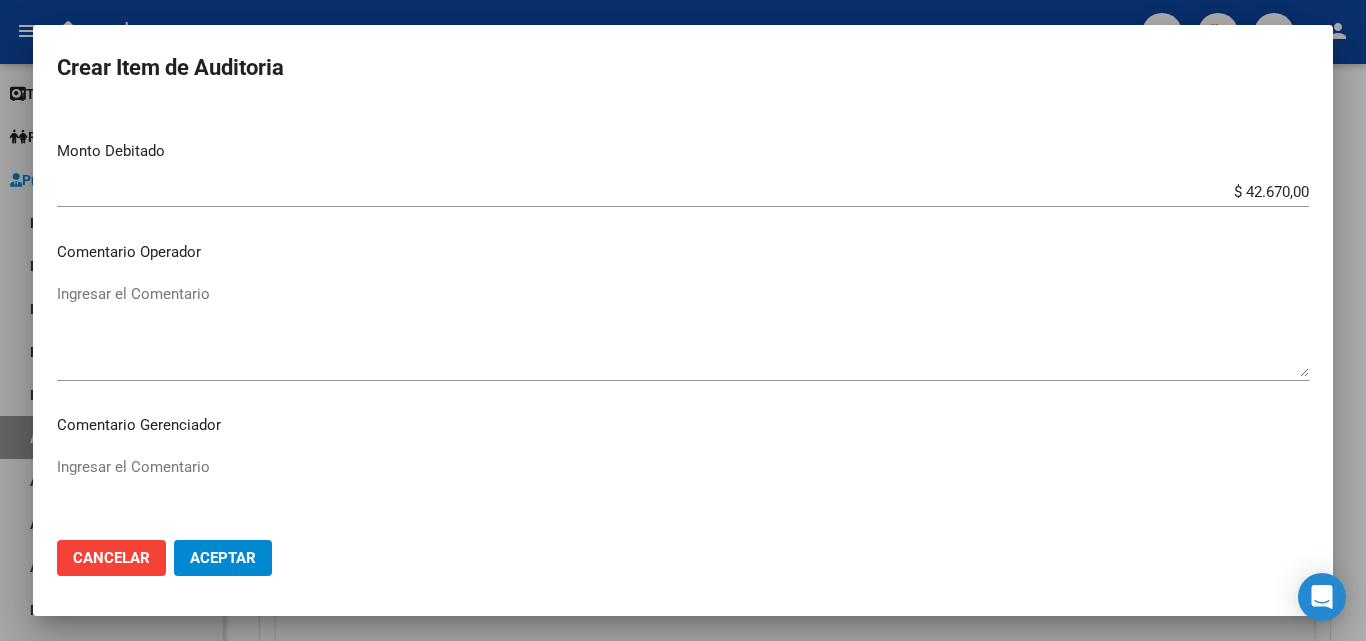 scroll, scrollTop: 700, scrollLeft: 0, axis: vertical 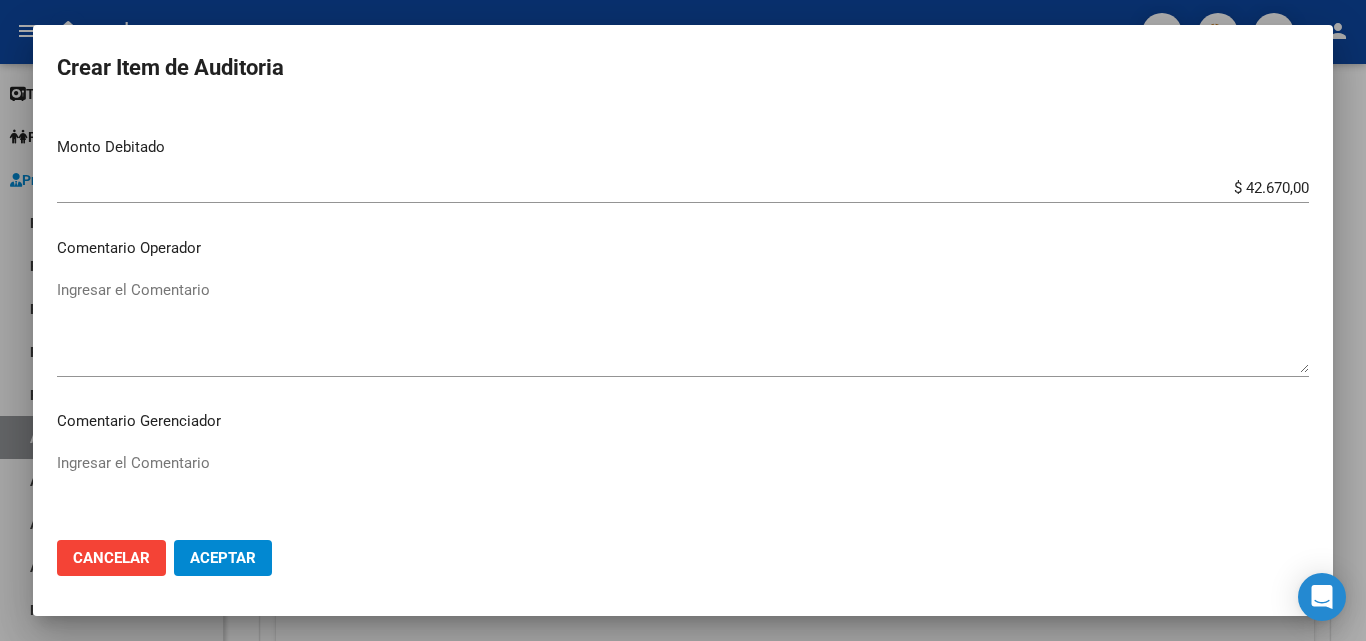 click on "Ingresar el Comentario" at bounding box center (683, 326) 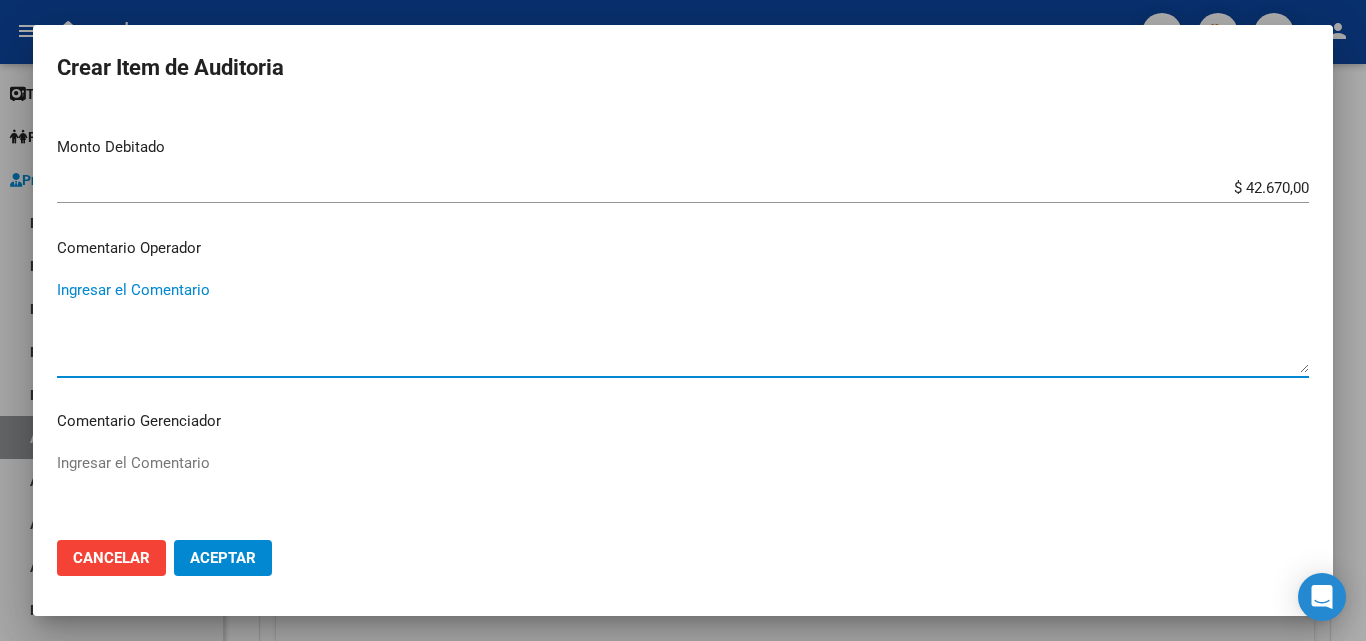 paste on "RECHAZADA POR ILEGITIMA; FALTA COPIA DE DNI QUE ACREDITE IDENTIDAD" 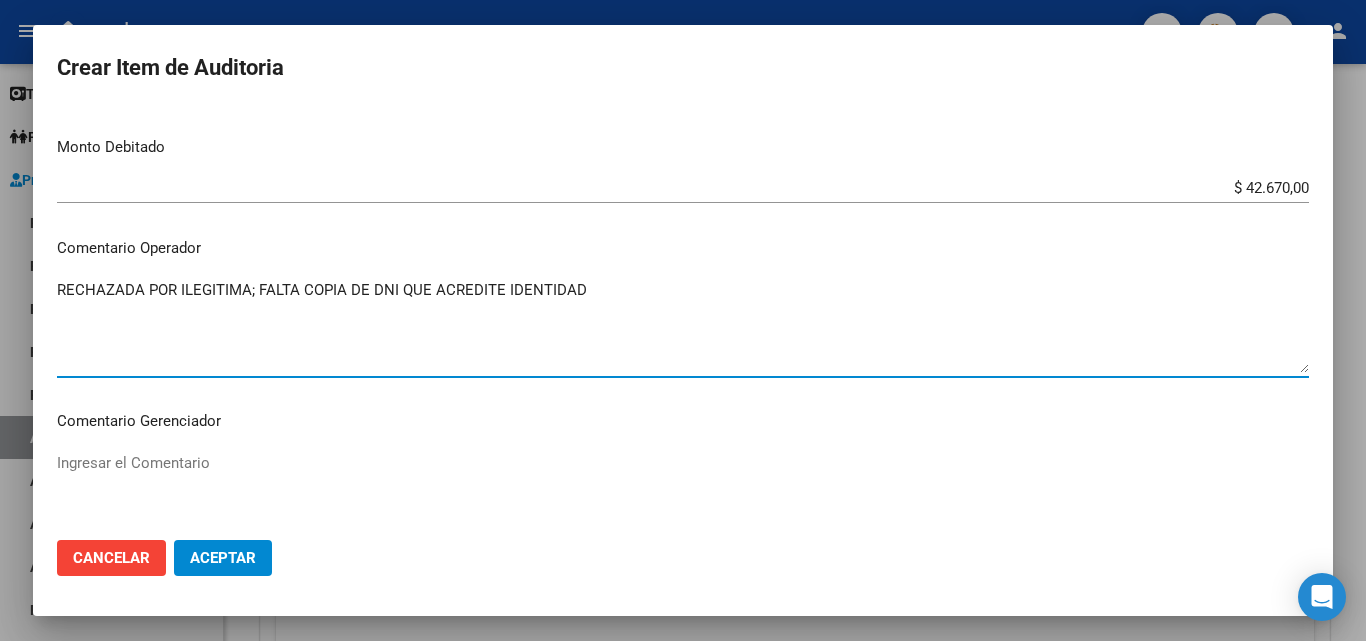 type on "RECHAZADA POR ILEGITIMA; FALTA COPIA DE DNI QUE ACREDITE IDENTIDAD" 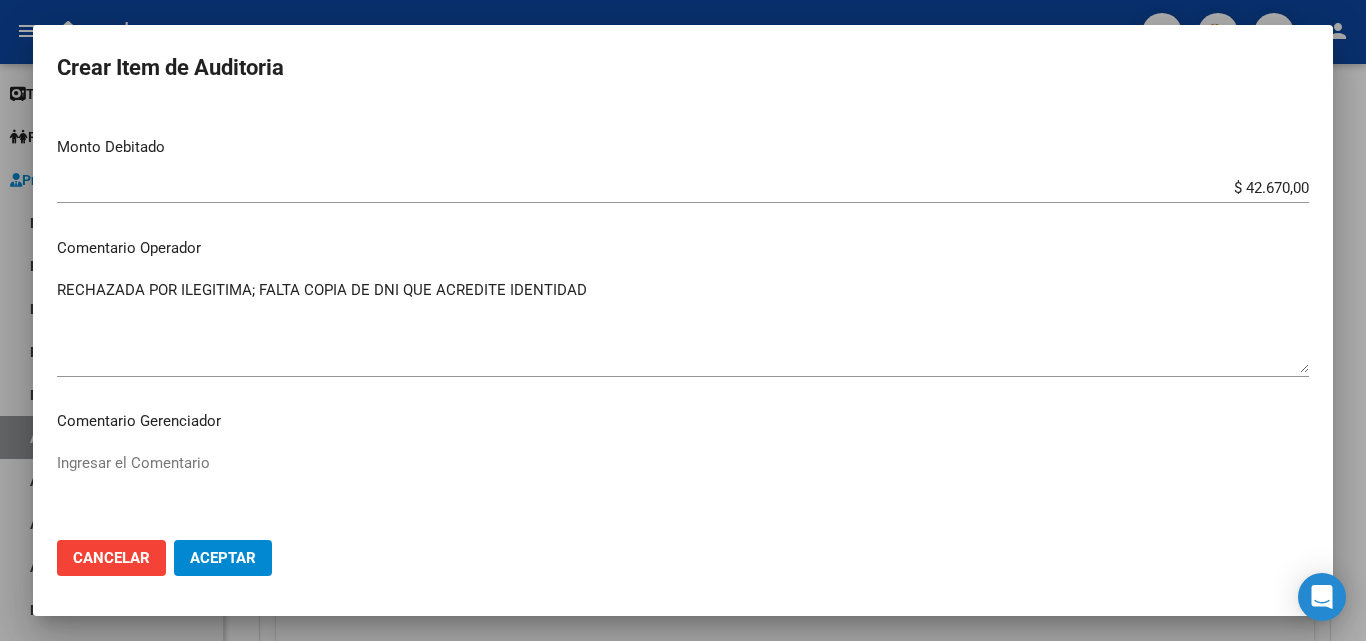 click on "Nro Documento    CUIL    TODOS Nombre Completo  Fec. Prestación    Ingresar la fecha  Seleccionar gerenciador Seleccionar gerenciador Código Prestación (no obligatorio)    Ingresar el código  Precio  *   $ 42.670,00 Ingresar el precio  Cantidad  *   1 Ingresar la cantidad  Monto Item  *   $ 42.670,00 Ingresar el monto  Monto Debitado    $ 42.670,00 Ingresar el monto  Comentario Operador    RECHAZADA POR ILEGITIMA; FALTA COPIA DE DNI QUE ACREDITE IDENTIDAD Ingresar el Comentario  Comentario Gerenciador    Ingresar el Comentario  Descripción    Ingresar el Descripción   Atencion Tipo  Seleccionar tipo Seleccionar tipo  Nomenclador  Seleccionar Nomenclador Seleccionar Nomenclador" at bounding box center (683, 315) 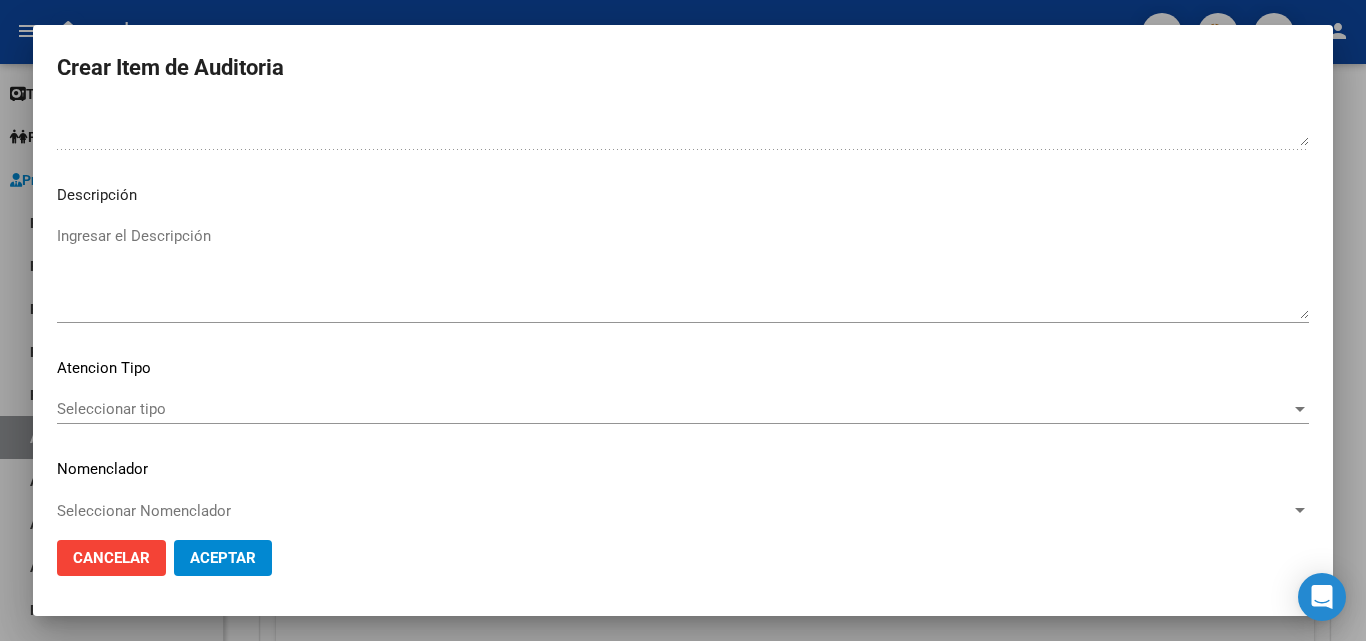 scroll, scrollTop: 1120, scrollLeft: 0, axis: vertical 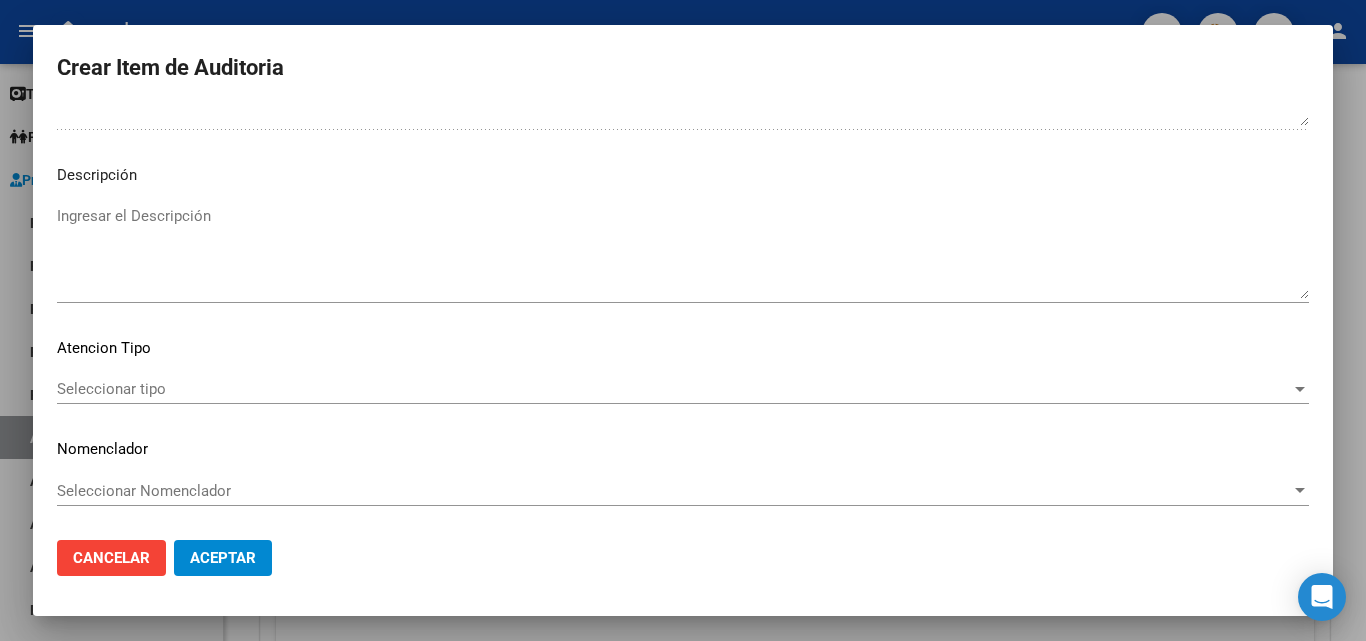 click on "Aceptar" 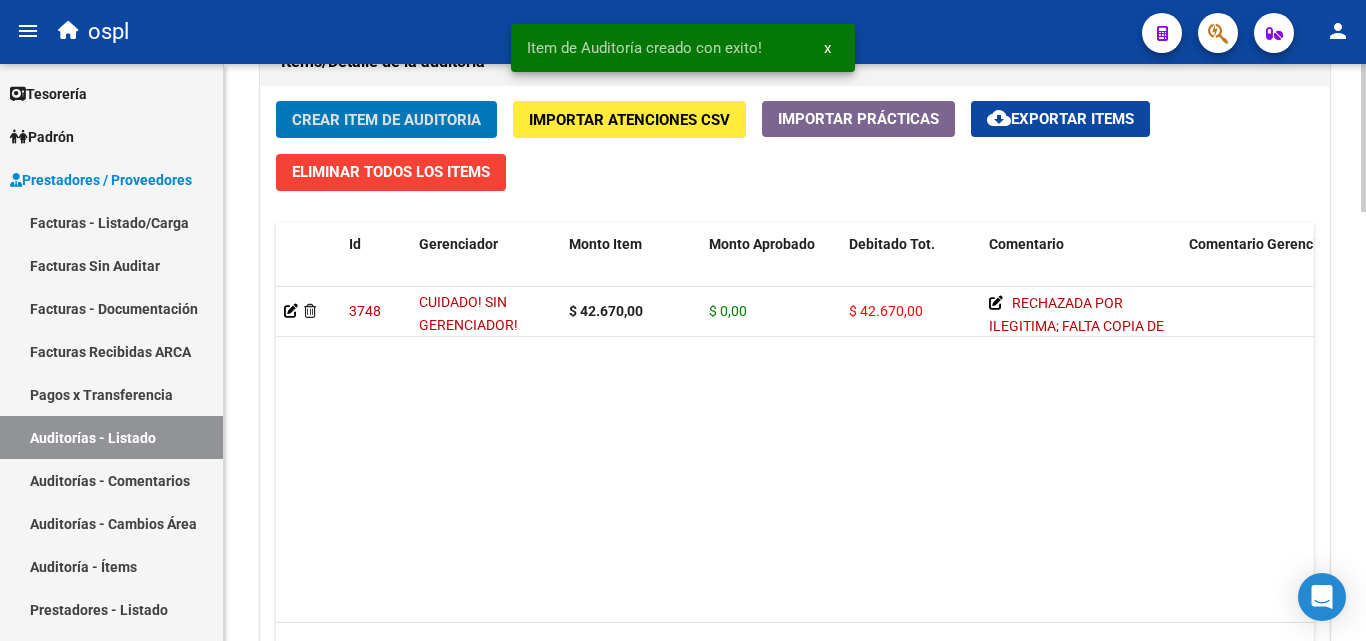 scroll, scrollTop: 1501, scrollLeft: 0, axis: vertical 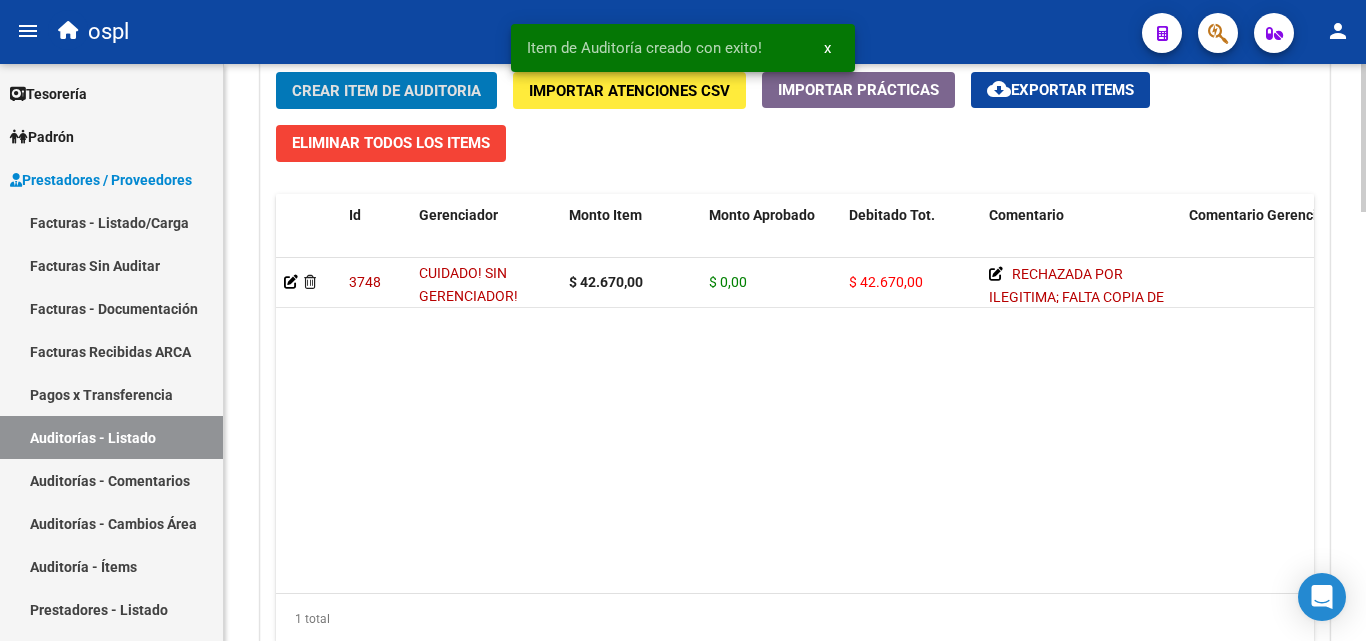 click on "[NUMBER]   CUIDADO! SIN GERENCIADOR!  $ 42.670,00 $ 0,00 $ 42.670,00      RECHAZADA POR ILEGITIMA; FALTA COPIA DE DNI QUE ACREDITE IDENTIDAD       TODOS  [FIRST] [LAST]   [DATE]" 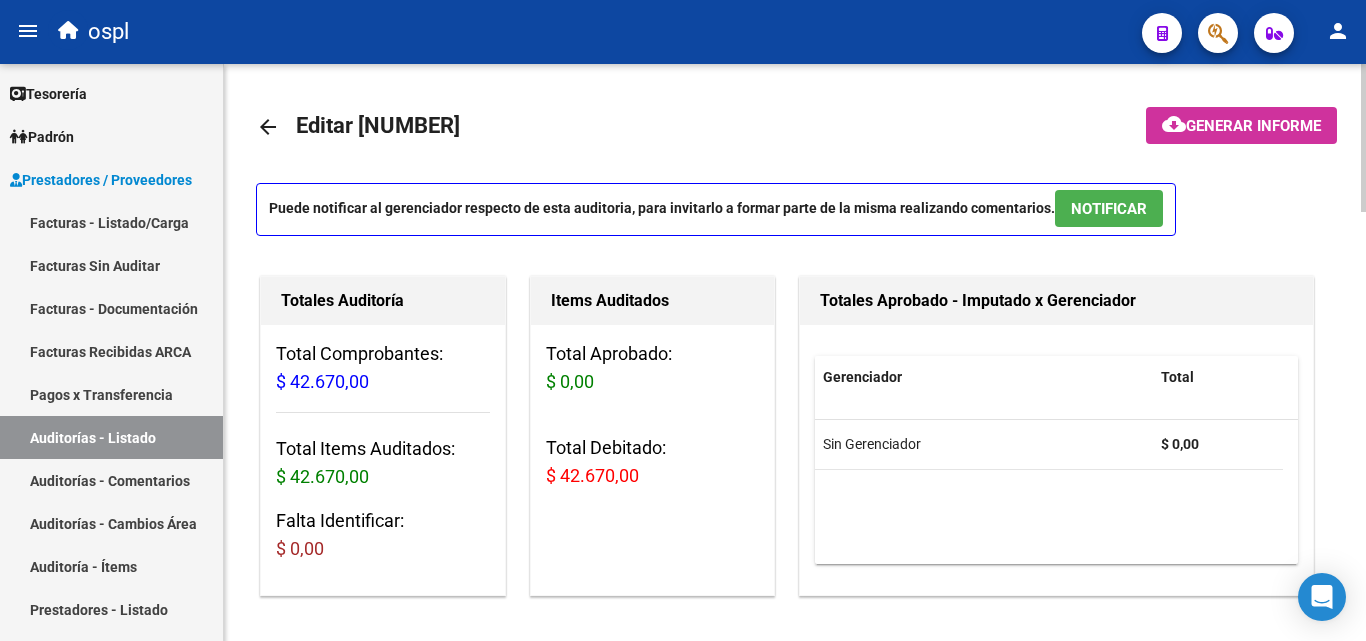 scroll, scrollTop: 0, scrollLeft: 0, axis: both 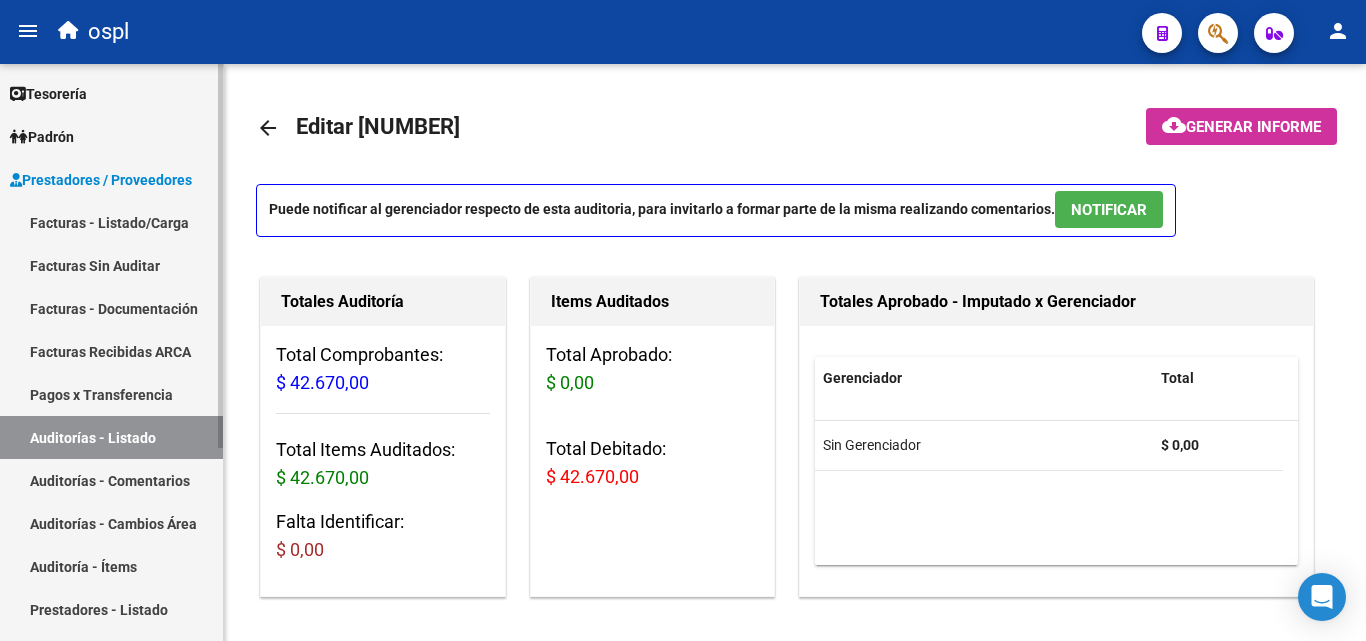 click on "Facturas Sin Auditar" at bounding box center (111, 265) 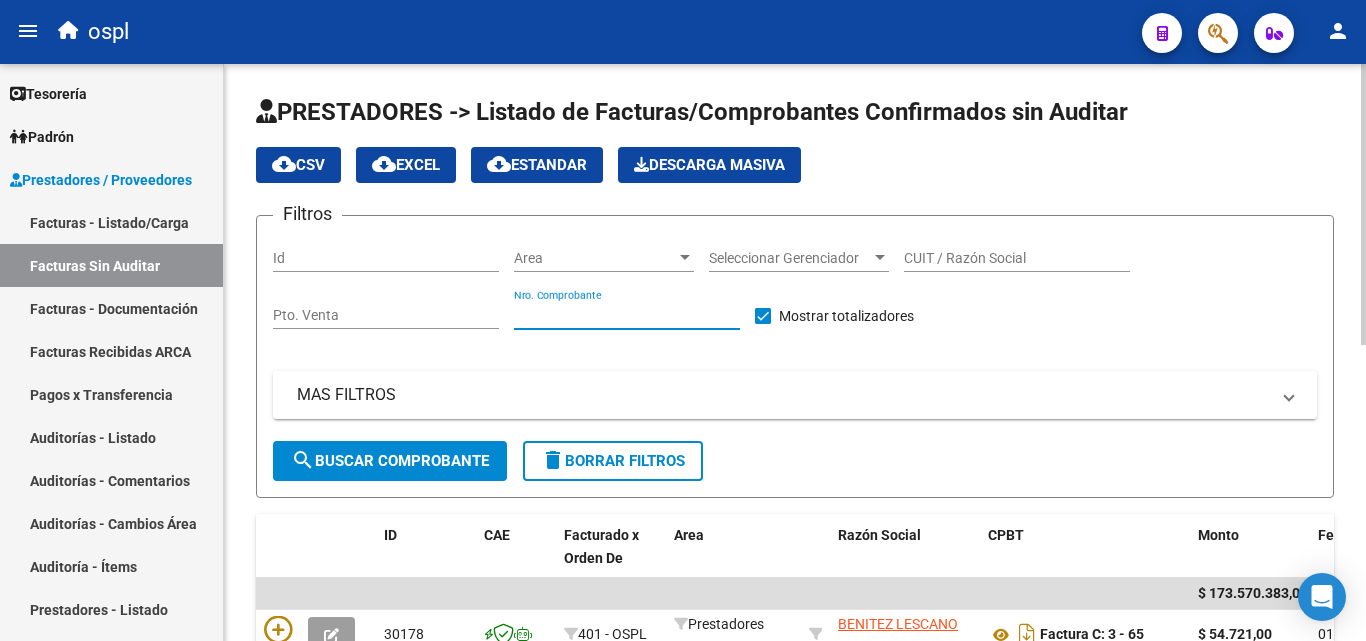 click on "Nro. Comprobante" at bounding box center [627, 315] 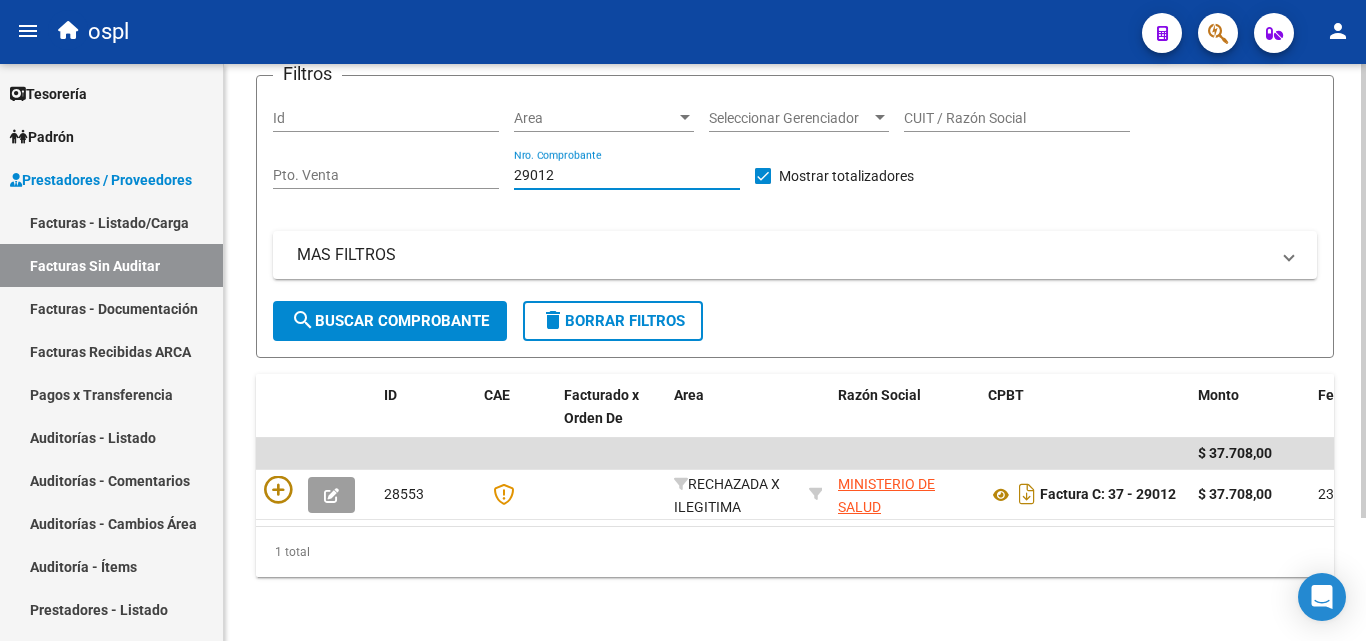 scroll, scrollTop: 156, scrollLeft: 0, axis: vertical 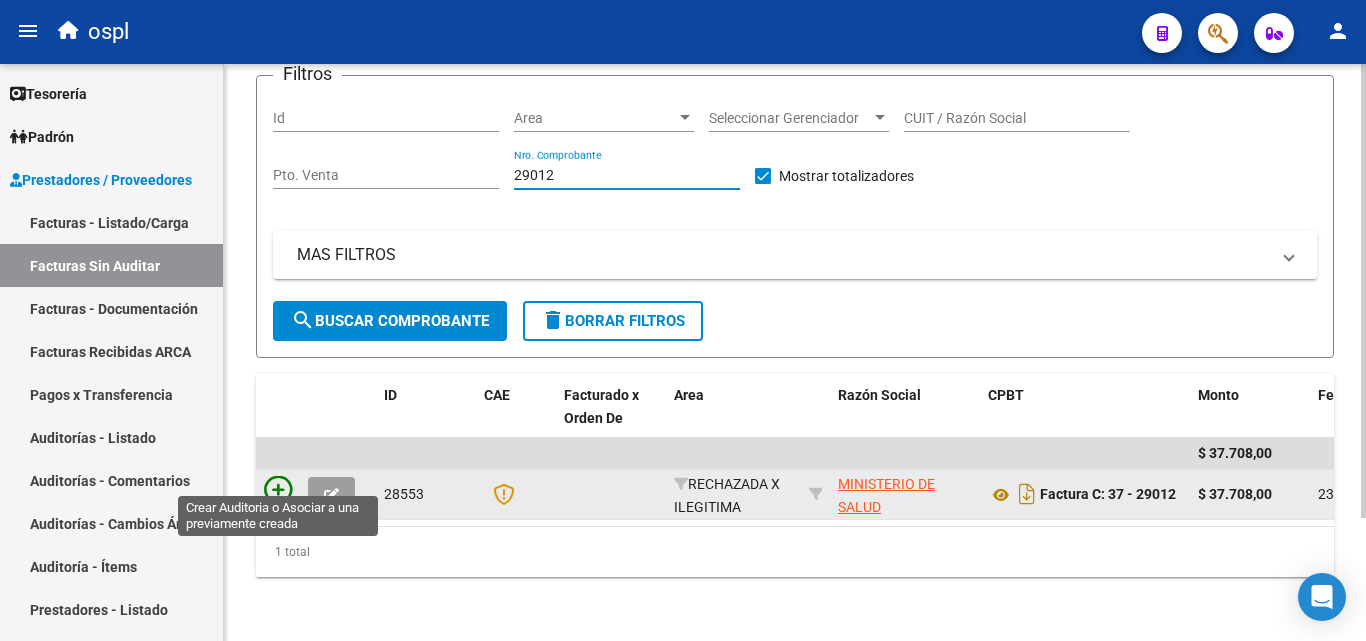 type on "29012" 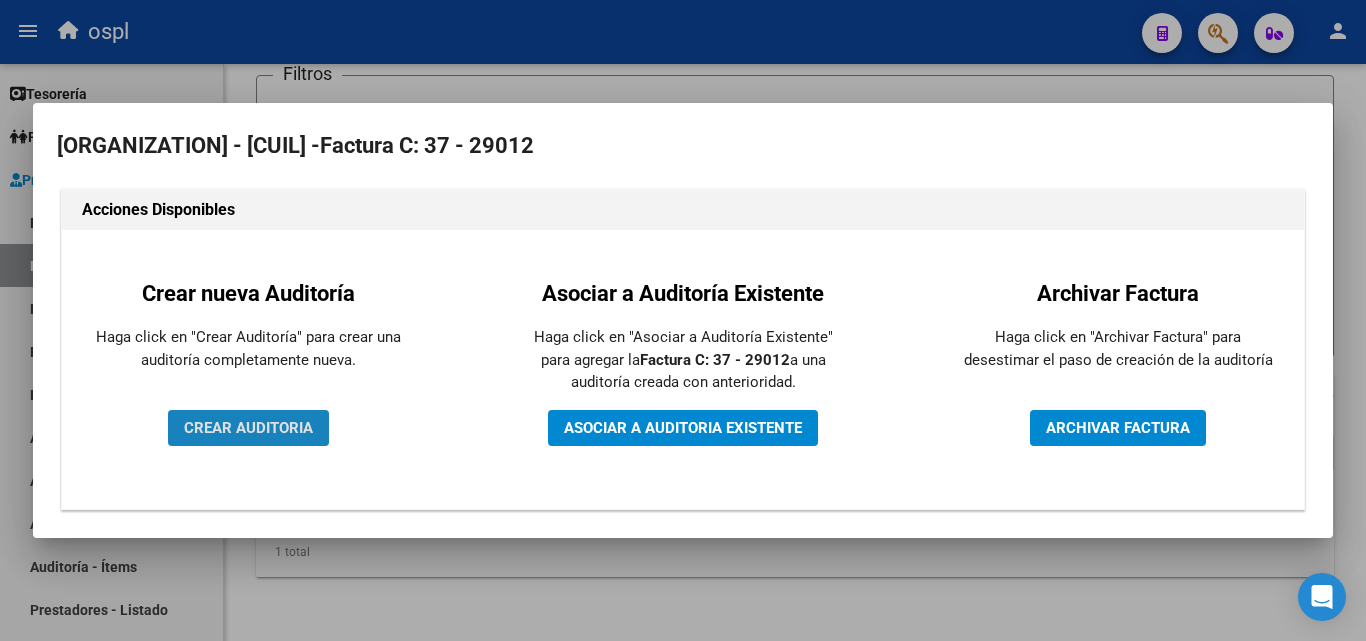 click on "CREAR AUDITORIA" at bounding box center [248, 428] 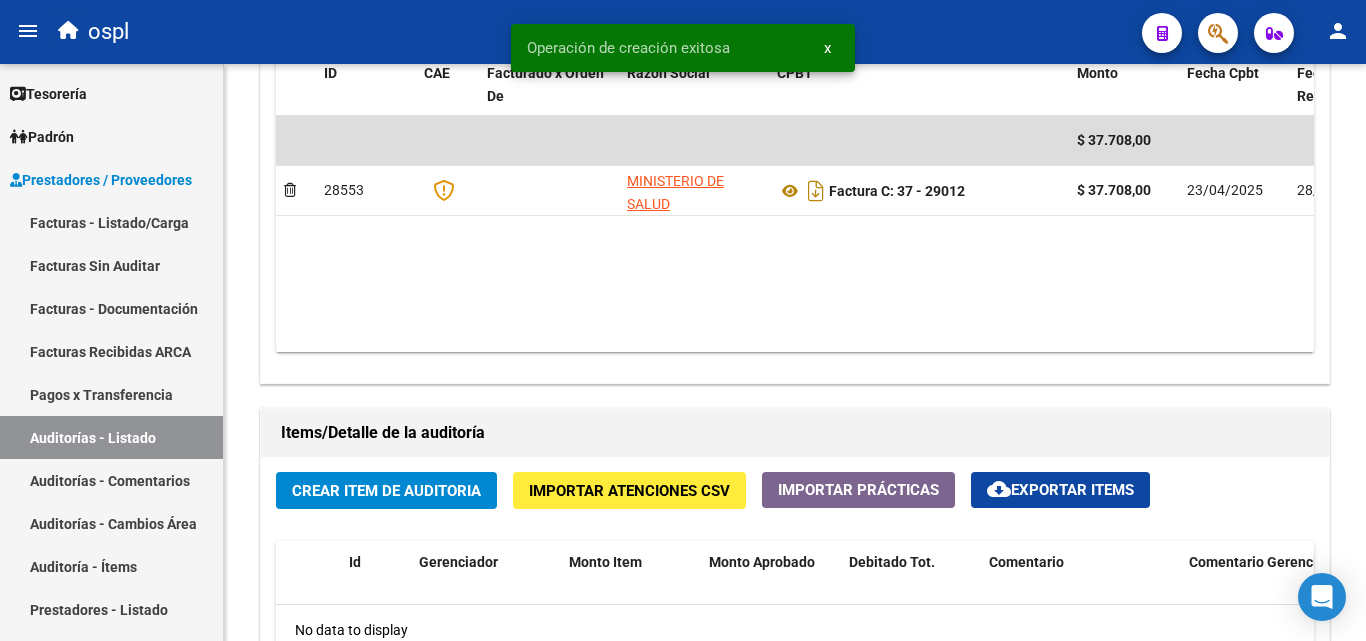 scroll, scrollTop: 1300, scrollLeft: 0, axis: vertical 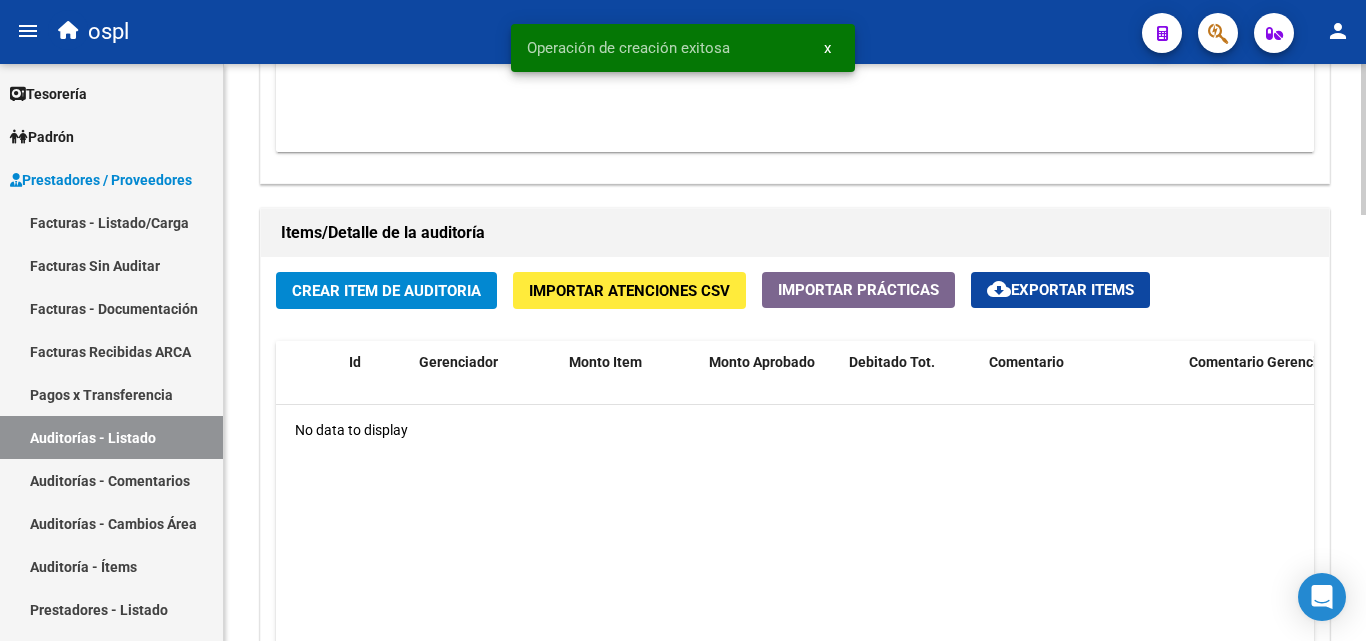 click on "Crear Item de Auditoria" 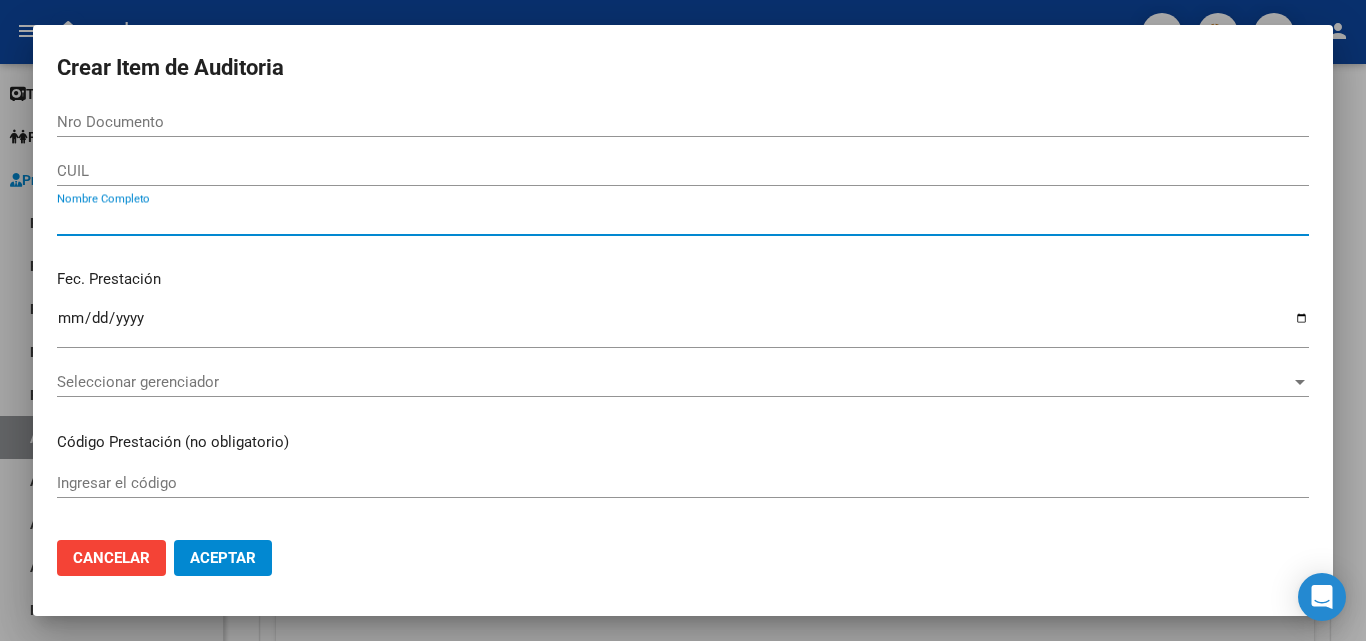 click on "Nombre Completo" at bounding box center (683, 220) 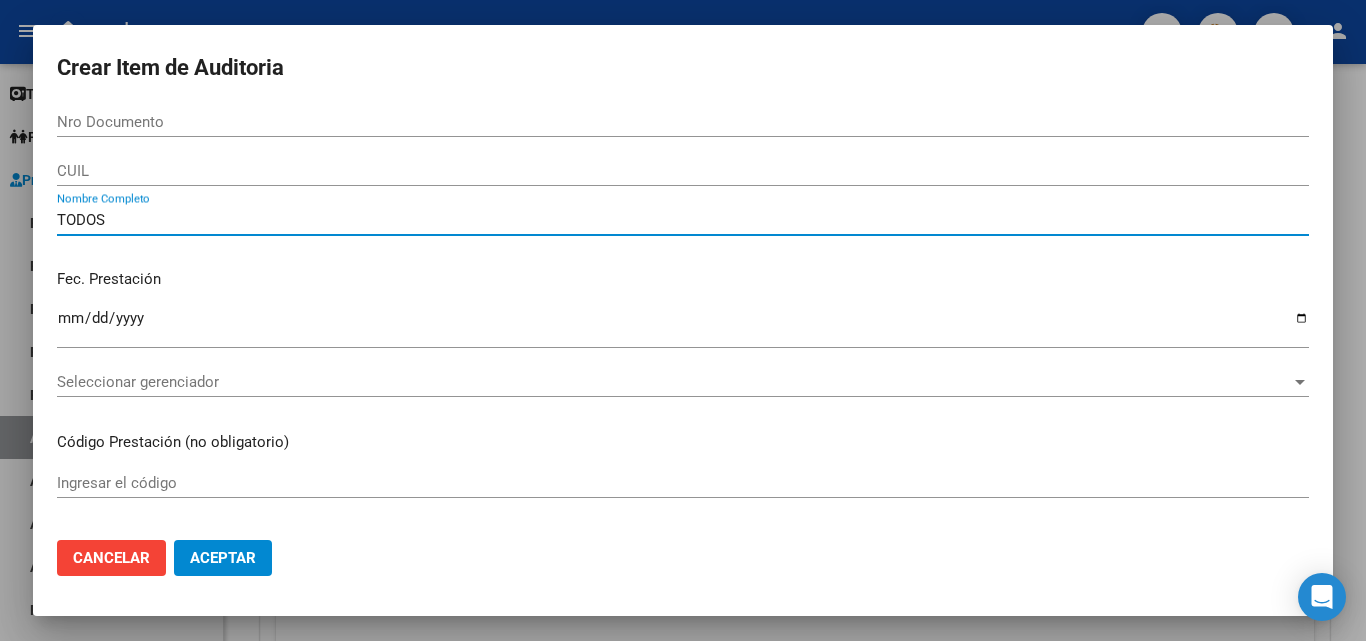 type on "TODOS" 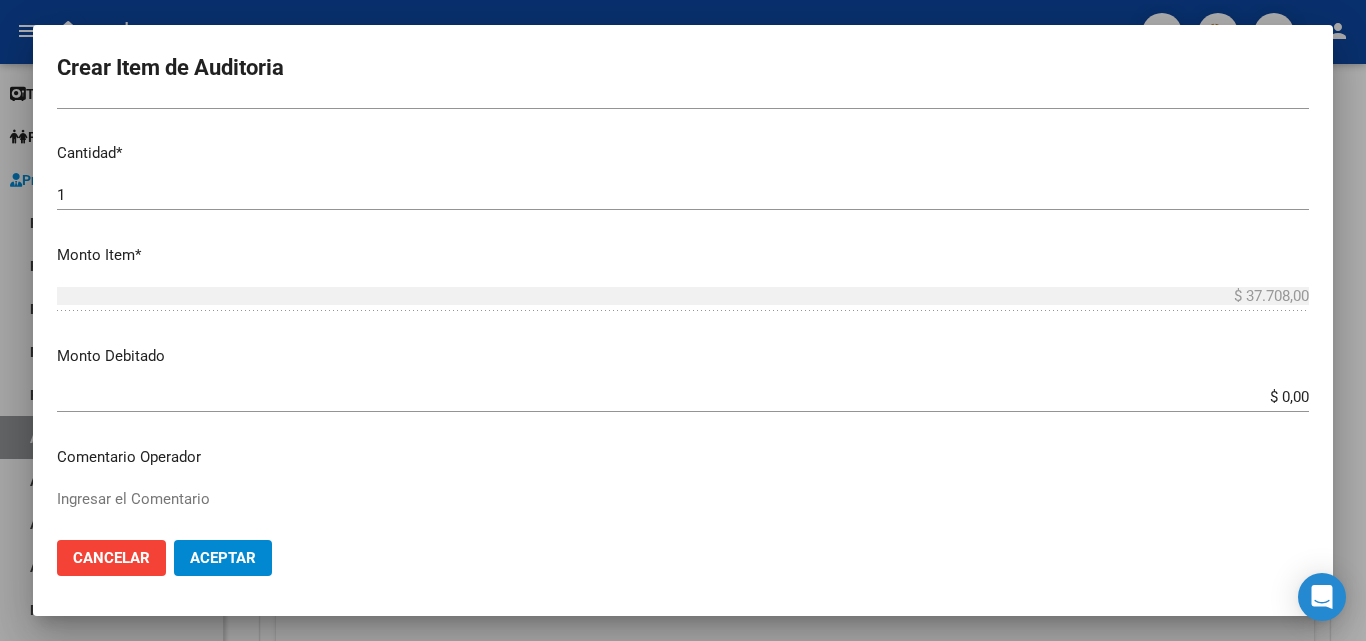 scroll, scrollTop: 500, scrollLeft: 0, axis: vertical 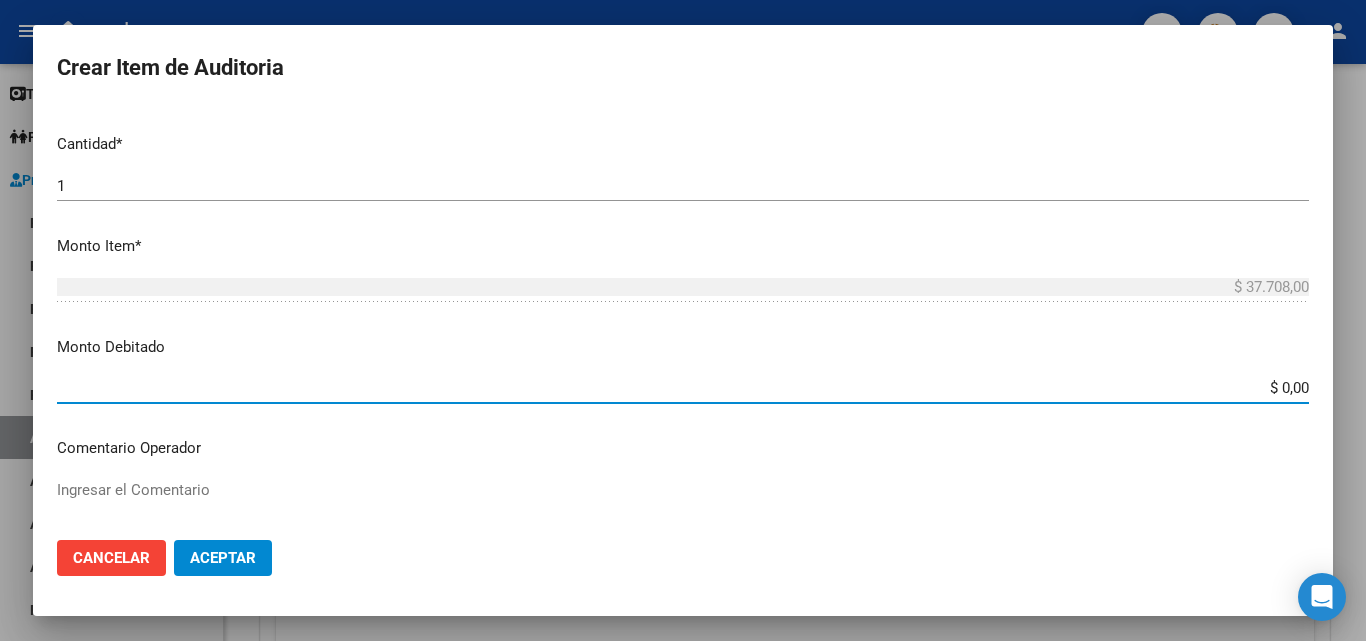 click on "$ 0,00" at bounding box center [683, 388] 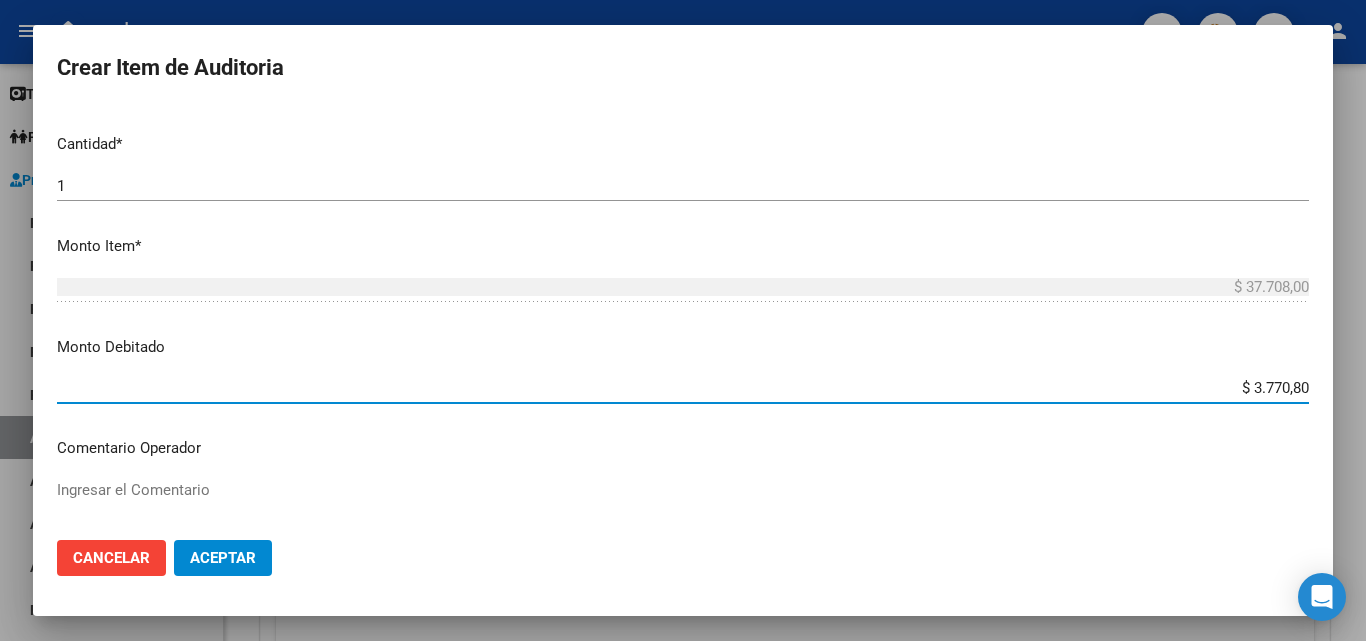 type on "$ 37.708,00" 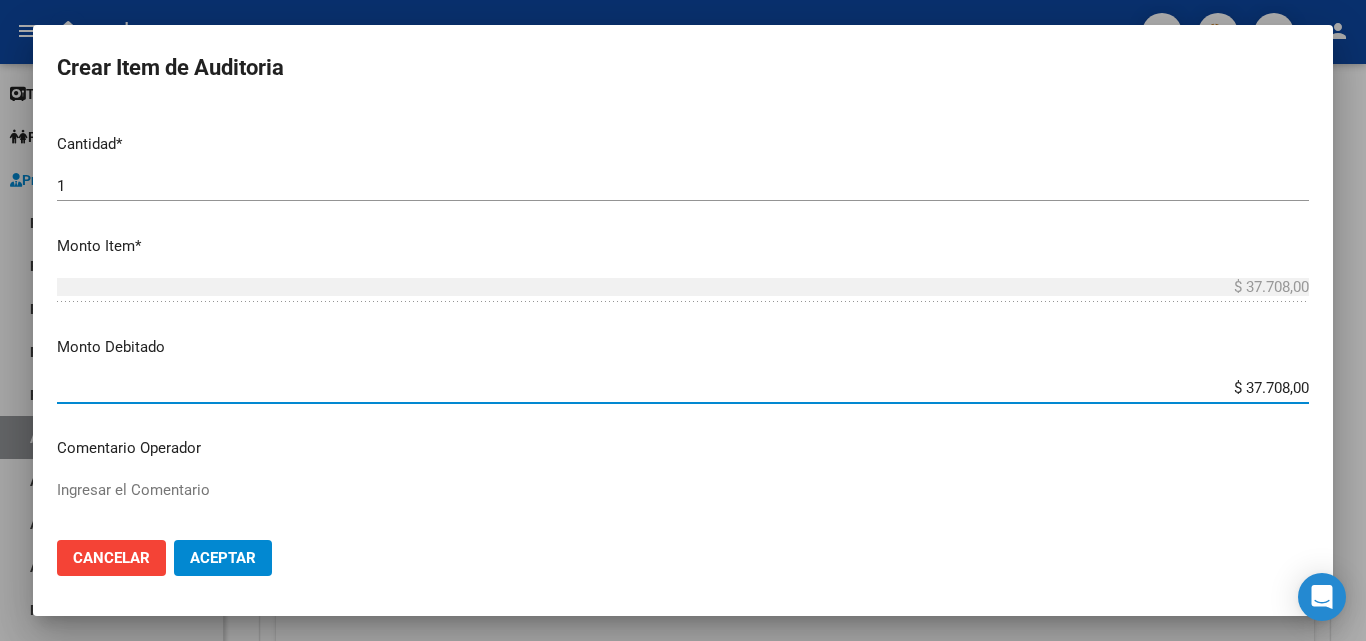click on "Monto Debitado" at bounding box center [683, 347] 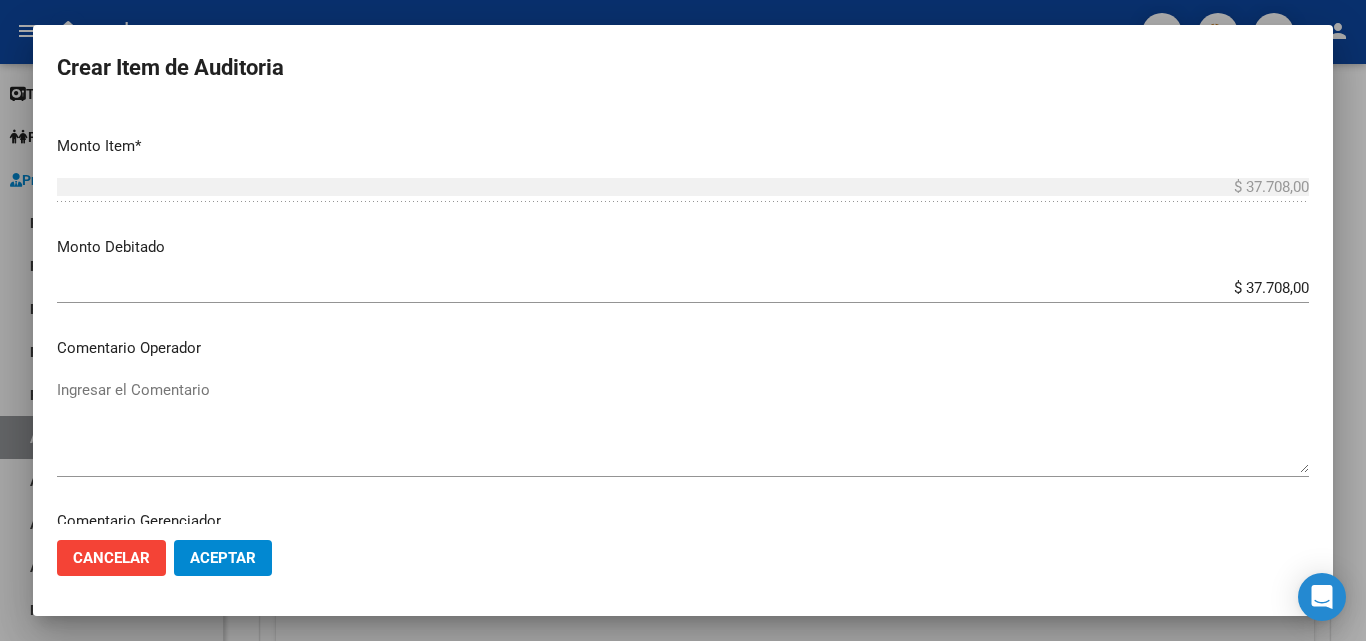 scroll, scrollTop: 700, scrollLeft: 0, axis: vertical 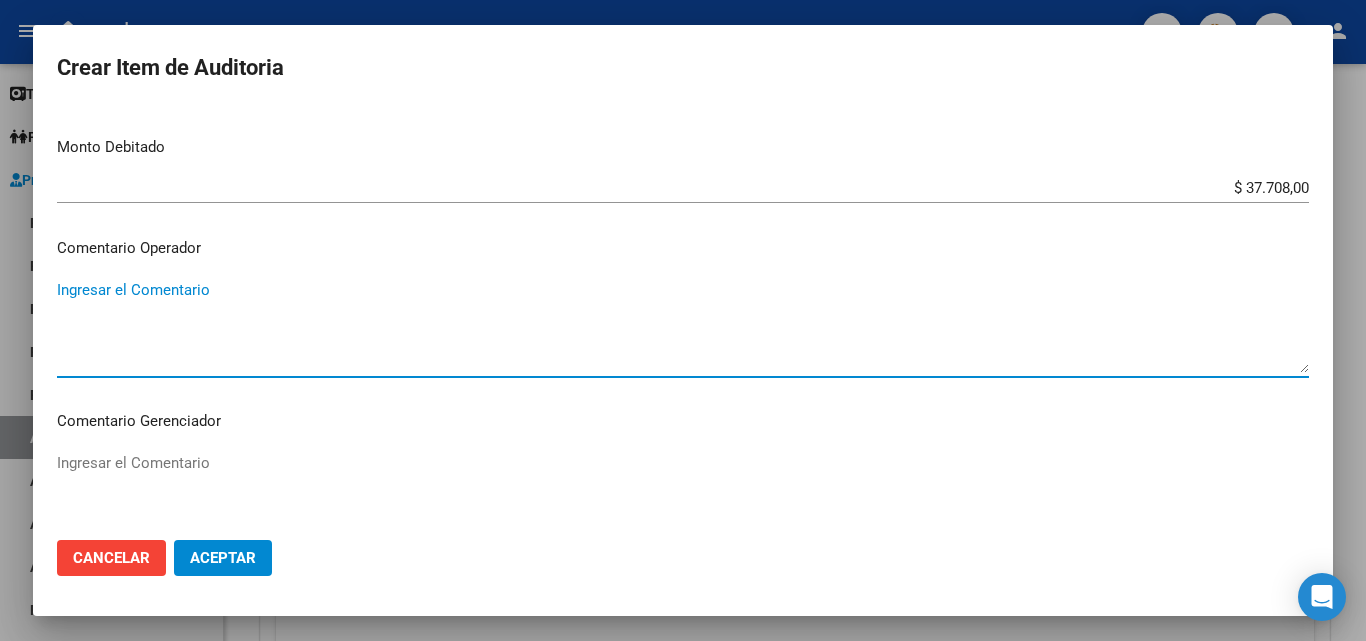 paste on "RECHAZADA POR ILEGITIMA; FALTA COPIA DE DNI QUE ACREDITE IDENTIDAD" 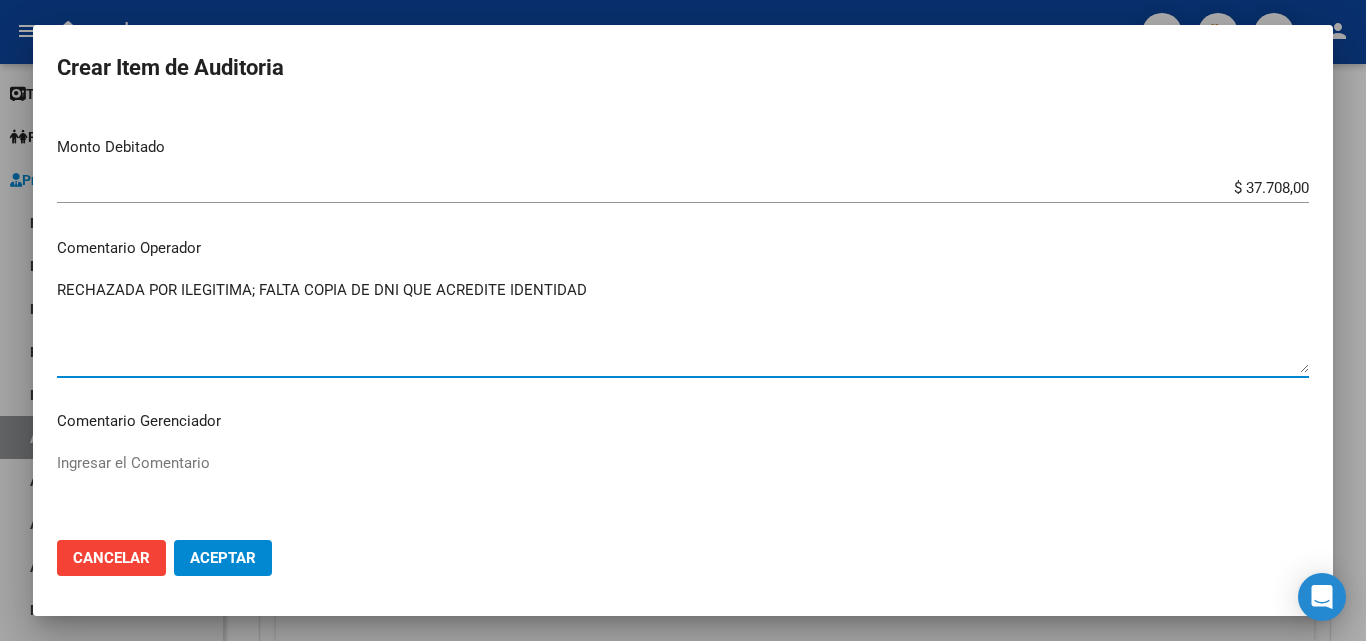 type on "RECHAZADA POR ILEGITIMA; FALTA COPIA DE DNI QUE ACREDITE IDENTIDAD" 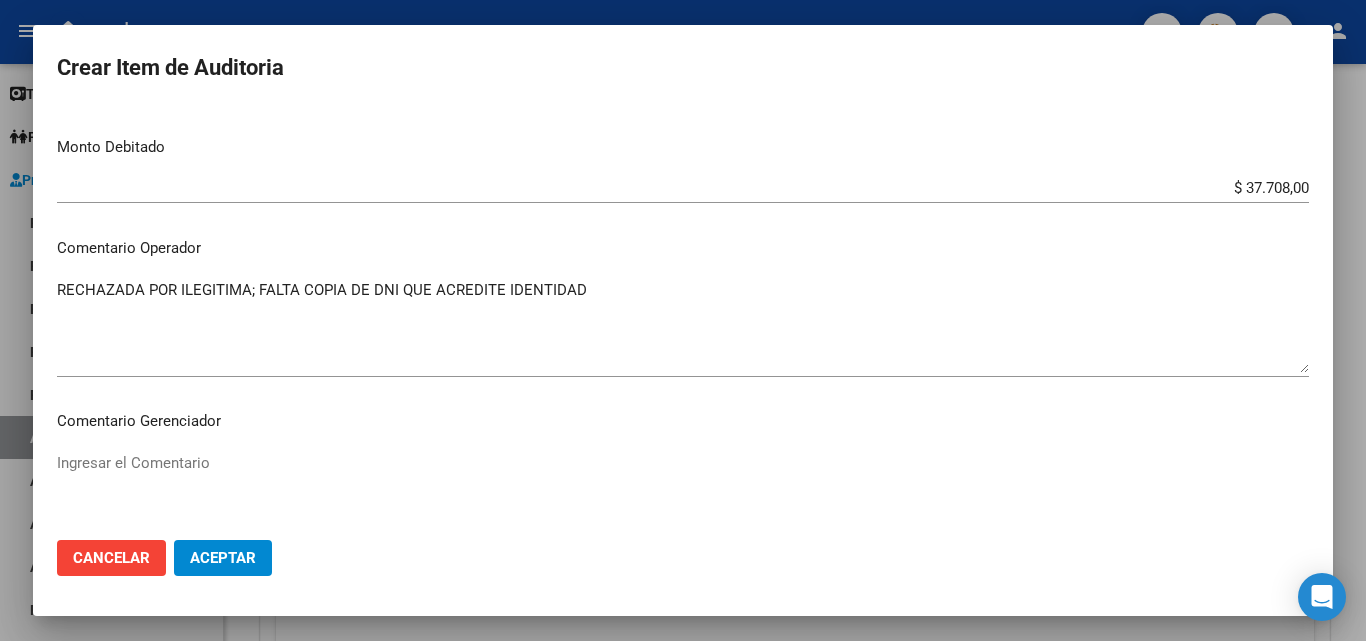 click on "Nro Documento    CUIL    TODOS Nombre Completo  Fec. Prestación    Ingresar la fecha  Seleccionar gerenciador Seleccionar gerenciador Código Prestación (no obligatorio)    Ingresar el código  Precio  *   $ 37.708,00 Ingresar el precio  Cantidad  *   1 Ingresar la cantidad  Monto Item  *   $ 37.708,00 Ingresar el monto  Monto Debitado    $ 37.708,00 Ingresar el monto  Comentario Operador    RECHAZADA POR ILEGITIMA; FALTA COPIA DE DNI QUE ACREDITE IDENTIDAD Ingresar el Comentario  Comentario Gerenciador    Ingresar el Comentario  Descripción    Ingresar el Descripción   Atencion Tipo  Seleccionar tipo Seleccionar tipo  Nomenclador  Seleccionar Nomenclador Seleccionar Nomenclador" at bounding box center (683, 315) 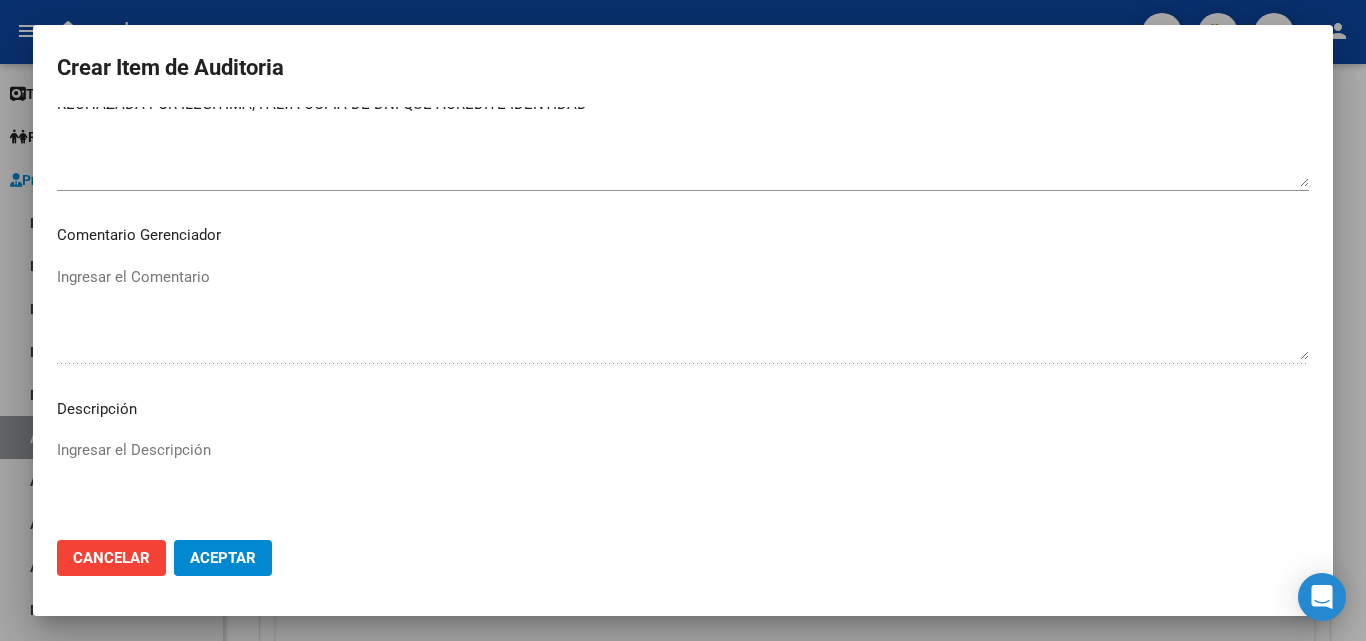 scroll, scrollTop: 1120, scrollLeft: 0, axis: vertical 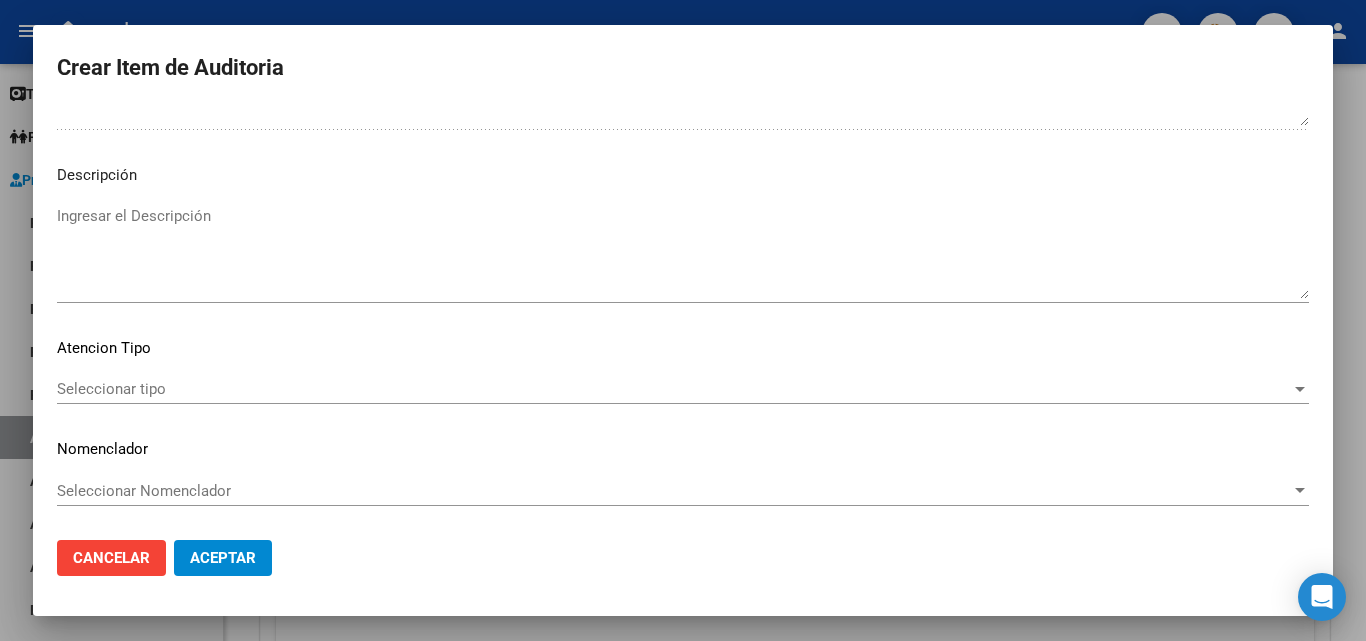 click on "Aceptar" 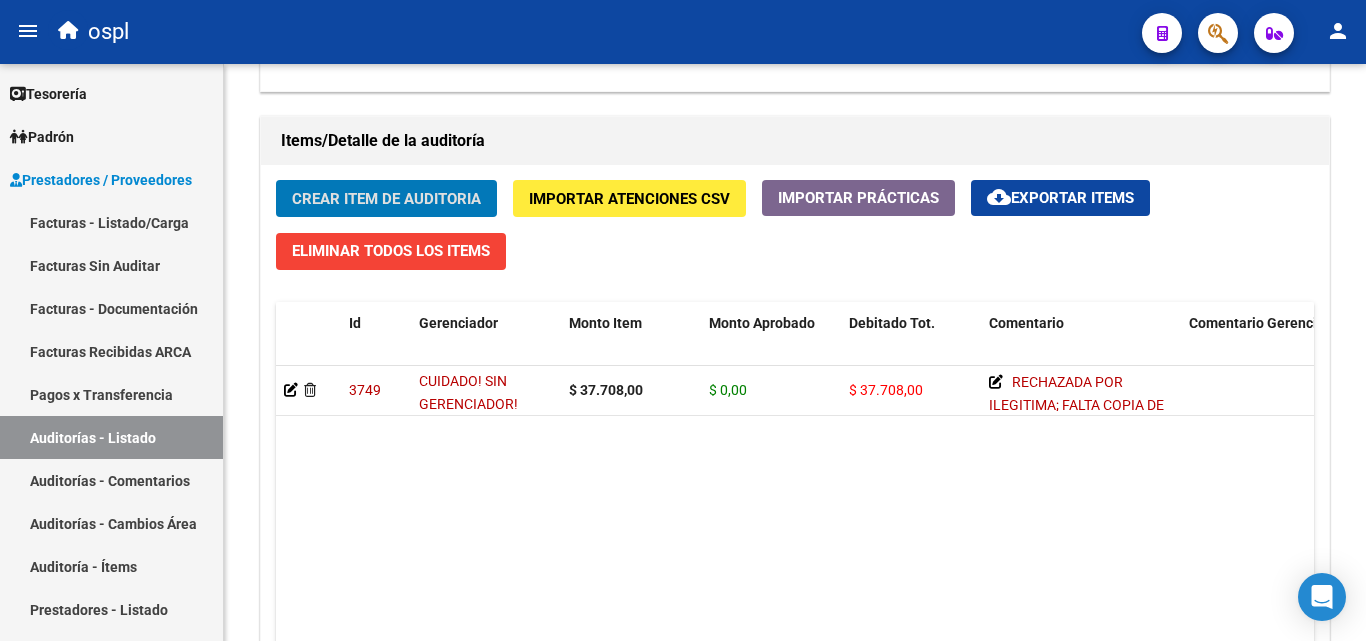 scroll, scrollTop: 1401, scrollLeft: 0, axis: vertical 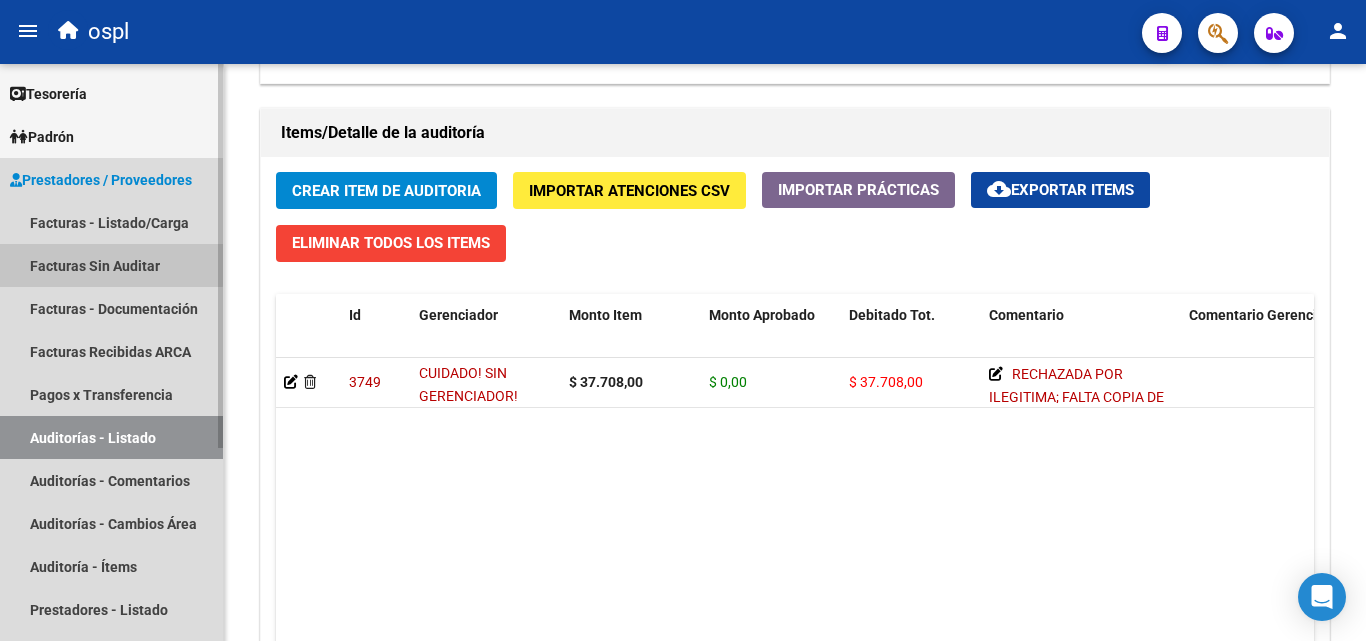click on "Facturas Sin Auditar" at bounding box center (111, 265) 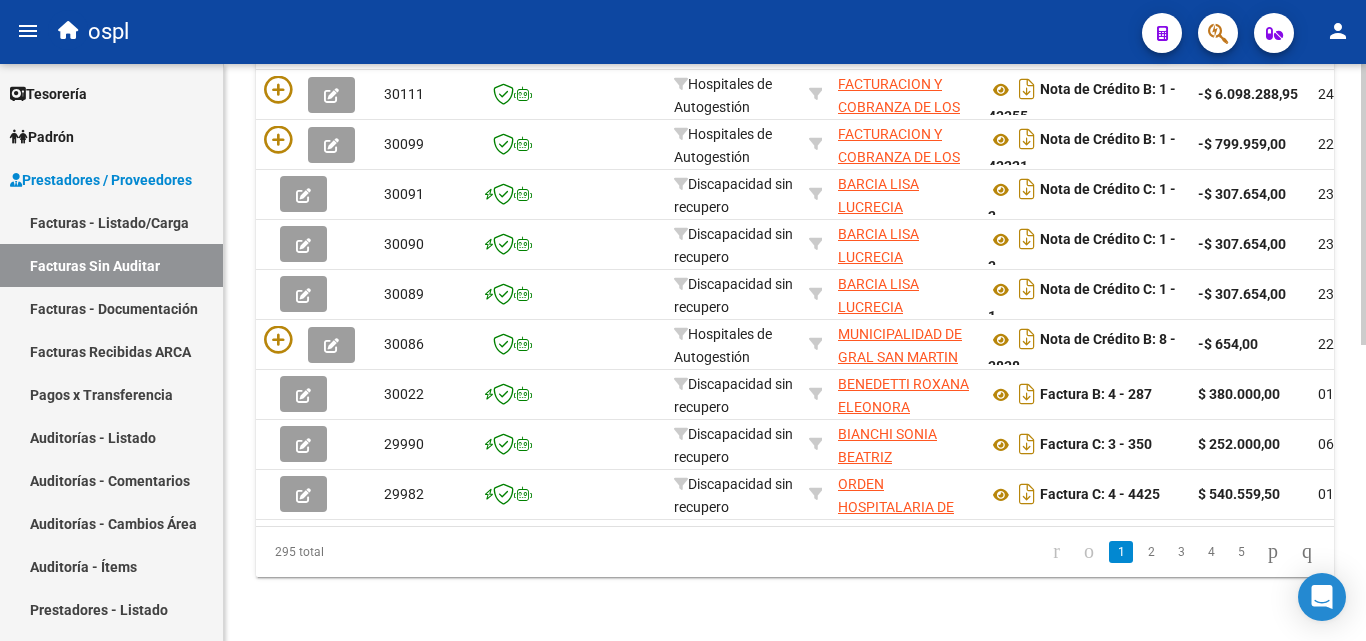 click 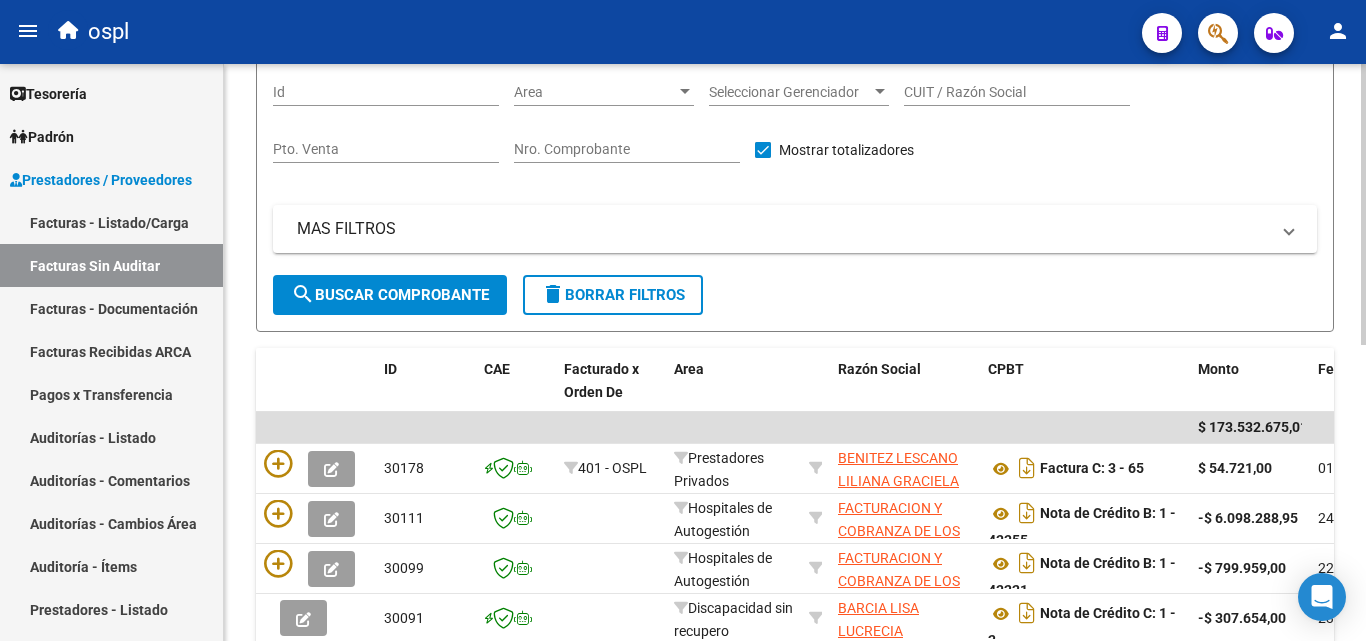 scroll, scrollTop: 106, scrollLeft: 0, axis: vertical 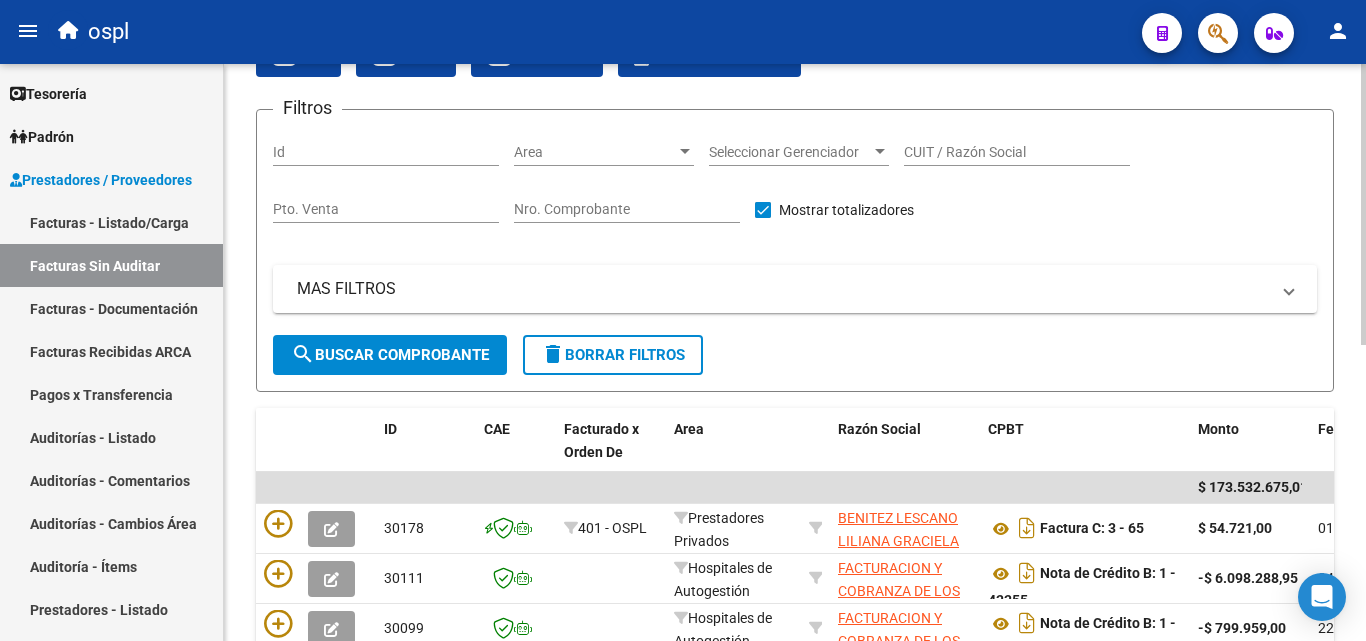 click on "Nro. Comprobante" 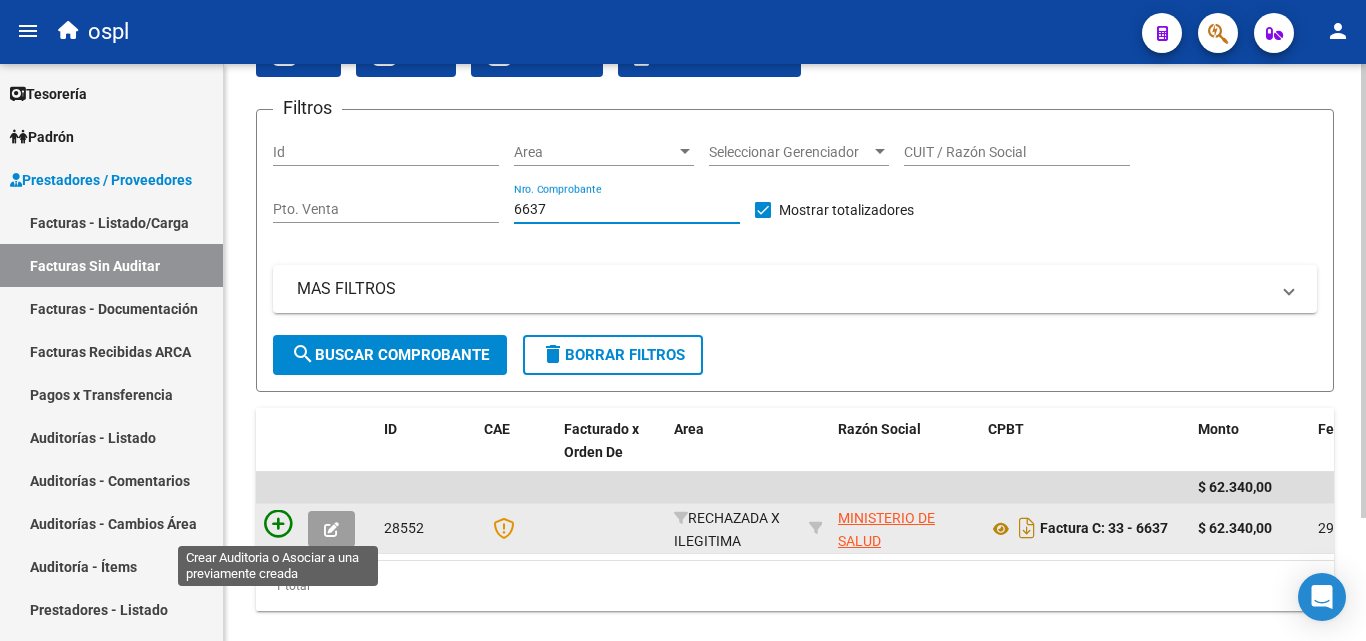type on "6637" 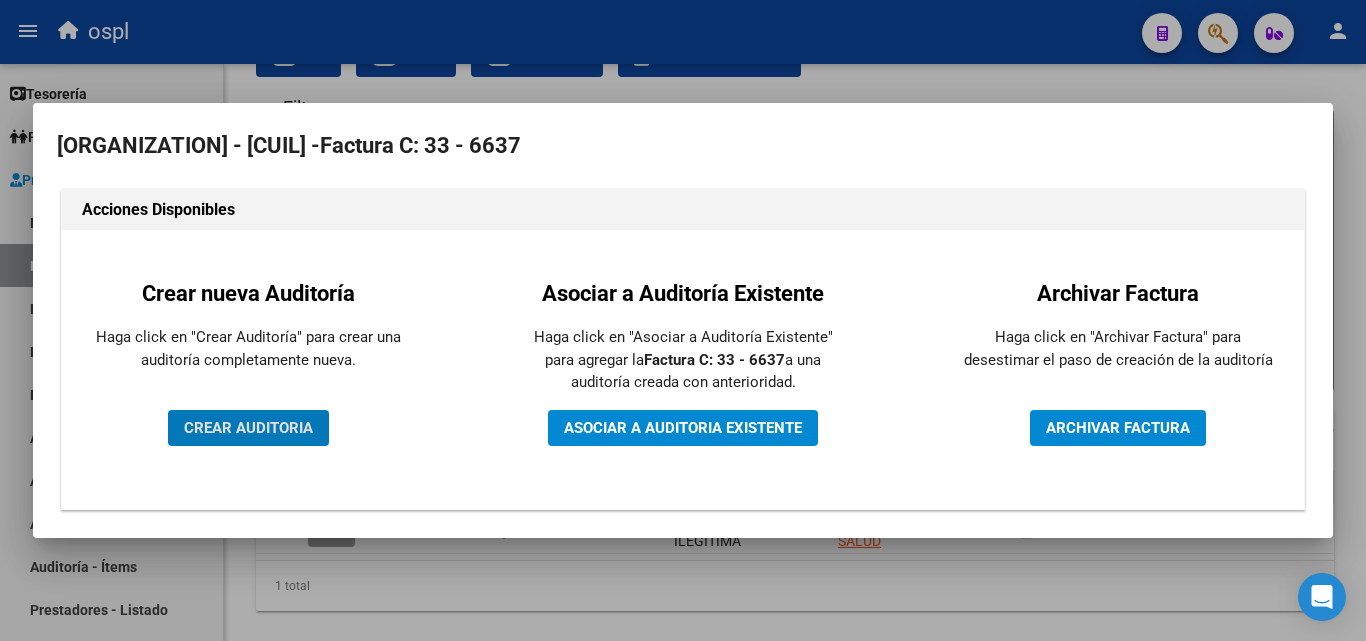click on "CREAR AUDITORIA" at bounding box center (248, 428) 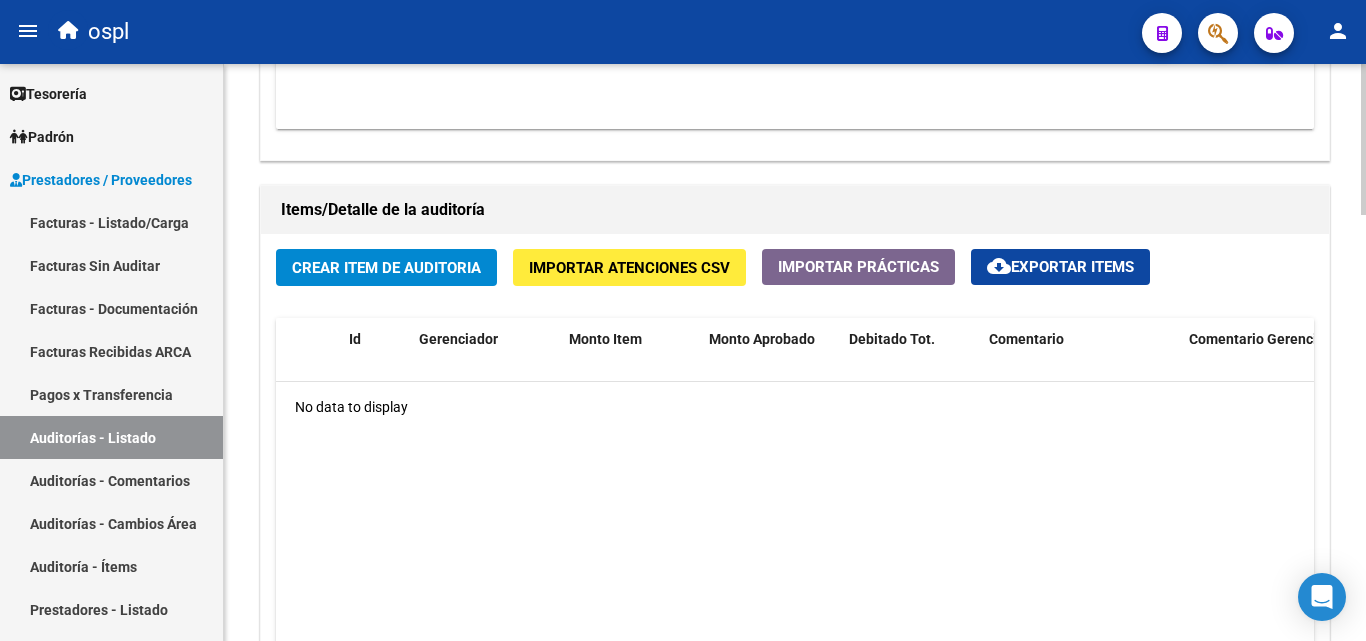 scroll, scrollTop: 1300, scrollLeft: 0, axis: vertical 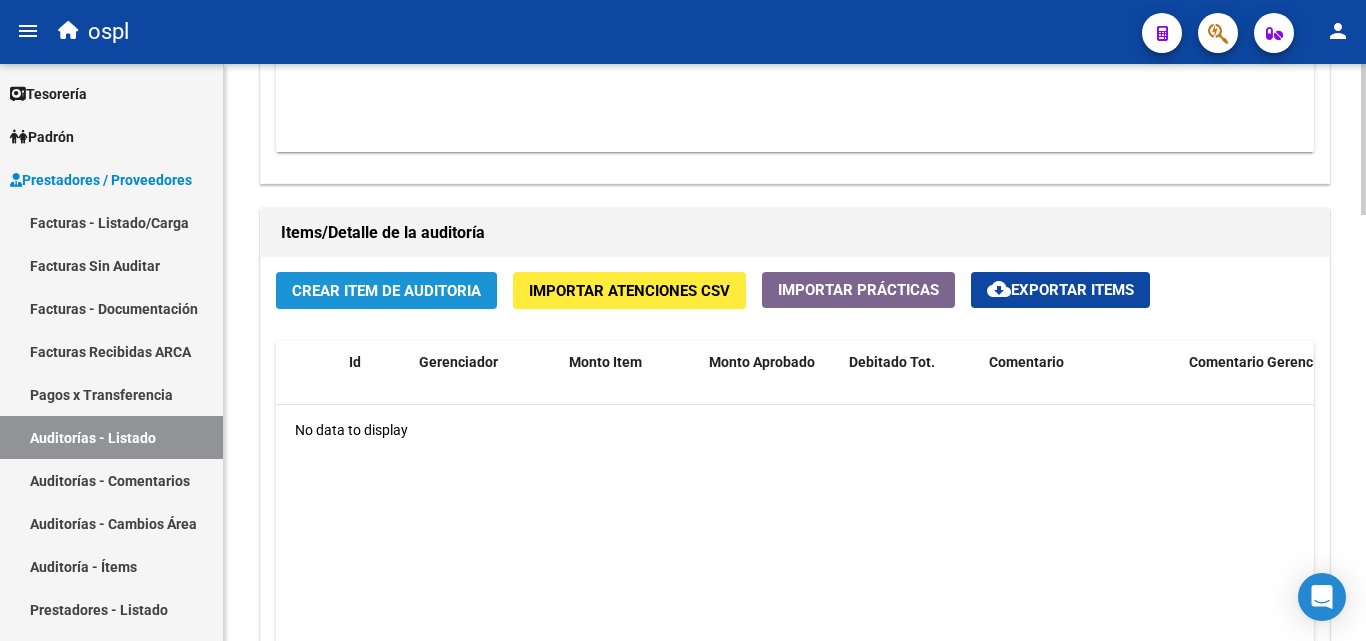 click on "Crear Item de Auditoria" 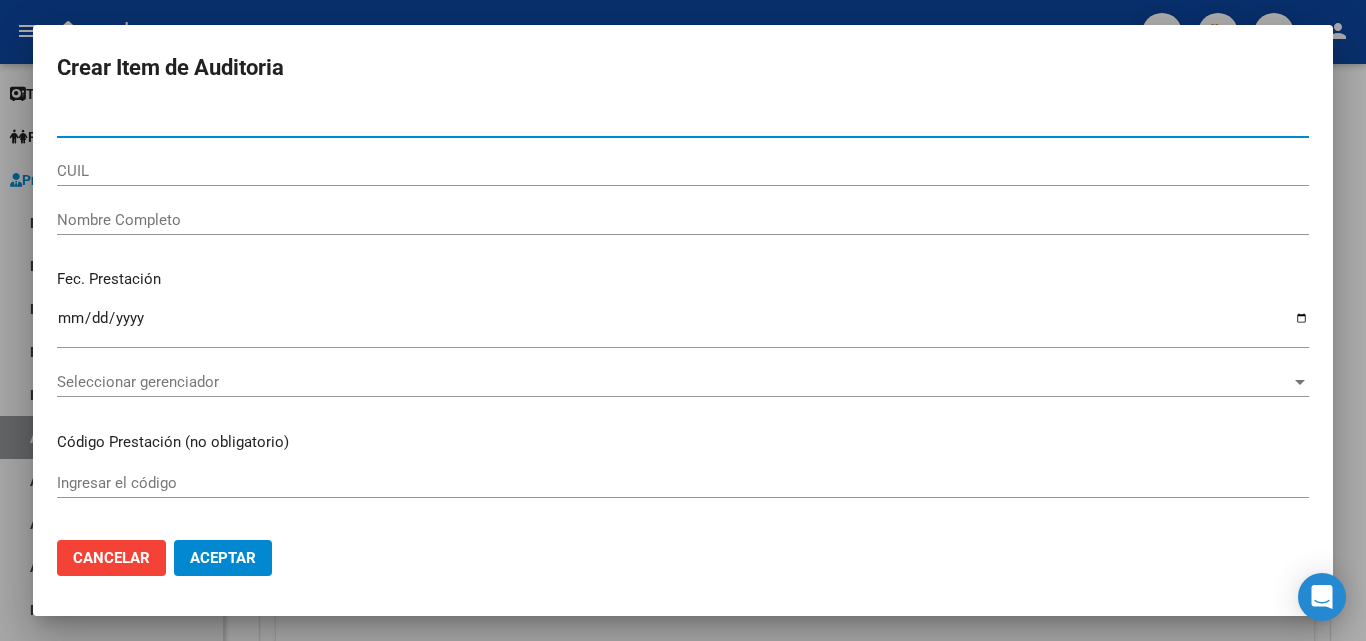 click on "Nombre Completo" at bounding box center [683, 220] 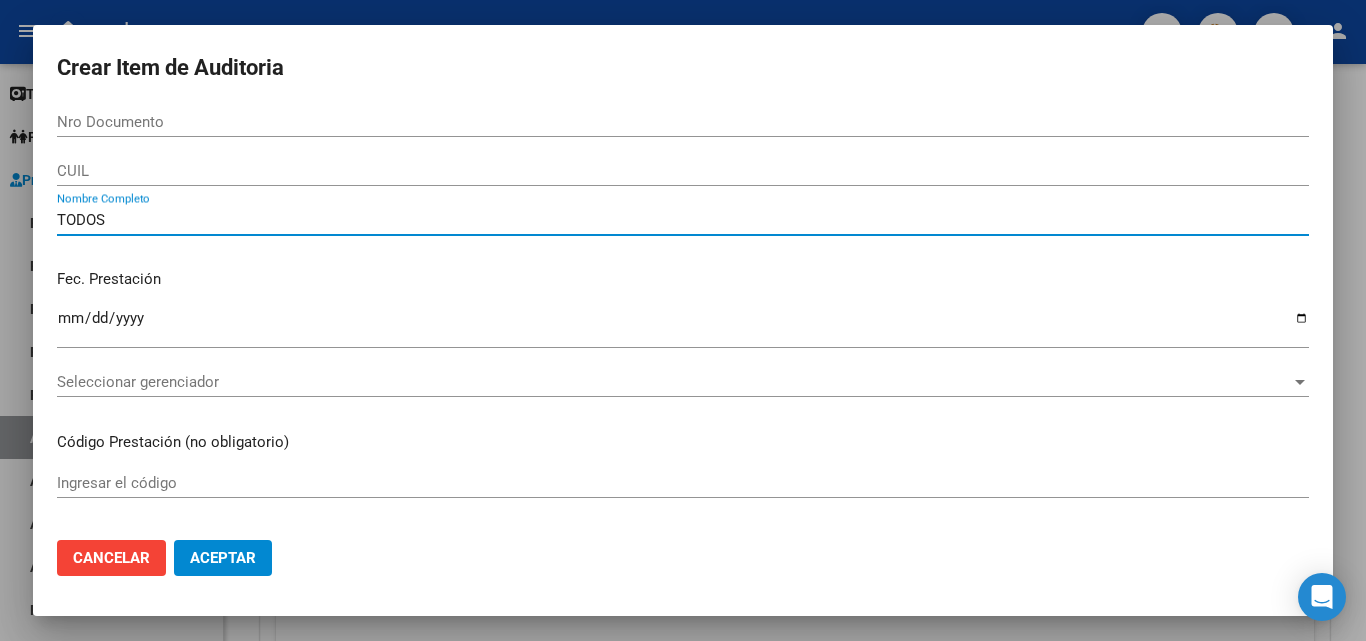 type on "TODOS" 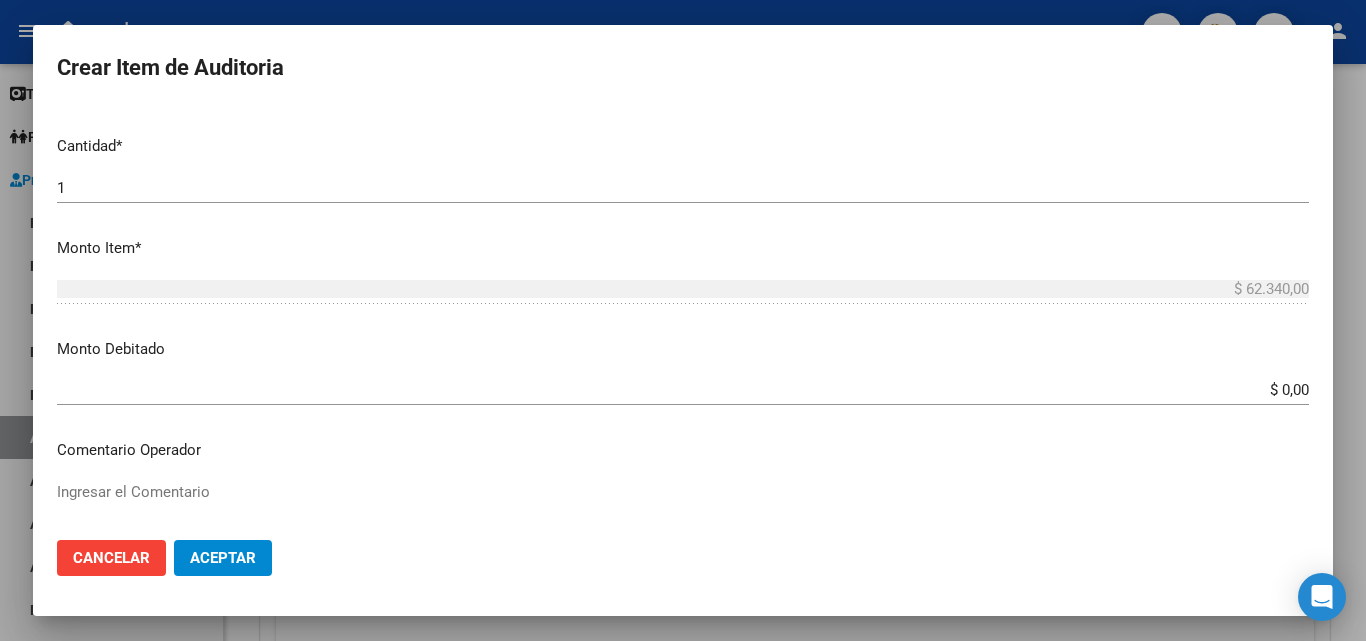 scroll, scrollTop: 500, scrollLeft: 0, axis: vertical 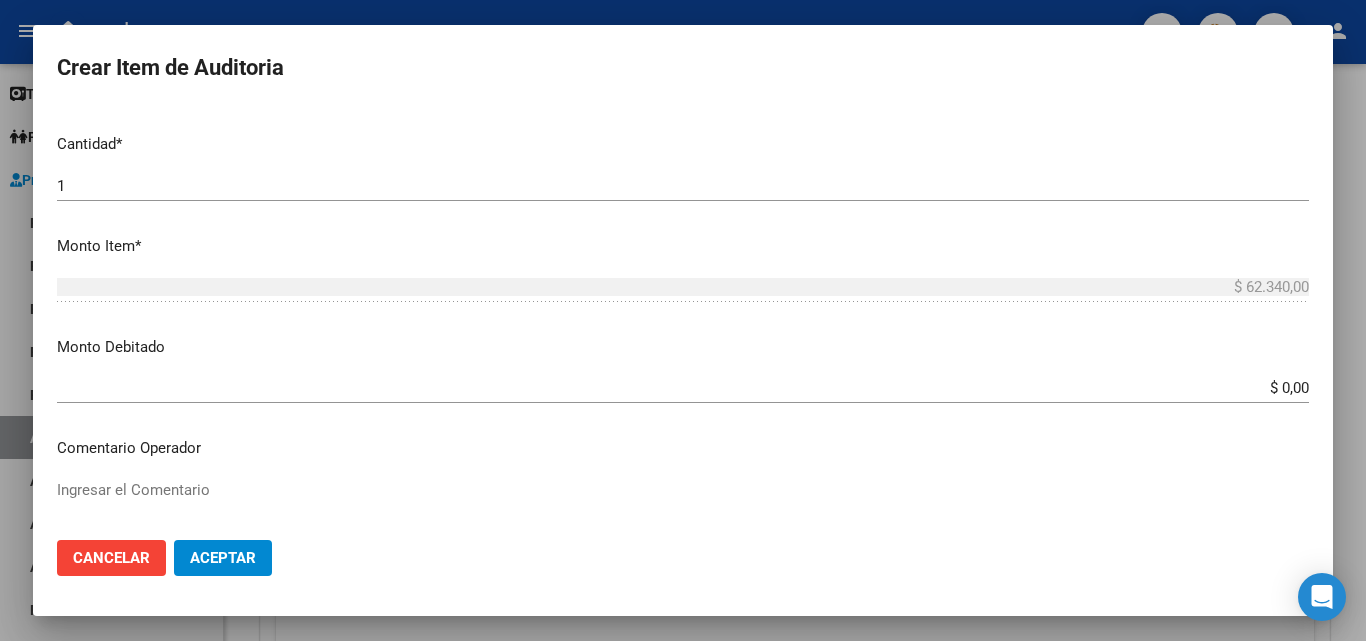 click on "$ 0,00" at bounding box center (683, 388) 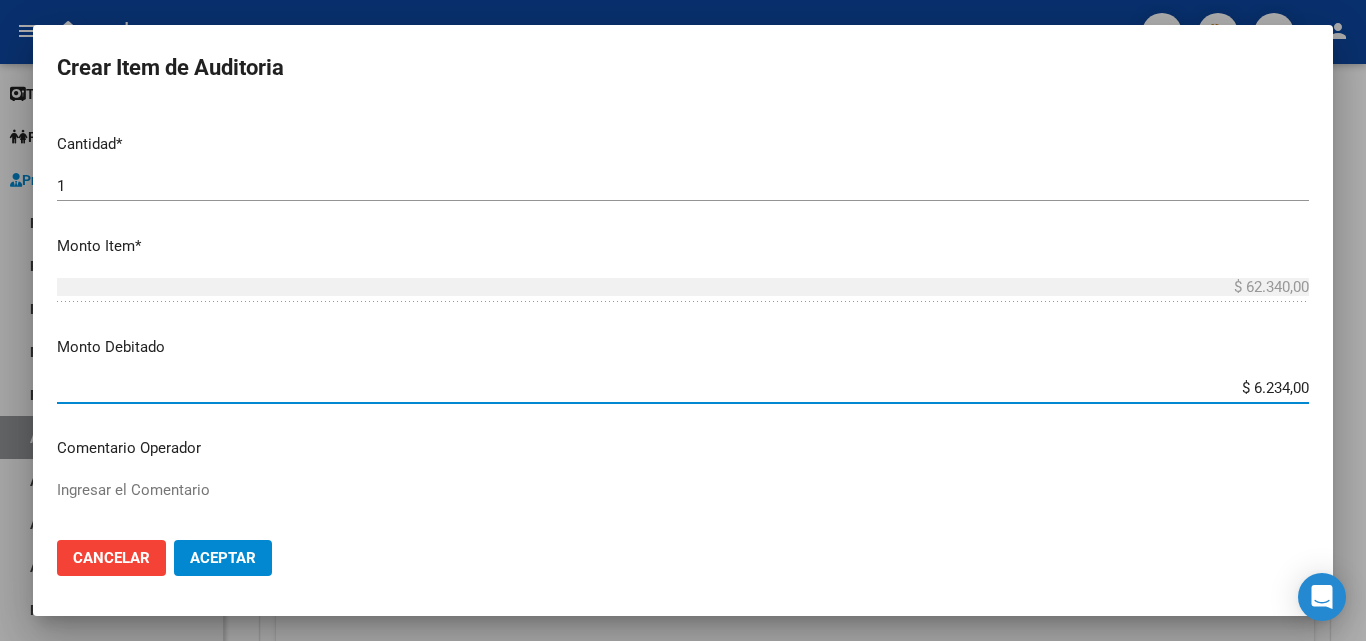 type on "$ 62.340,00" 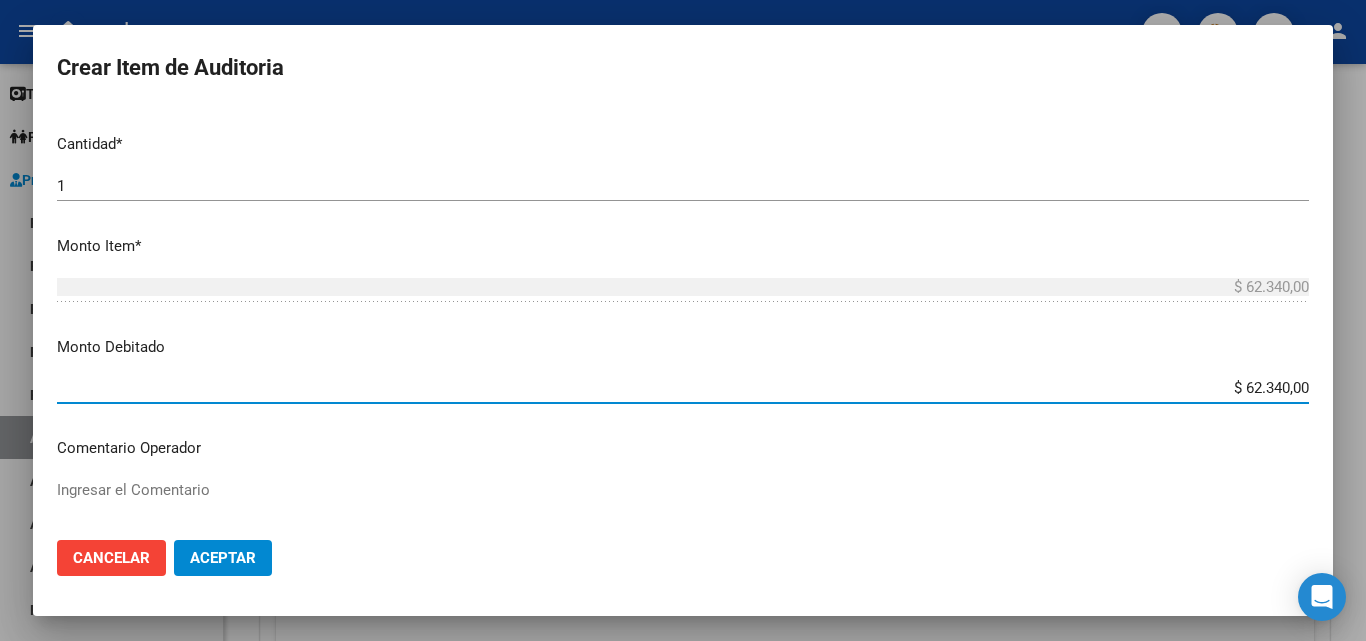 click on "$ 62.340,00 Ingresar el monto" at bounding box center (683, 296) 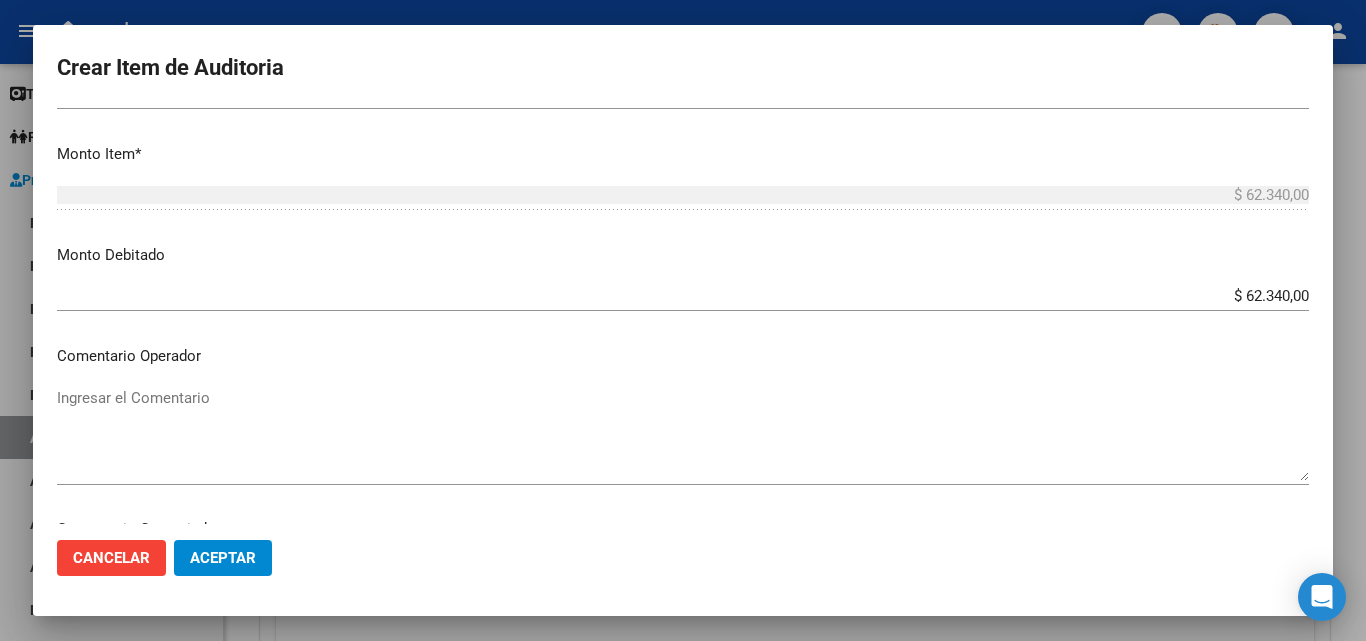 scroll, scrollTop: 700, scrollLeft: 0, axis: vertical 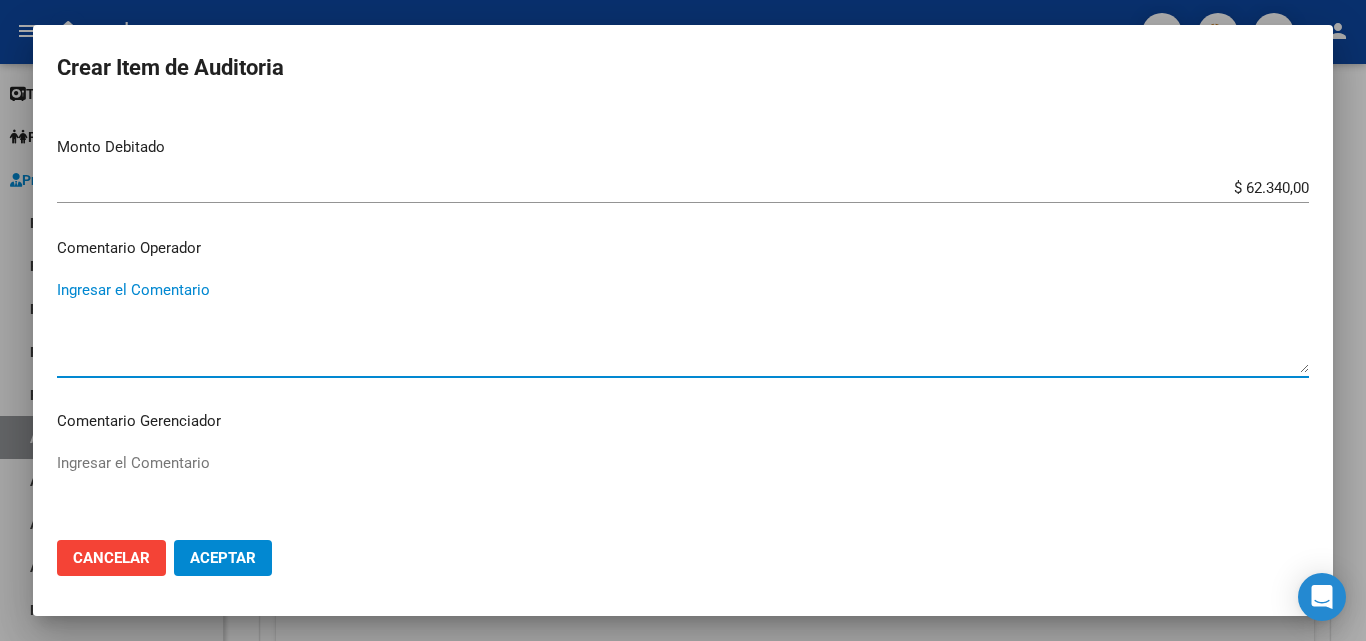 paste on "RECHAZADA POR ILEGITIMA; FALTA COPIA DE DNI QUE ACREDITE IDENTIDAD" 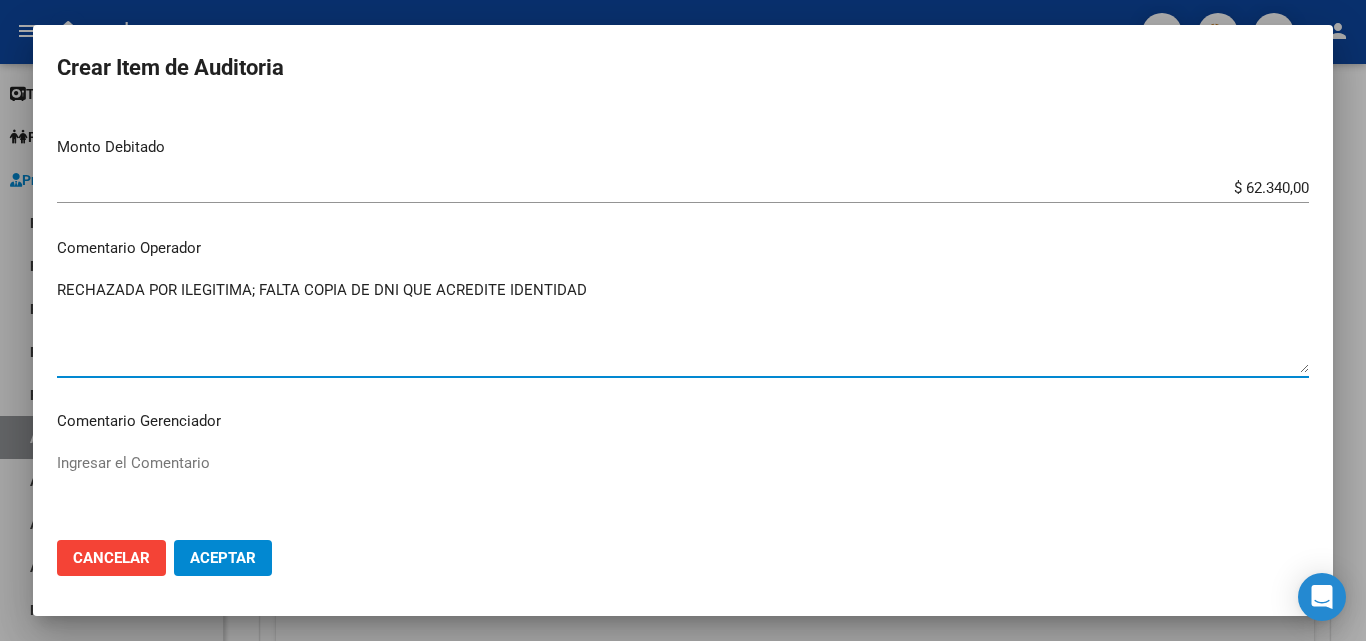 type on "RECHAZADA POR ILEGITIMA; FALTA COPIA DE DNI QUE ACREDITE IDENTIDAD" 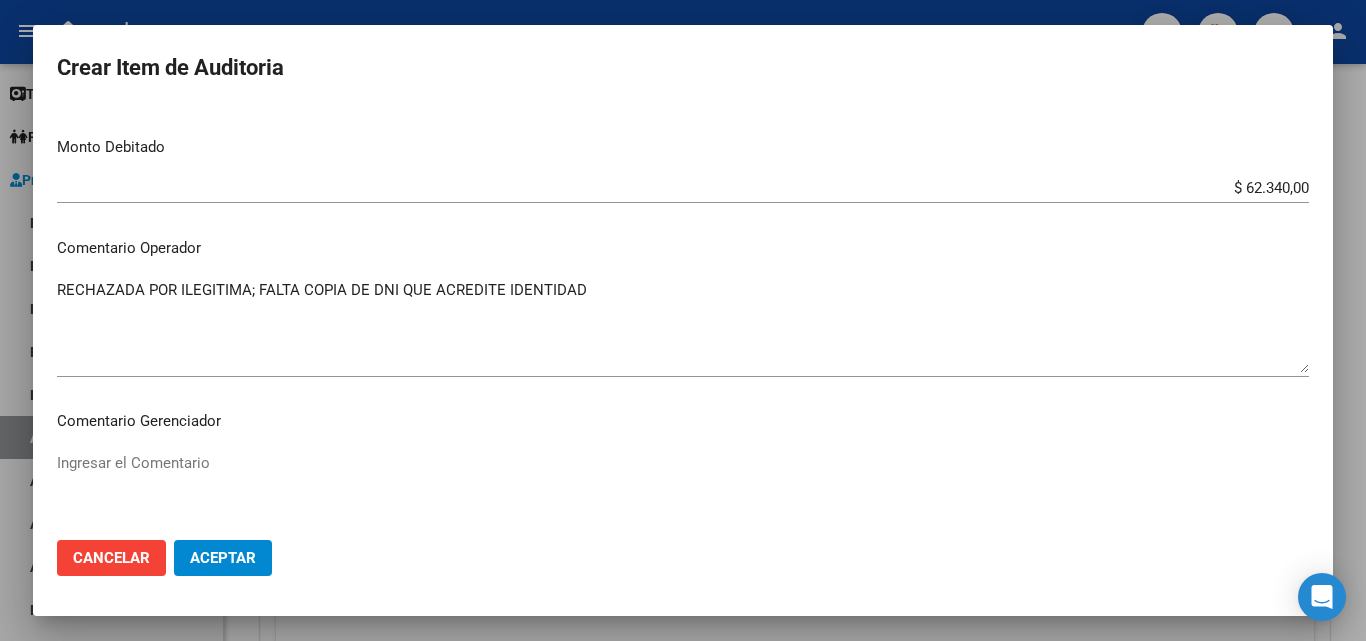 click on "Comentario Operador" at bounding box center (683, 248) 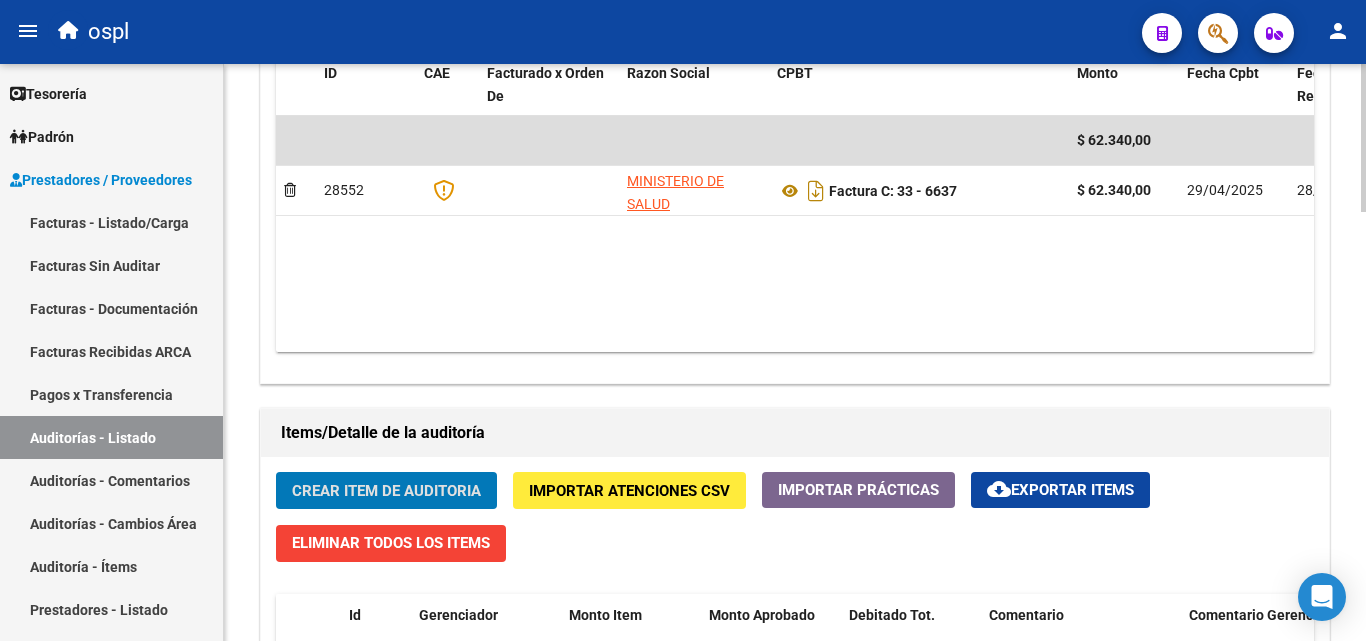 scroll, scrollTop: 1001, scrollLeft: 0, axis: vertical 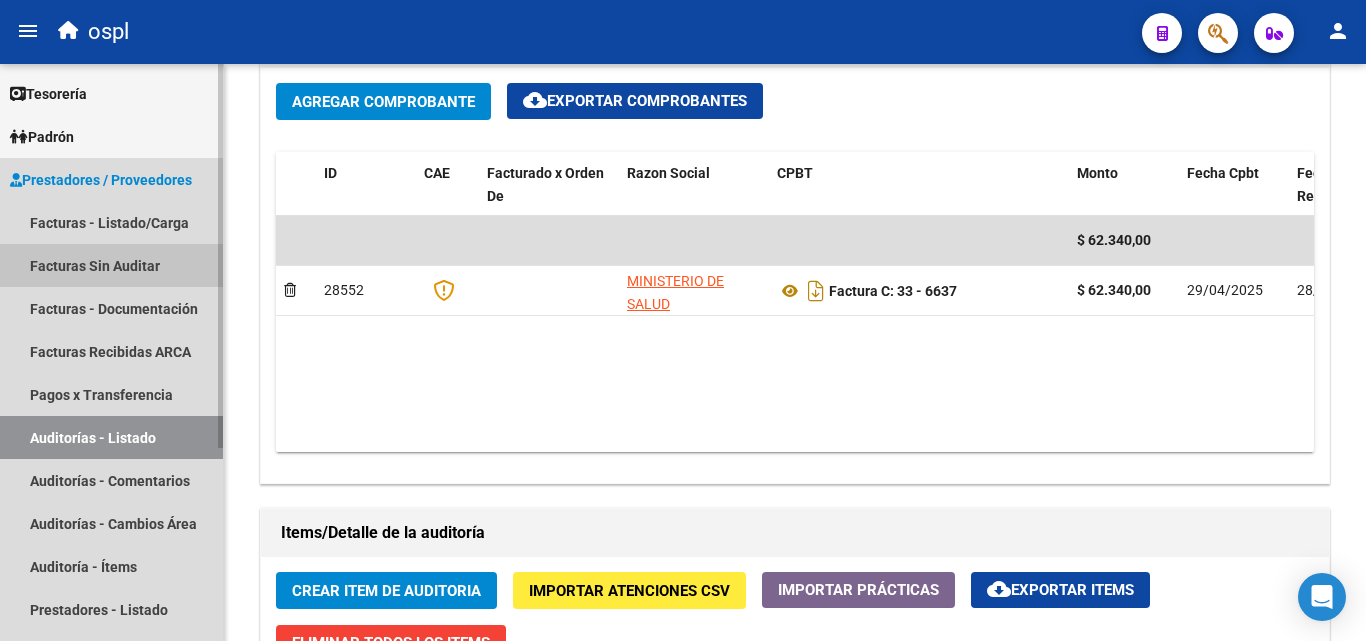 click on "Facturas Sin Auditar" at bounding box center (111, 265) 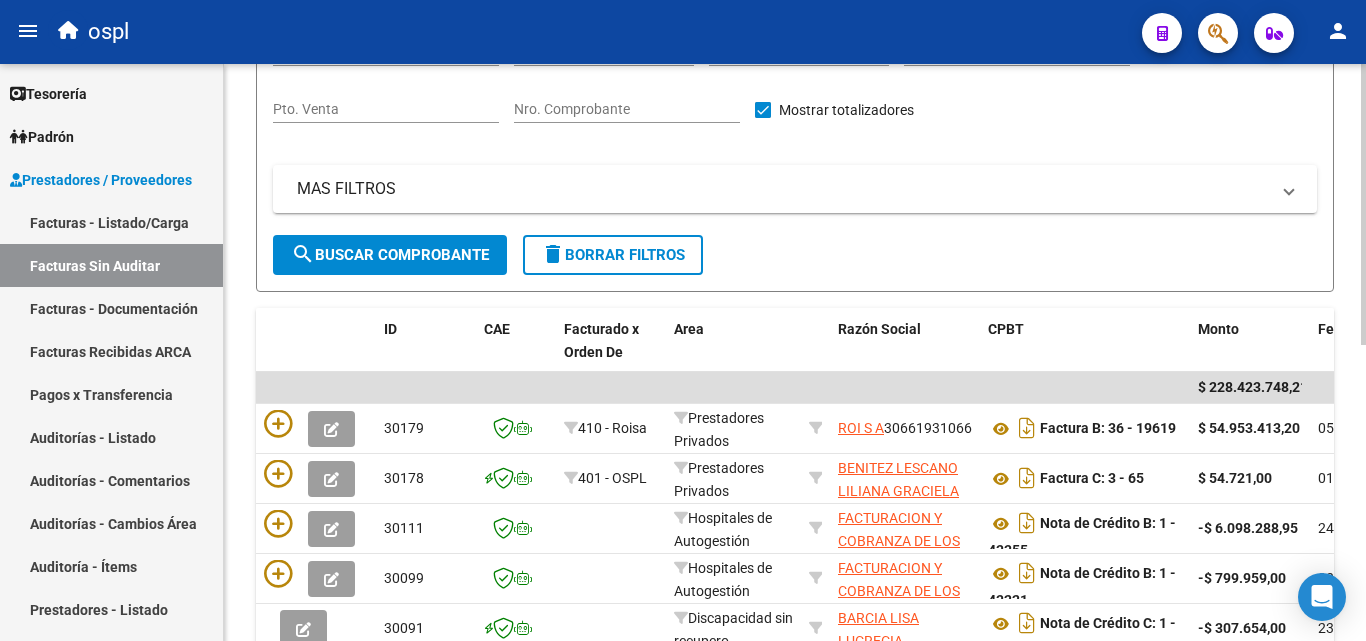 scroll, scrollTop: 106, scrollLeft: 0, axis: vertical 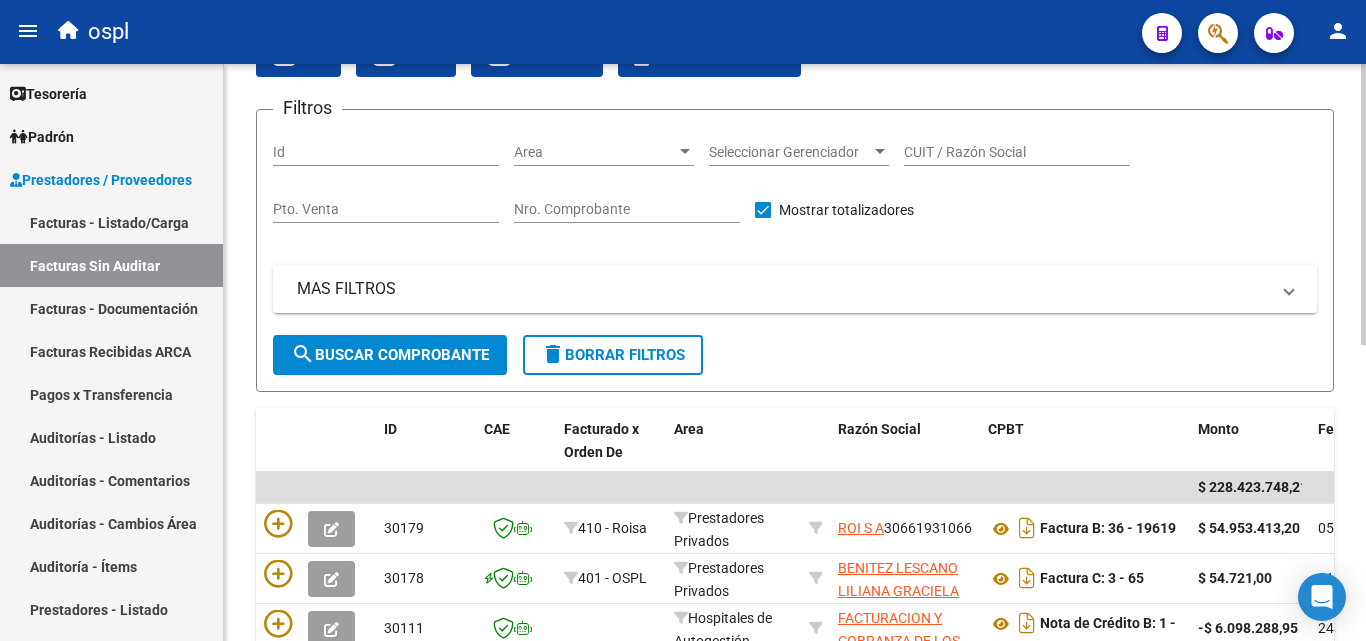 click on "Nro. Comprobante" at bounding box center (627, 209) 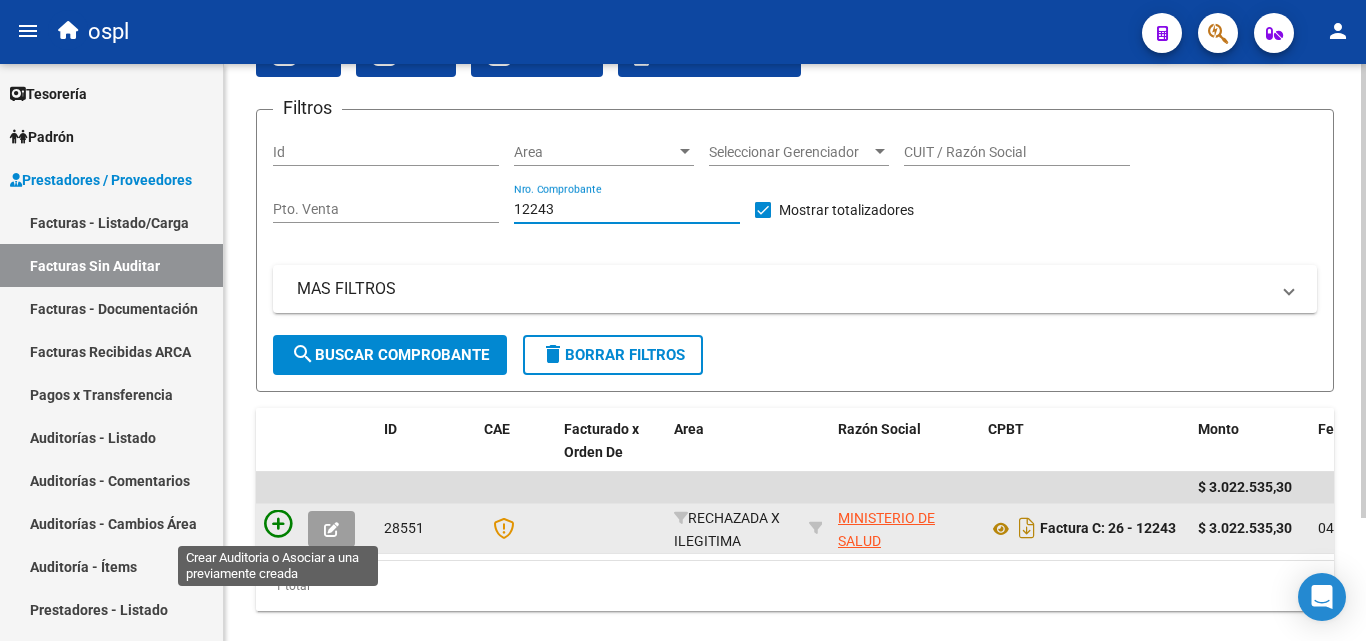 type on "12243" 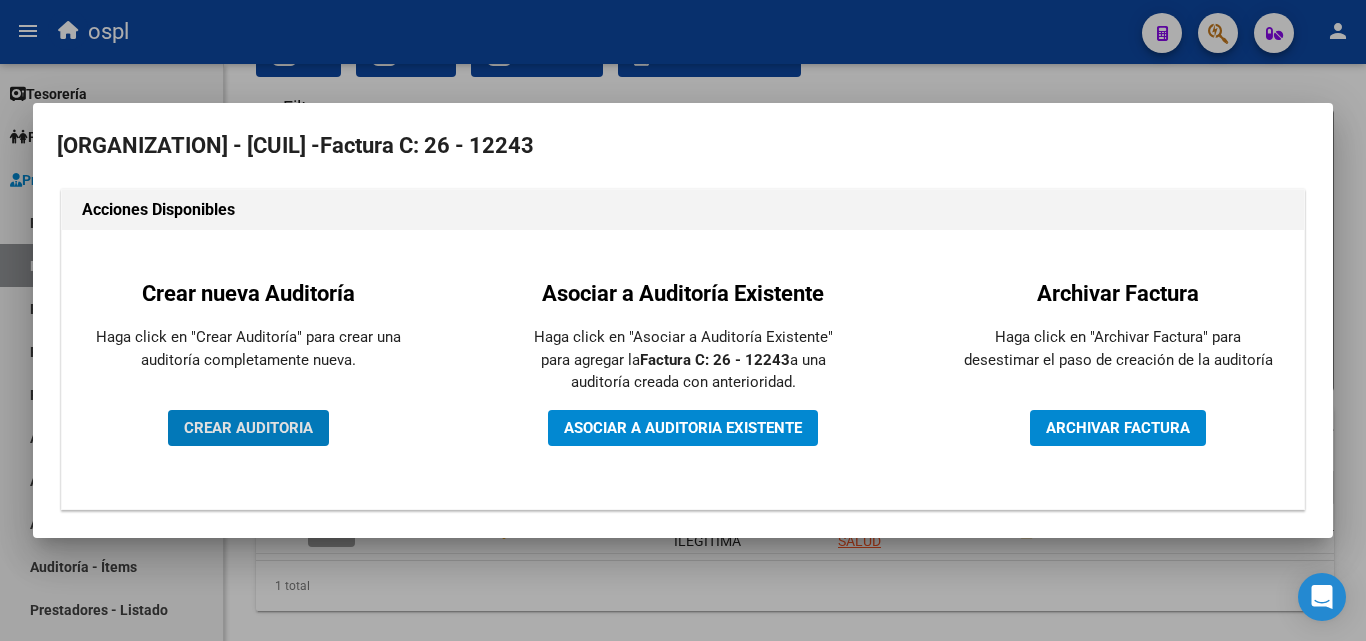 click on "CREAR AUDITORIA" at bounding box center (248, 428) 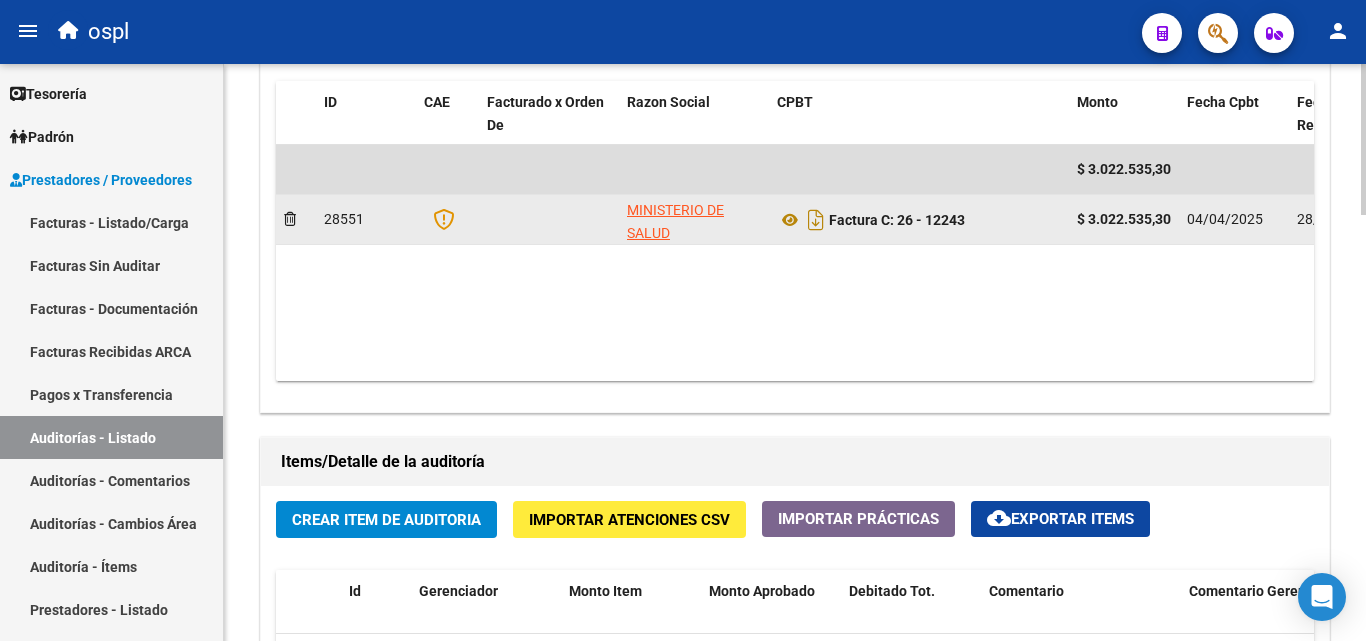 scroll, scrollTop: 1400, scrollLeft: 0, axis: vertical 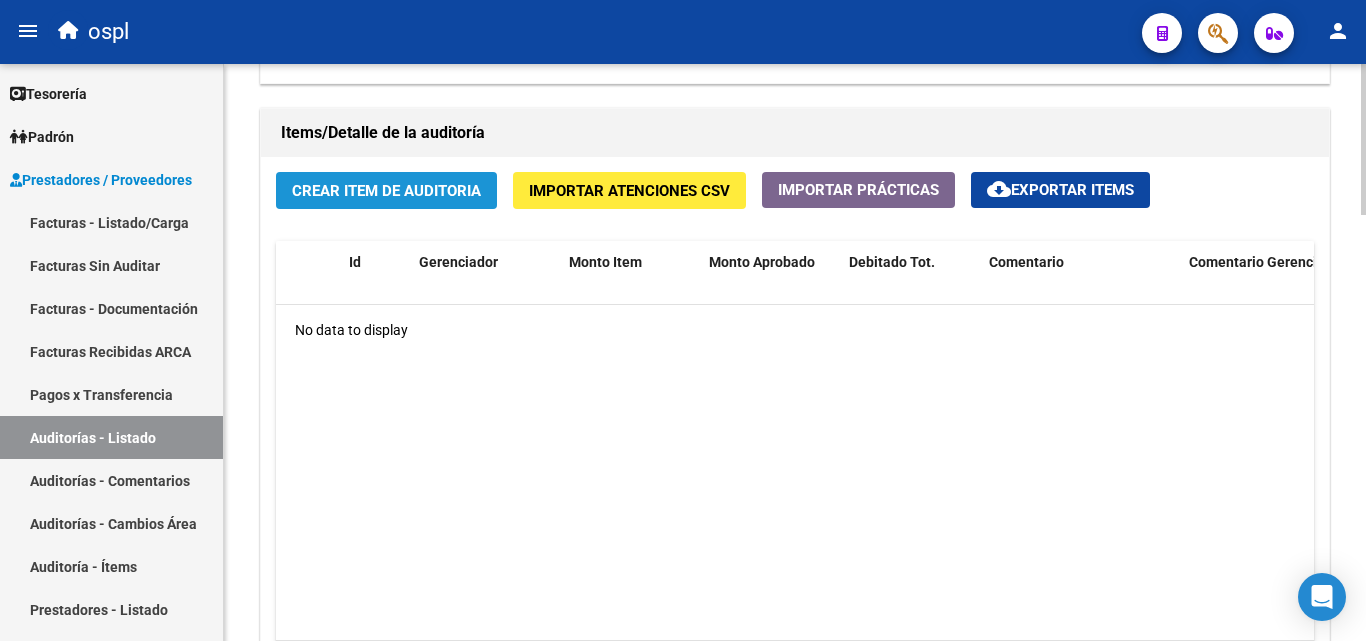 click on "Crear Item de Auditoria" 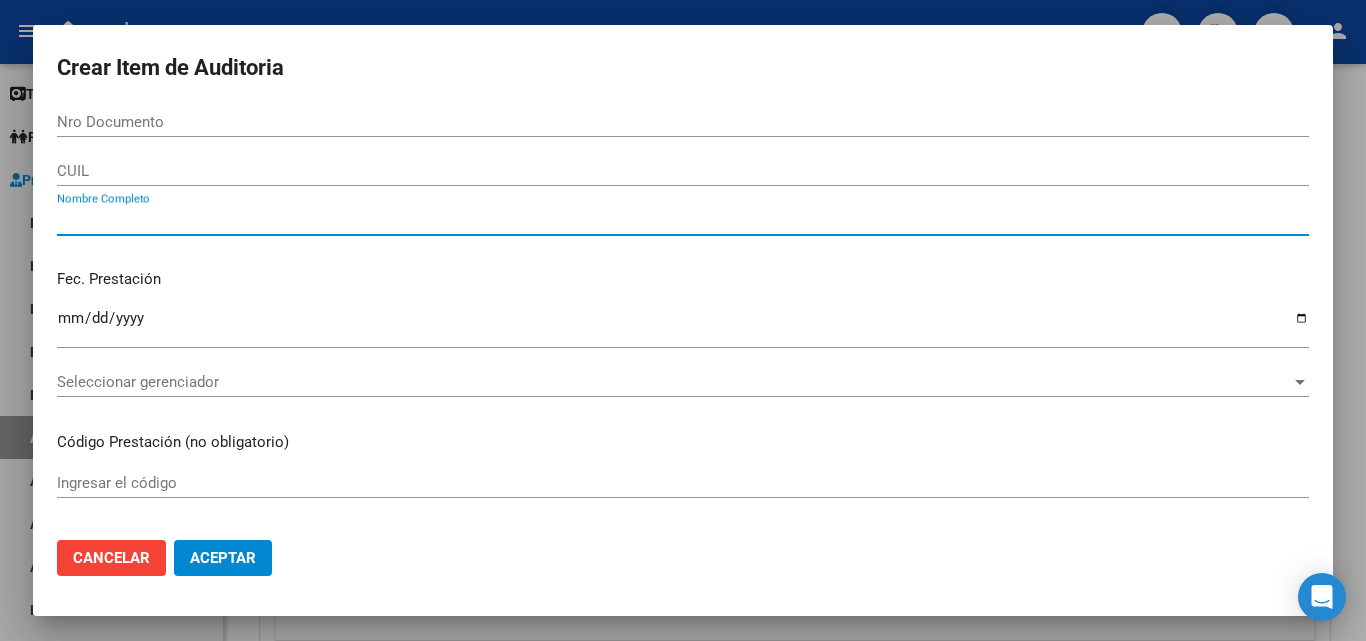 click on "Nombre Completo" at bounding box center [683, 220] 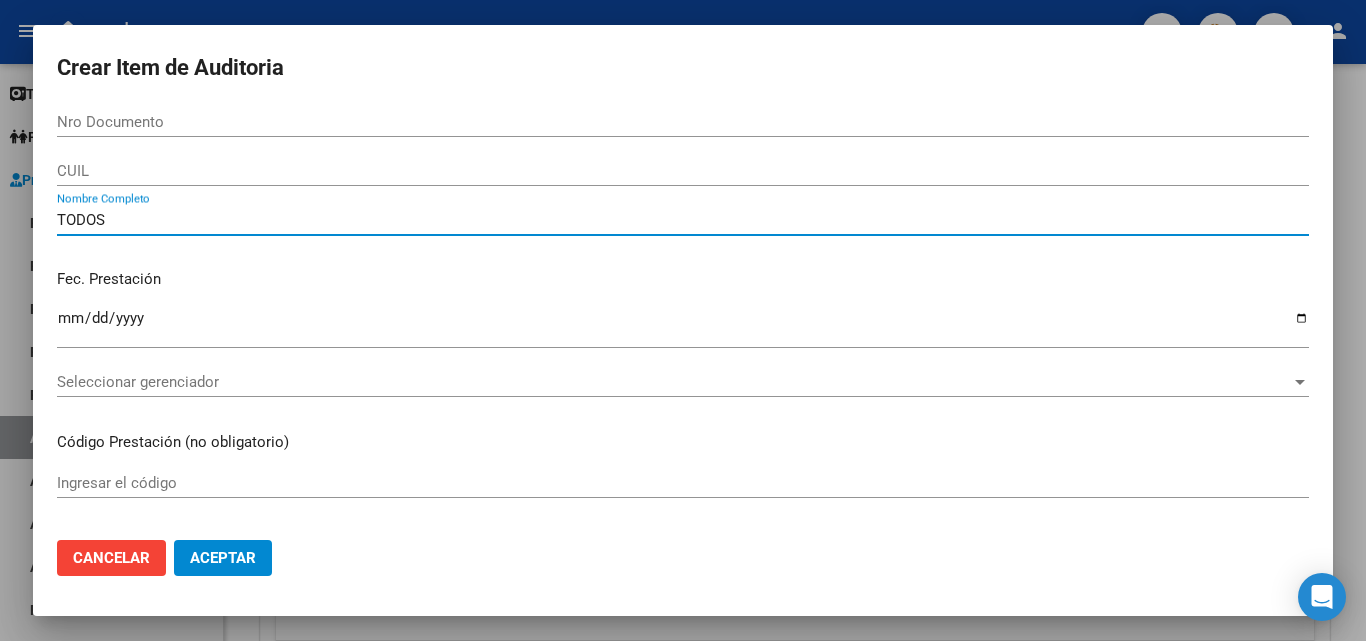 type on "TODOS" 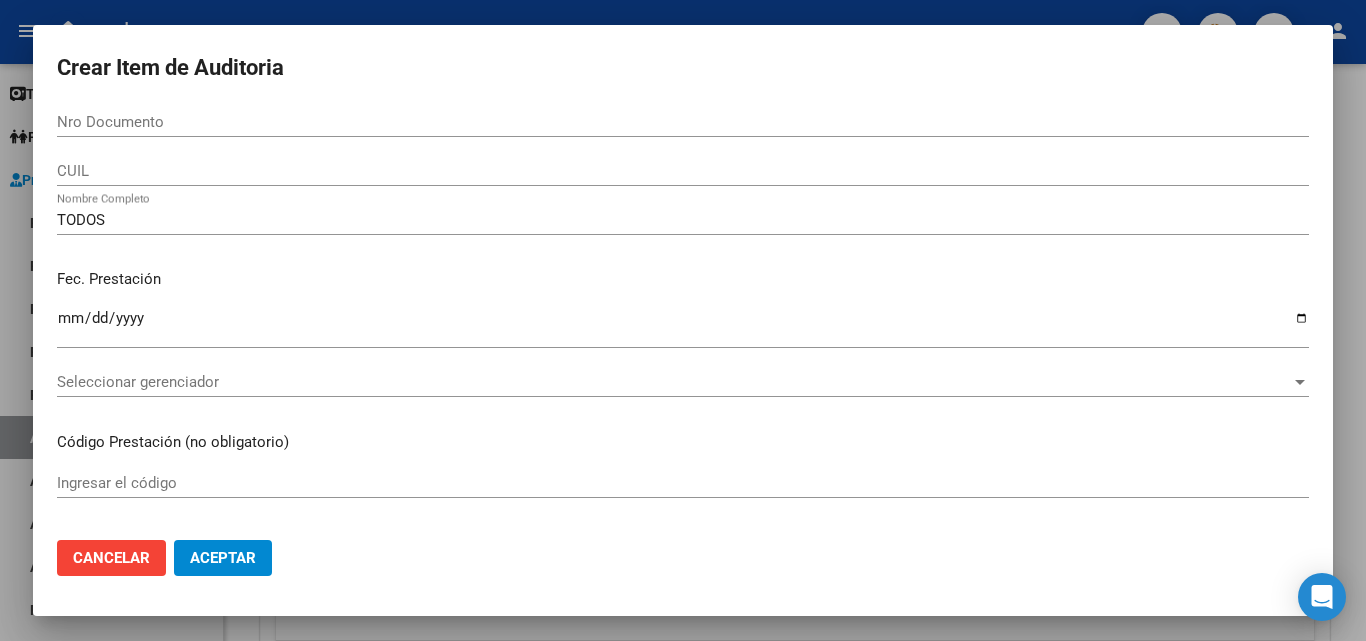 click on "Fec. Prestación" at bounding box center [683, 279] 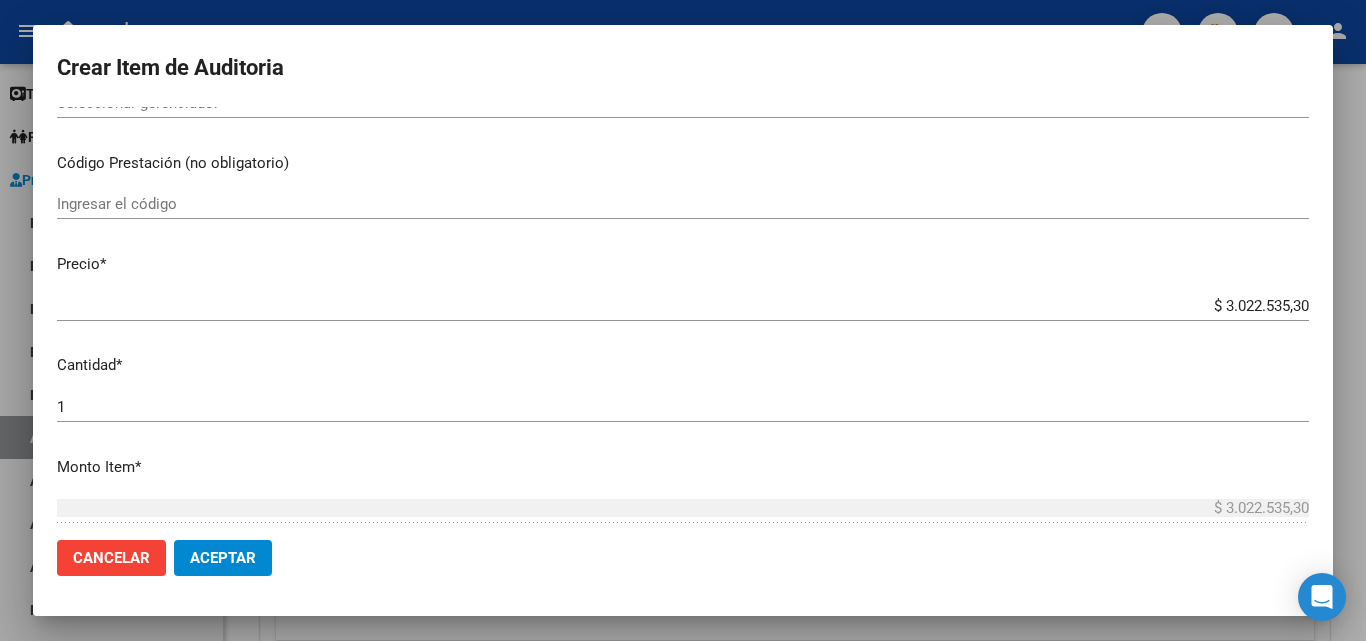 scroll, scrollTop: 400, scrollLeft: 0, axis: vertical 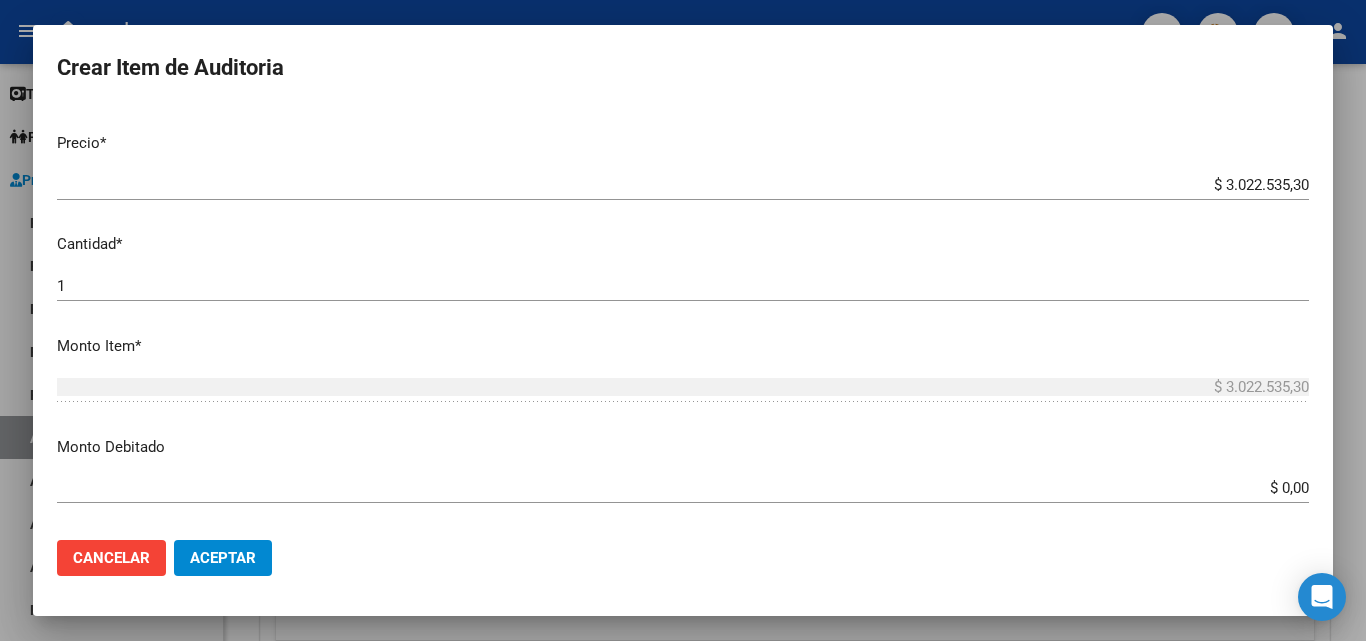 click on "$ 0,00" at bounding box center [683, 488] 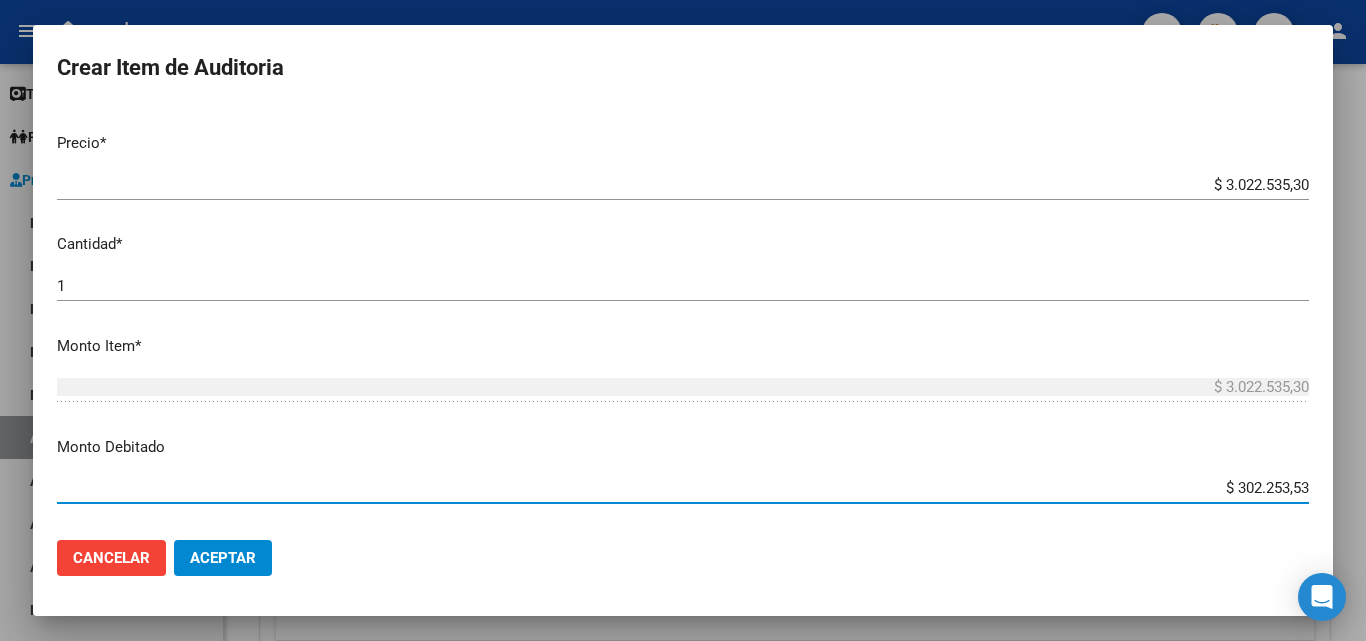 type on "$ 3.022.535,30" 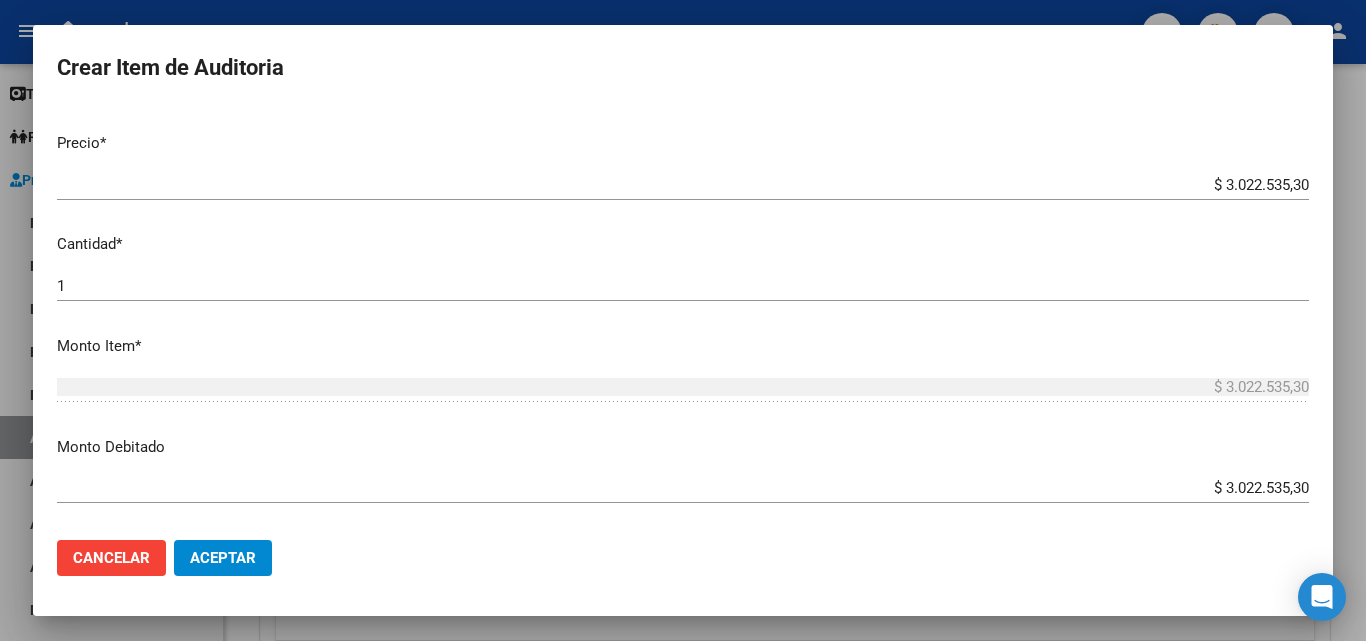 click on "Monto Debitado" at bounding box center (683, 447) 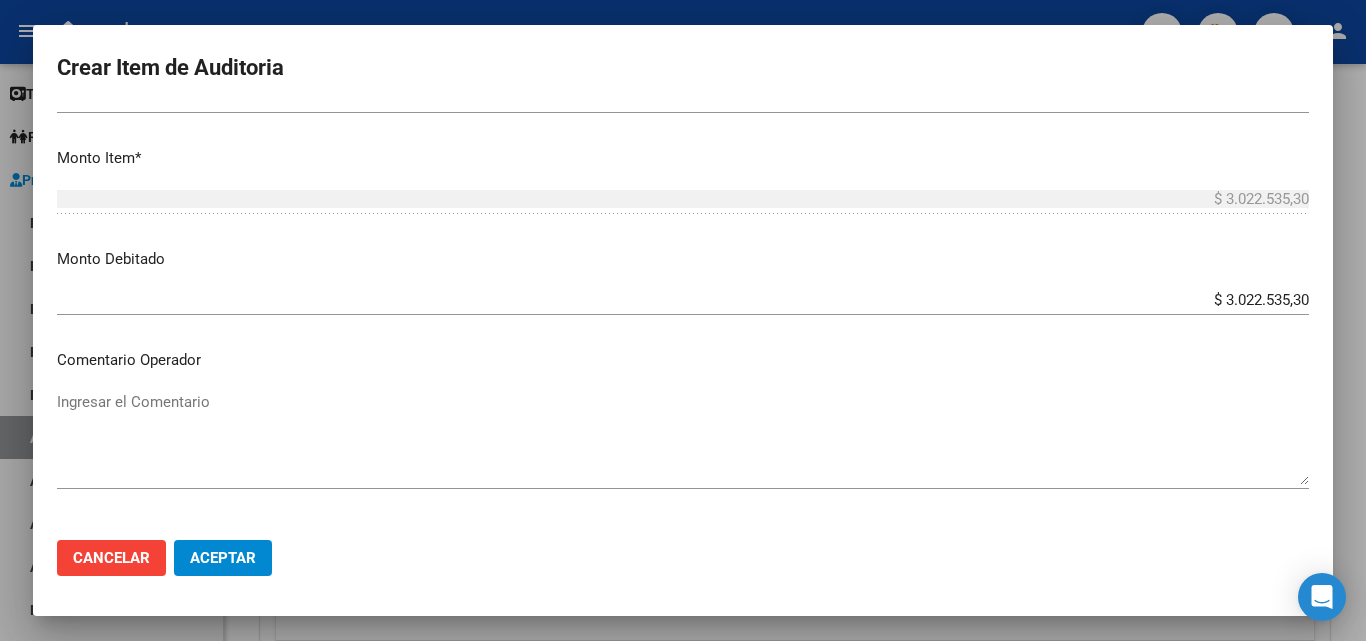 scroll, scrollTop: 600, scrollLeft: 0, axis: vertical 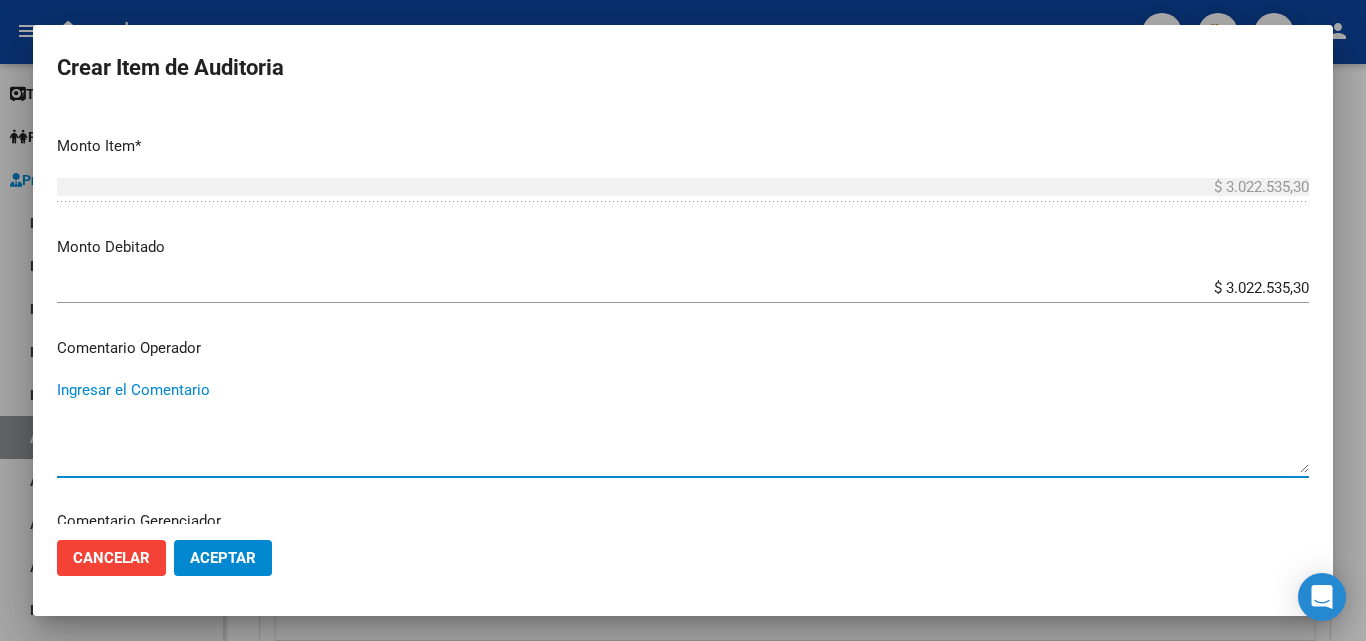 paste on "RECHAZADA POR ILEGITIMA; FALTA COPIA DE DNI QUE ACREDITE IDENTIDAD" 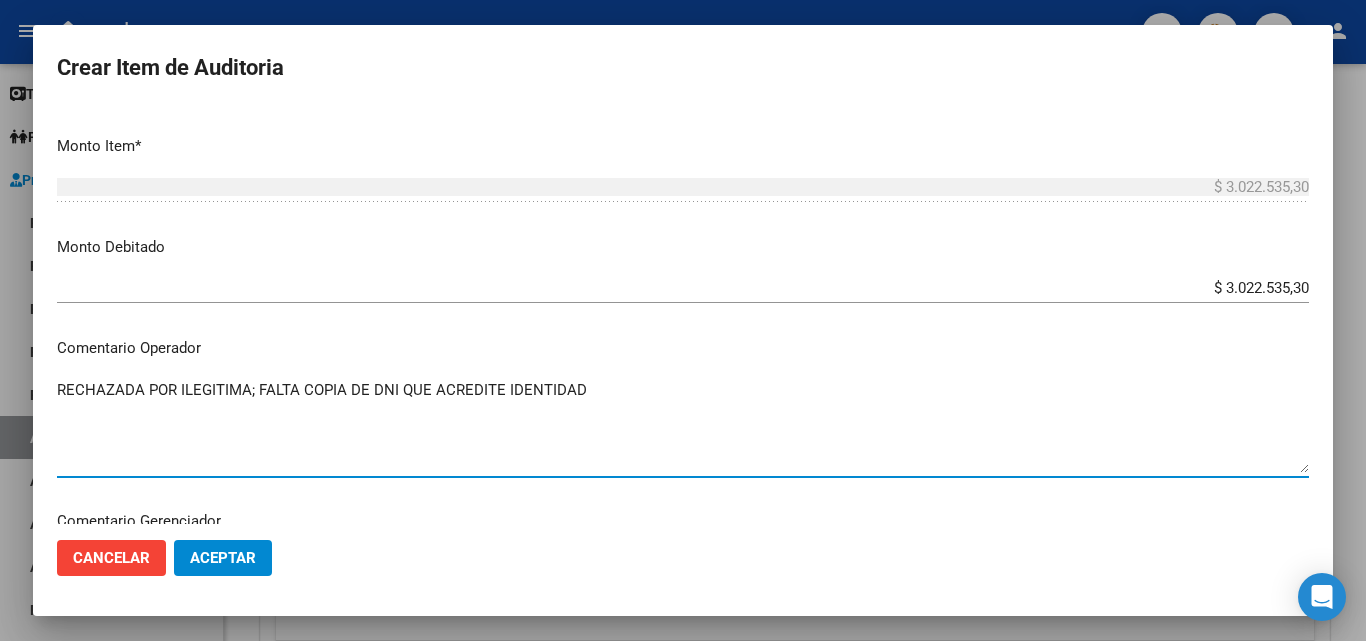 type on "RECHAZADA POR ILEGITIMA; FALTA COPIA DE DNI QUE ACREDITE IDENTIDAD" 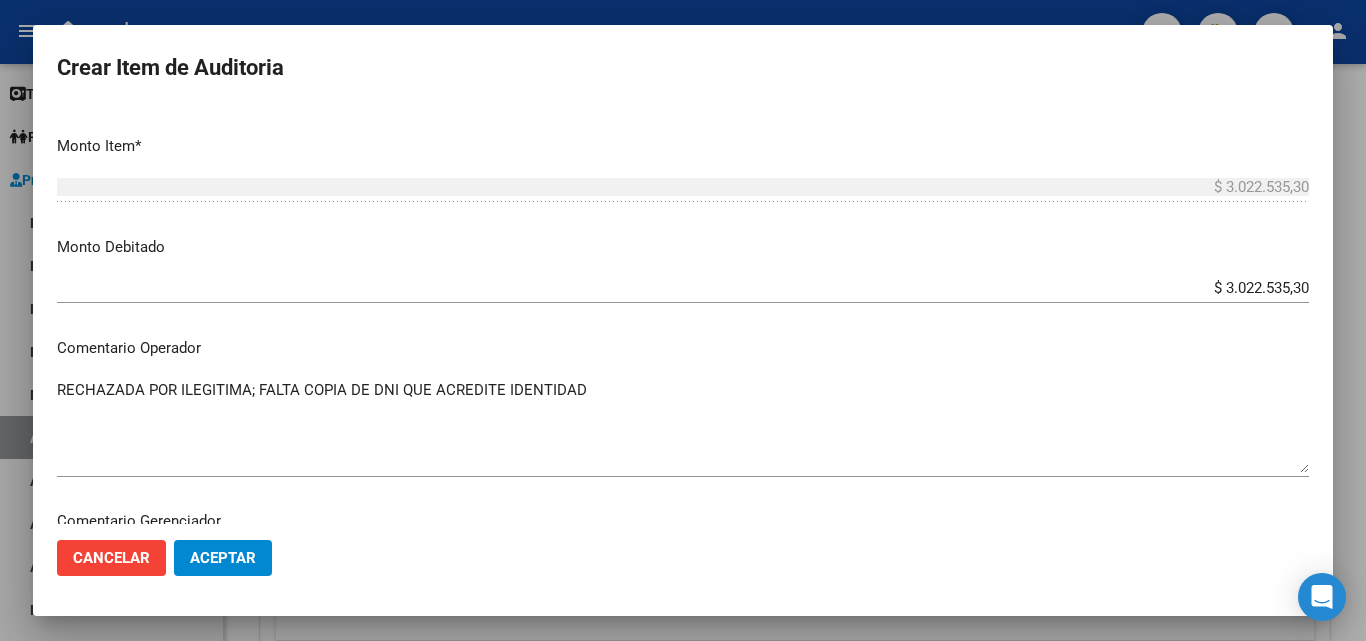 click on "$ 3.022.535,30 Ingresar el monto" at bounding box center (683, 297) 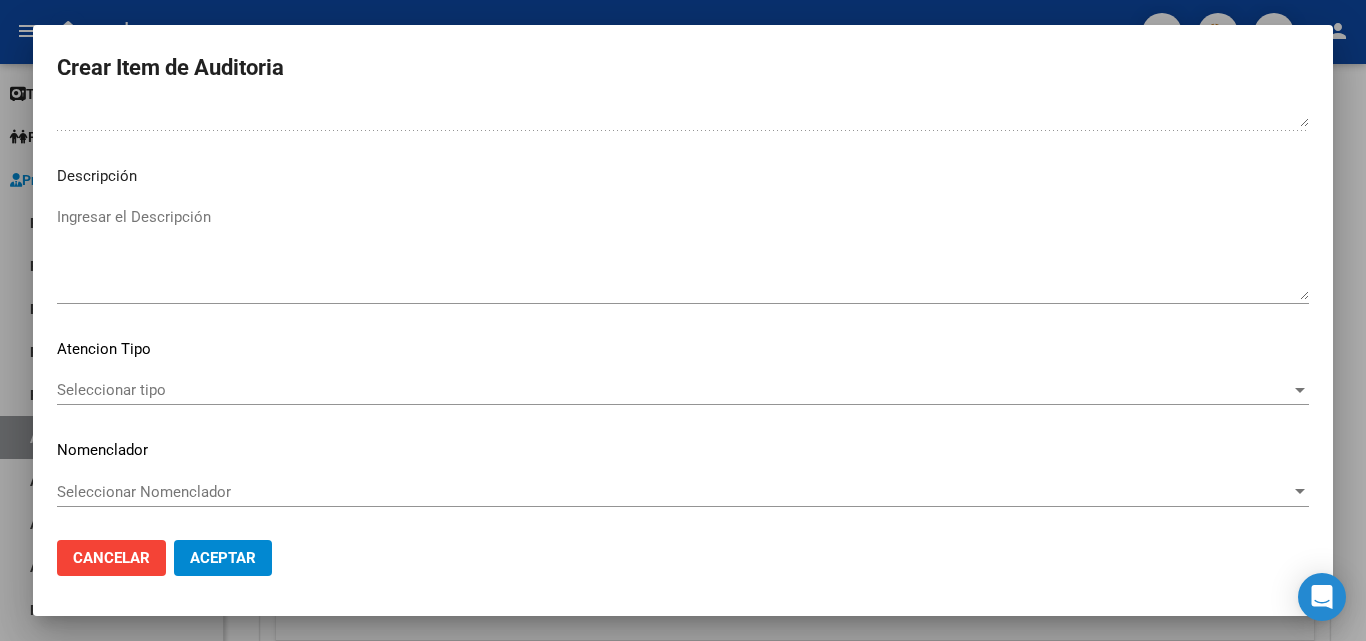 scroll, scrollTop: 1120, scrollLeft: 0, axis: vertical 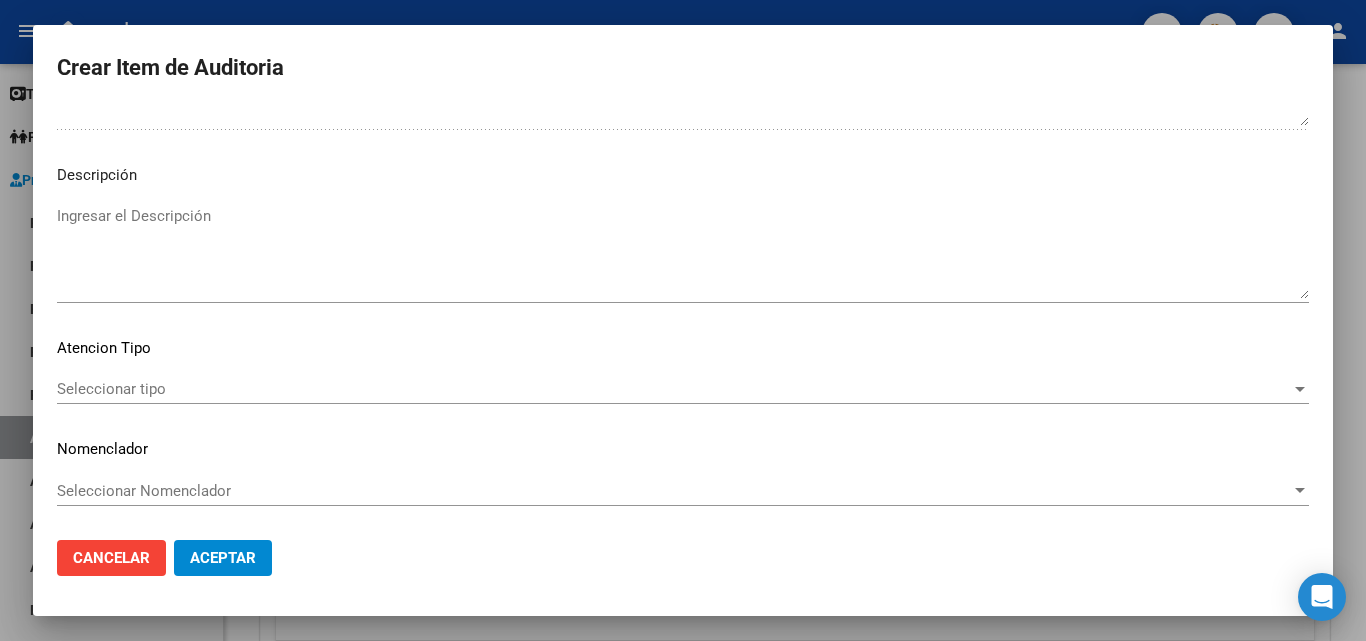 click on "Aceptar" 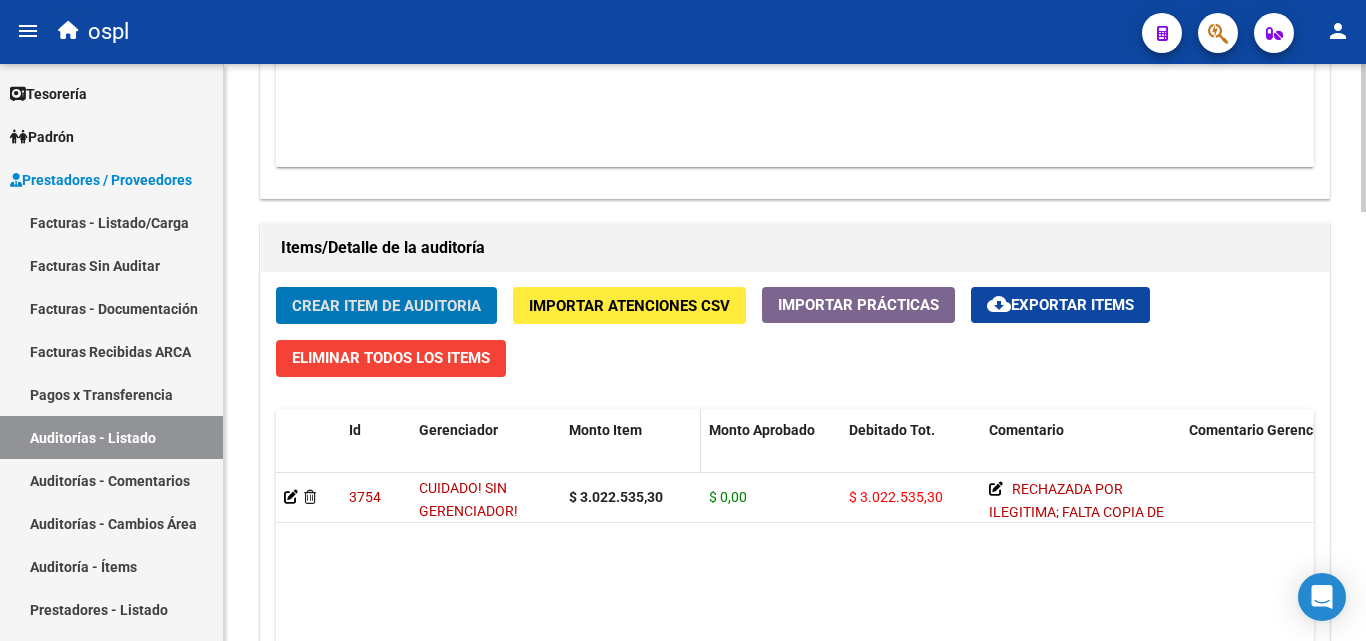 scroll, scrollTop: 1301, scrollLeft: 0, axis: vertical 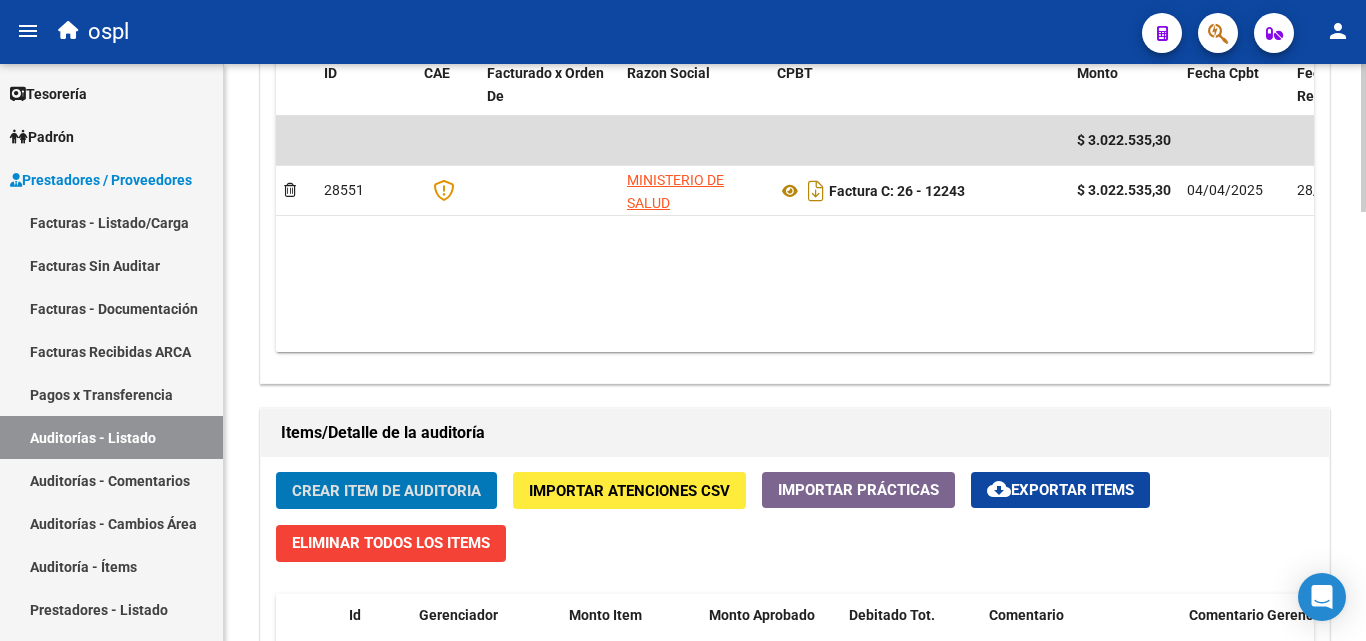 click on "$ 3.022.535,30 28551 MINISTERIO DE SALUD  Factura C: 26 - 12243  $ 3.022.535,30 [DATE] [DATE] [DATE] Maria Garcete - mesadeentrada@o-s-p-l.org" 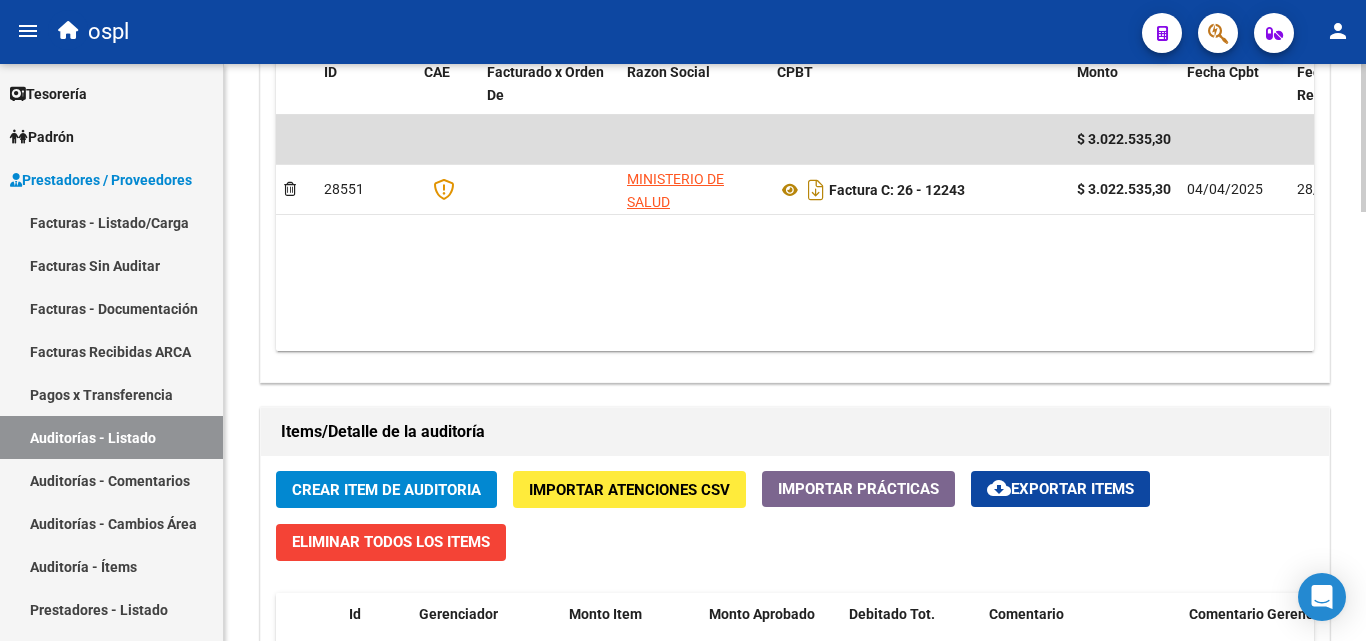 scroll, scrollTop: 1101, scrollLeft: 0, axis: vertical 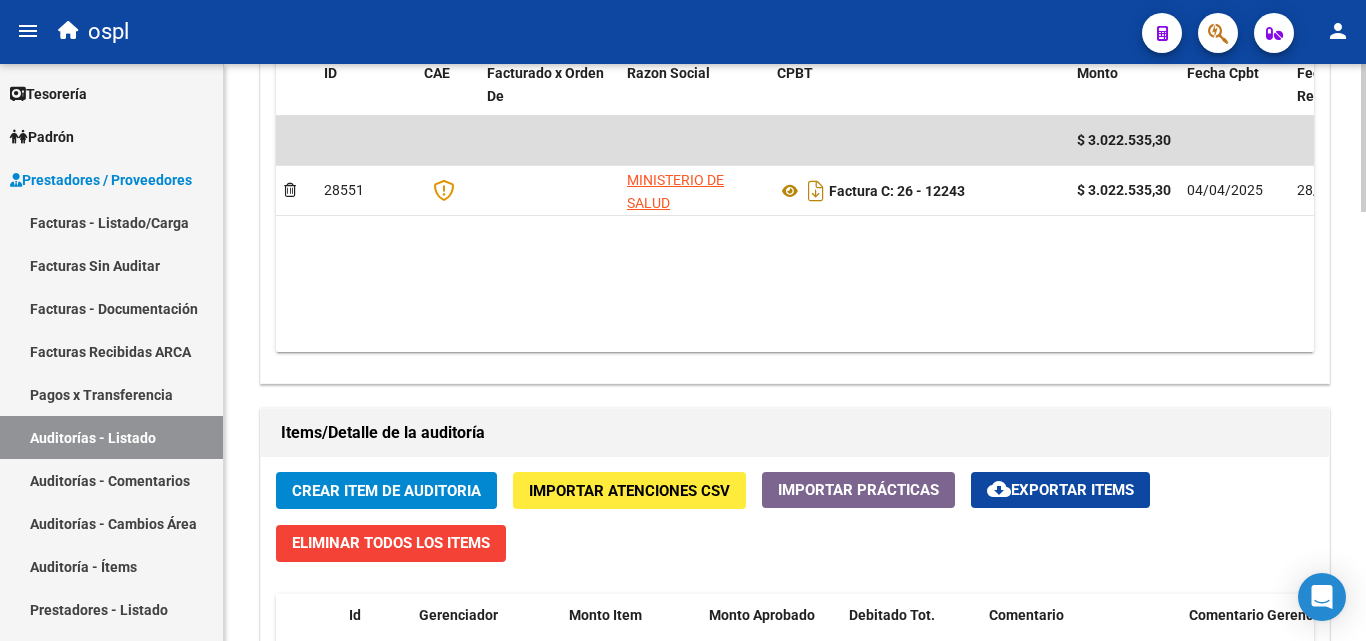 click on "$ 3.022.535,30 28551 MINISTERIO DE SALUD  Factura C: 26 - 12243  $ 3.022.535,30 [DATE] [DATE] [DATE] Maria Garcete - mesadeentrada@o-s-p-l.org" 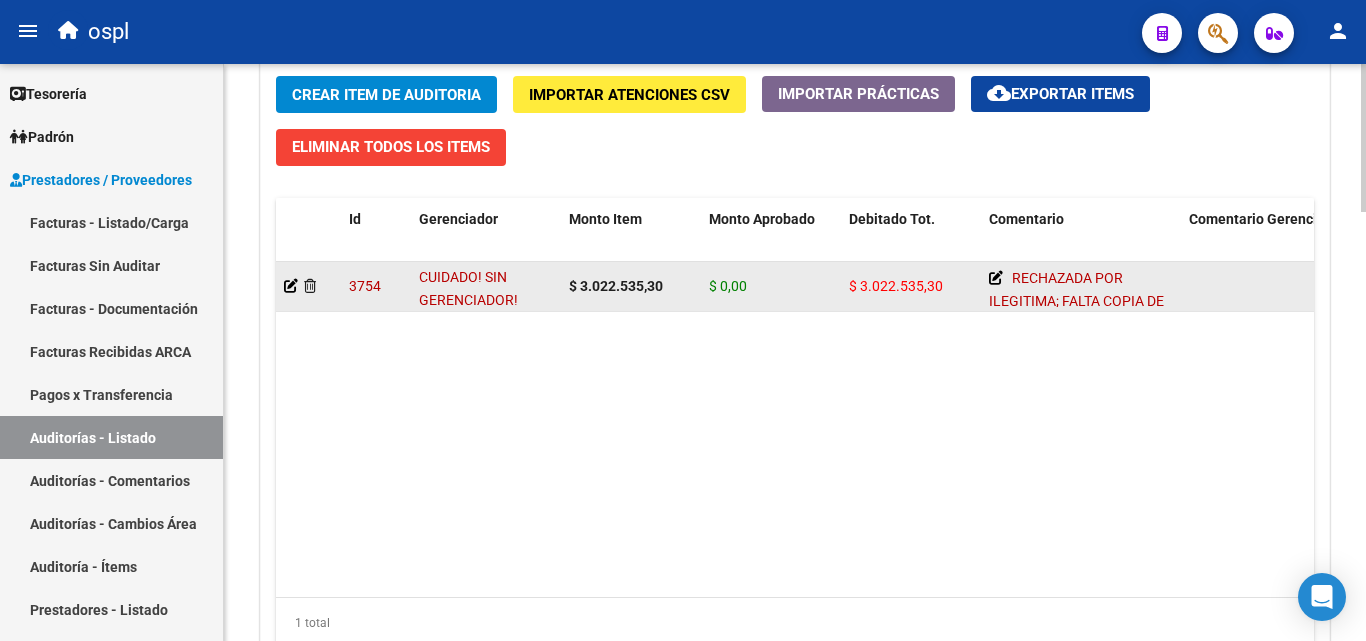 scroll, scrollTop: 1501, scrollLeft: 0, axis: vertical 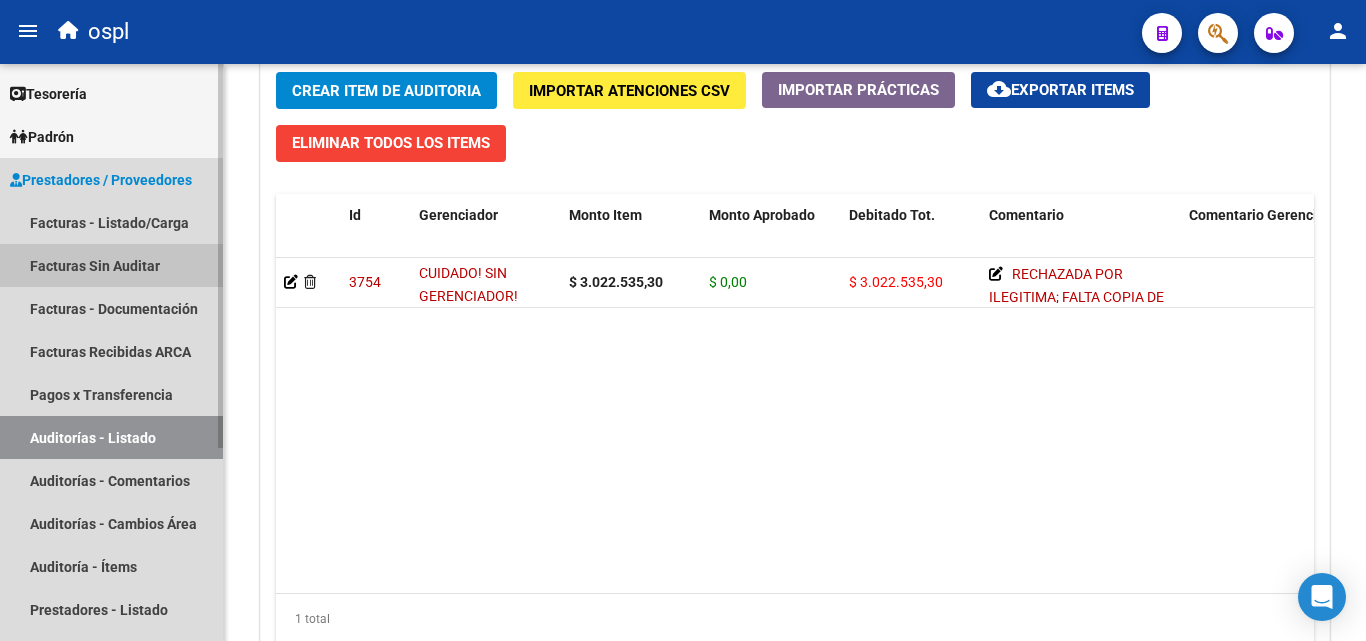 click on "Facturas Sin Auditar" at bounding box center (111, 265) 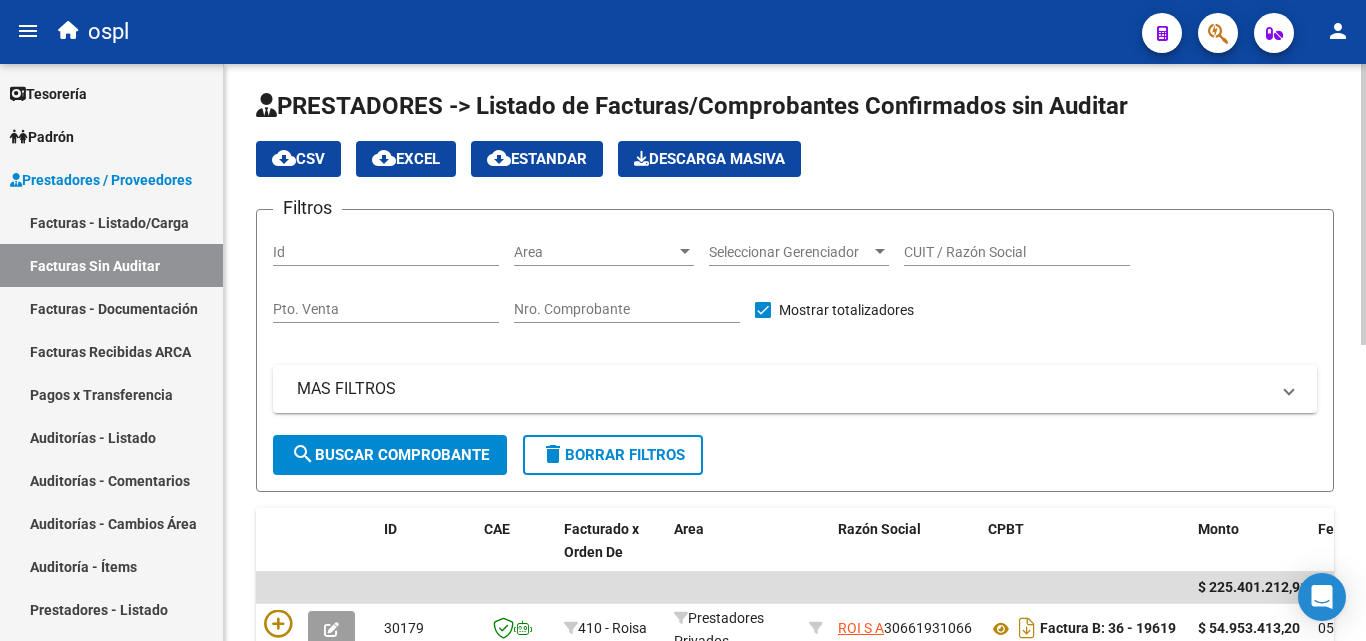 scroll, scrollTop: 106, scrollLeft: 0, axis: vertical 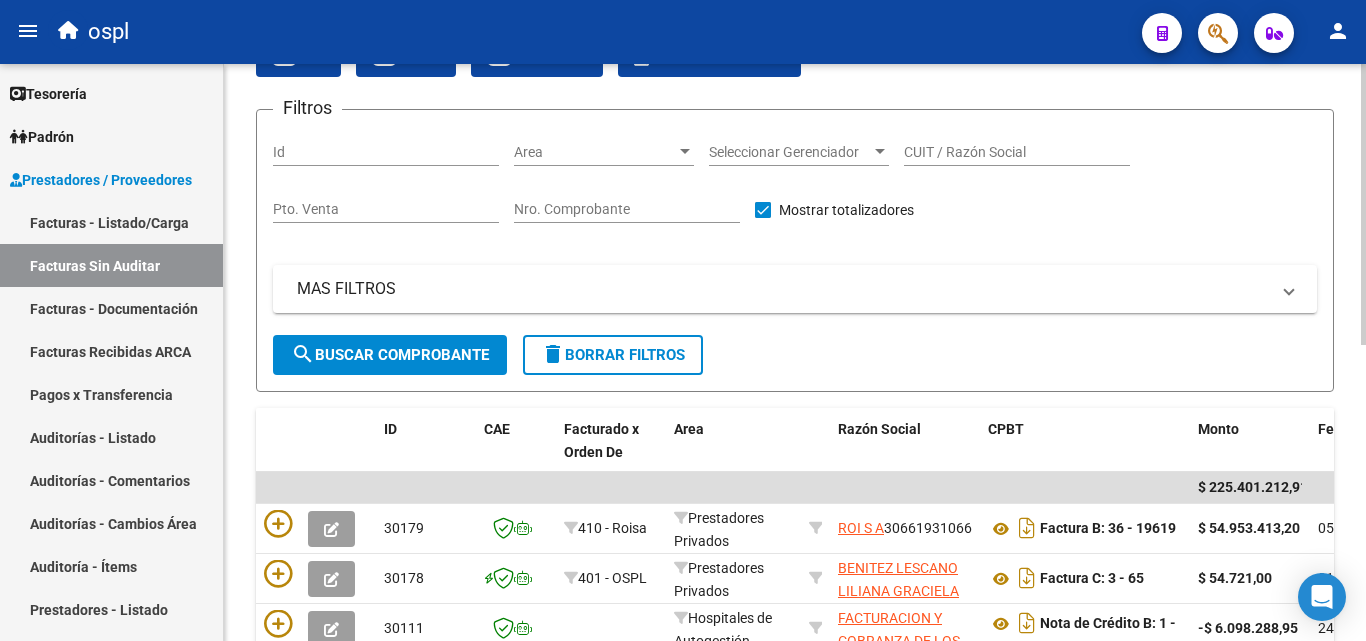click on "Nro. Comprobante" 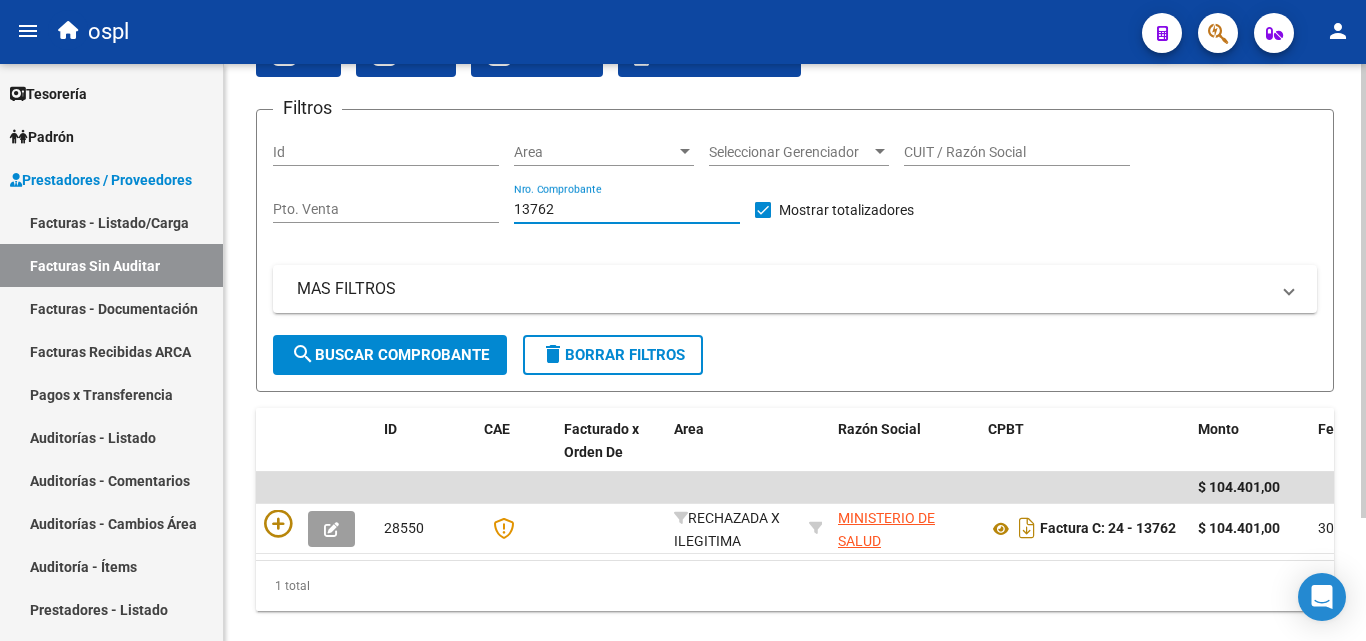 scroll, scrollTop: 156, scrollLeft: 0, axis: vertical 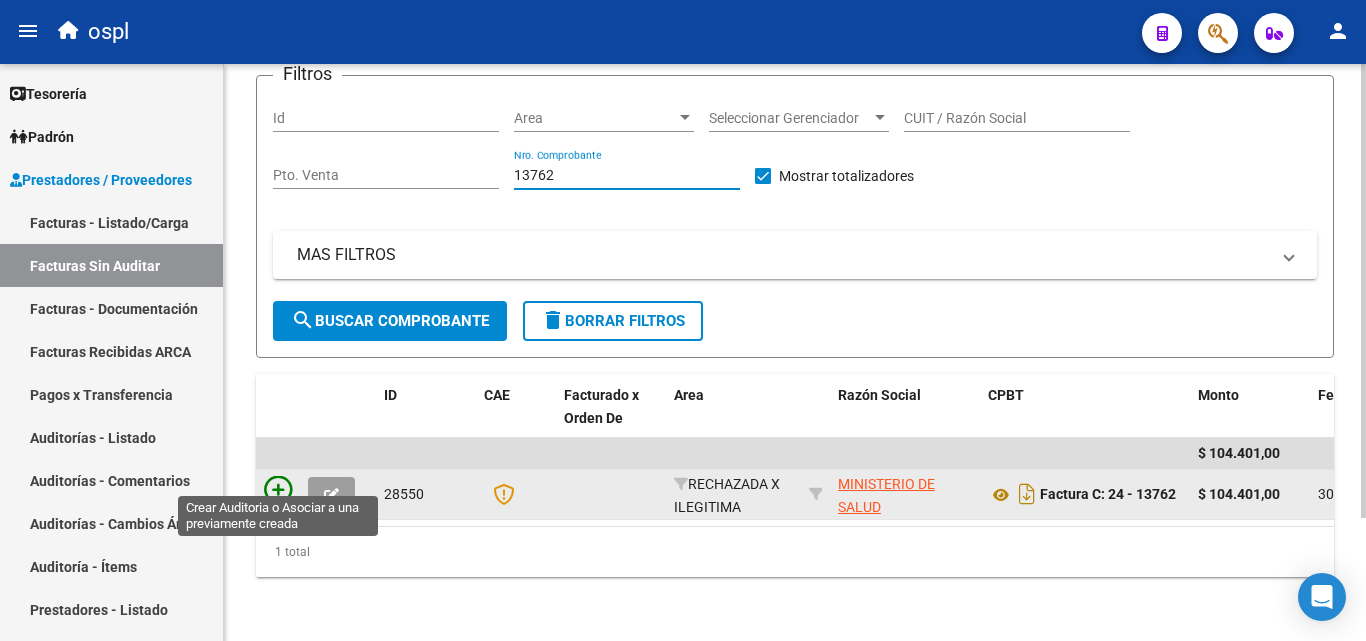 type on "13762" 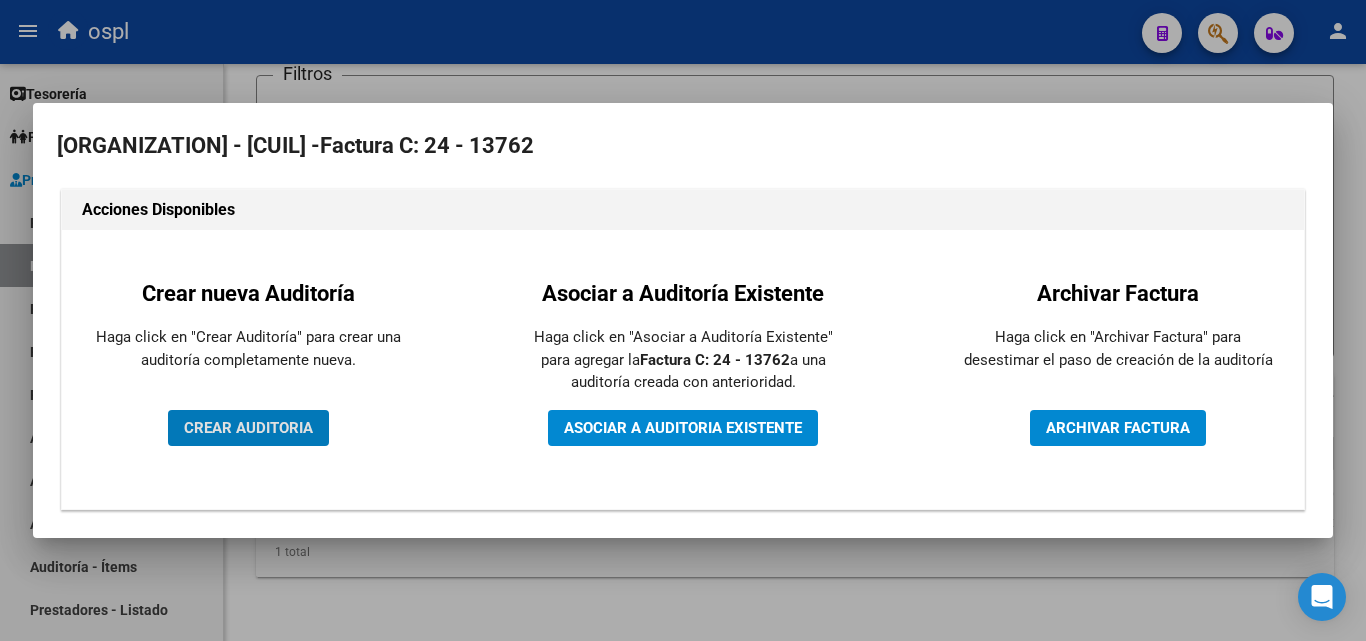 click on "CREAR AUDITORIA" at bounding box center (248, 428) 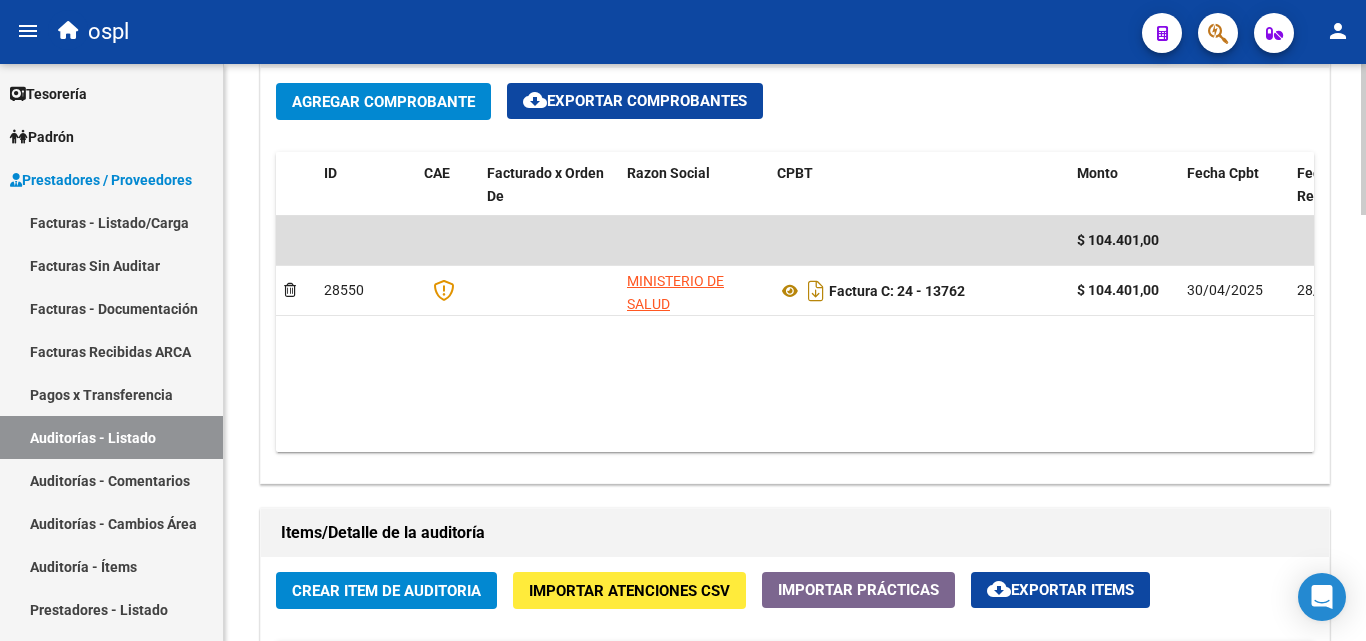 scroll, scrollTop: 1200, scrollLeft: 0, axis: vertical 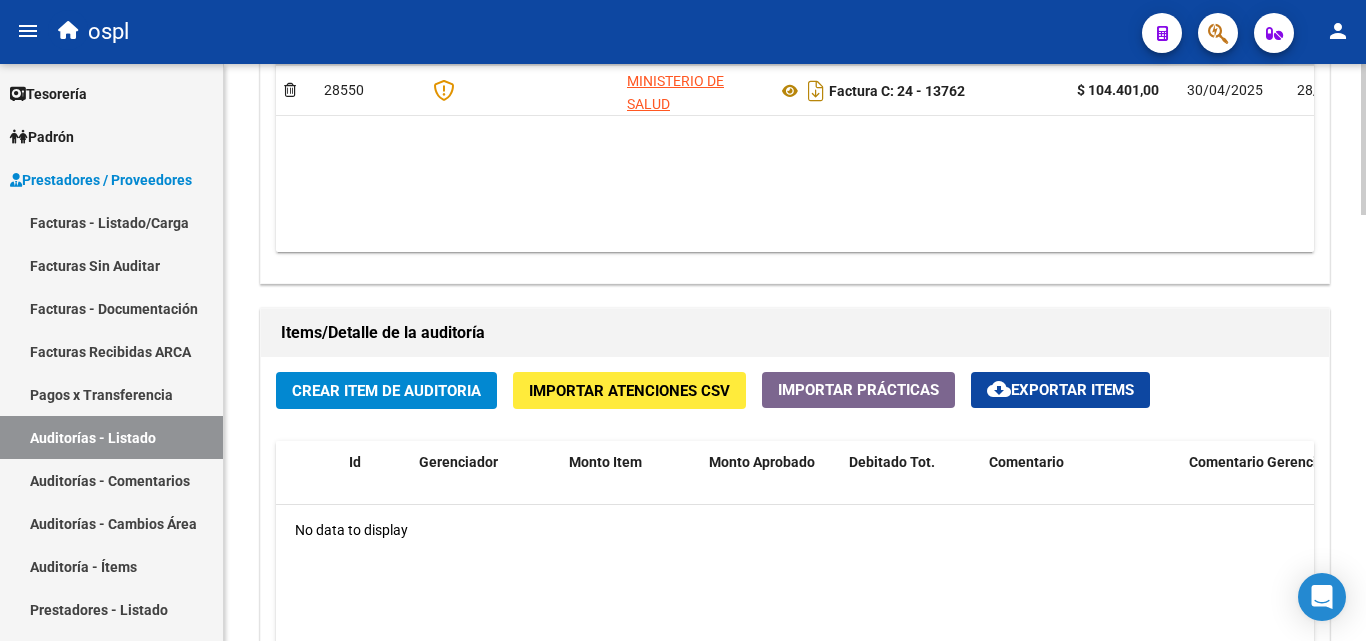 click on "Crear Item de Auditoria" 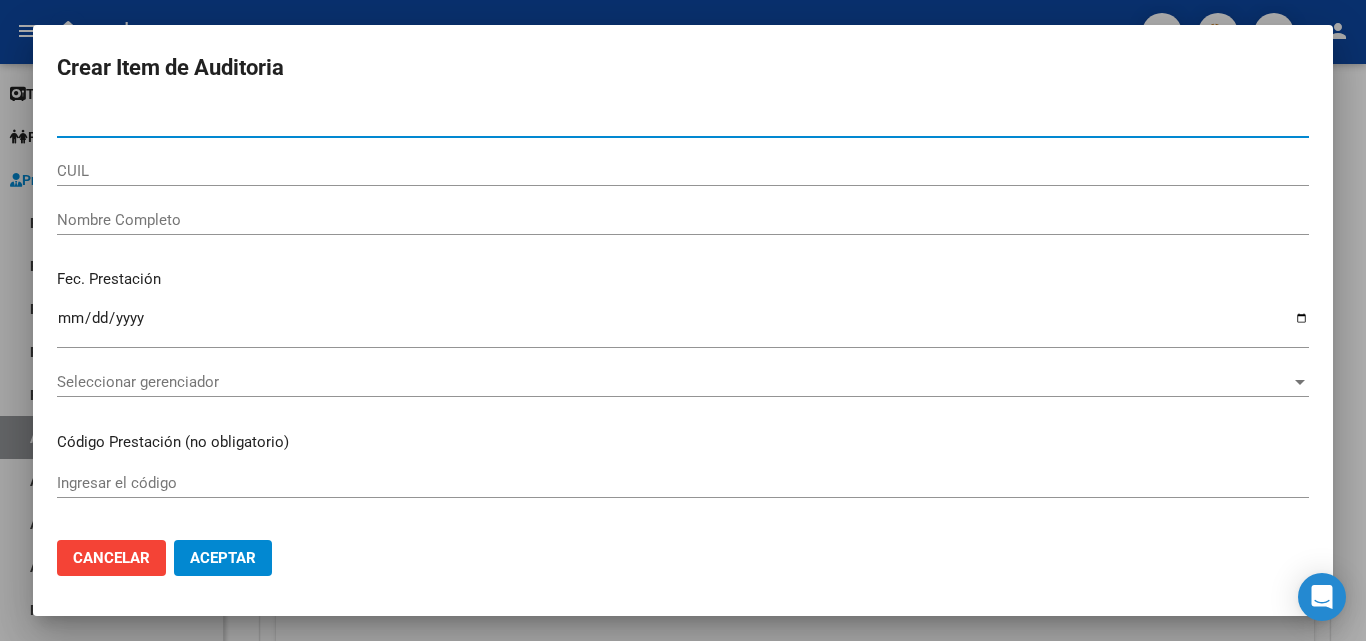 click on "Nombre Completo" at bounding box center [683, 220] 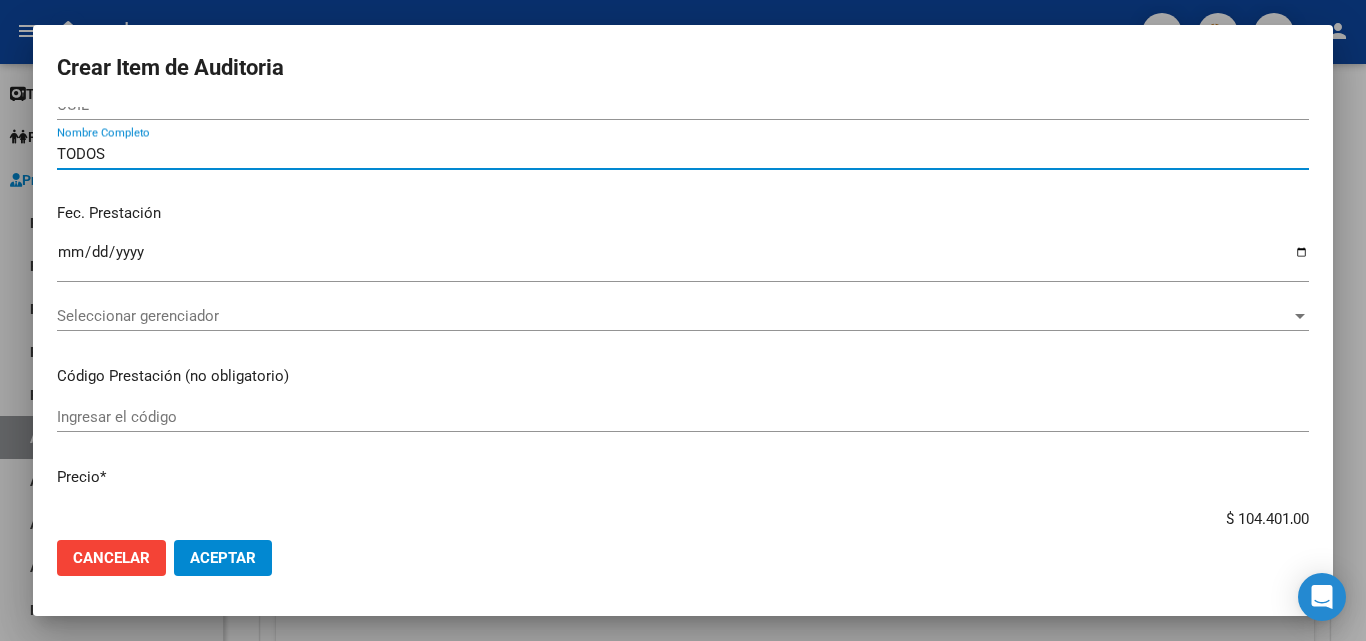 scroll, scrollTop: 100, scrollLeft: 0, axis: vertical 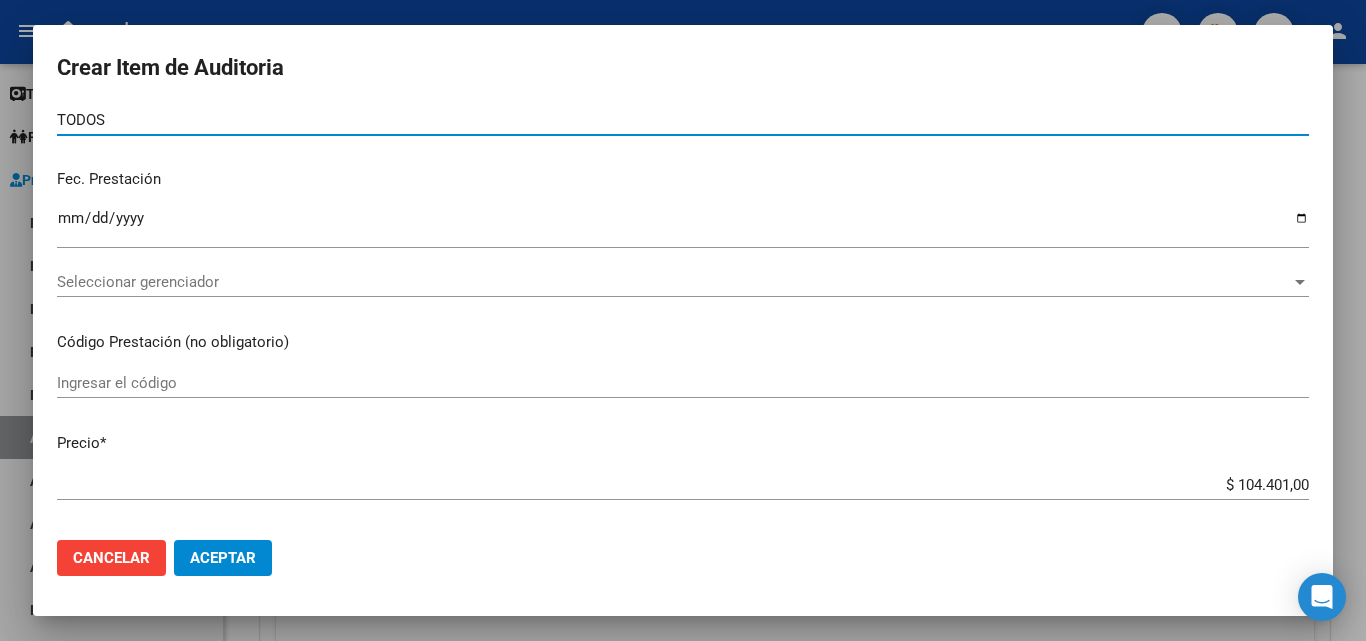 type on "TODOS" 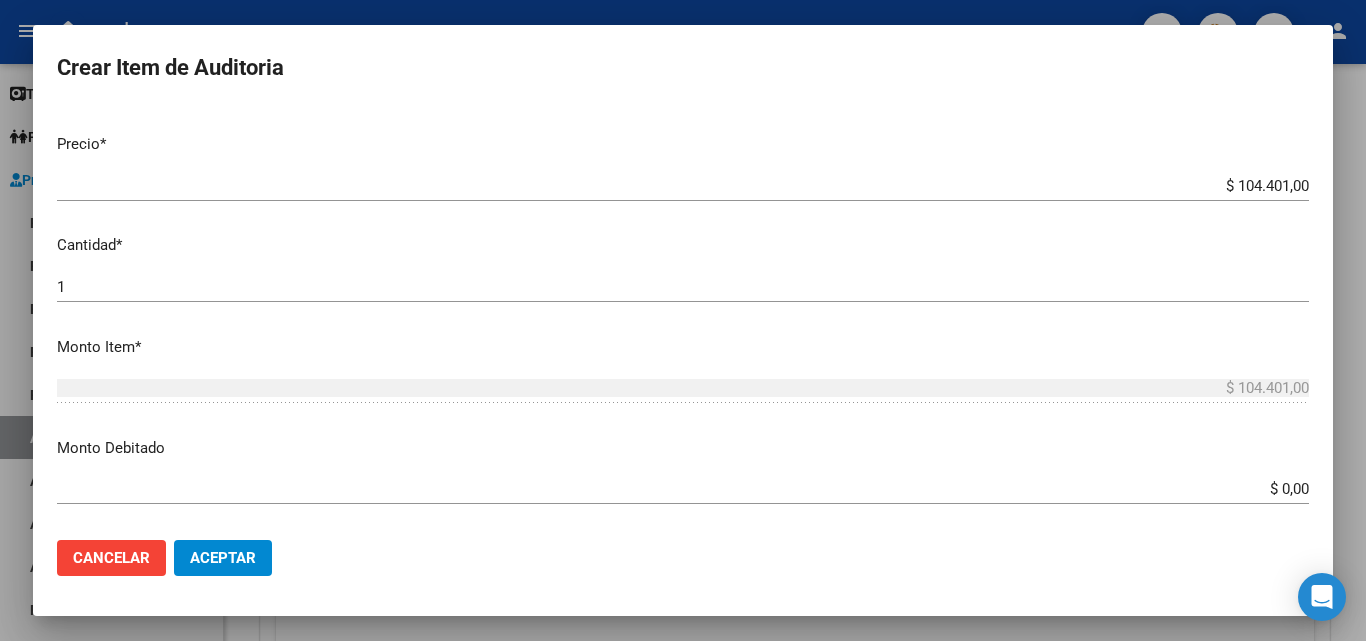 scroll, scrollTop: 400, scrollLeft: 0, axis: vertical 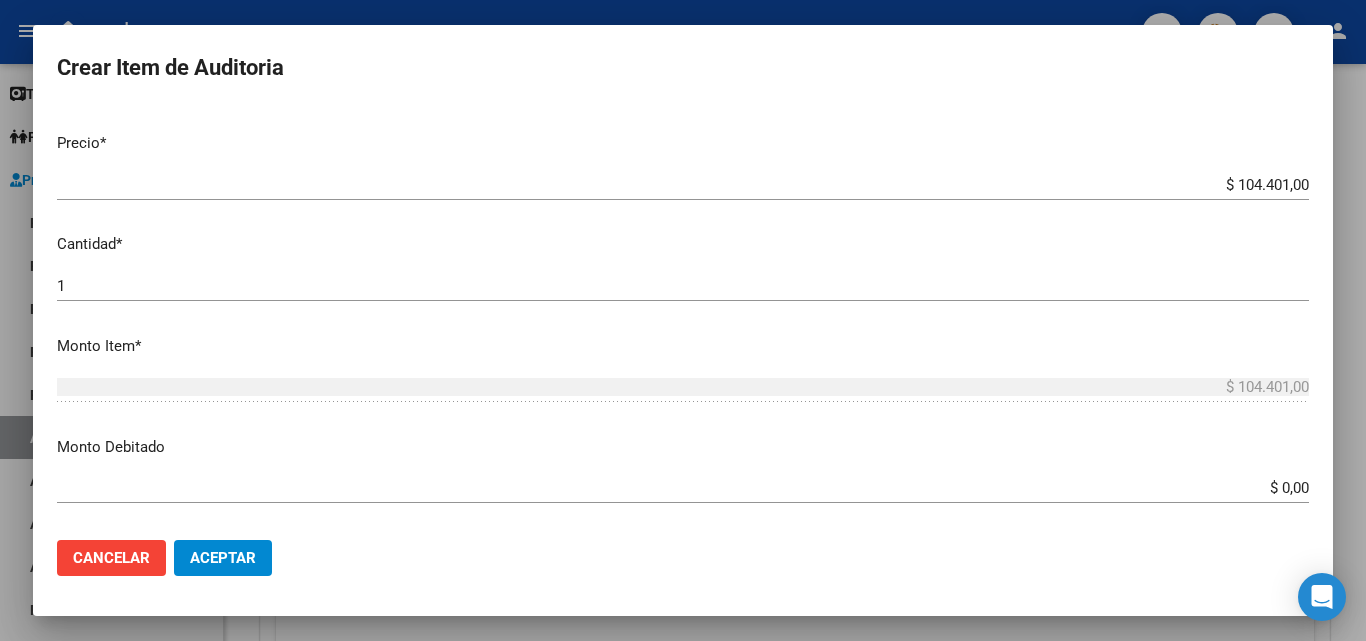 click on "Monto Debitado    $ 0,00 Ingresar el monto" at bounding box center [691, 467] 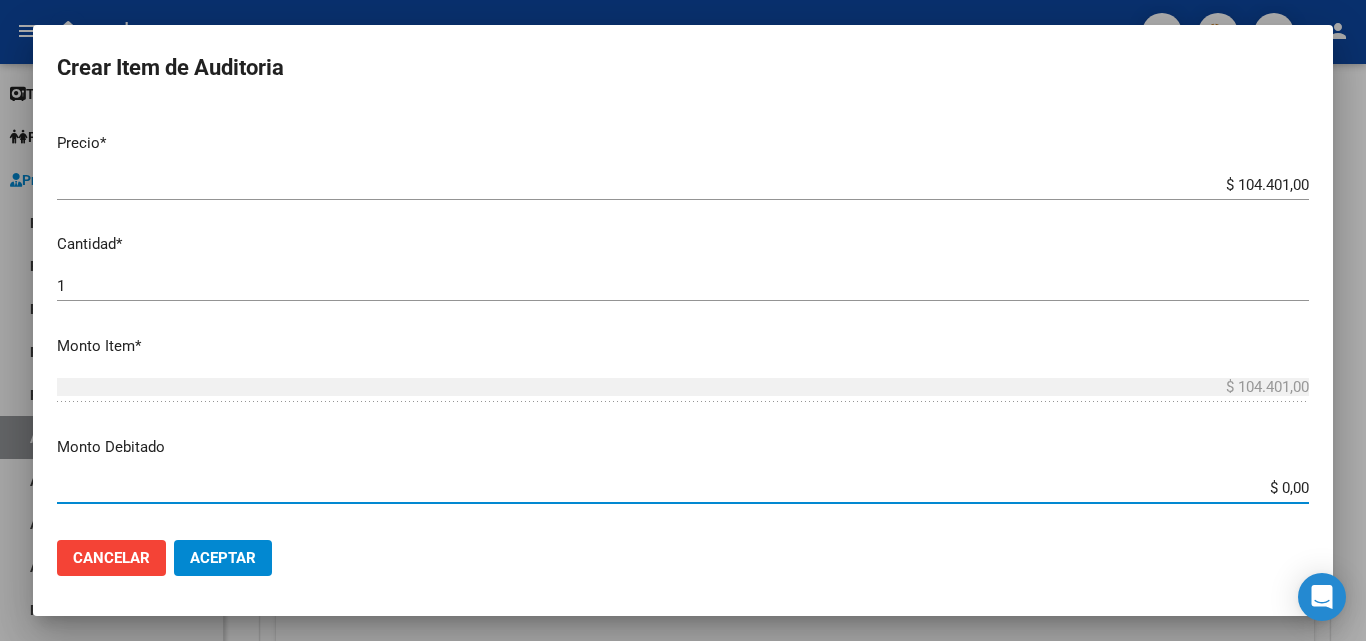 scroll, scrollTop: 500, scrollLeft: 0, axis: vertical 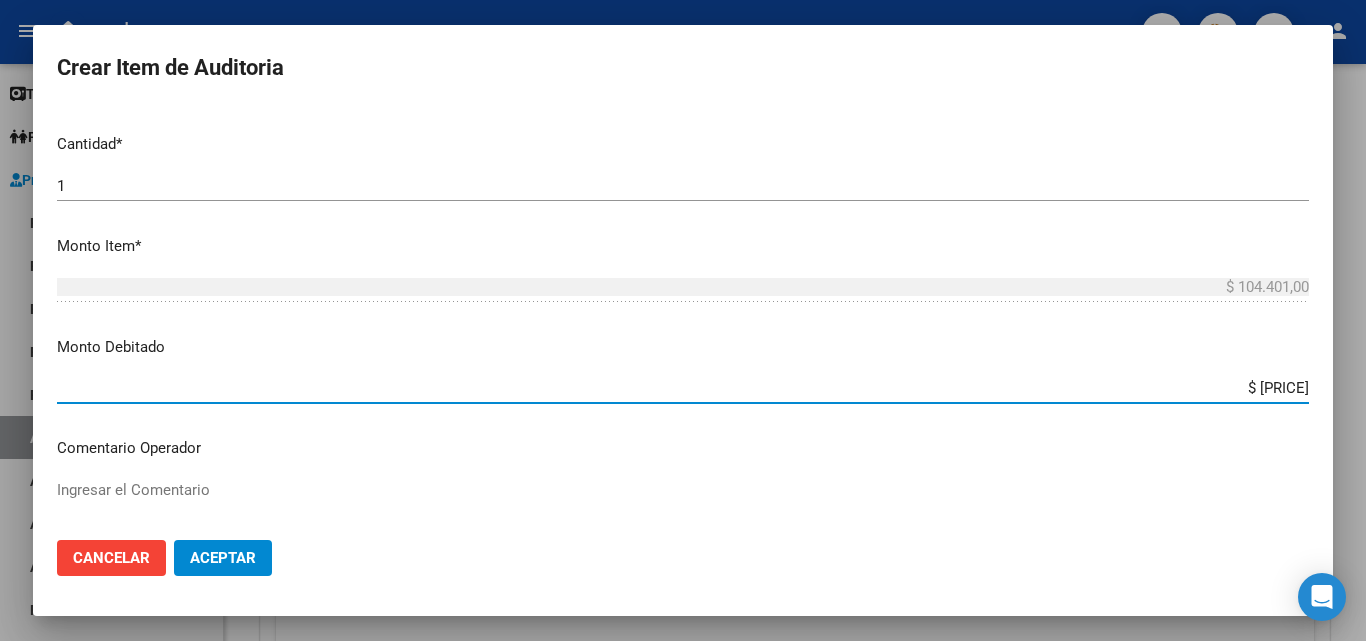 type on "$ 104.401,00" 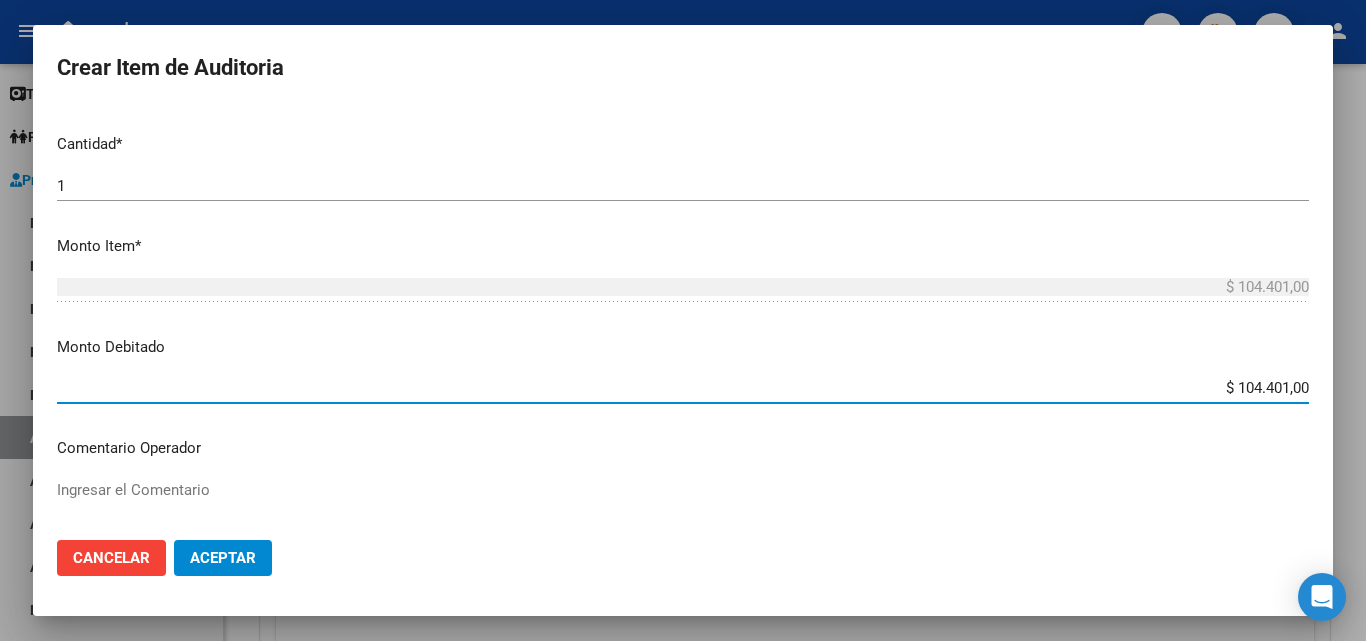 click on "Nro Documento    CUIL    TODOS Nombre Completo  Fec. Prestación    Ingresar la fecha  Seleccionar gerenciador Seleccionar gerenciador Código Prestación (no obligatorio)    Ingresar el código  Precio  *   $ 104.401,00 Ingresar el precio  Cantidad  *   1 Ingresar la cantidad  Monto Item  *   $ 104.401,00 Ingresar el monto  Monto Debitado    $ 104.401,00 Ingresar el monto  Comentario Operador    Ingresar el Comentario  Comentario Gerenciador    Ingresar el Comentario  Descripción    Ingresar el Descripción   Atencion Tipo  Seleccionar tipo Seleccionar tipo  Nomenclador  Seleccionar Nomenclador Seleccionar Nomenclador" at bounding box center (683, 315) 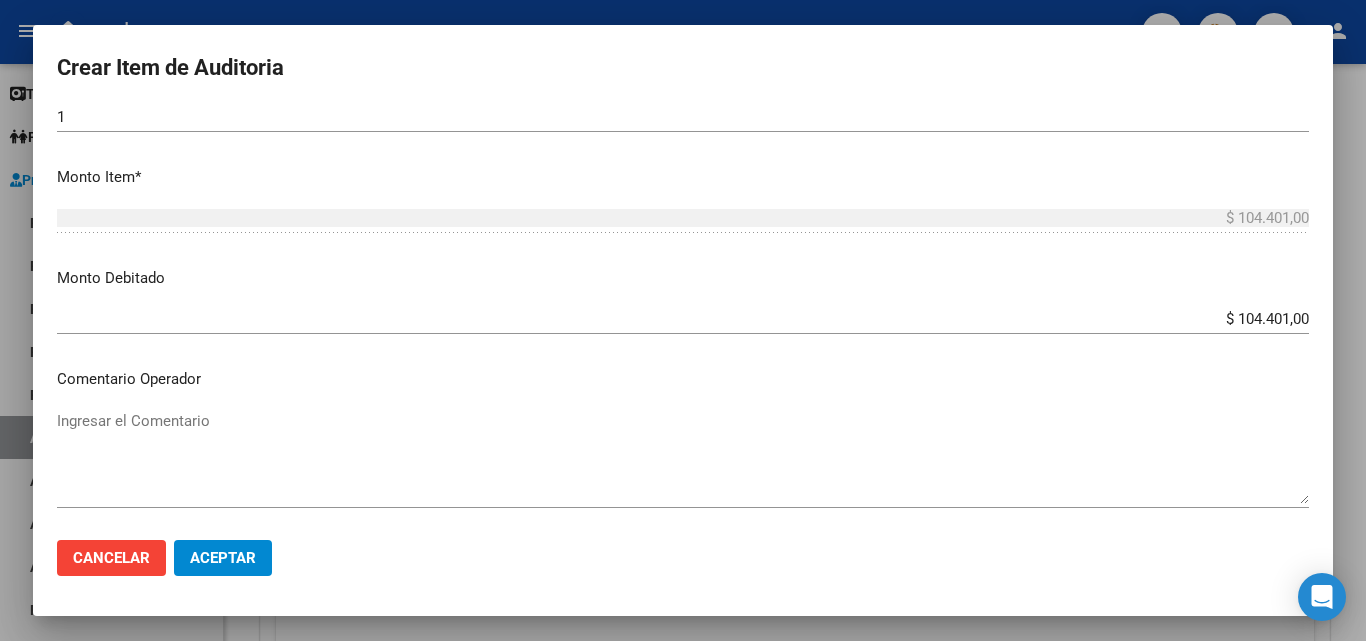 scroll, scrollTop: 600, scrollLeft: 0, axis: vertical 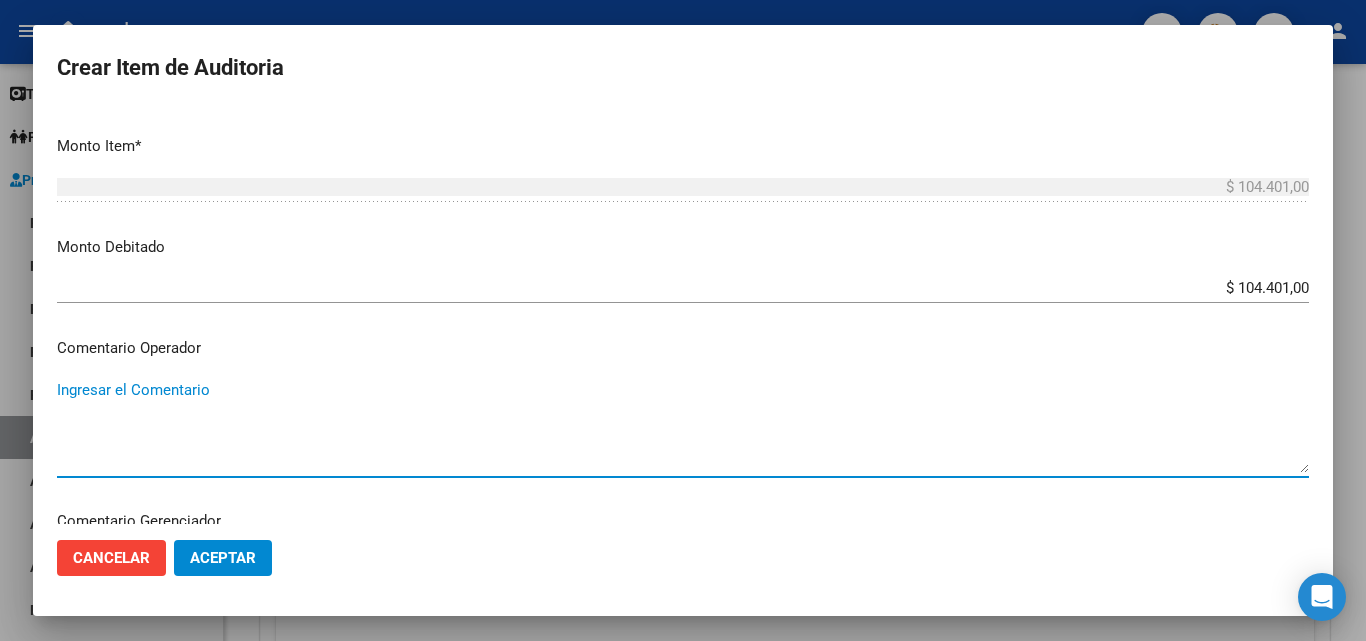 paste on "RECHAZADA POR ILEGITIMA; FALTA COPIA DE DNI QUE ACREDITE IDENTIDAD" 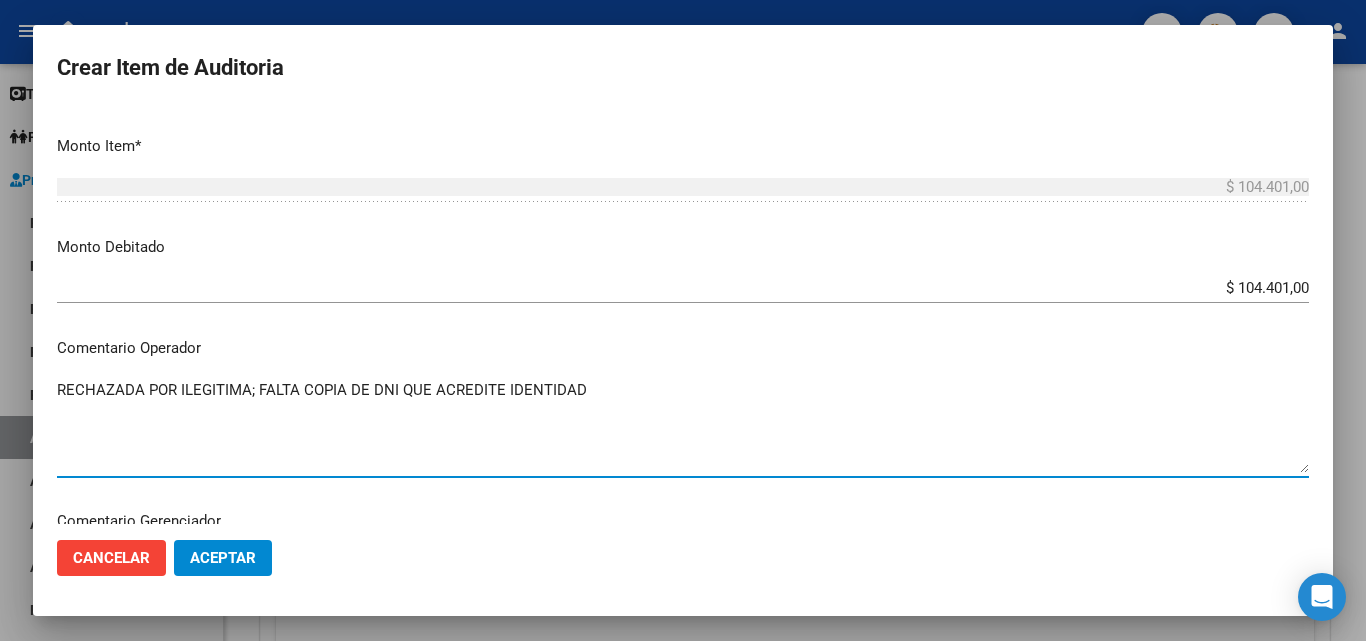 type on "RECHAZADA POR ILEGITIMA; FALTA COPIA DE DNI QUE ACREDITE IDENTIDAD" 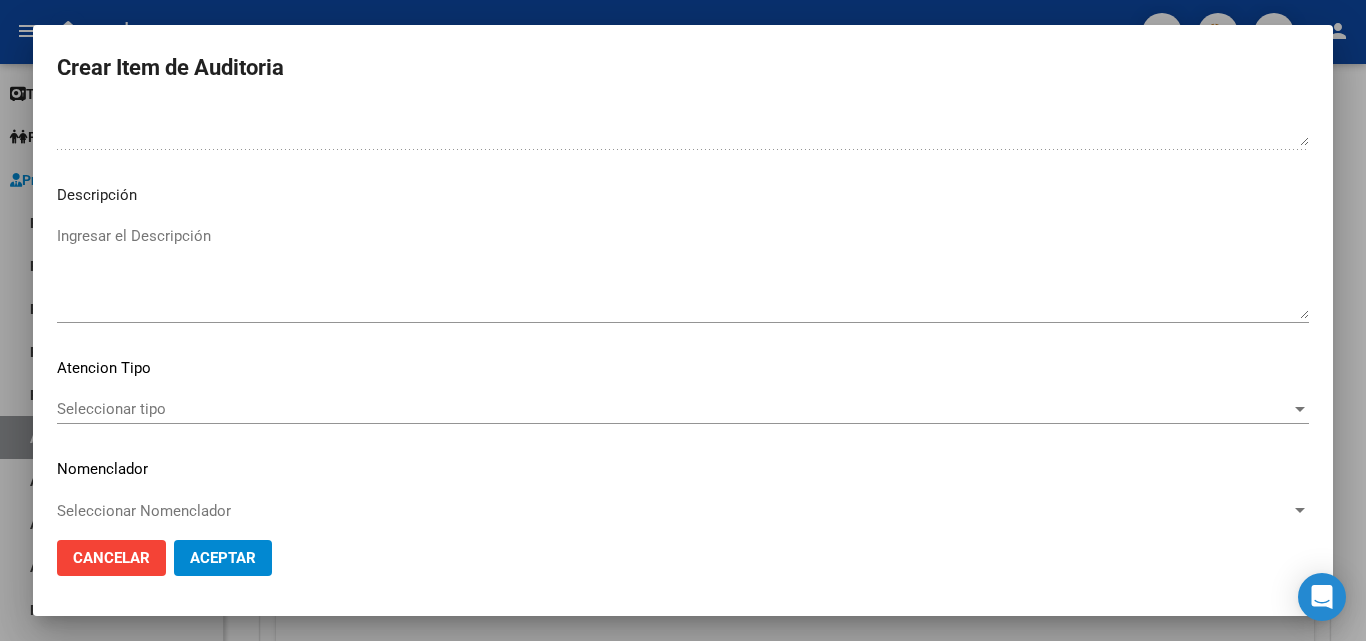 scroll, scrollTop: 1120, scrollLeft: 0, axis: vertical 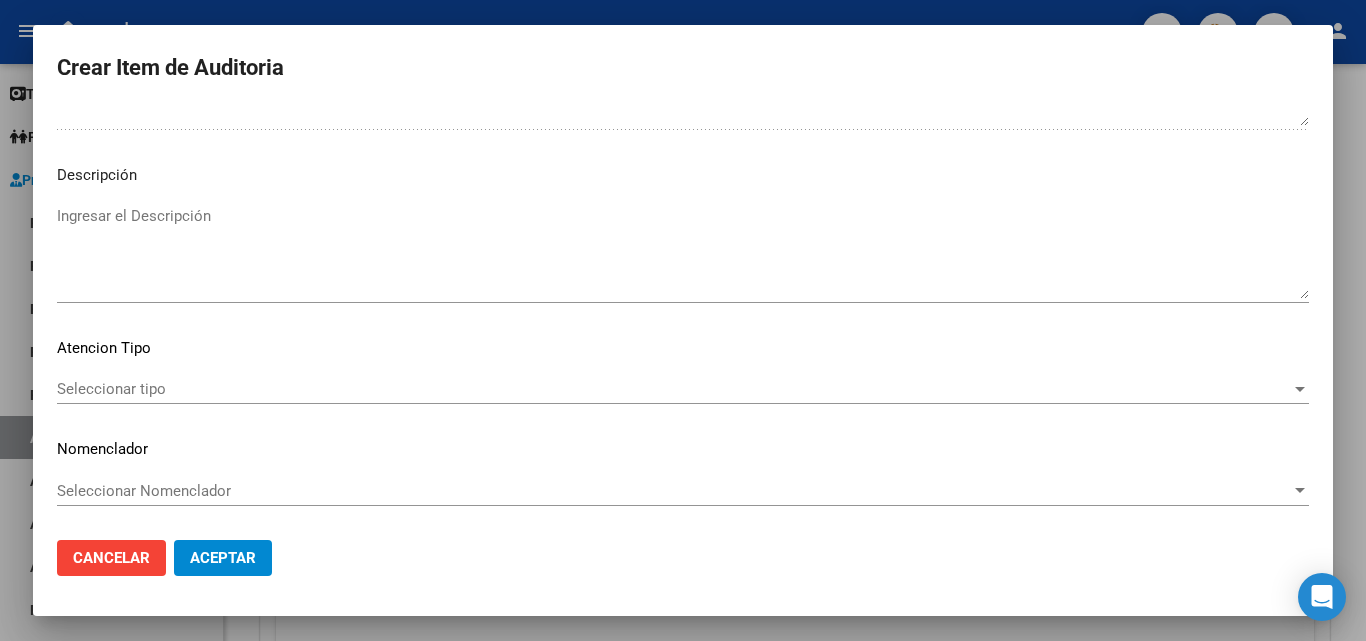click on "Ingresar el Descripción" at bounding box center [683, 252] 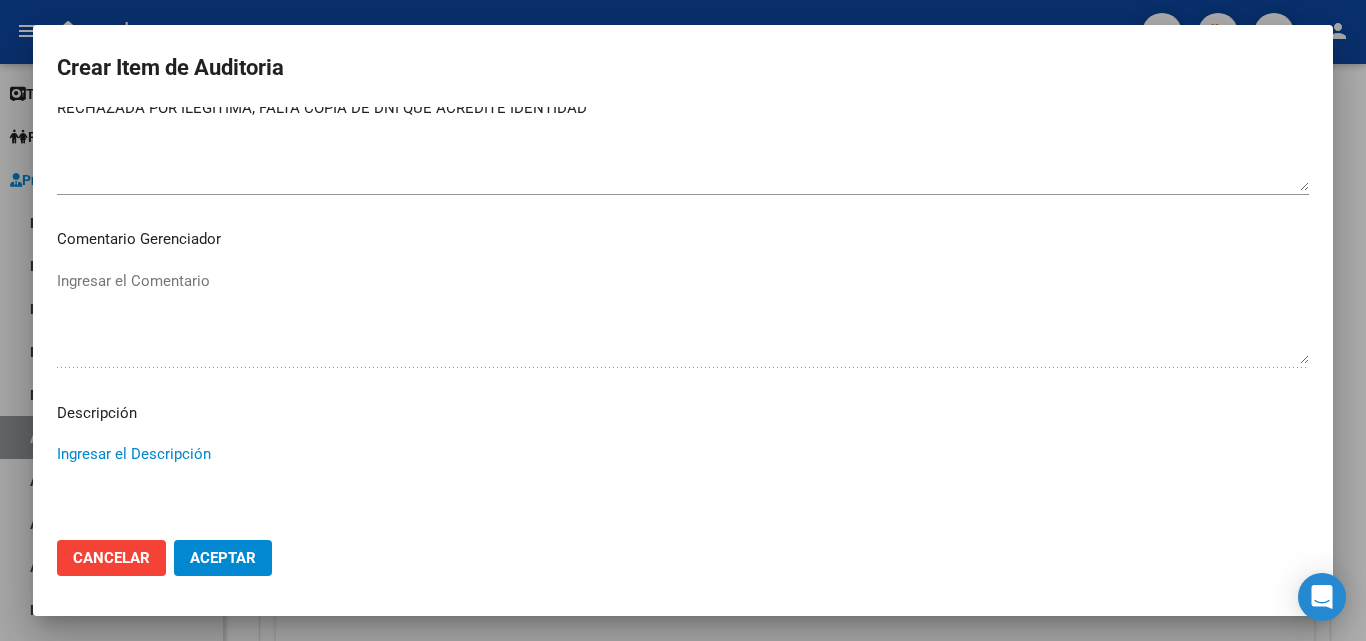 scroll, scrollTop: 820, scrollLeft: 0, axis: vertical 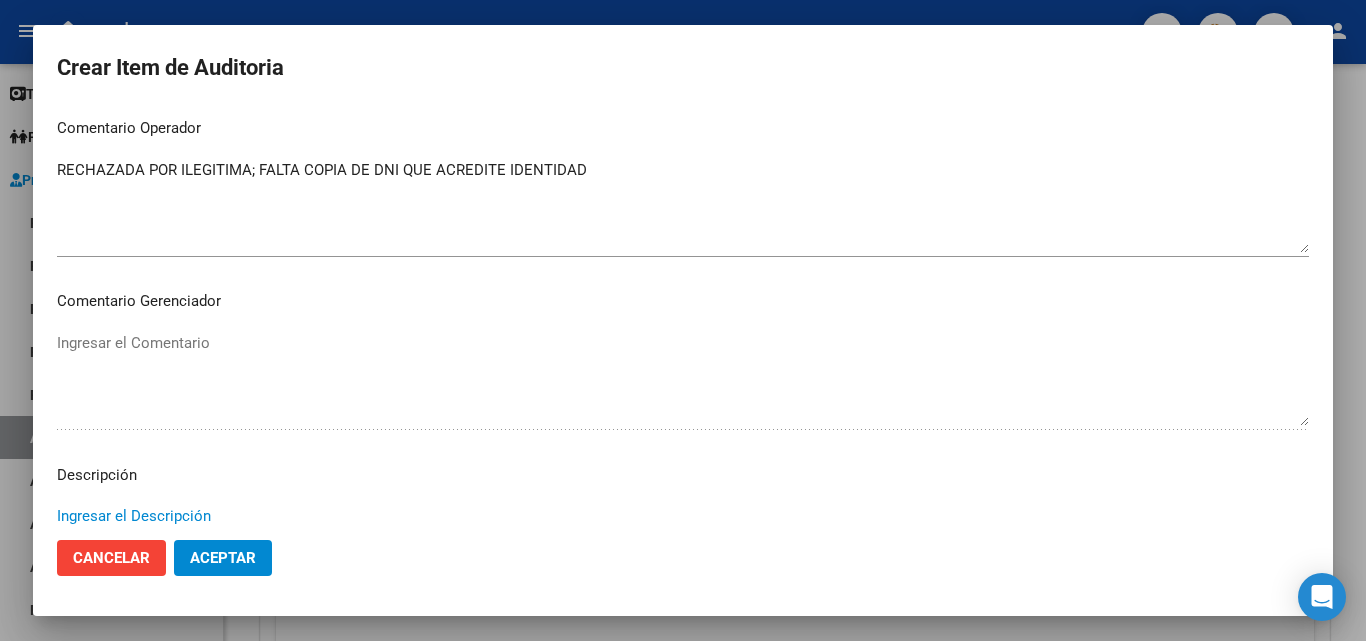 click on "Comentario Gerenciador" at bounding box center [683, 301] 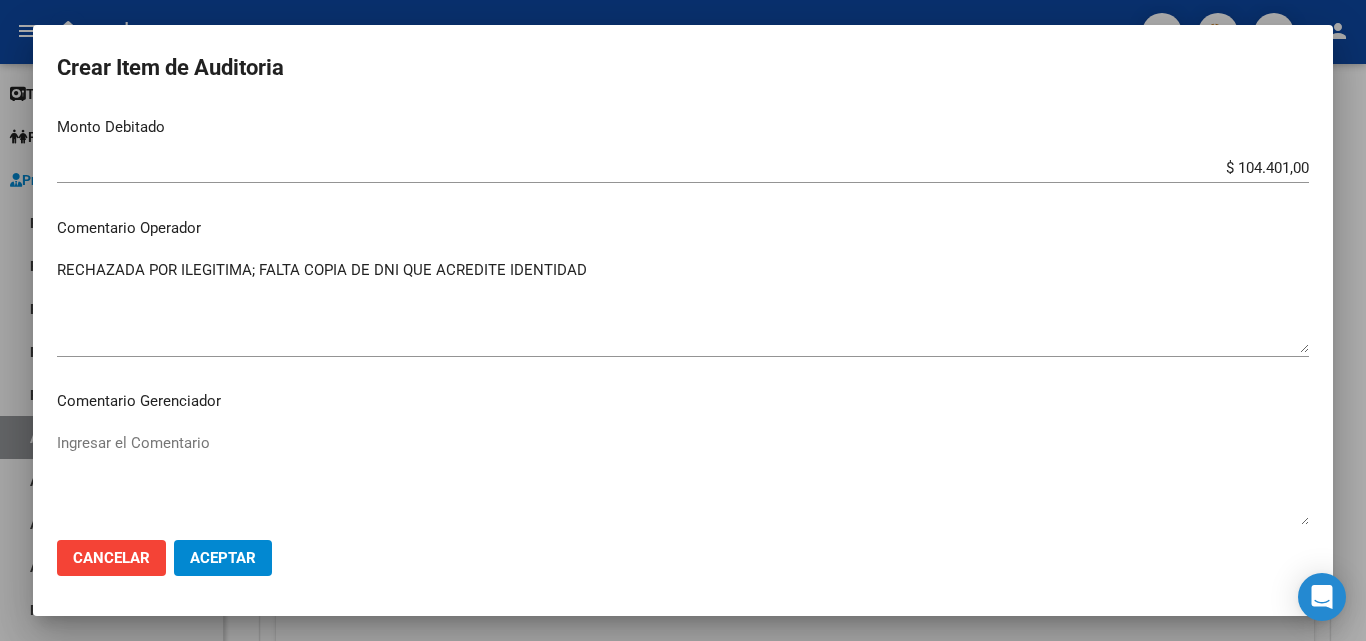 scroll, scrollTop: 620, scrollLeft: 0, axis: vertical 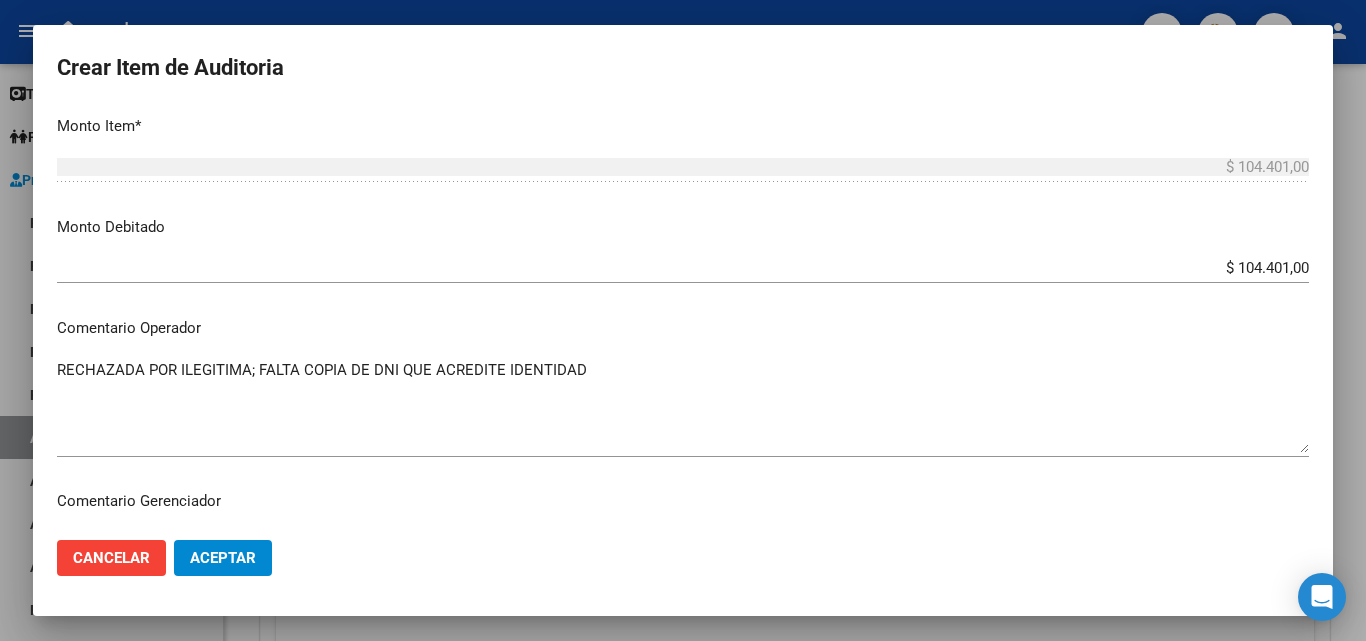click on "Nro Documento    CUIL    TODOS Nombre Completo  Fec. Prestación    Ingresar la fecha  Seleccionar gerenciador Seleccionar gerenciador Código Prestación (no obligatorio)    Ingresar el código  Precio  *   $ 104.401,00 Ingresar el precio  Cantidad  *   1 Ingresar la cantidad  Monto Item  *   $ 104.401,00 Ingresar el monto  Monto Debitado    $ 104.401,00 Ingresar el monto  Comentario Operador    RECHAZADA POR ILEGITIMA; FALTA COPIA DE DNI QUE ACREDITE IDENTIDAD Ingresar el Comentario  Comentario Gerenciador    Ingresar el Comentario  Descripción    Ingresar el Descripción   Atencion Tipo  Seleccionar tipo Seleccionar tipo  Nomenclador  Seleccionar Nomenclador Seleccionar Nomenclador" at bounding box center (683, 315) 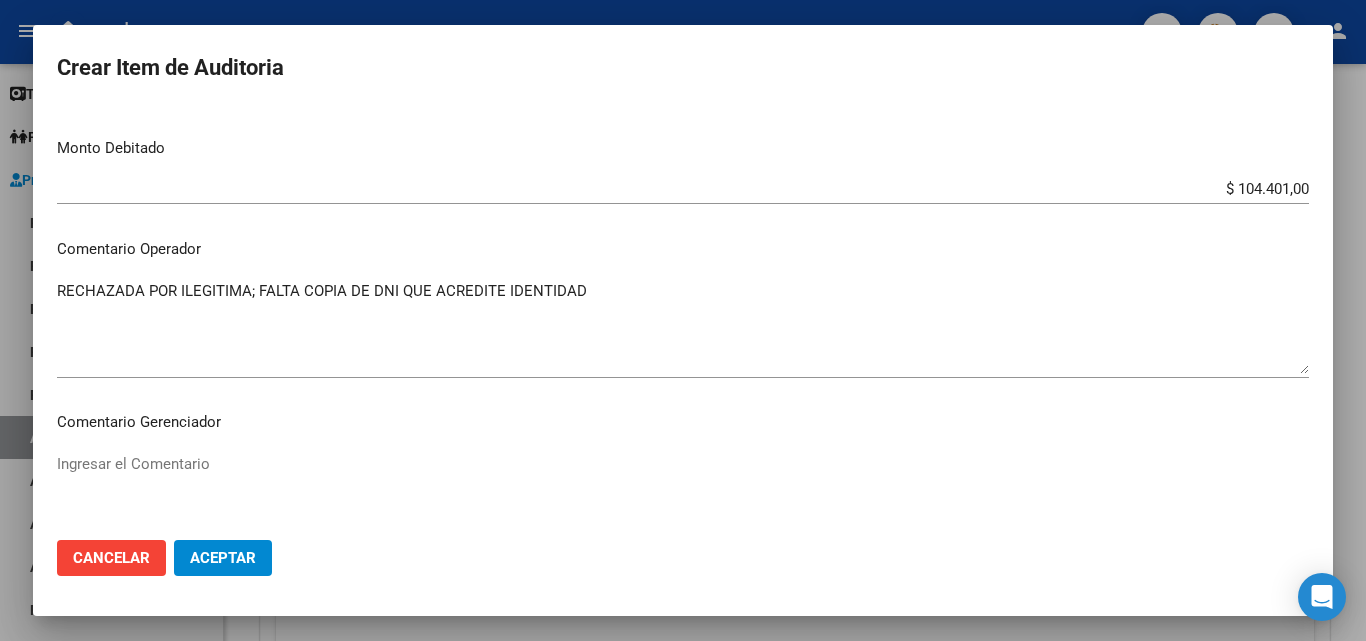 scroll, scrollTop: 700, scrollLeft: 0, axis: vertical 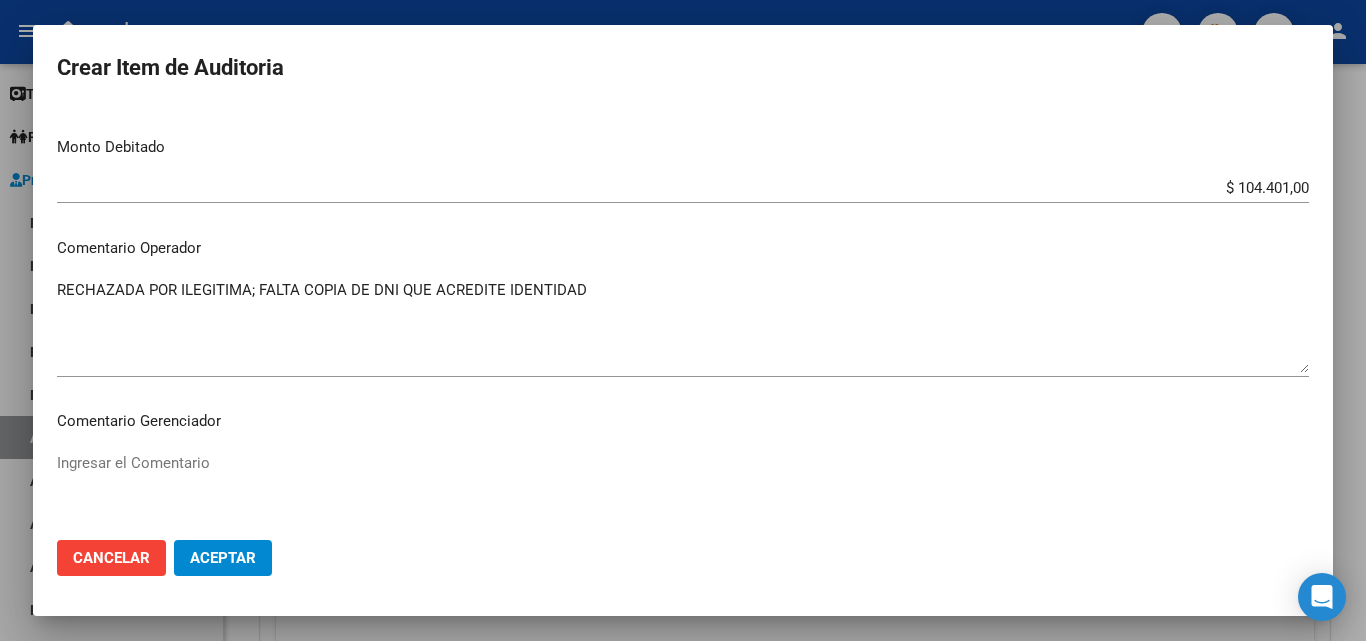 click on "Comentario Operador" at bounding box center (683, 248) 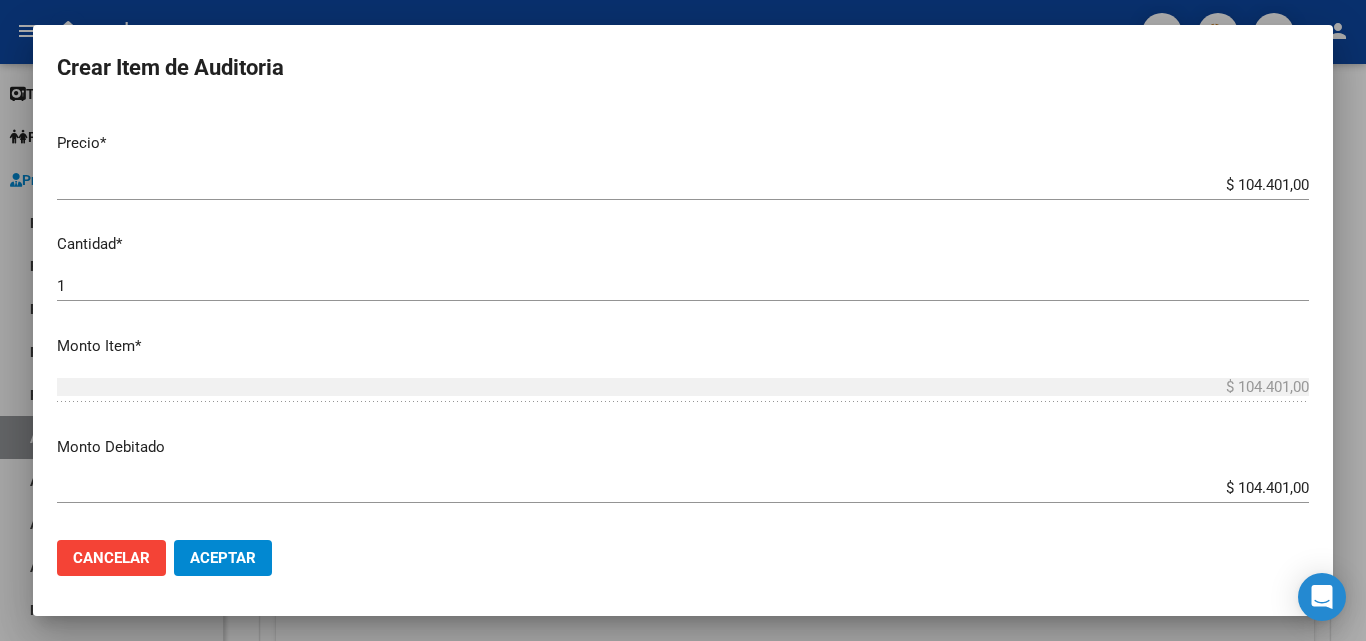 scroll, scrollTop: 500, scrollLeft: 0, axis: vertical 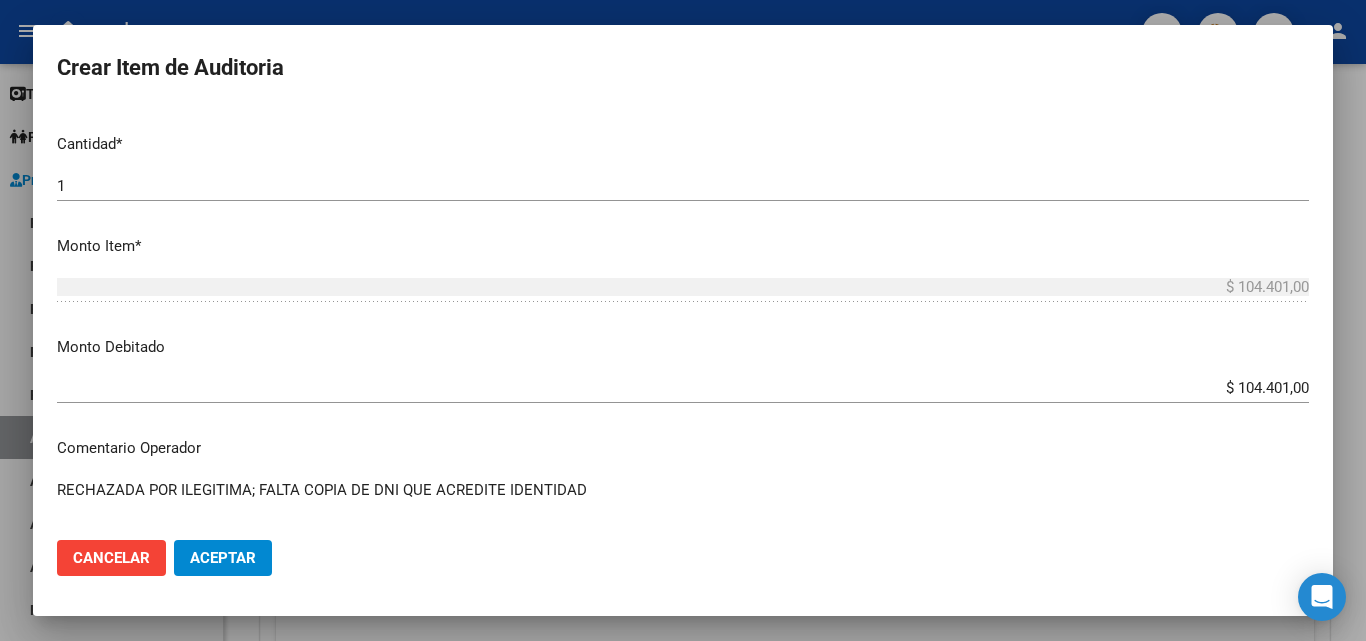 click on "Nro Documento    CUIL    TODOS Nombre Completo  Fec. Prestación    Ingresar la fecha  Seleccionar gerenciador Seleccionar gerenciador Código Prestación (no obligatorio)    Ingresar el código  Precio  *   $ 104.401,00 Ingresar el precio  Cantidad  *   1 Ingresar la cantidad  Monto Item  *   $ 104.401,00 Ingresar el monto  Monto Debitado    $ 104.401,00 Ingresar el monto  Comentario Operador    RECHAZADA POR ILEGITIMA; FALTA COPIA DE DNI QUE ACREDITE IDENTIDAD Ingresar el Comentario  Comentario Gerenciador    Ingresar el Comentario  Descripción    Ingresar el Descripción   Atencion Tipo  Seleccionar tipo Seleccionar tipo  Nomenclador  Seleccionar Nomenclador Seleccionar Nomenclador" at bounding box center [683, 315] 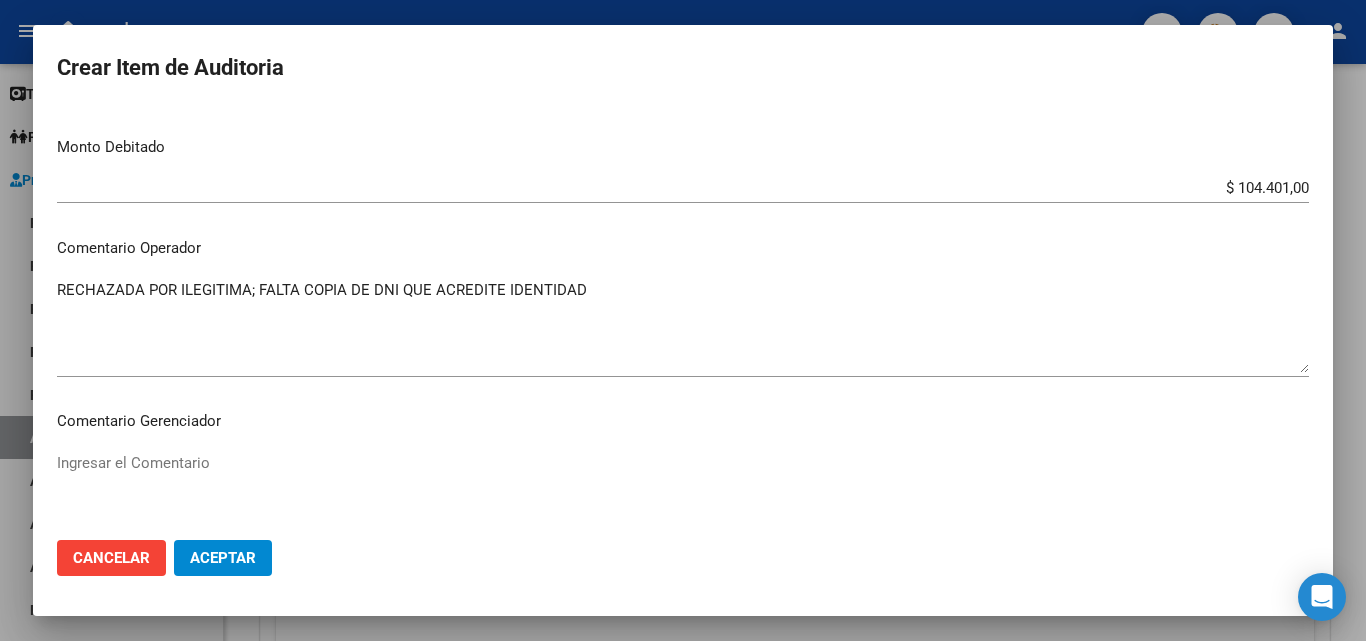 scroll, scrollTop: 900, scrollLeft: 0, axis: vertical 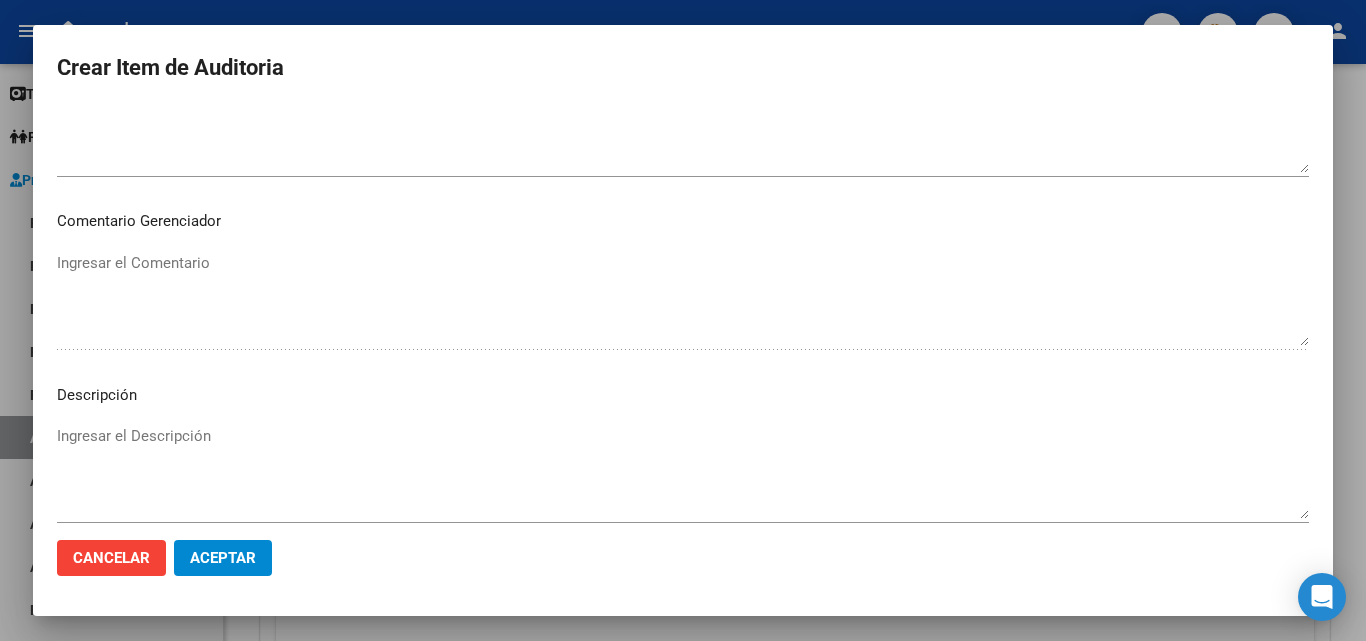 click on "Descripción" at bounding box center (683, 395) 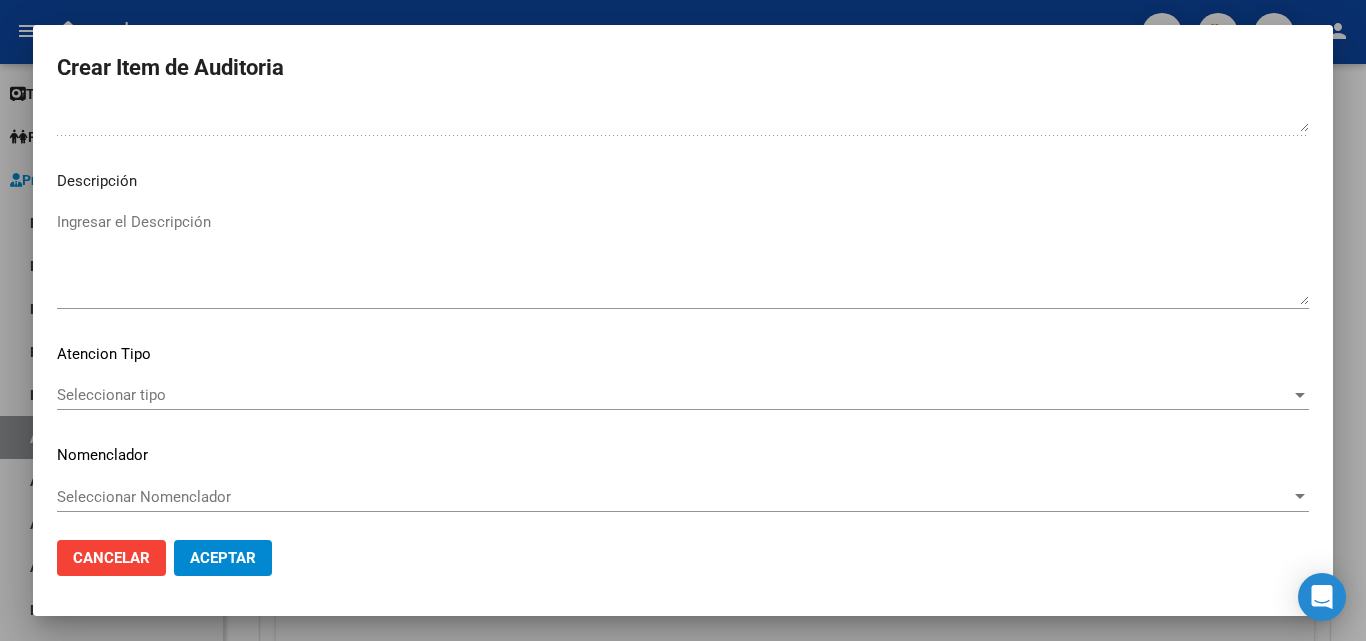 scroll, scrollTop: 1120, scrollLeft: 0, axis: vertical 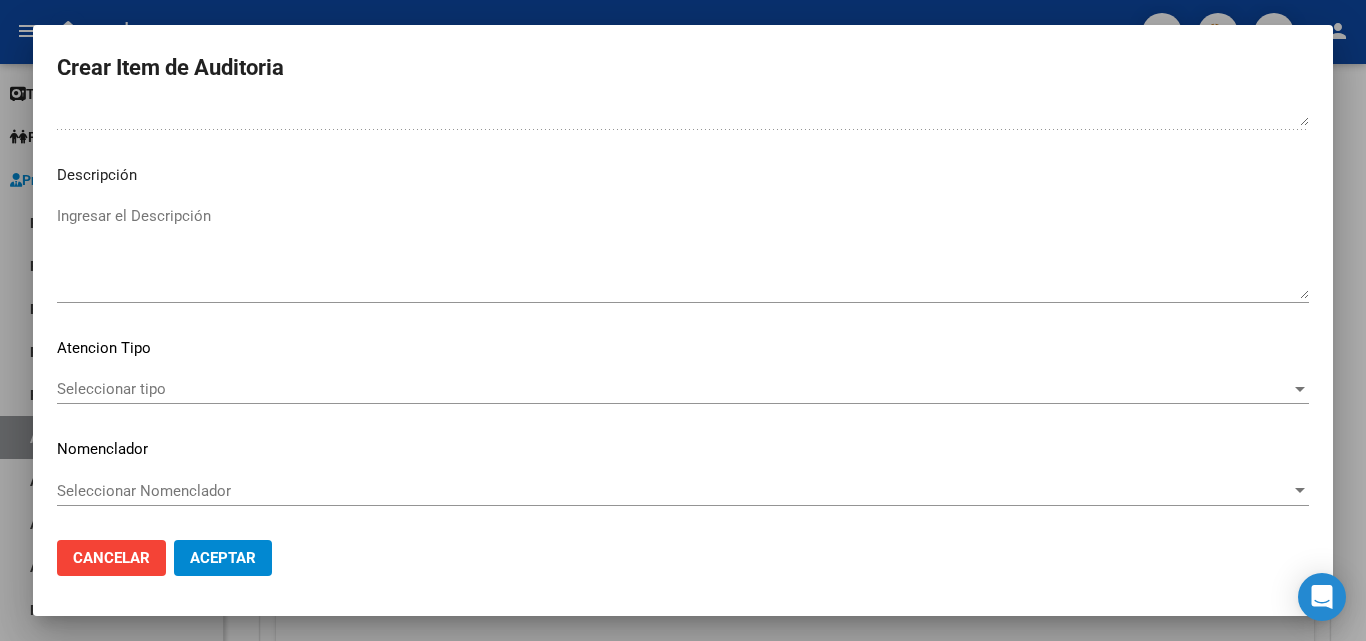click on "Aceptar" 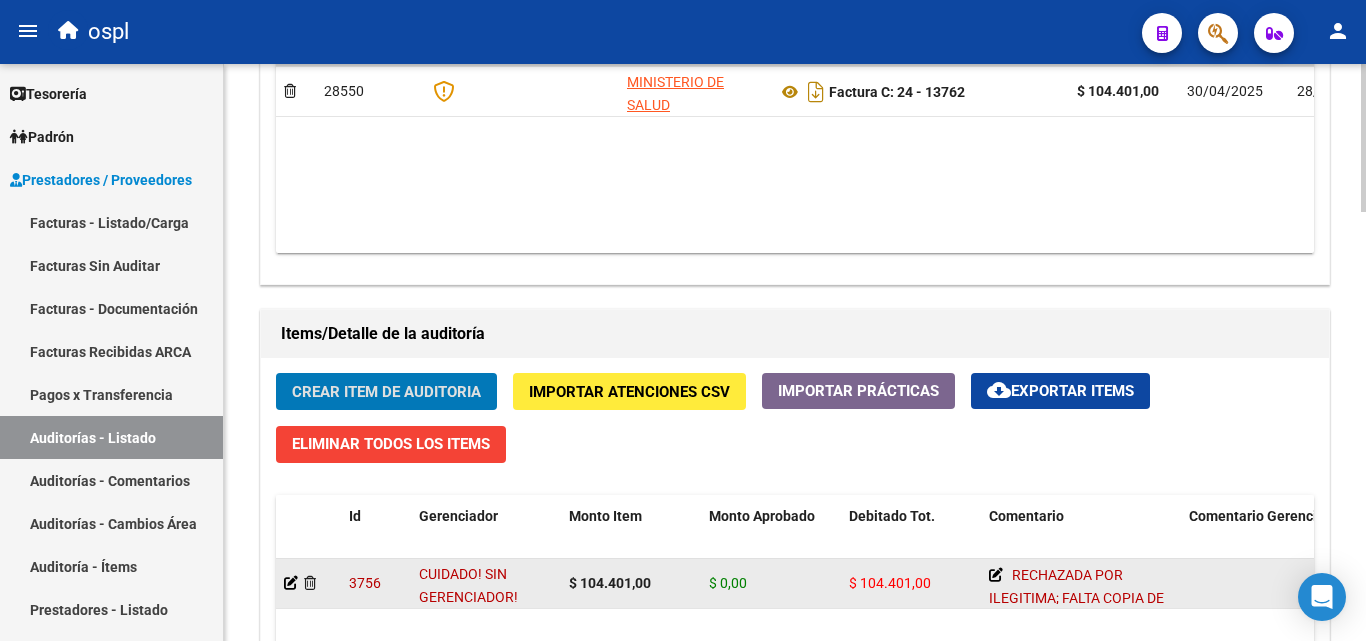 scroll, scrollTop: 1100, scrollLeft: 0, axis: vertical 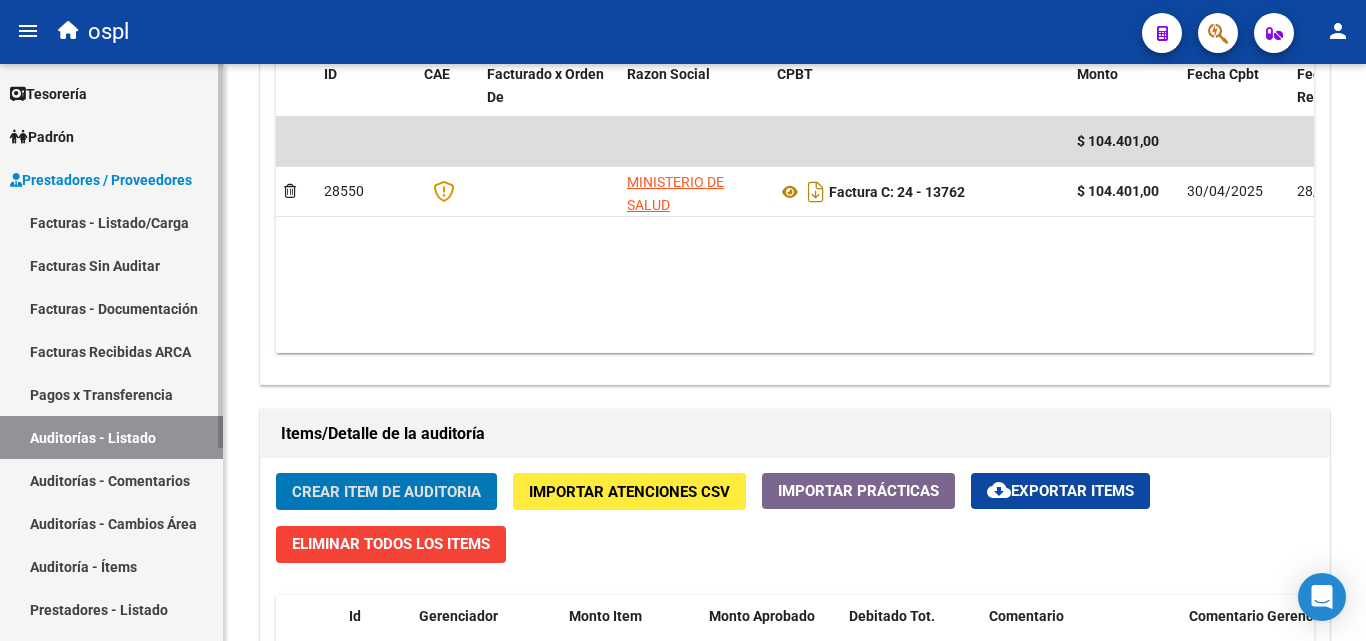 click on "Facturas Sin Auditar" at bounding box center (111, 265) 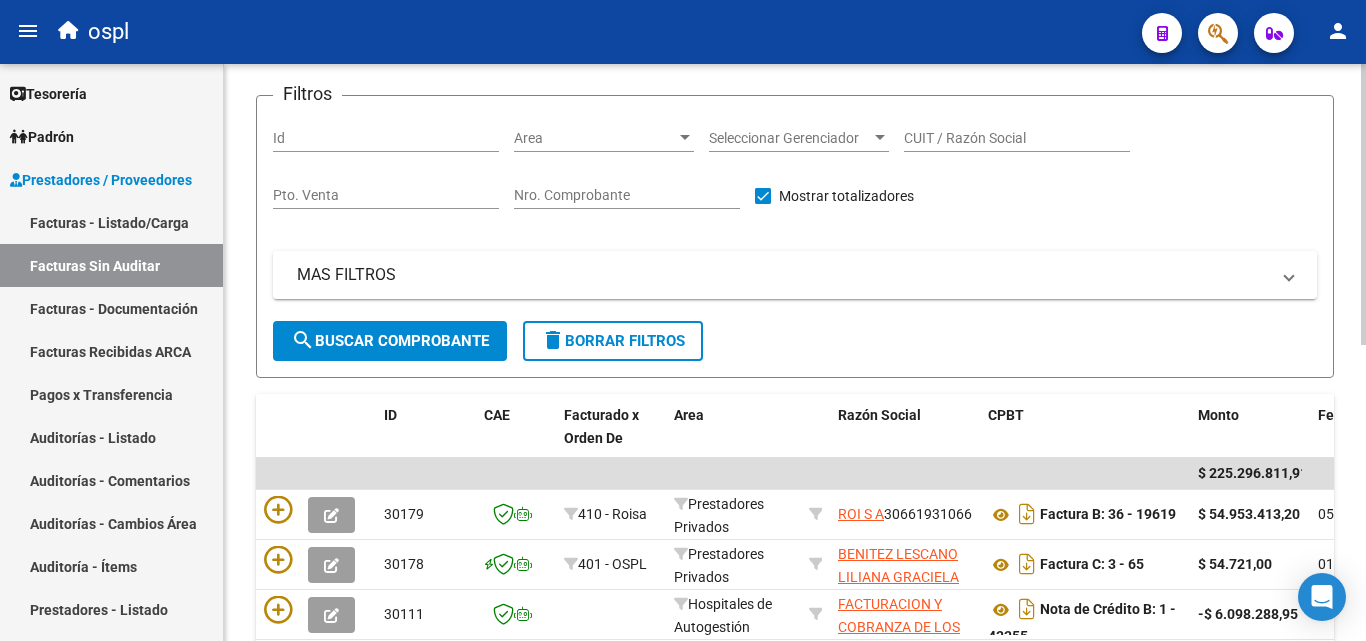 scroll, scrollTop: 106, scrollLeft: 0, axis: vertical 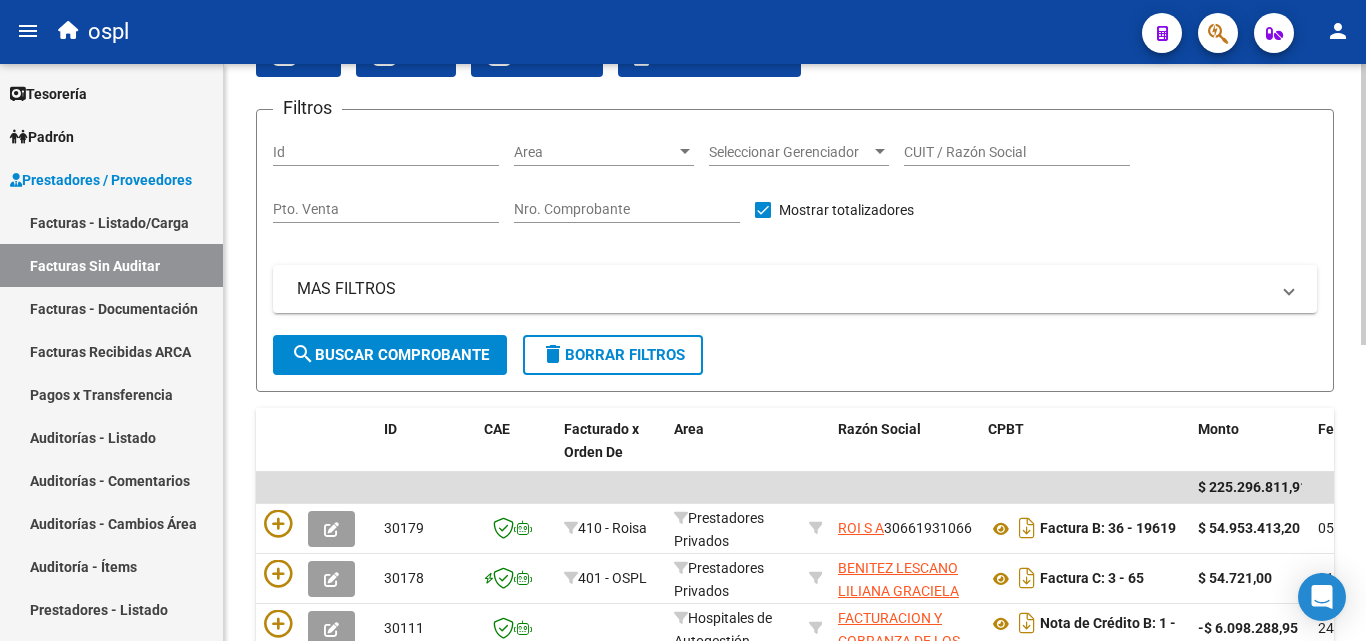 click on "Nro. Comprobante" at bounding box center (627, 209) 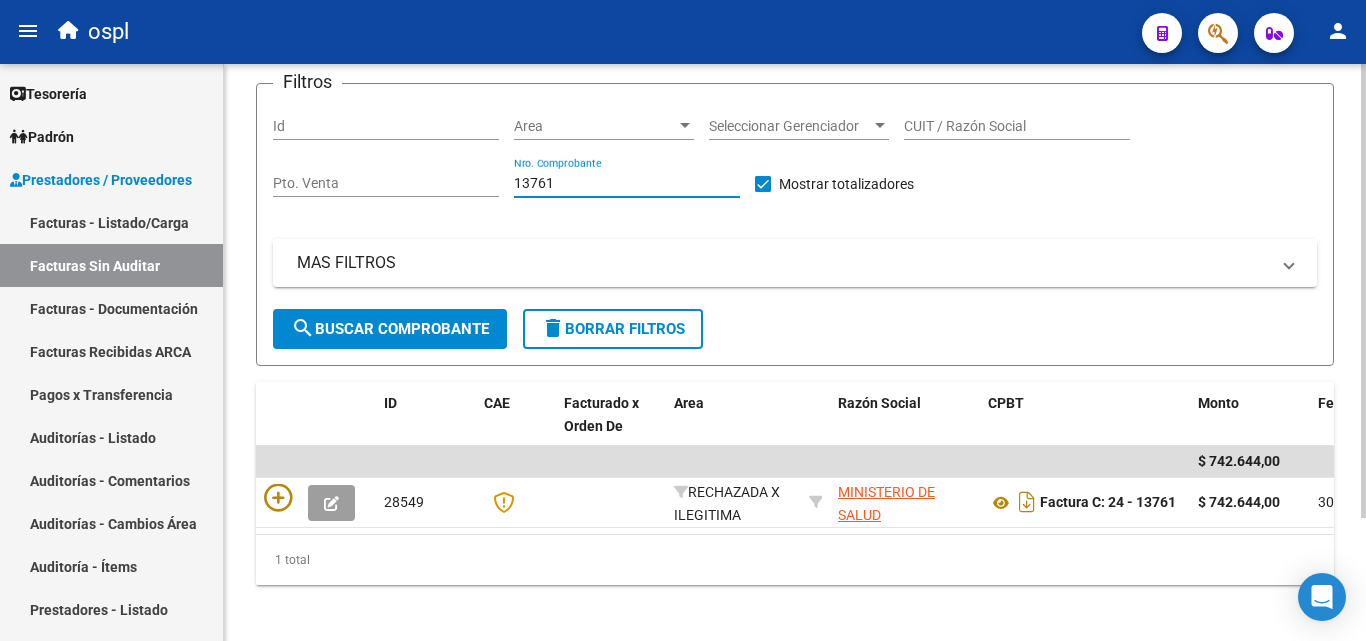 scroll, scrollTop: 156, scrollLeft: 0, axis: vertical 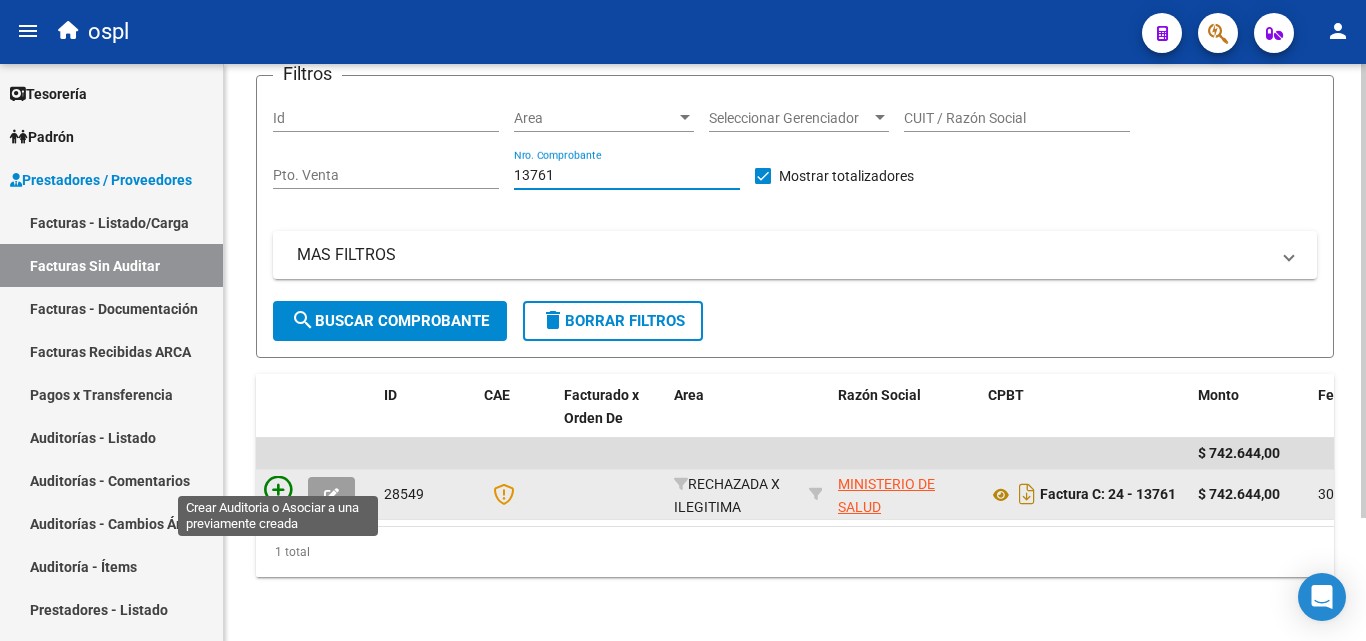 type on "13761" 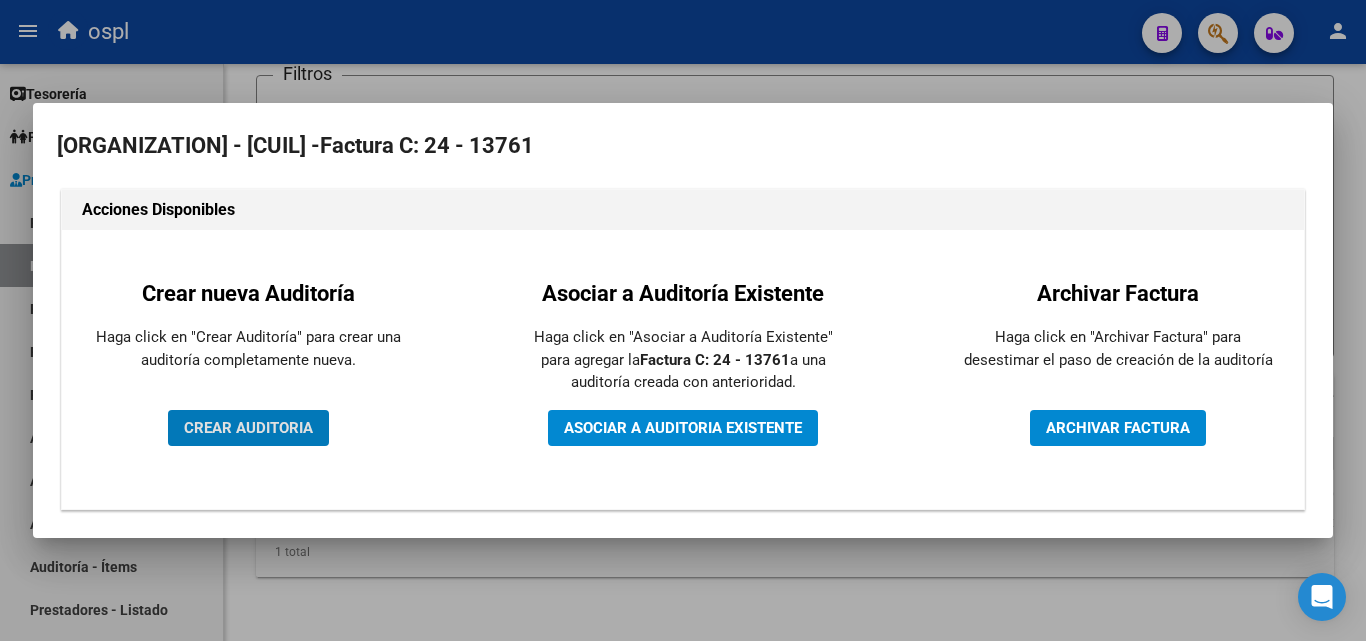 click on "CREAR AUDITORIA" at bounding box center (248, 428) 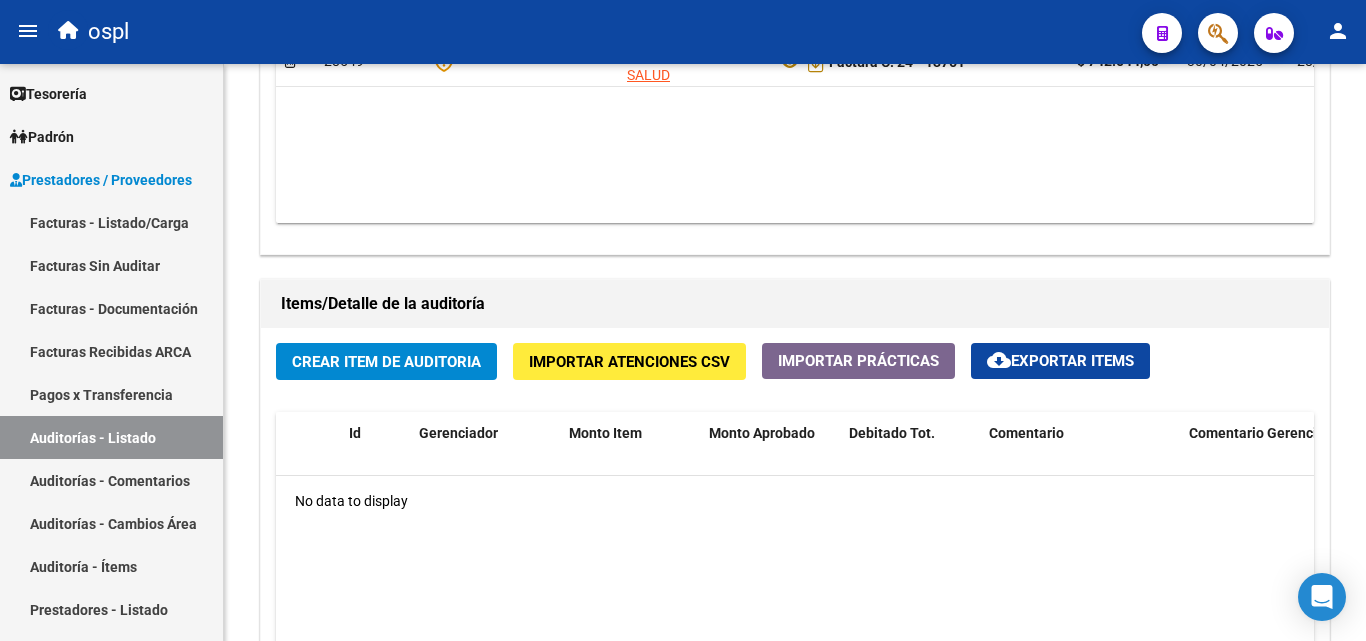 scroll, scrollTop: 1300, scrollLeft: 0, axis: vertical 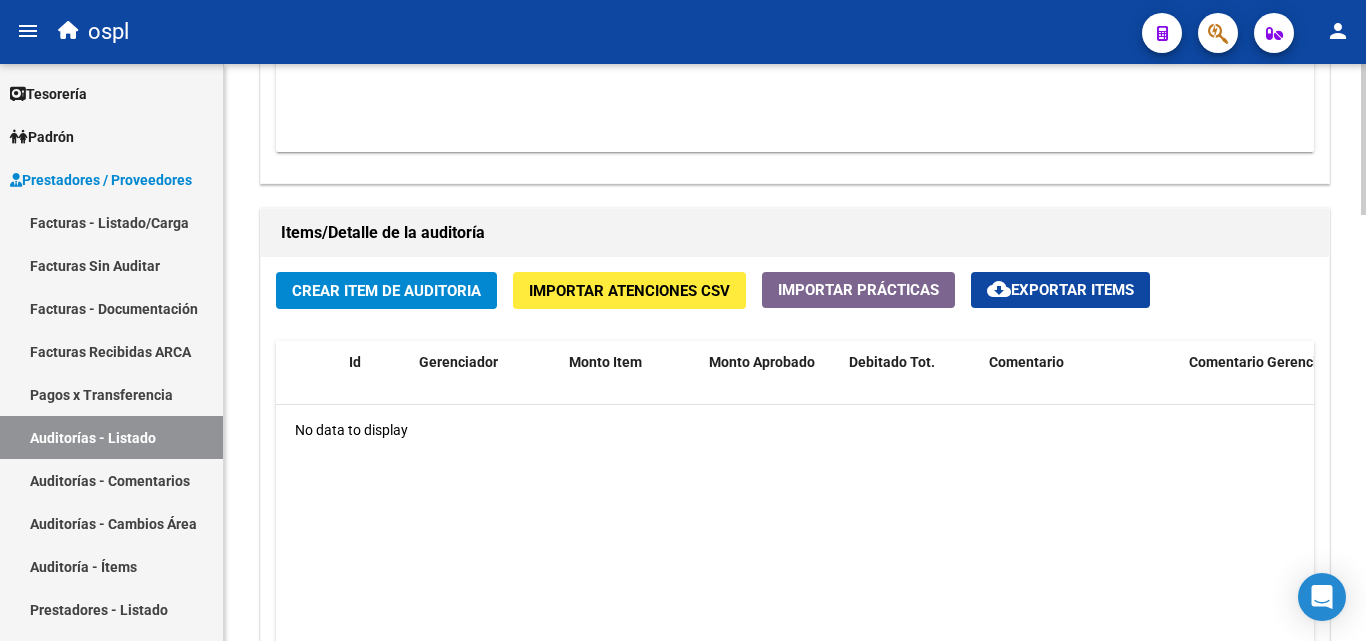 click on "Crear Item de Auditoria" 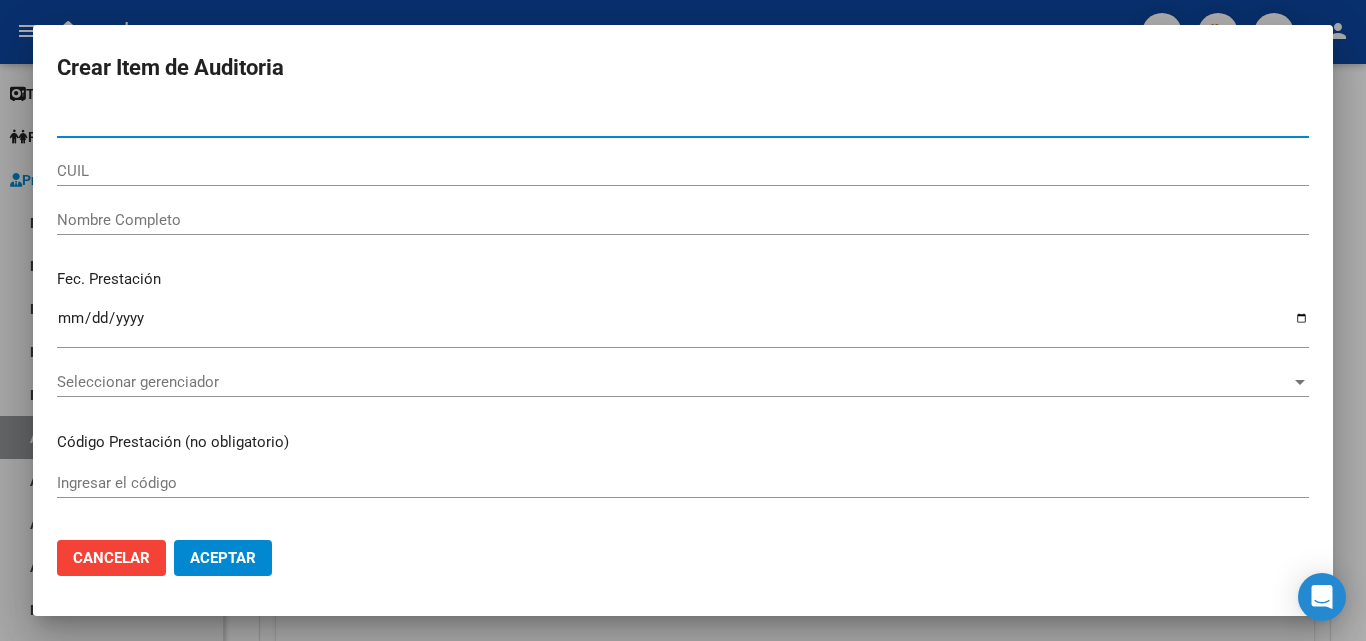 click on "Nombre Completo" at bounding box center (683, 220) 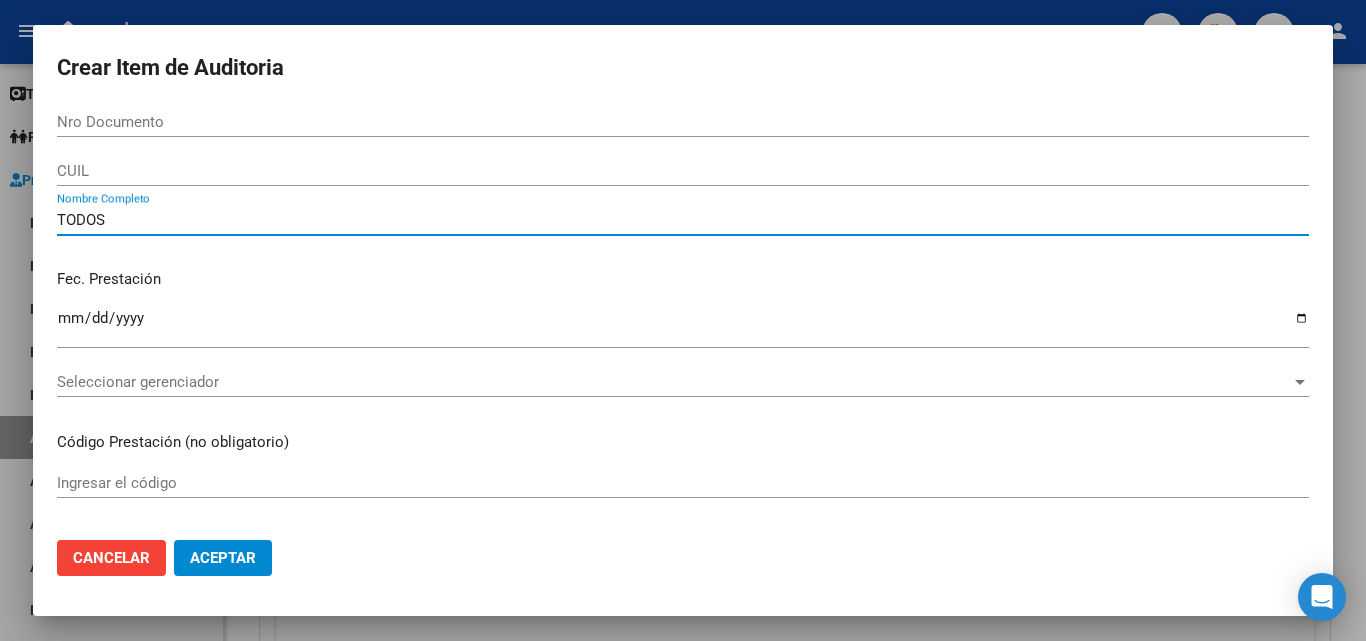 type on "TODOS" 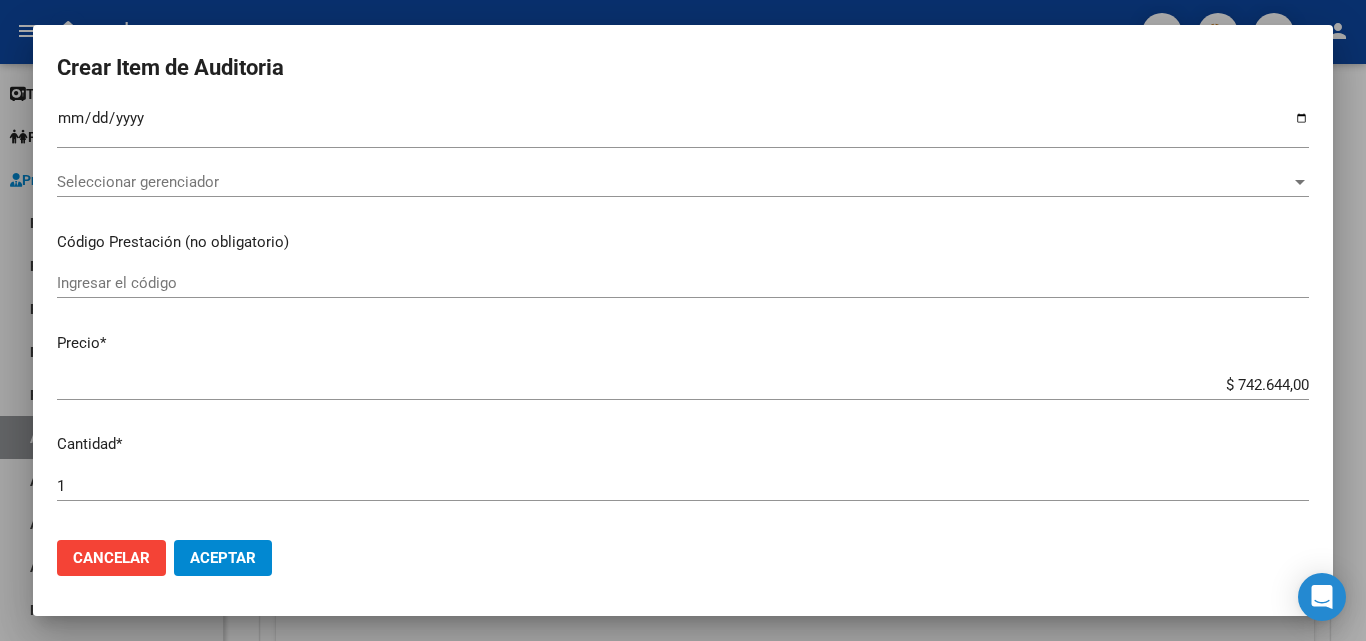 scroll, scrollTop: 400, scrollLeft: 0, axis: vertical 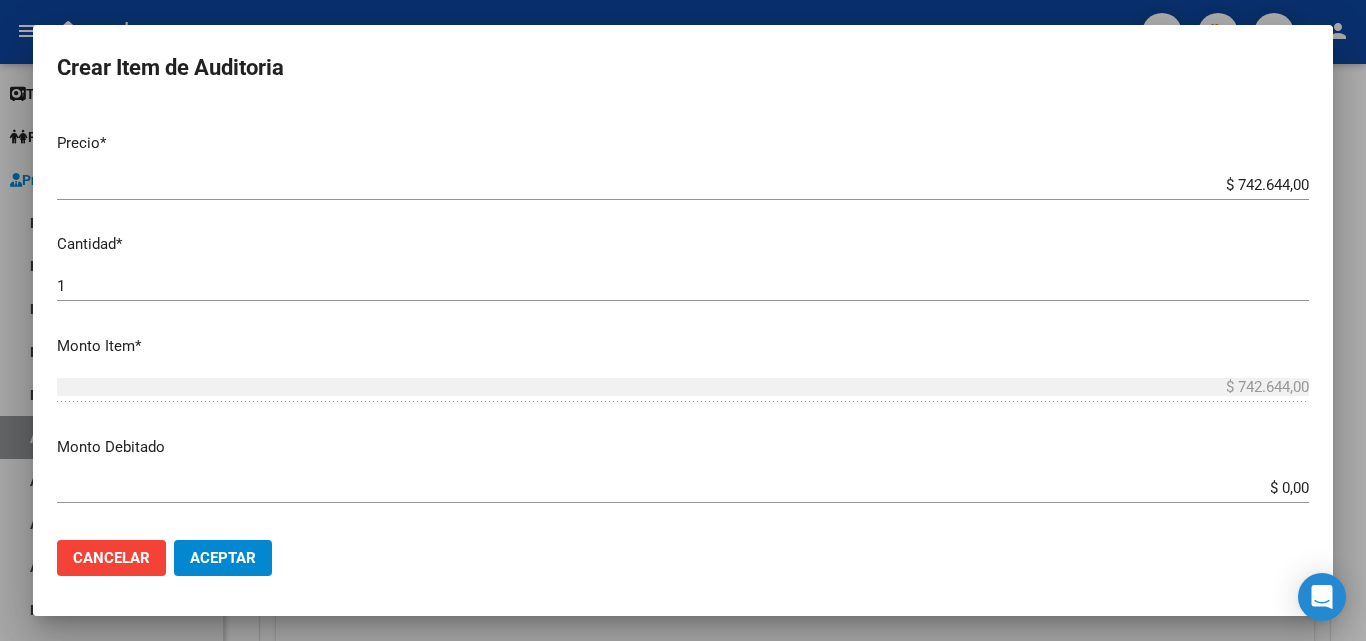 click on "Monto Debitado    $ 0,00 Ingresar el monto" at bounding box center [691, 467] 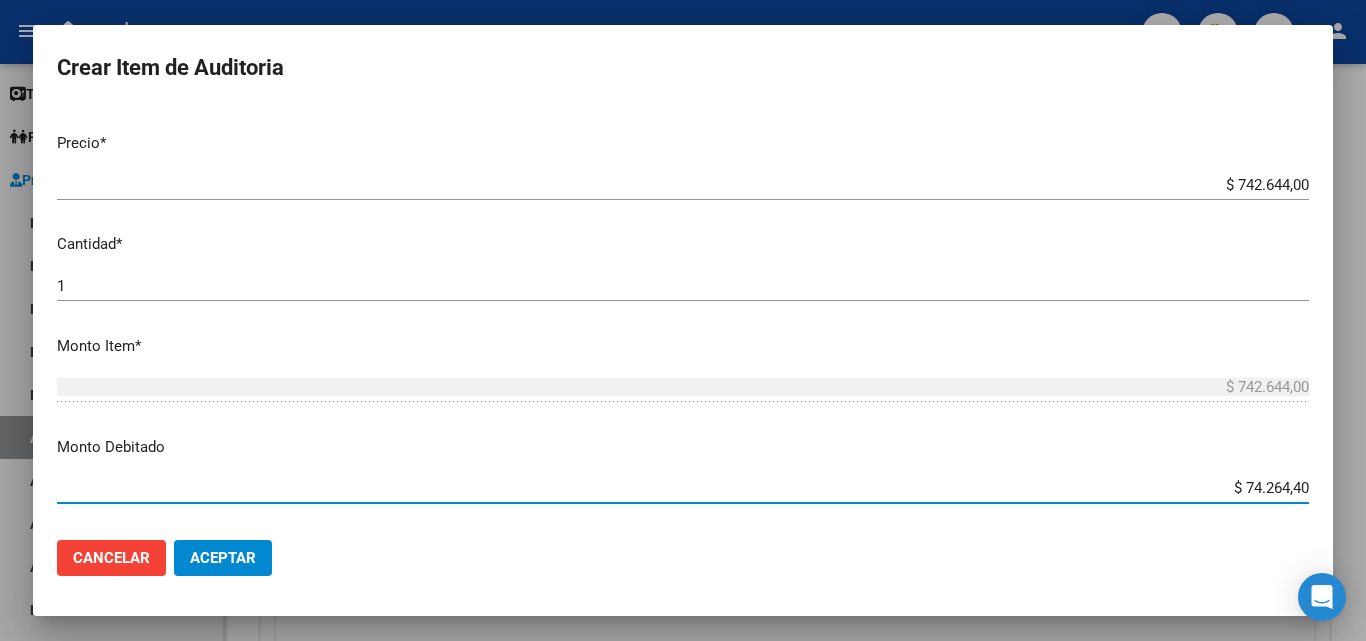 type on "$ 742.644,00" 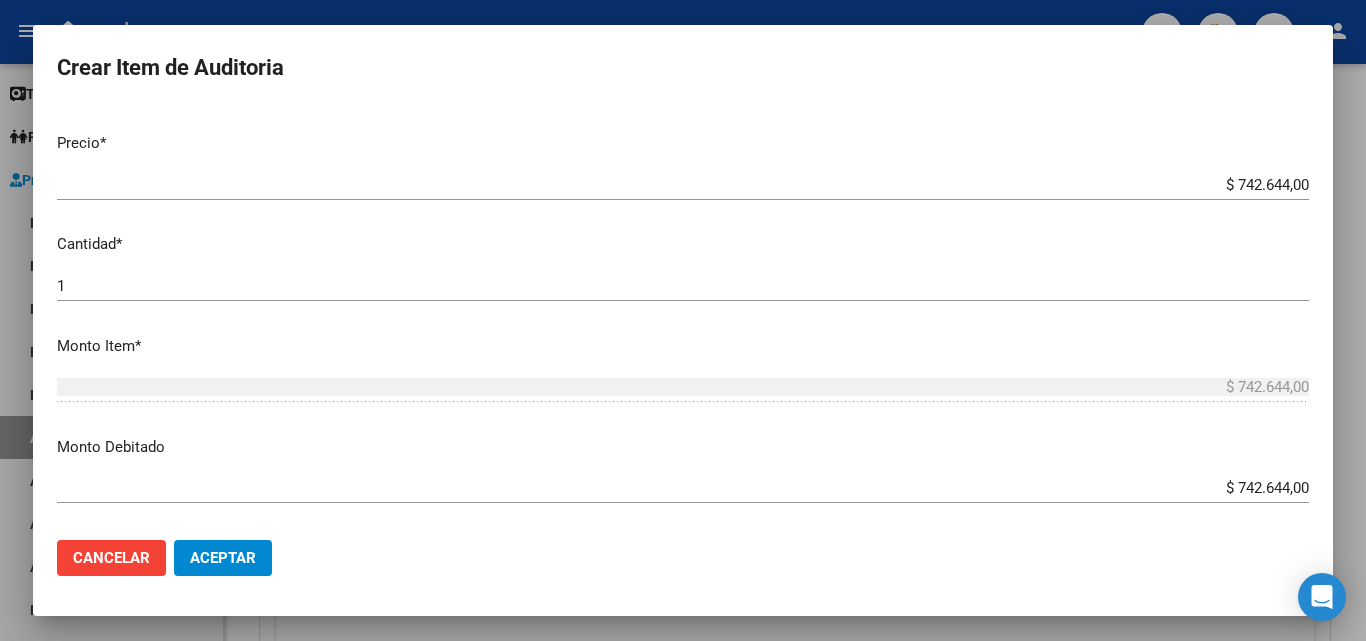 click on "Nro Documento    CUIL    TODOS Nombre Completo  Fec. Prestación    Ingresar la fecha  Seleccionar gerenciador Seleccionar gerenciador Código Prestación (no obligatorio)    Ingresar el código  Precio  *   $ [PRICE] Ingresar el precio  Cantidad  *   1 Ingresar la cantidad  Monto Item  *   $ [PRICE] Ingresar el monto  Monto Debitado    $ [PRICE] Ingresar el monto  Comentario Operador    Ingresar el Comentario  Comentario Gerenciador    Ingresar el Comentario  Descripción    Ingresar el Descripción   Atencion Tipo  Seleccionar tipo Seleccionar tipo  Nomenclador  Seleccionar Nomenclador Seleccionar Nomenclador" at bounding box center [683, 315] 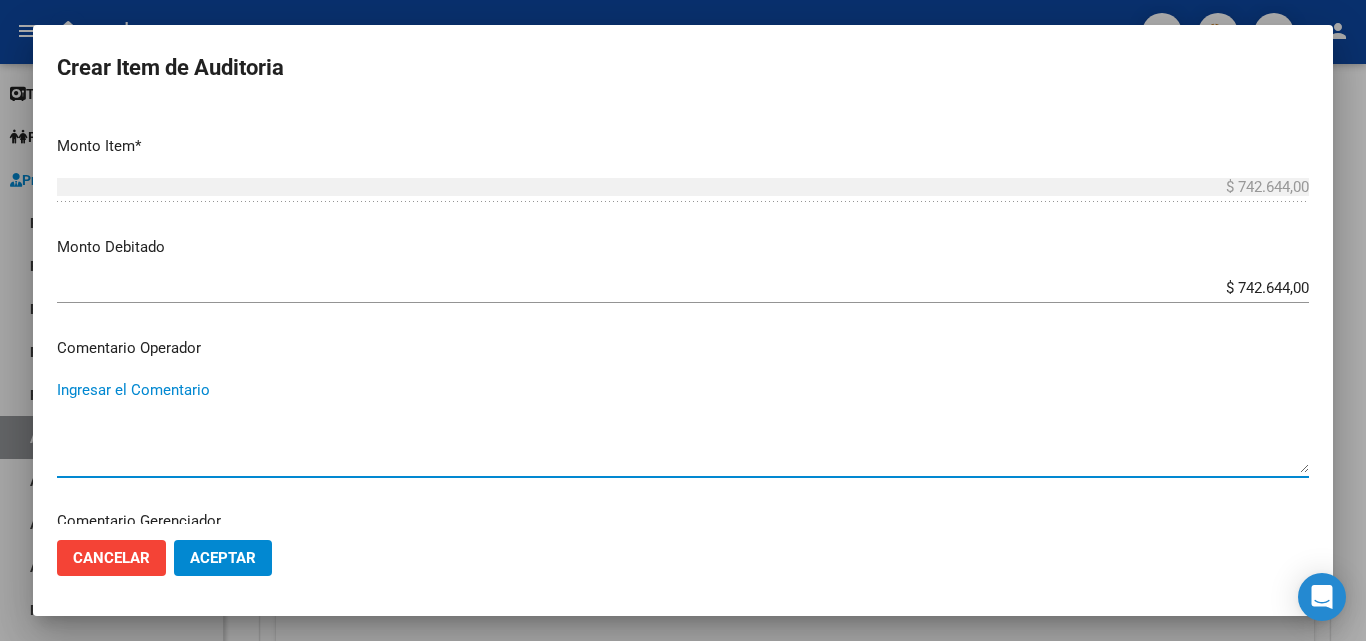 paste on "RECHAZADA POR ILEGITIMA; FALTA COPIA DE DNI QUE ACREDITE IDENTIDAD" 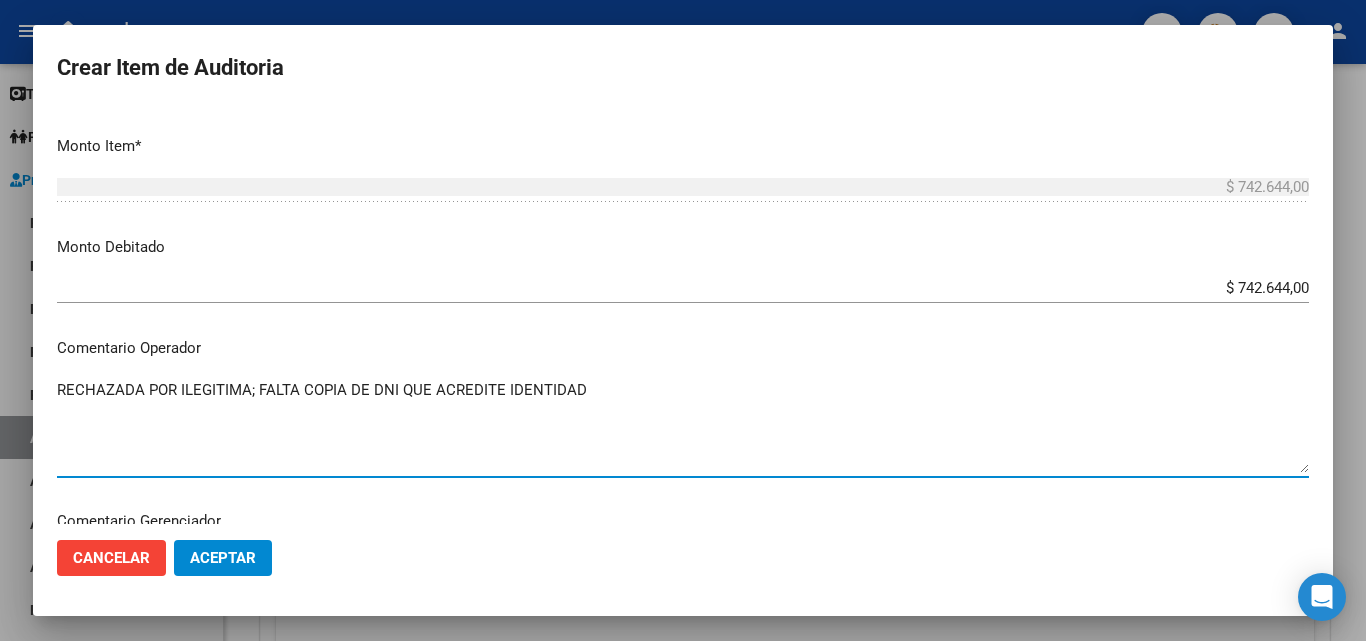type on "RECHAZADA POR ILEGITIMA; FALTA COPIA DE DNI QUE ACREDITE IDENTIDAD" 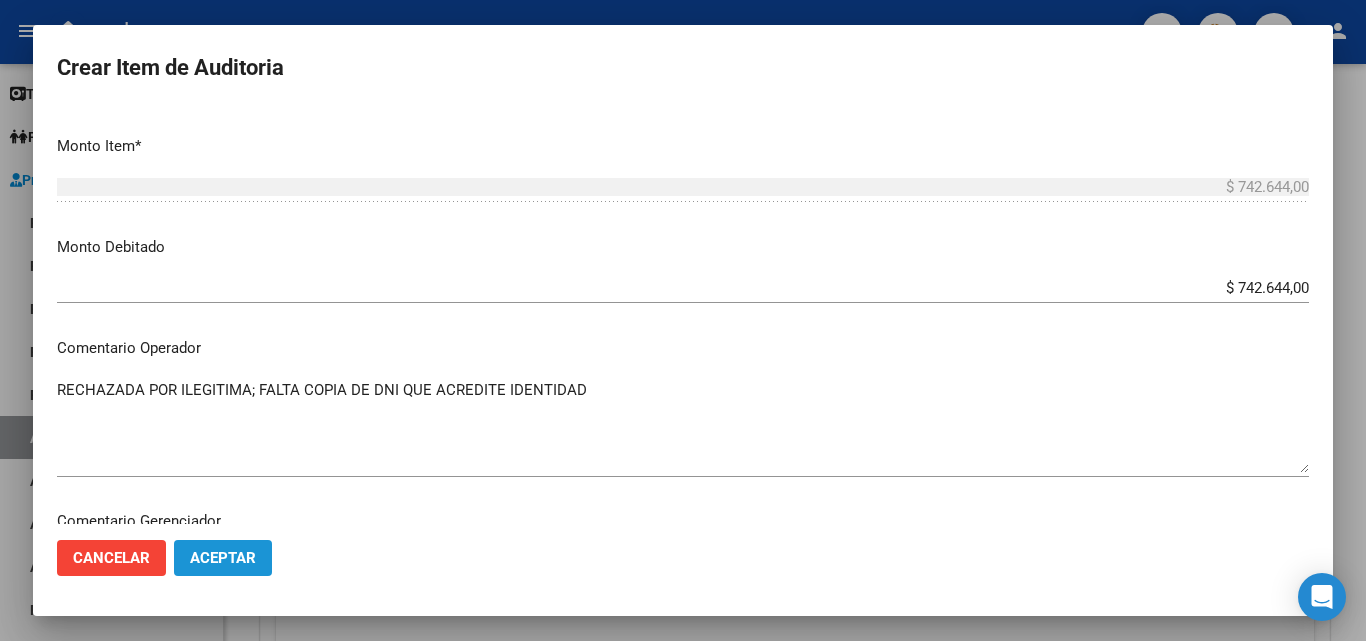 click on "Aceptar" 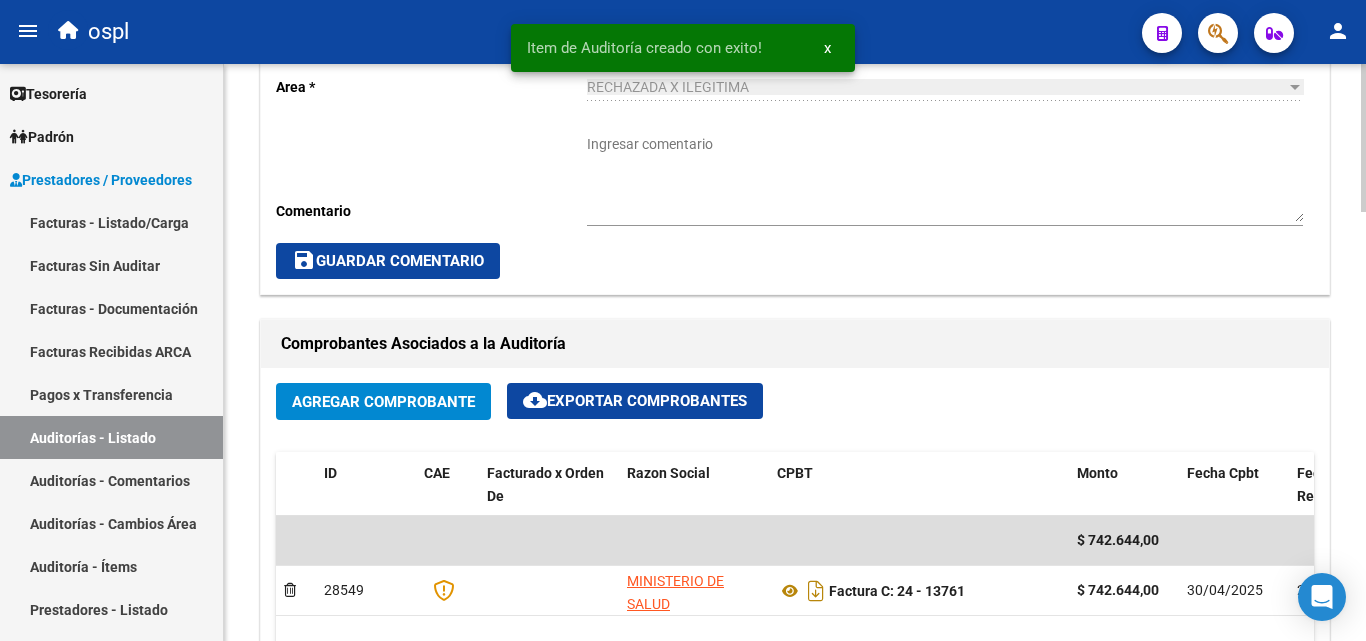 scroll, scrollTop: 601, scrollLeft: 0, axis: vertical 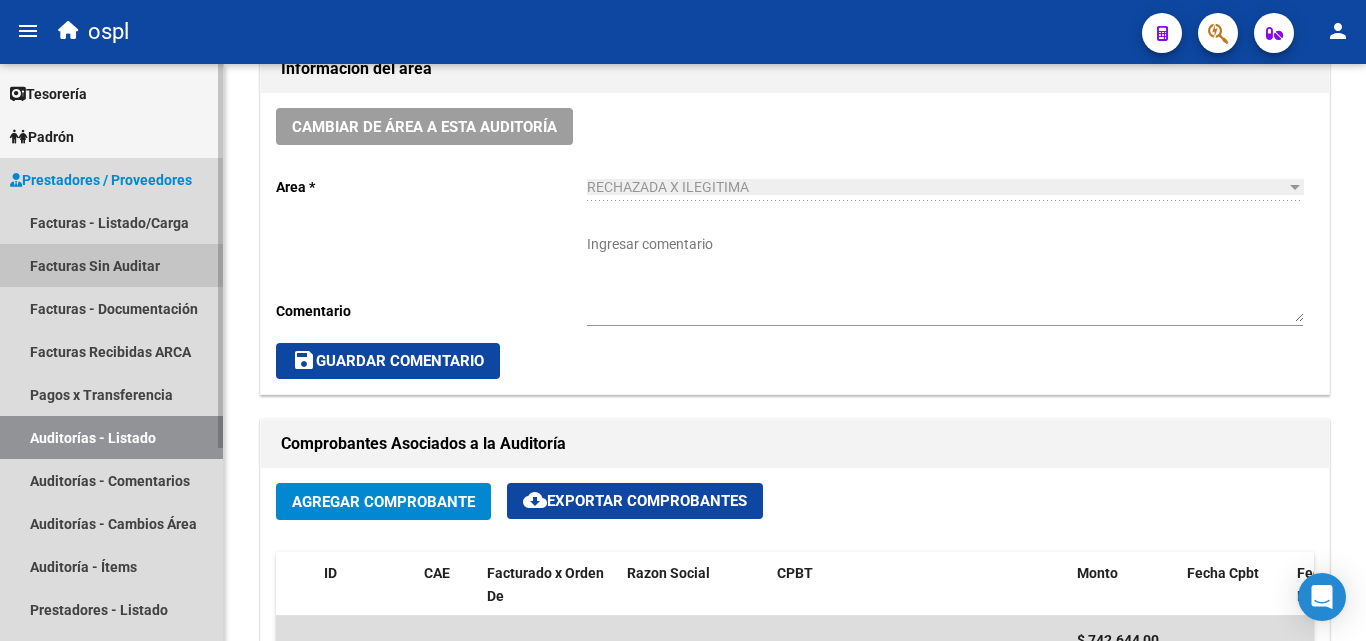 click on "Facturas Sin Auditar" at bounding box center [111, 265] 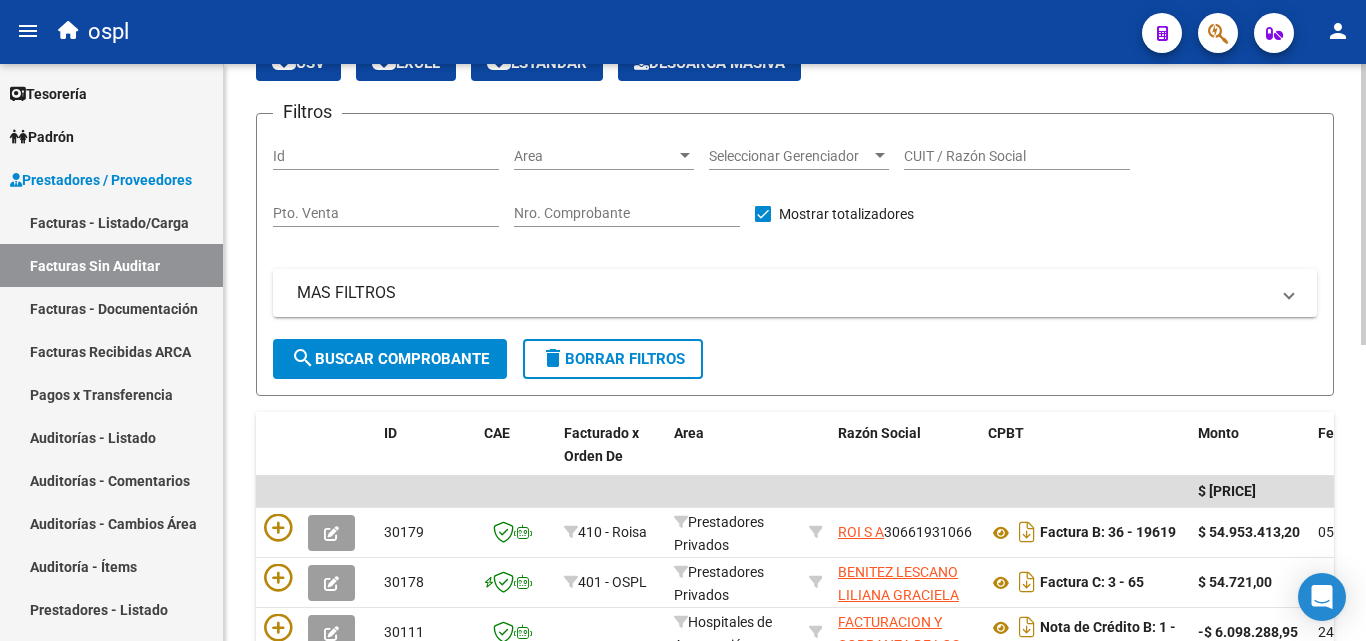 scroll, scrollTop: 101, scrollLeft: 0, axis: vertical 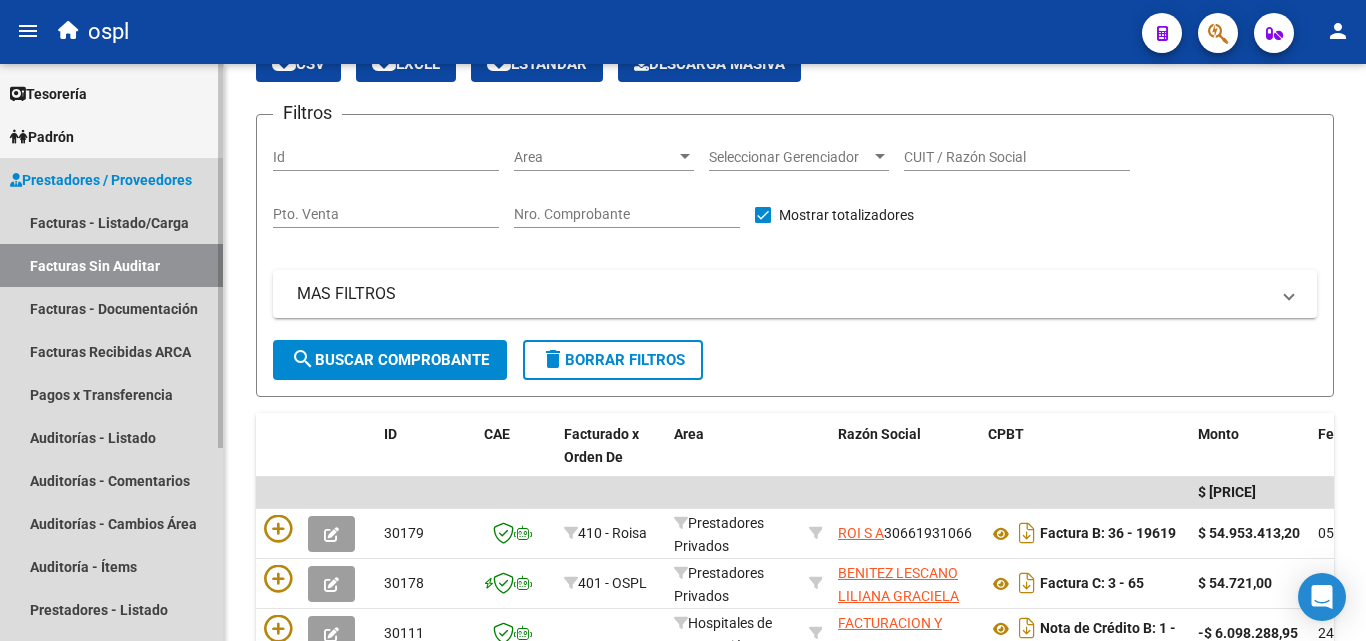 click on "Facturas Sin Auditar" at bounding box center [111, 265] 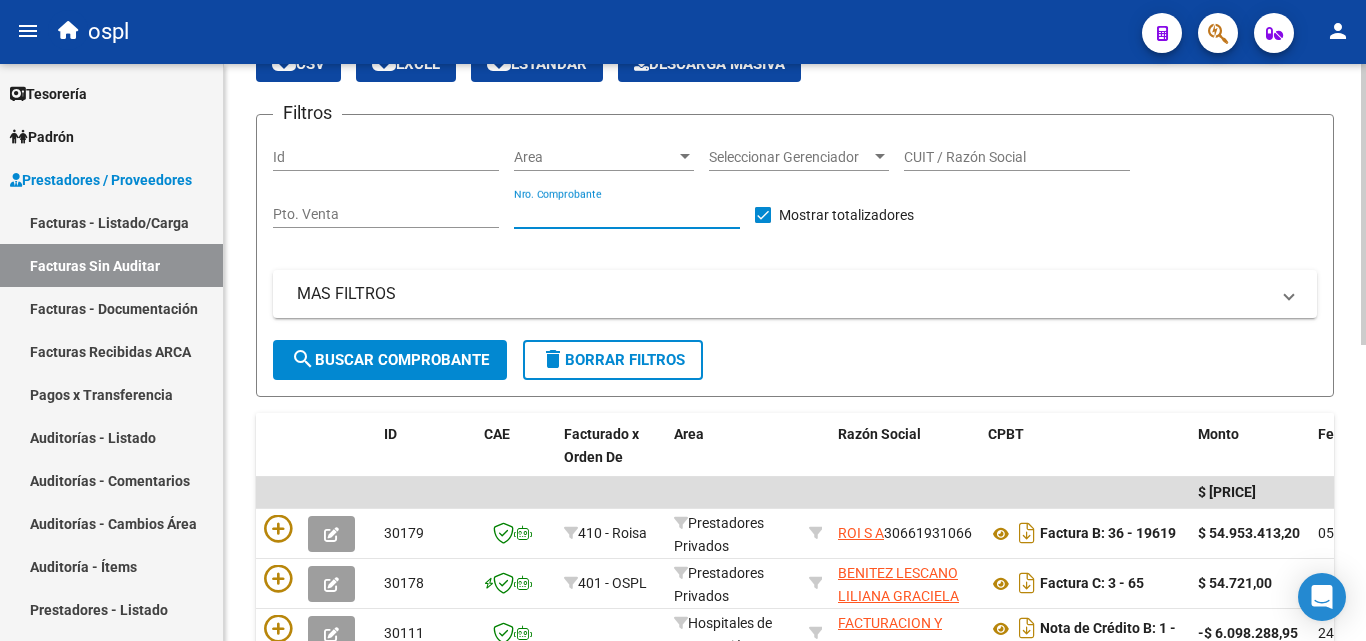 click on "Nro. Comprobante" at bounding box center (627, 214) 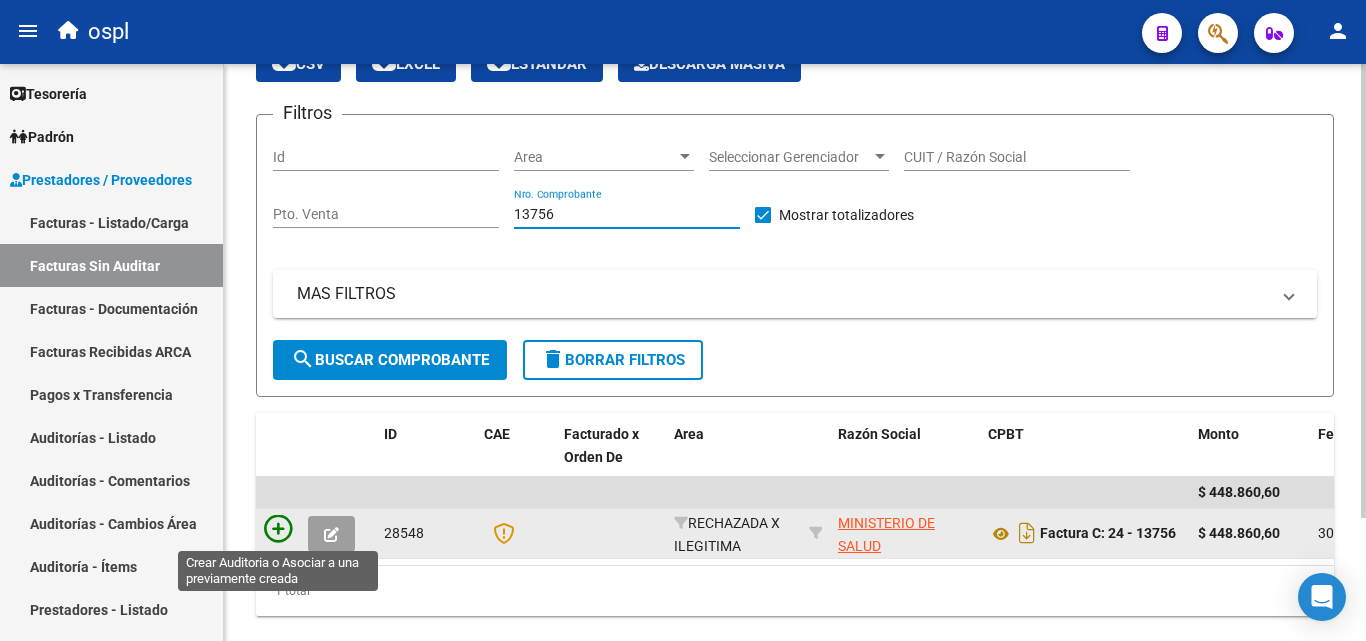 type on "13756" 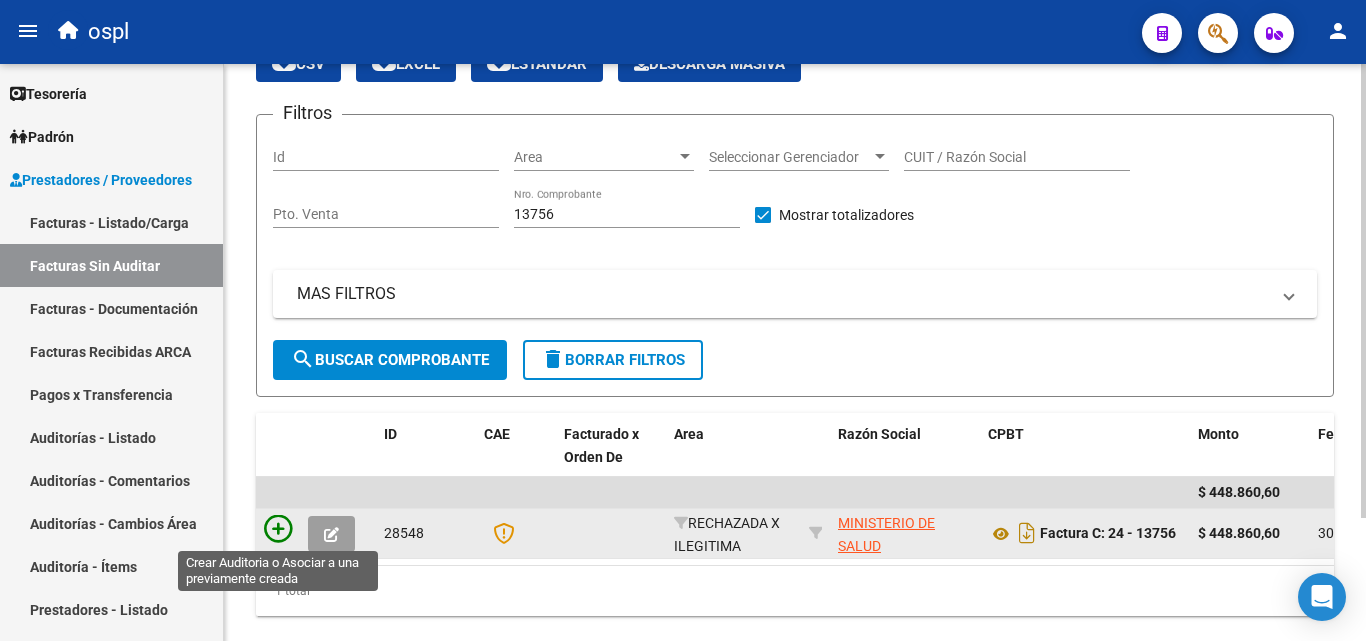 click 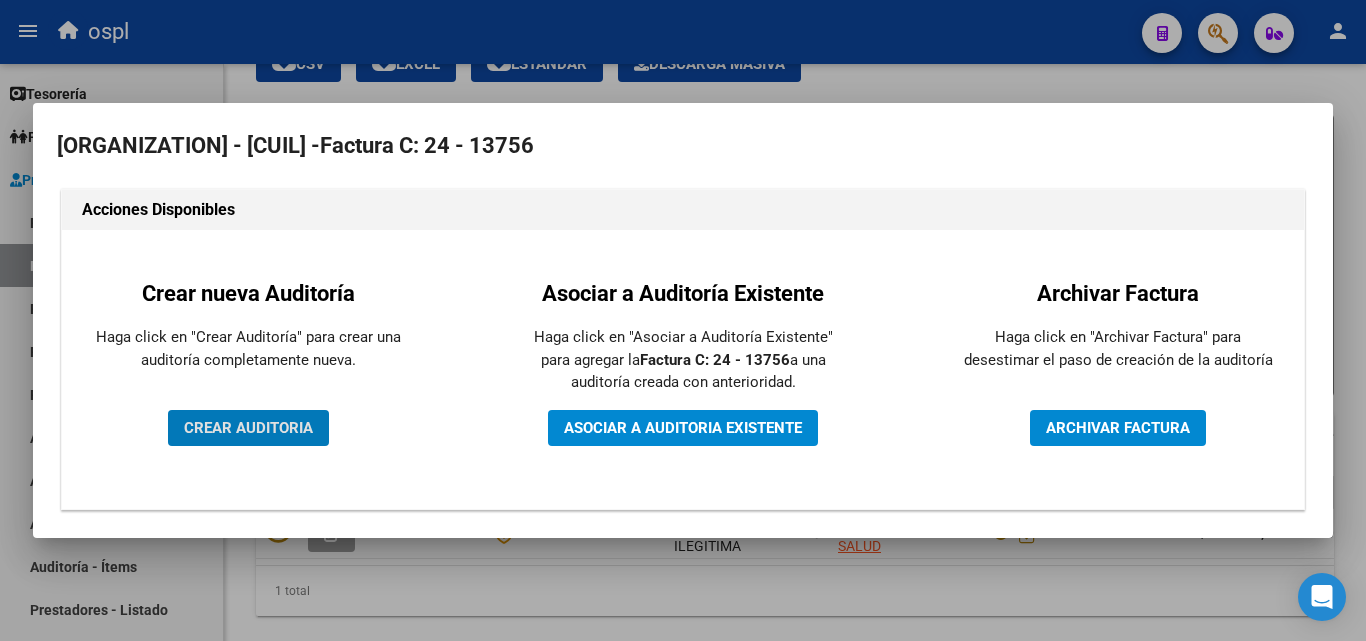 click on "CREAR AUDITORIA" at bounding box center [248, 428] 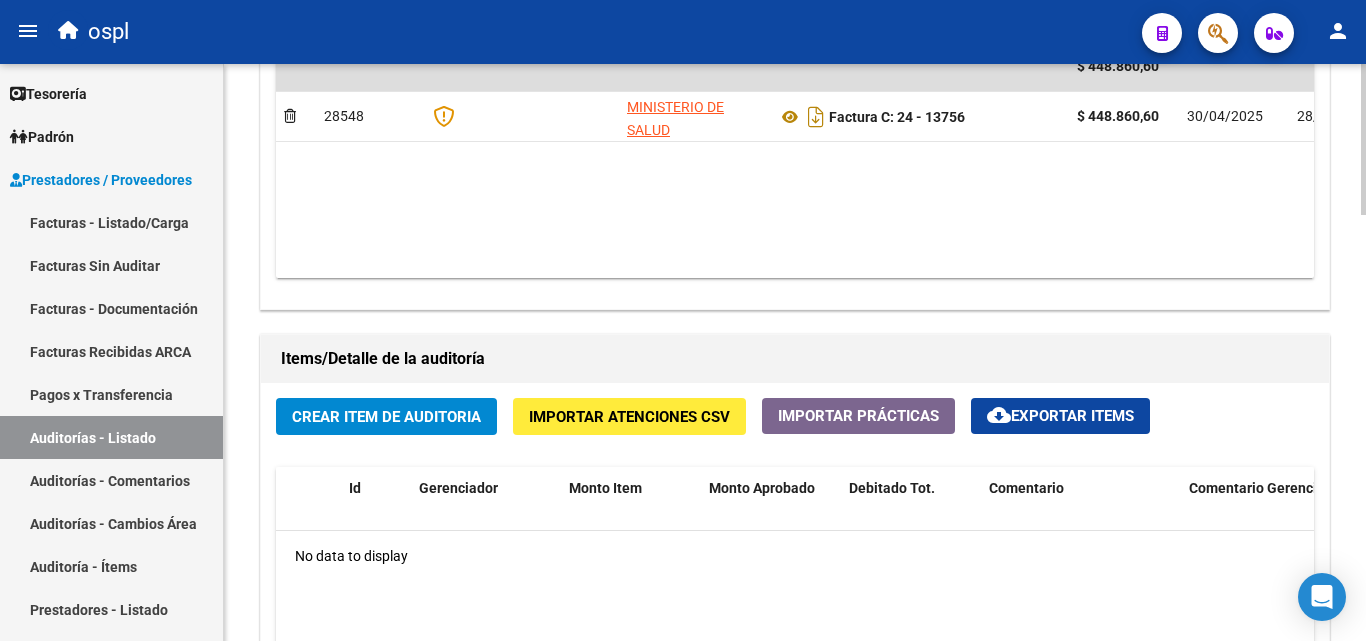 scroll, scrollTop: 1200, scrollLeft: 0, axis: vertical 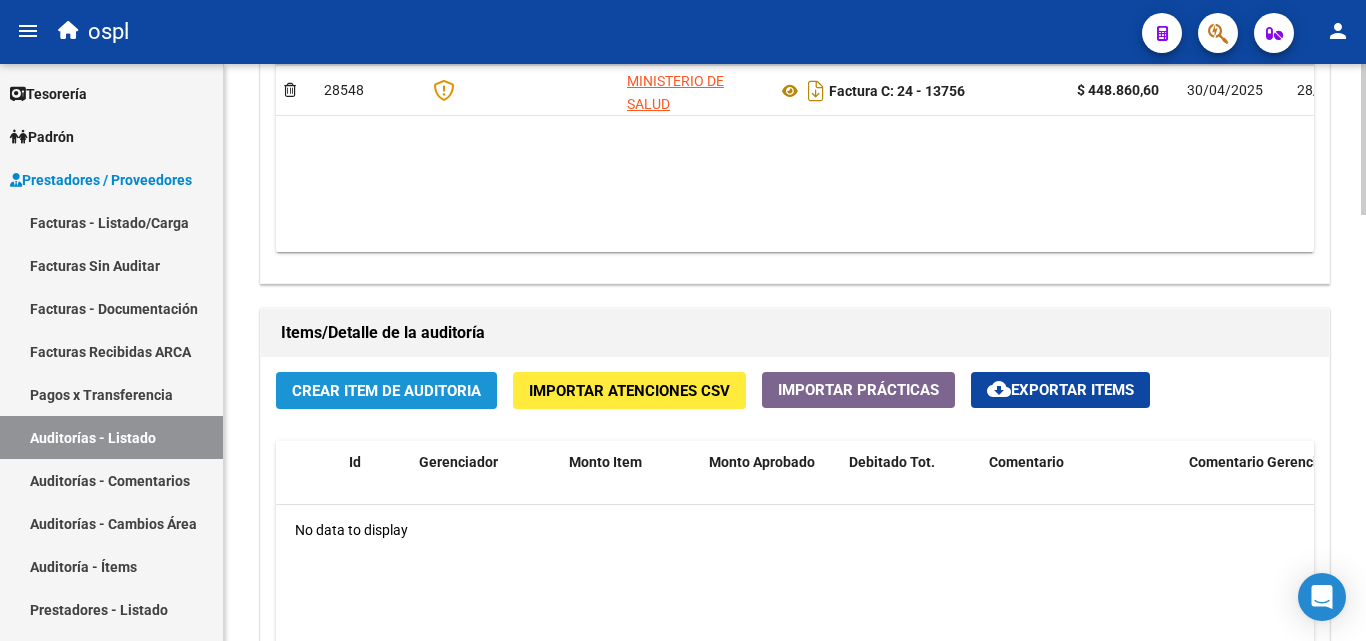 click on "Crear Item de Auditoria" 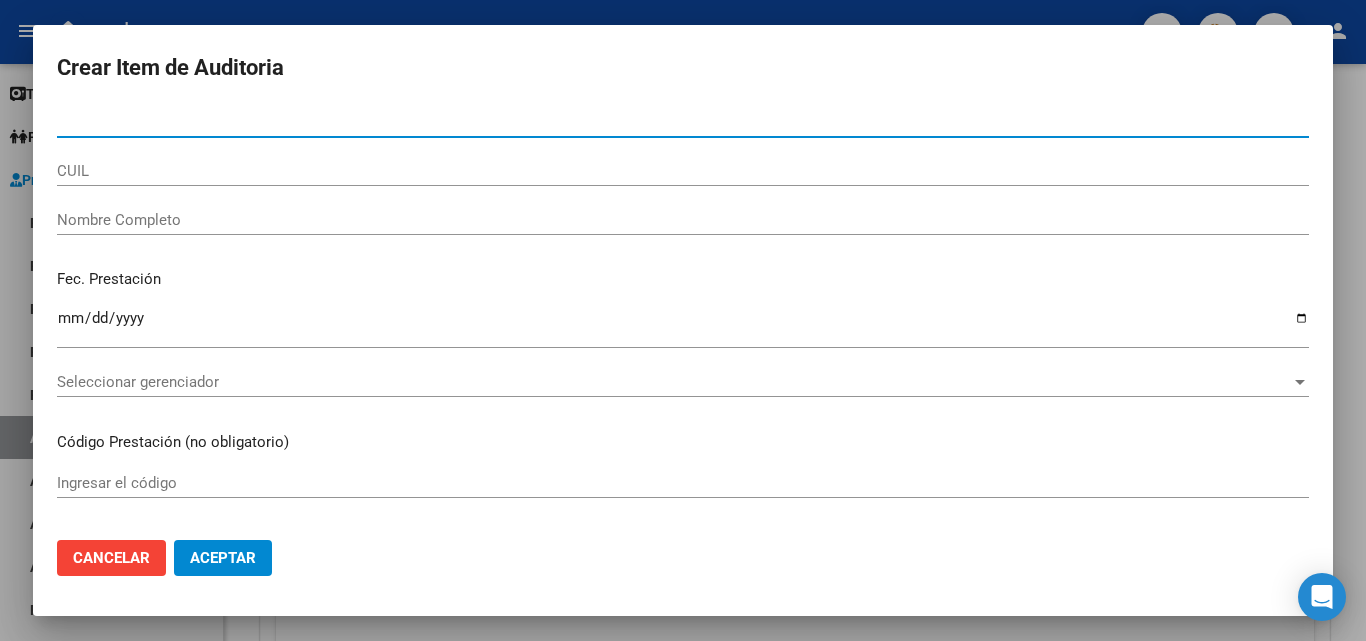 click on "Nombre Completo" at bounding box center [683, 220] 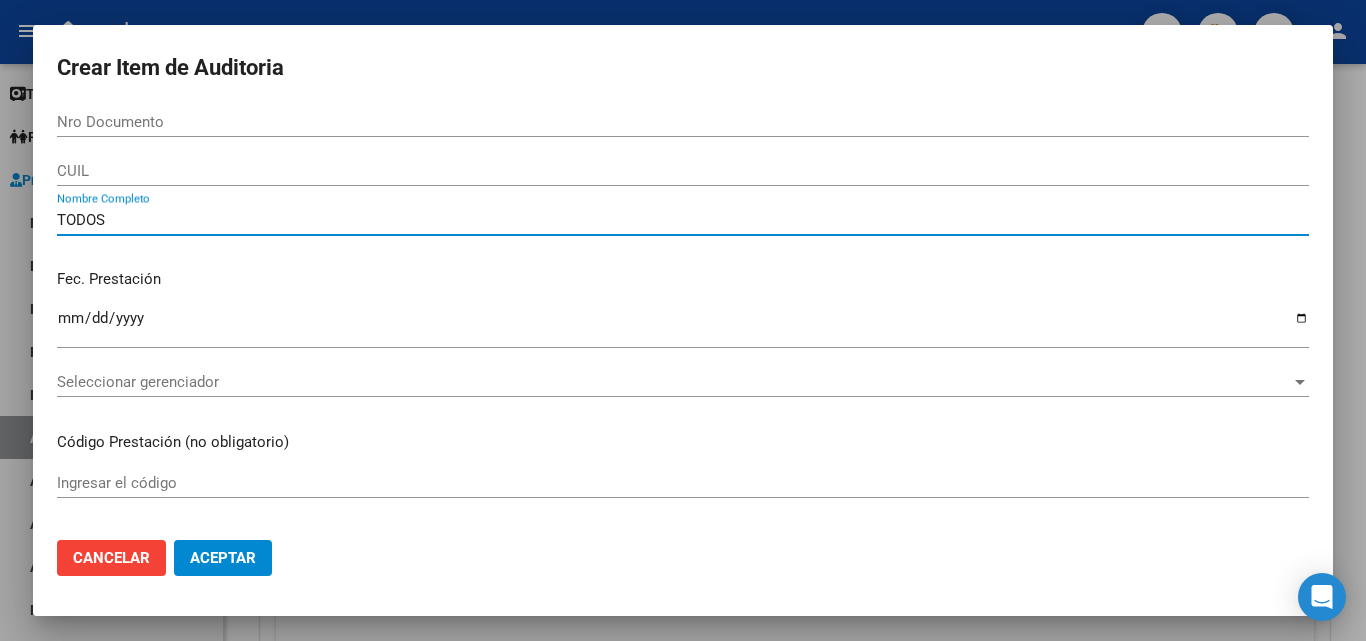 type on "TODOS" 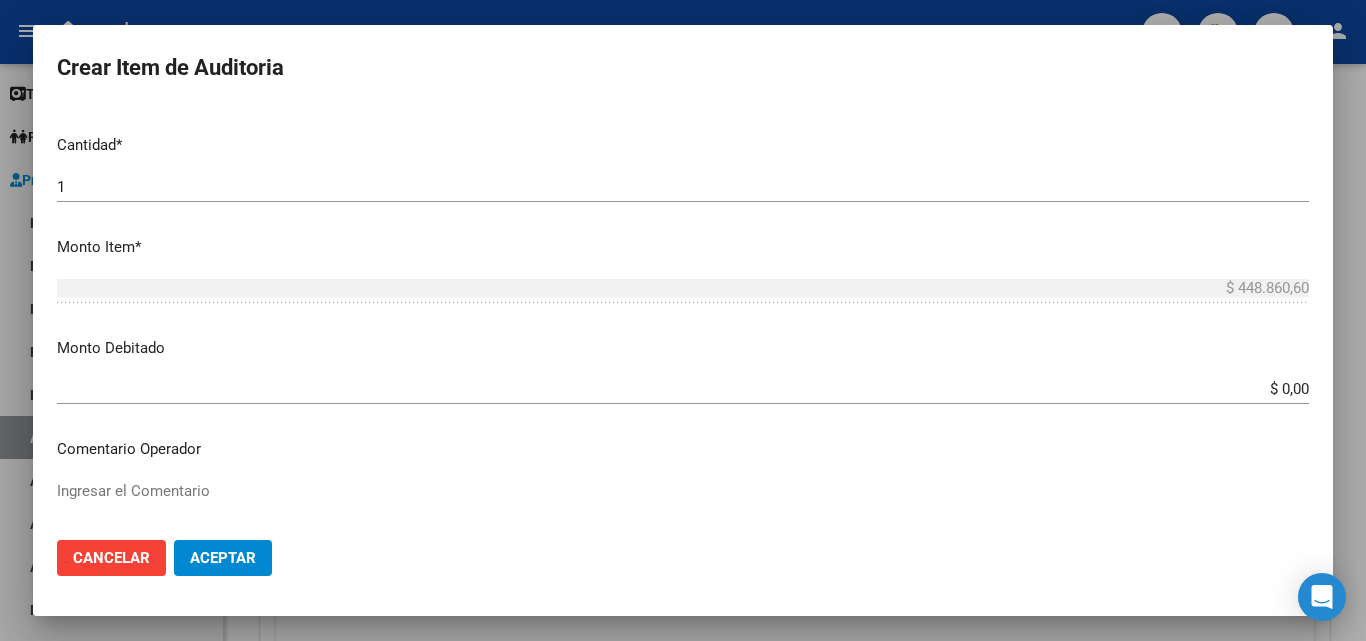 scroll, scrollTop: 500, scrollLeft: 0, axis: vertical 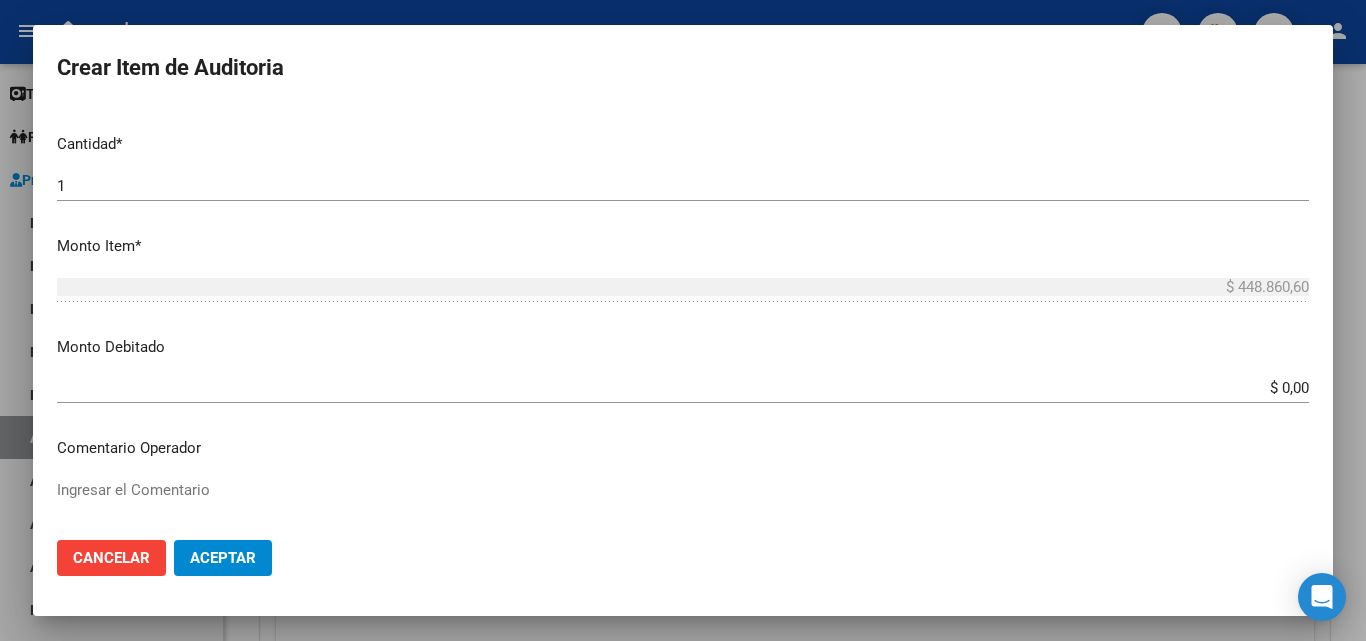 click on "Monto Debitado    $ 0,00 Ingresar el monto" at bounding box center (691, 367) 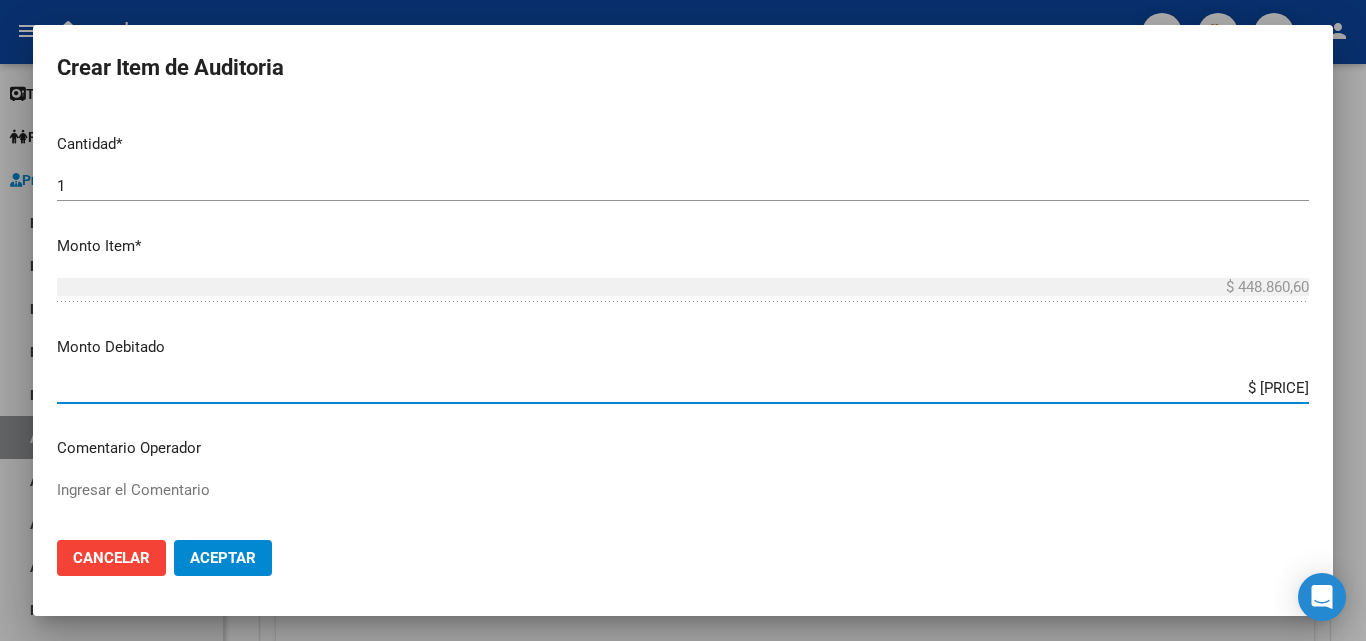 type on "$ 448.860,60" 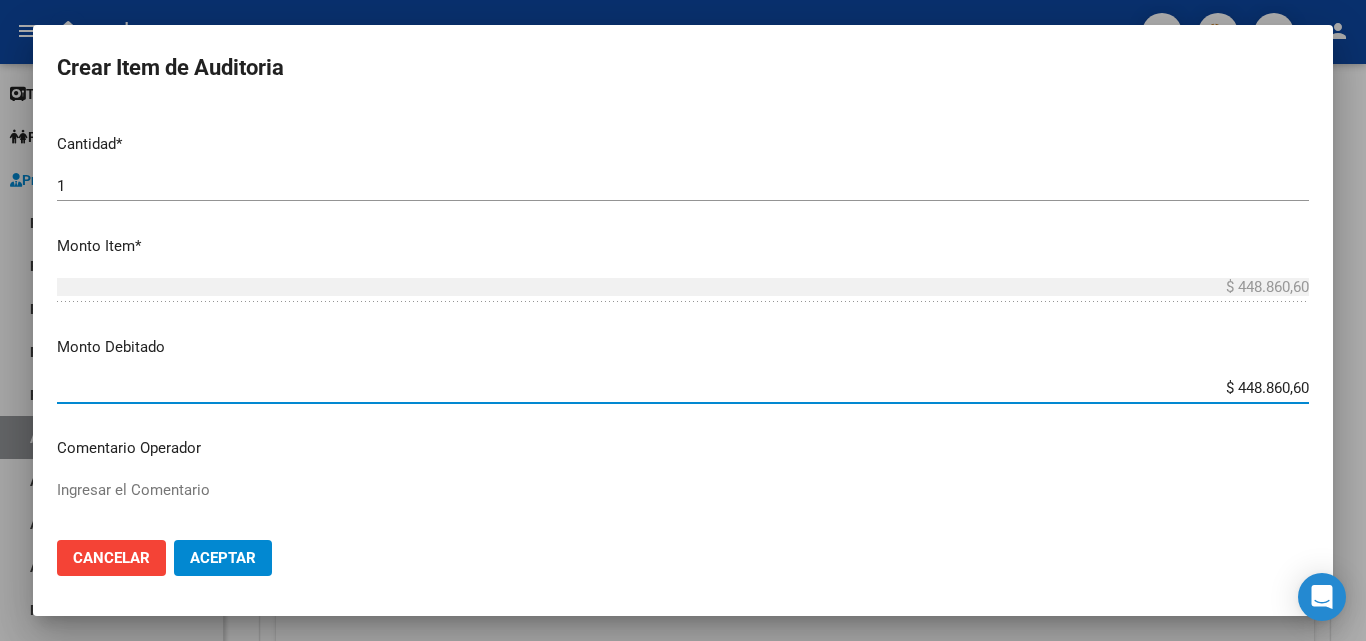 click on "Monto Debitado" at bounding box center [683, 347] 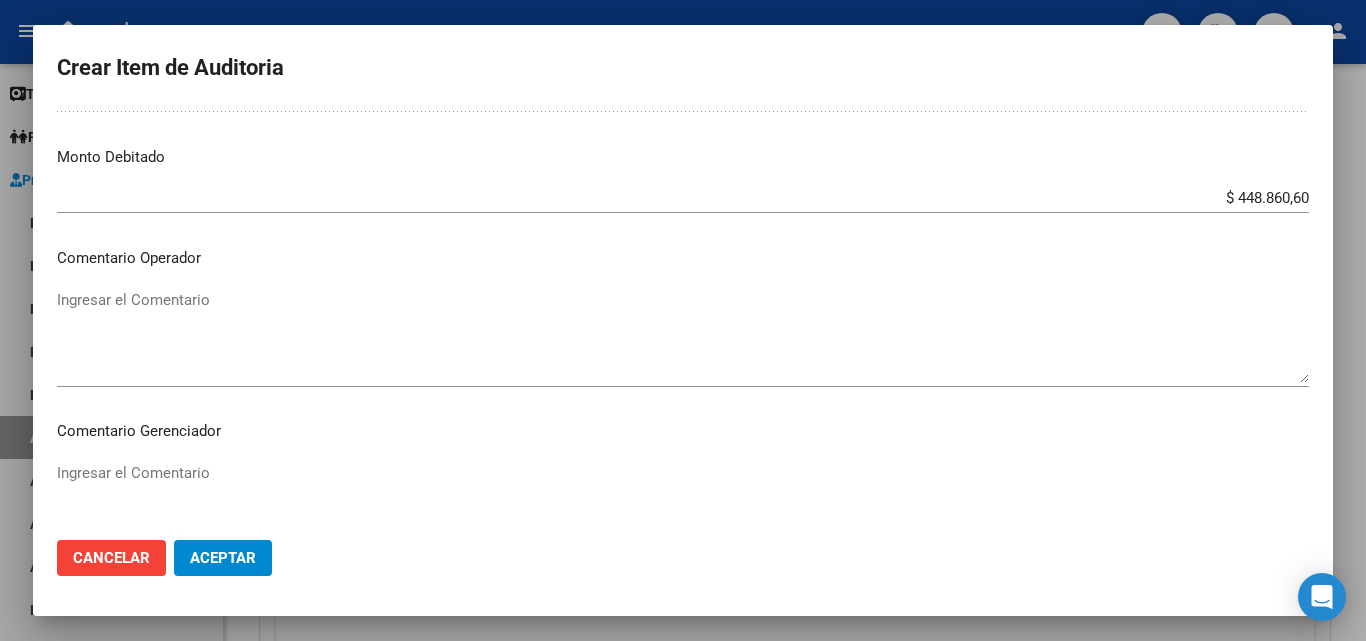 scroll, scrollTop: 700, scrollLeft: 0, axis: vertical 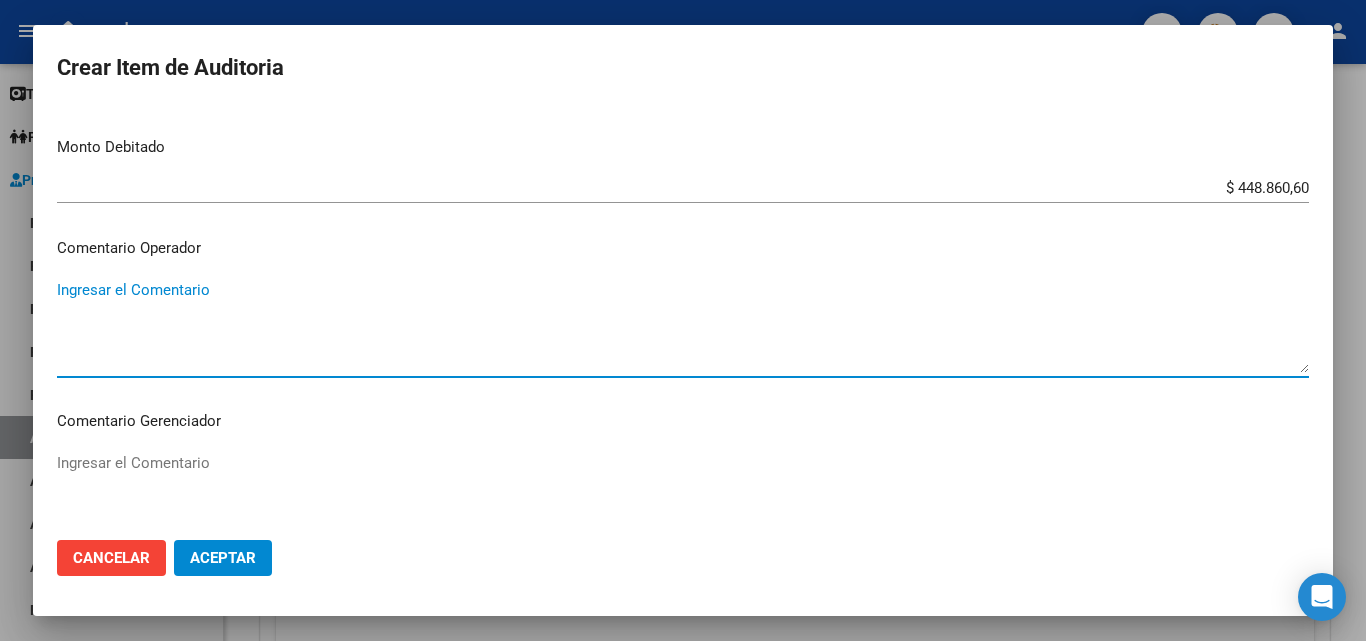 click on "Ingresar el Comentario" at bounding box center [683, 326] 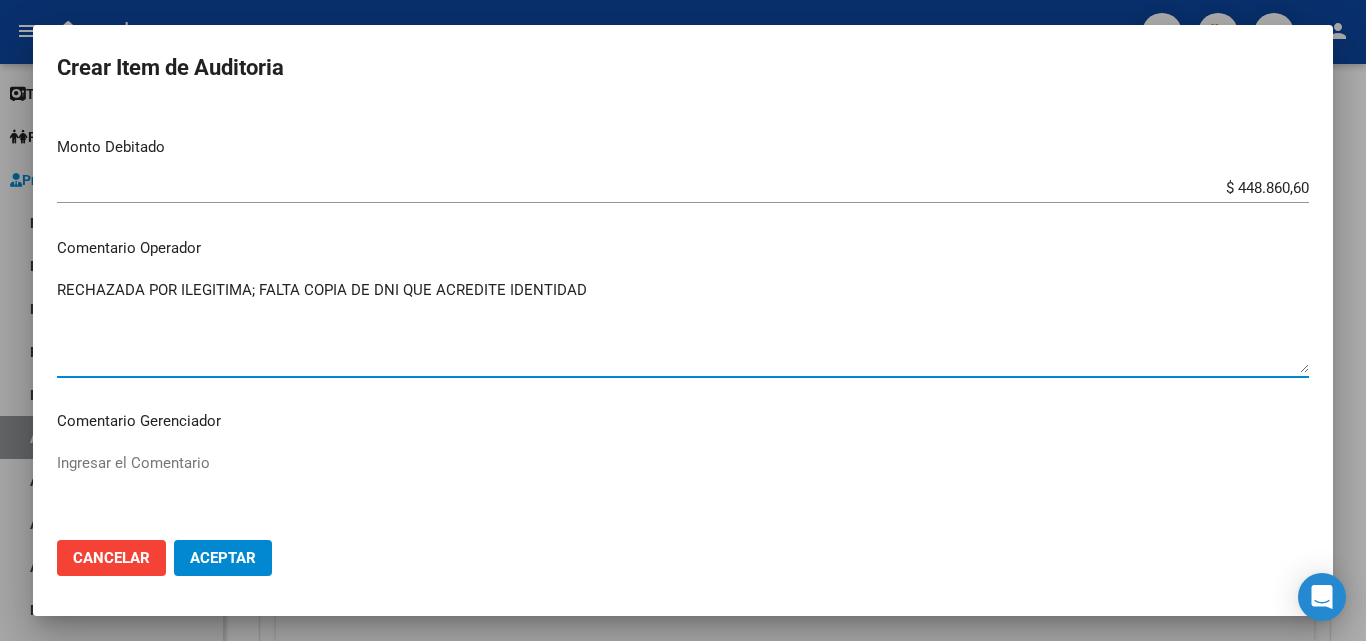 type on "RECHAZADA POR ILEGITIMA; FALTA COPIA DE DNI QUE ACREDITE IDENTIDAD" 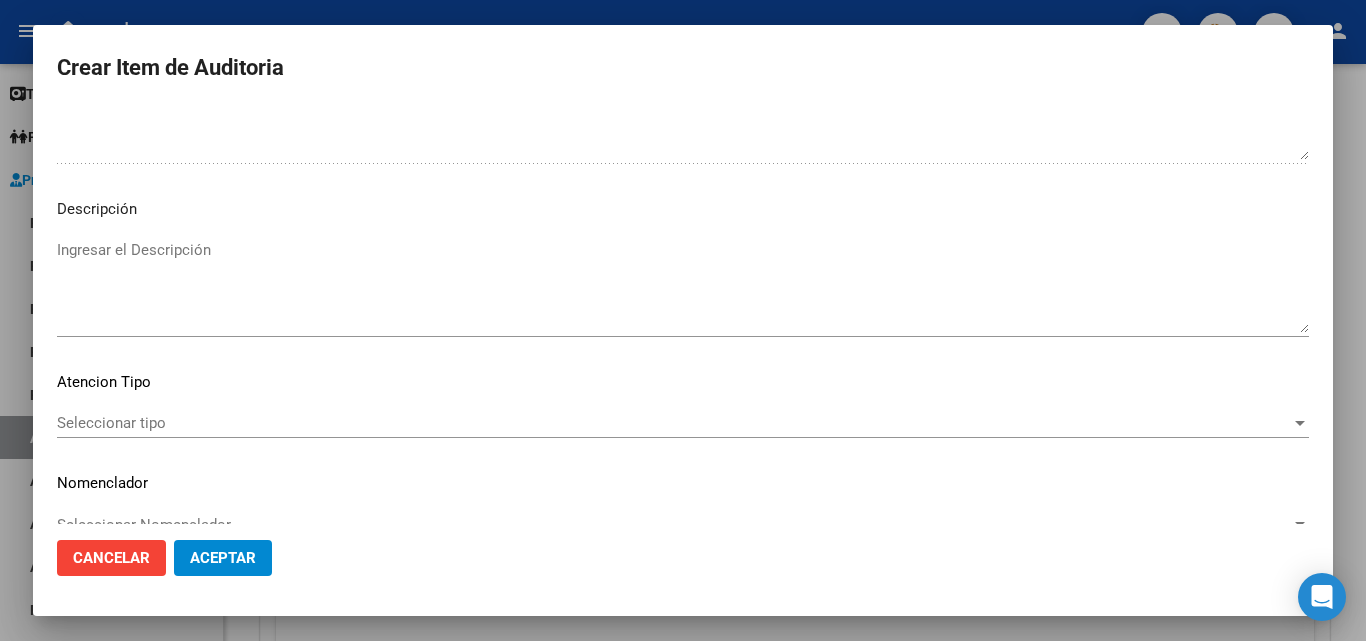 scroll, scrollTop: 1100, scrollLeft: 0, axis: vertical 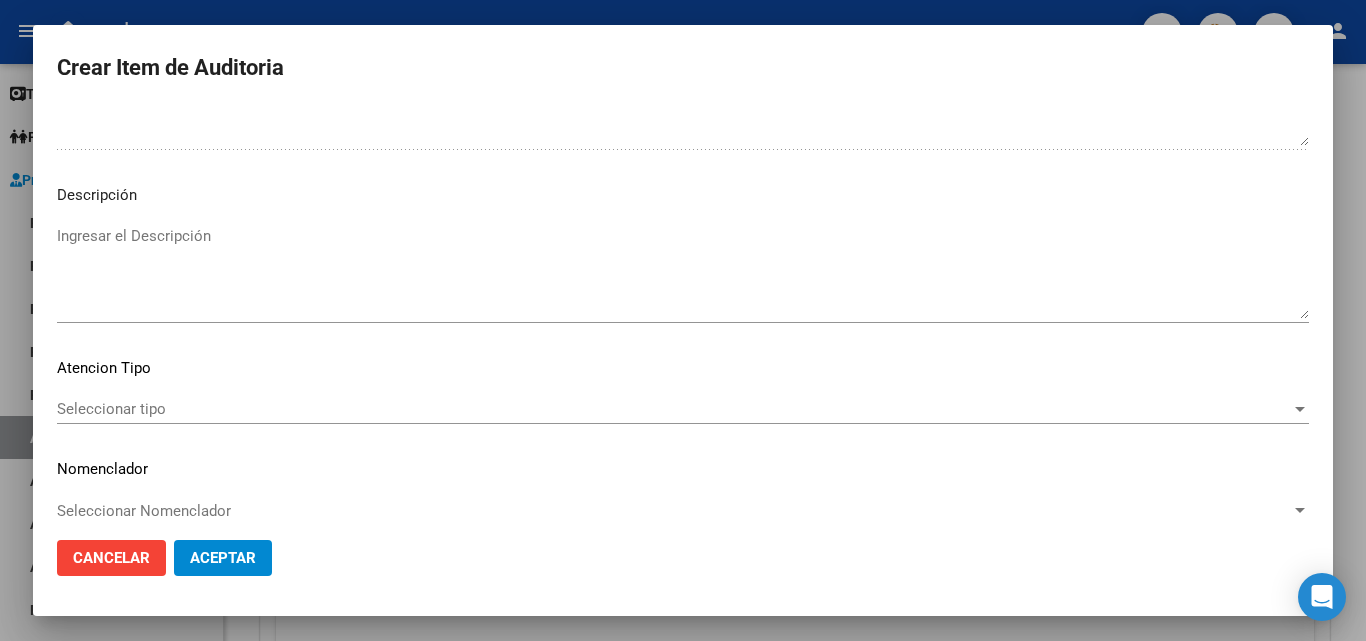 click on "Aceptar" 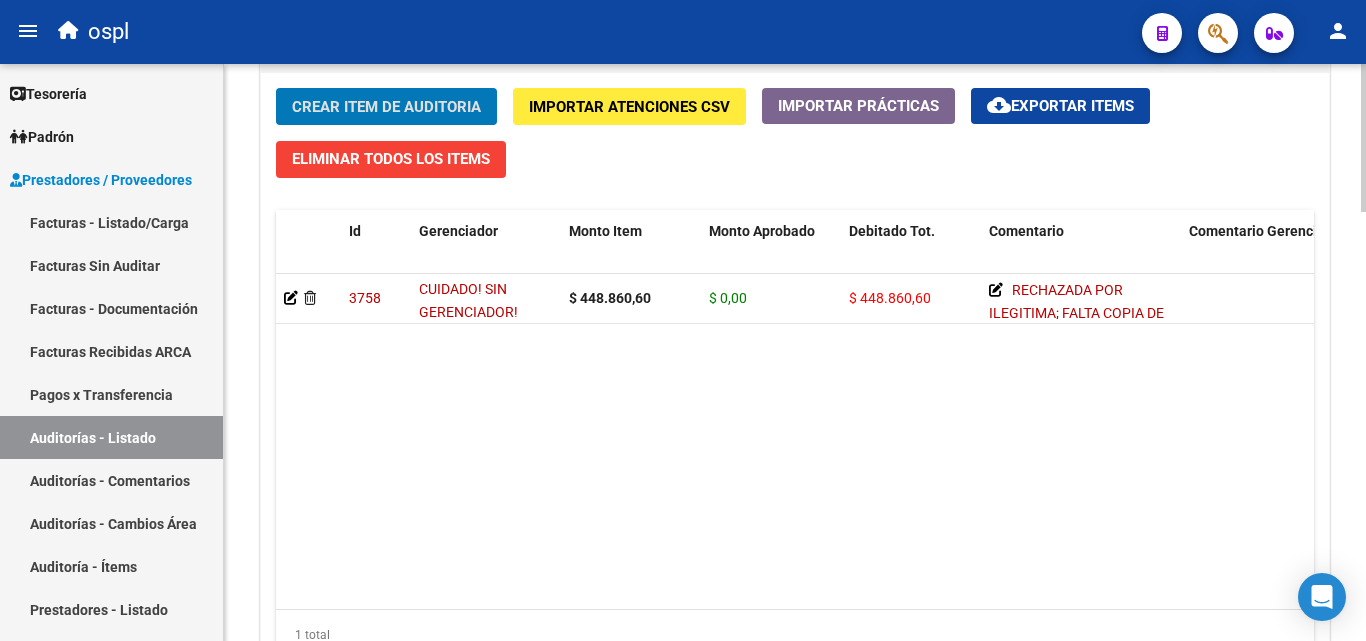 scroll, scrollTop: 1501, scrollLeft: 0, axis: vertical 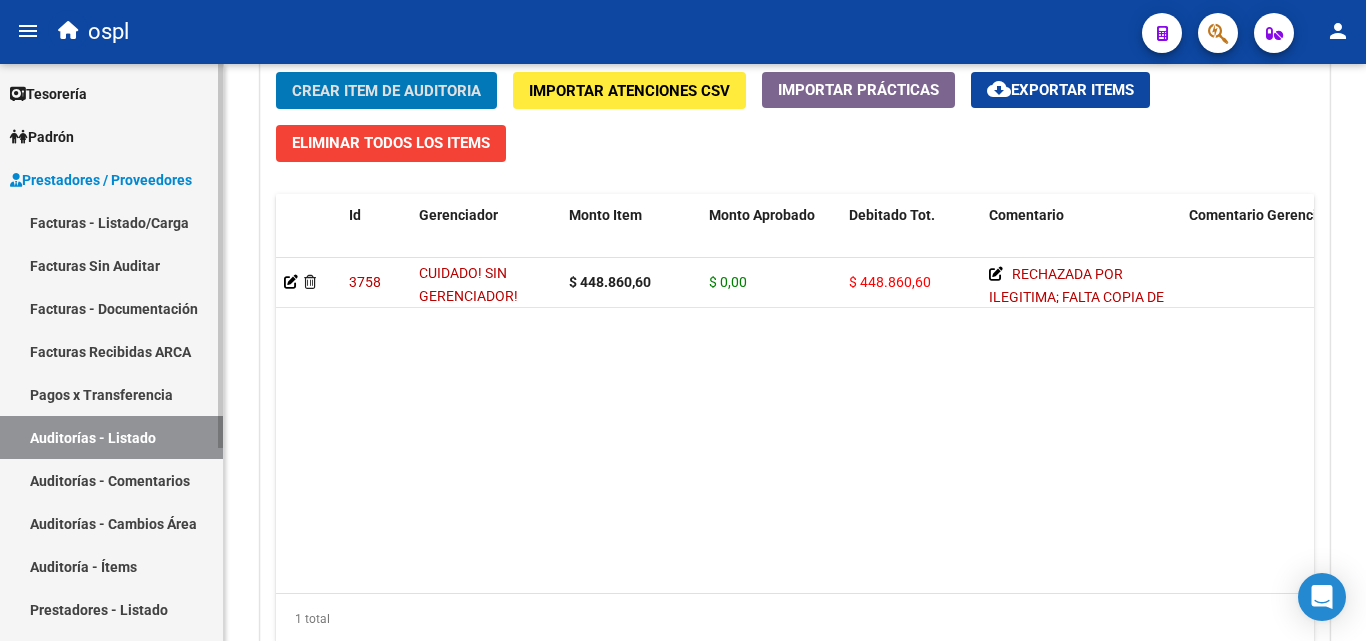 click on "Facturas Sin Auditar" at bounding box center (111, 265) 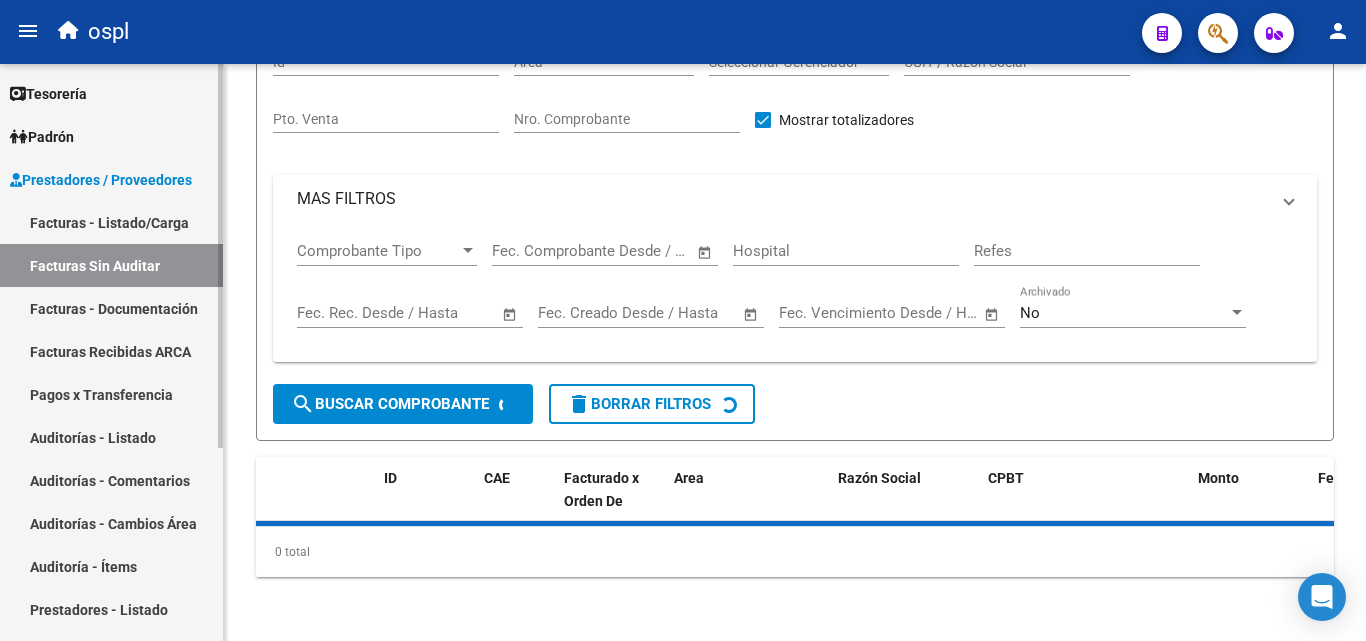 scroll, scrollTop: 57, scrollLeft: 0, axis: vertical 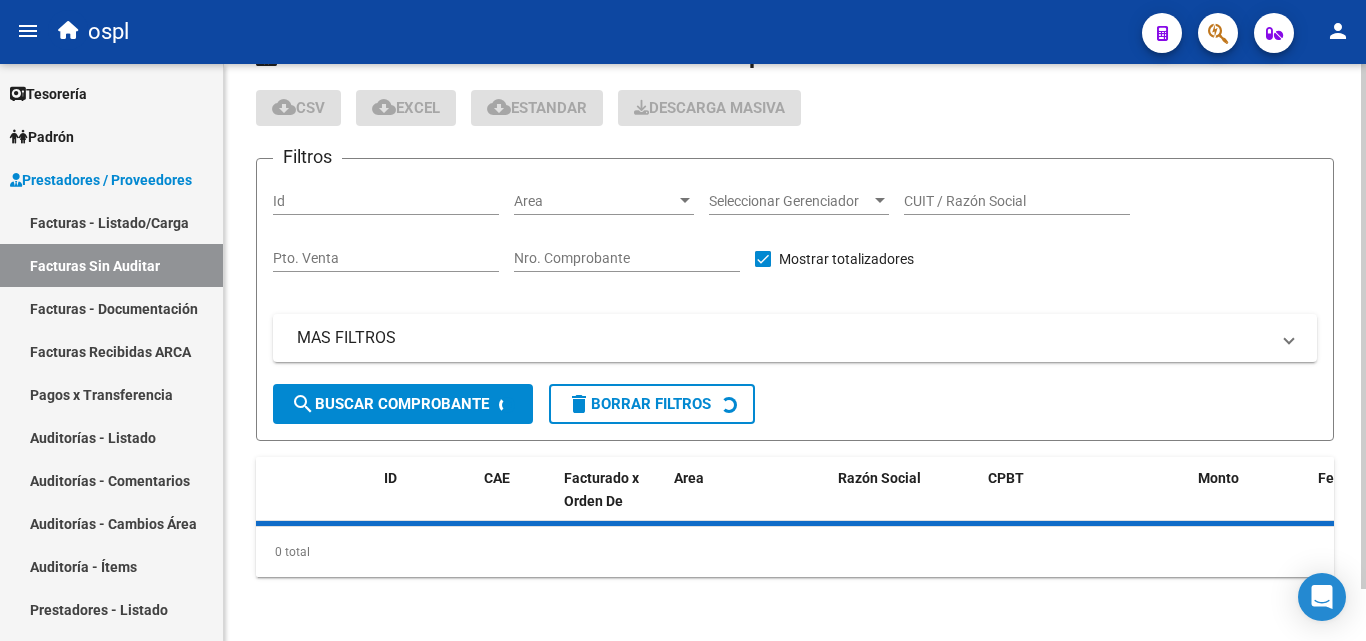 click on "Nro. Comprobante" at bounding box center [627, 258] 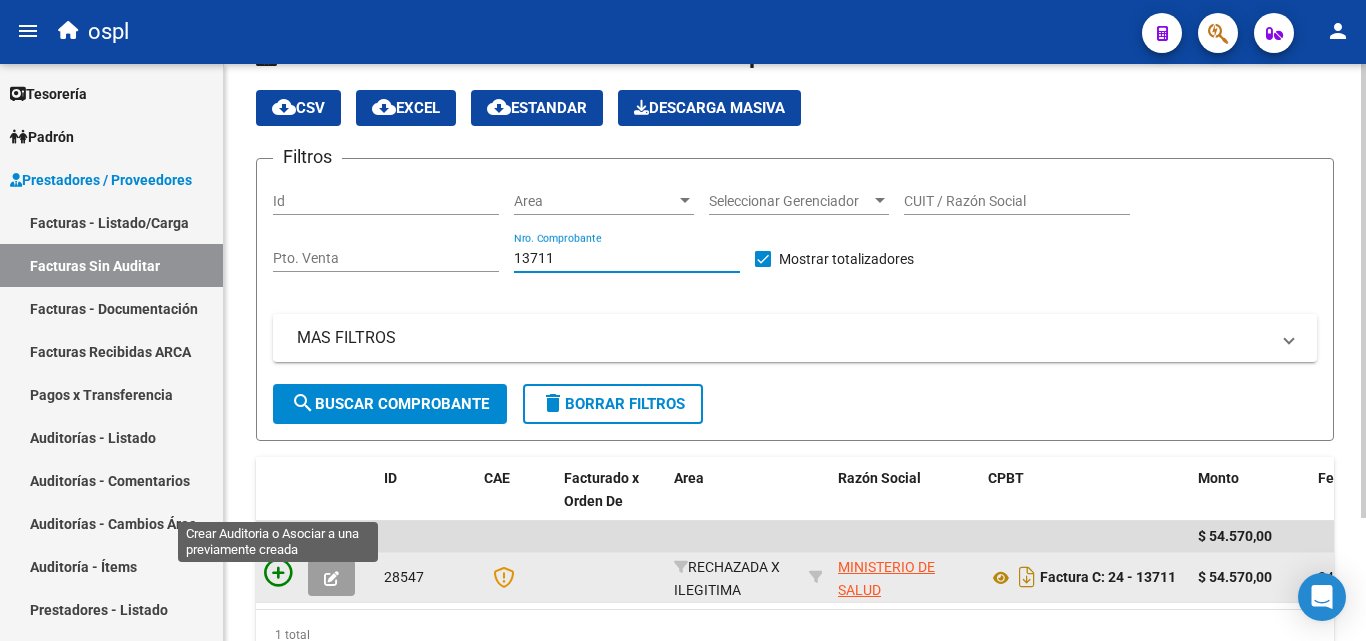 type on "13711" 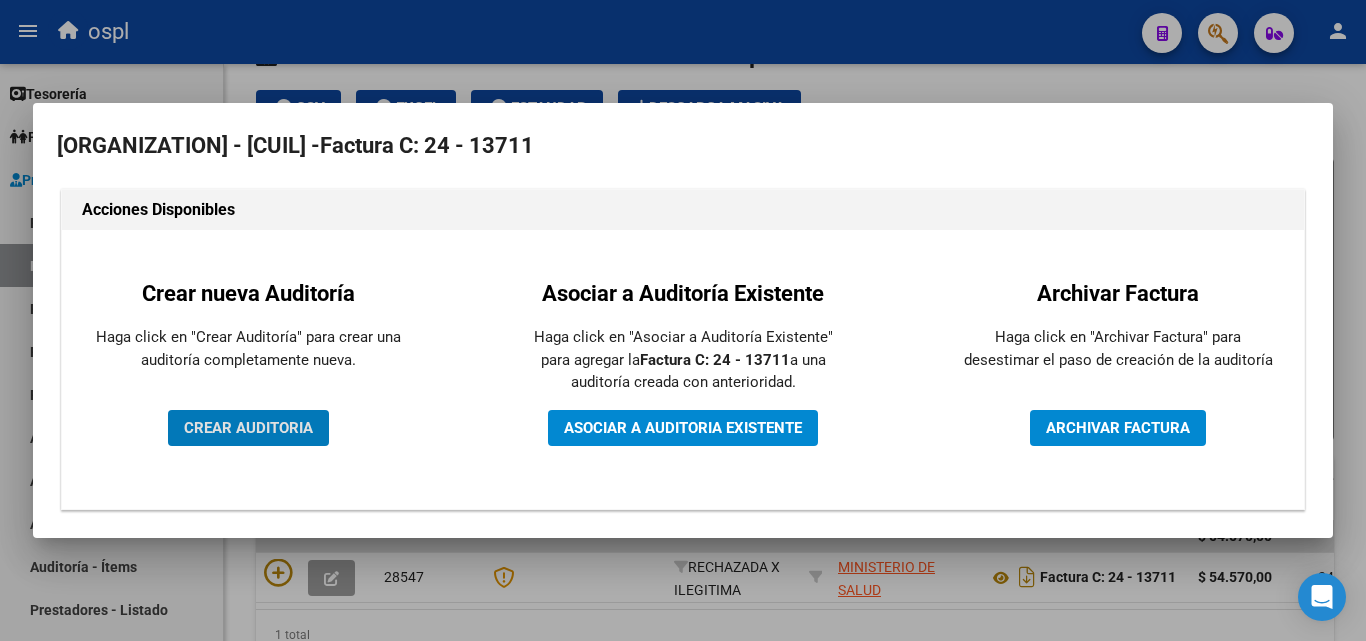 click on "CREAR AUDITORIA" at bounding box center [248, 428] 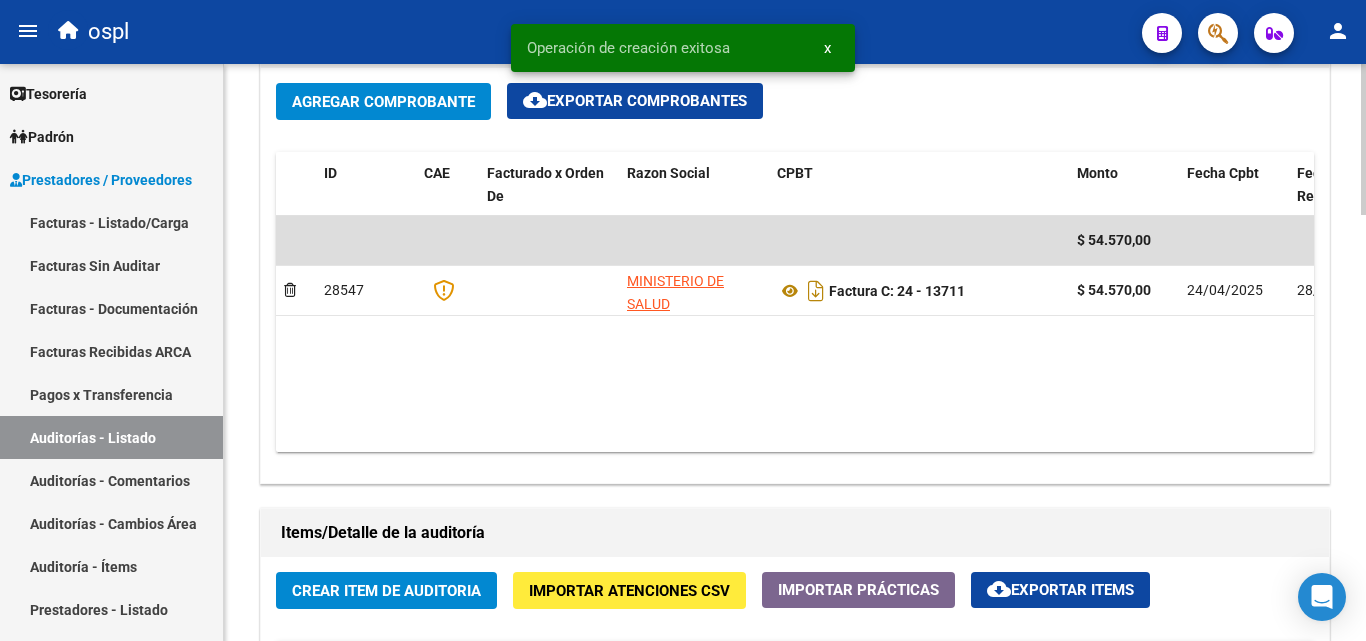 scroll, scrollTop: 1200, scrollLeft: 0, axis: vertical 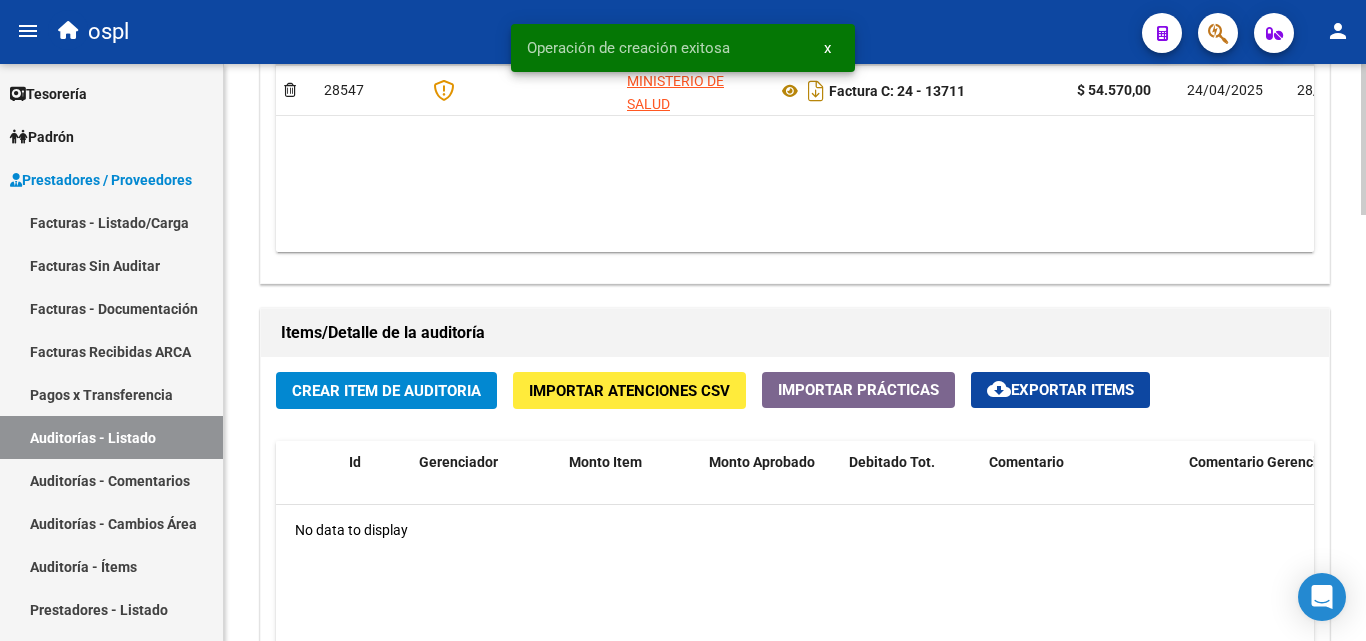 click on "Crear Item de Auditoria" 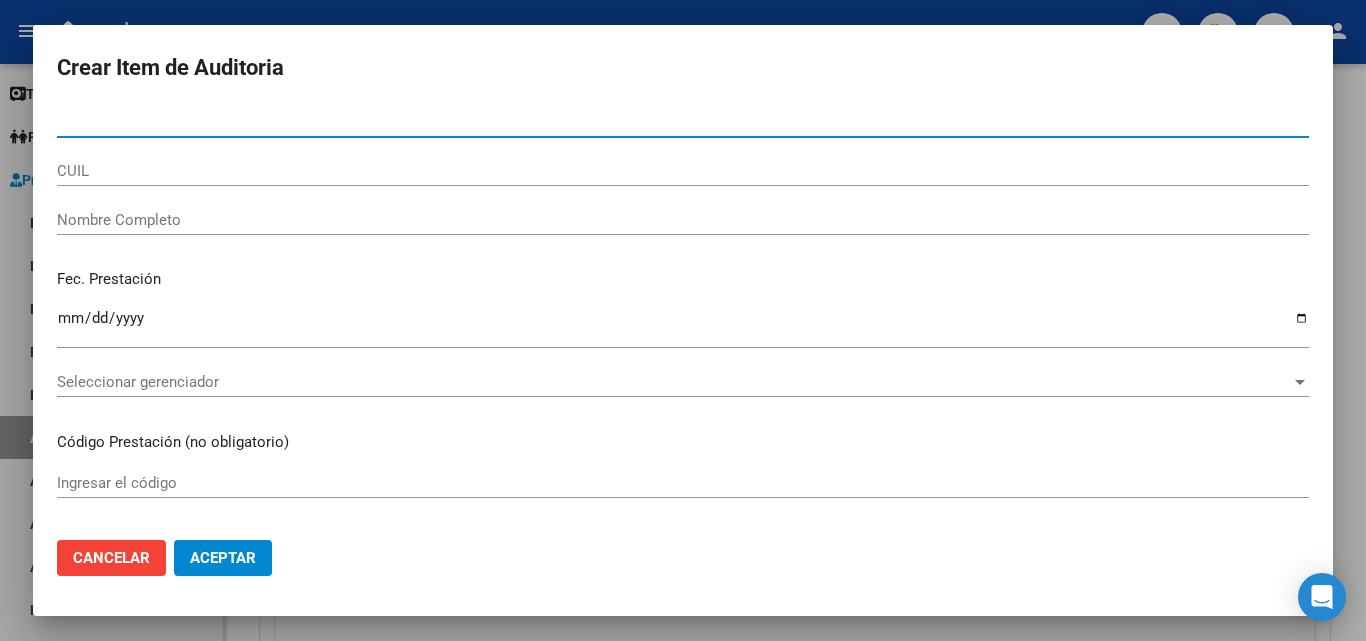 click on "Nombre Completo" at bounding box center (683, 220) 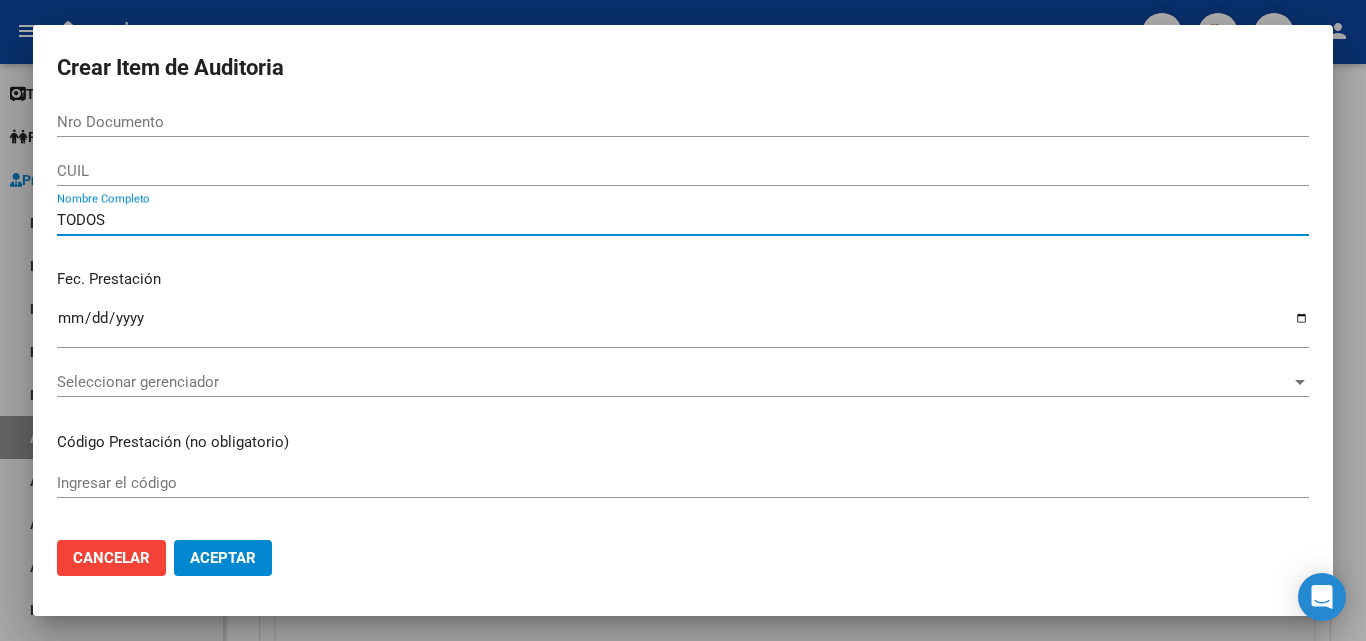 type on "TODOS" 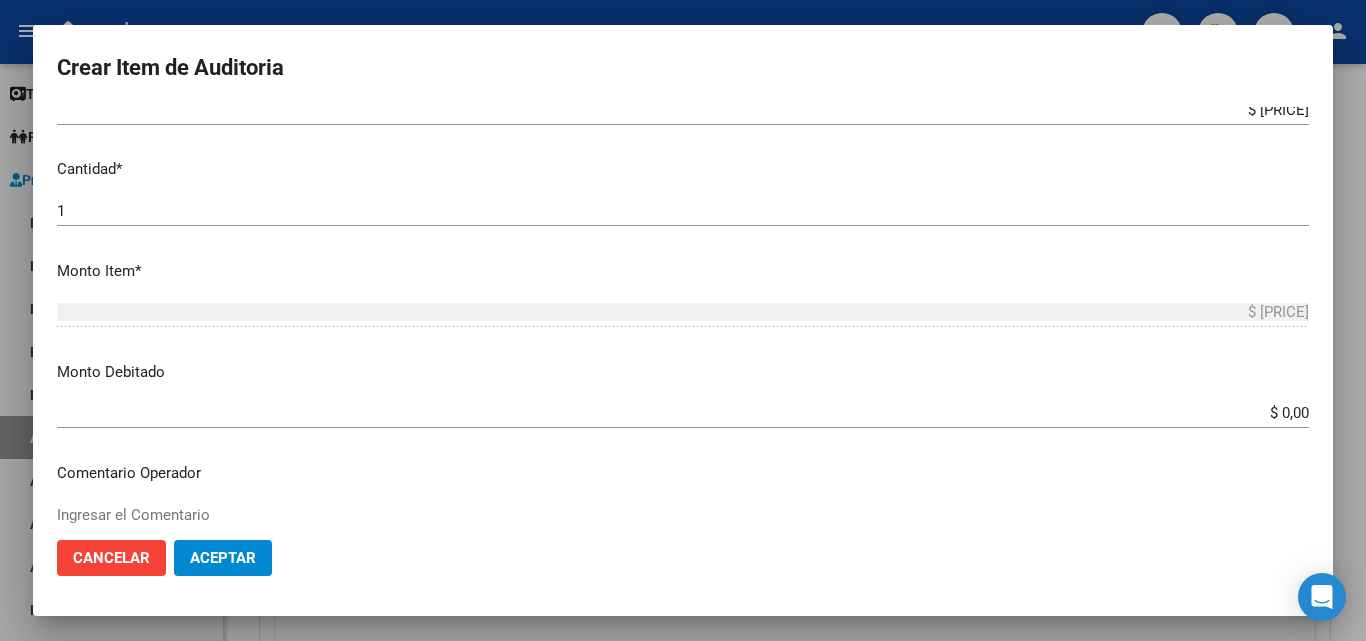 scroll, scrollTop: 500, scrollLeft: 0, axis: vertical 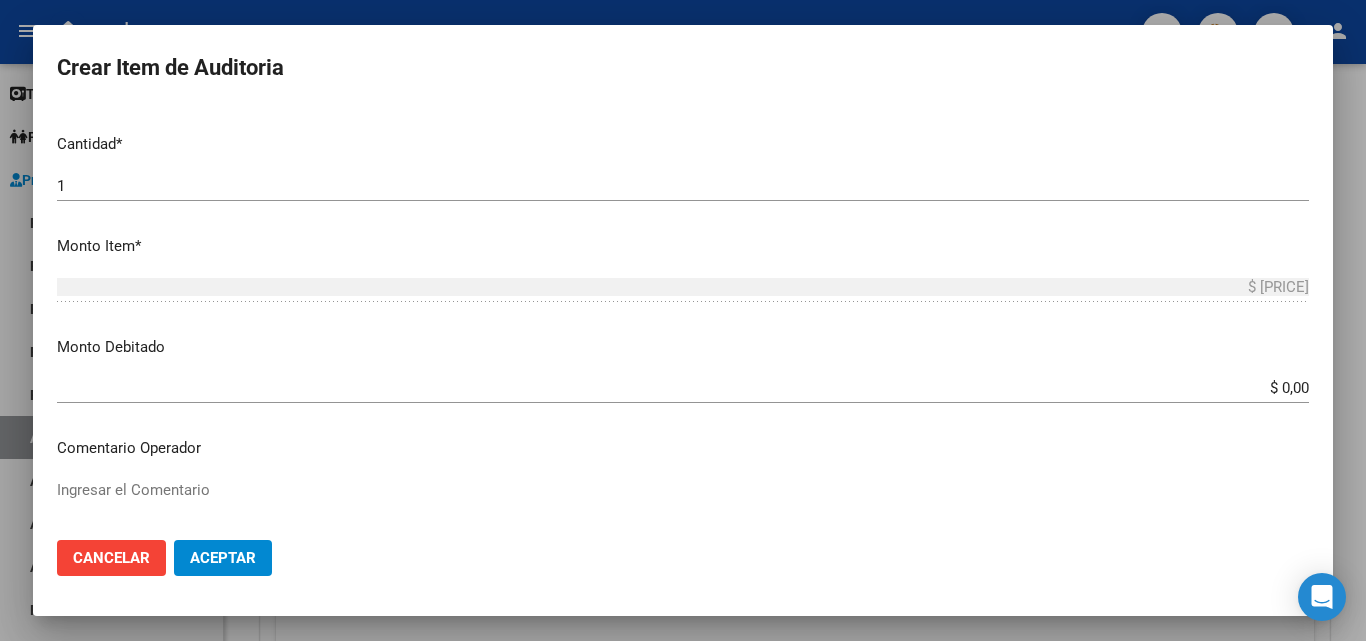 click on "$ 0,00" at bounding box center (683, 388) 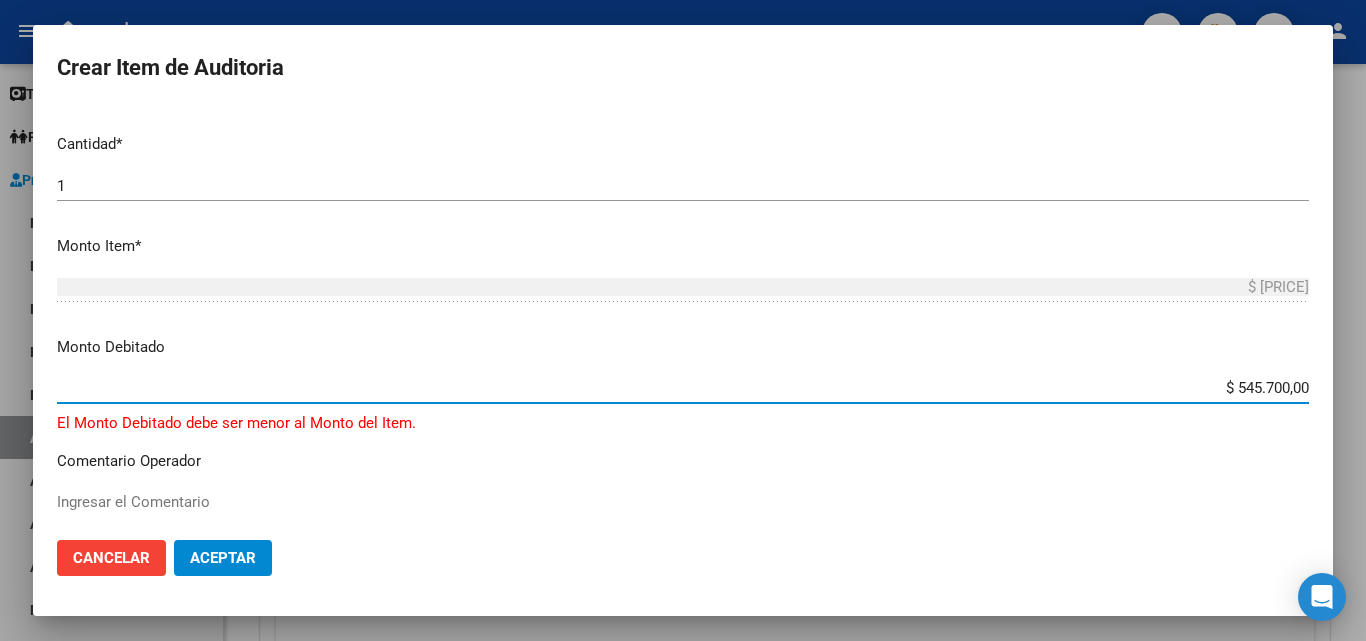 type on "$ [PRICE]" 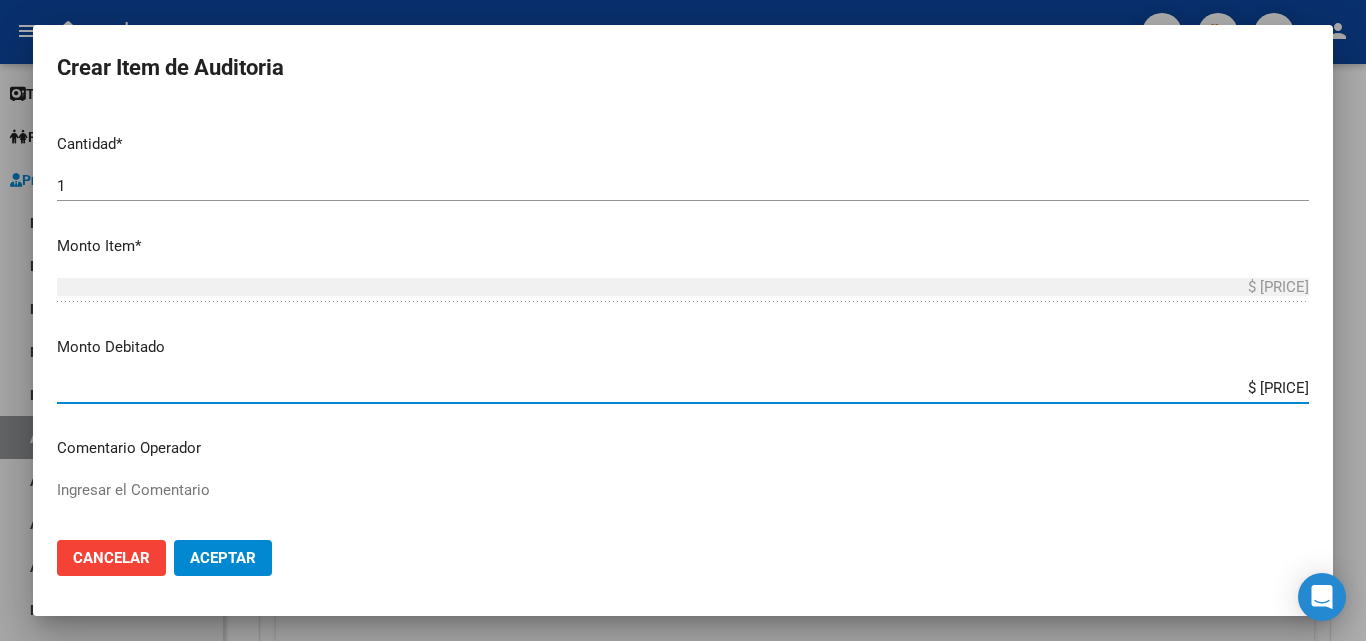 click on "Nro Documento    CUIL    TODOS Nombre Completo  Fec. Prestación    Ingresar la fecha  Seleccionar gerenciador Seleccionar gerenciador Código Prestación (no obligatorio)    Ingresar el código  Precio  *   $ 54.570,00 Ingresar el precio  Cantidad  *   1 Ingresar la cantidad  Monto Item  *   $ 54.570,00 Ingresar el monto  Monto Debitado    $ 54.570,00 Ingresar el monto  Comentario Operador    Ingresar el Comentario  Comentario Gerenciador    Ingresar el Comentario  Descripción    Ingresar el Descripción   Atencion Tipo  Seleccionar tipo Seleccionar tipo  Nomenclador  Seleccionar Nomenclador Seleccionar Nomenclador" at bounding box center [683, 315] 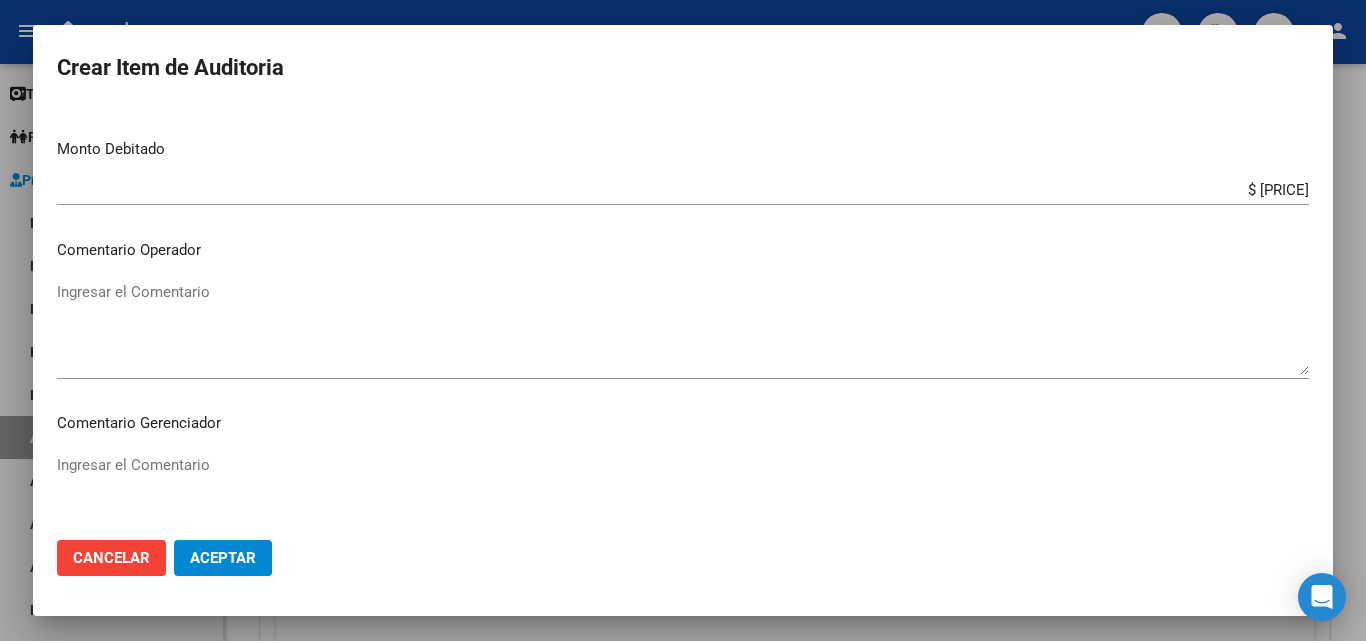 scroll, scrollTop: 700, scrollLeft: 0, axis: vertical 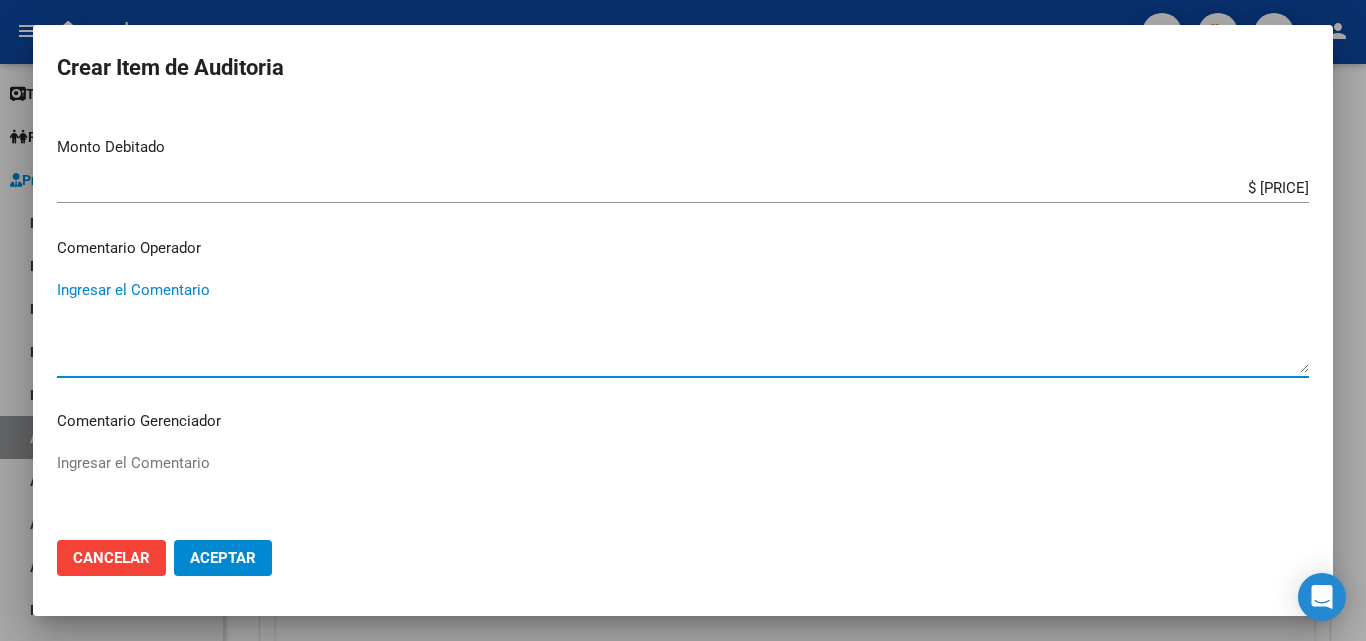 click on "Ingresar el Comentario" at bounding box center [683, 326] 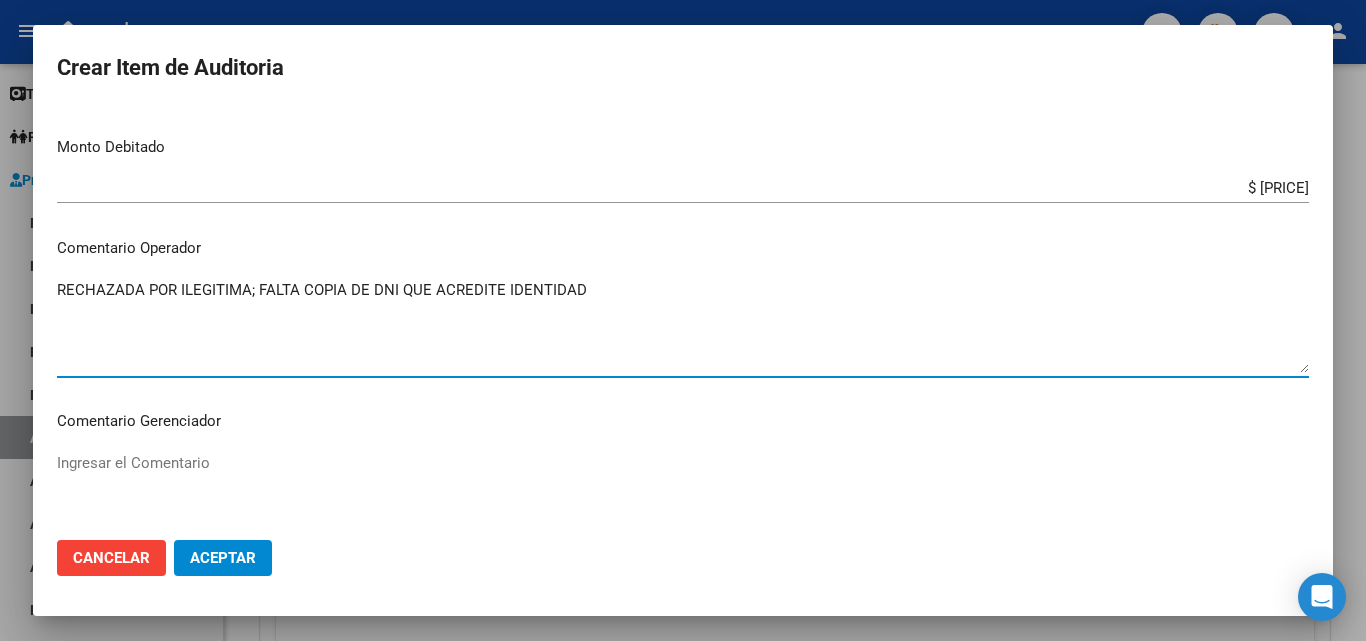 type on "RECHAZADA POR ILEGITIMA; FALTA COPIA DE DNI QUE ACREDITE IDENTIDAD" 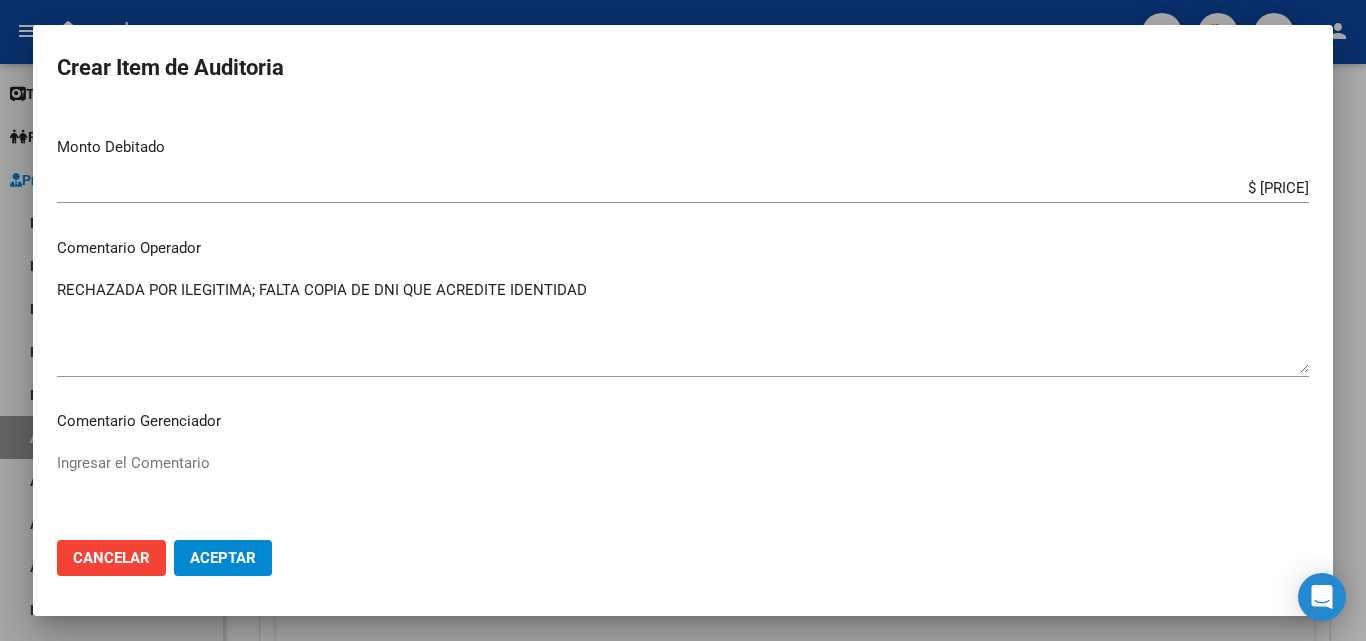 click on "Aceptar" 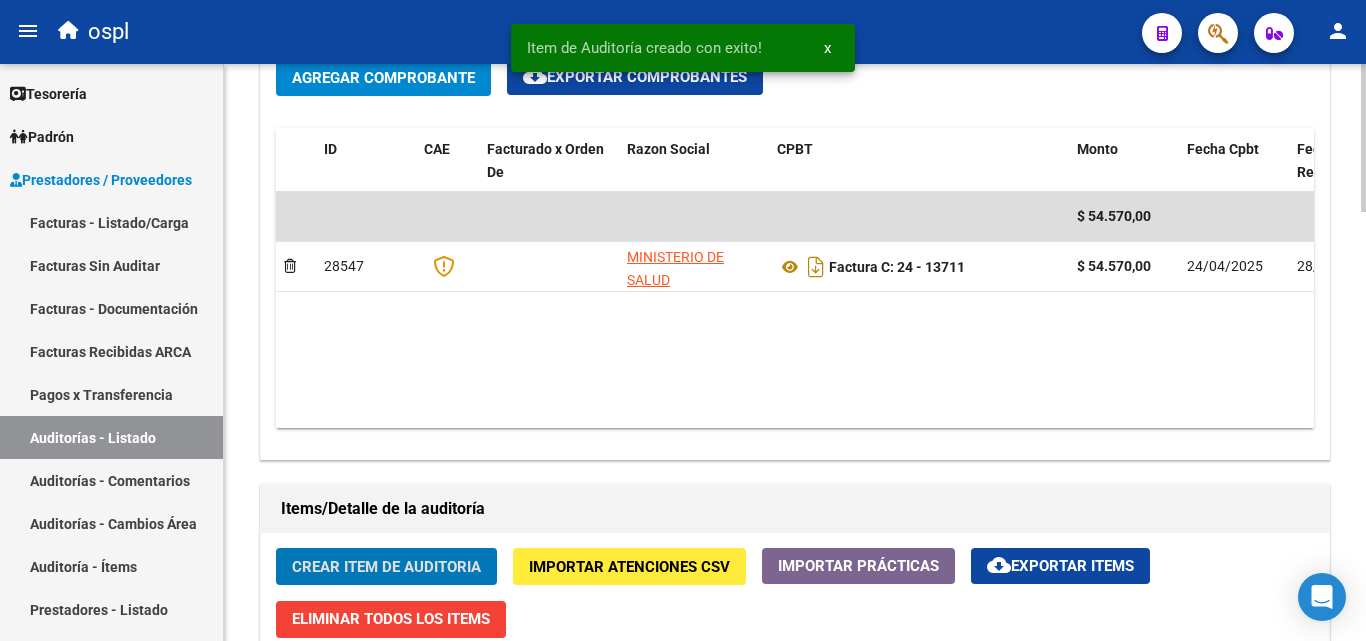 scroll, scrollTop: 1001, scrollLeft: 0, axis: vertical 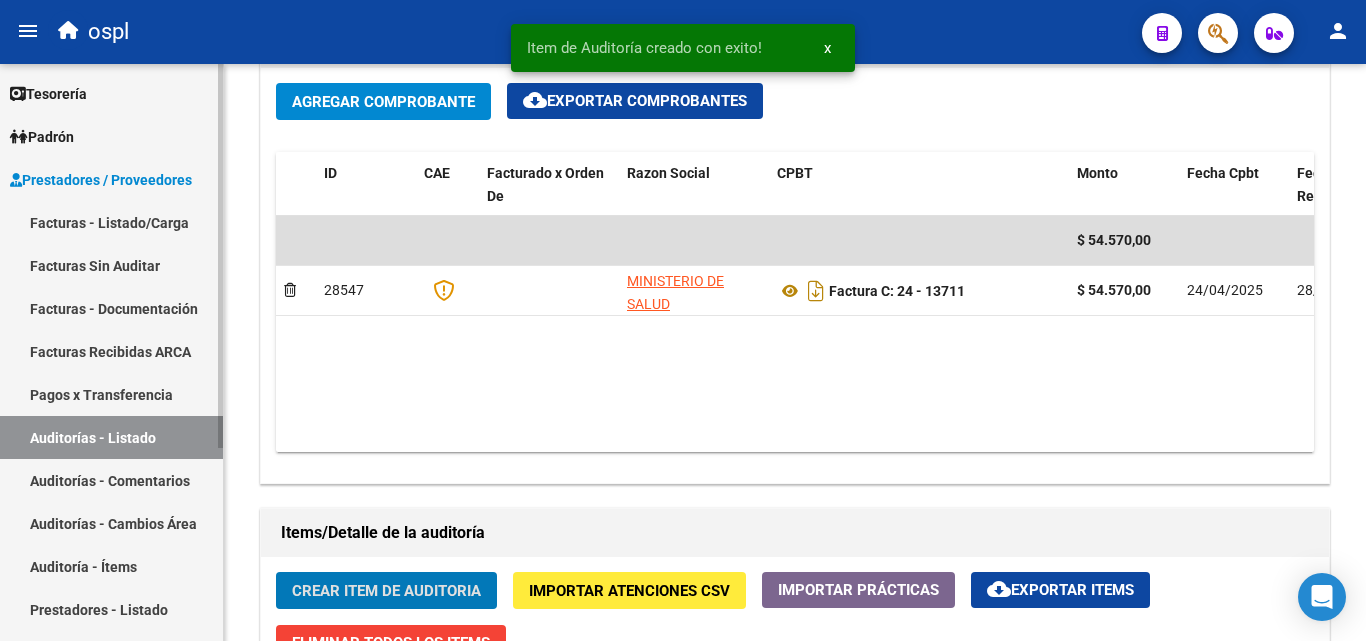 click on "Facturas Sin Auditar" at bounding box center [111, 265] 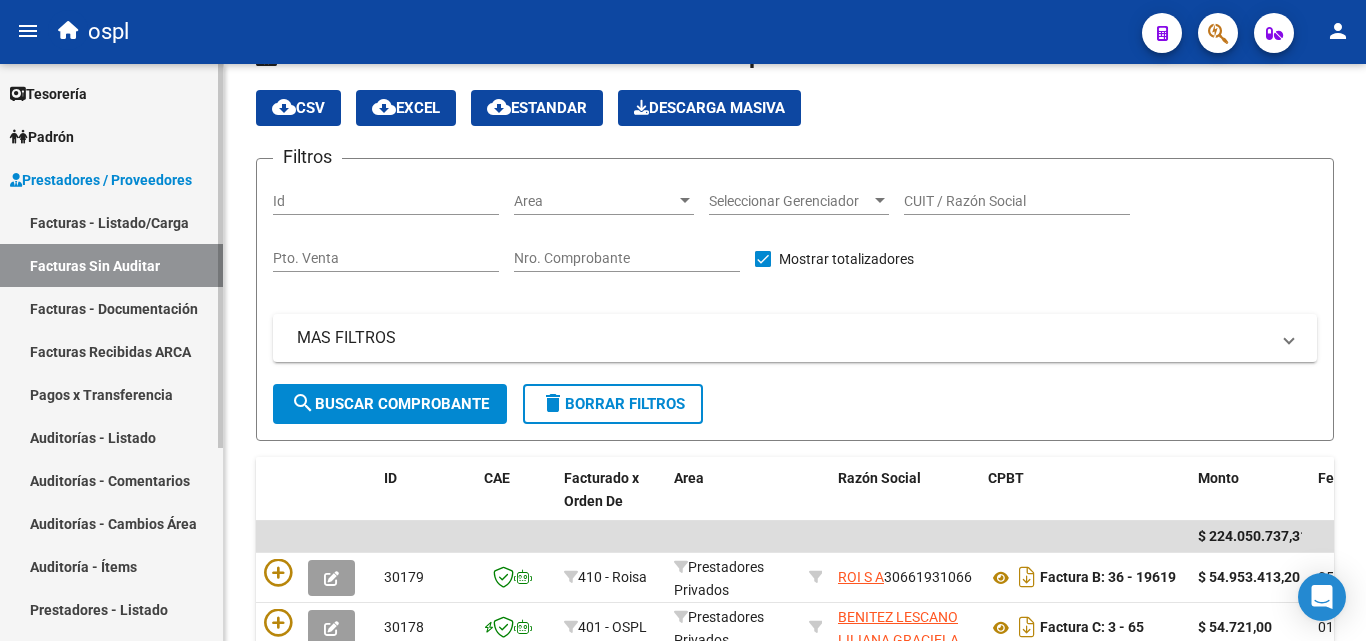 scroll, scrollTop: 606, scrollLeft: 0, axis: vertical 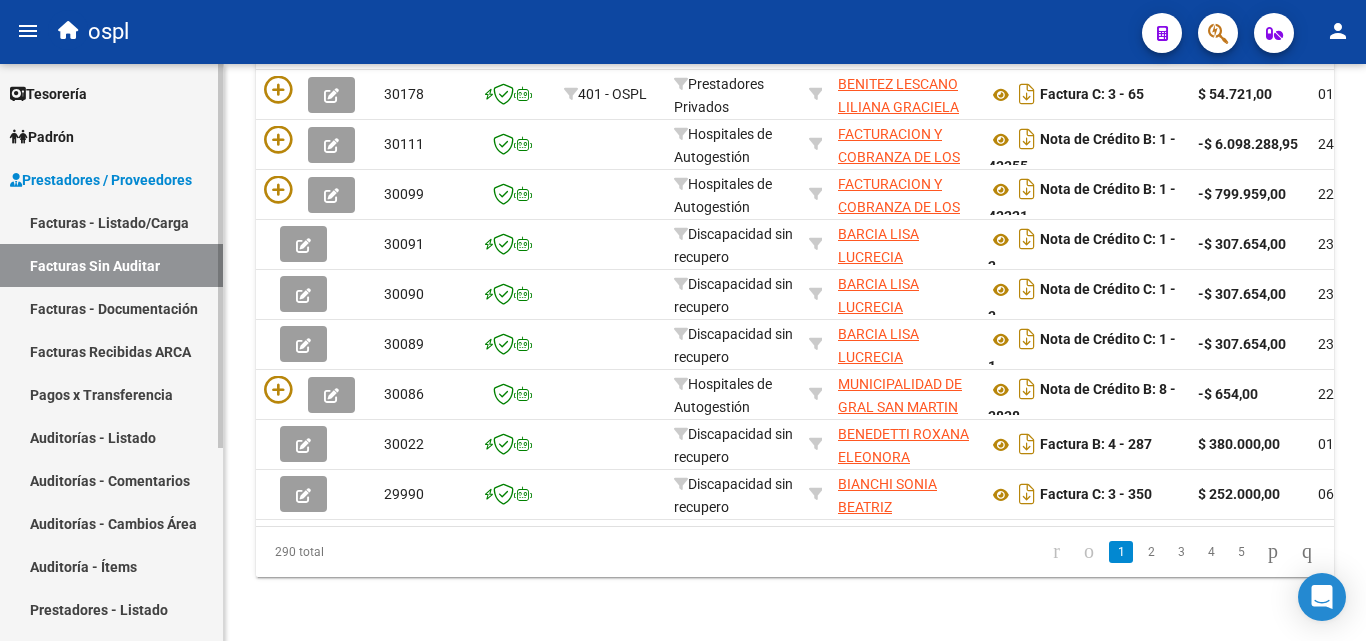 click on "Facturas - Listado/Carga" at bounding box center (111, 222) 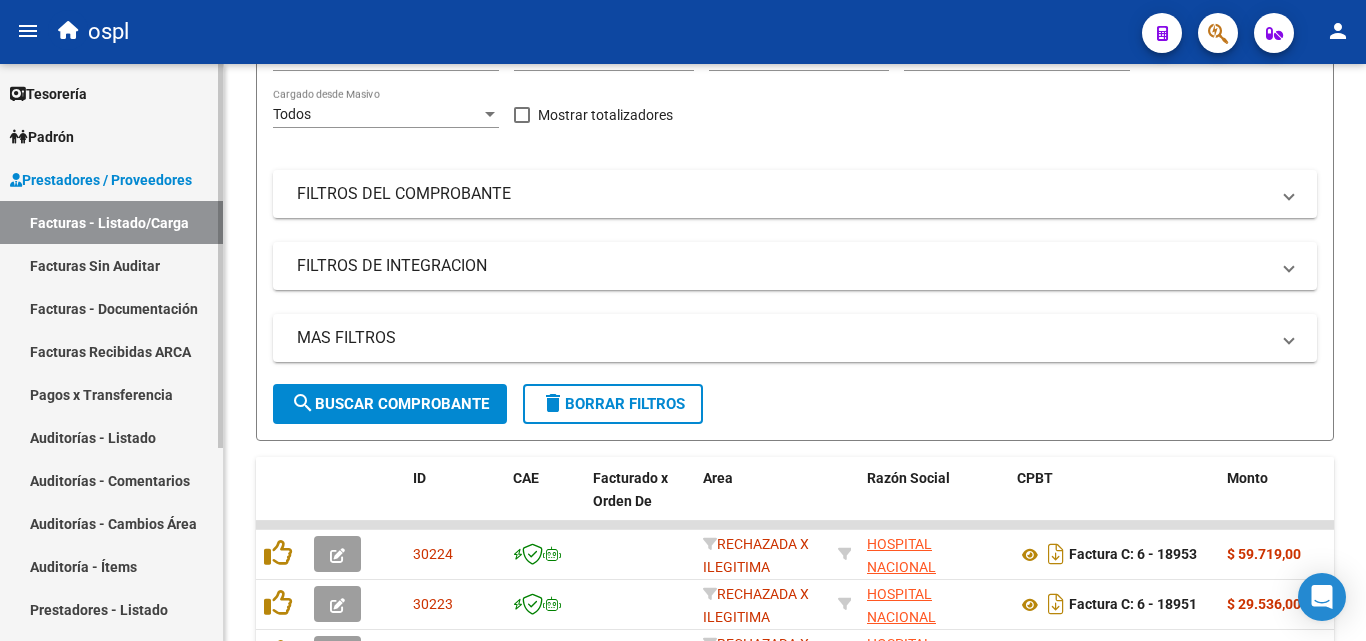 scroll, scrollTop: 727, scrollLeft: 0, axis: vertical 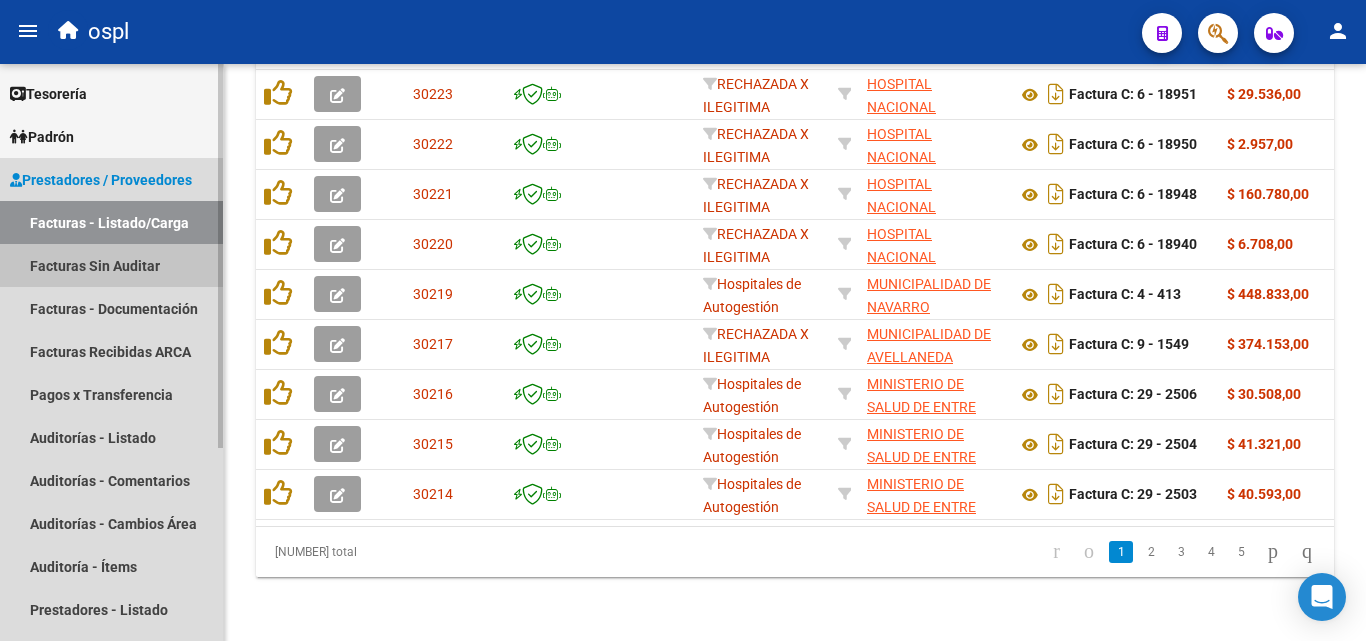 click on "Facturas Sin Auditar" at bounding box center (111, 265) 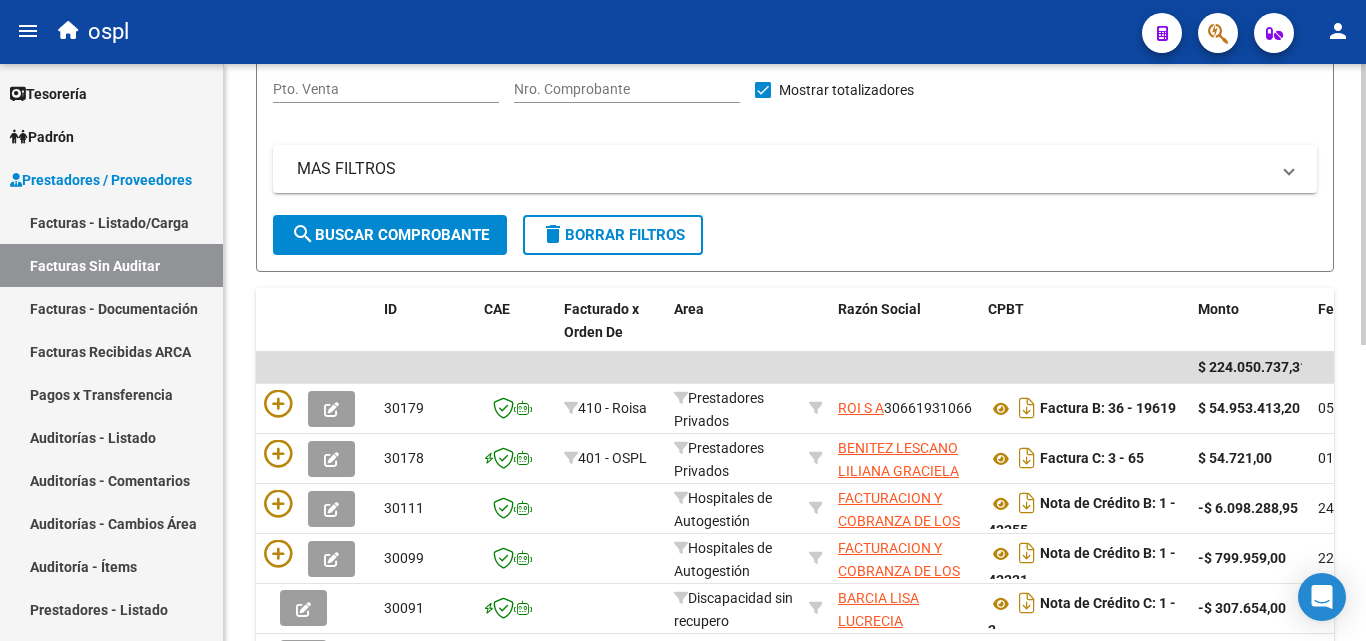 scroll, scrollTop: 106, scrollLeft: 0, axis: vertical 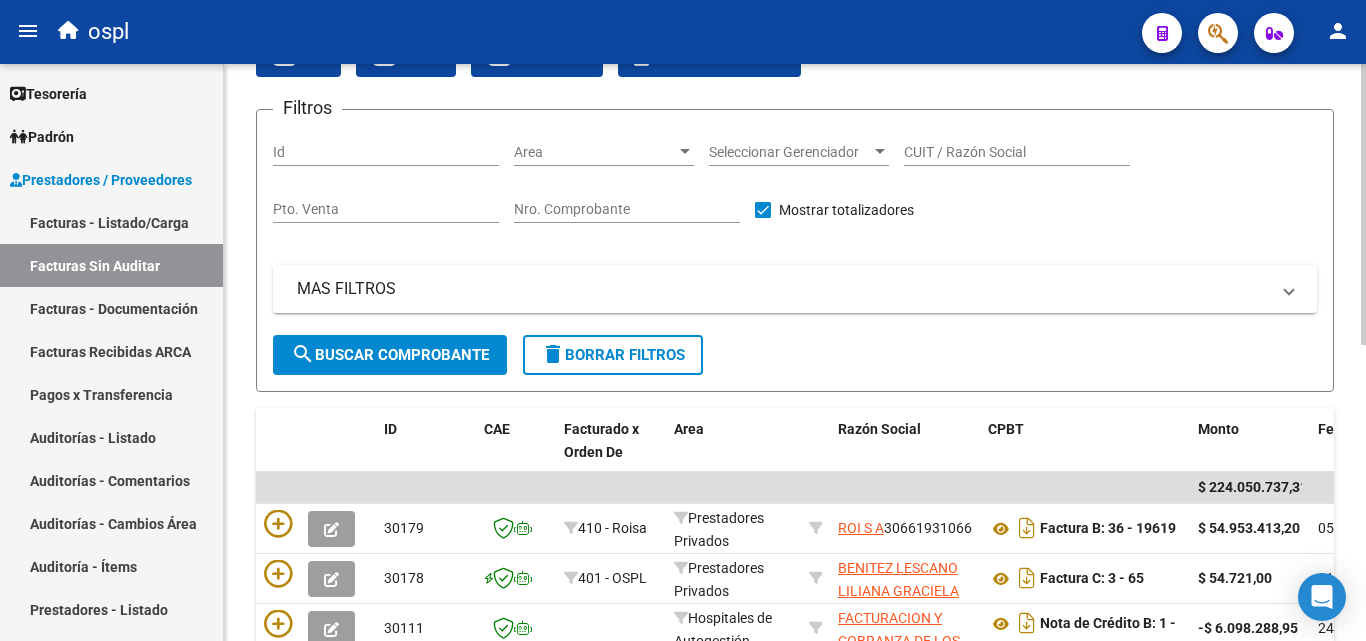 click on "Nro. Comprobante" at bounding box center (627, 209) 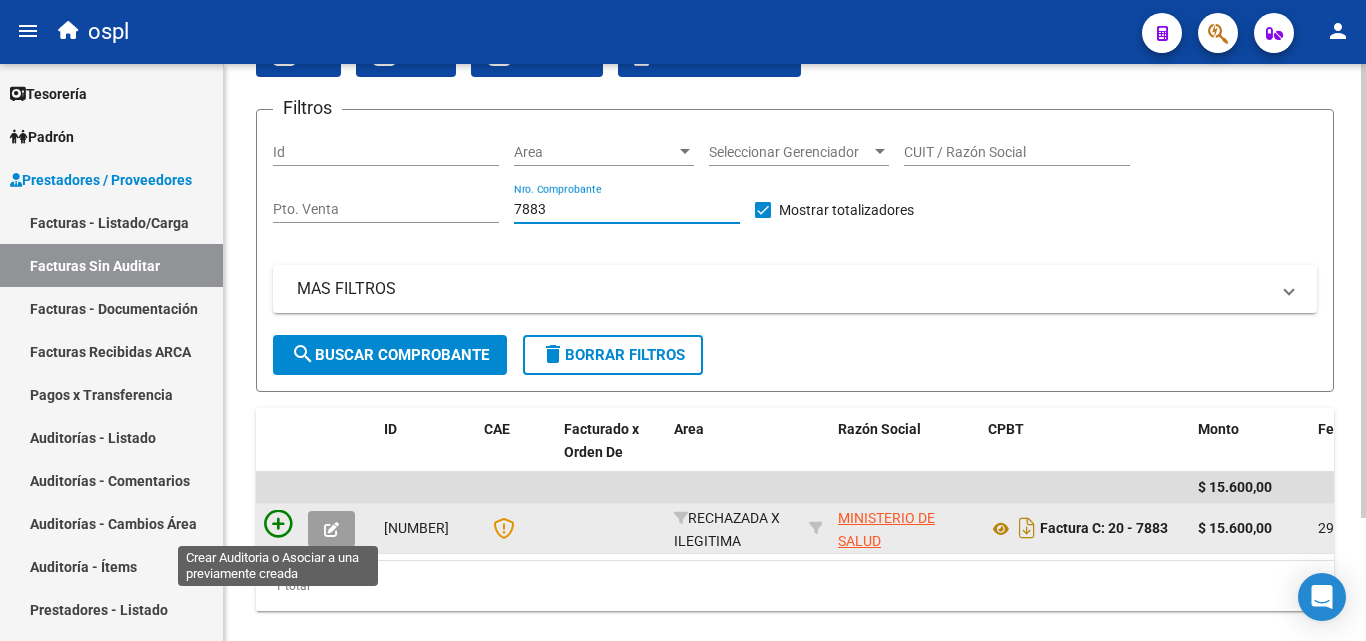 type on "7883" 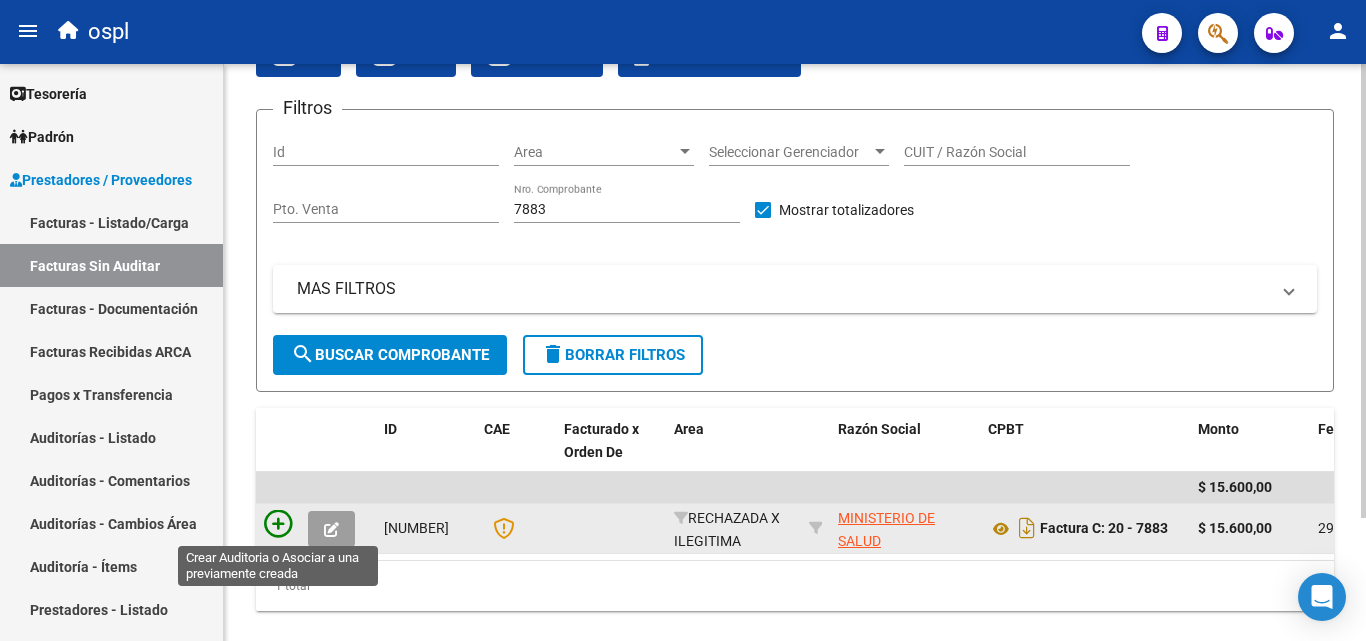 click 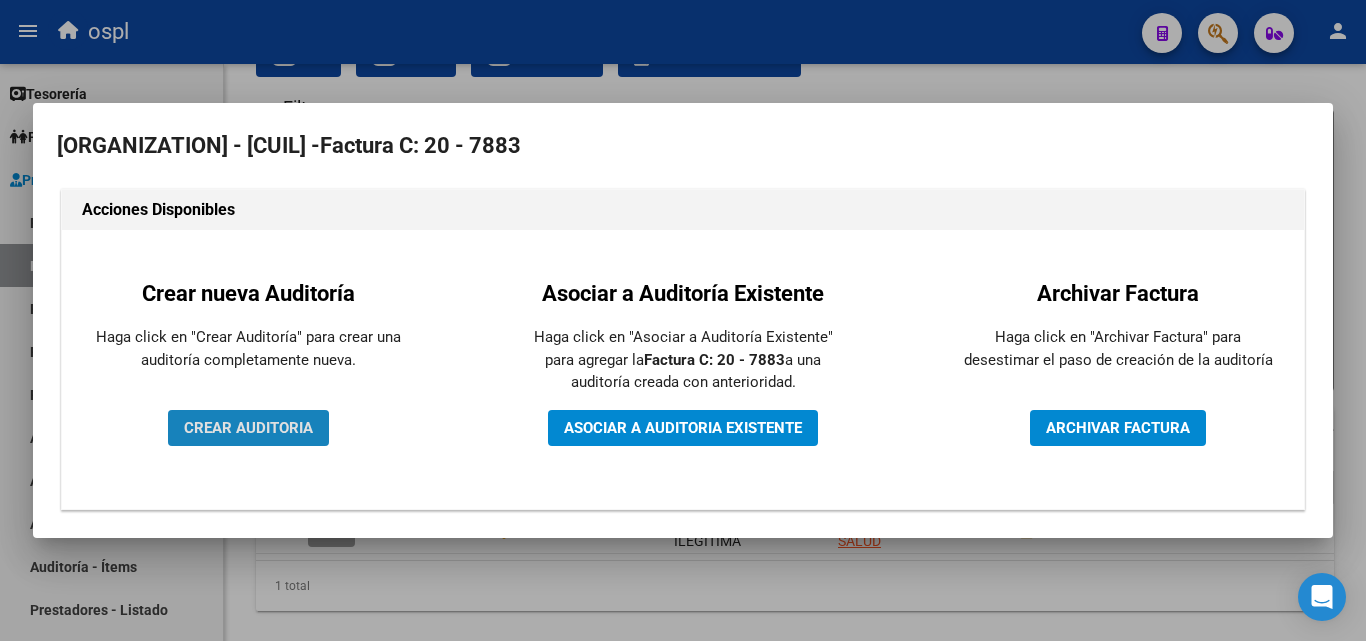 click on "CREAR AUDITORIA" at bounding box center [248, 428] 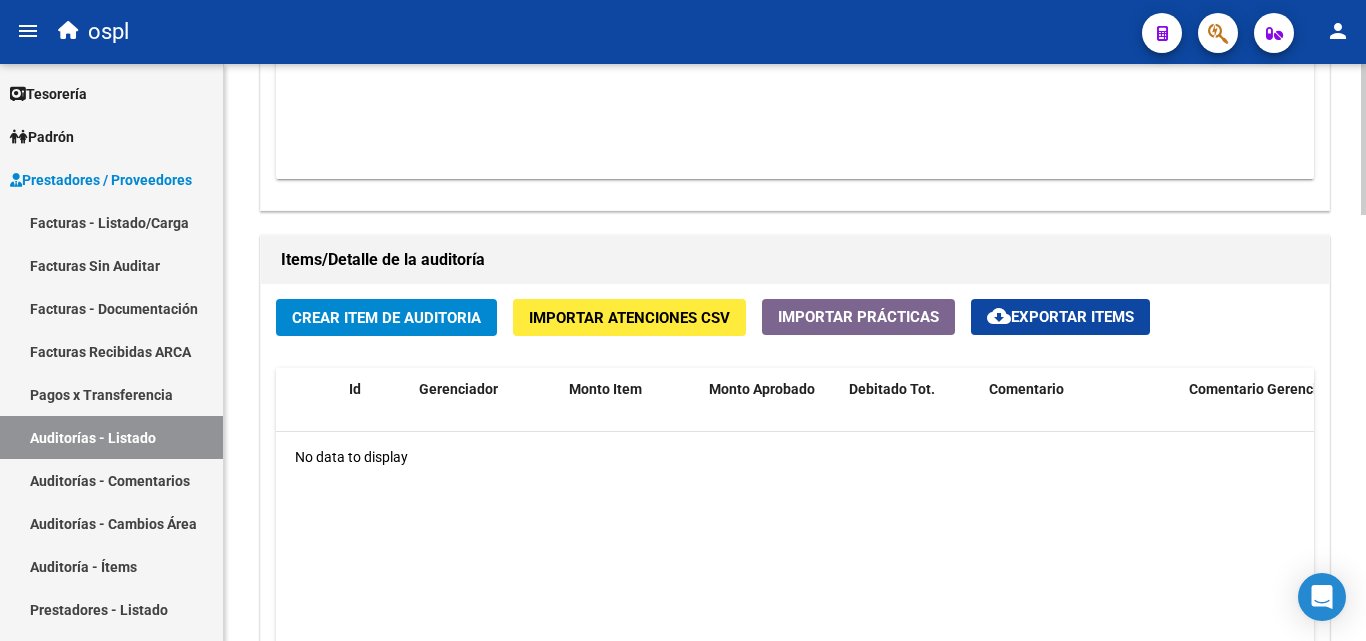 scroll, scrollTop: 1300, scrollLeft: 0, axis: vertical 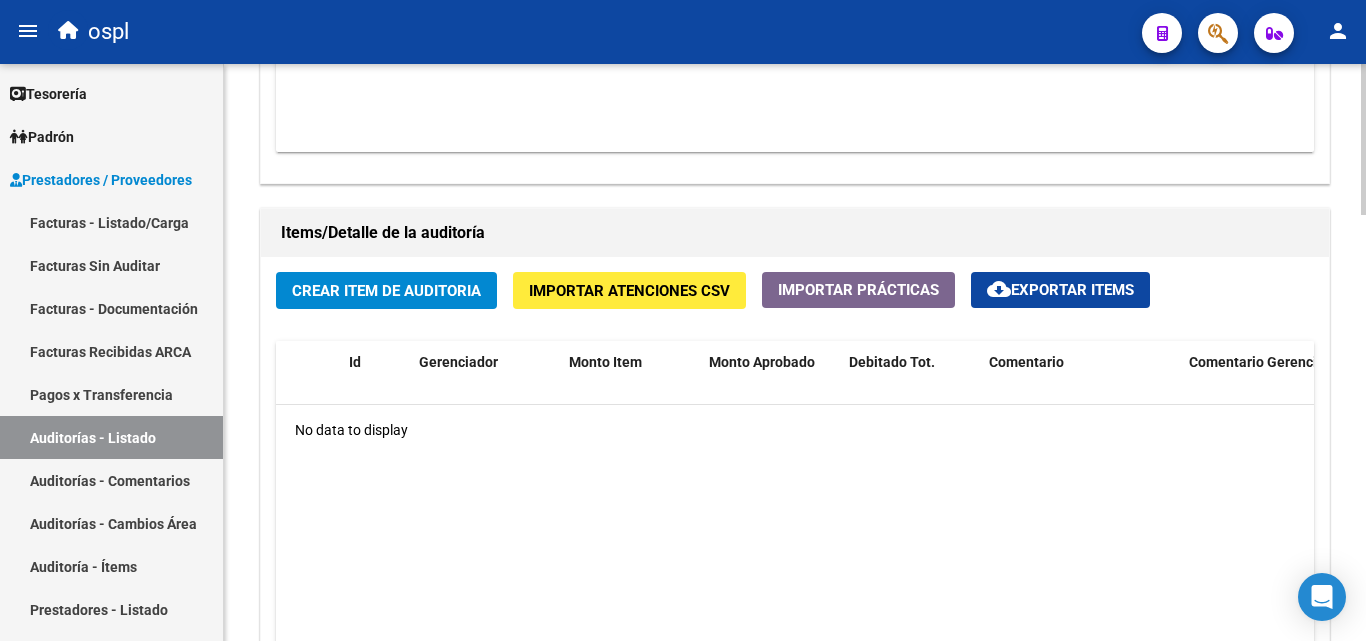 click on "Crear Item de Auditoria" 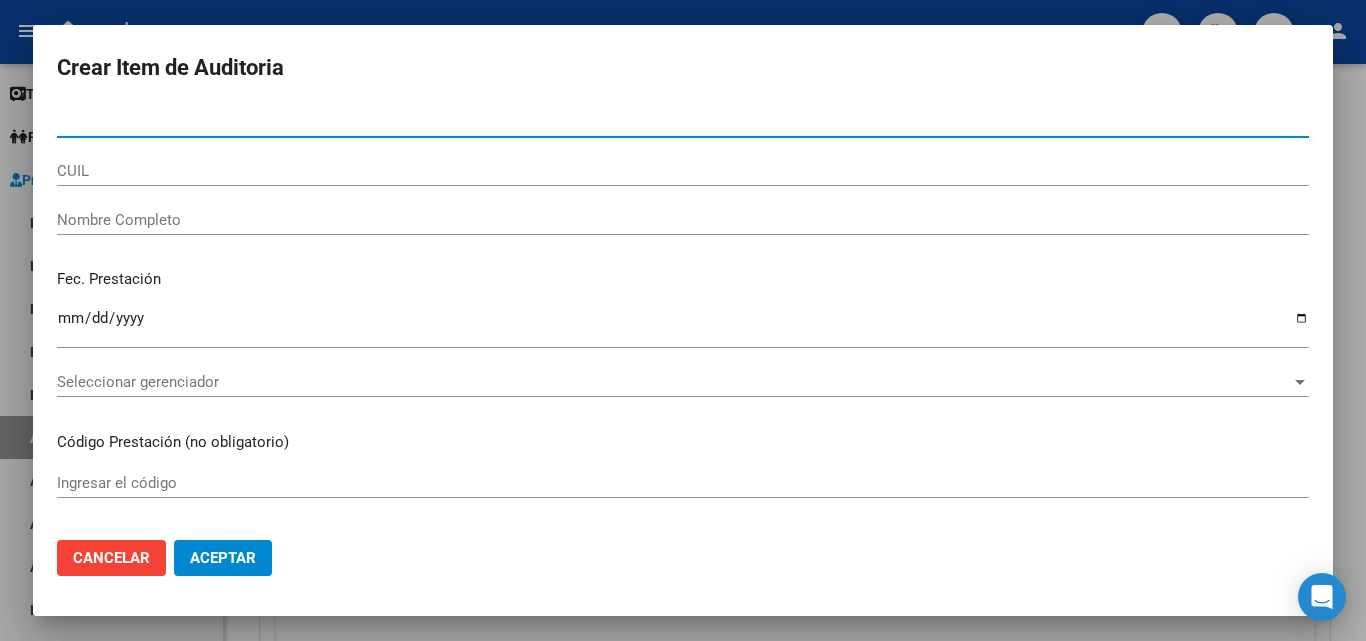 click on "CUIL" at bounding box center [683, 180] 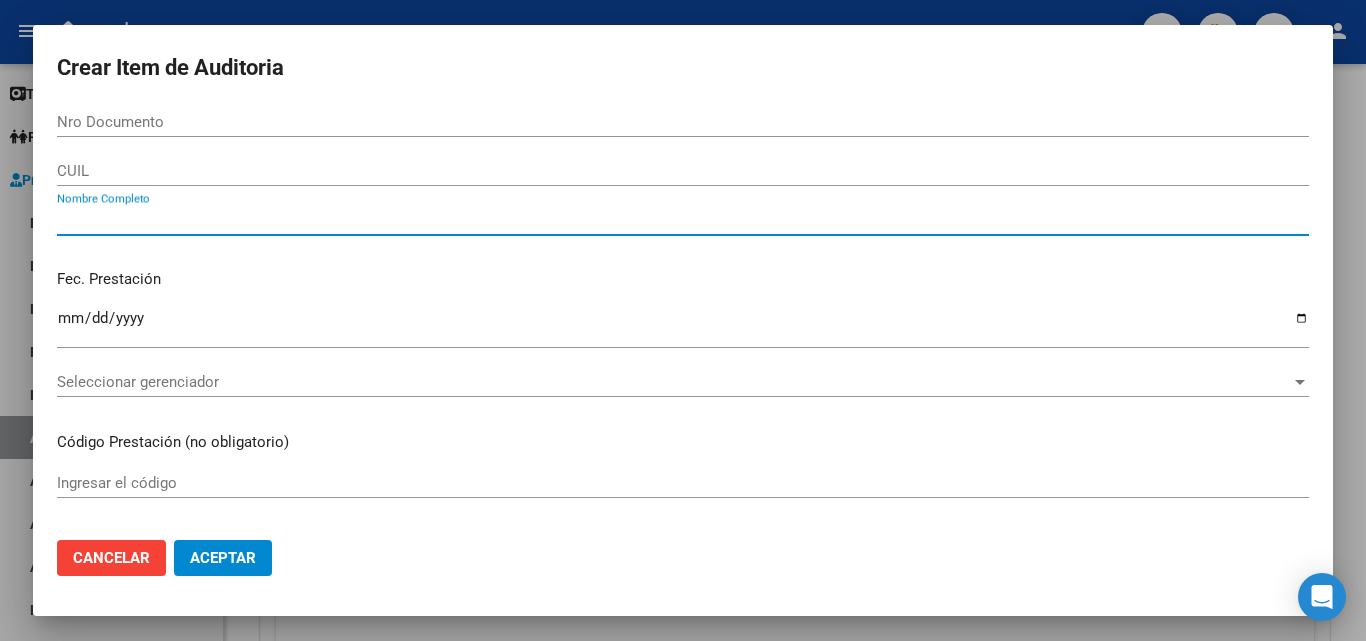 click on "Nombre Completo" at bounding box center (683, 220) 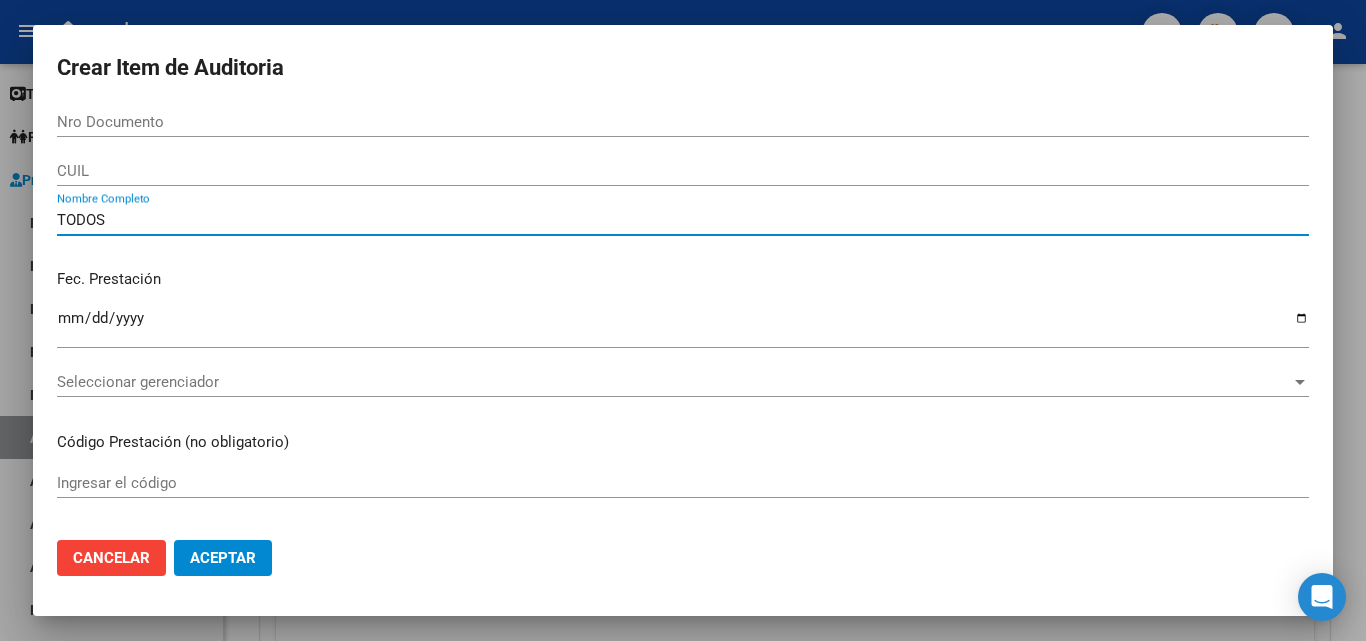 type on "TODOS" 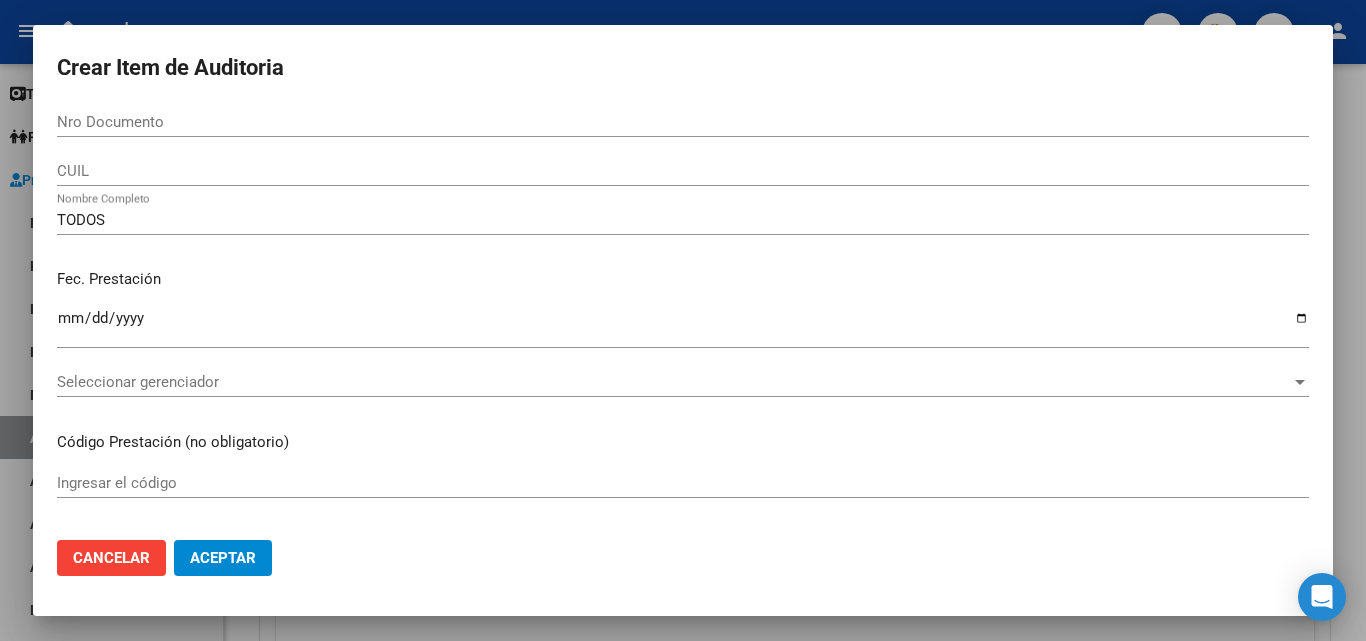 click on "Fec. Prestación" at bounding box center [683, 279] 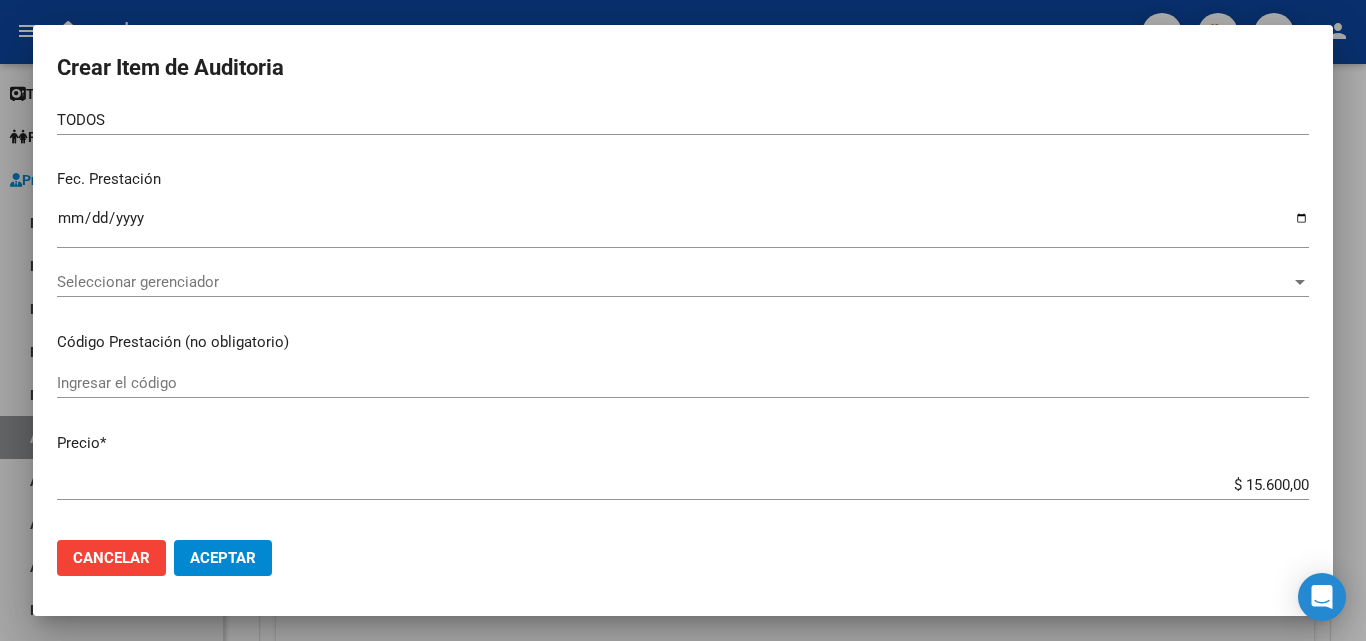 scroll, scrollTop: 400, scrollLeft: 0, axis: vertical 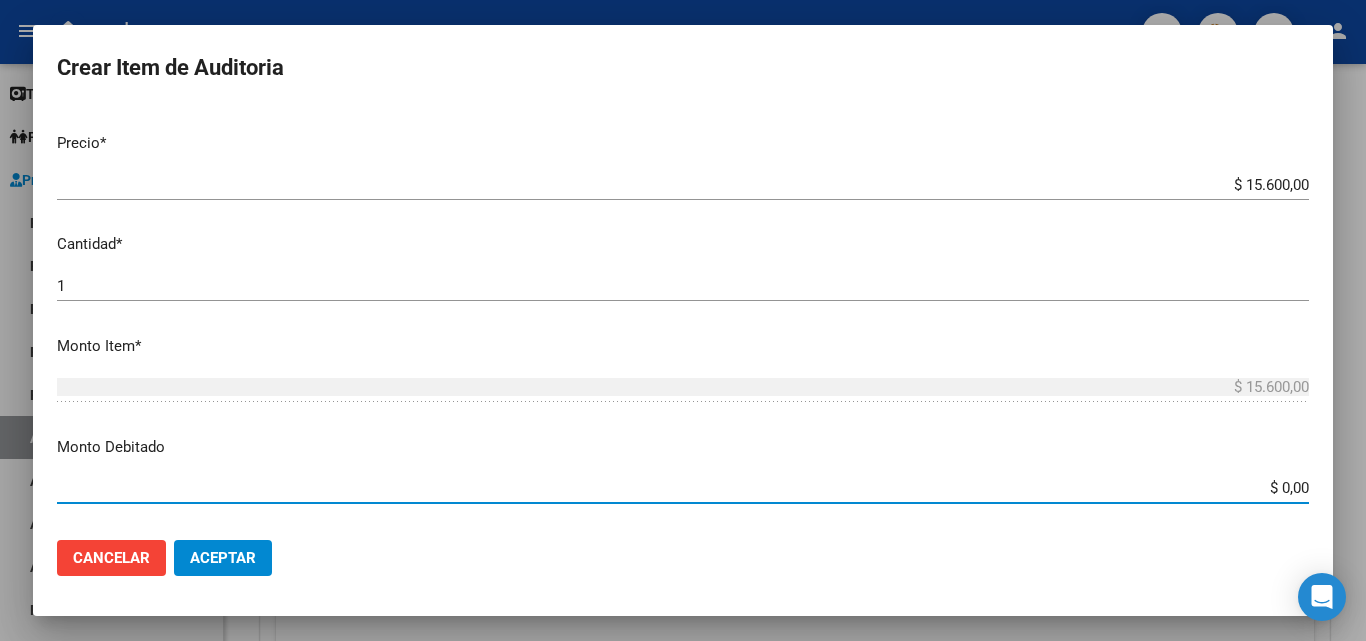 click on "$ 0,00" at bounding box center [683, 488] 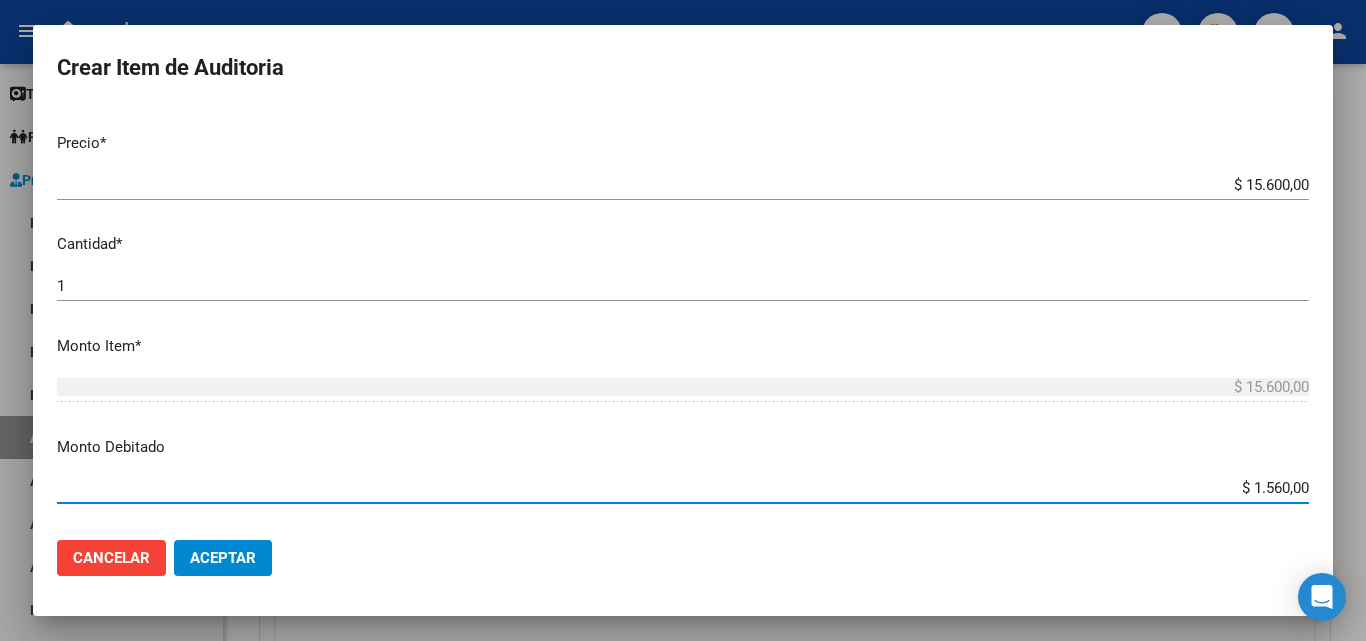type on "$ 15.600,00" 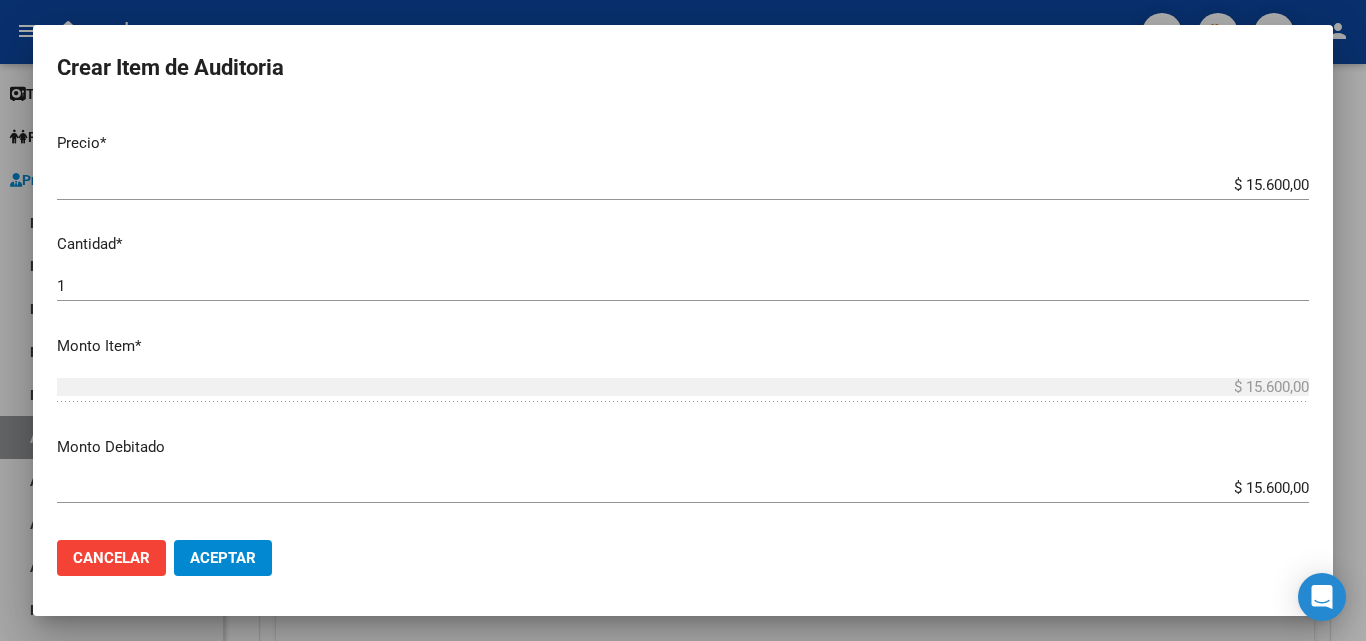 click on "Monto Debitado" at bounding box center [683, 447] 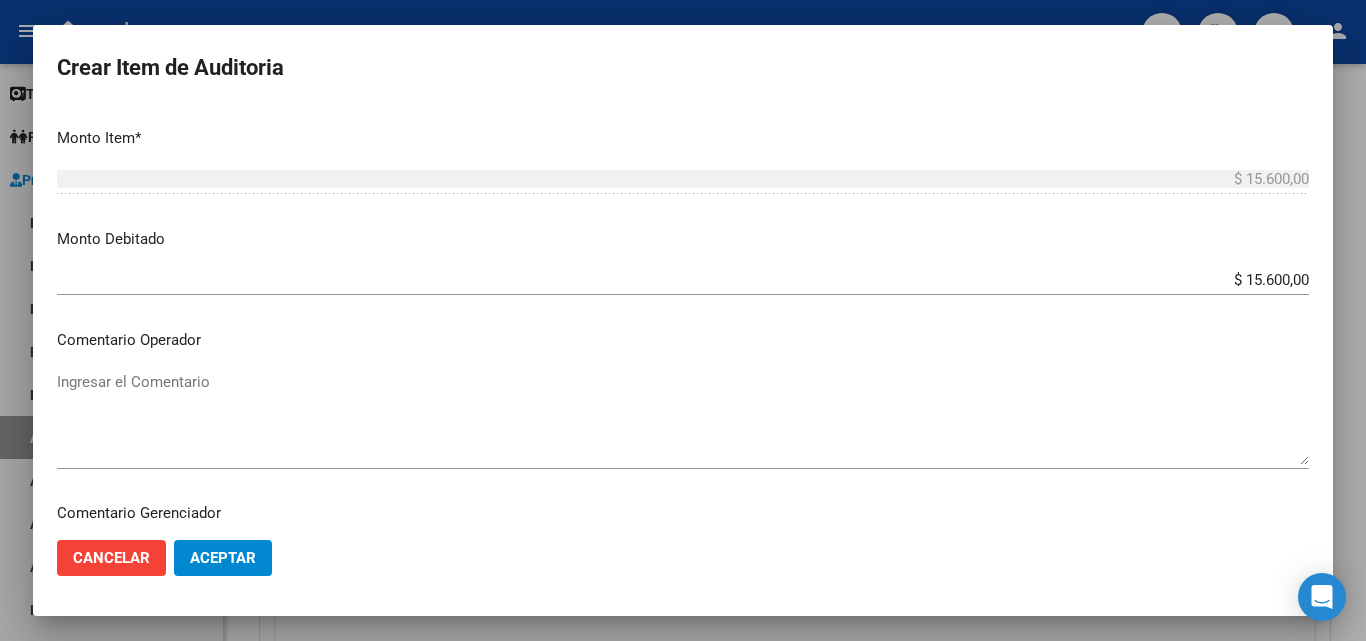 scroll, scrollTop: 600, scrollLeft: 0, axis: vertical 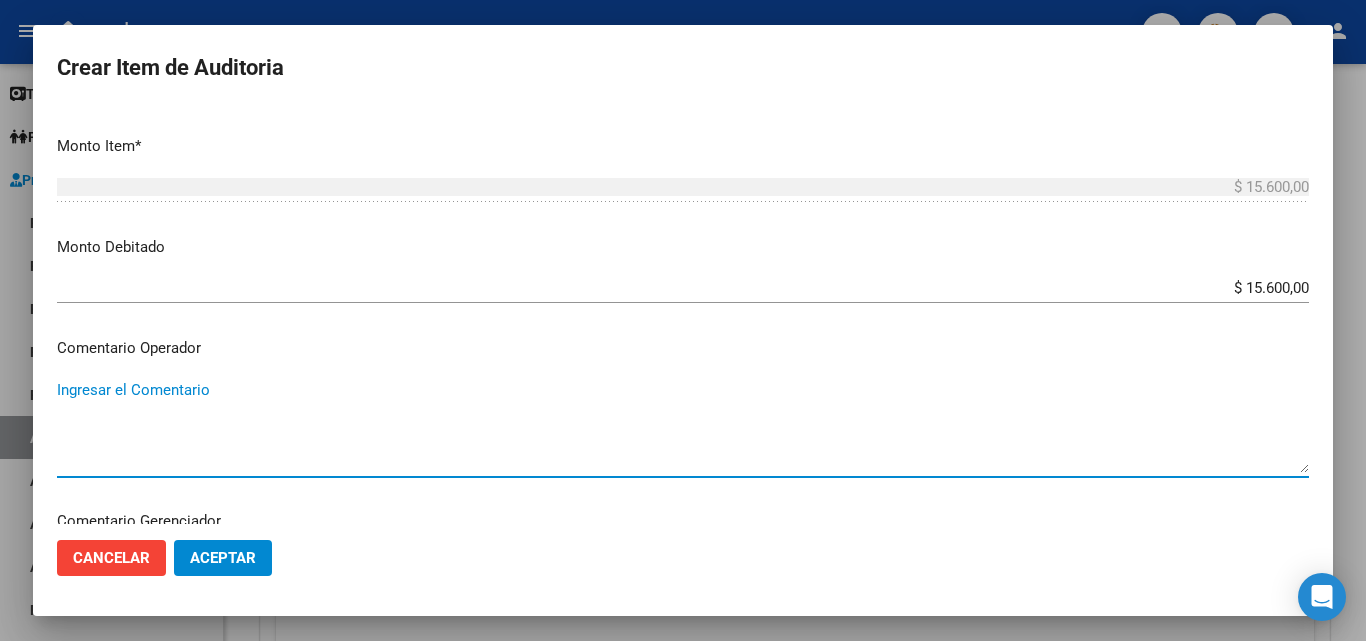 paste on "RECHAZADA POR ILEGITIMA; FALTA COPIA DE DNI QUE ACREDITE IDENTIDAD" 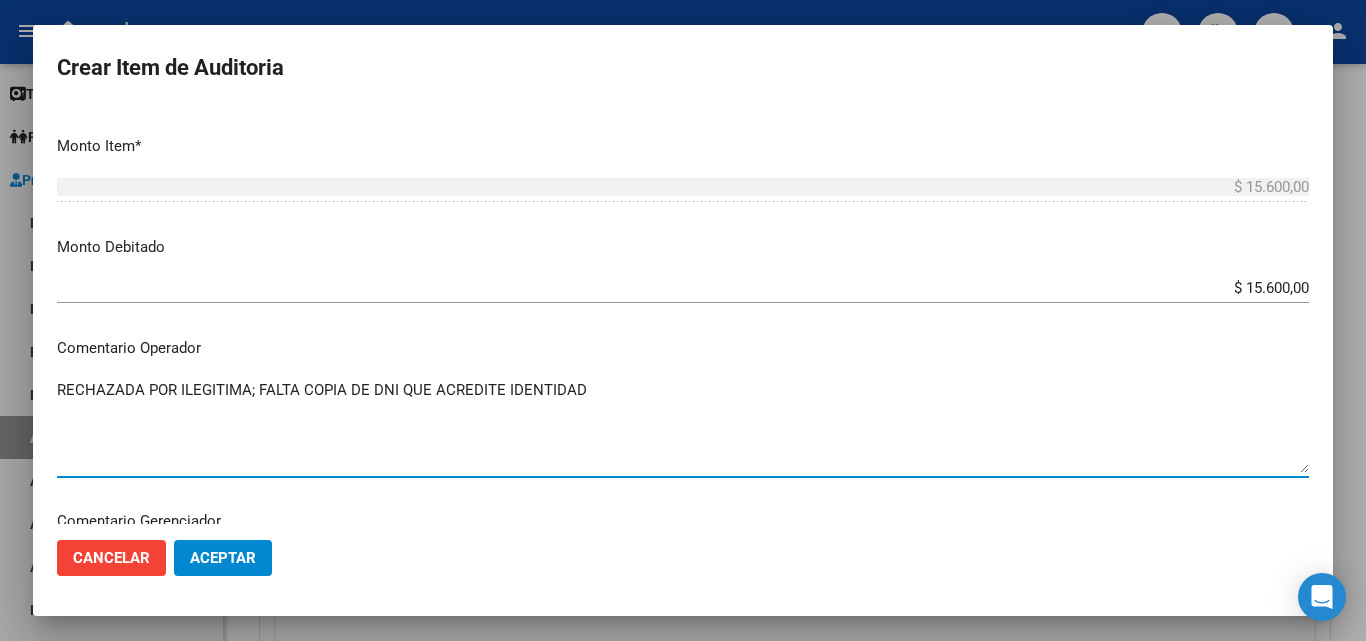type on "RECHAZADA POR ILEGITIMA; FALTA COPIA DE DNI QUE ACREDITE IDENTIDAD" 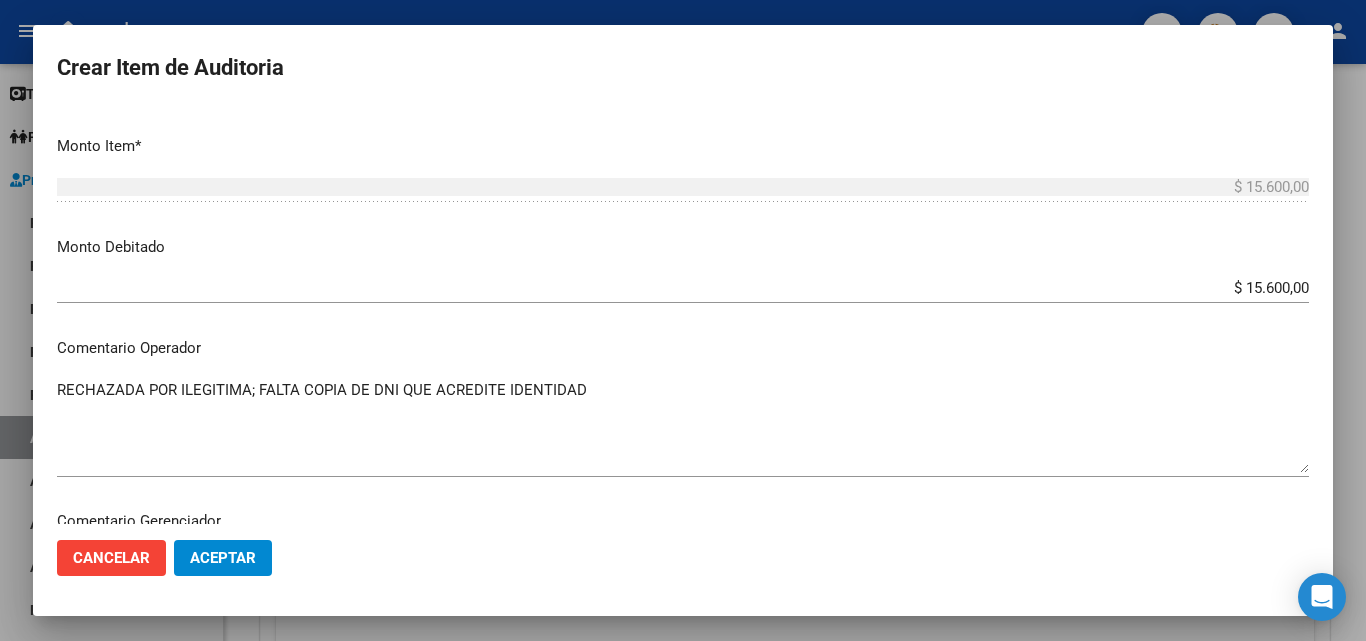 click on "Aceptar" 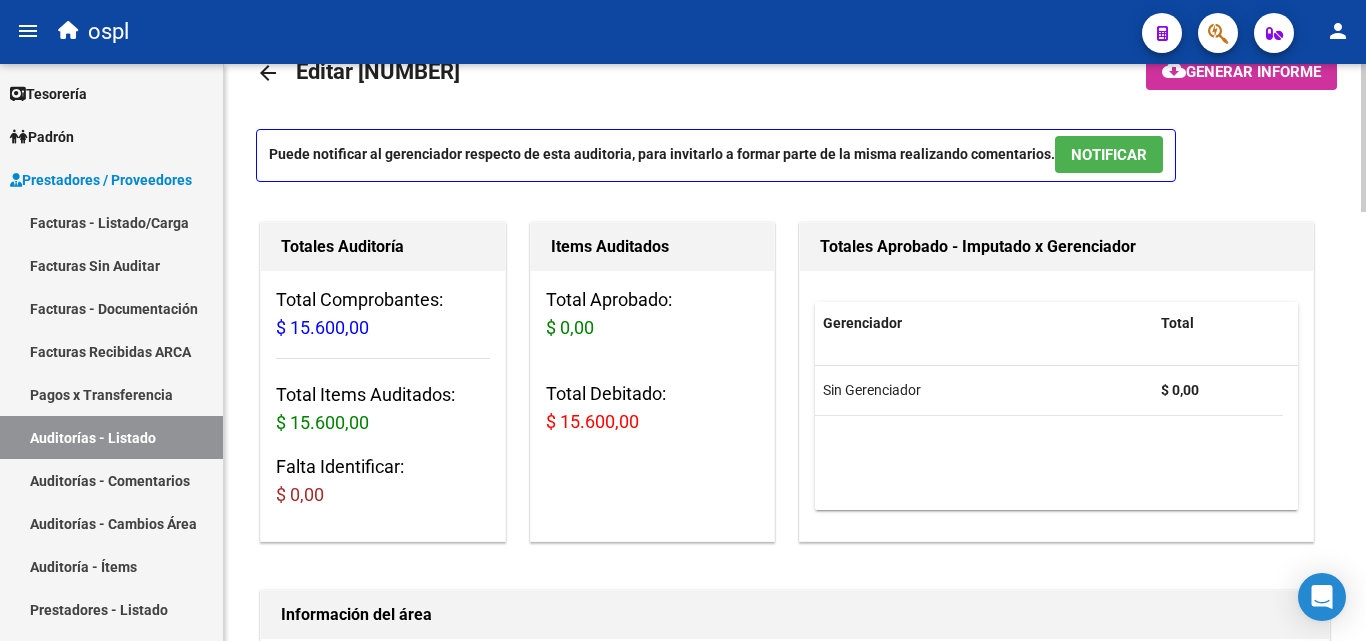 scroll, scrollTop: 0, scrollLeft: 0, axis: both 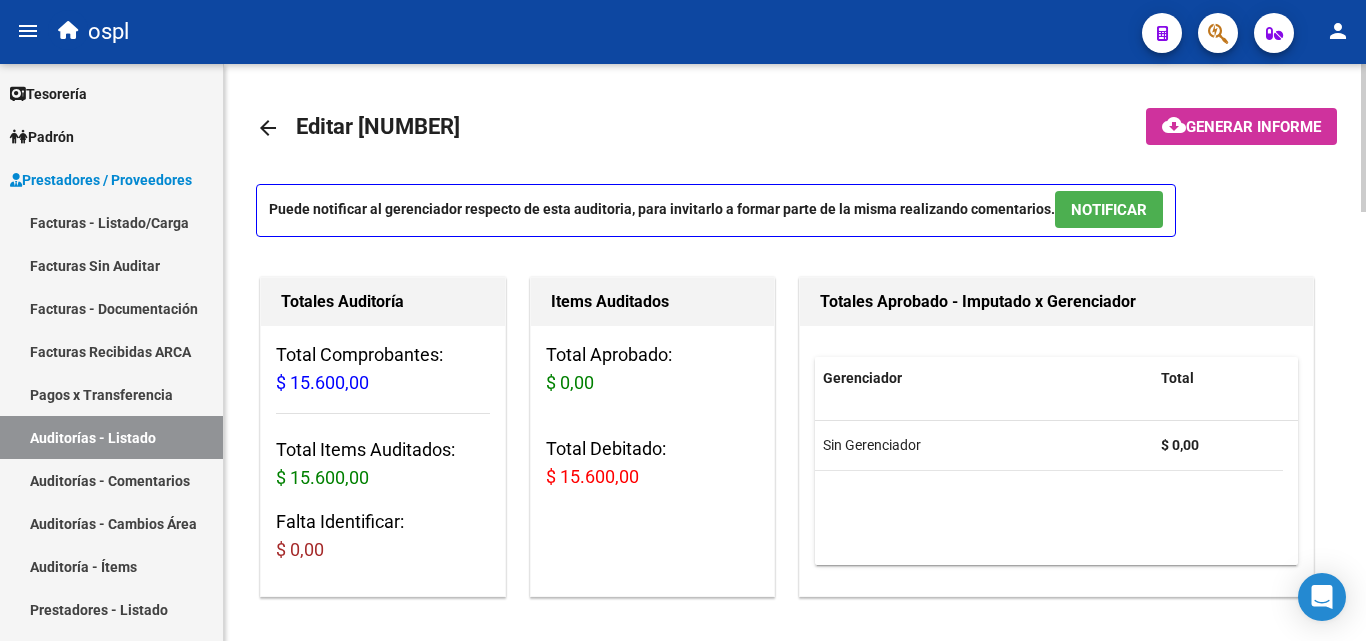 click on "Items Auditados Total Aprobado: $ 0,00 Total Debitado: $ 15.600,00" 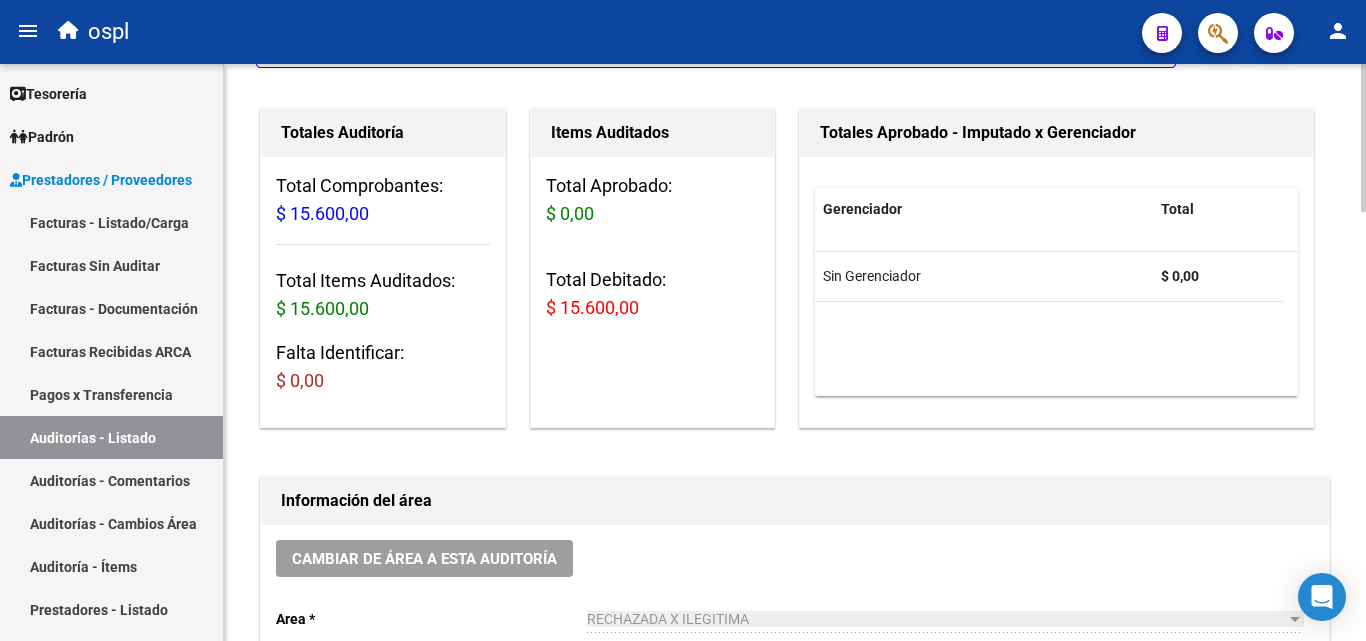 scroll, scrollTop: 200, scrollLeft: 0, axis: vertical 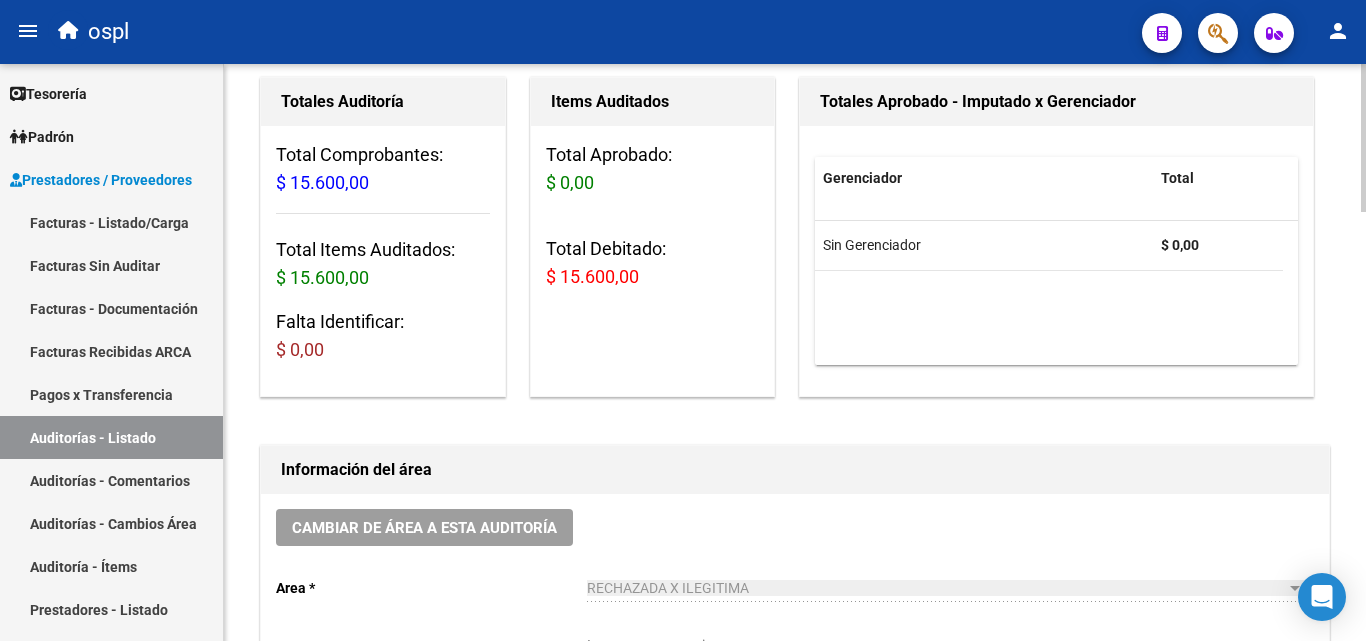 click on "Items Auditados Total Aprobado: $ 0,00 Total Debitado: $ 15.600,00" 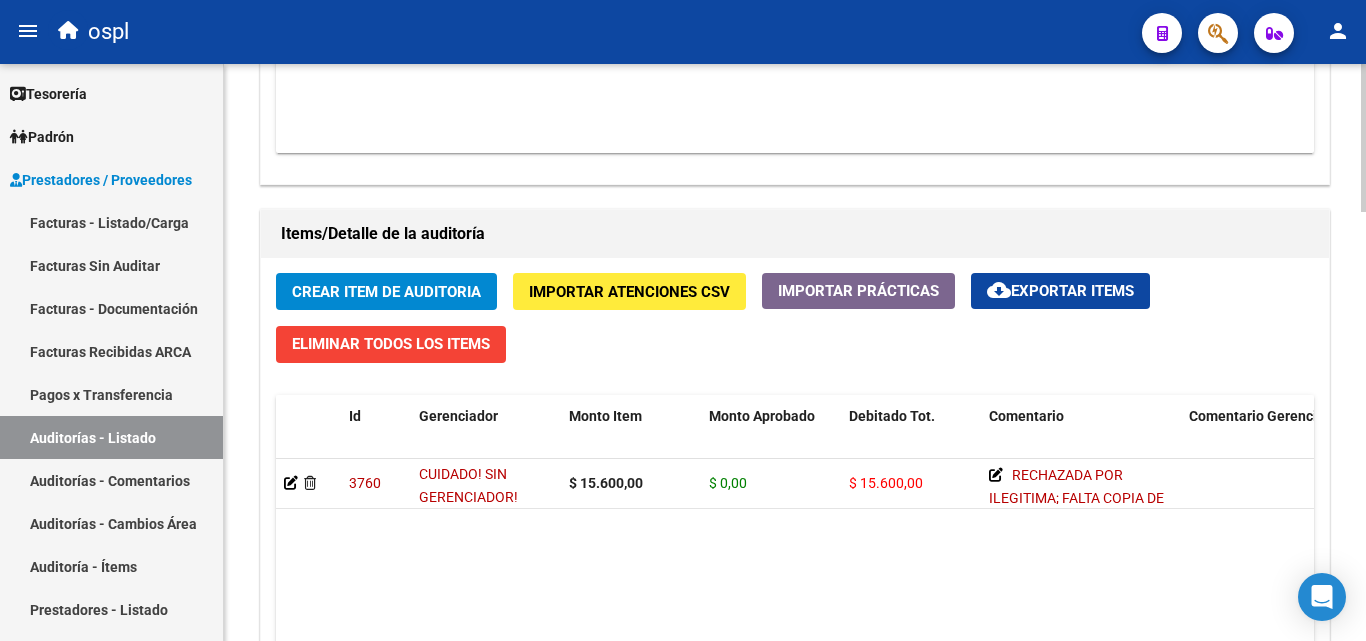 scroll, scrollTop: 1400, scrollLeft: 0, axis: vertical 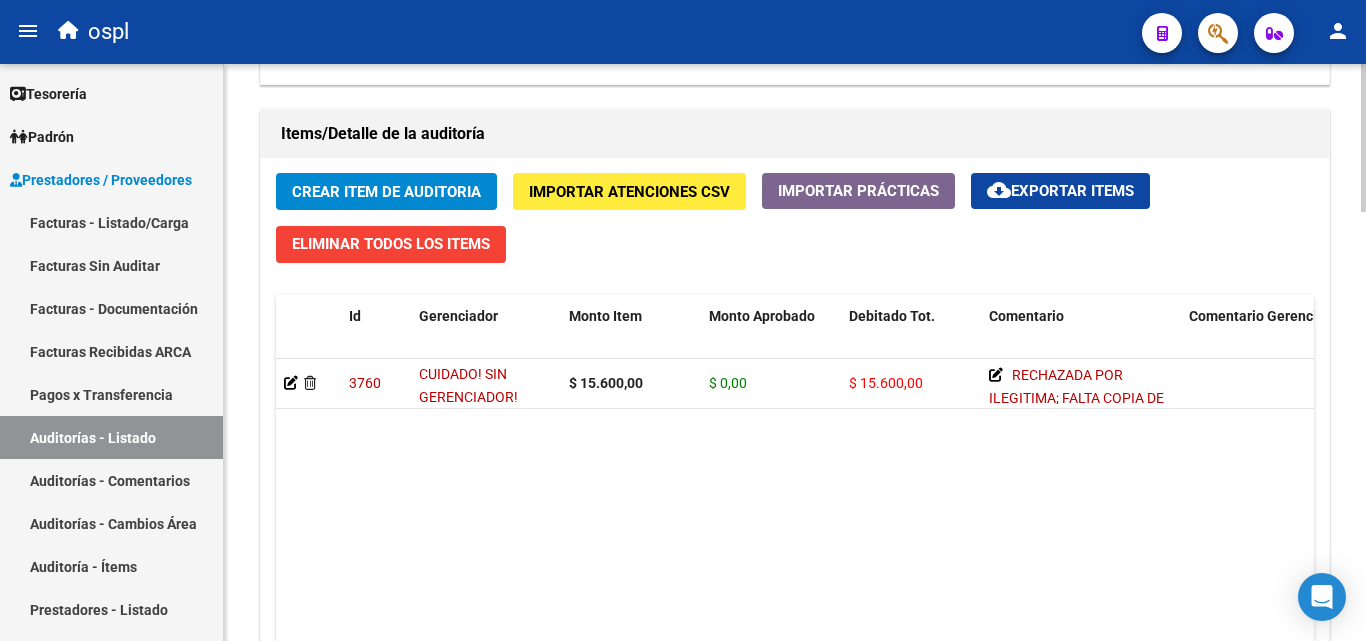 click on "Crear Item de Auditoria Importar Atenciones CSV  Importar Prácticas
cloud_download  Exportar Items   Eliminar Todos los Items  Id Gerenciador Monto Item Monto Aprobado Debitado Tot. Comentario Comentario Gerenciador Descripción Afiliado Estado CUIL Documento Nombre Completo Fec. Prestación Atencion Tipo Nomenclador Código Nomenclador Nombre Usuario Creado Area Creado Area Modificado     [NUMBER]   CUIDADO! SIN GERENCIADOR!  $ 15.600,00 $ 0,00 $ 15.600,00      RECHAZADA POR ILEGITIMA; FALTA COPIA DE DNI QUE ACREDITE IDENTIDAD       TODOS  [FIRST] [LAST]   [DATE]   1 total   1" 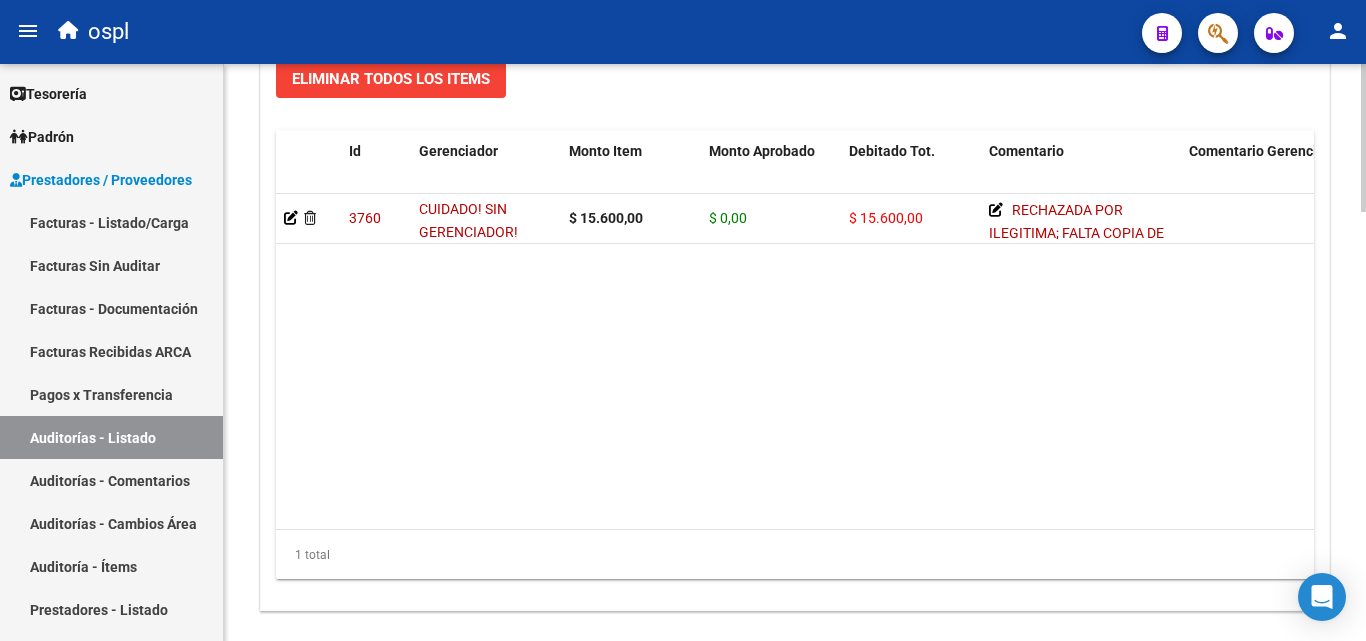 scroll, scrollTop: 1577, scrollLeft: 0, axis: vertical 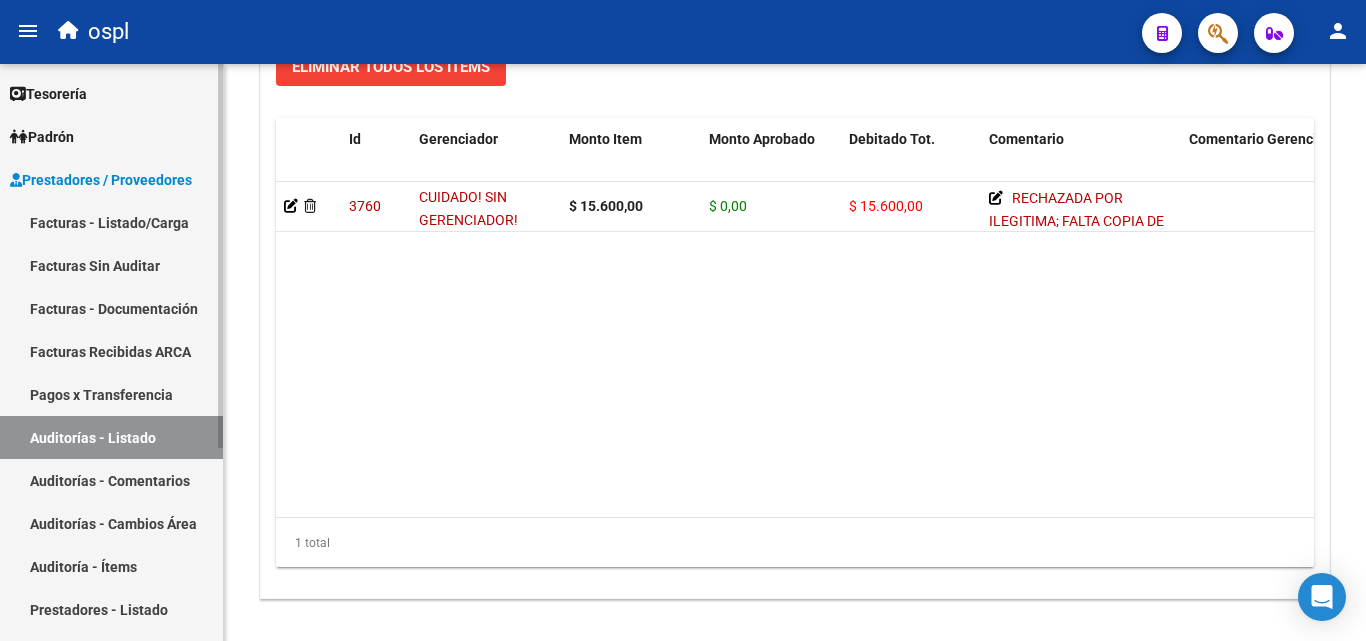 click on "Facturas Sin Auditar" at bounding box center [111, 265] 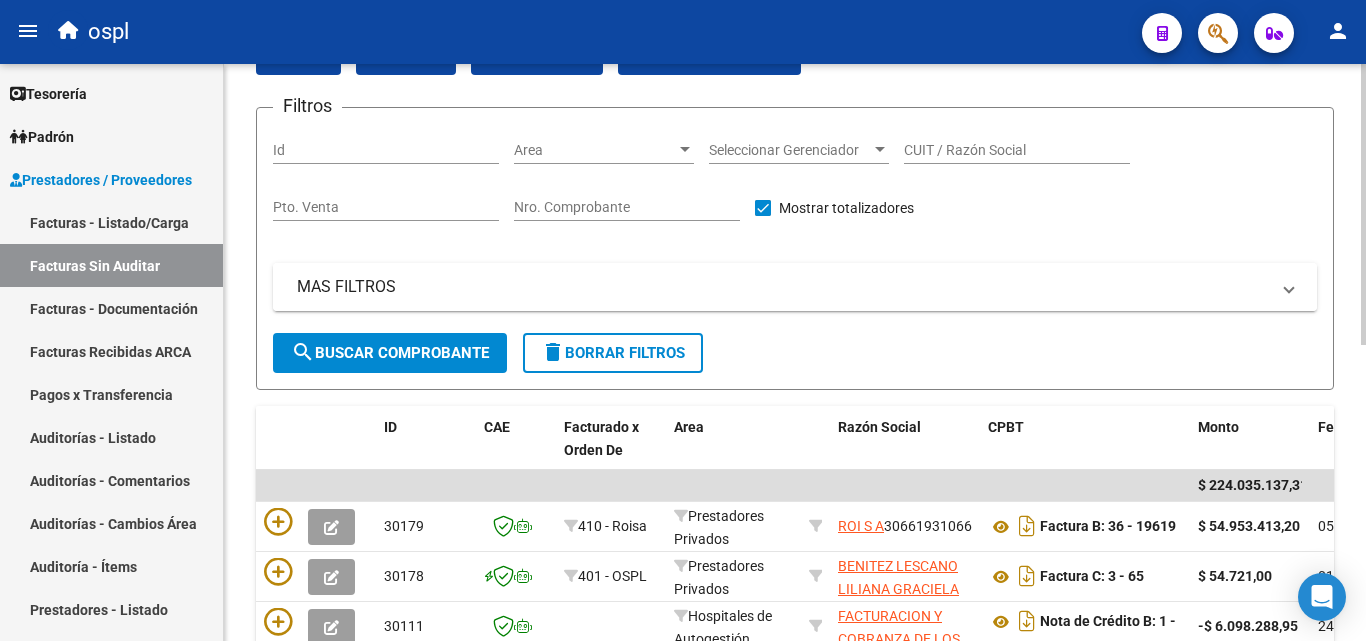 scroll, scrollTop: 106, scrollLeft: 0, axis: vertical 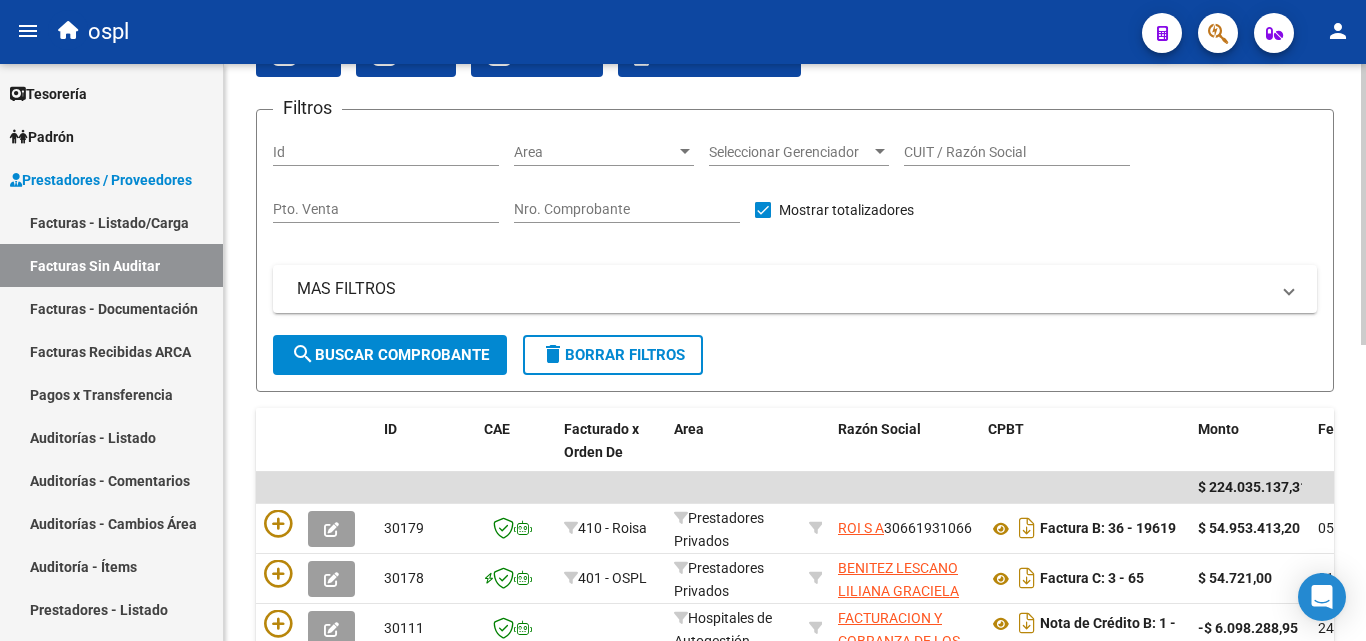 click on "Nro. Comprobante" at bounding box center [627, 209] 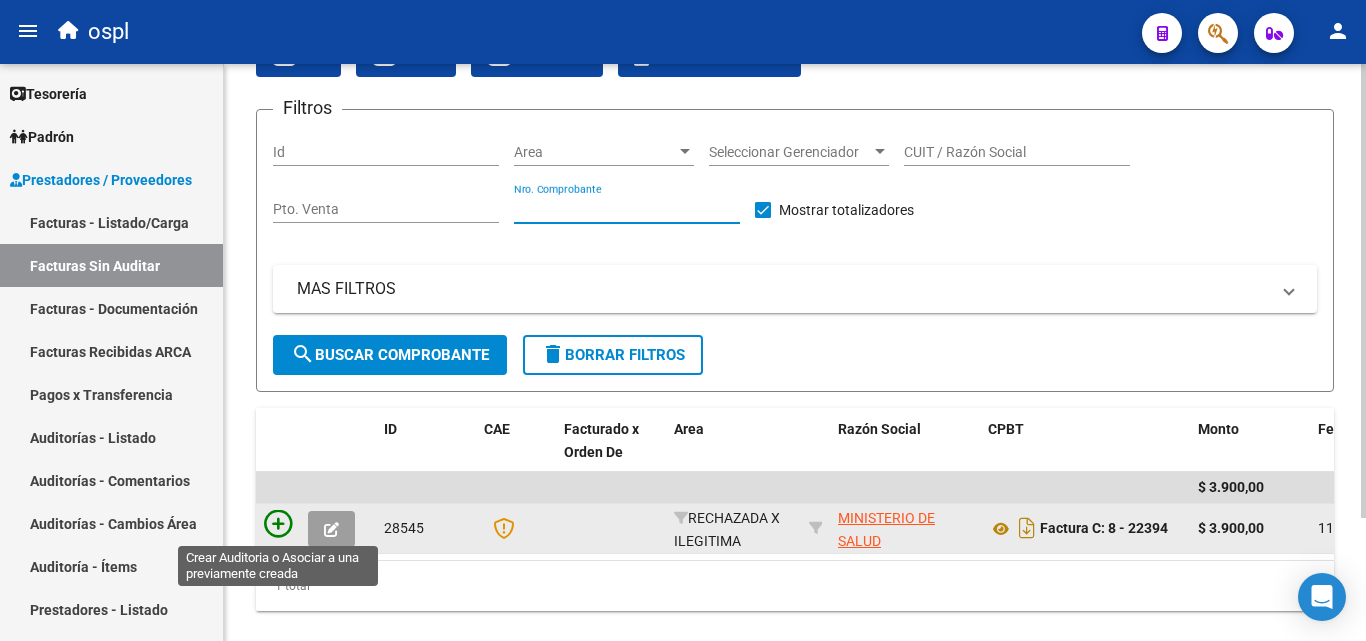type on "[POSTAL_CODE]" 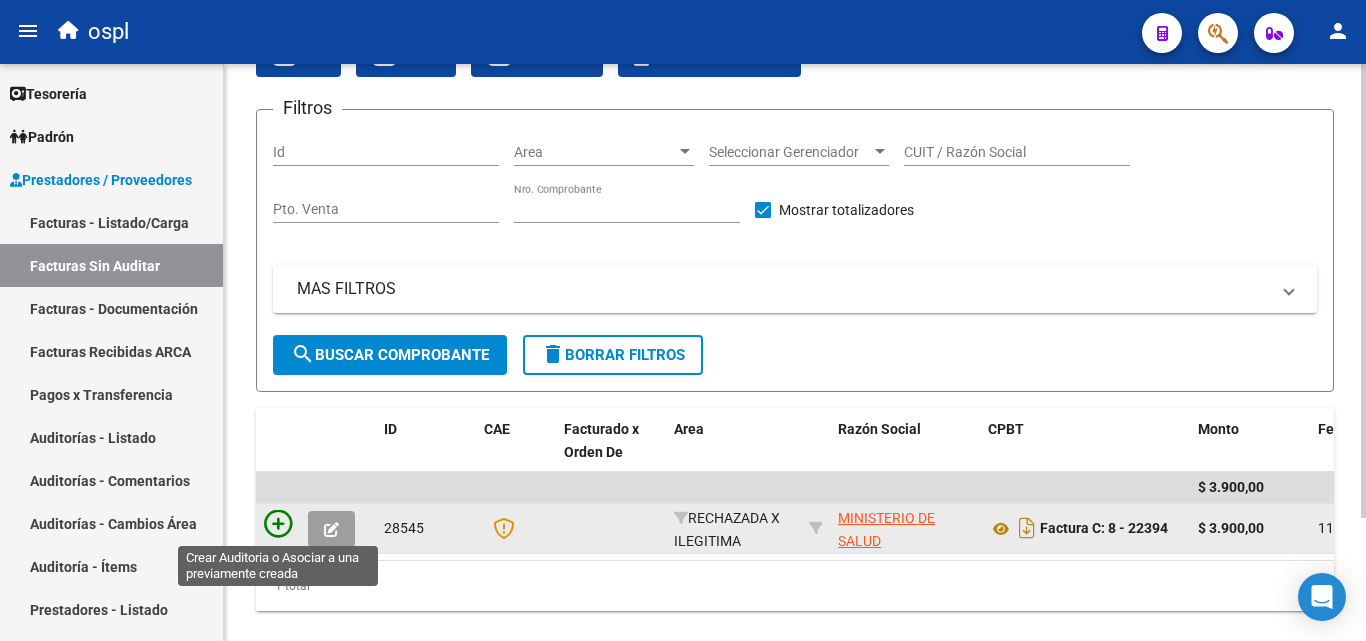 click 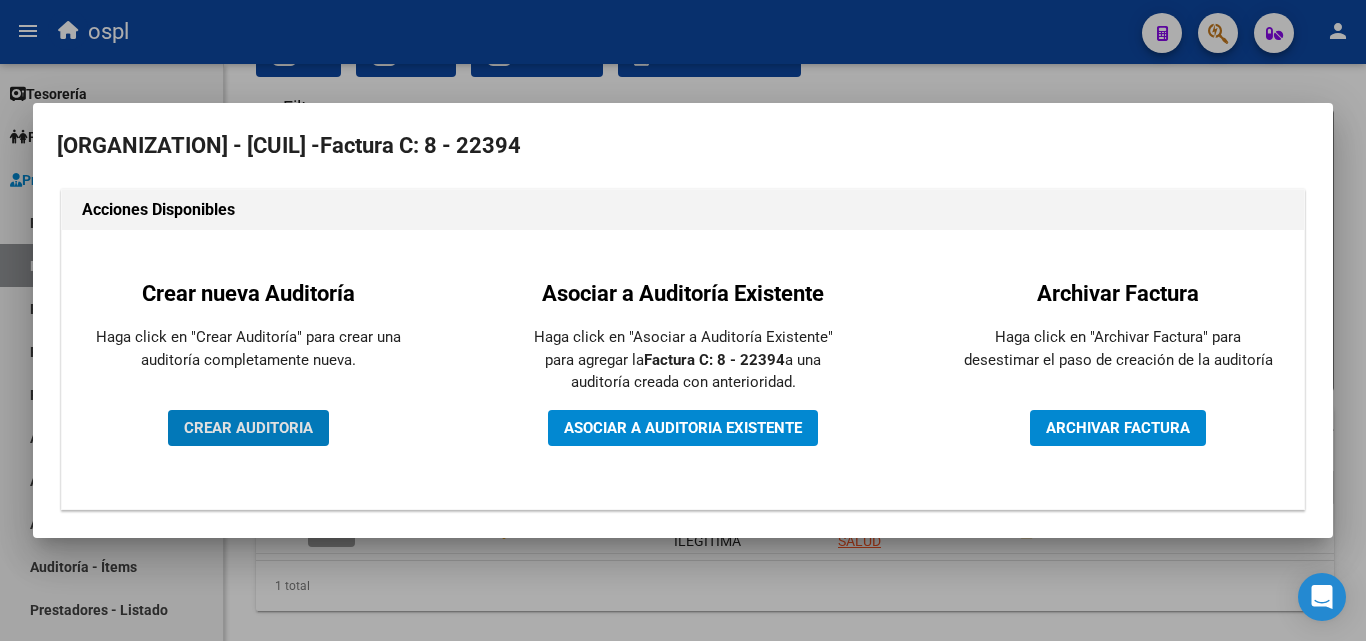 click on "Crear nueva Auditoría Haga click en "Crear Auditoría" para crear una auditoría completamente nueva.  CREAR AUDITORIA" at bounding box center [248, 369] 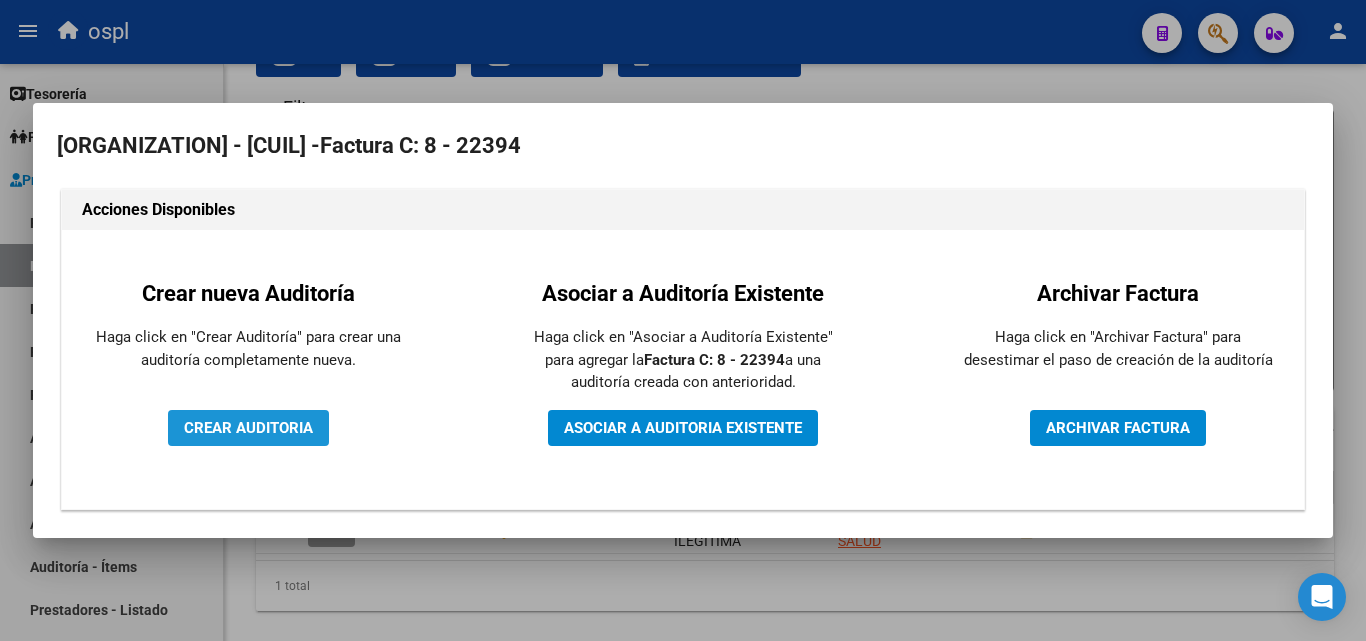 click on "CREAR AUDITORIA" at bounding box center (248, 428) 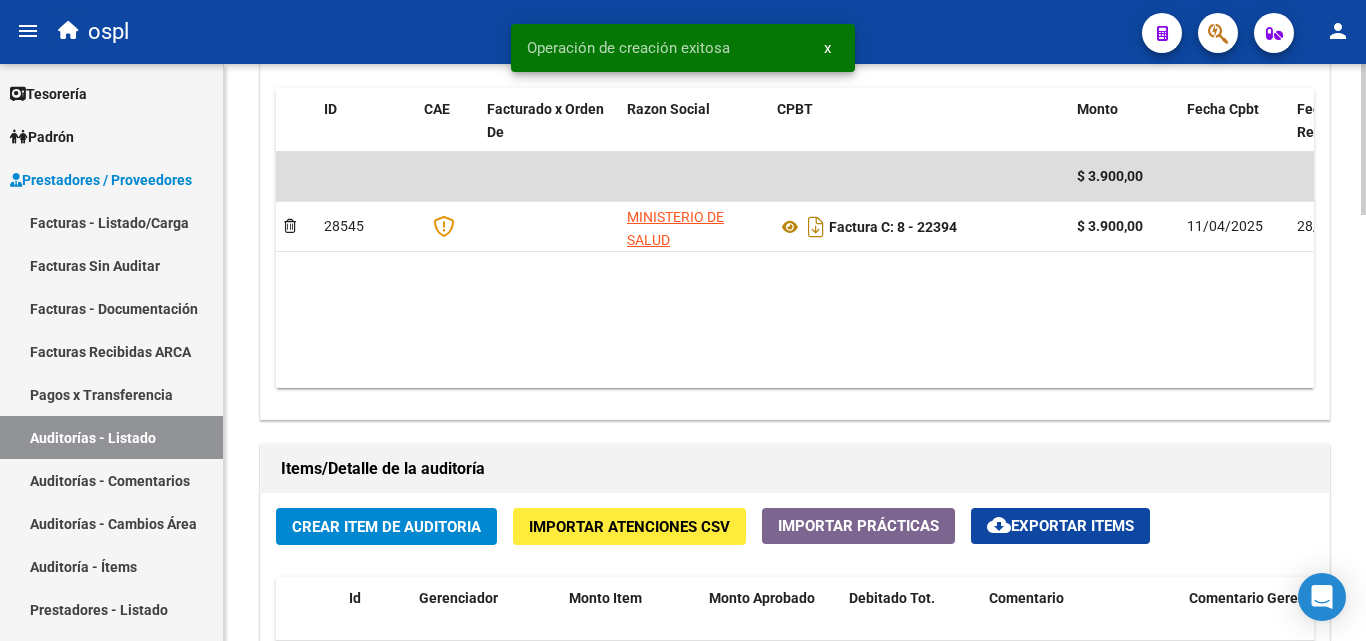 scroll, scrollTop: 1200, scrollLeft: 0, axis: vertical 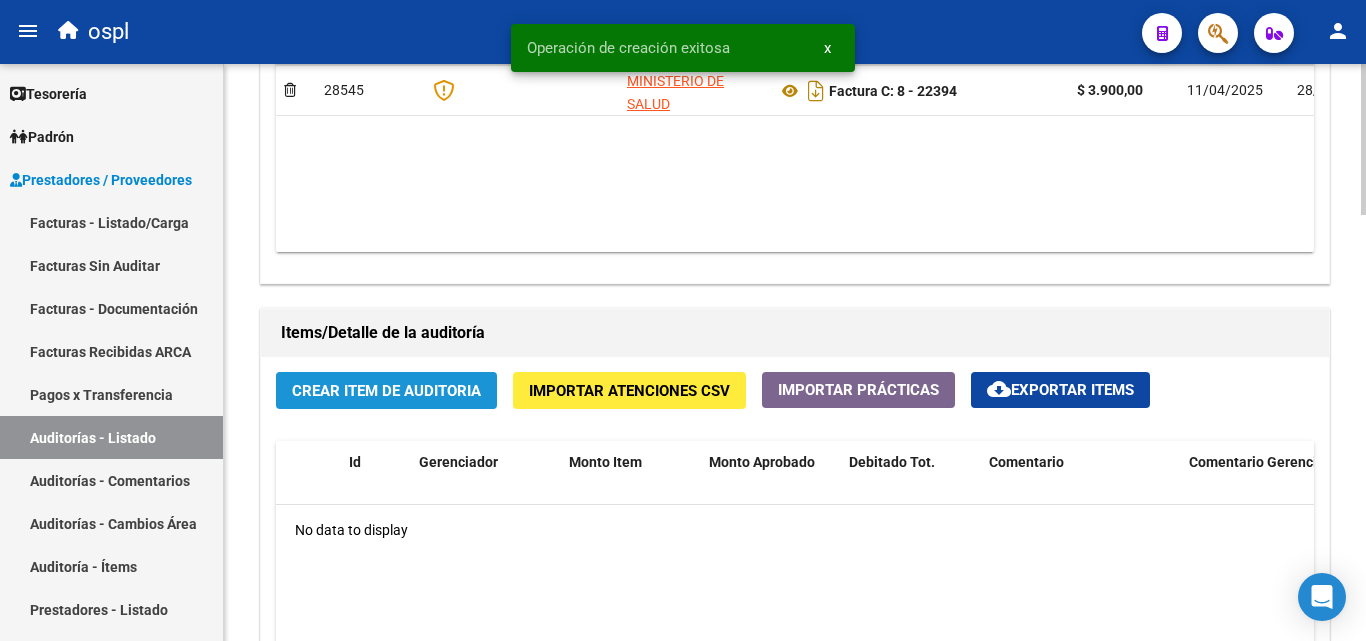 click on "Crear Item de Auditoria" 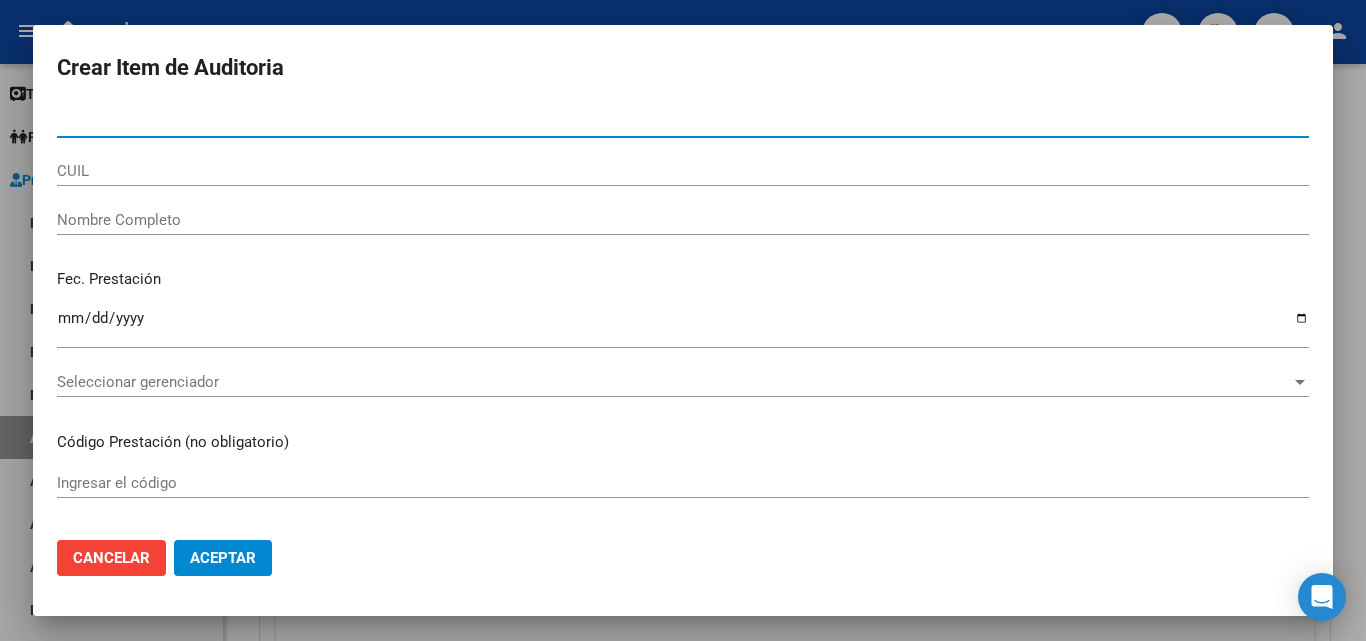 click on "Nombre Completo" at bounding box center (683, 220) 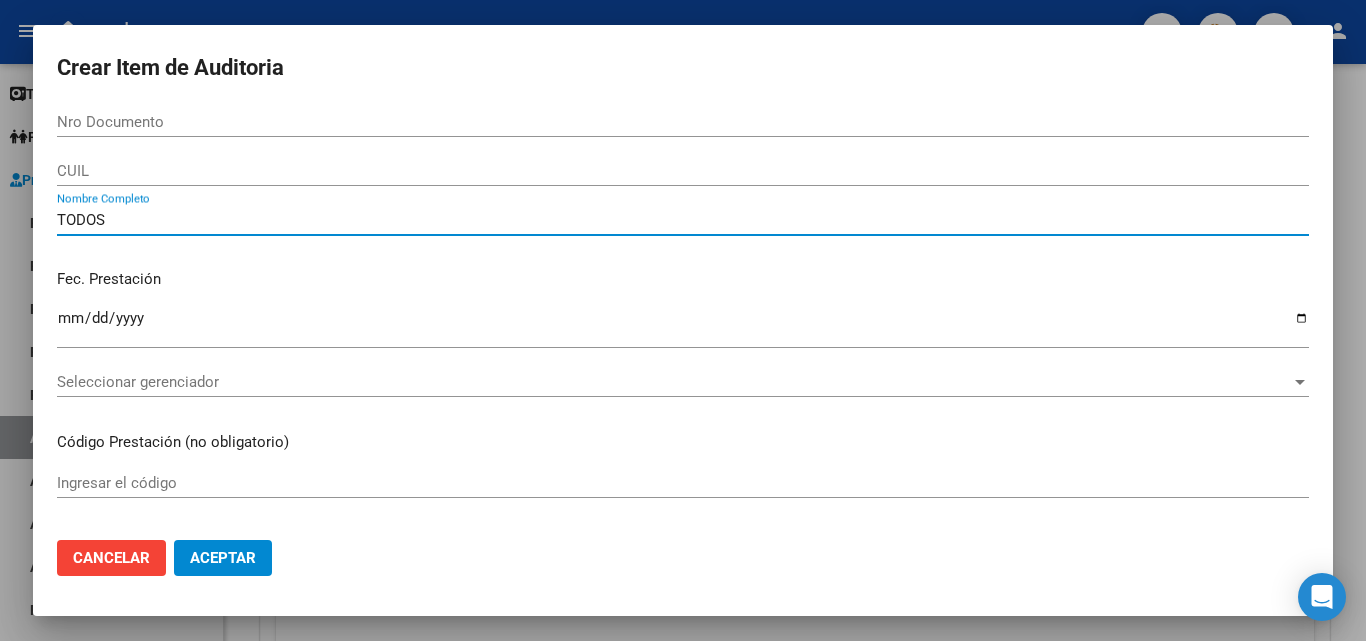 type on "TODOS" 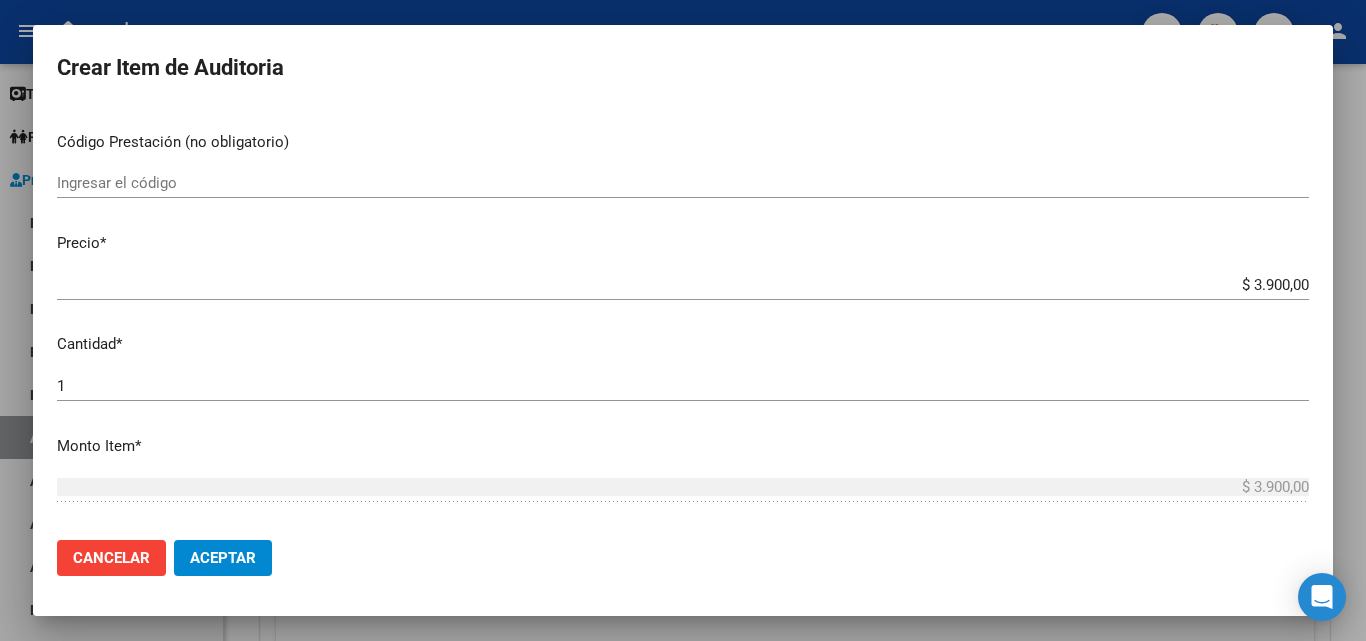 scroll, scrollTop: 400, scrollLeft: 0, axis: vertical 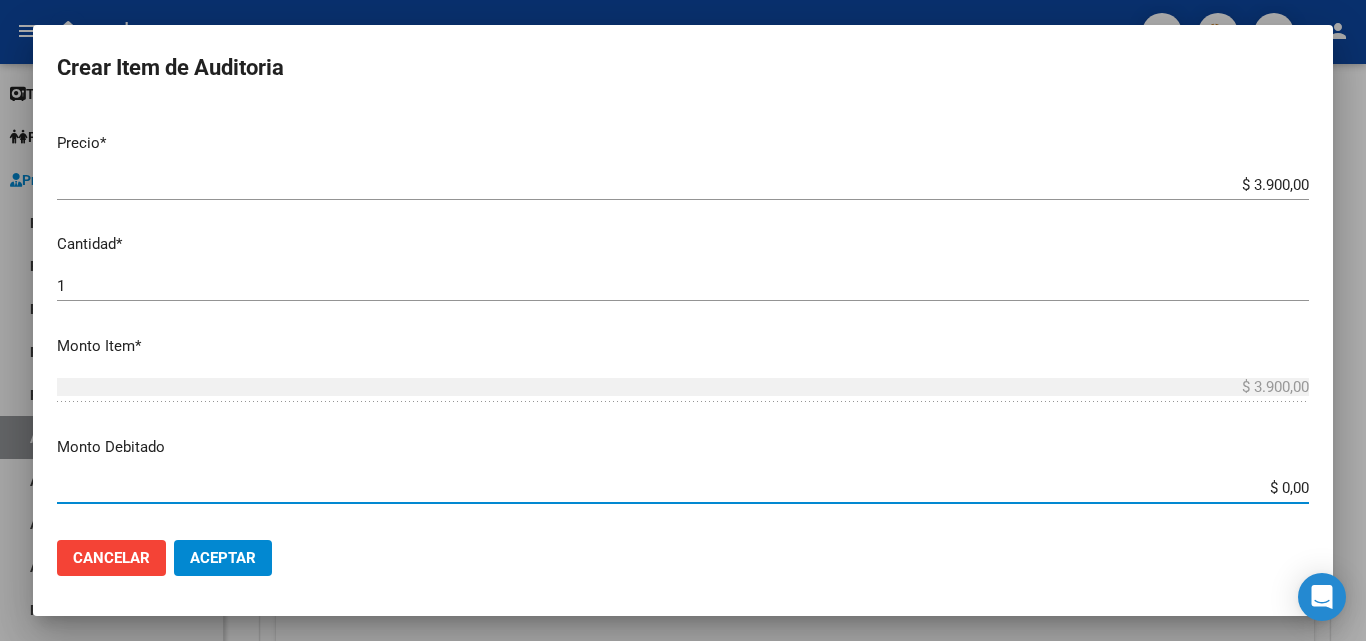 click on "$ 0,00" at bounding box center (683, 488) 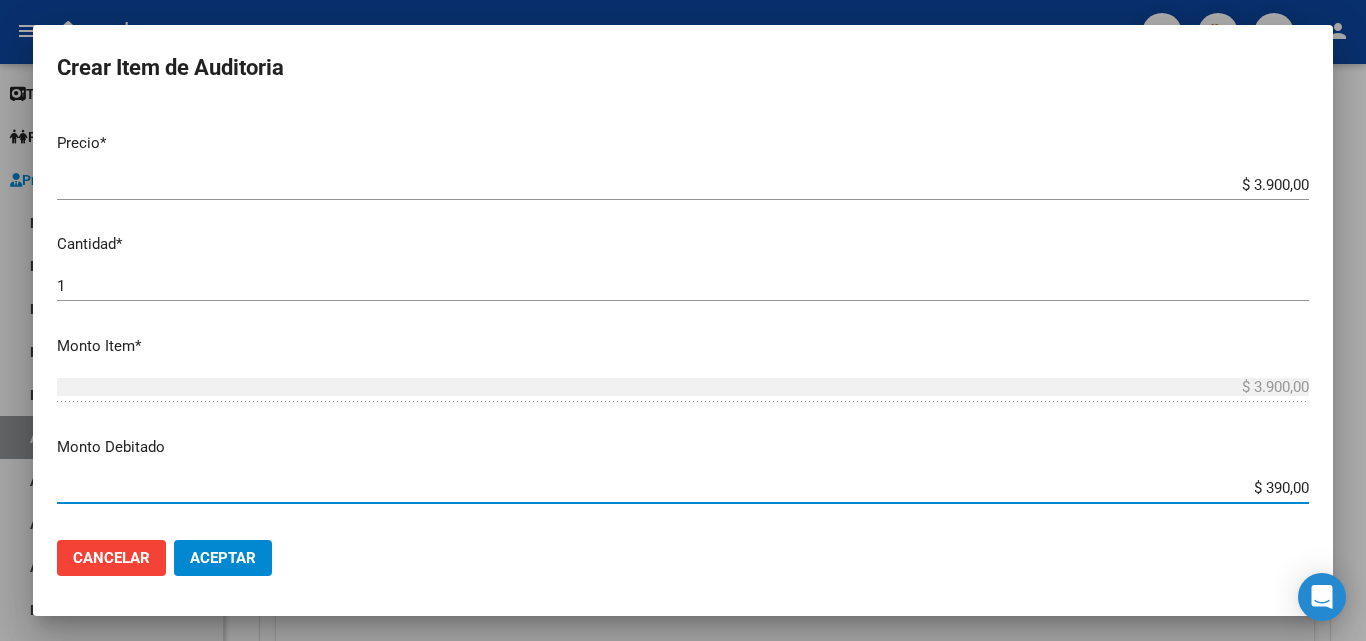 type on "$ 3.900,00" 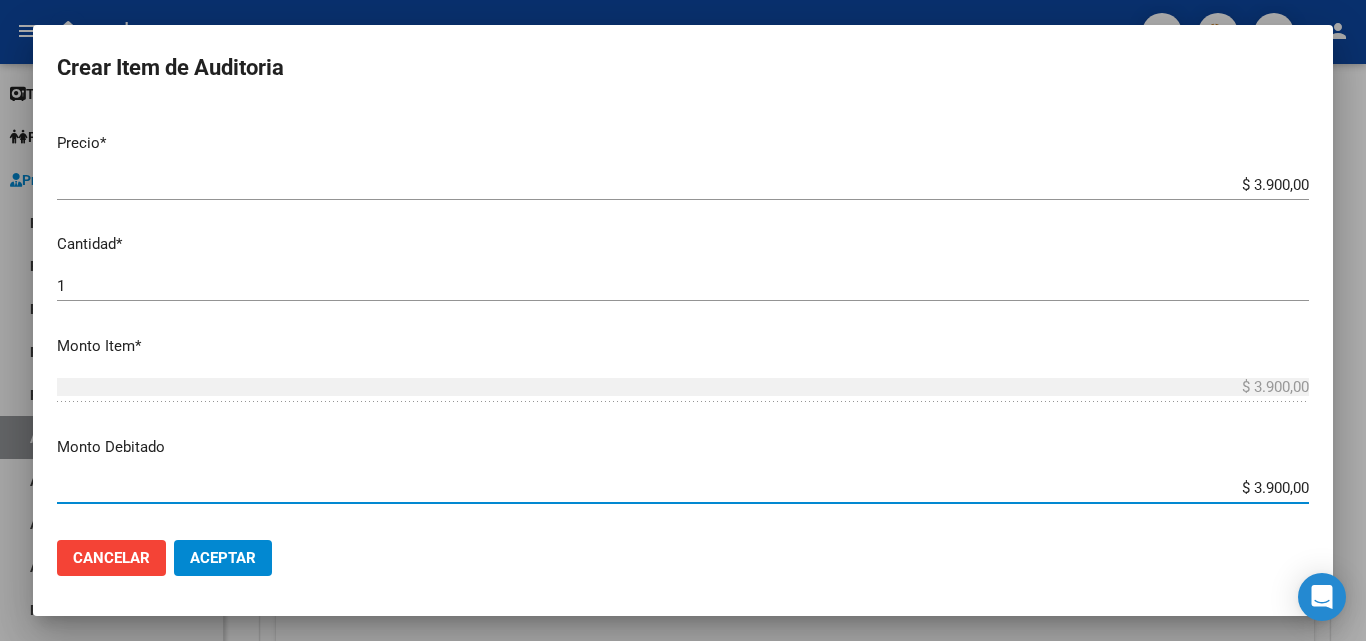 click on "Nro Documento    CUIL    TODOS Nombre Completo  Fec. Prestación    Ingresar la fecha  Seleccionar gerenciador Seleccionar gerenciador Código Prestación (no obligatorio)    Ingresar el código  Precio  *   $ 3.900,00 Ingresar el precio  Cantidad  *   1 Ingresar la cantidad  Monto Item  *   $ 3.900,00 Ingresar el monto  Monto Debitado    $ 3.900,00 Ingresar el monto  Comentario Operador    Ingresar el Comentario  Comentario Gerenciador    Ingresar el Comentario  Descripción    Ingresar el Descripción   Atencion Tipo  Seleccionar tipo Seleccionar tipo  Nomenclador  Seleccionar Nomenclador Seleccionar Nomenclador" at bounding box center [683, 315] 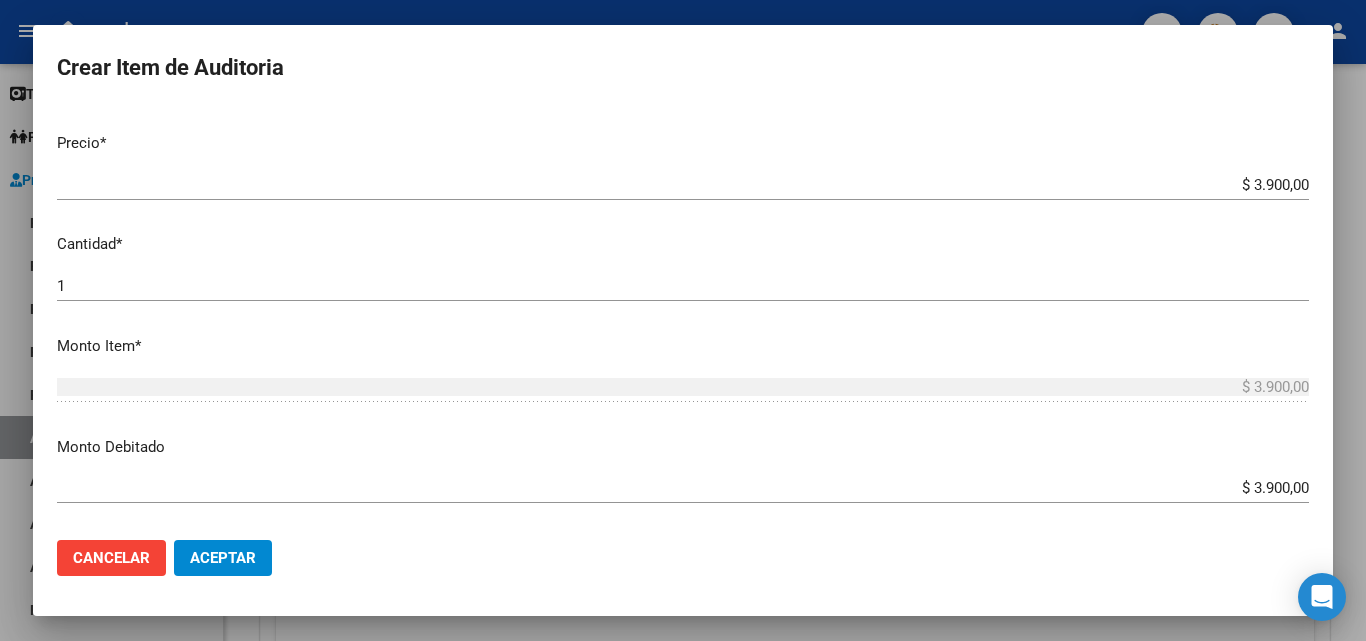 scroll, scrollTop: 500, scrollLeft: 0, axis: vertical 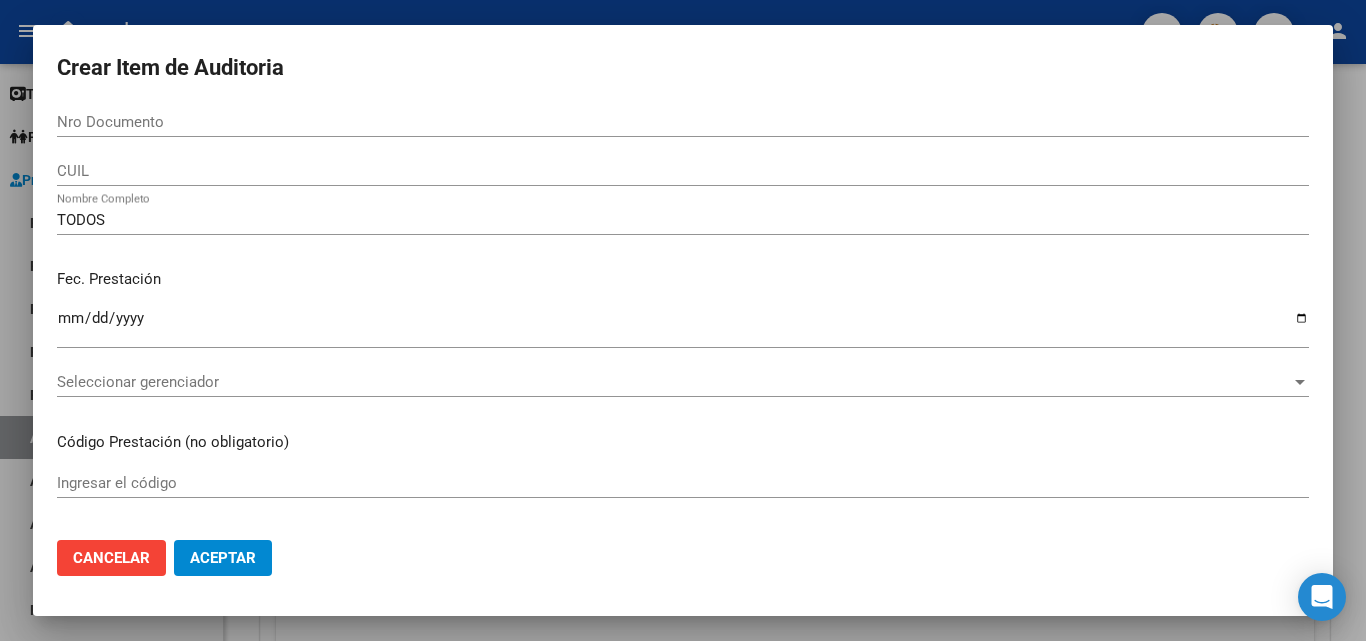 click on "Fec. Prestación" at bounding box center [683, 279] 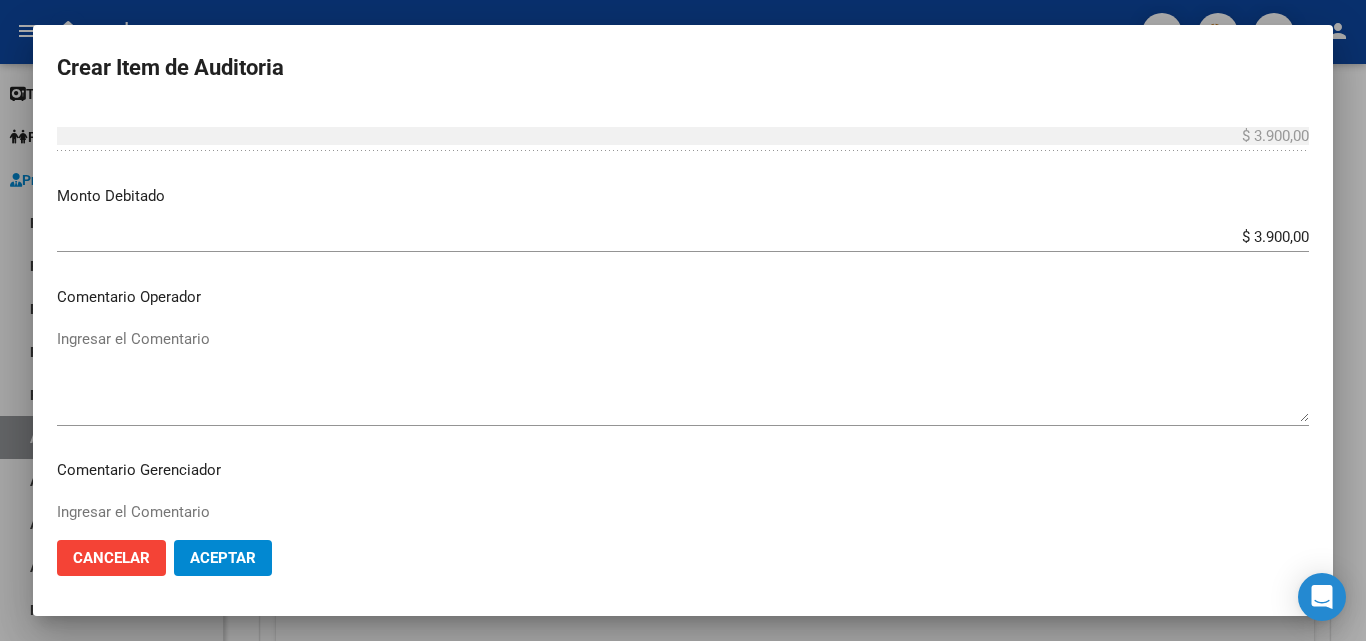 scroll, scrollTop: 620, scrollLeft: 0, axis: vertical 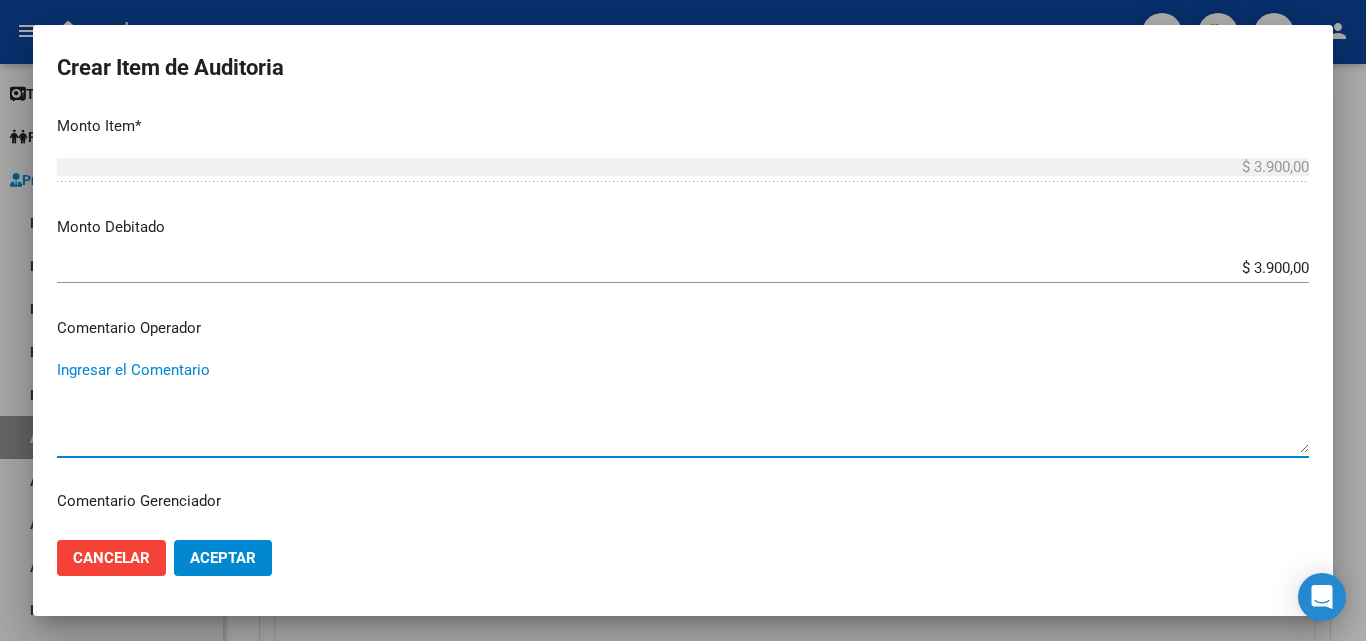paste on "RECHAZADA POR ILEGITIMA; FALTA COPIA DE DNI QUE ACREDITE IDENTIDAD" 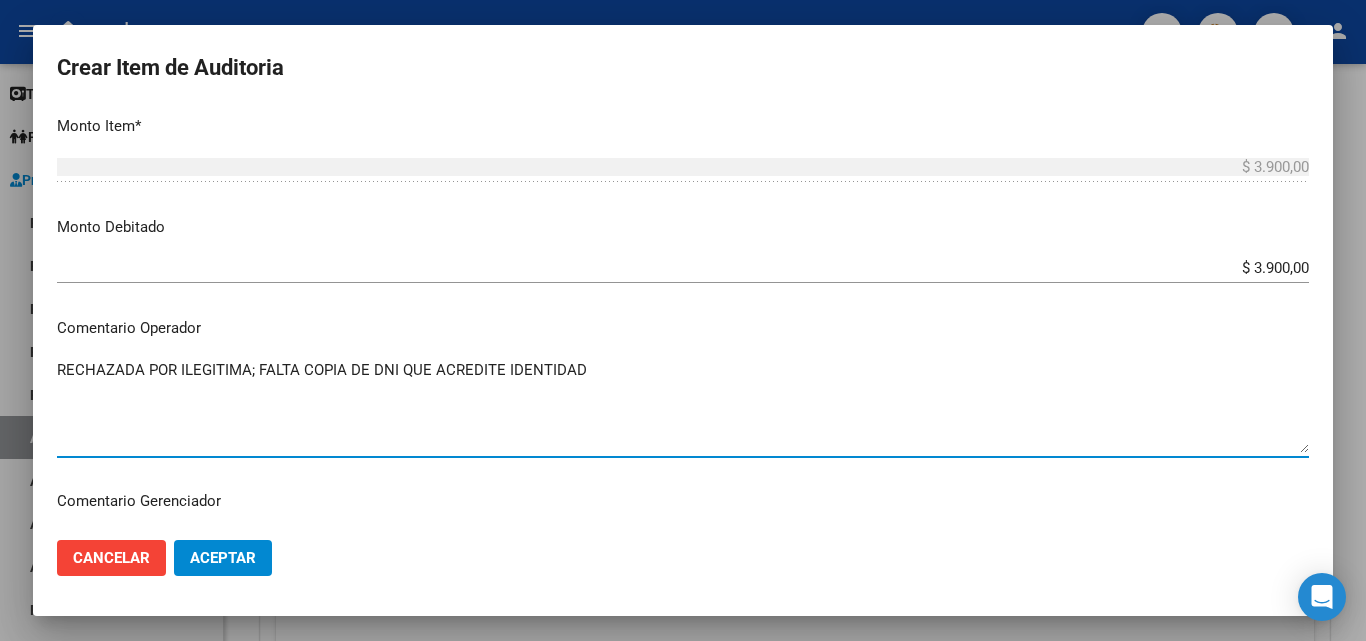 type on "RECHAZADA POR ILEGITIMA; FALTA COPIA DE DNI QUE ACREDITE IDENTIDAD" 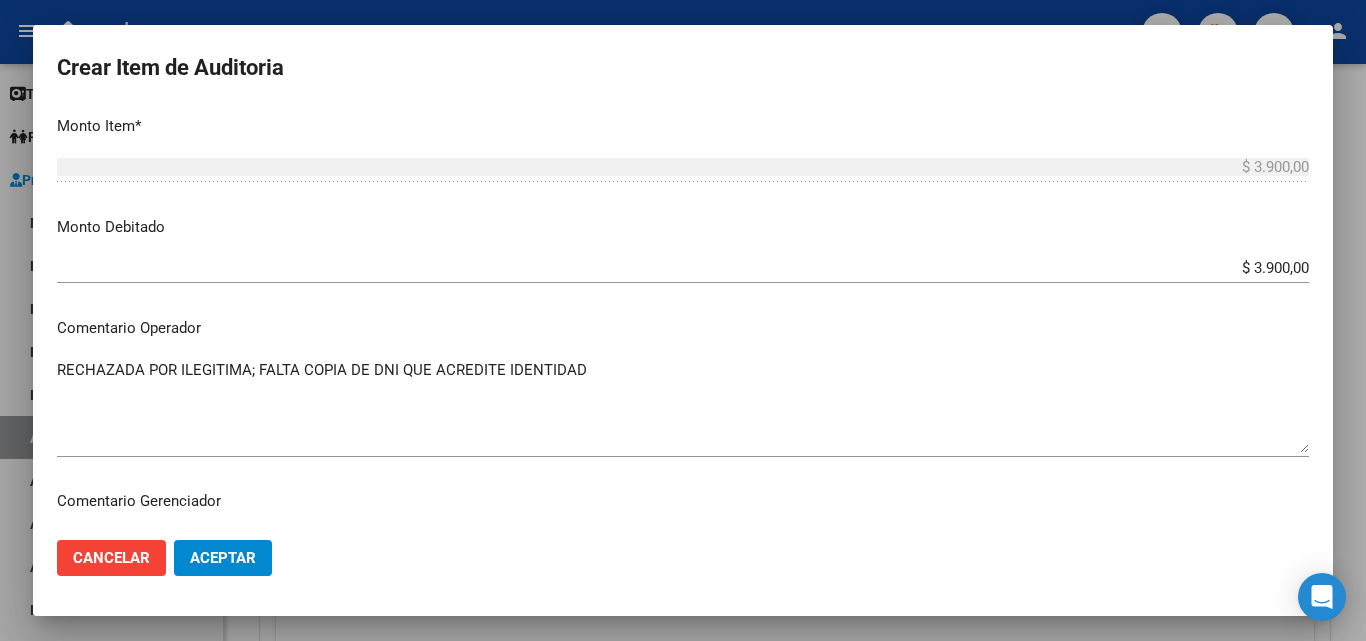 click on "Comentario Operador" at bounding box center [683, 328] 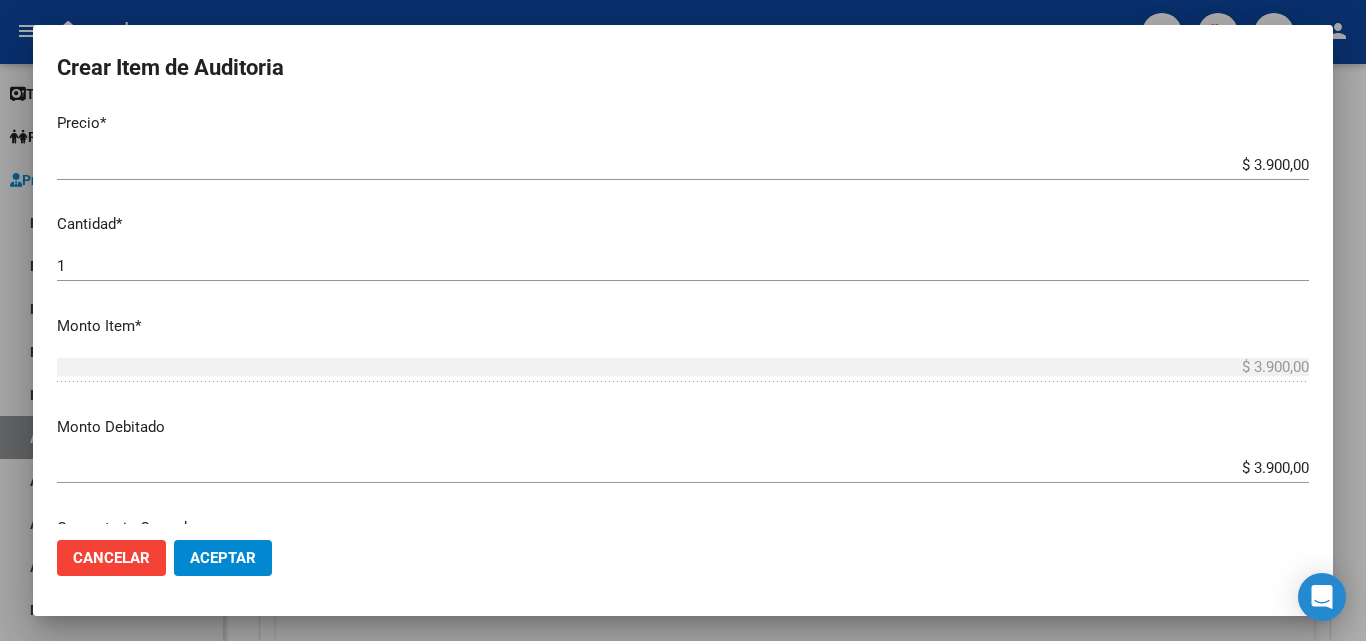 scroll, scrollTop: 620, scrollLeft: 0, axis: vertical 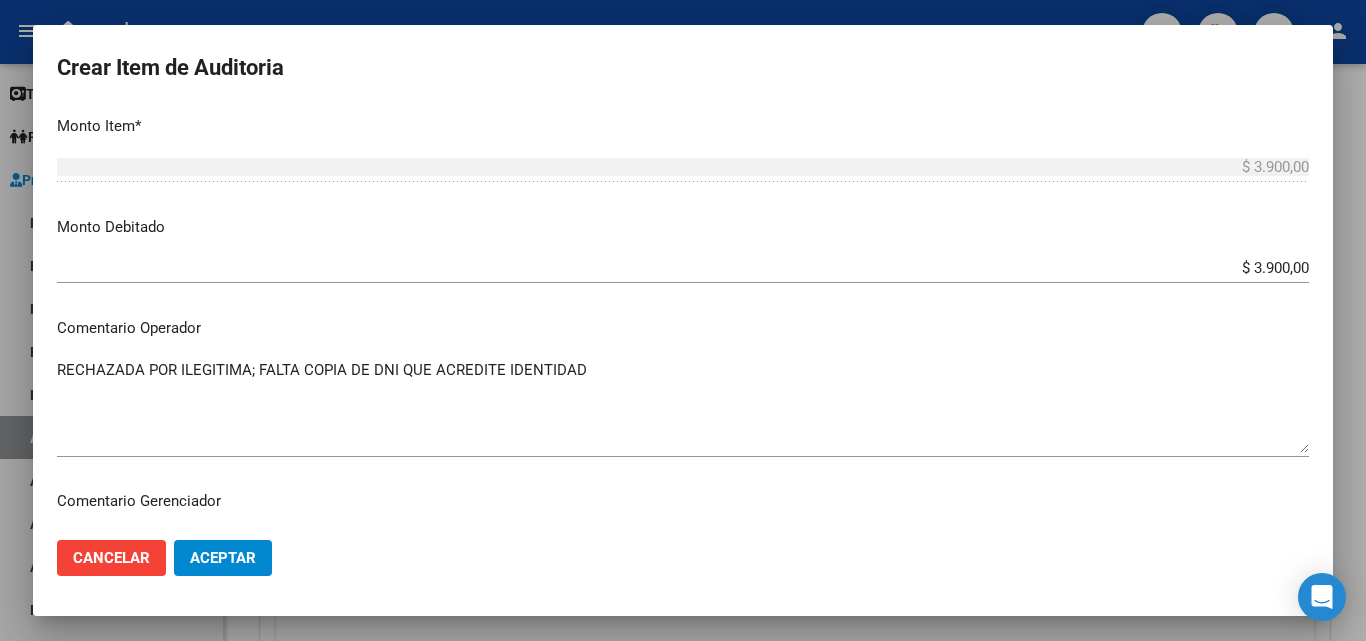 click on "$ 3.900,00" at bounding box center [683, 268] 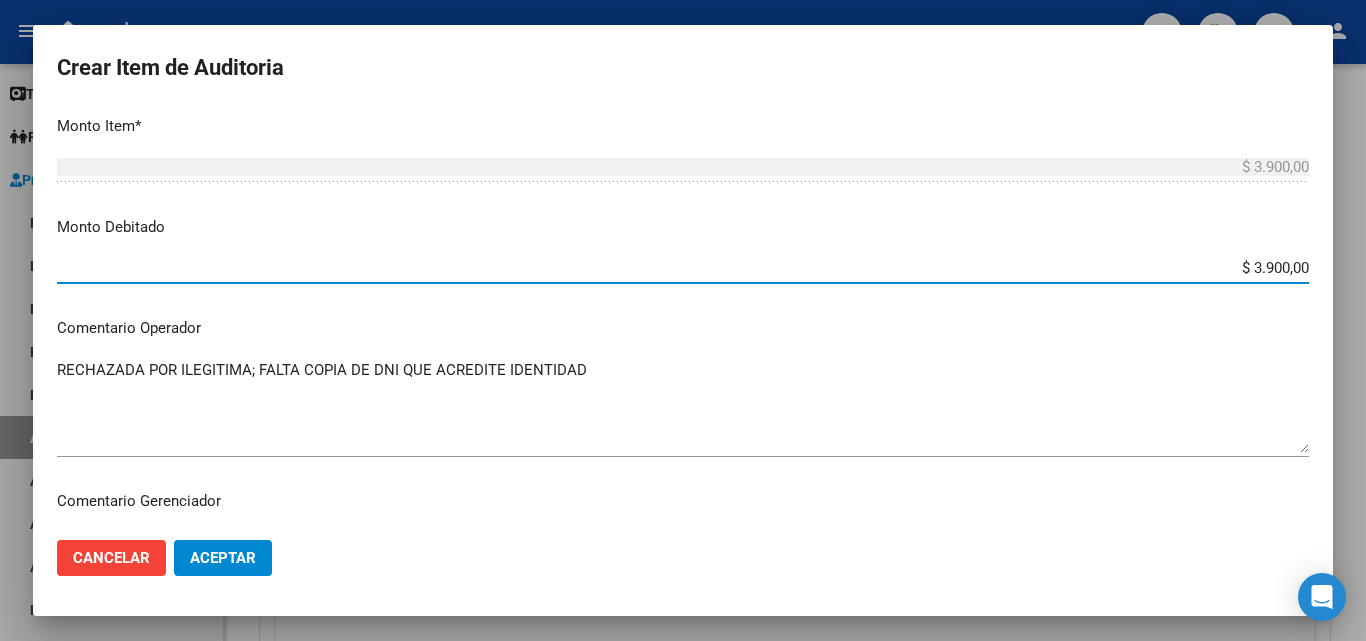 click on "Comentario Operador" at bounding box center [683, 328] 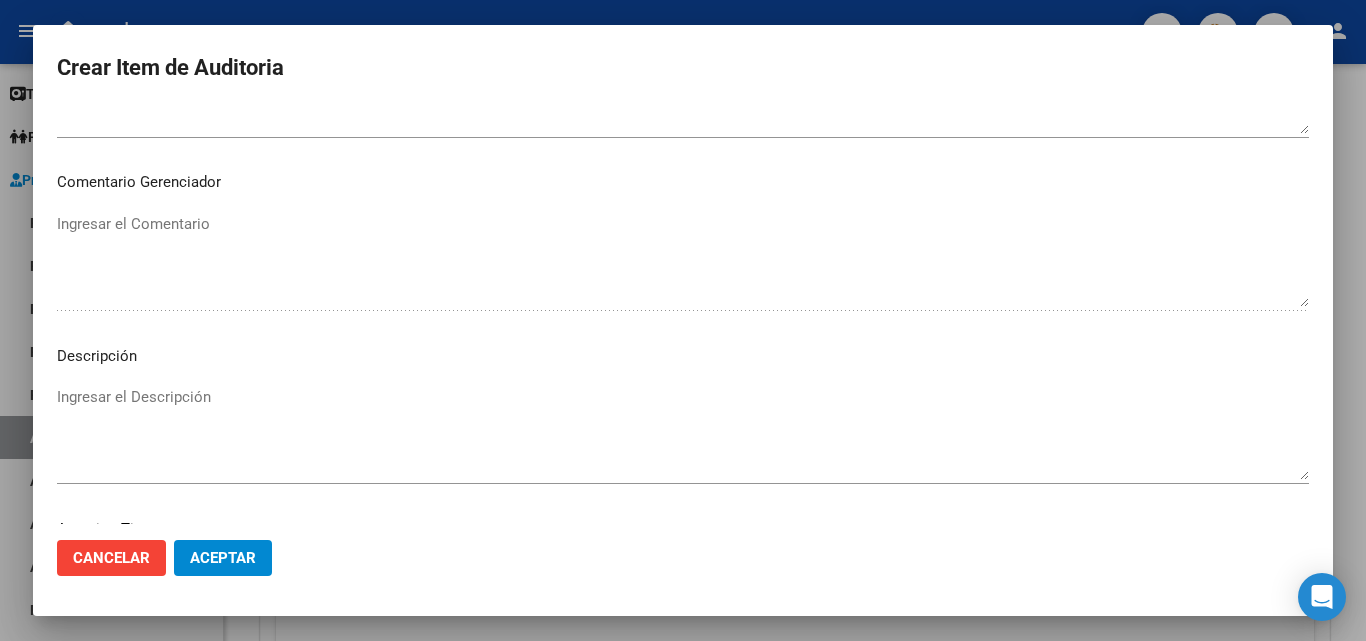 scroll, scrollTop: 1120, scrollLeft: 0, axis: vertical 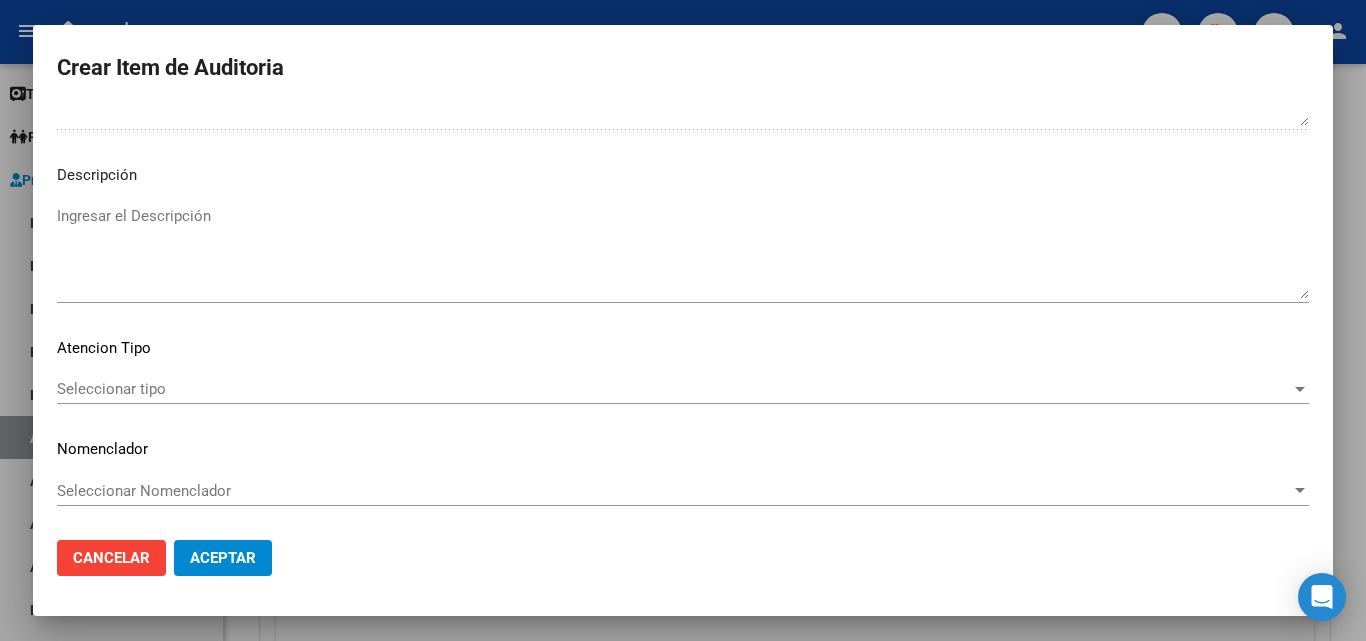 click on "Aceptar" 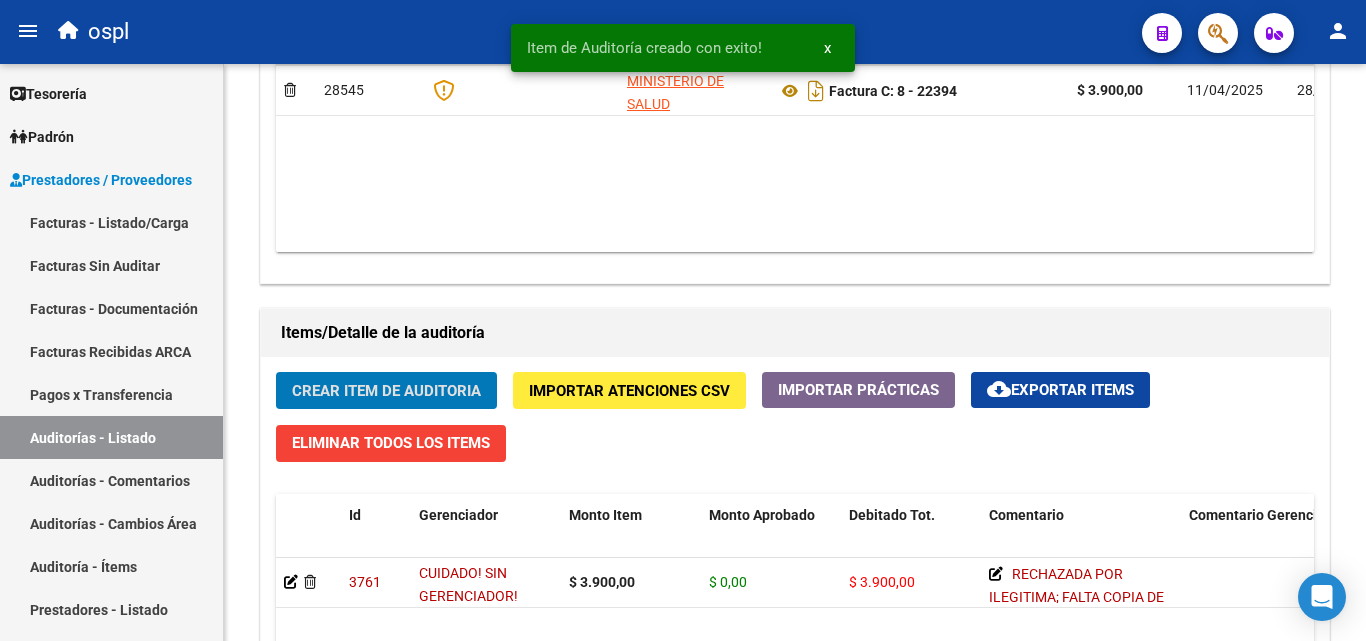 scroll, scrollTop: 1001, scrollLeft: 0, axis: vertical 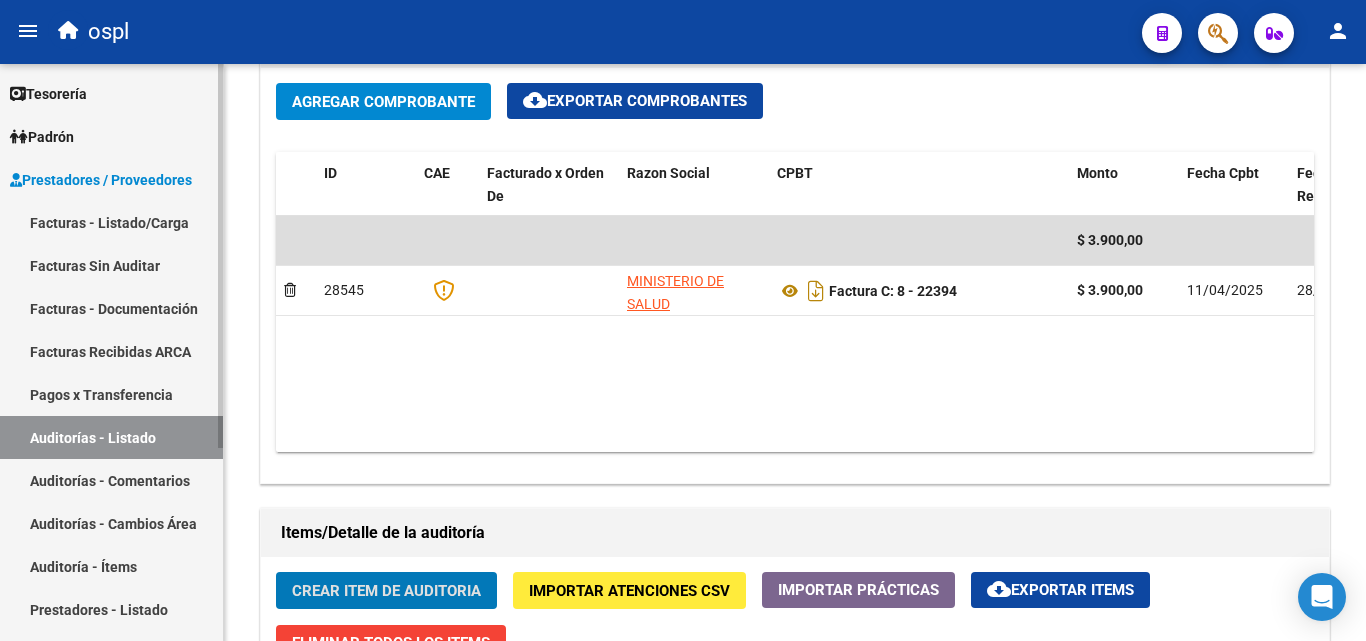 click on "Facturas Sin Auditar" at bounding box center [111, 265] 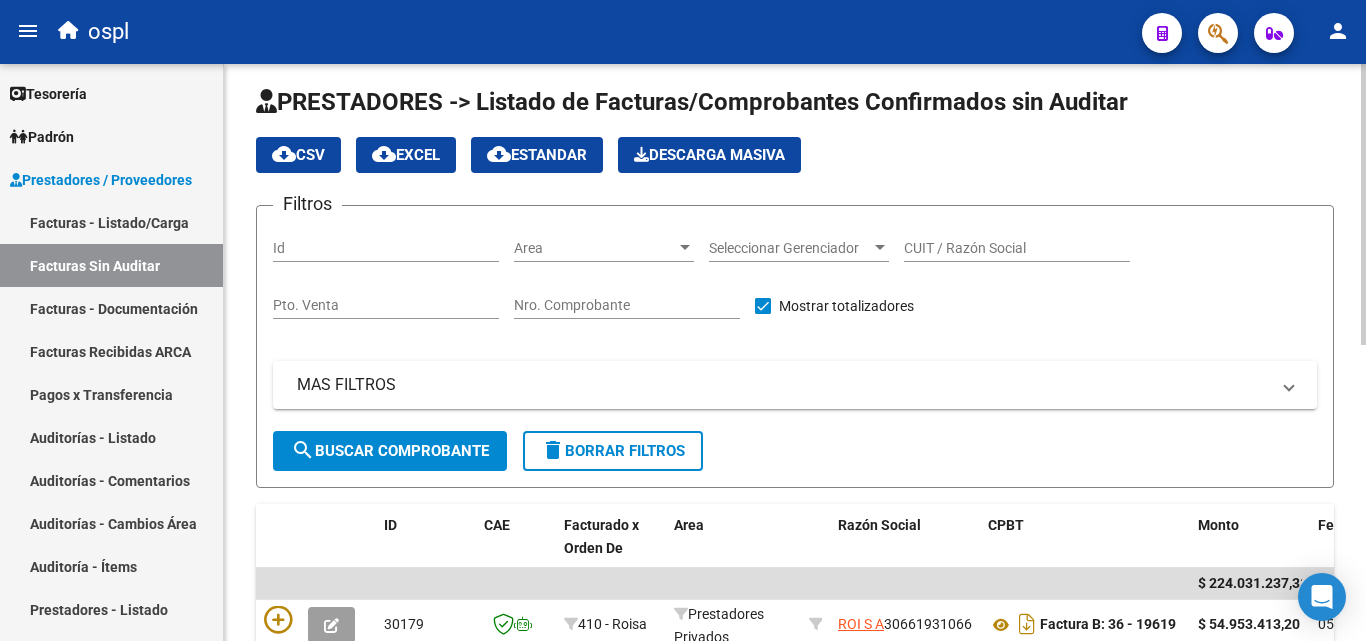 scroll, scrollTop: 0, scrollLeft: 0, axis: both 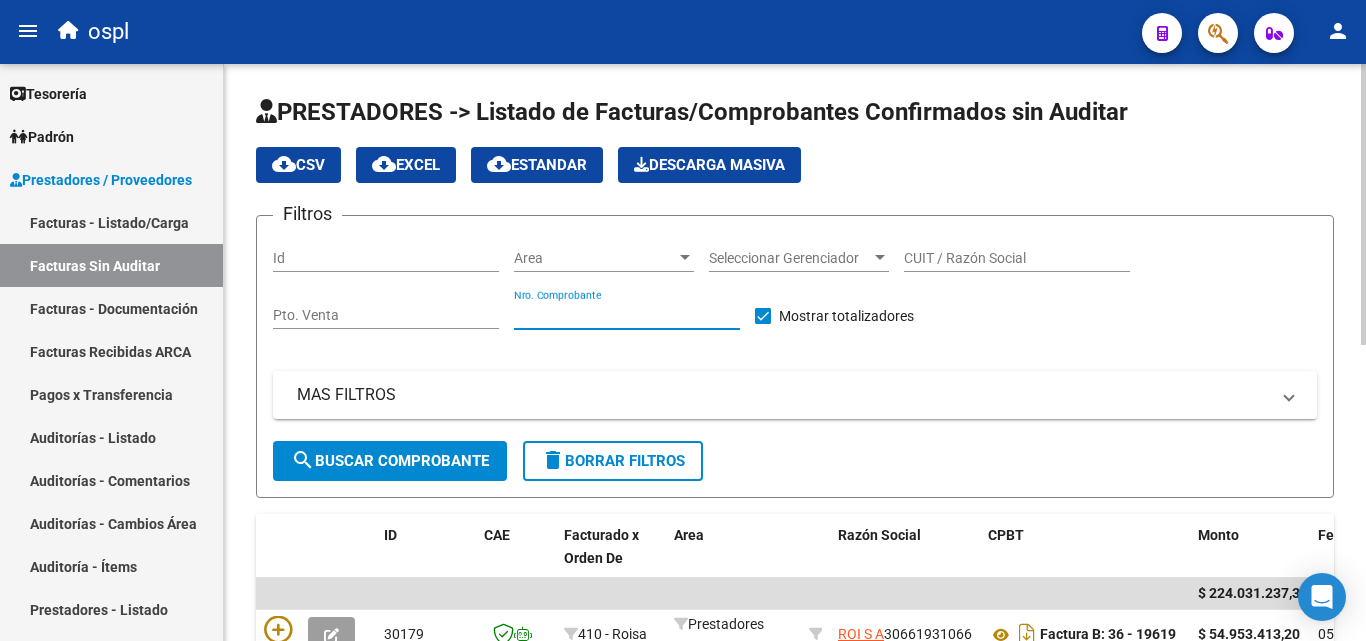 click on "Nro. Comprobante" at bounding box center (627, 315) 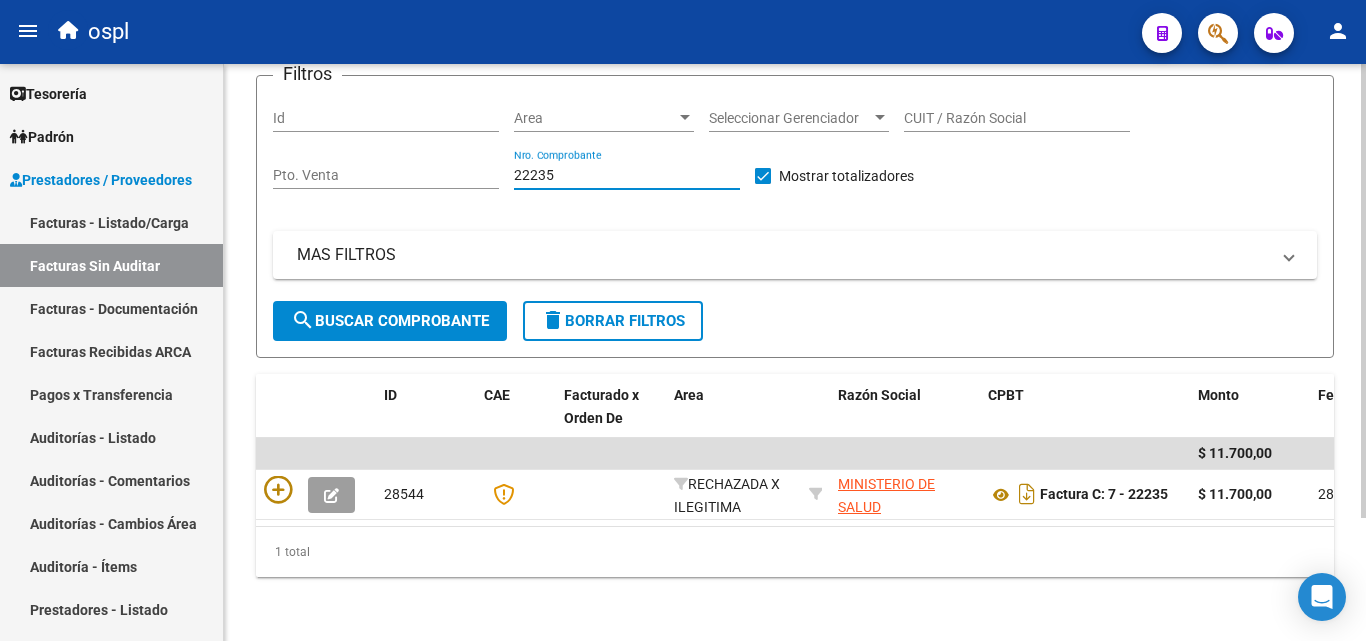scroll, scrollTop: 156, scrollLeft: 0, axis: vertical 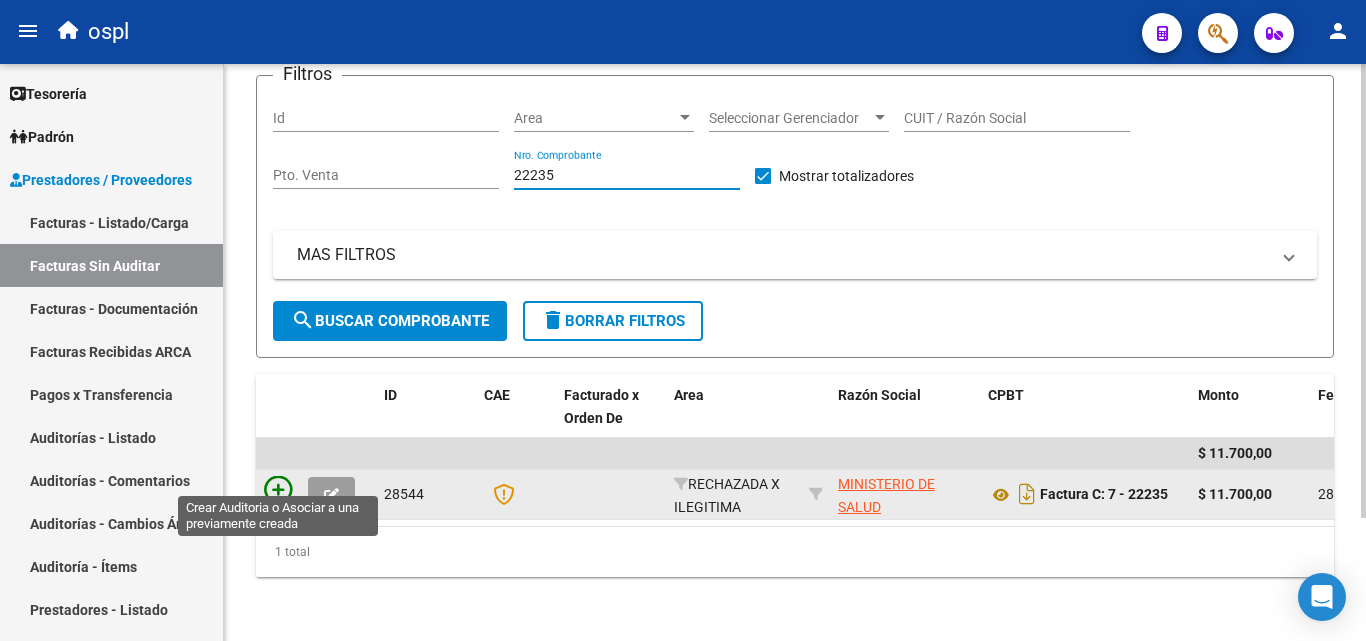type on "22235" 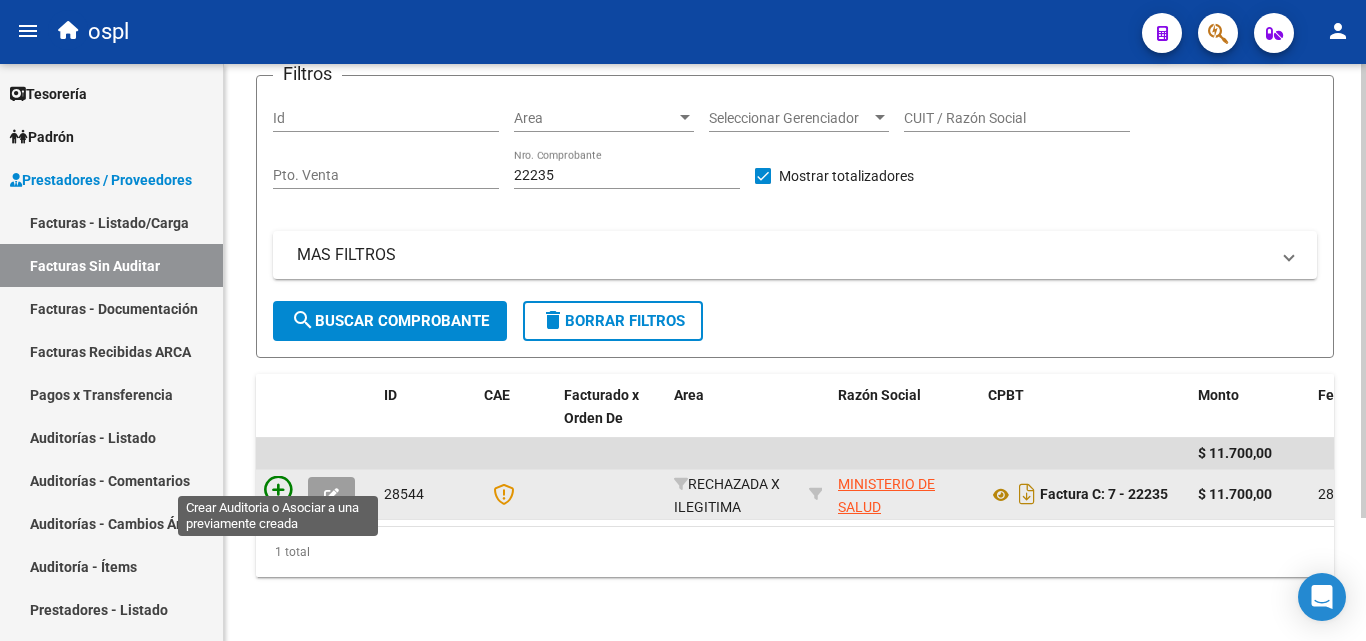 click 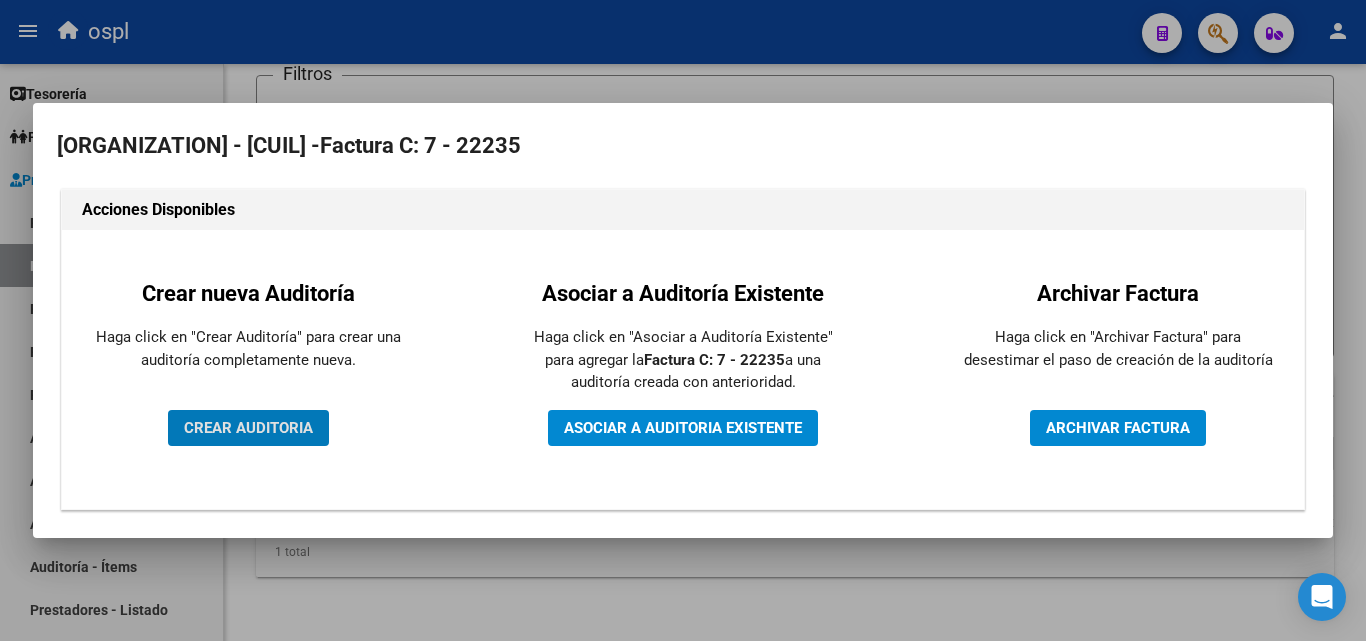 click on "CREAR AUDITORIA" at bounding box center (248, 428) 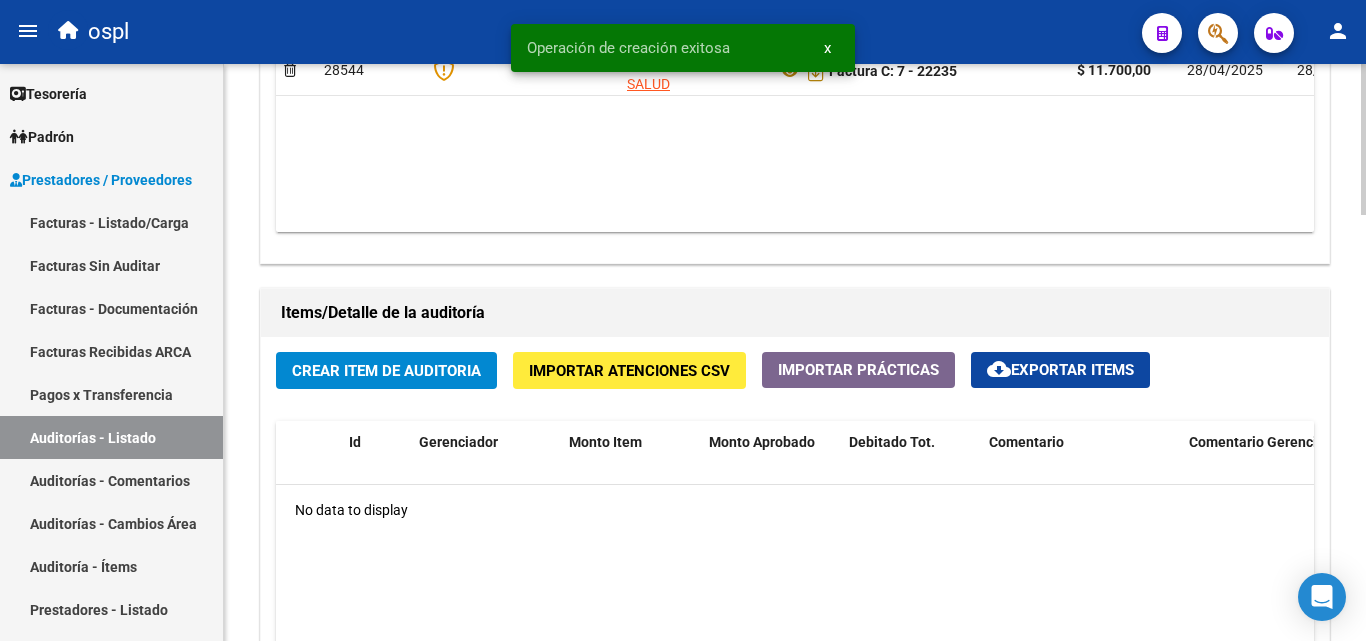 scroll, scrollTop: 1400, scrollLeft: 0, axis: vertical 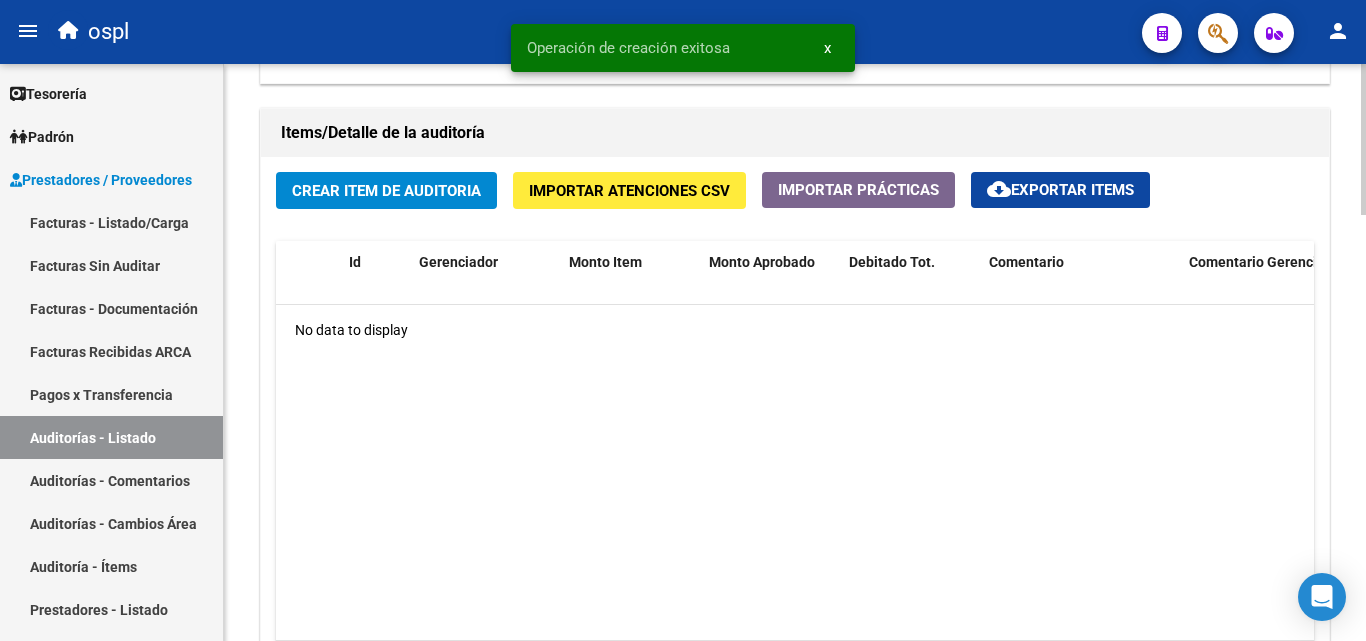 click on "Crear Item de Auditoria Importar Atenciones CSV  Importar Prácticas
cloud_download  Exportar Items  Id Gerenciador Monto Item Monto Aprobado Debitado Tot. Comentario Comentario Gerenciador Descripción Afiliado Estado CUIL Documento Nombre Completo Fec. Prestación Atencion Tipo Nomenclador Código Nomenclador Nombre Usuario Creado Area Creado Area Modificado No data to display  0 total   1" 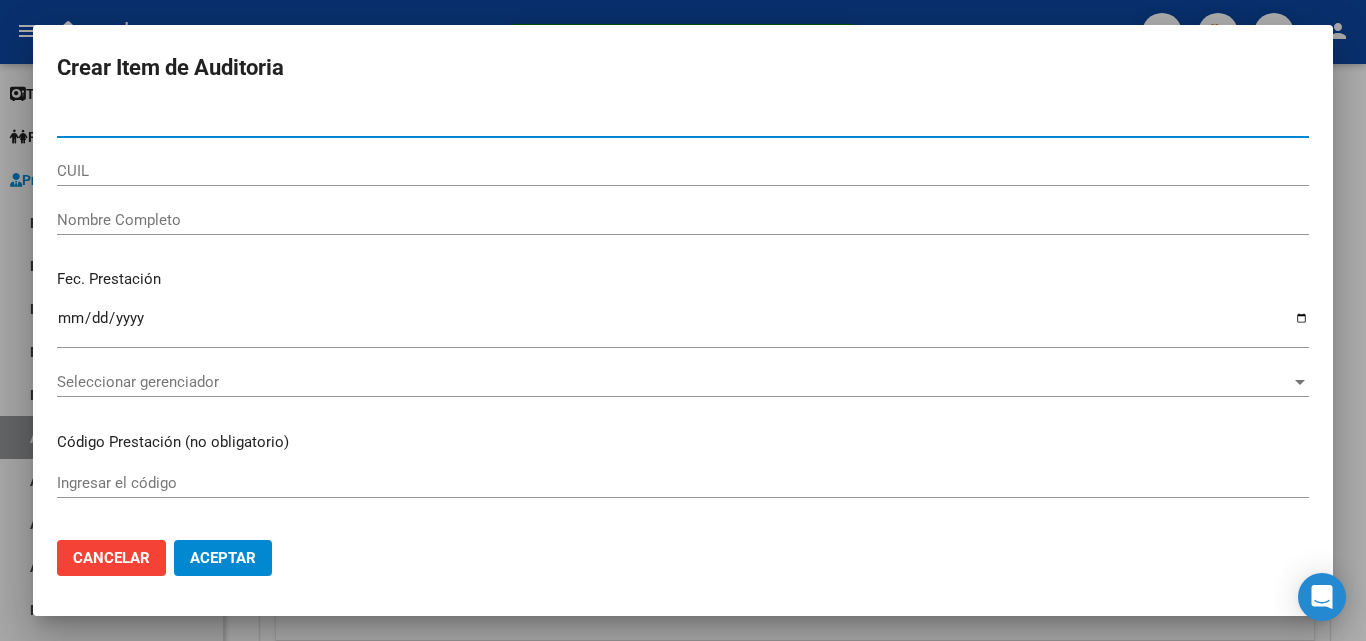 drag, startPoint x: 214, startPoint y: 203, endPoint x: 211, endPoint y: 214, distance: 11.401754 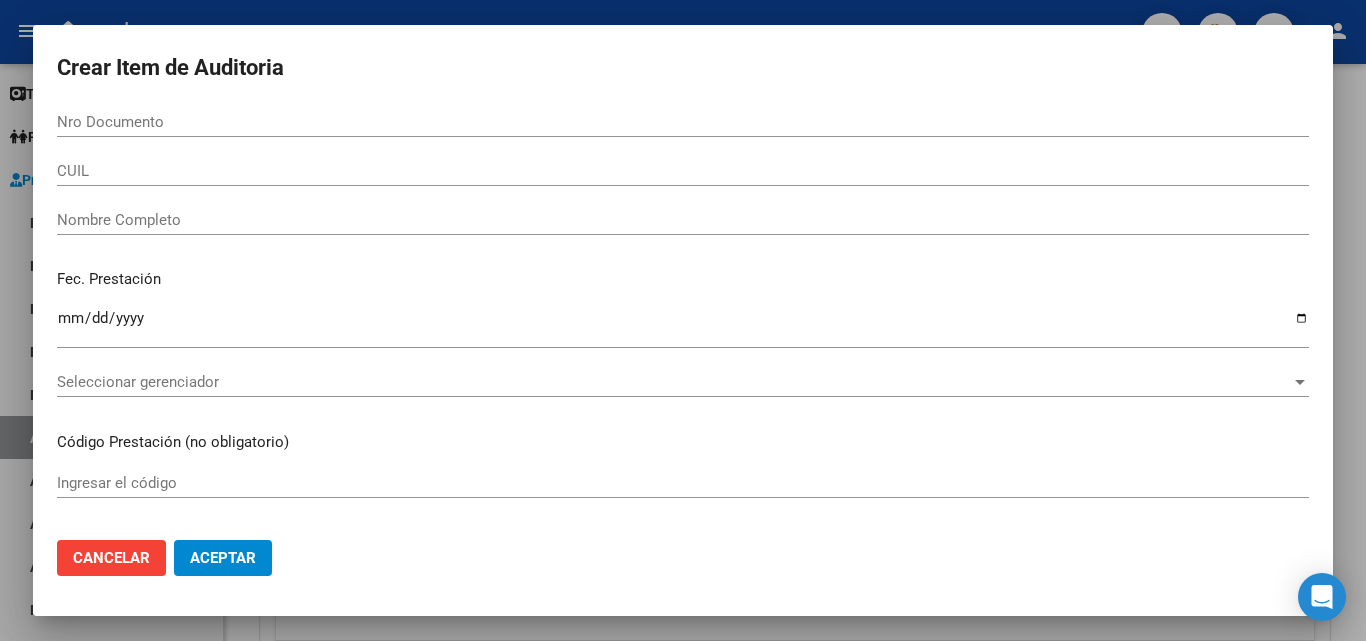 click on "Nombre Completo" at bounding box center (683, 220) 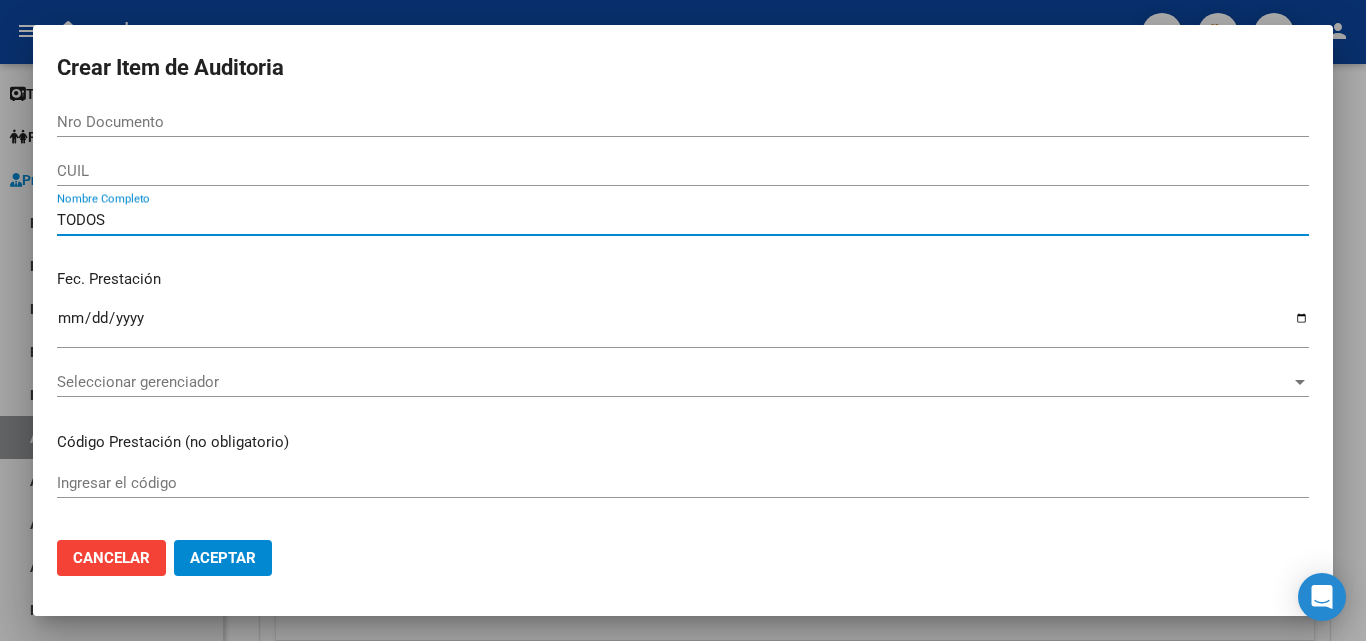 type on "TODOS" 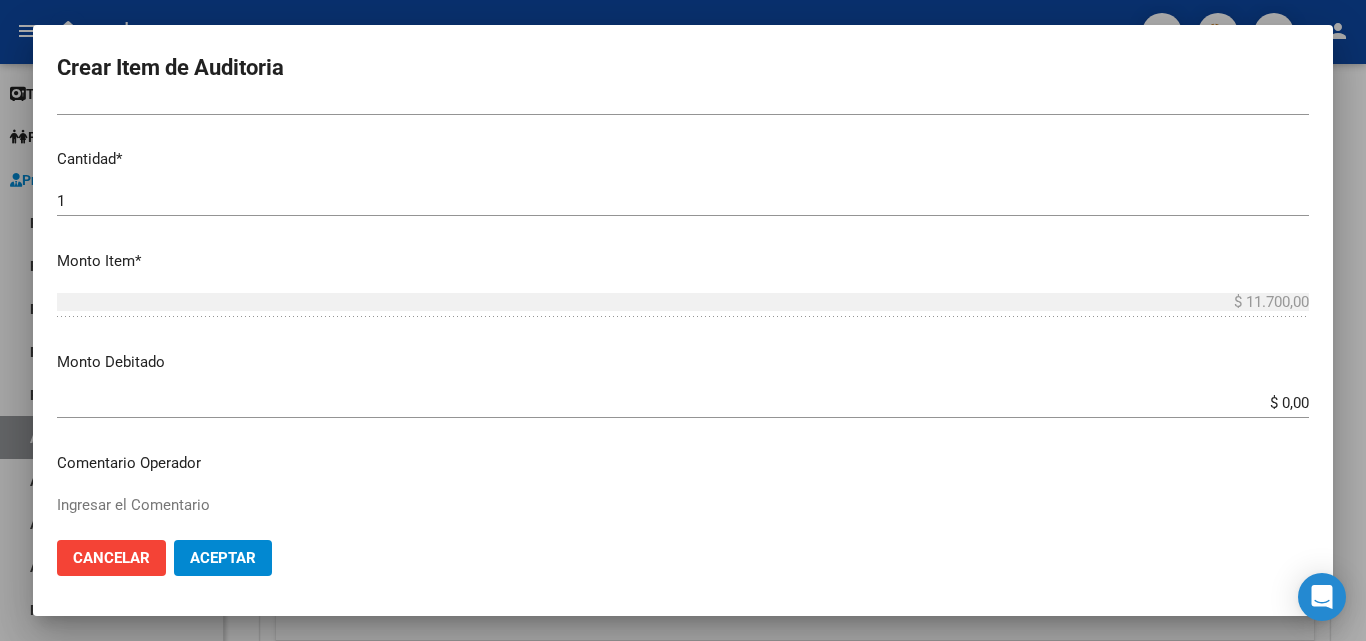 scroll, scrollTop: 500, scrollLeft: 0, axis: vertical 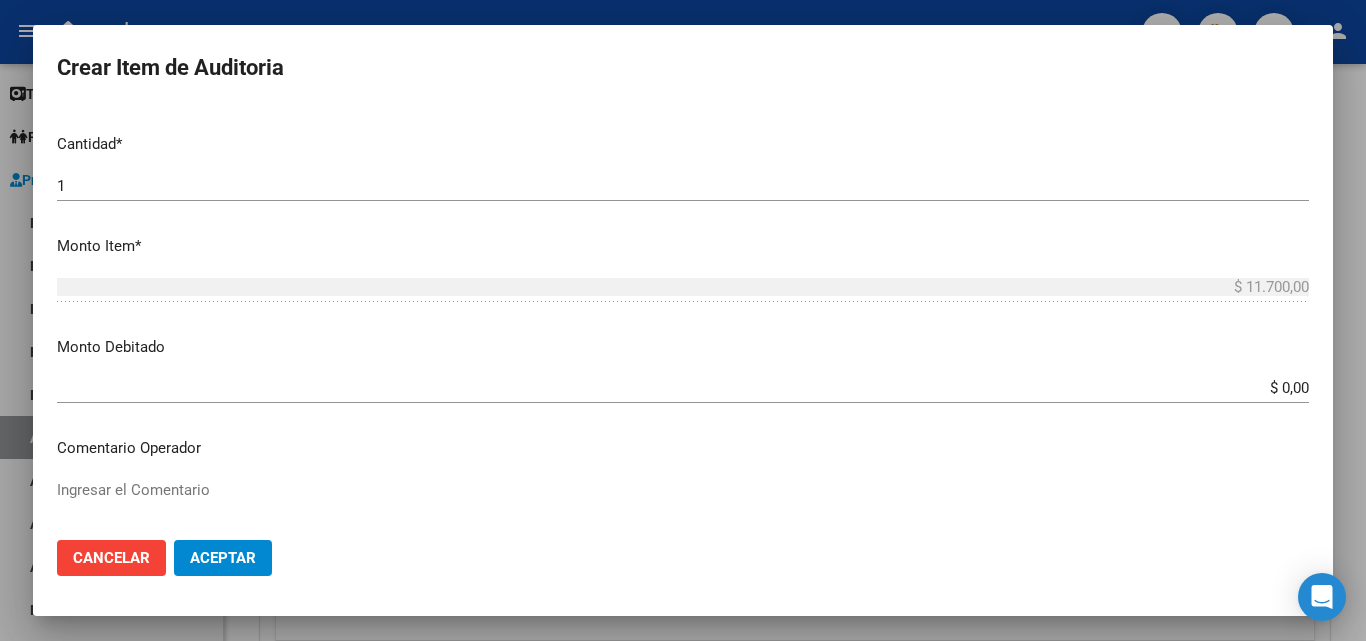 click on "$ 0,00" at bounding box center (683, 388) 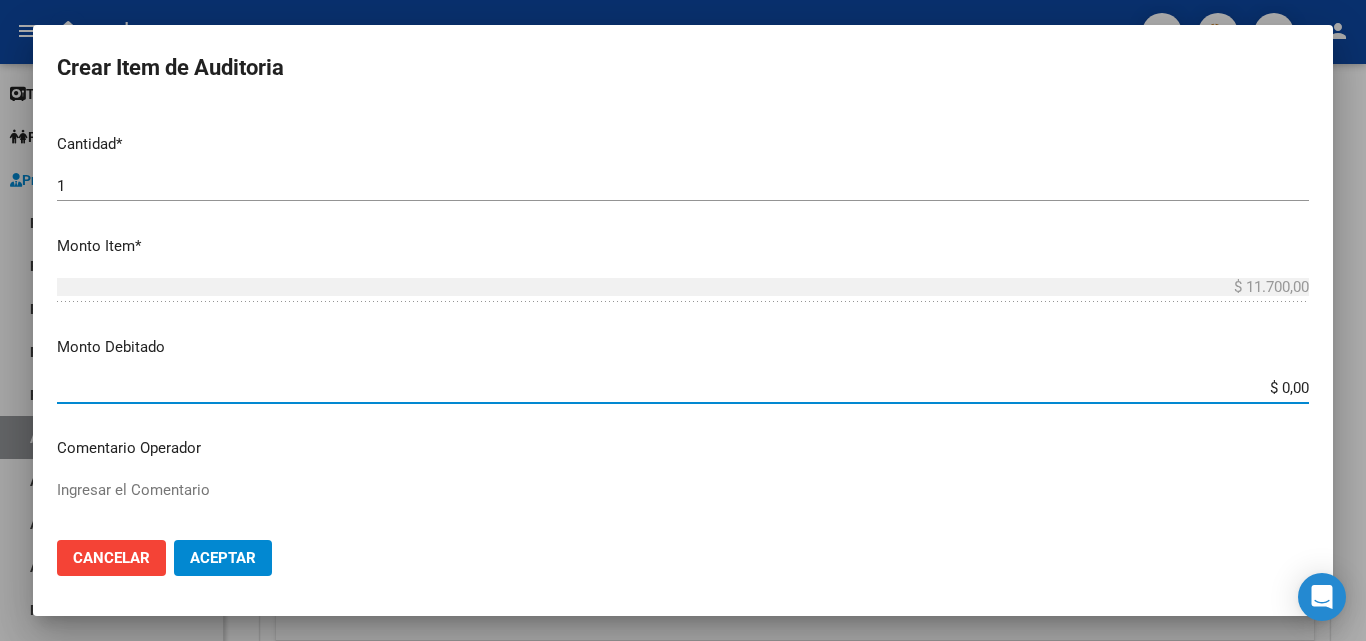 click on "$ 0,00" at bounding box center [683, 388] 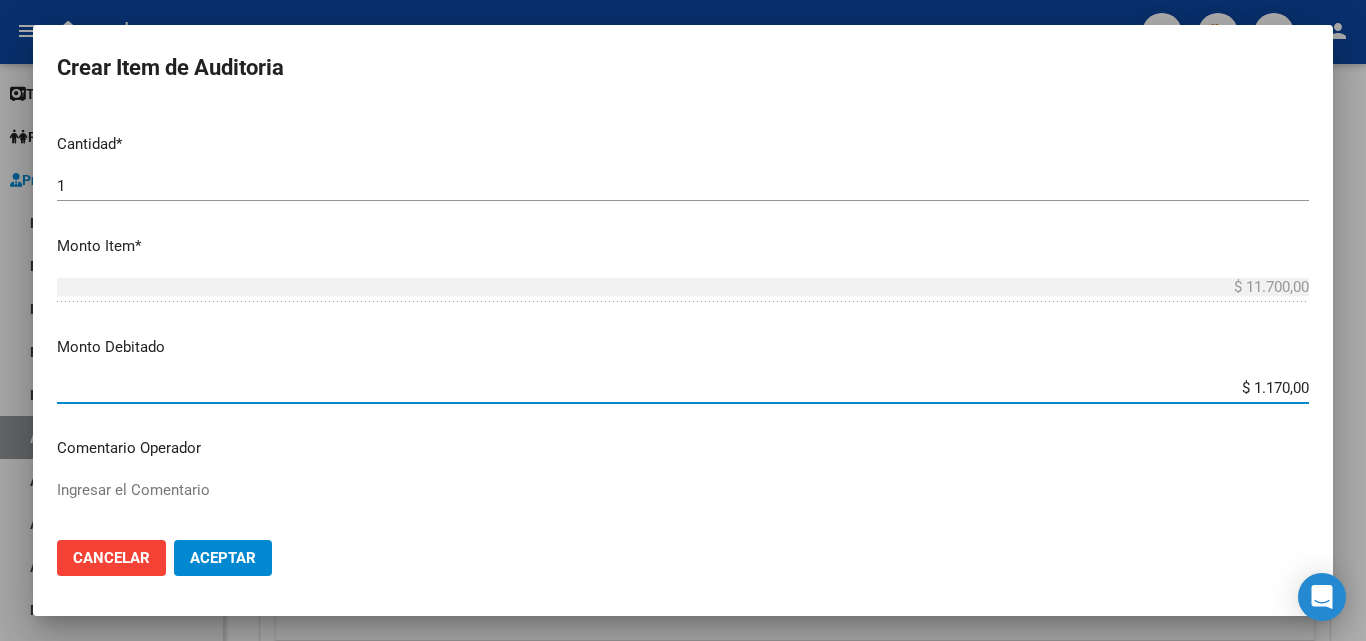 type on "$ 11.700,00" 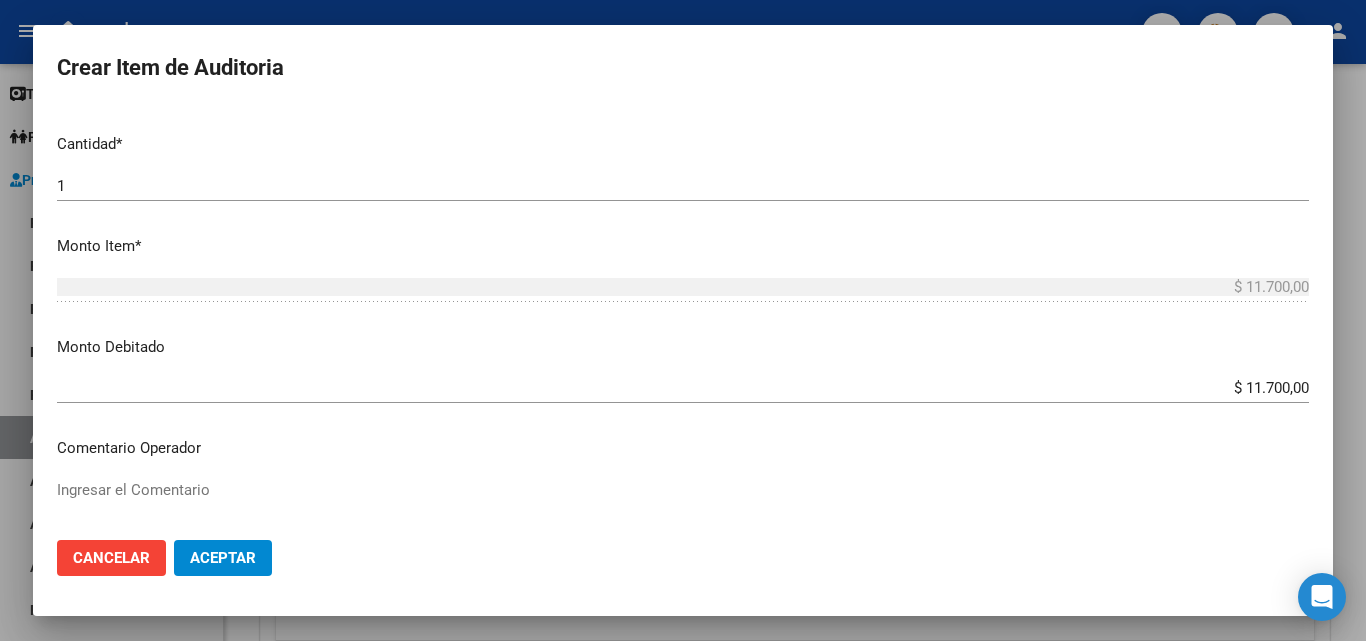 click on "Nro Documento    CUIL    TODOS Nombre Completo  Fec. Prestación    Ingresar la fecha  Seleccionar gerenciador Seleccionar gerenciador Código Prestación (no obligatorio)    Ingresar el código  Precio  *   $ 11.700,00 Ingresar el precio  Cantidad  *   1 Ingresar la cantidad  Monto Item  *   $ 11.700,00 Ingresar el monto  Monto Debitado    $ 11.700,00 Ingresar el monto  Comentario Operador    Ingresar el Comentario  Comentario Gerenciador    Ingresar el Comentario  Descripción    Ingresar el Descripción   Atencion Tipo  Seleccionar tipo Seleccionar tipo  Nomenclador  Seleccionar Nomenclador Seleccionar Nomenclador" at bounding box center [683, 315] 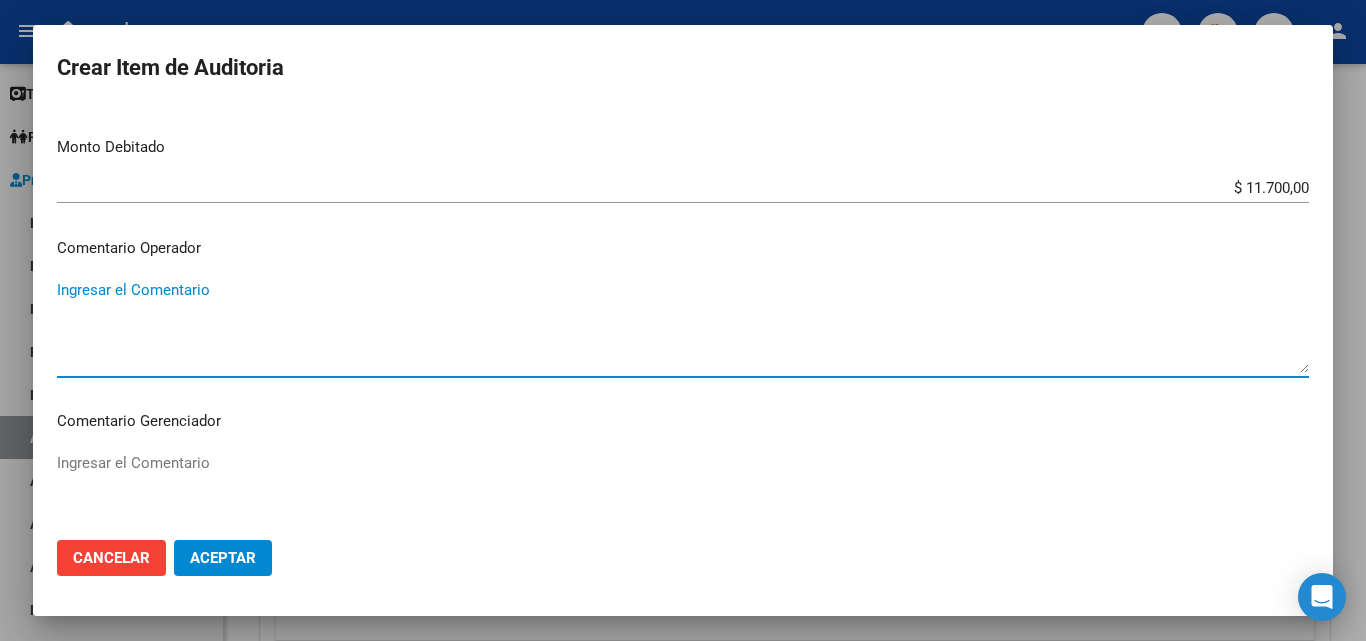 paste on "RECHAZADA POR ILEGITIMA; FALTA COPIA DE DNI QUE ACREDITE IDENTIDAD" 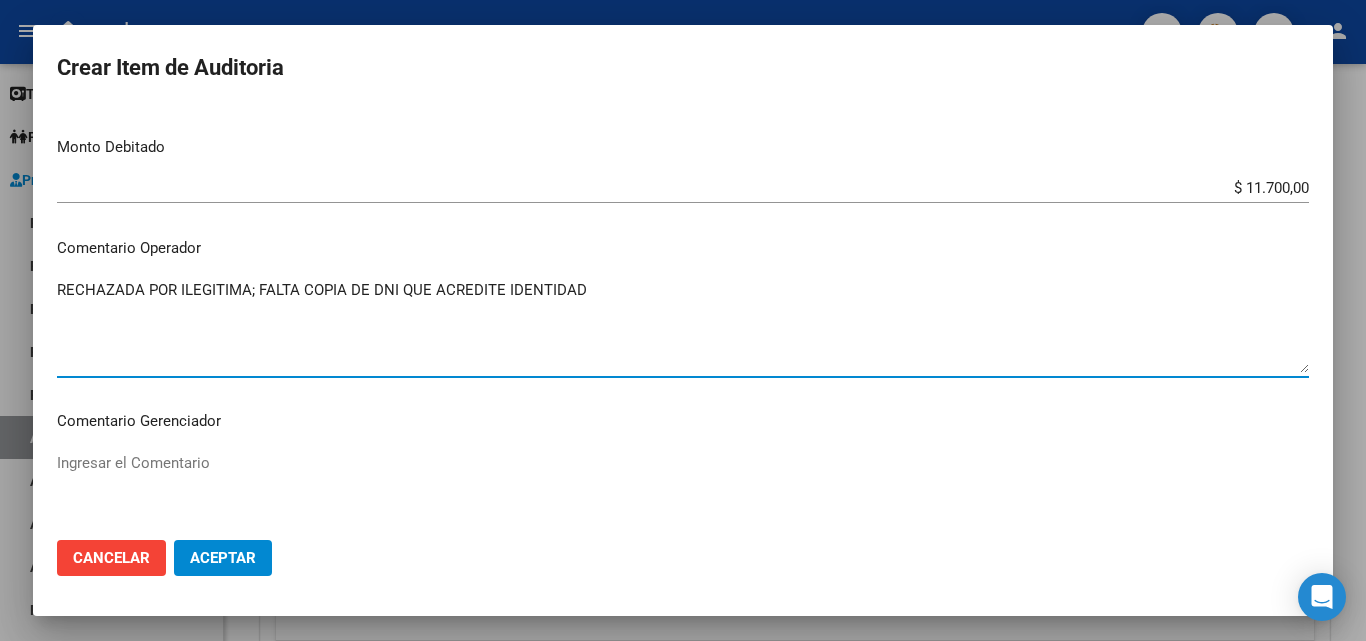 type on "RECHAZADA POR ILEGITIMA; FALTA COPIA DE DNI QUE ACREDITE IDENTIDAD" 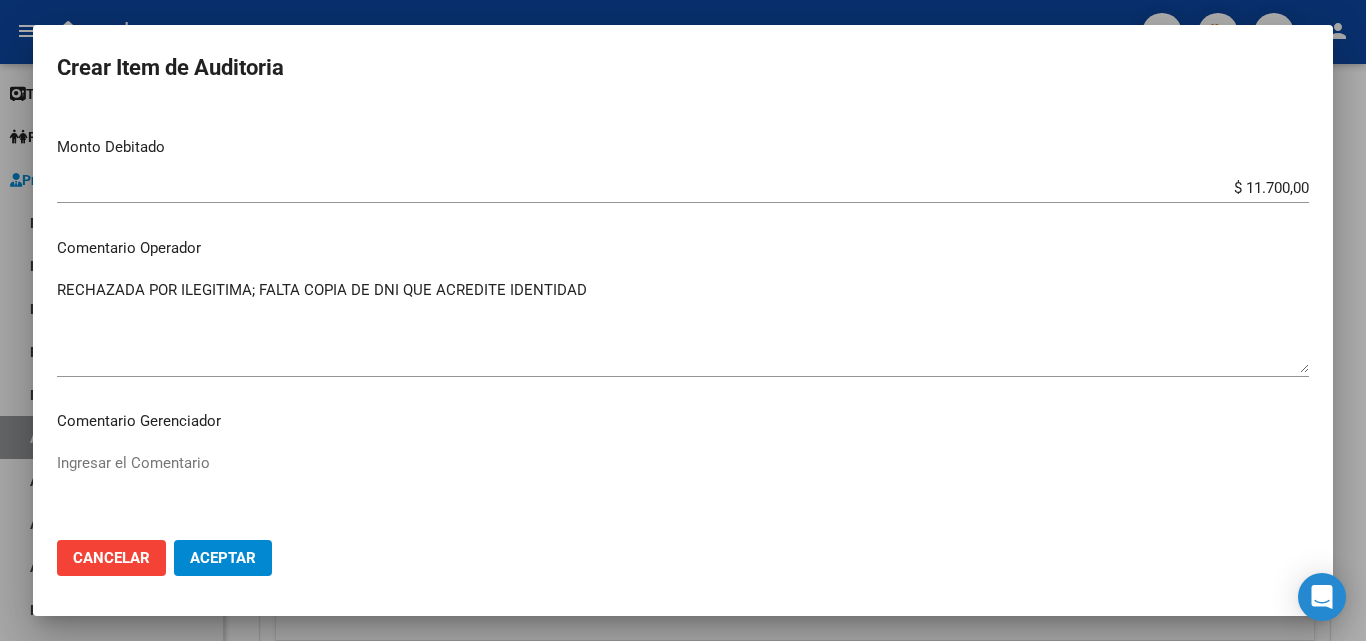 click on "Comentario Gerenciador" at bounding box center [683, 421] 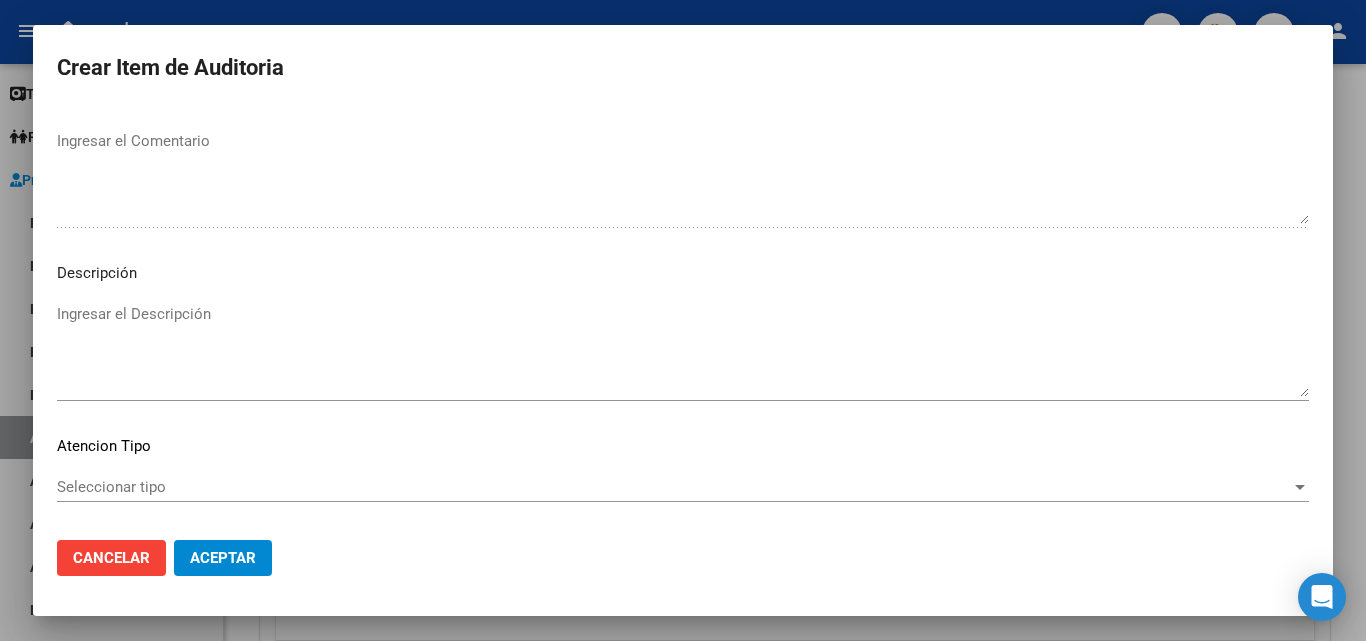 scroll, scrollTop: 1120, scrollLeft: 0, axis: vertical 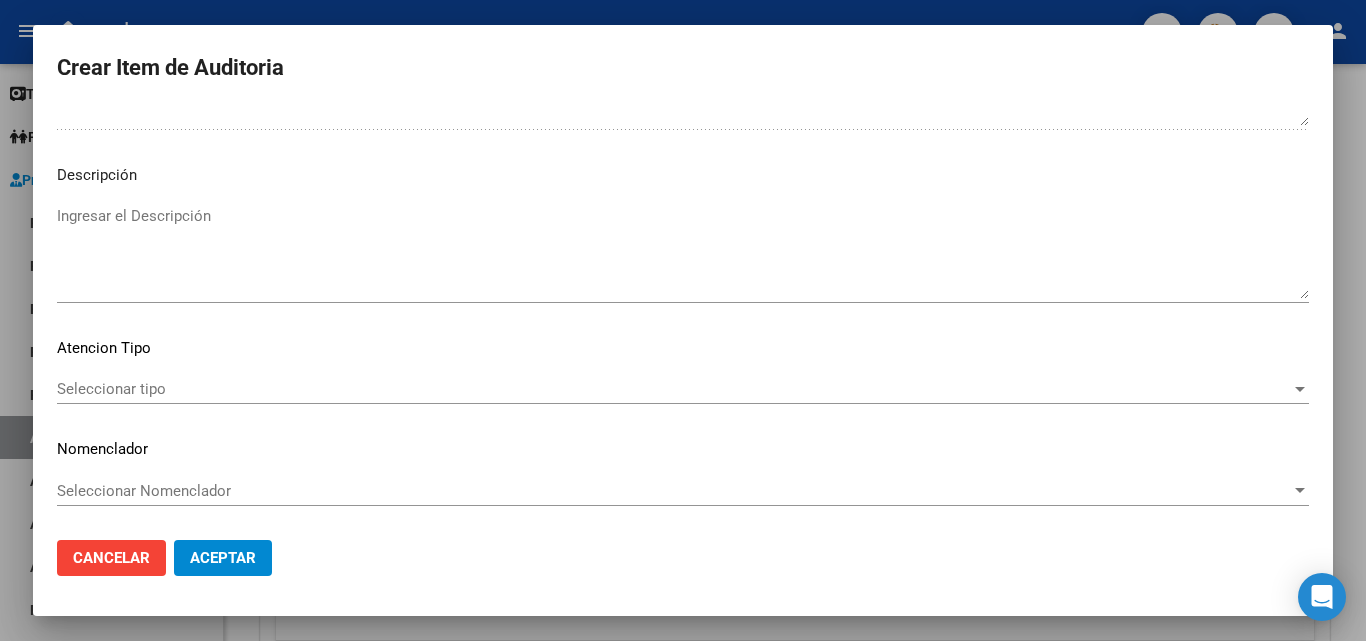 click on "Cancelar Aceptar" 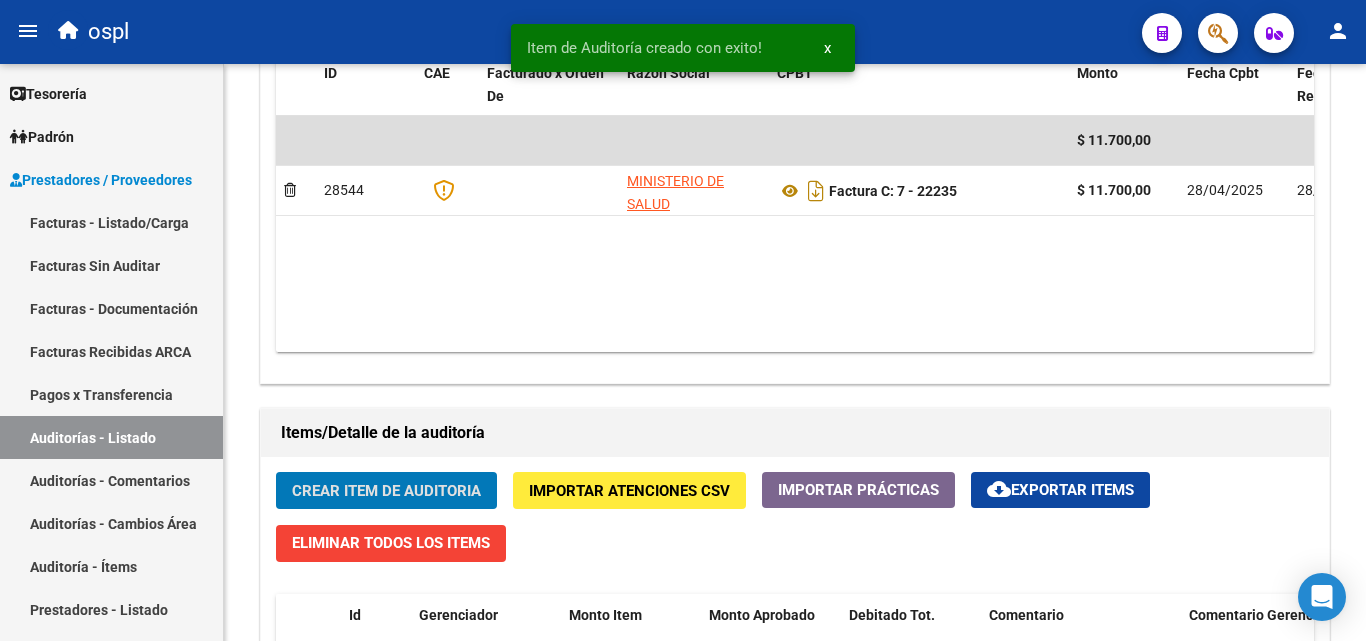 scroll, scrollTop: 1001, scrollLeft: 0, axis: vertical 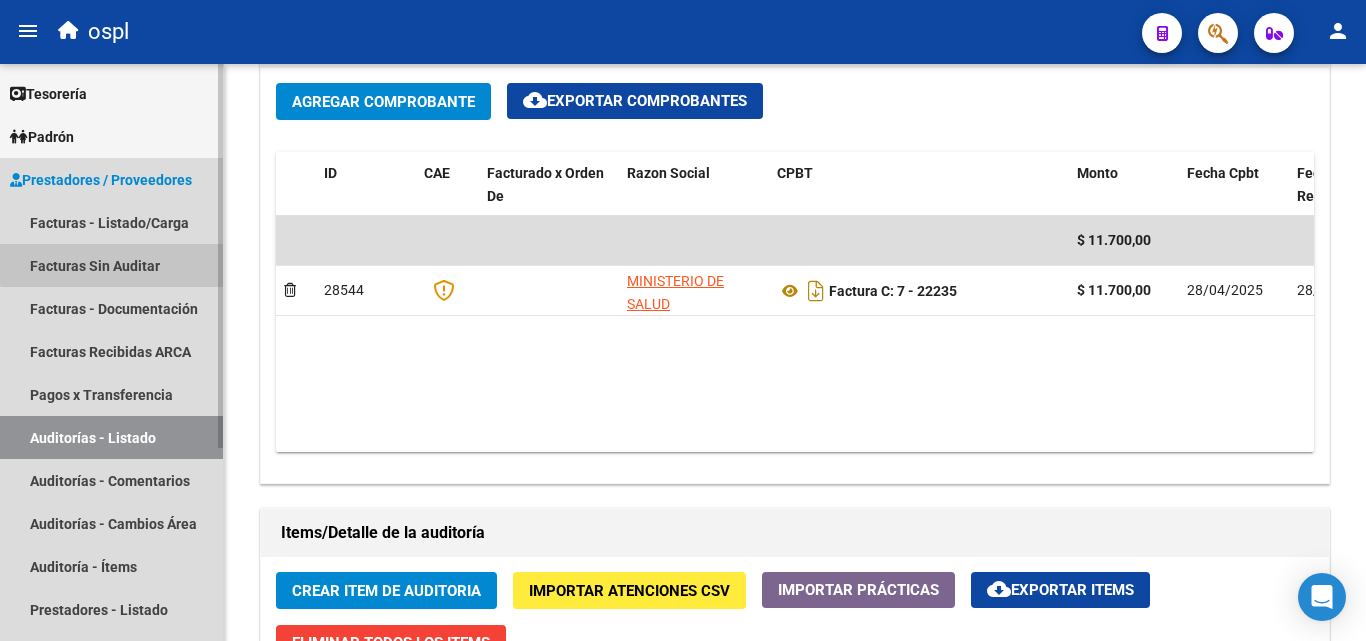 click on "Facturas Sin Auditar" at bounding box center (111, 265) 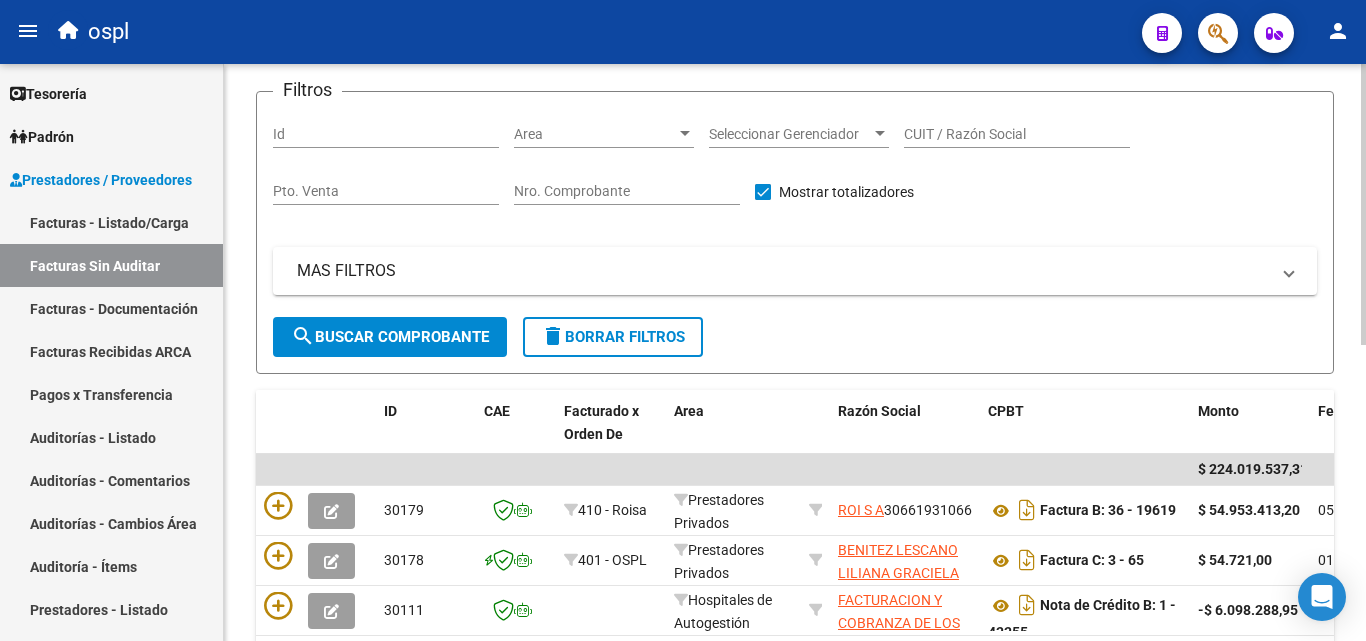 scroll, scrollTop: 106, scrollLeft: 0, axis: vertical 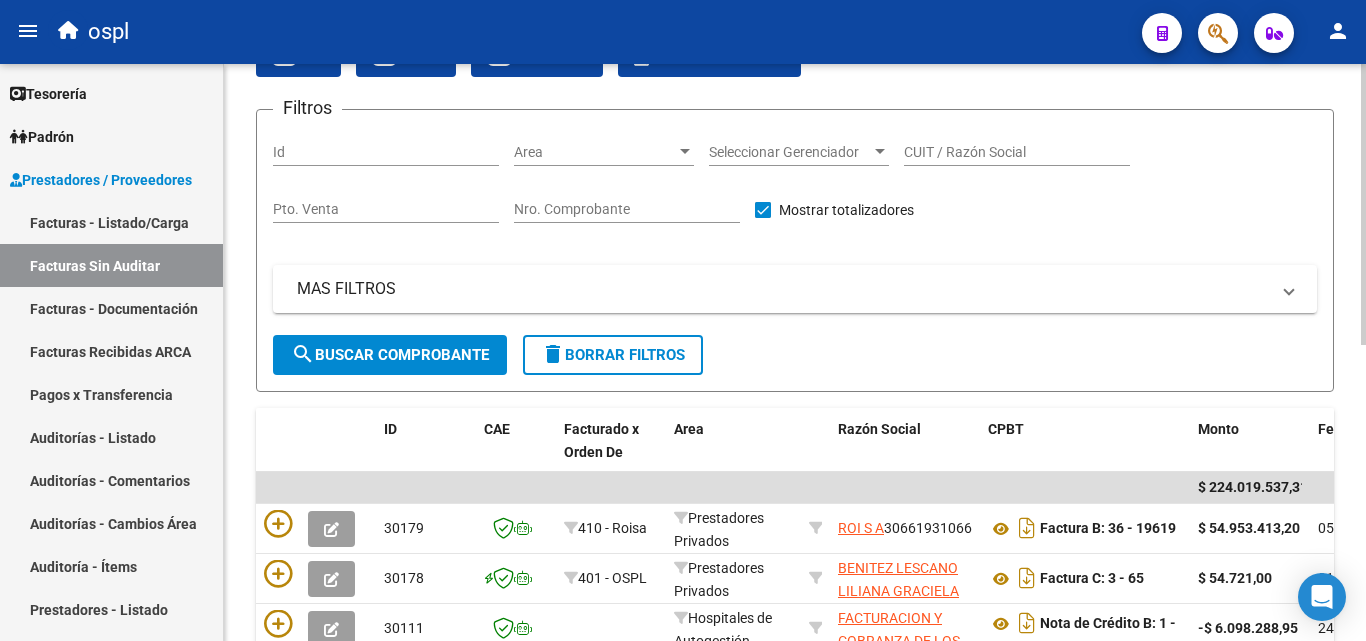 click on "Nro. Comprobante" at bounding box center [627, 209] 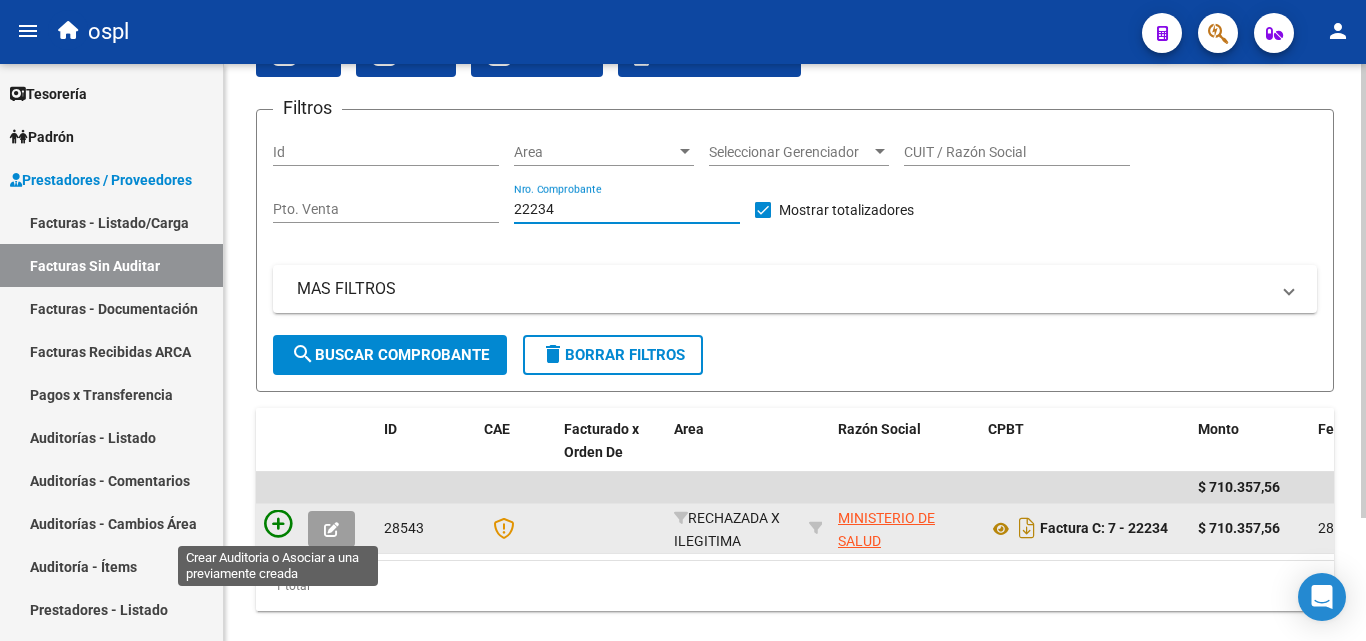 type on "22234" 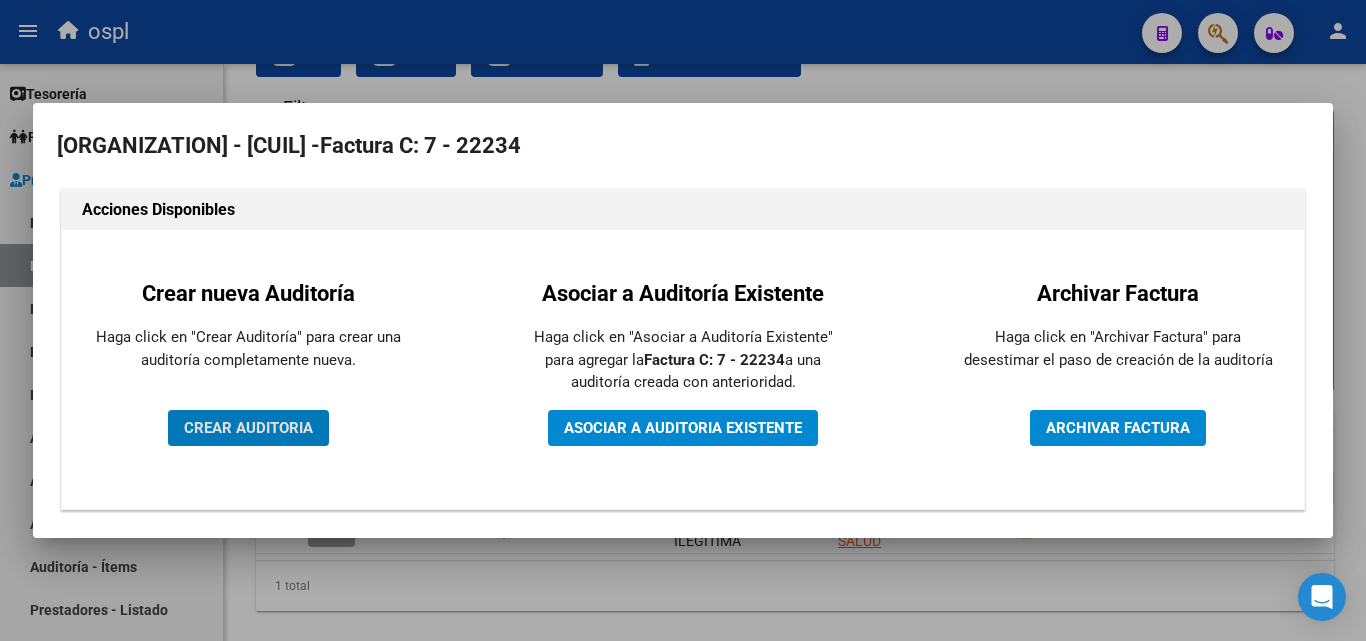 click on "CREAR AUDITORIA" at bounding box center (248, 428) 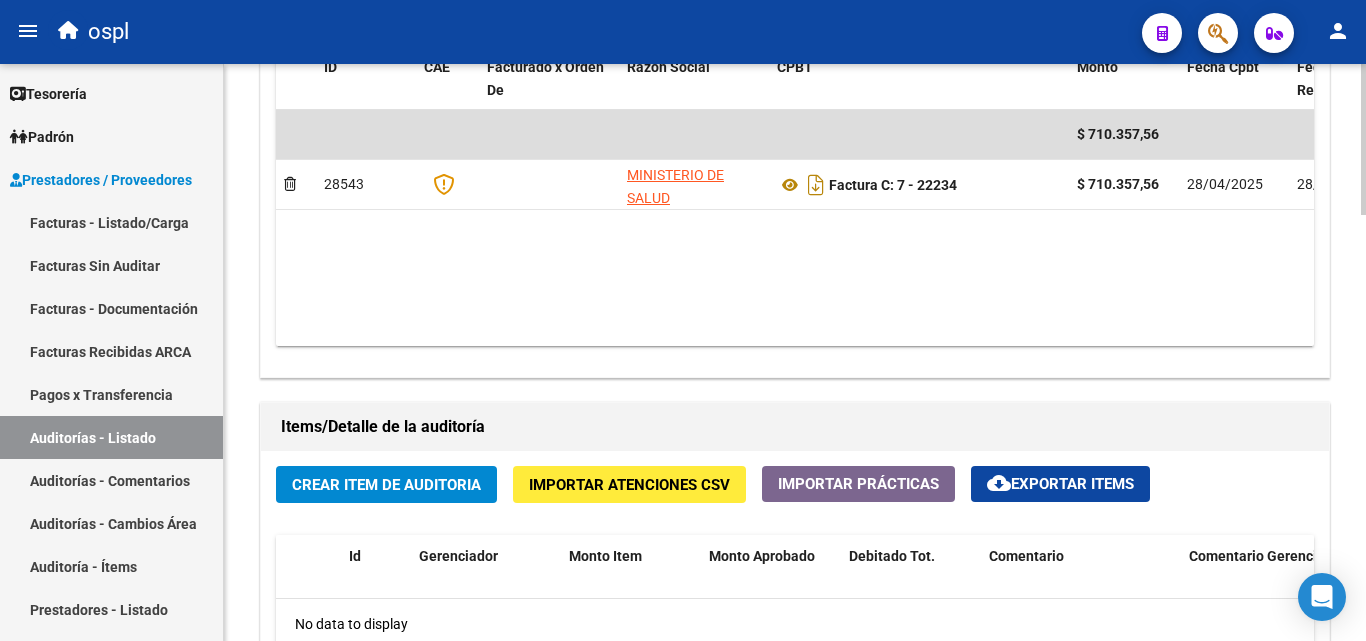 scroll, scrollTop: 1200, scrollLeft: 0, axis: vertical 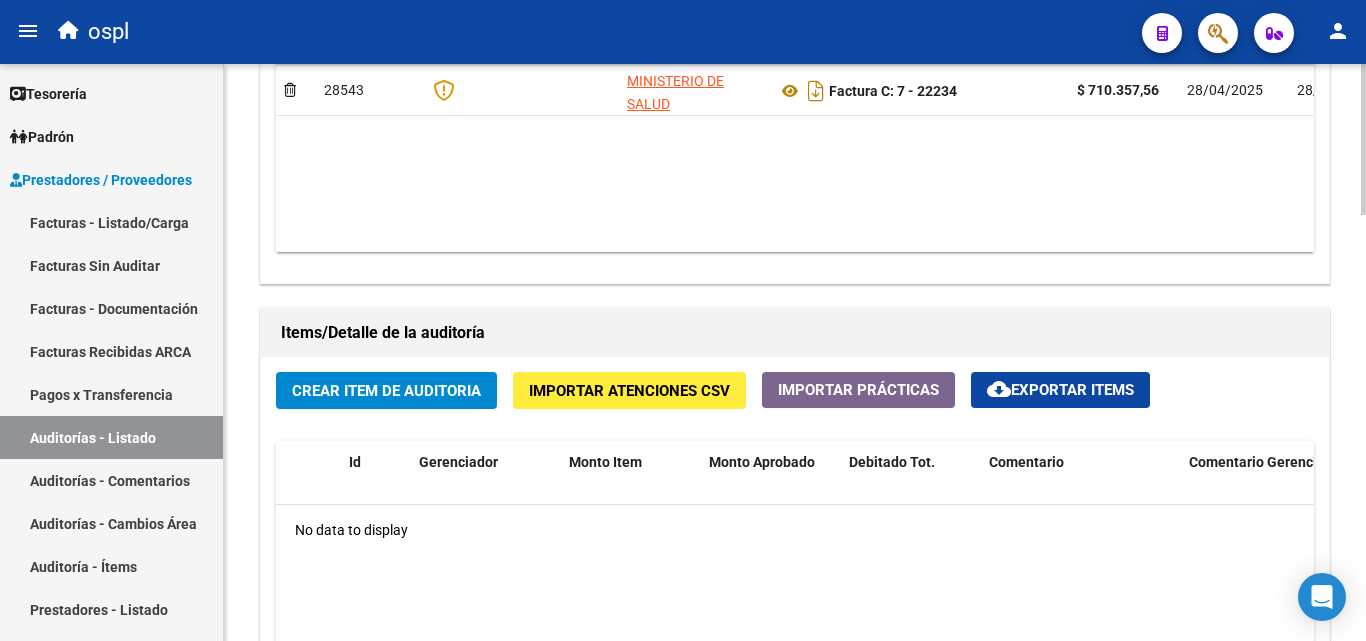 click on "Crear Item de Auditoria" 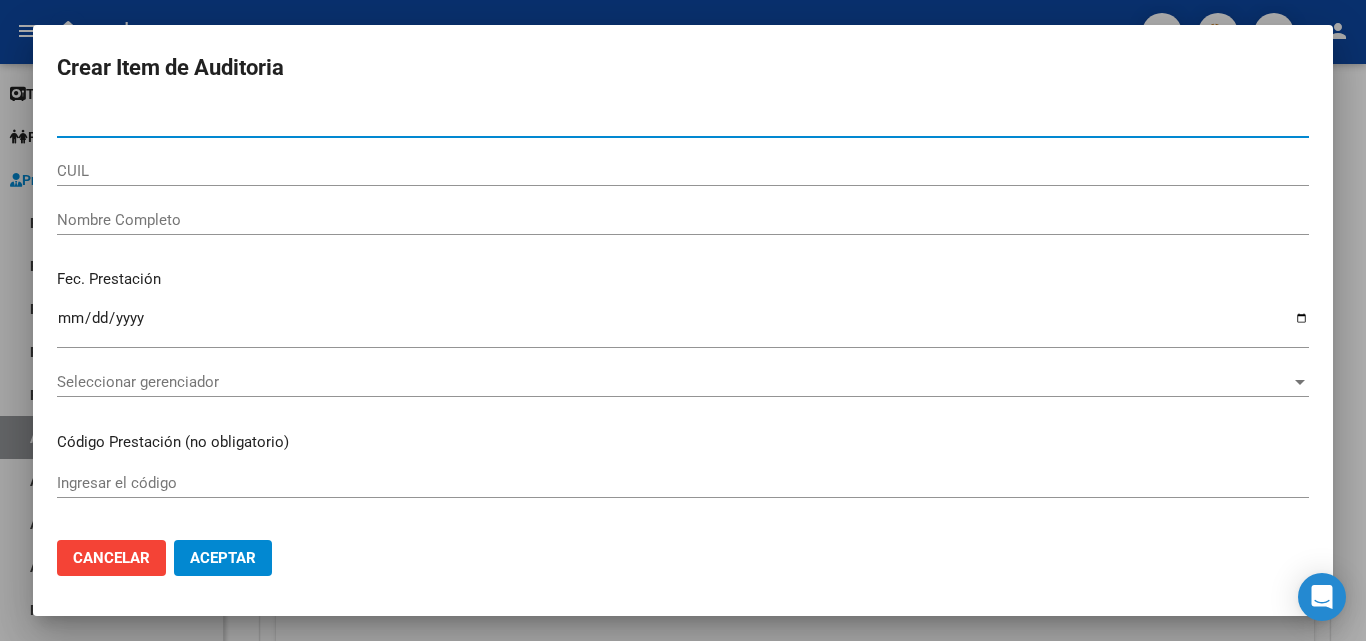 click on "Nombre Completo" at bounding box center (683, 220) 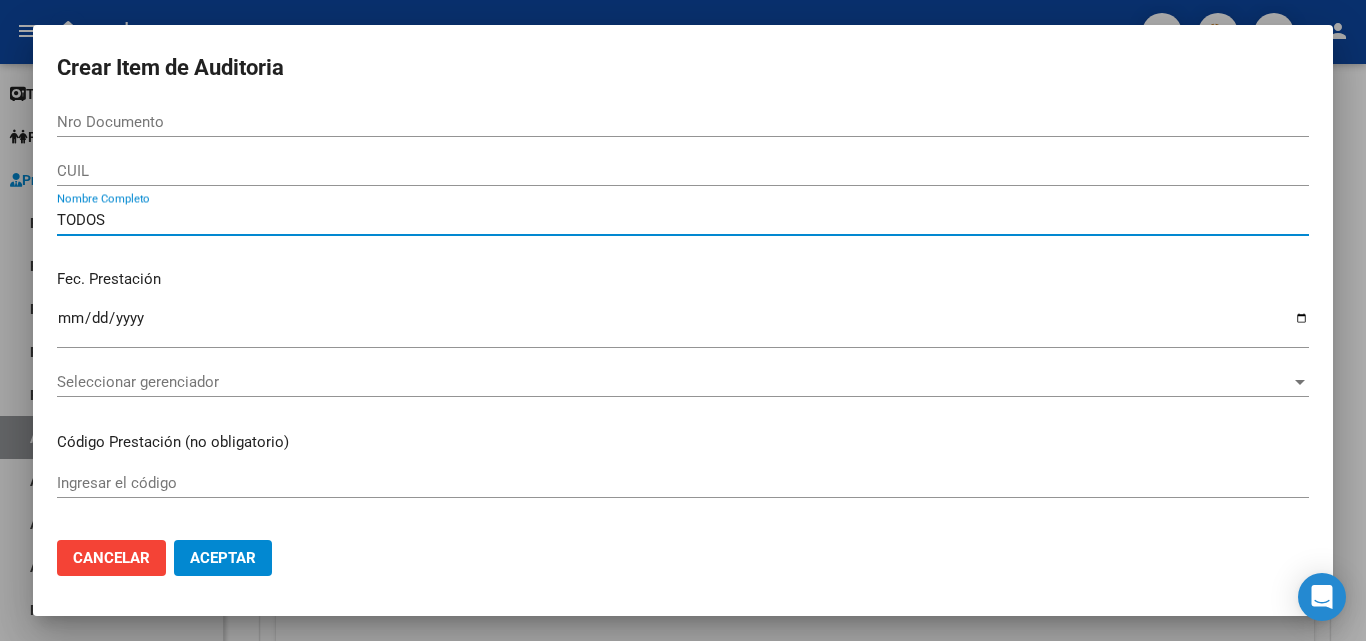 type on "TODOS" 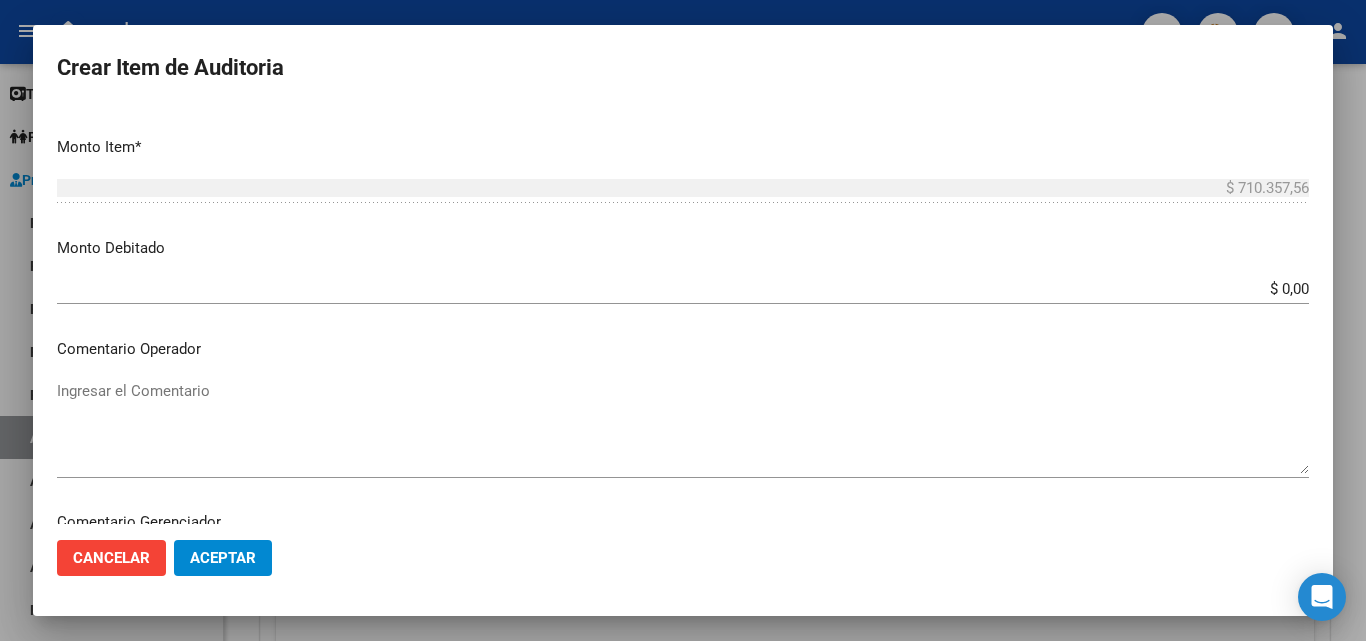 scroll, scrollTop: 600, scrollLeft: 0, axis: vertical 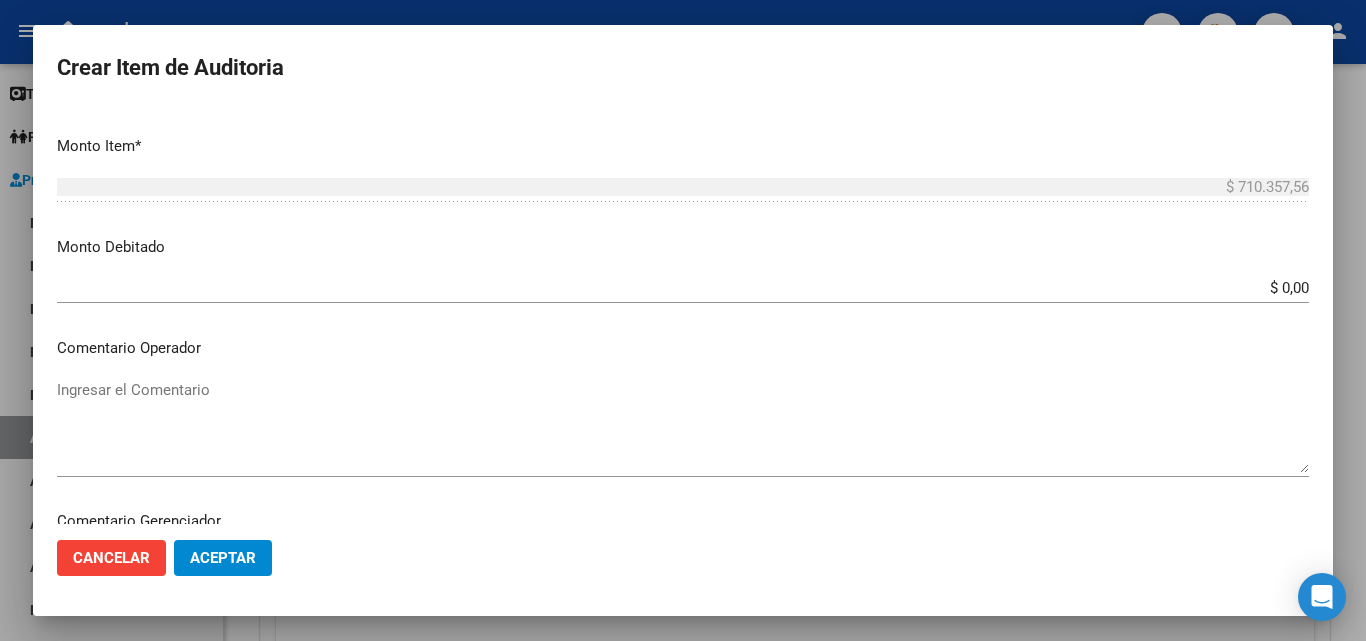 click on "$ 0,00" at bounding box center [683, 288] 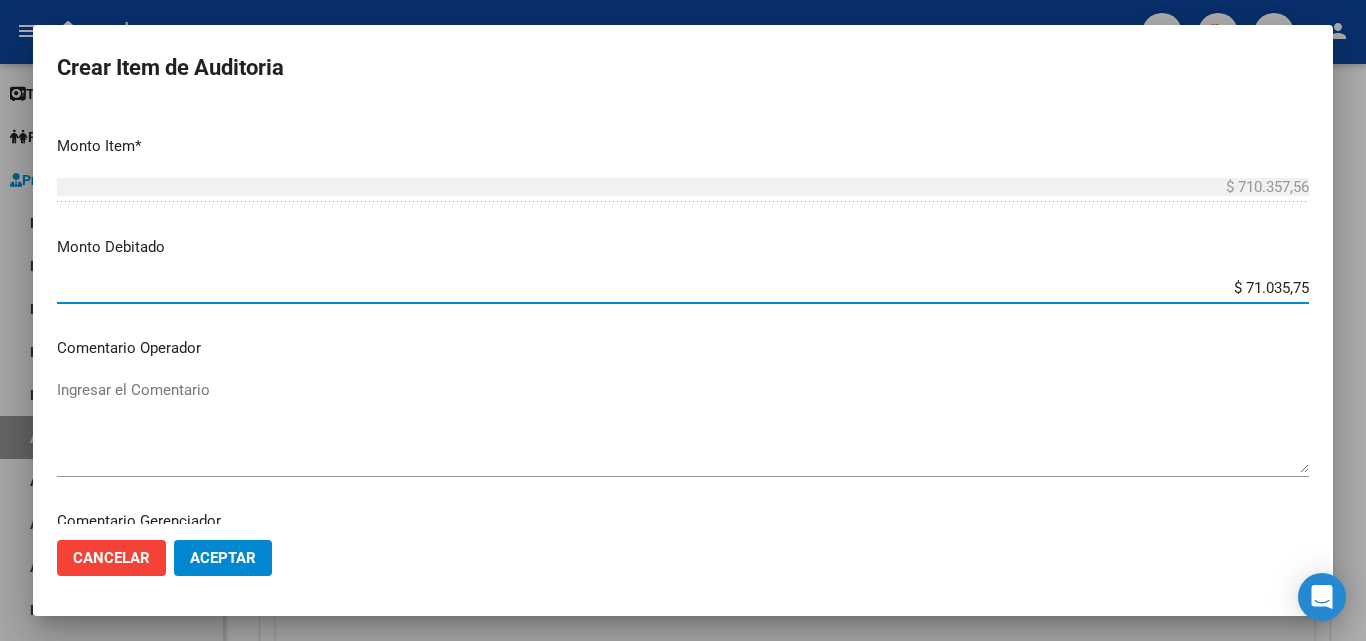type on "$ 710.357,56" 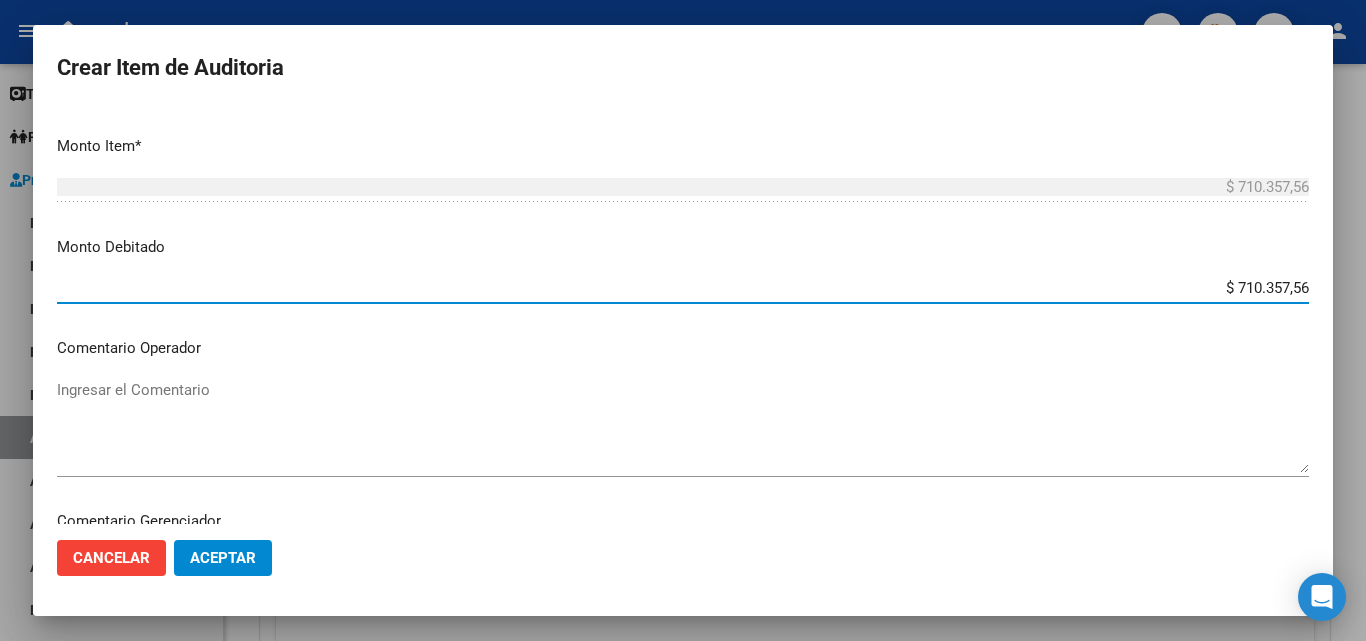 click on "Monto Debitado" at bounding box center (683, 247) 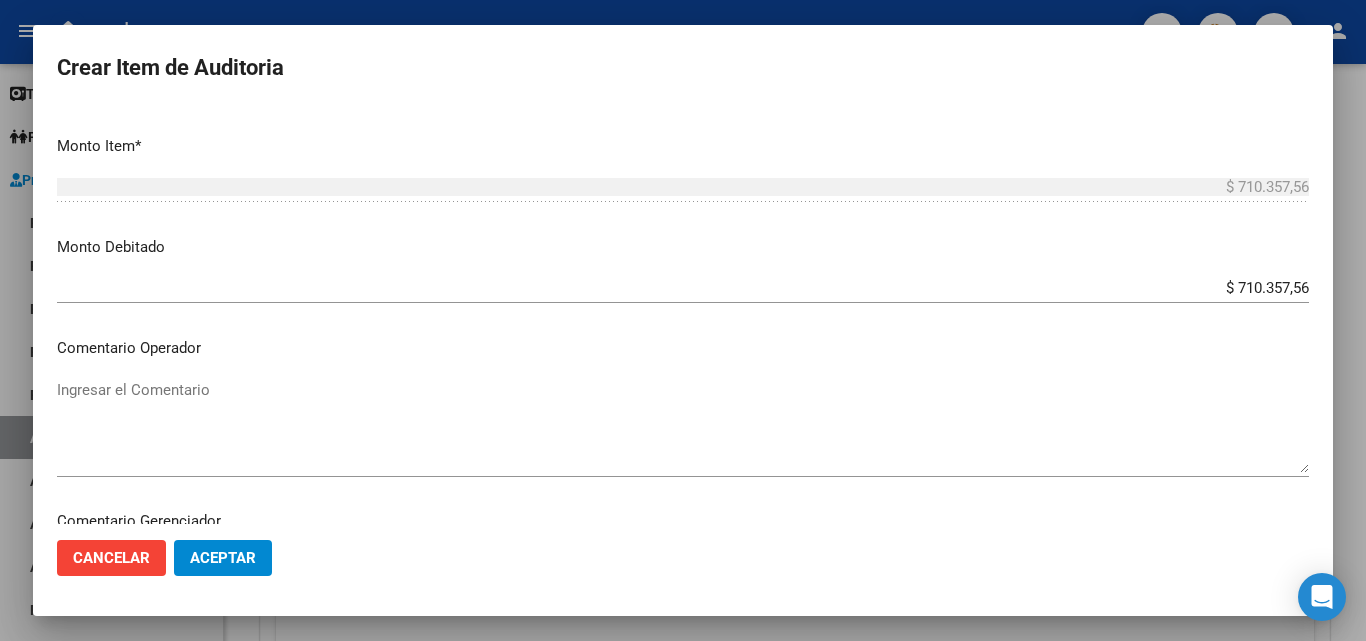 scroll, scrollTop: 700, scrollLeft: 0, axis: vertical 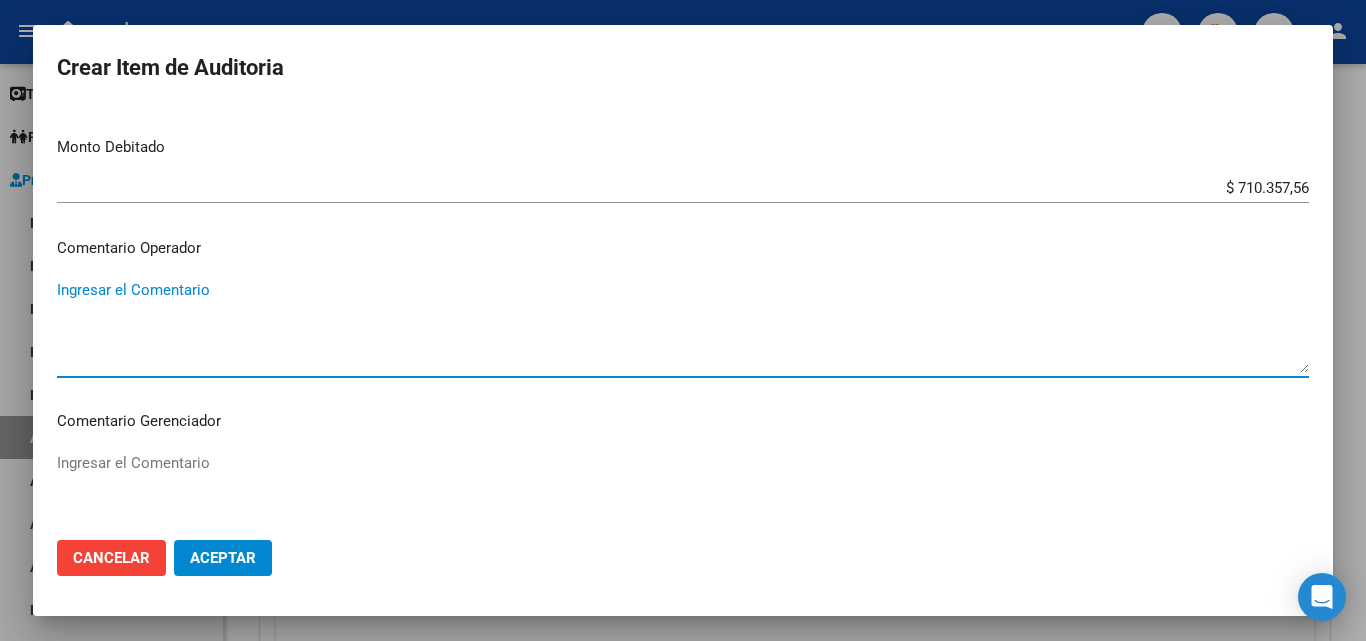 paste on "RECHAZADA POR ILEGITIMA; FALTA COPIA DE DNI QUE ACREDITE IDENTIDAD" 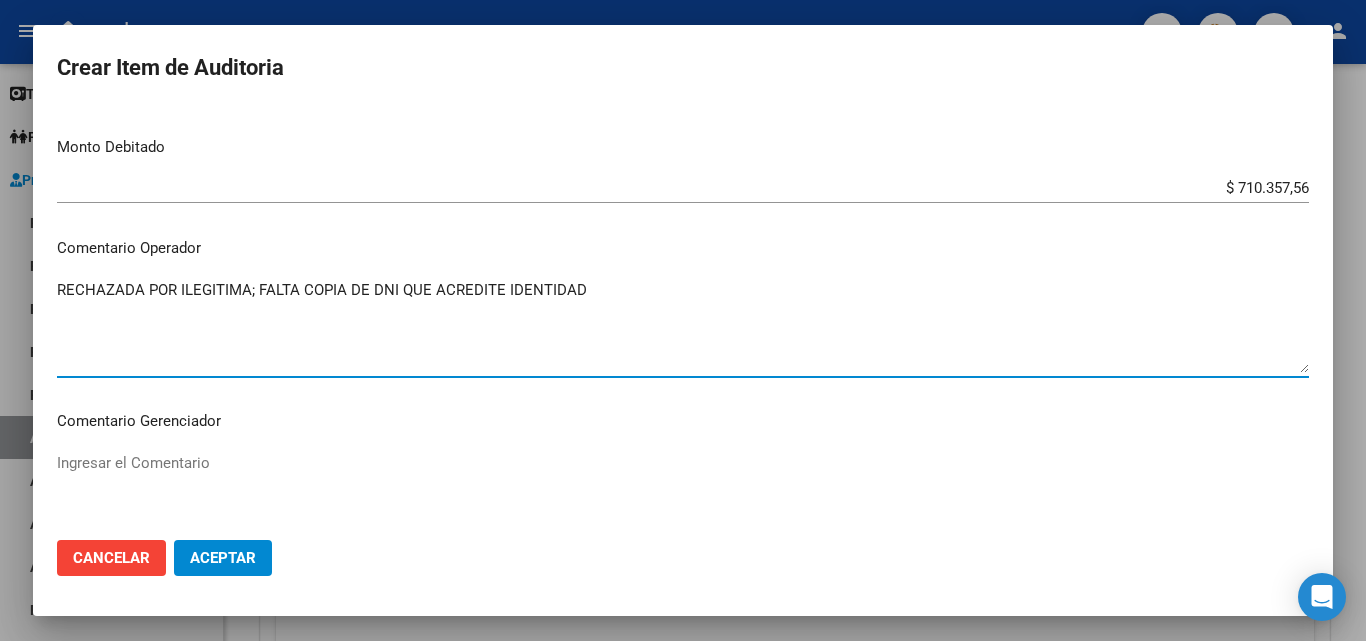 type on "RECHAZADA POR ILEGITIMA; FALTA COPIA DE DNI QUE ACREDITE IDENTIDAD" 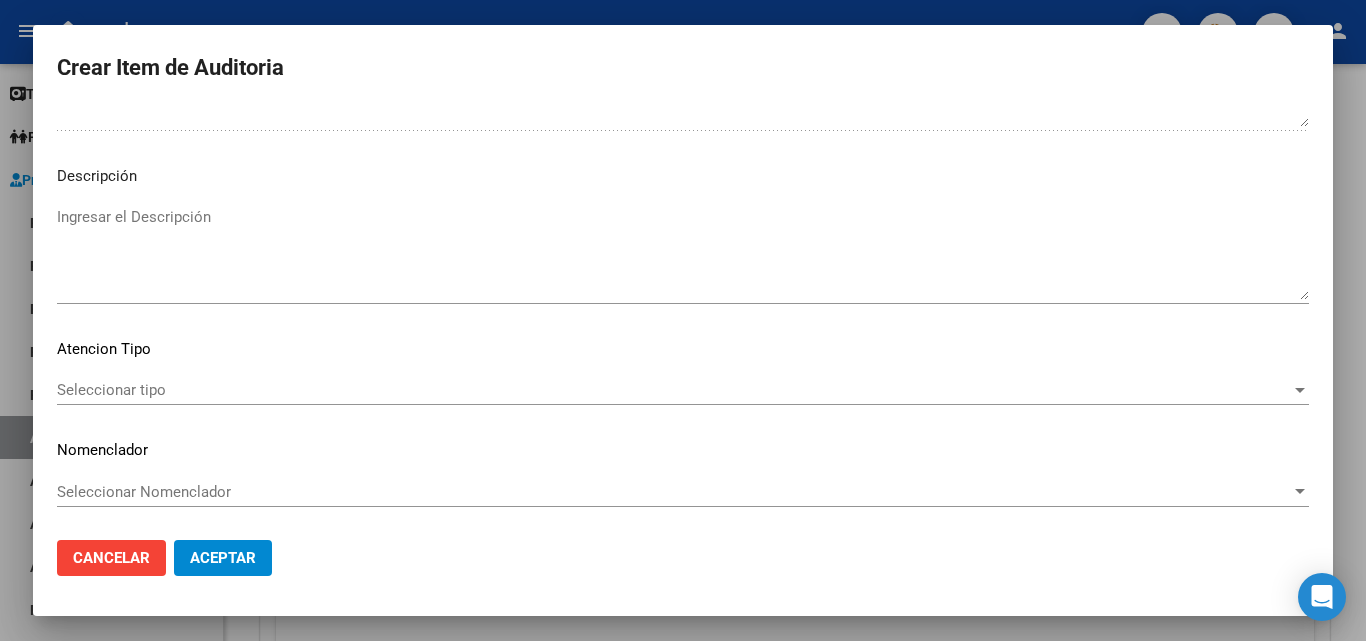 scroll, scrollTop: 1120, scrollLeft: 0, axis: vertical 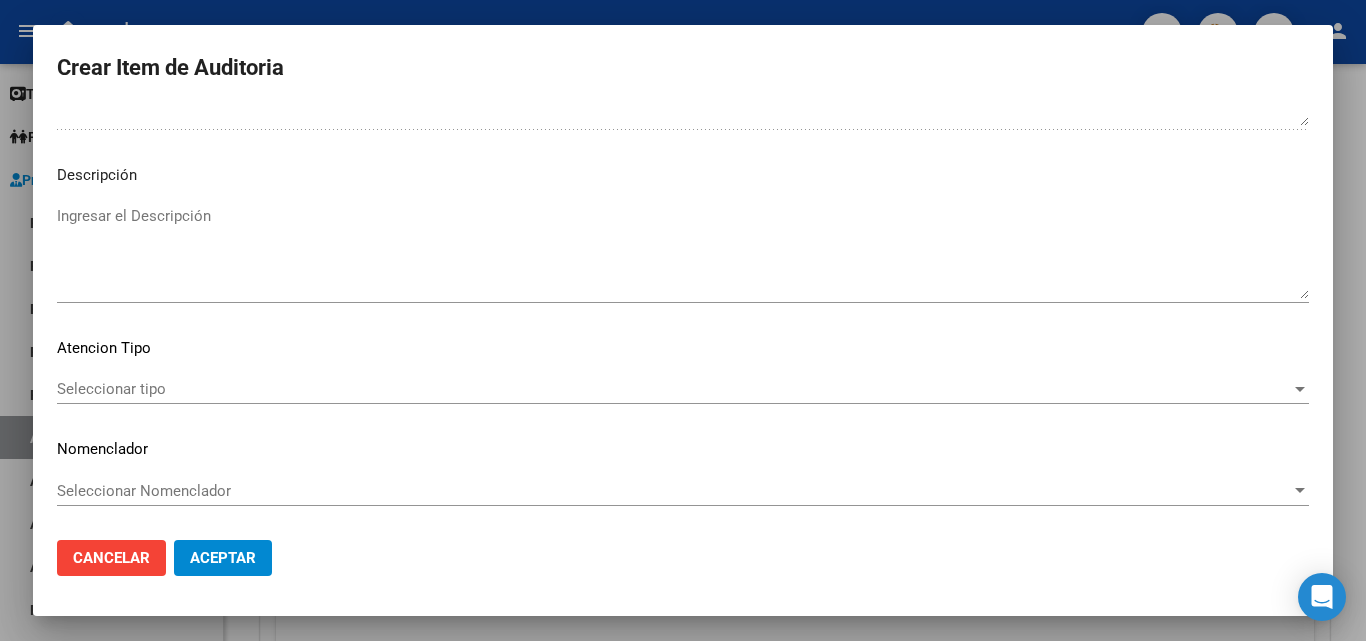 click on "Aceptar" 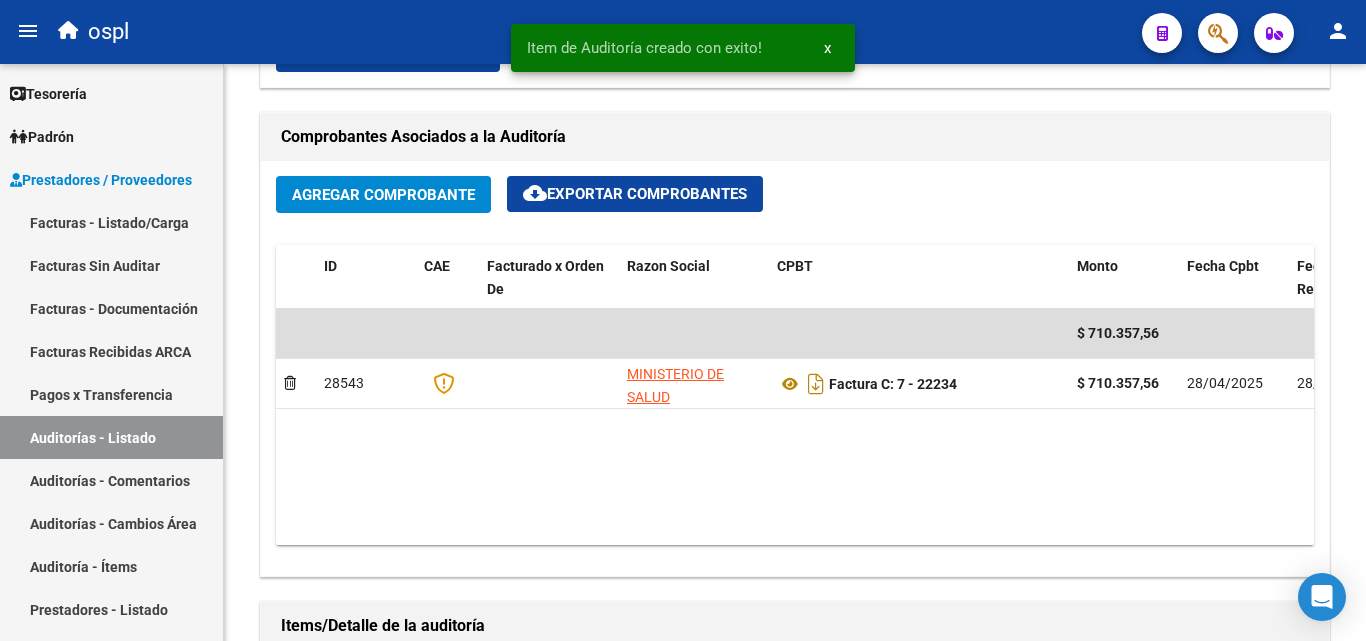 scroll, scrollTop: 901, scrollLeft: 0, axis: vertical 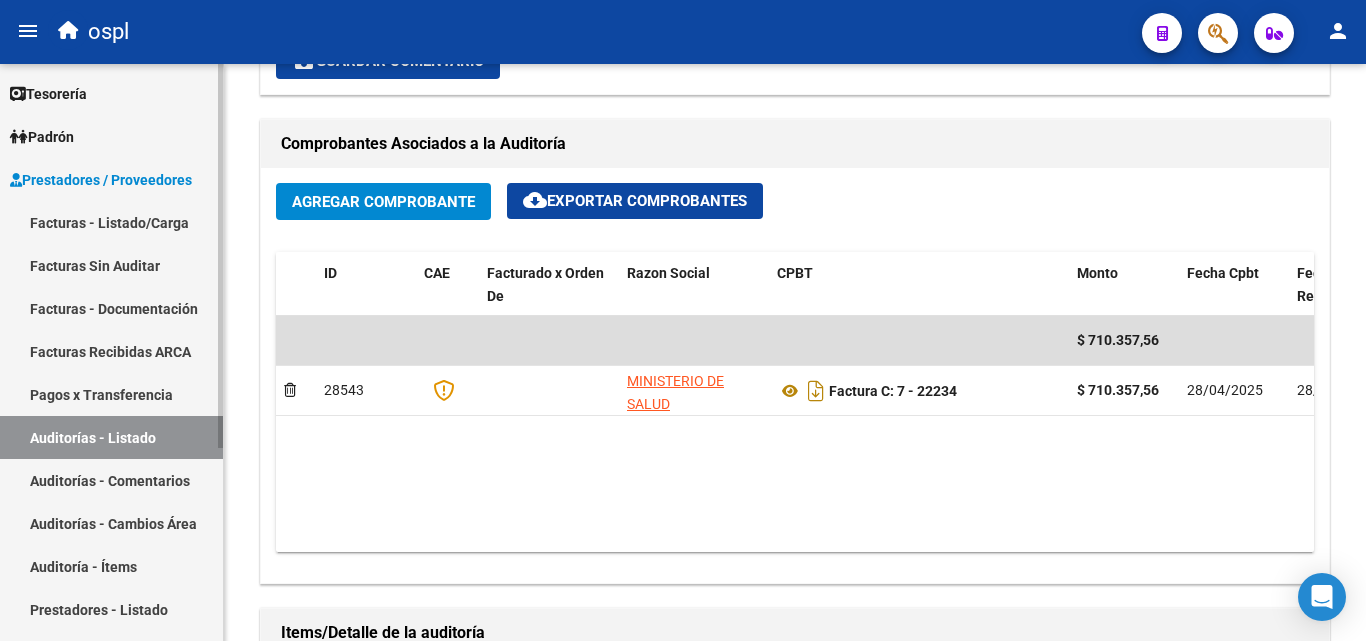 click on "Facturas - Listado/Carga" at bounding box center (111, 222) 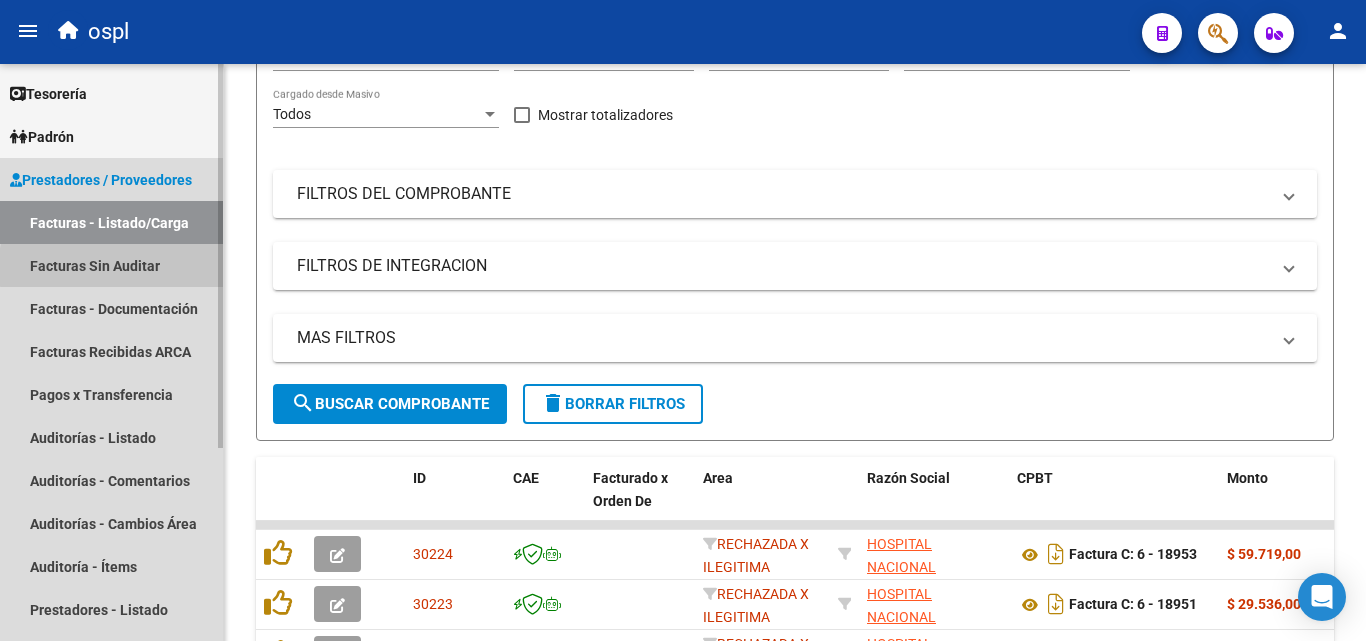 click on "Facturas Sin Auditar" at bounding box center [111, 265] 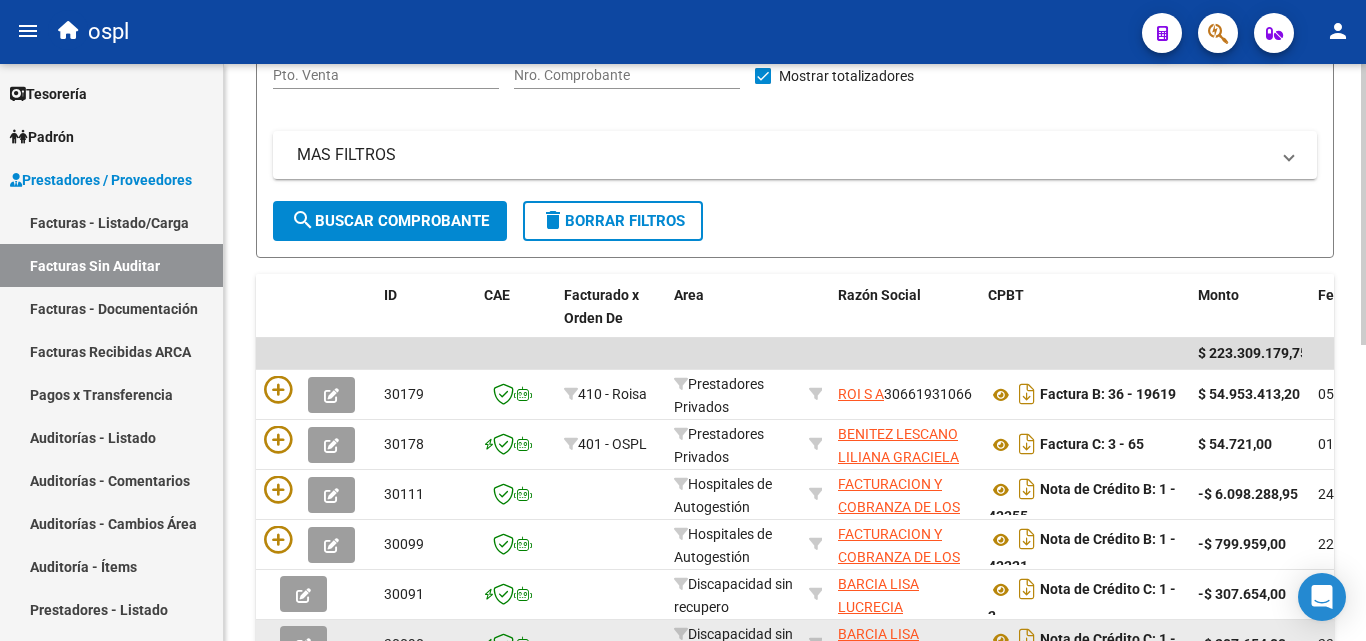 scroll, scrollTop: 206, scrollLeft: 0, axis: vertical 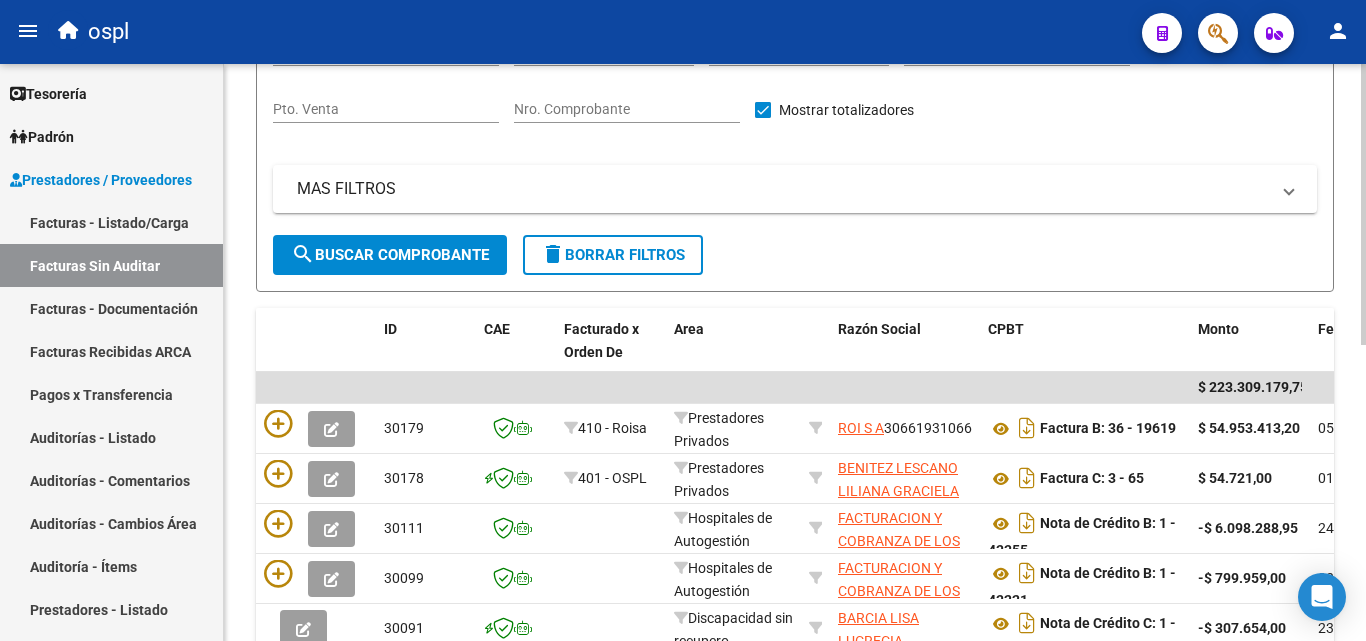 click on "Nro. Comprobante" at bounding box center [627, 109] 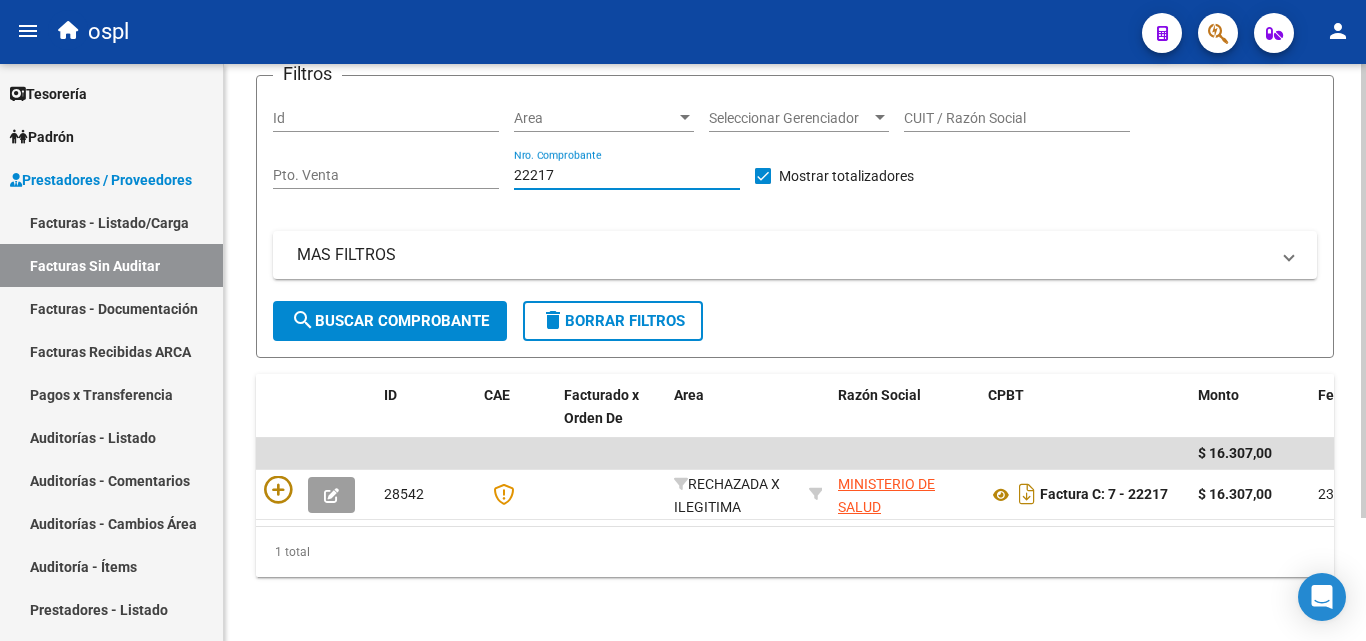 scroll, scrollTop: 156, scrollLeft: 0, axis: vertical 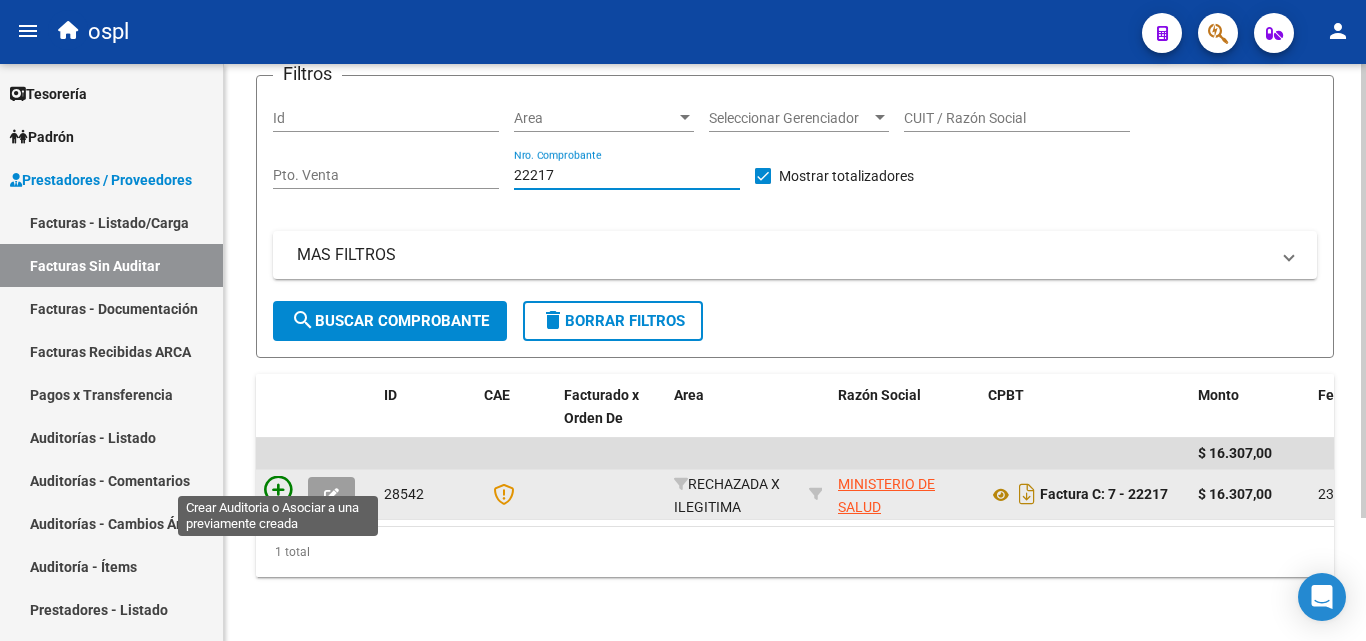 type on "22217" 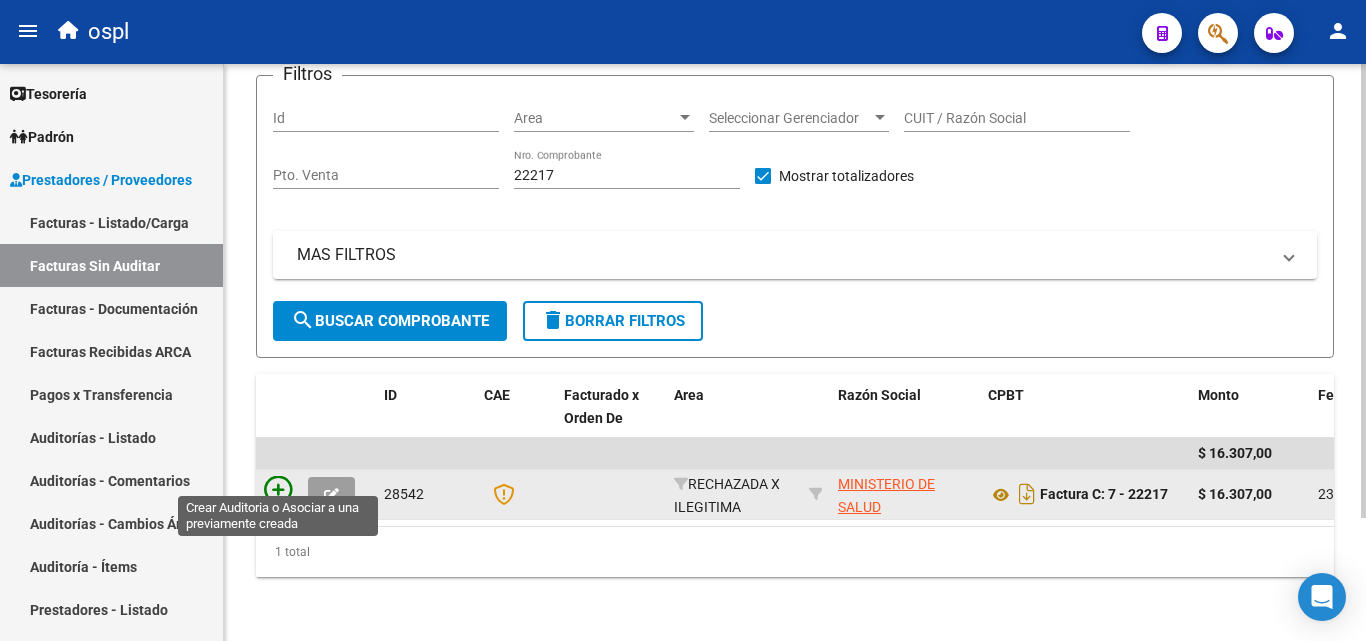 click 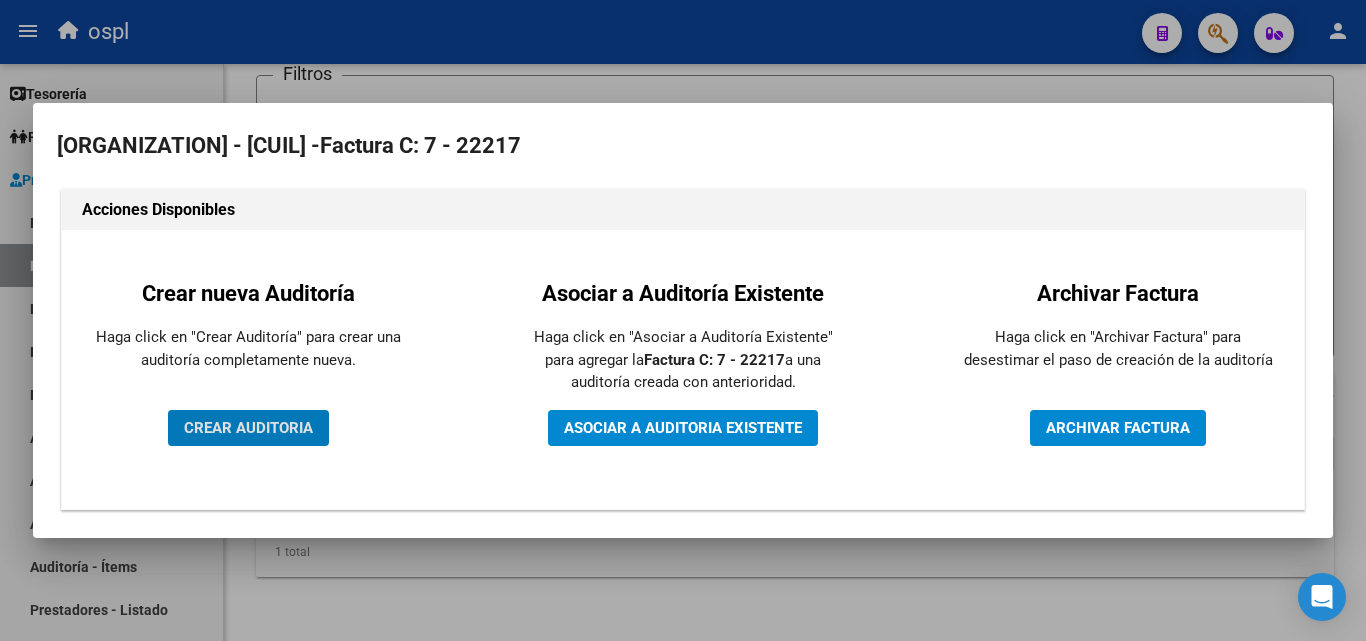 click on "CREAR AUDITORIA" at bounding box center (248, 428) 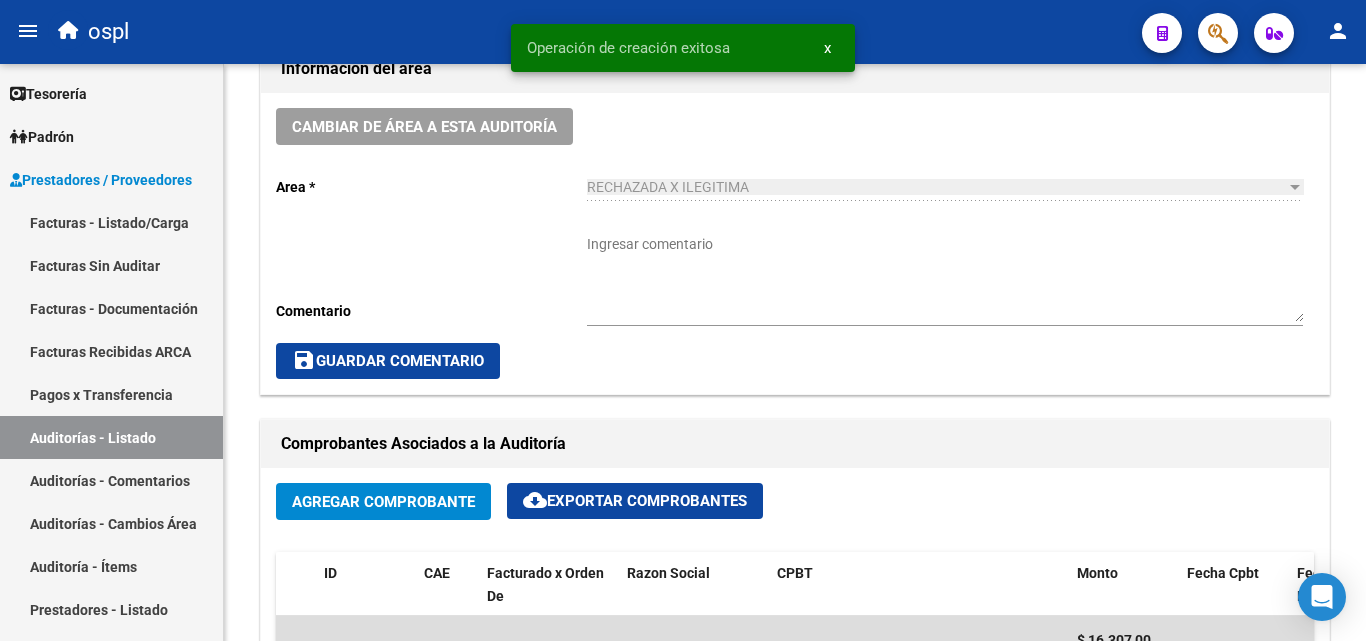 scroll, scrollTop: 1000, scrollLeft: 0, axis: vertical 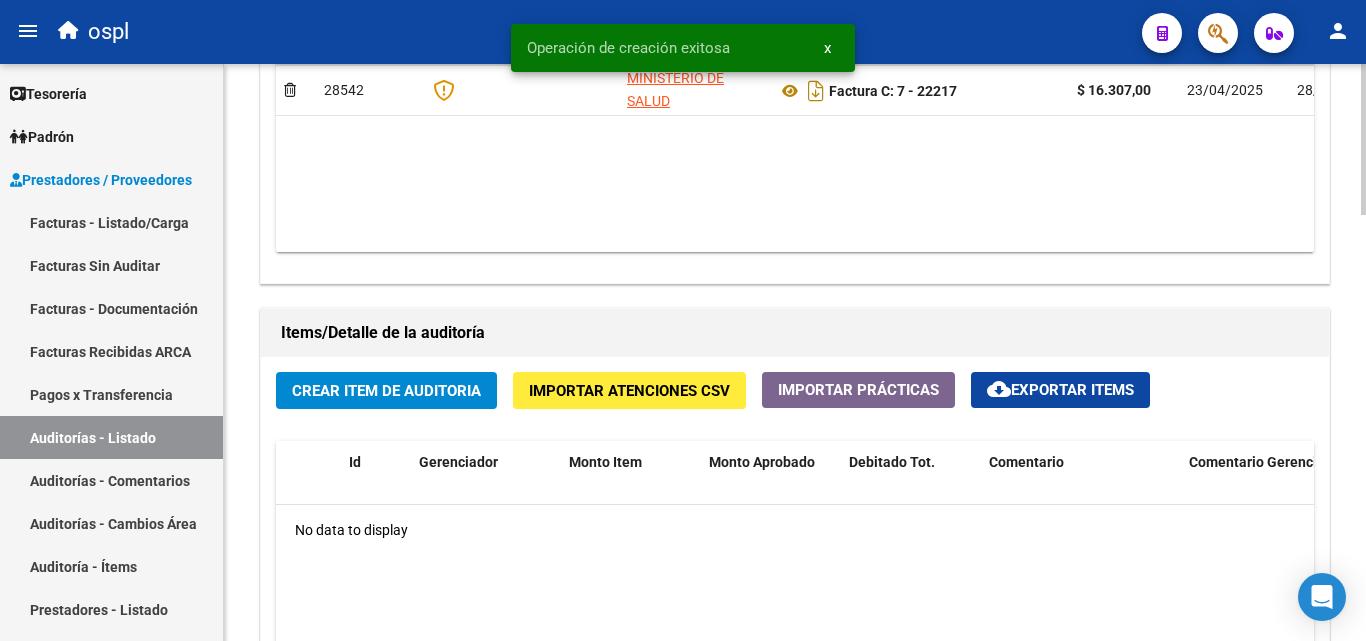 click on "Crear Item de Auditoria" 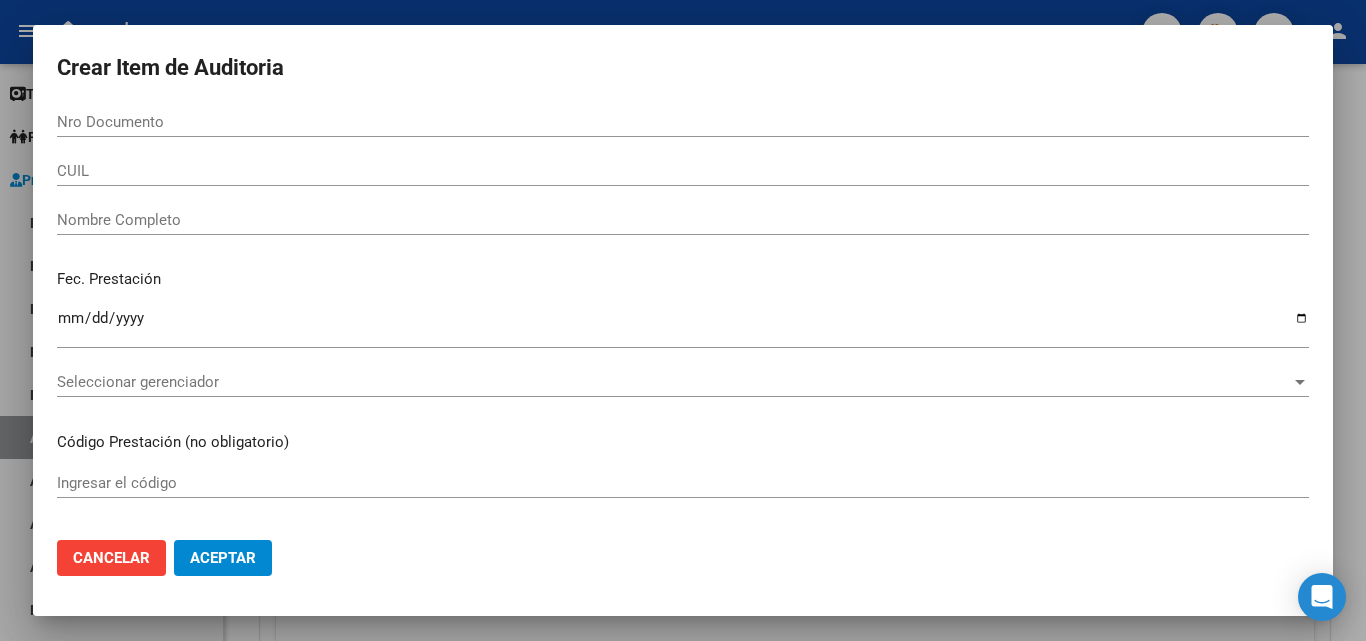 click on "Nombre Completo" at bounding box center (683, 220) 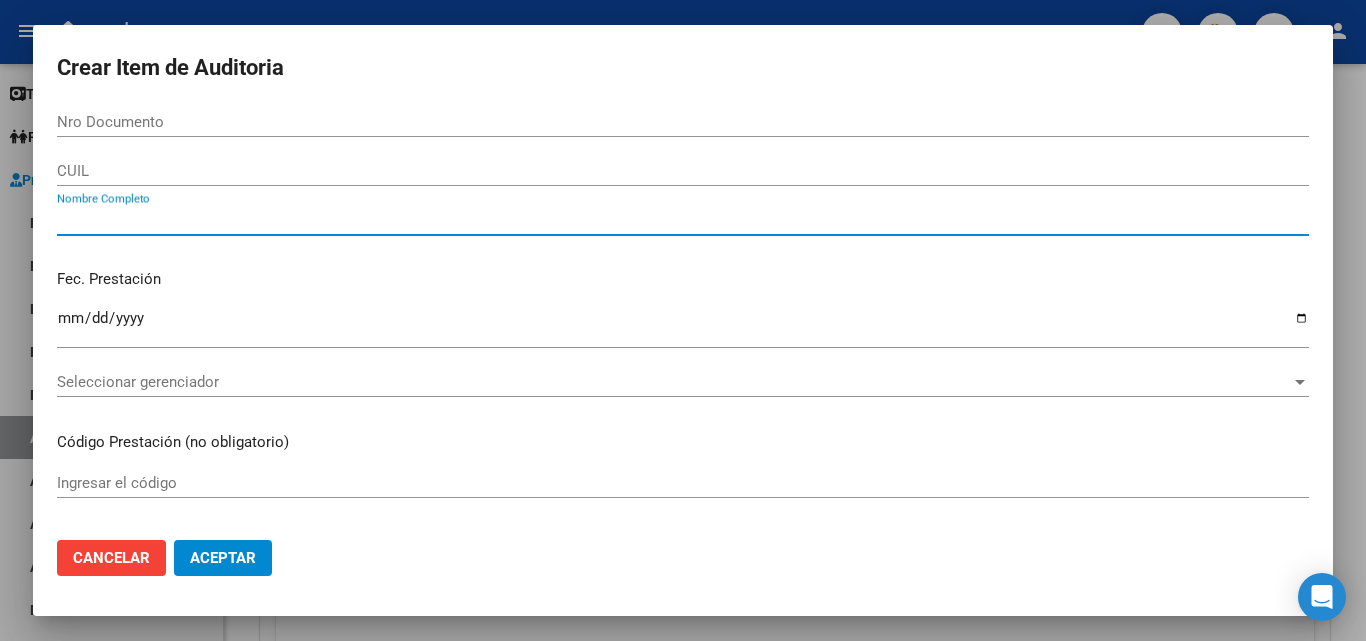 click on "Nombre Completo" at bounding box center (683, 220) 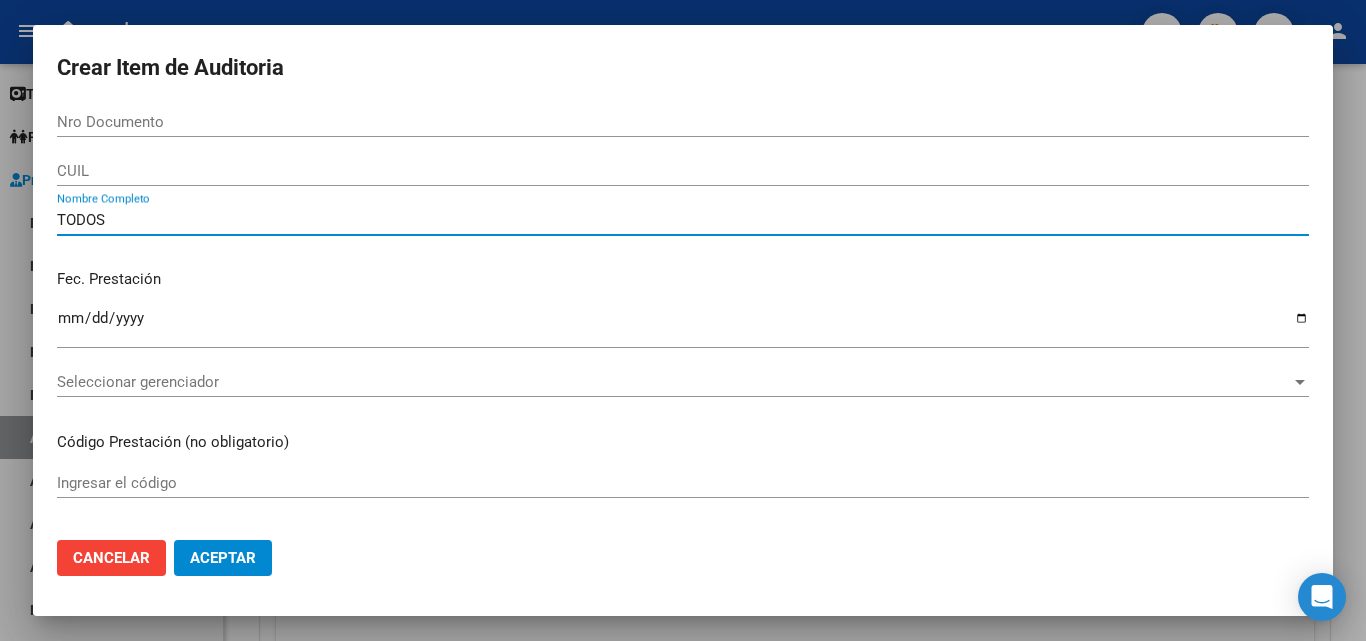 type on "TODOS" 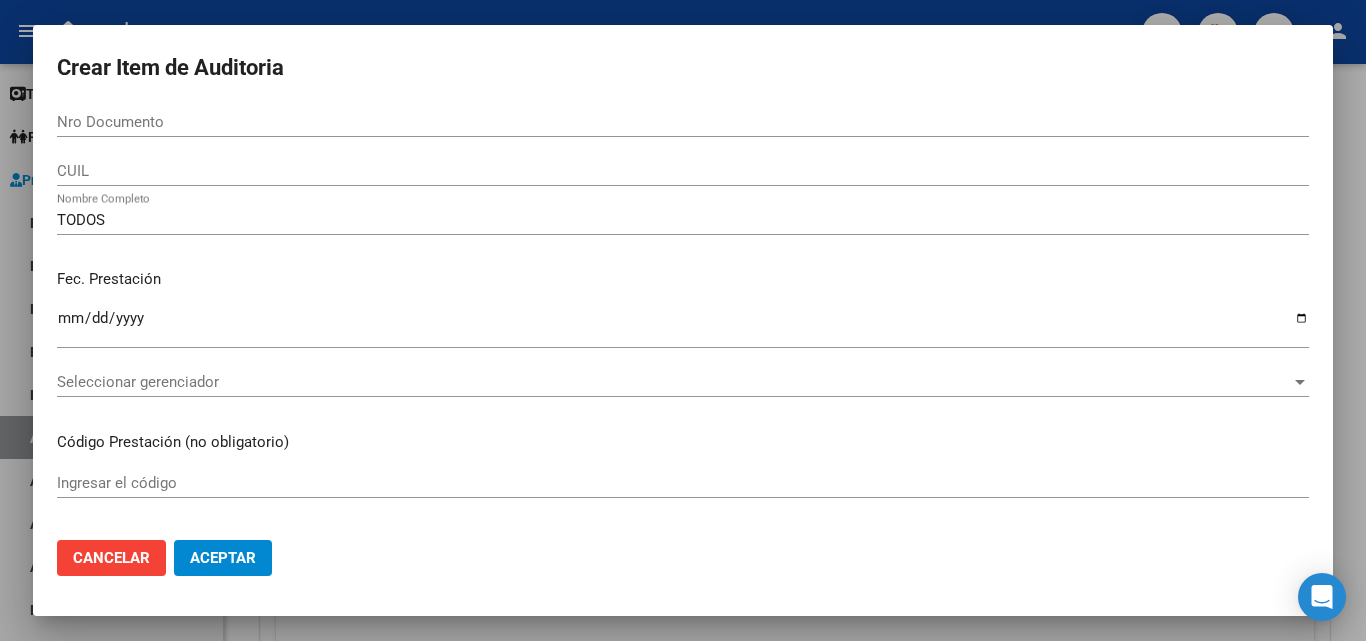 click on "Fec. Prestación    Ingresar la fecha" at bounding box center [683, 310] 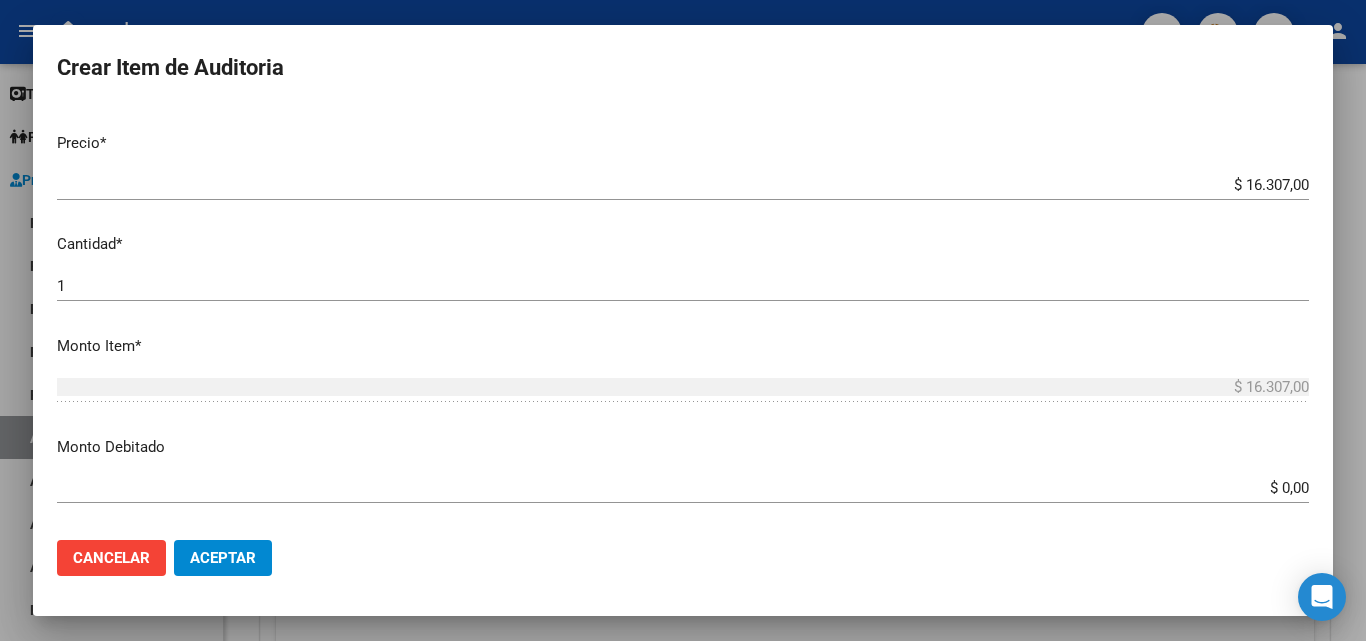 scroll, scrollTop: 500, scrollLeft: 0, axis: vertical 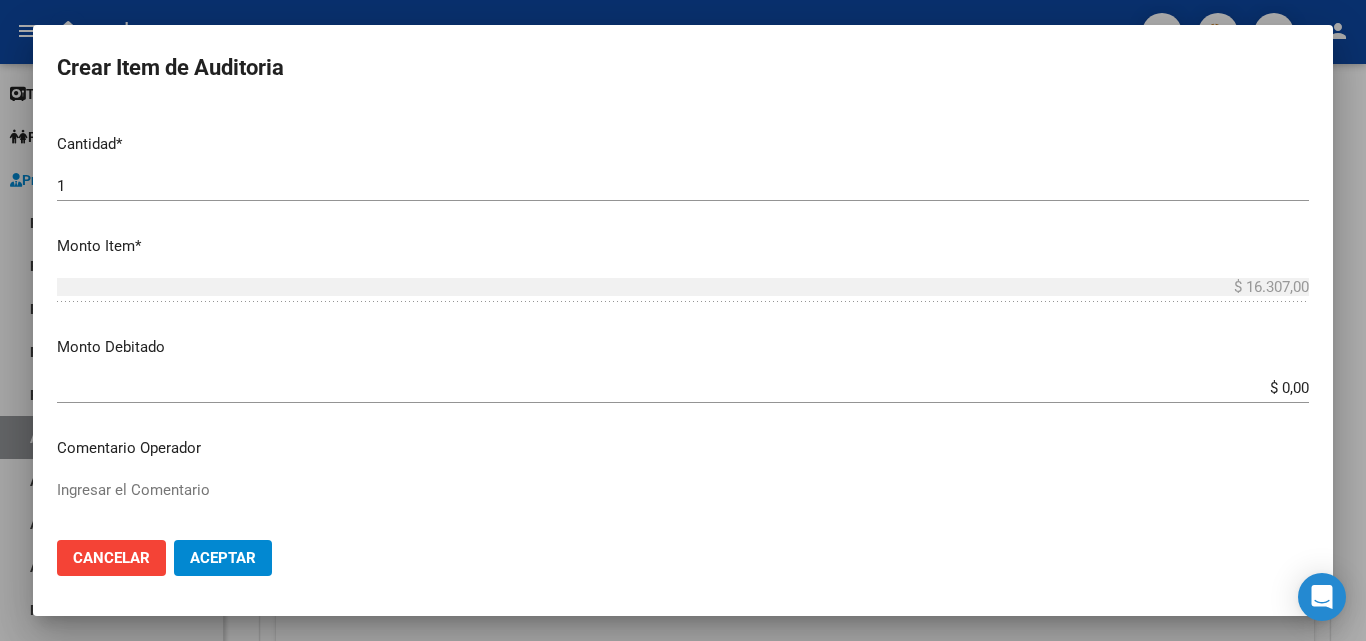 click on "$ 0,00" at bounding box center [683, 388] 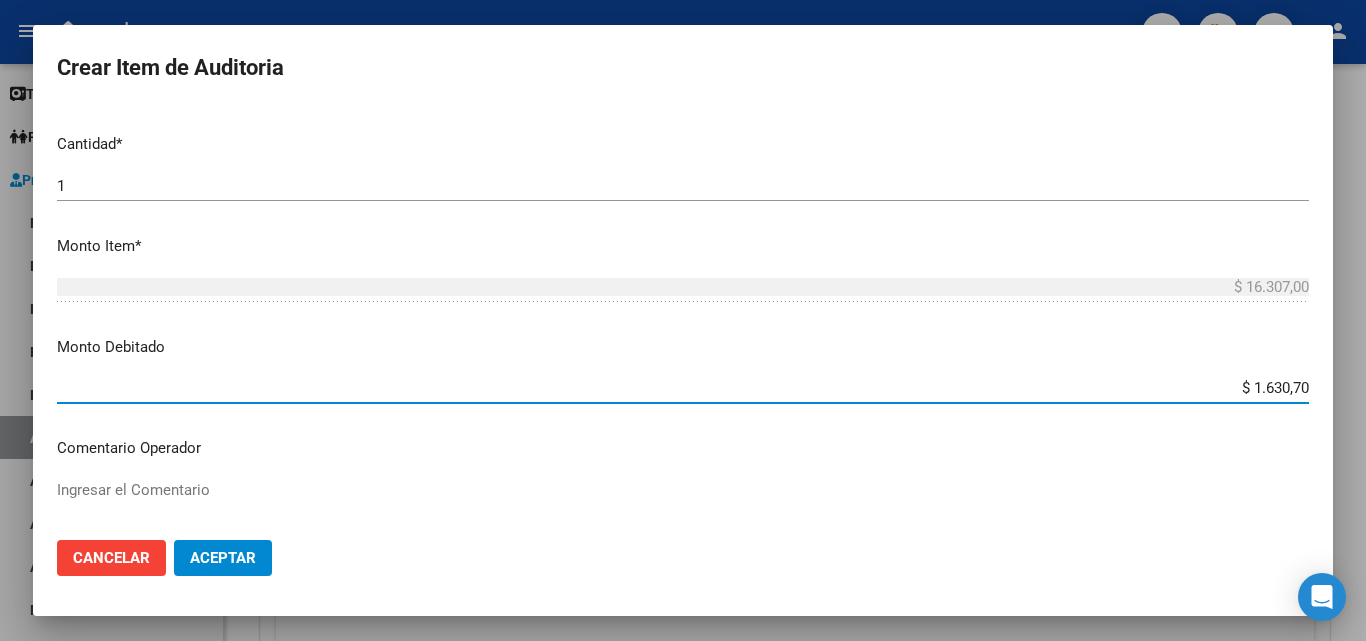 type on "$ 16.307,00" 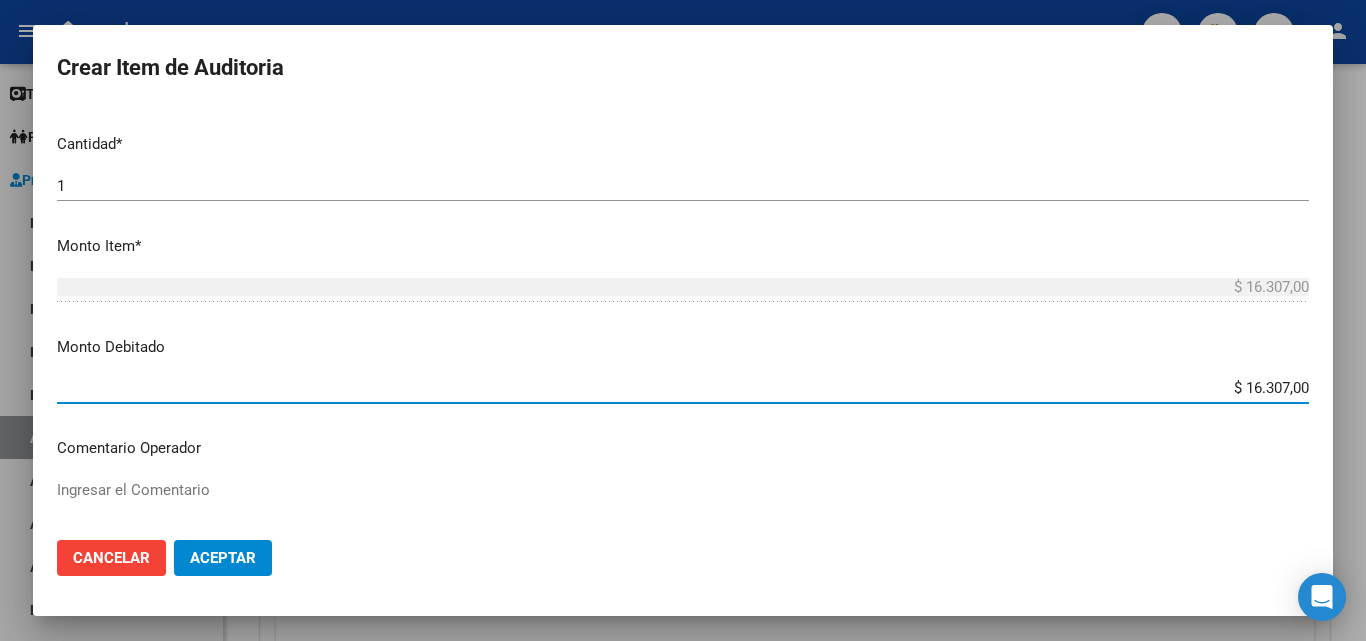 click on "$ 16.307,00 Ingresar el monto" at bounding box center [683, 296] 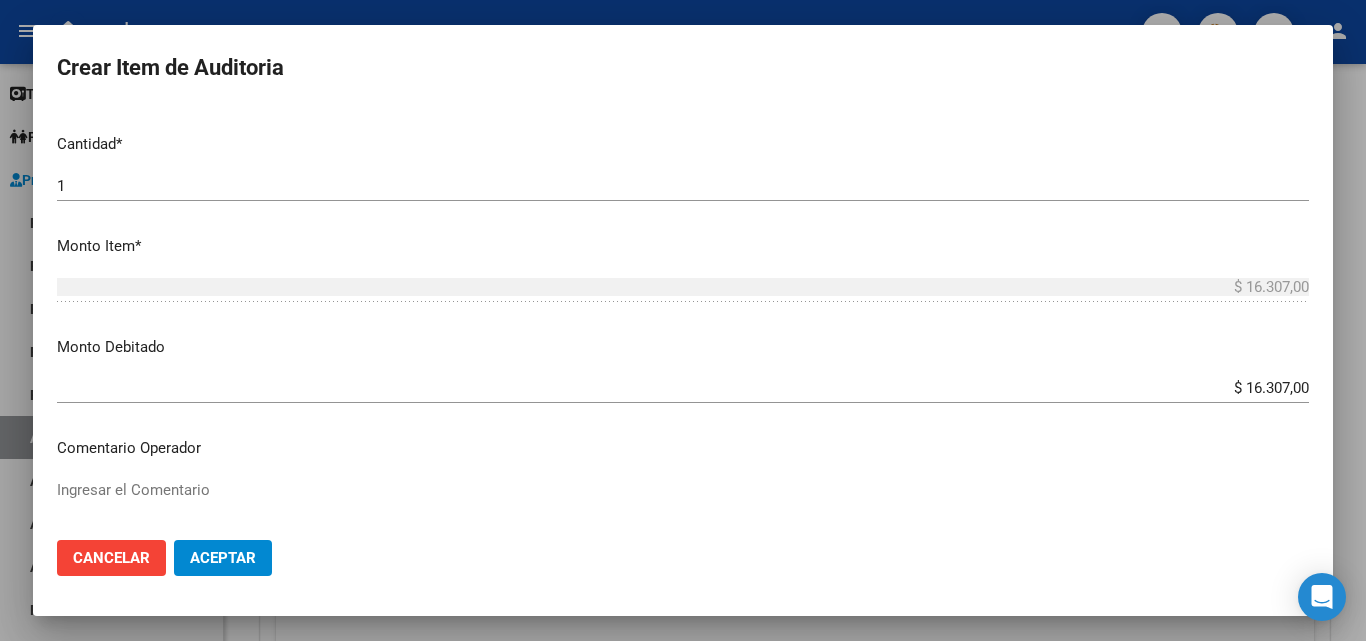 scroll, scrollTop: 700, scrollLeft: 0, axis: vertical 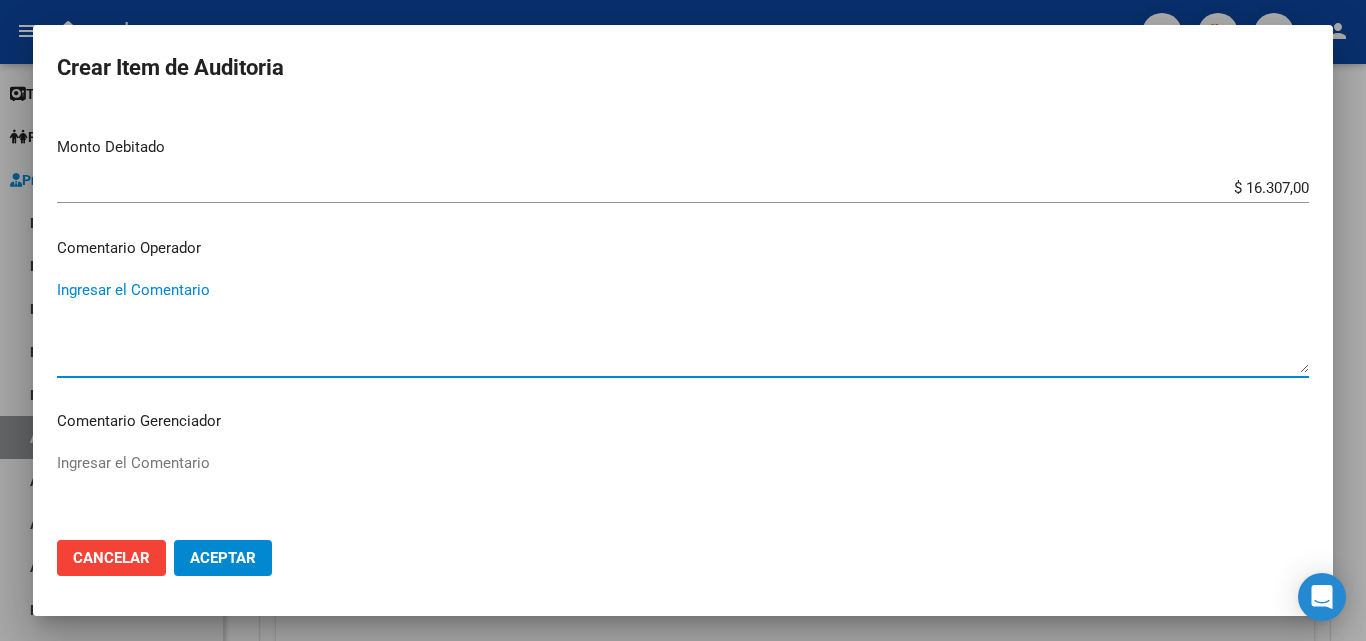 paste on "RECHAZADA POR ILEGITIMA; FALTA COPIA DE DNI QUE ACREDITE IDENTIDAD" 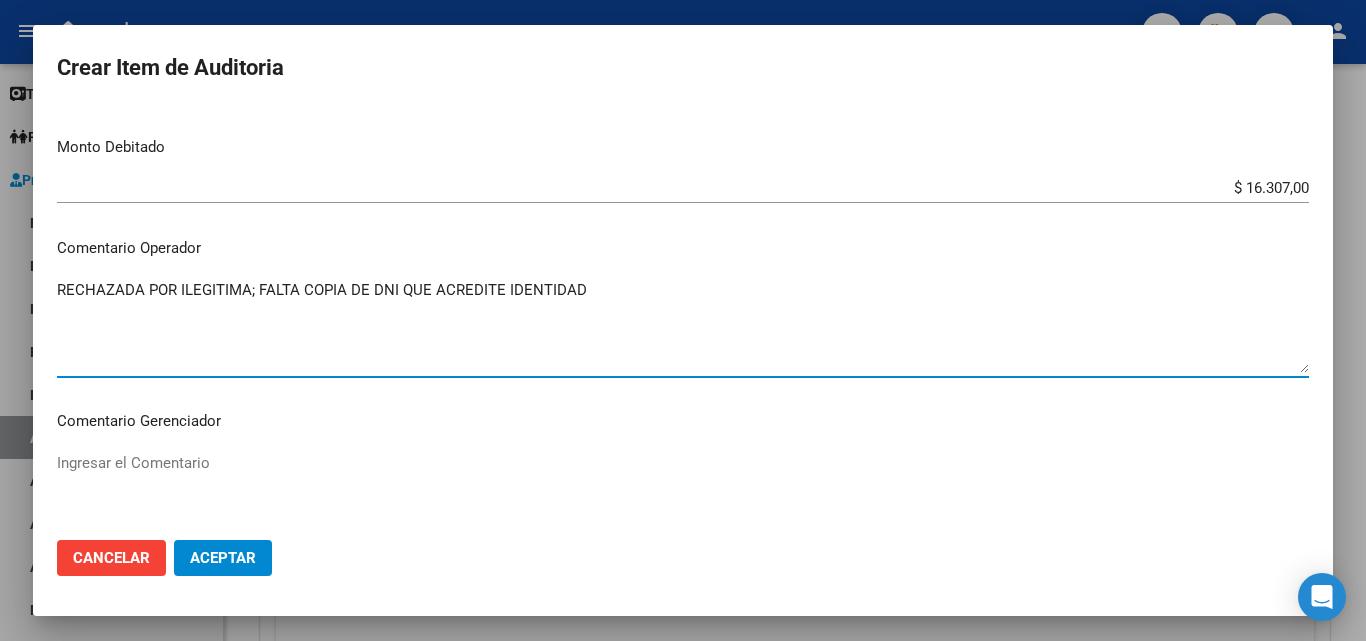 type on "RECHAZADA POR ILEGITIMA; FALTA COPIA DE DNI QUE ACREDITE IDENTIDAD" 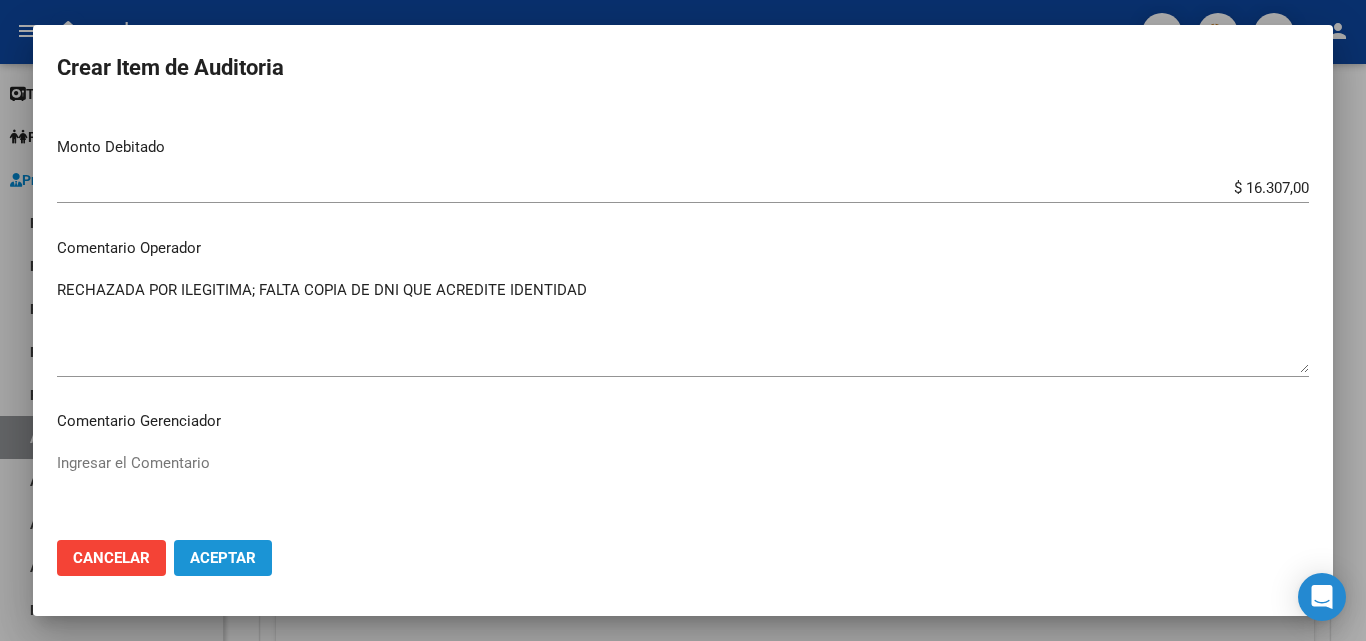 click on "Aceptar" 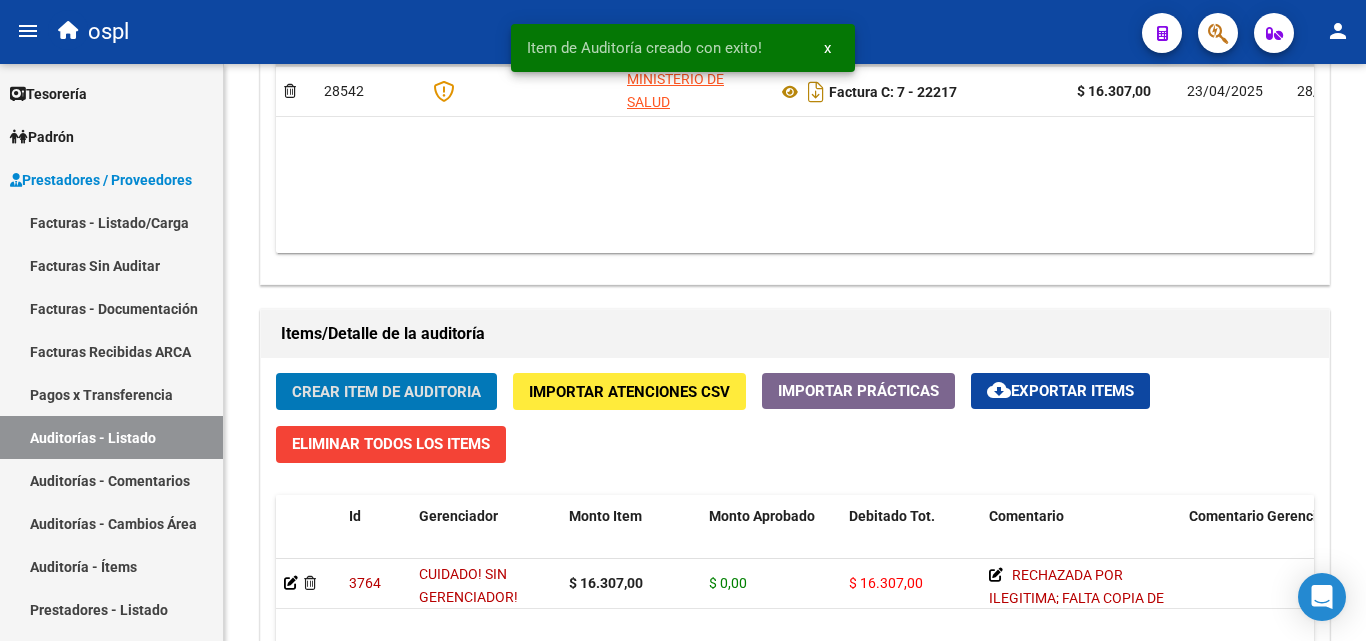 scroll, scrollTop: 1201, scrollLeft: 0, axis: vertical 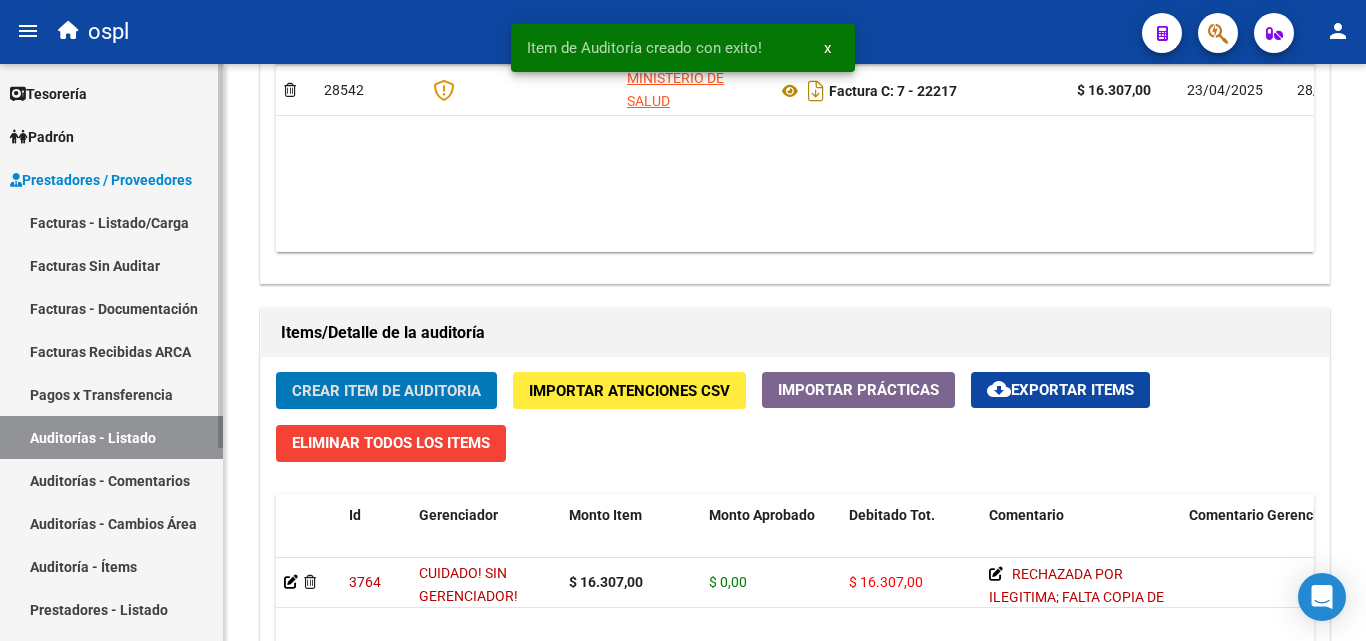 click on "Facturas Sin Auditar" at bounding box center (111, 265) 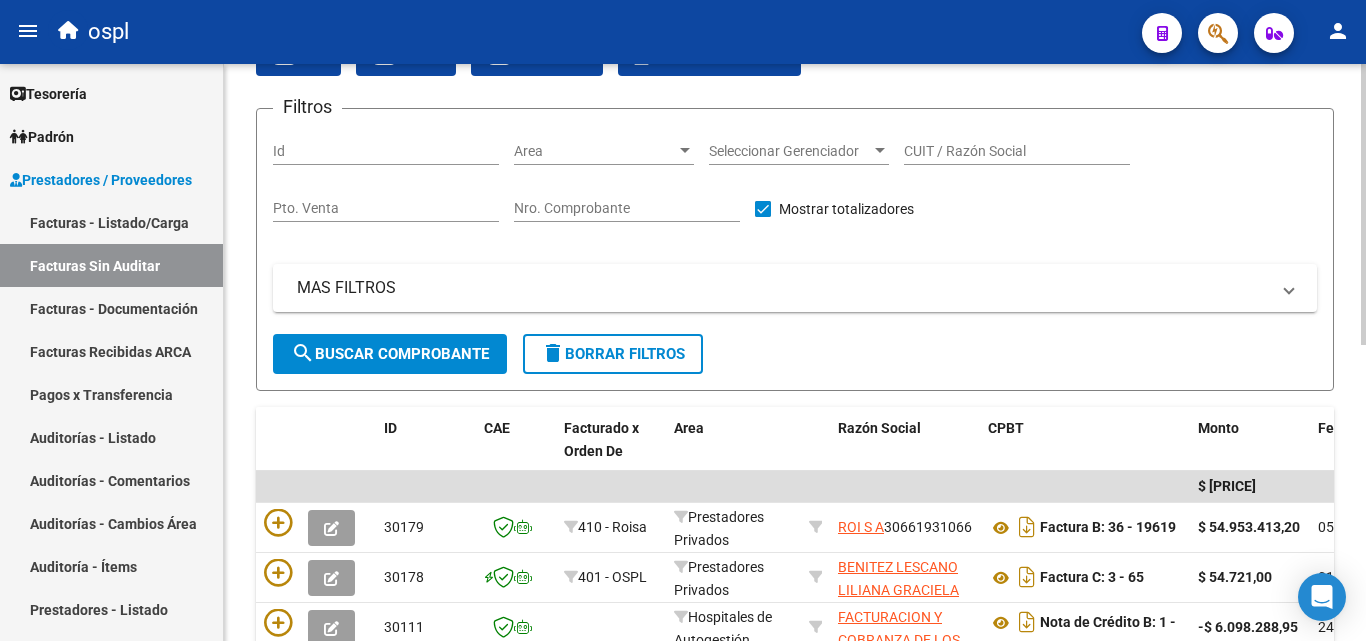 scroll, scrollTop: 106, scrollLeft: 0, axis: vertical 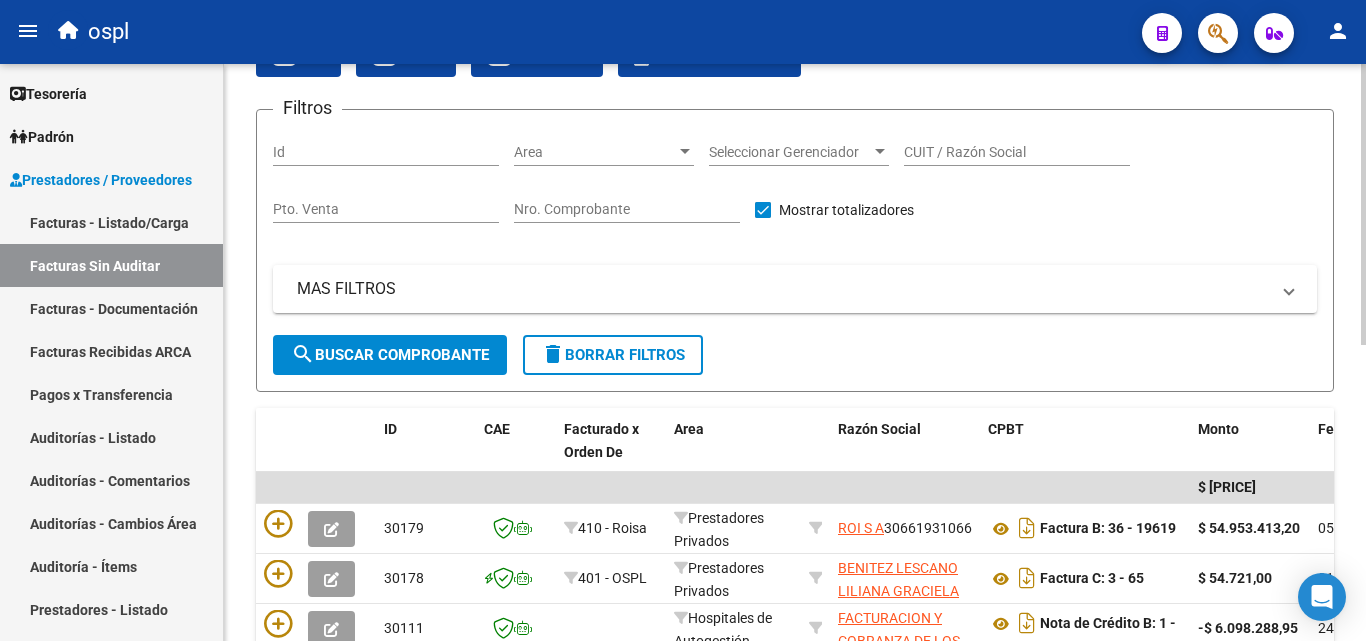 click on "Nro. Comprobante" 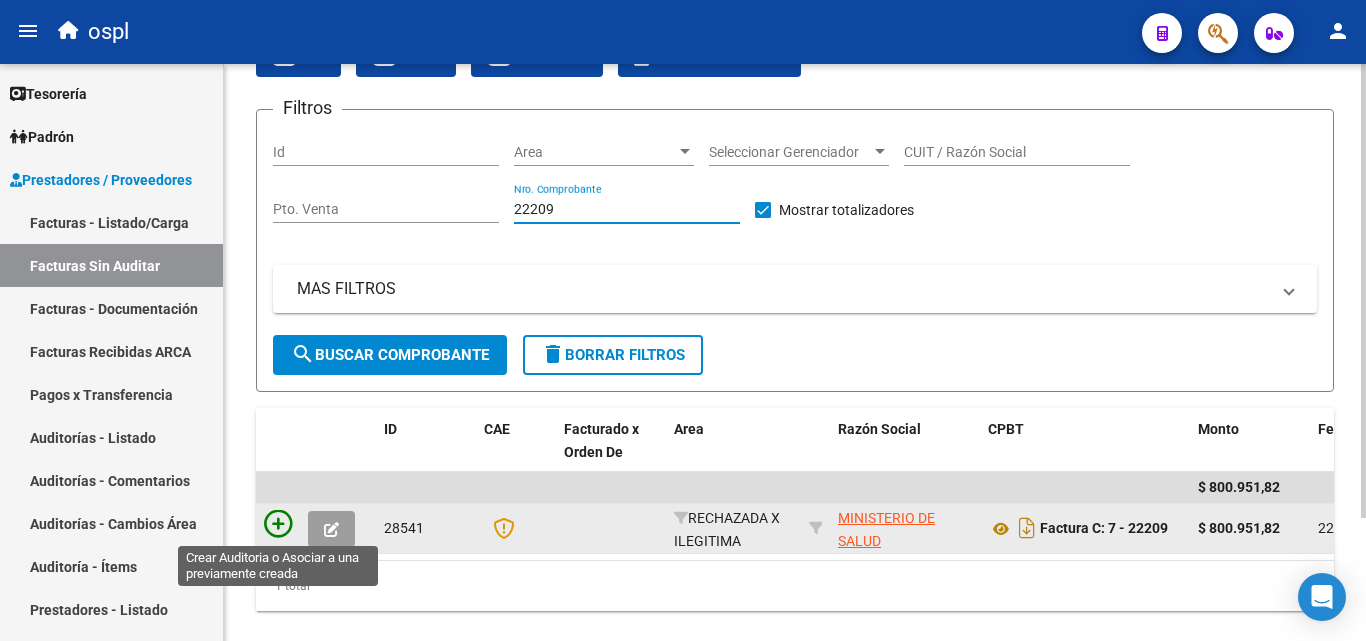 type on "22209" 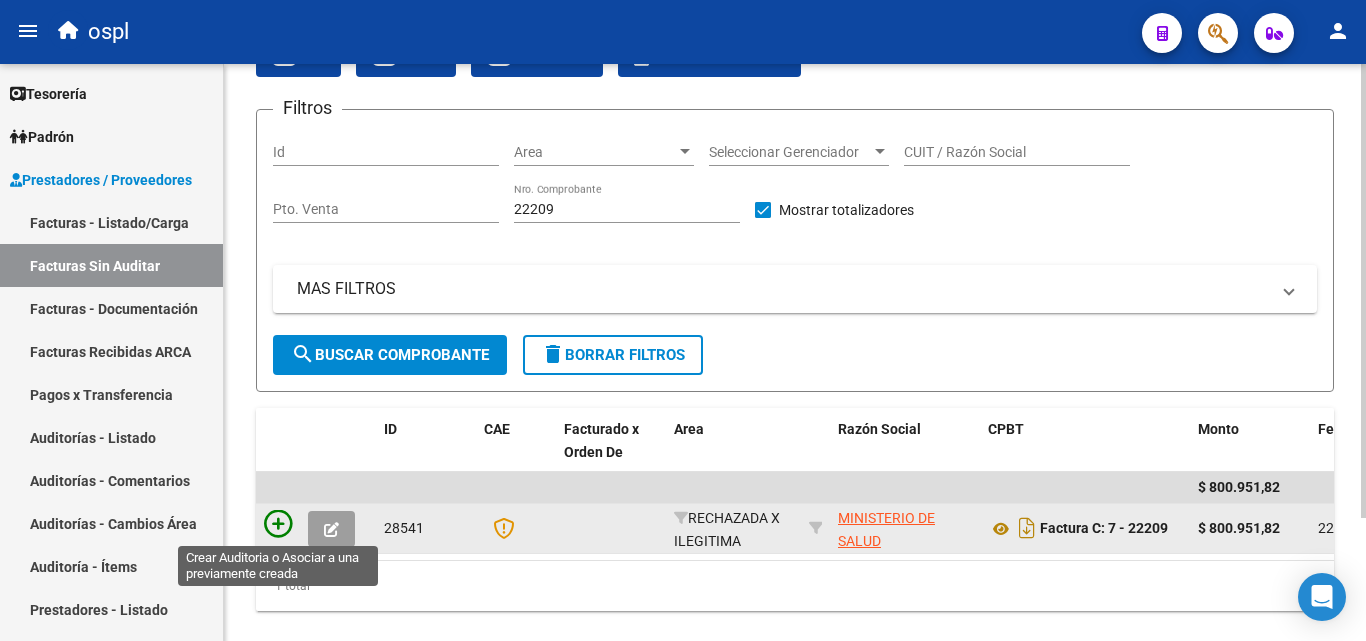 click 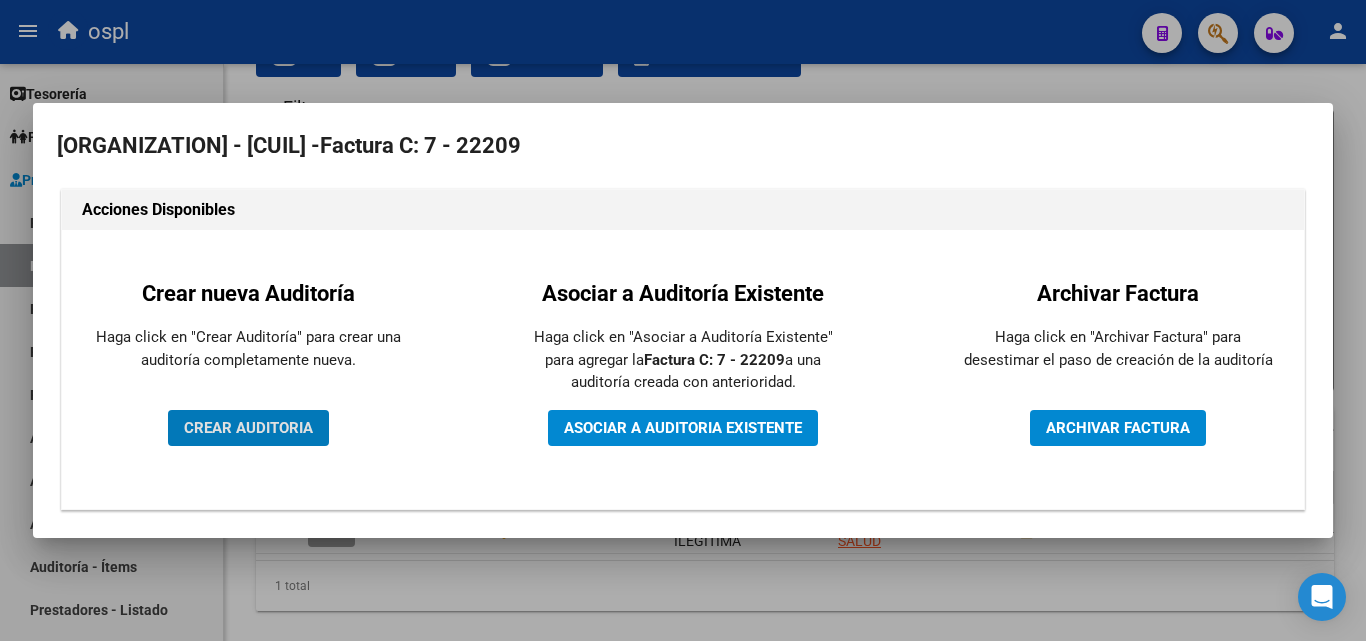 click on "CREAR AUDITORIA" at bounding box center (248, 428) 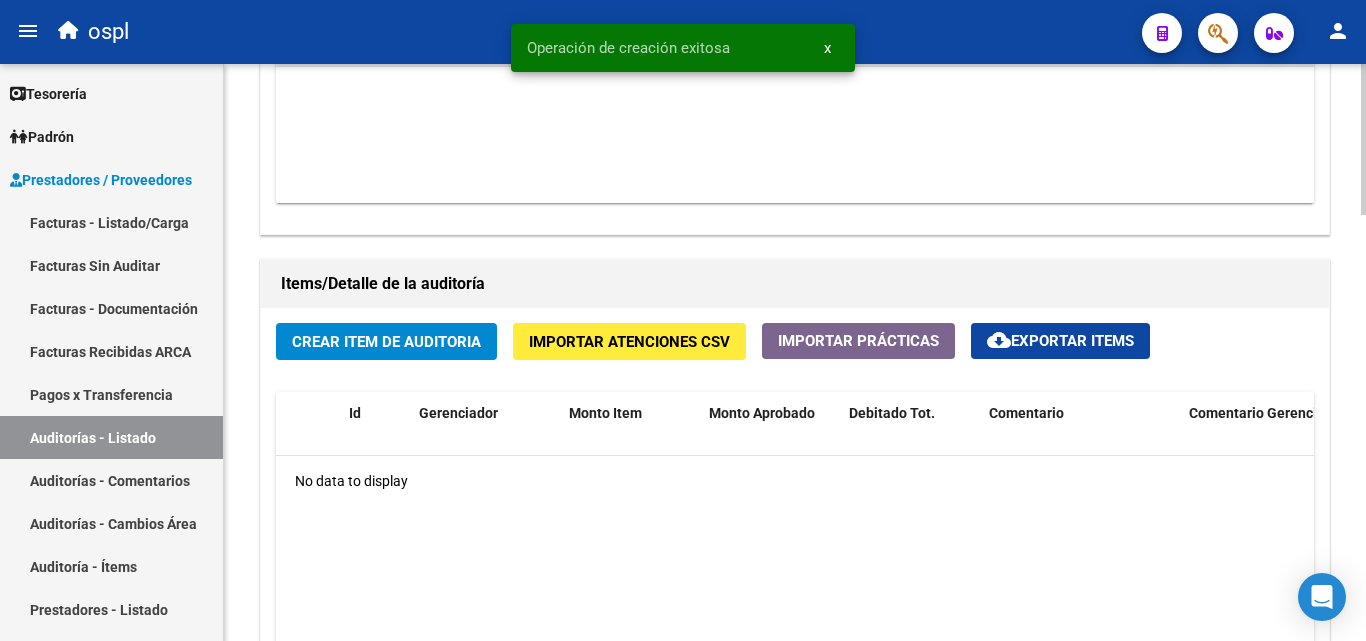 scroll, scrollTop: 1300, scrollLeft: 0, axis: vertical 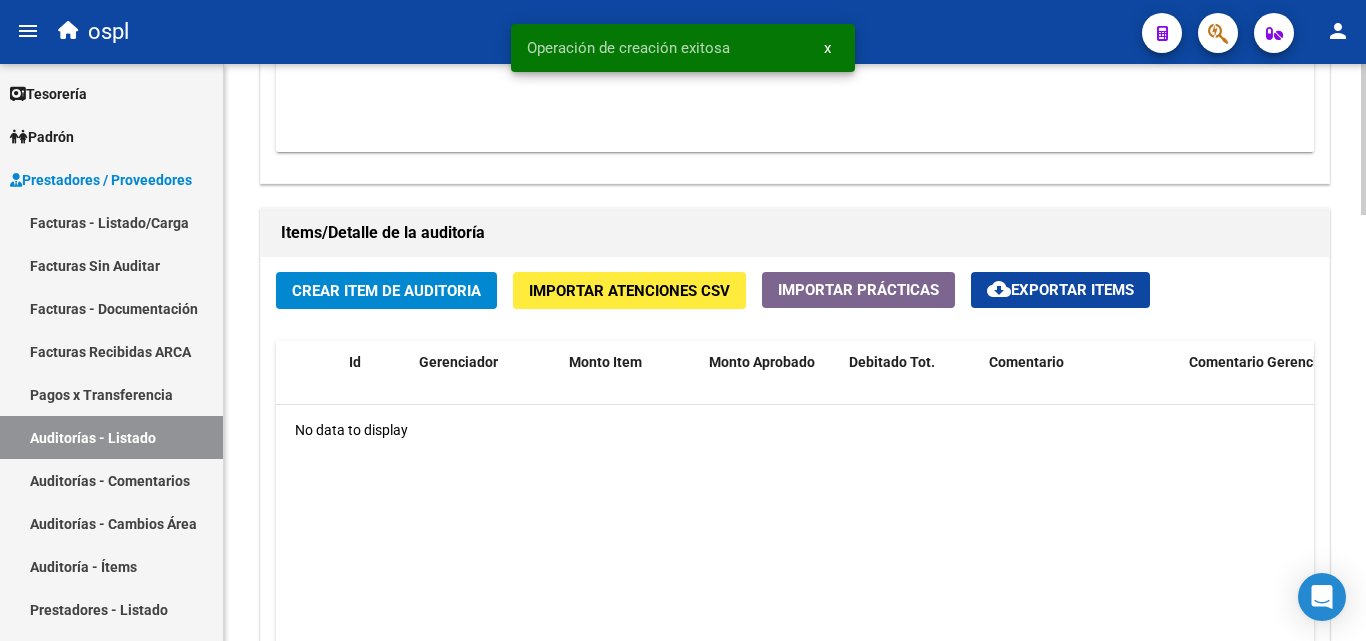 click on "Crear Item de Auditoria" 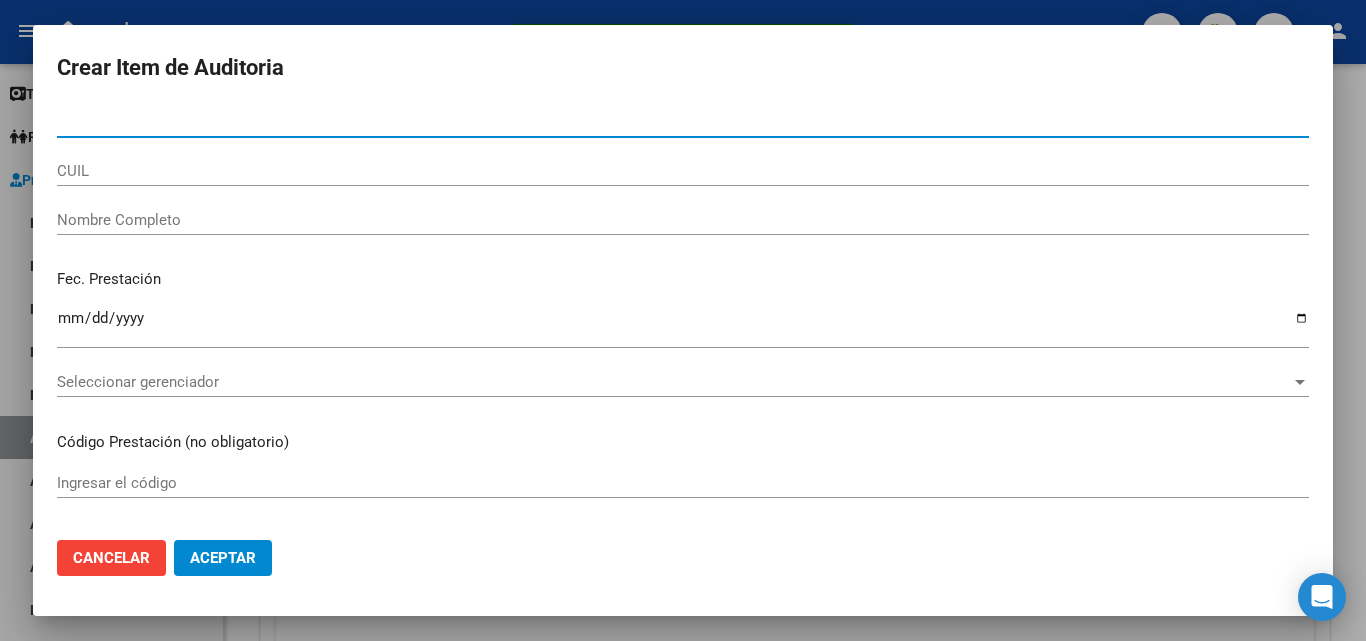 click on "Nombre Completo" at bounding box center (683, 220) 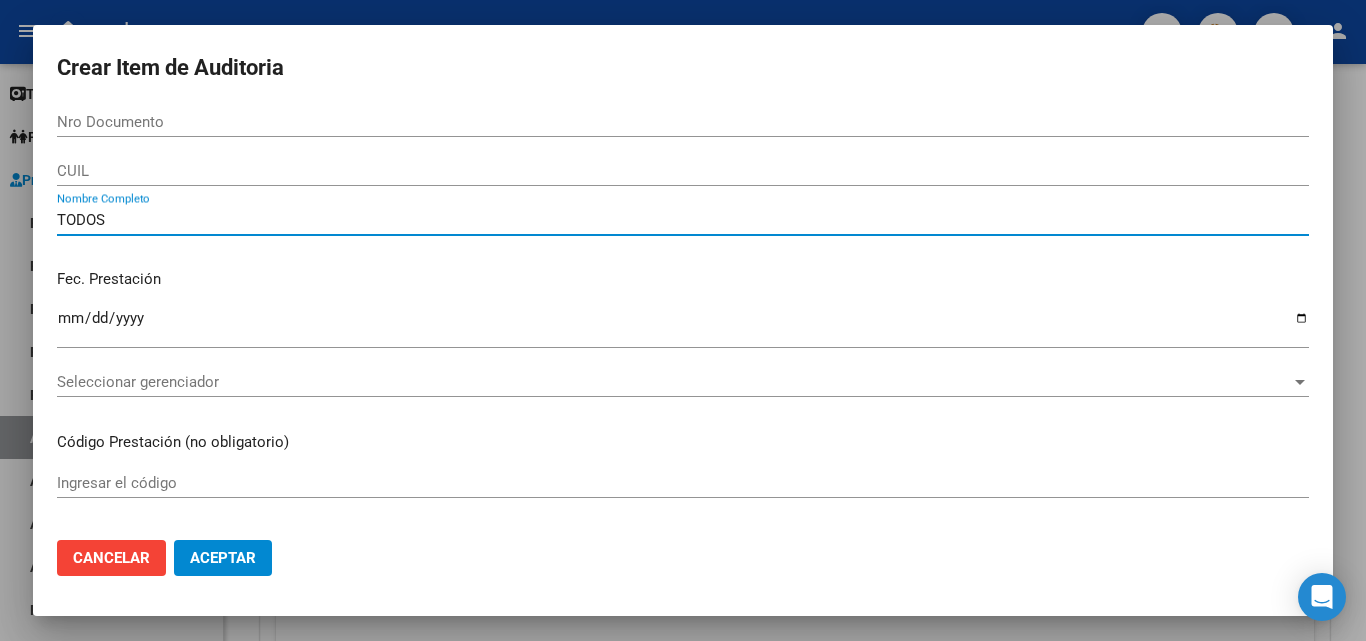 type on "TODOS" 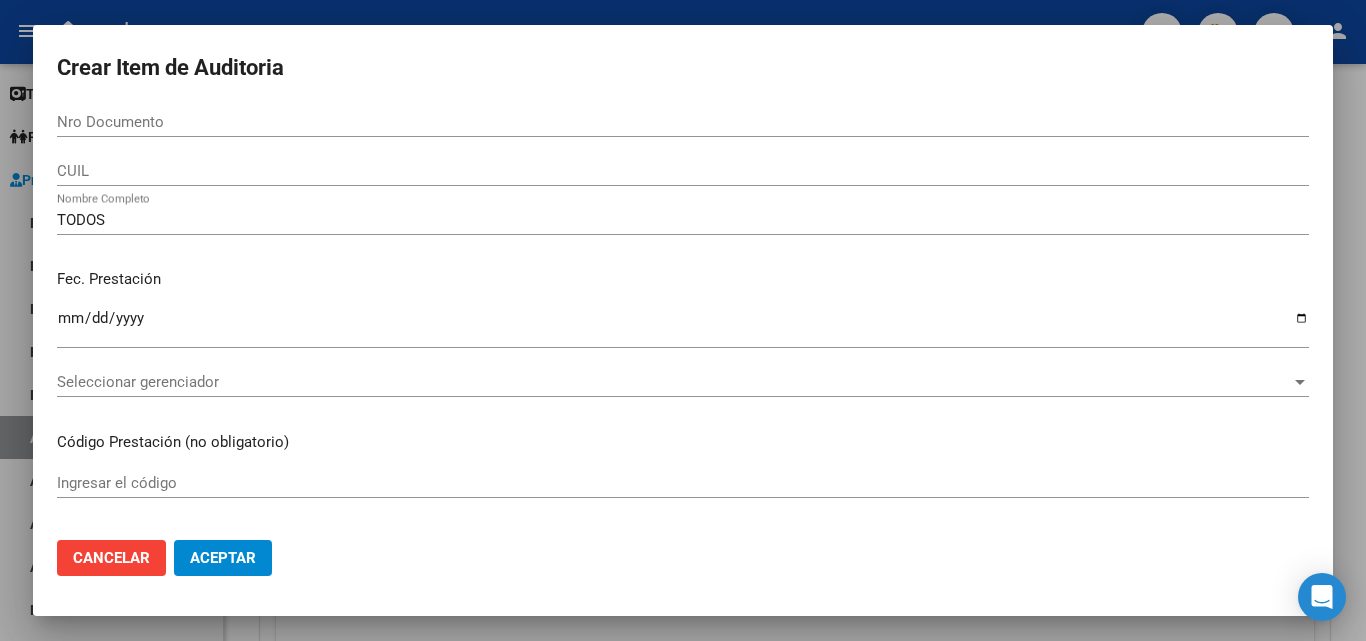 click on "Fec. Prestación    Ingresar la fecha" at bounding box center (683, 310) 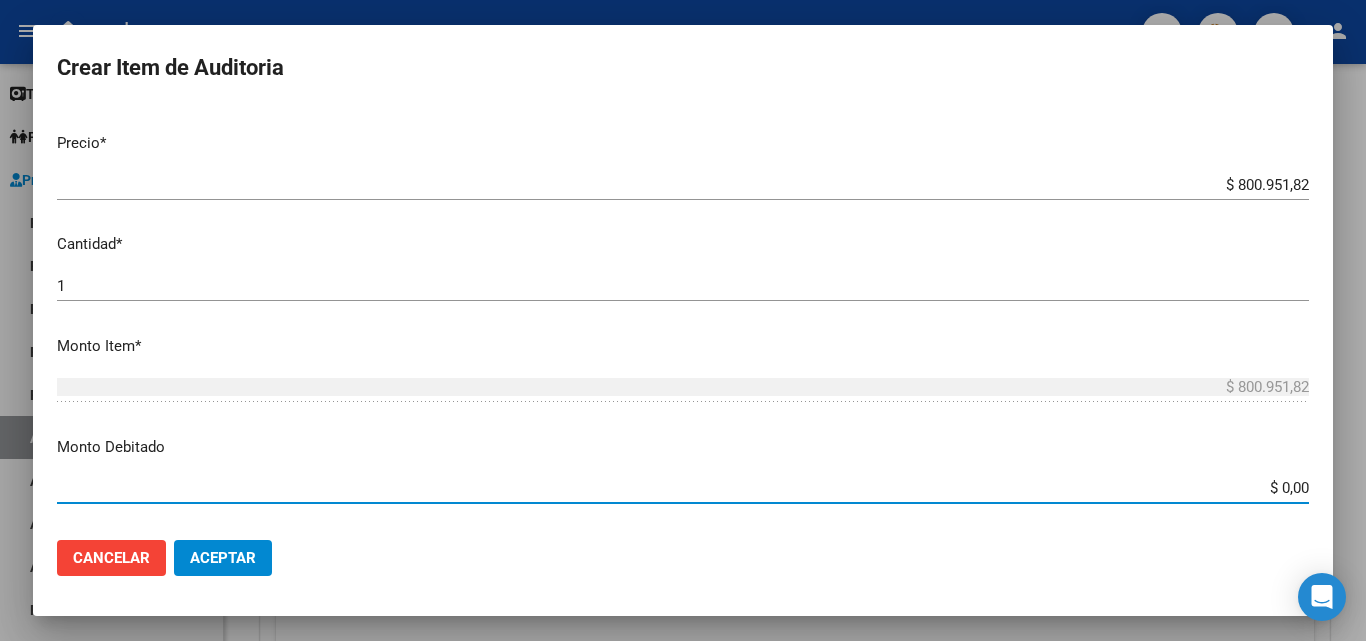click on "$ 0,00" at bounding box center [683, 488] 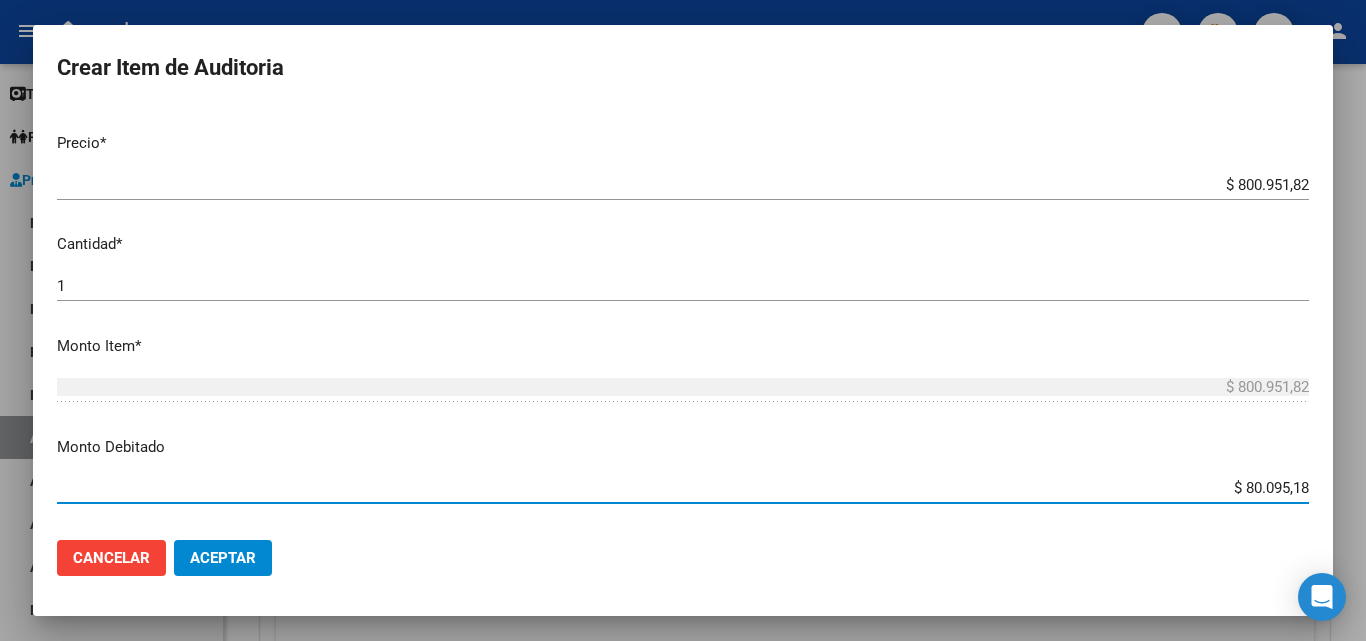 type on "$ 800.951,82" 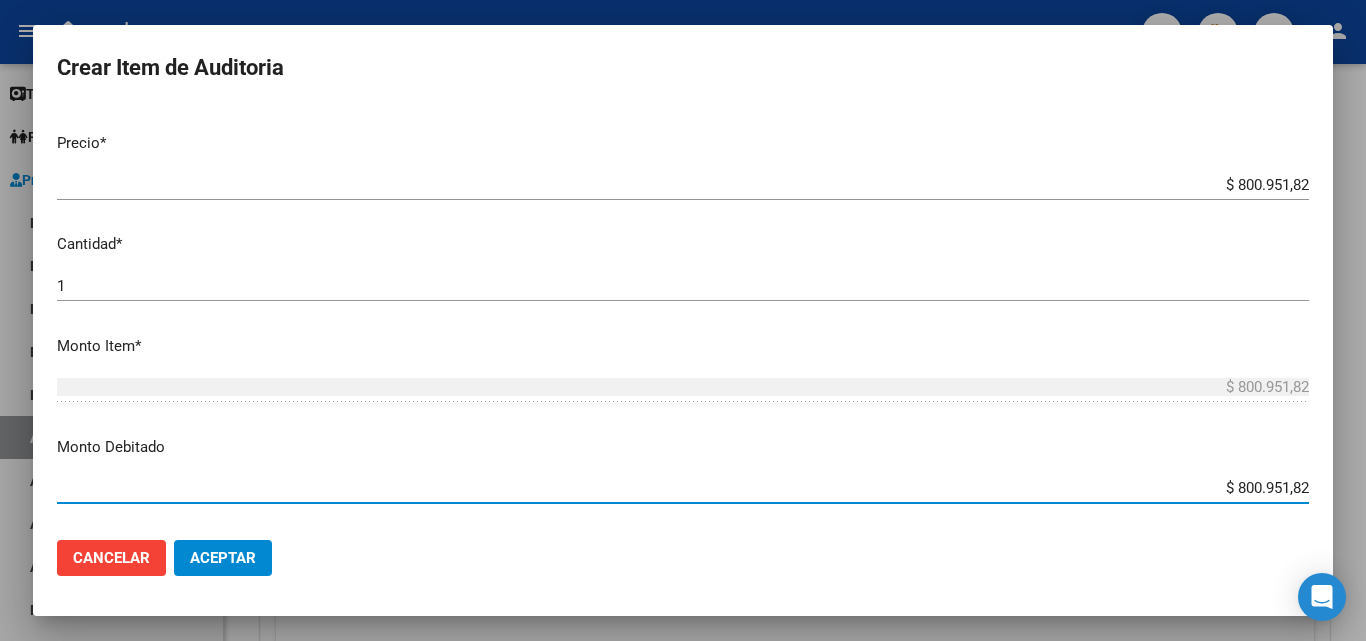 click on "Monto Debitado" at bounding box center (683, 447) 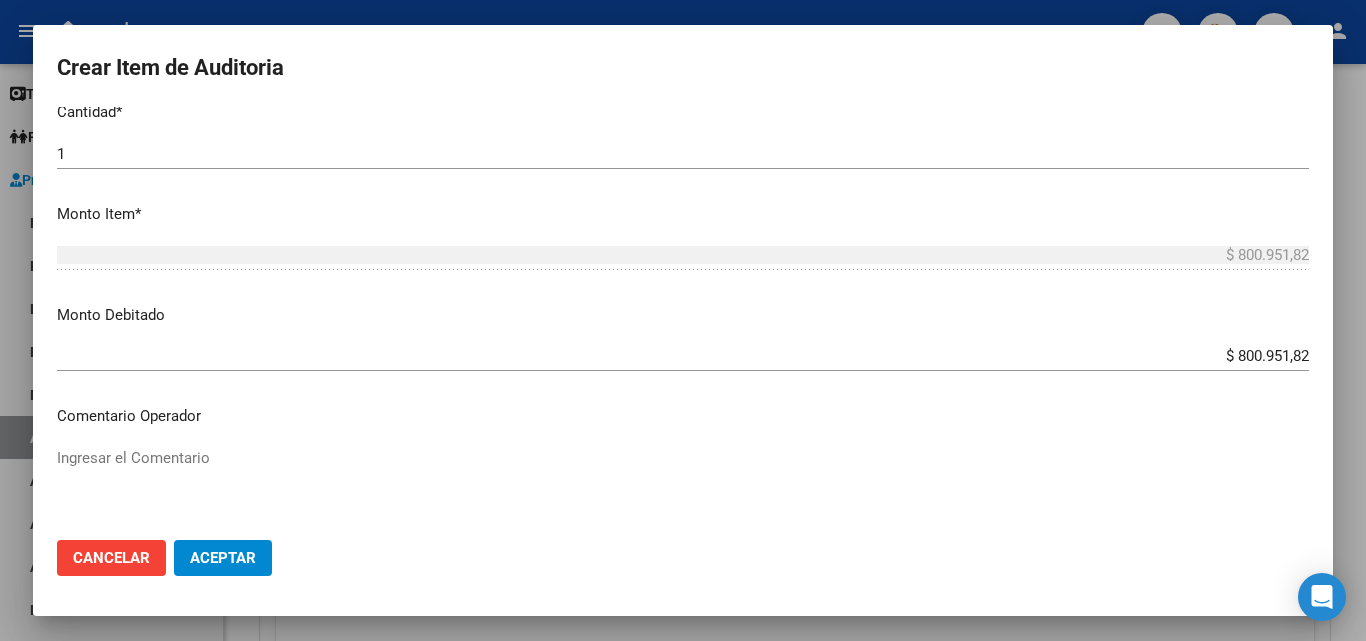 scroll, scrollTop: 700, scrollLeft: 0, axis: vertical 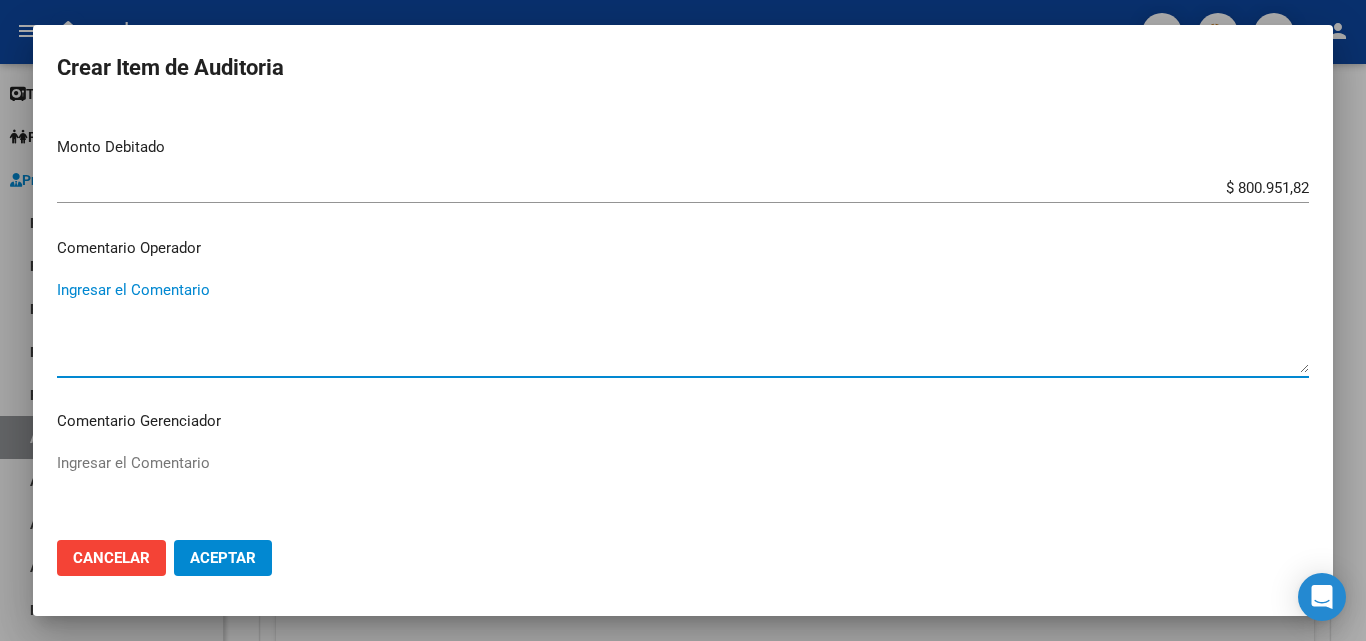 drag, startPoint x: 282, startPoint y: 323, endPoint x: 147, endPoint y: 236, distance: 160.6051 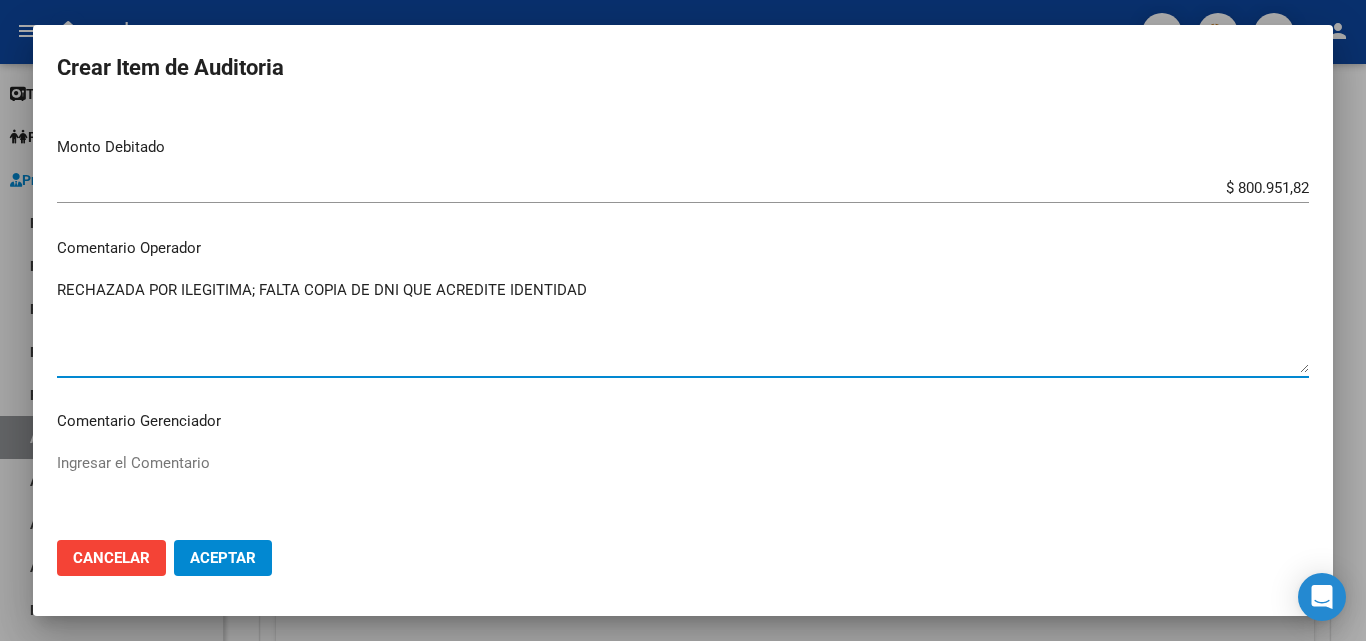 type on "RECHAZADA POR ILEGITIMA; FALTA COPIA DE DNI QUE ACREDITE IDENTIDAD" 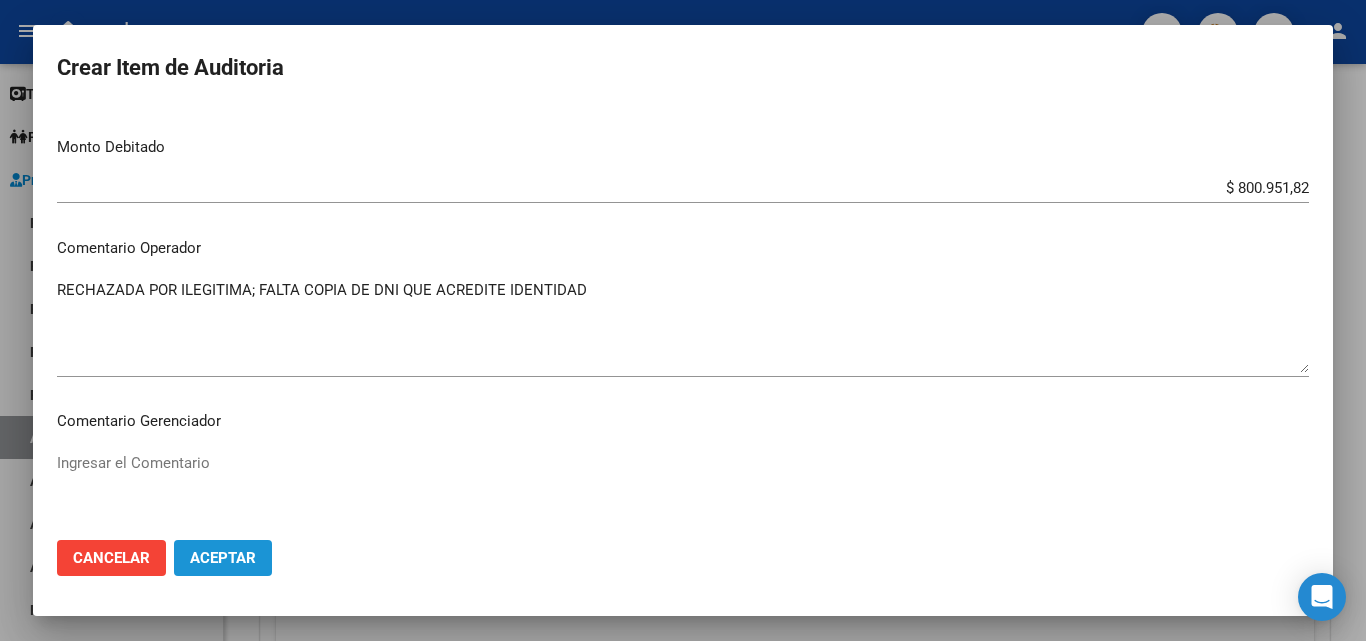 click on "Aceptar" 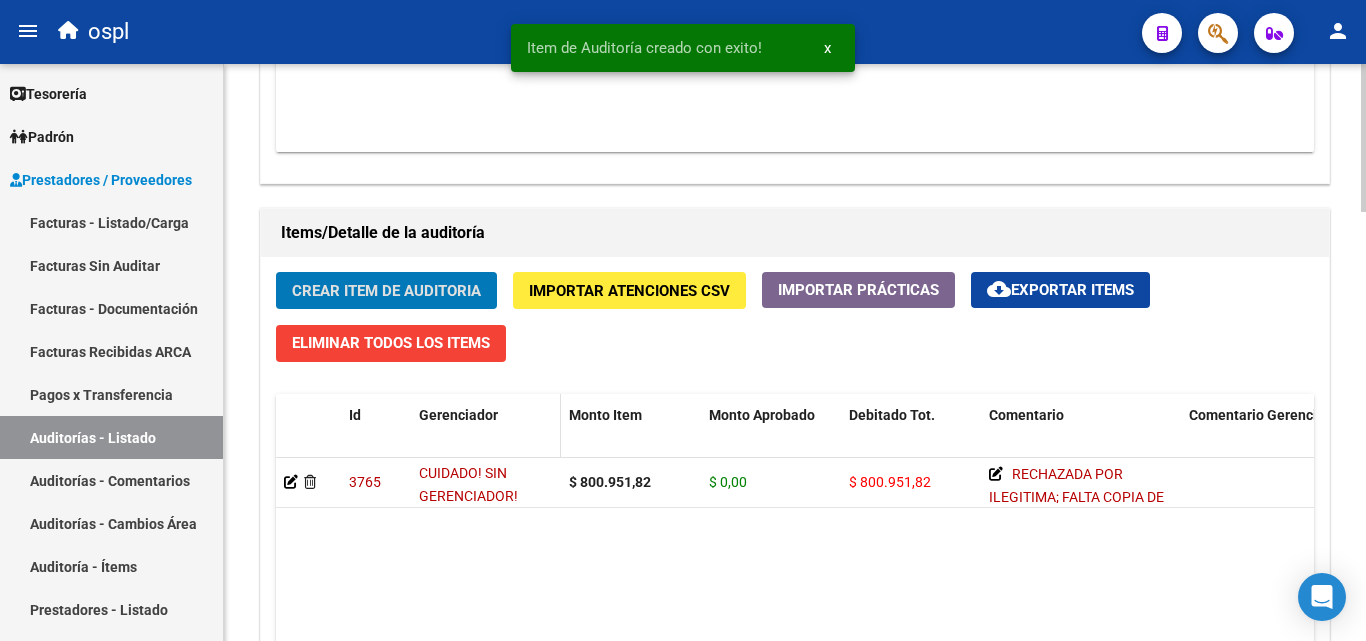 scroll, scrollTop: 1101, scrollLeft: 0, axis: vertical 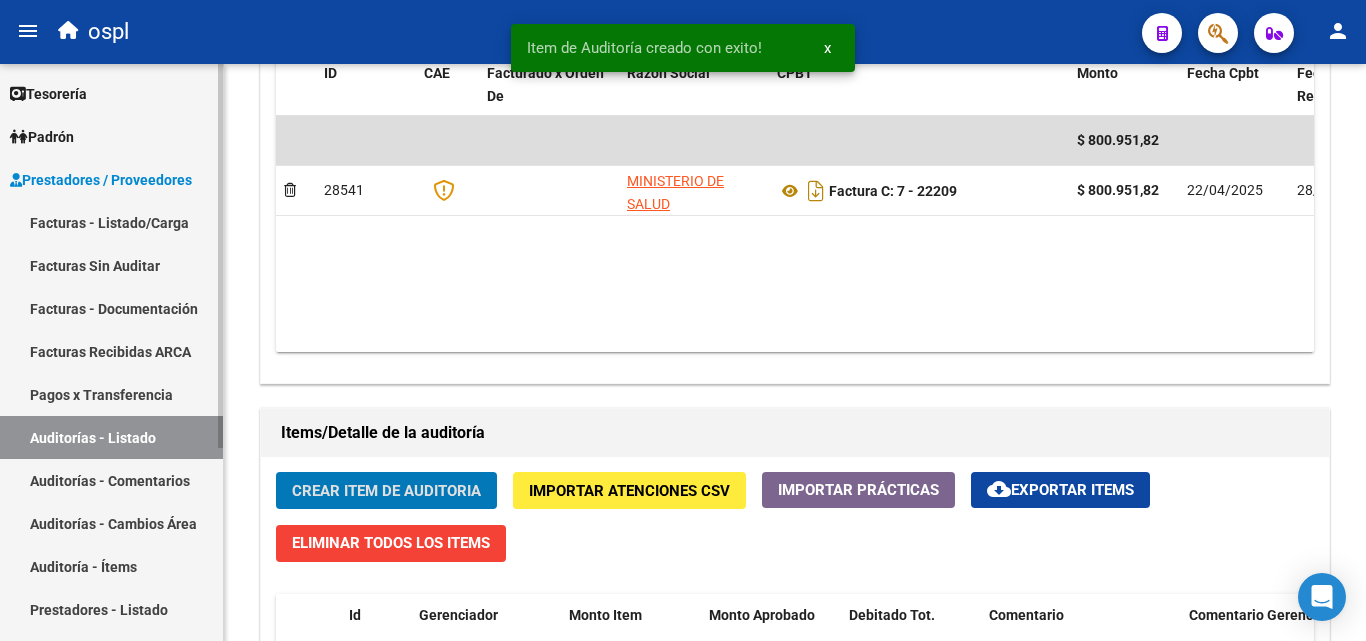 click on "Facturas Sin Auditar" at bounding box center [111, 265] 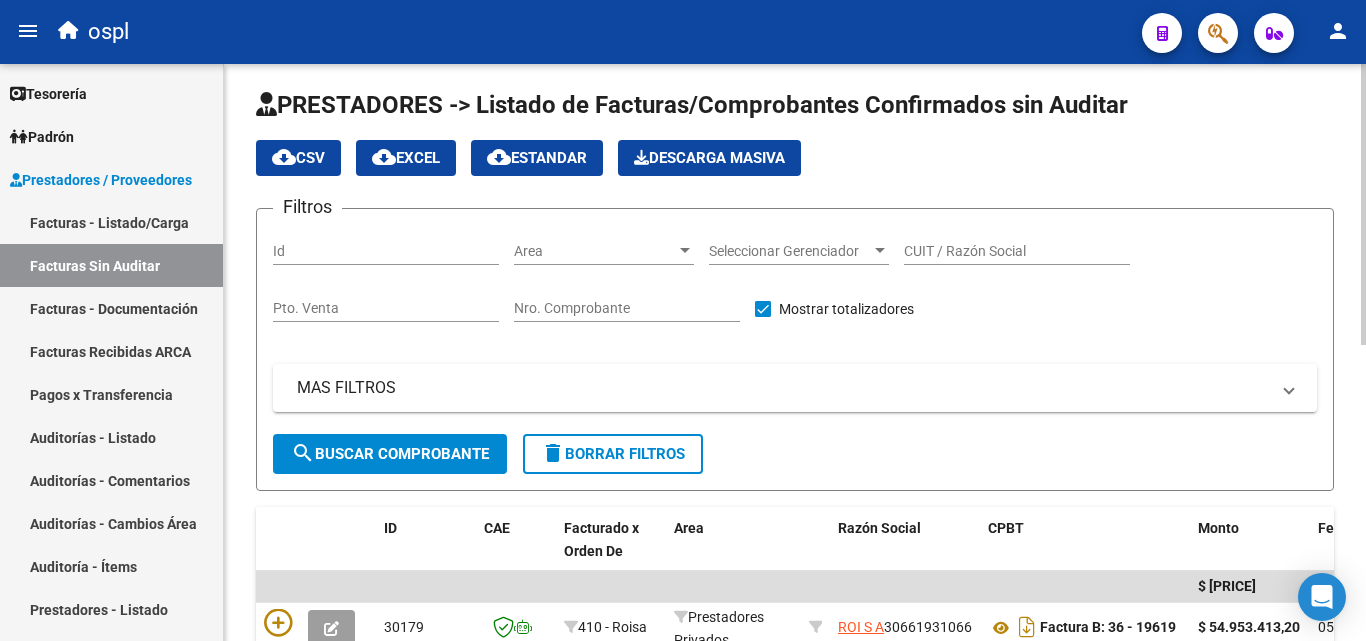 scroll, scrollTop: 6, scrollLeft: 0, axis: vertical 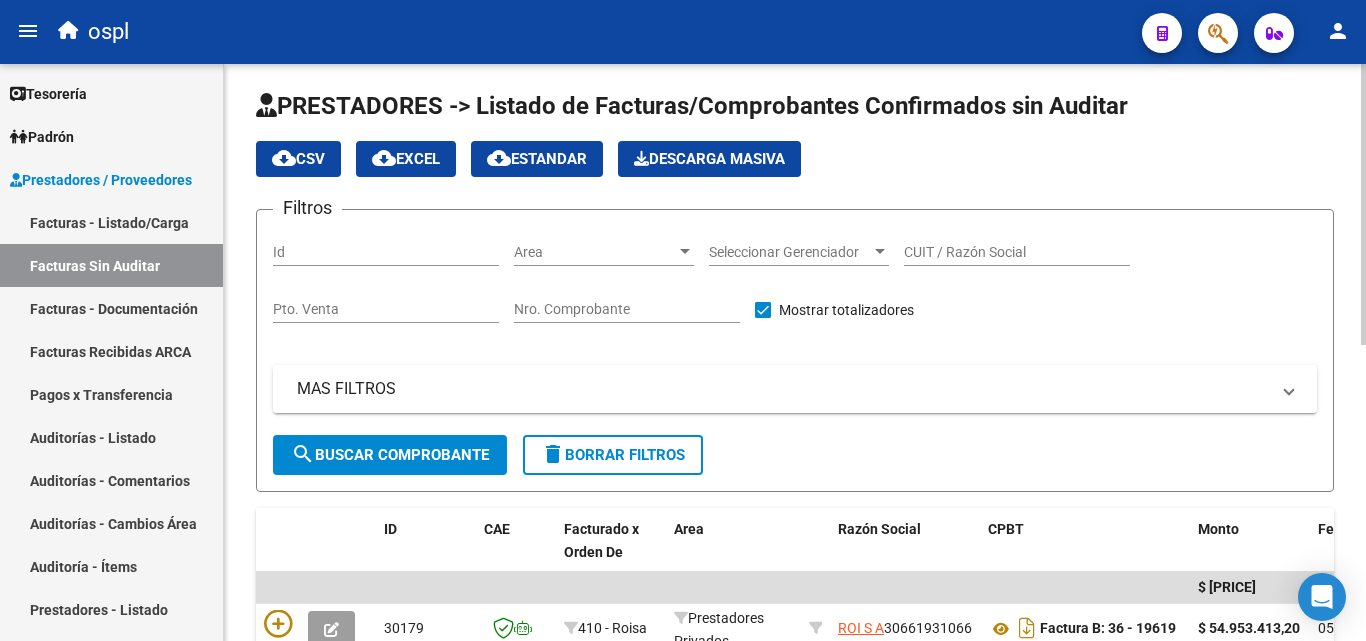 click on "Nro. Comprobante" at bounding box center [627, 309] 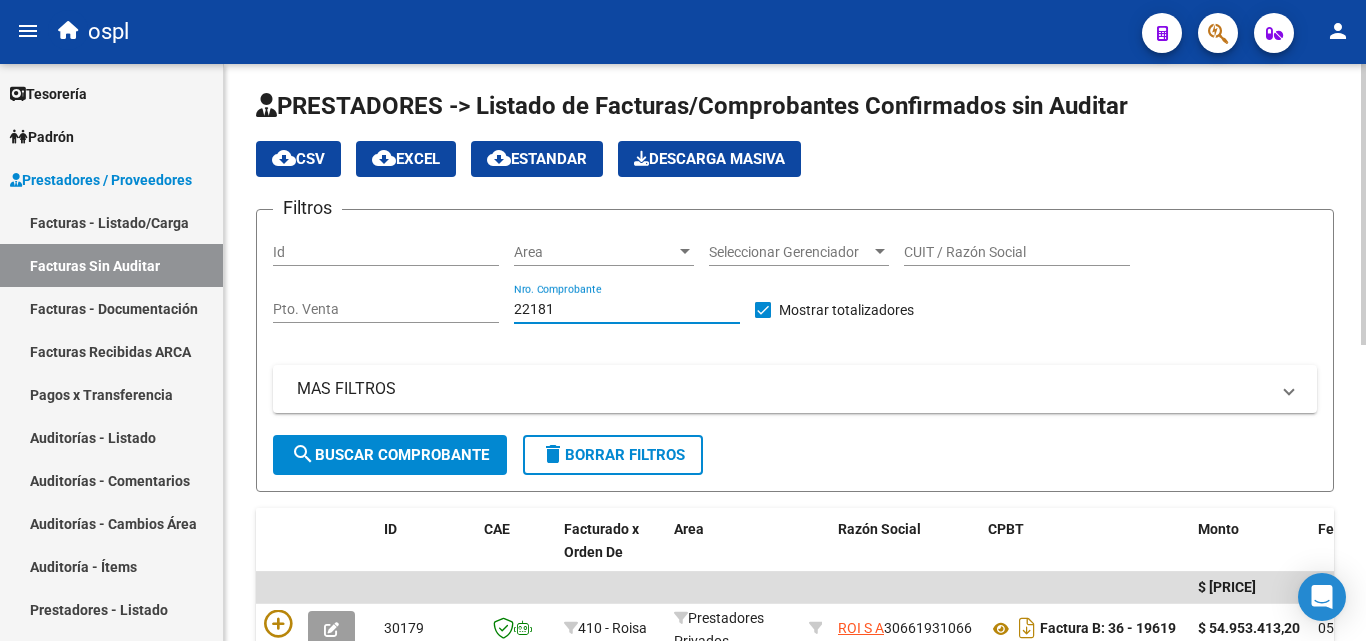 type on "22181" 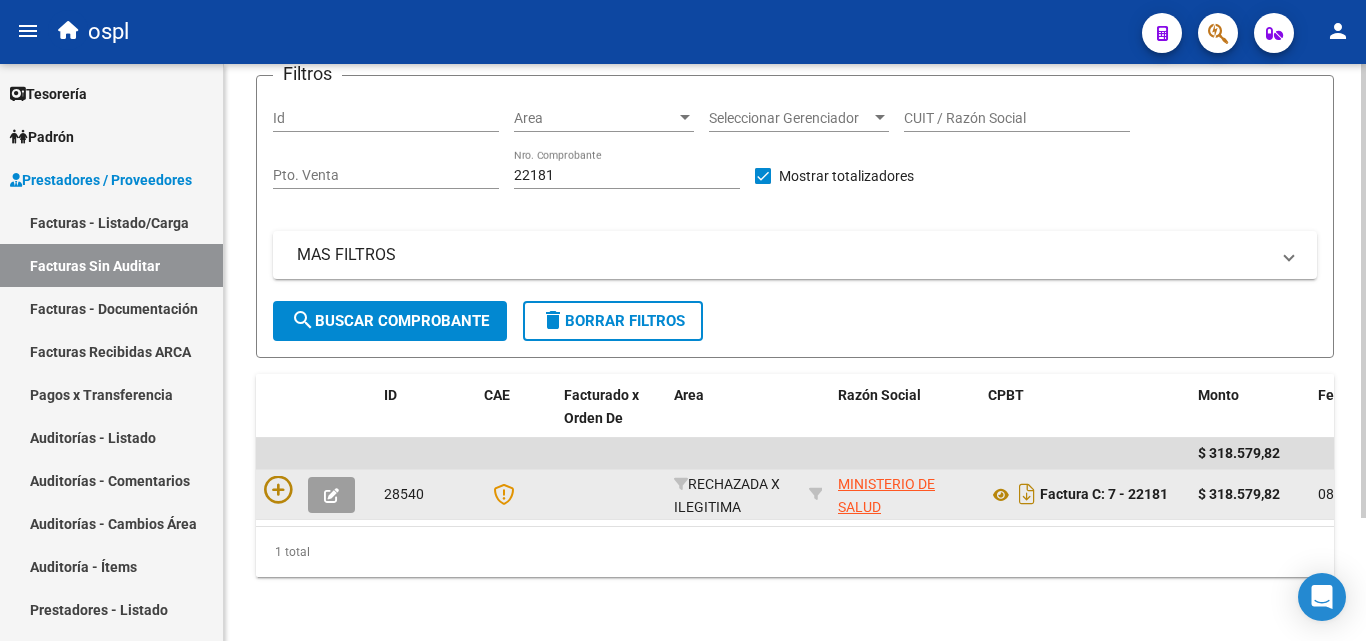 scroll, scrollTop: 156, scrollLeft: 0, axis: vertical 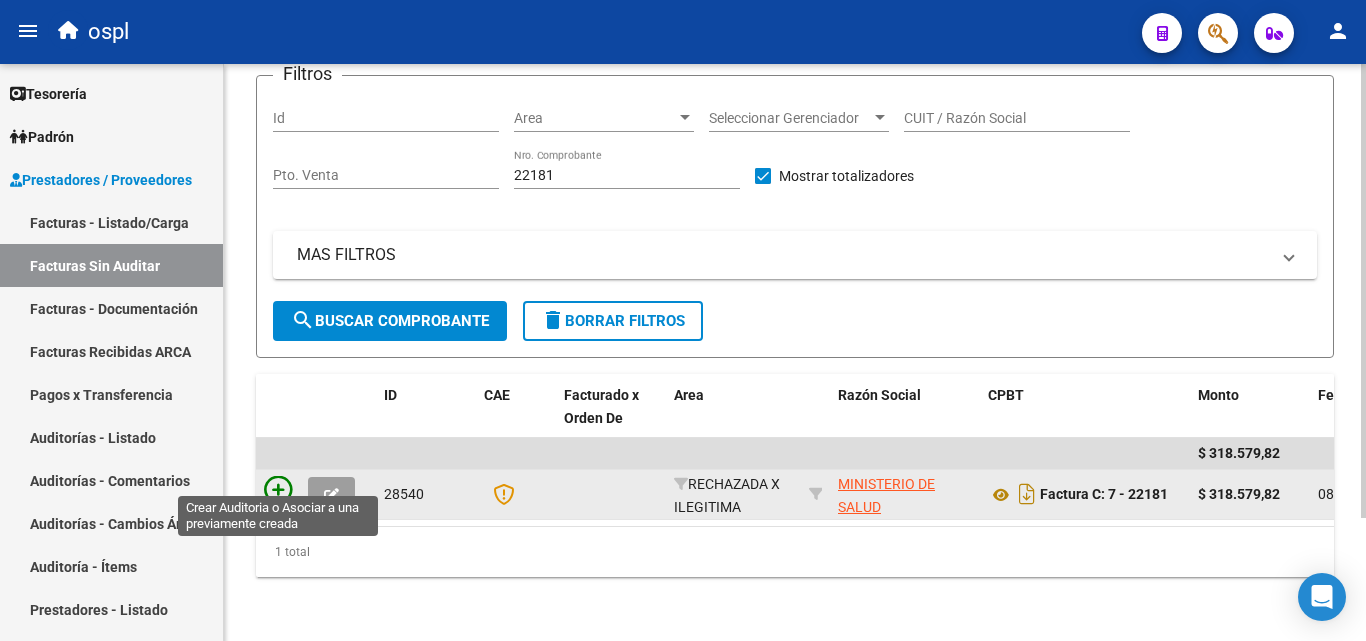click 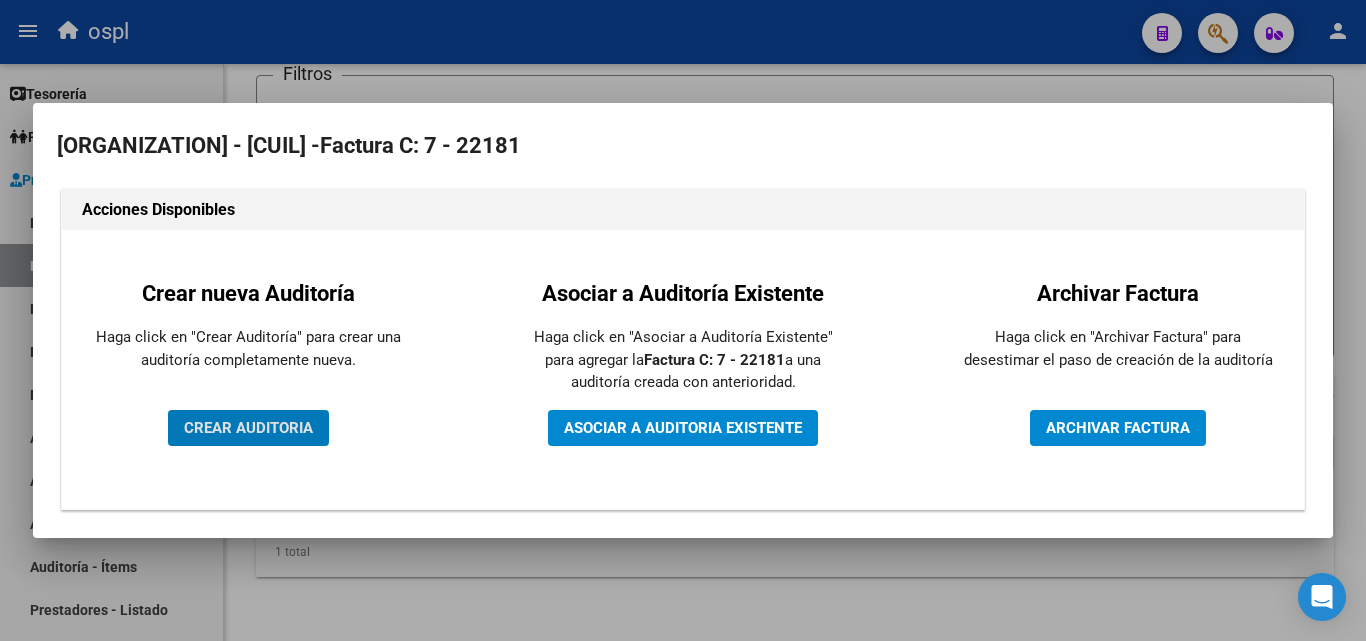 click on "CREAR AUDITORIA" at bounding box center (248, 428) 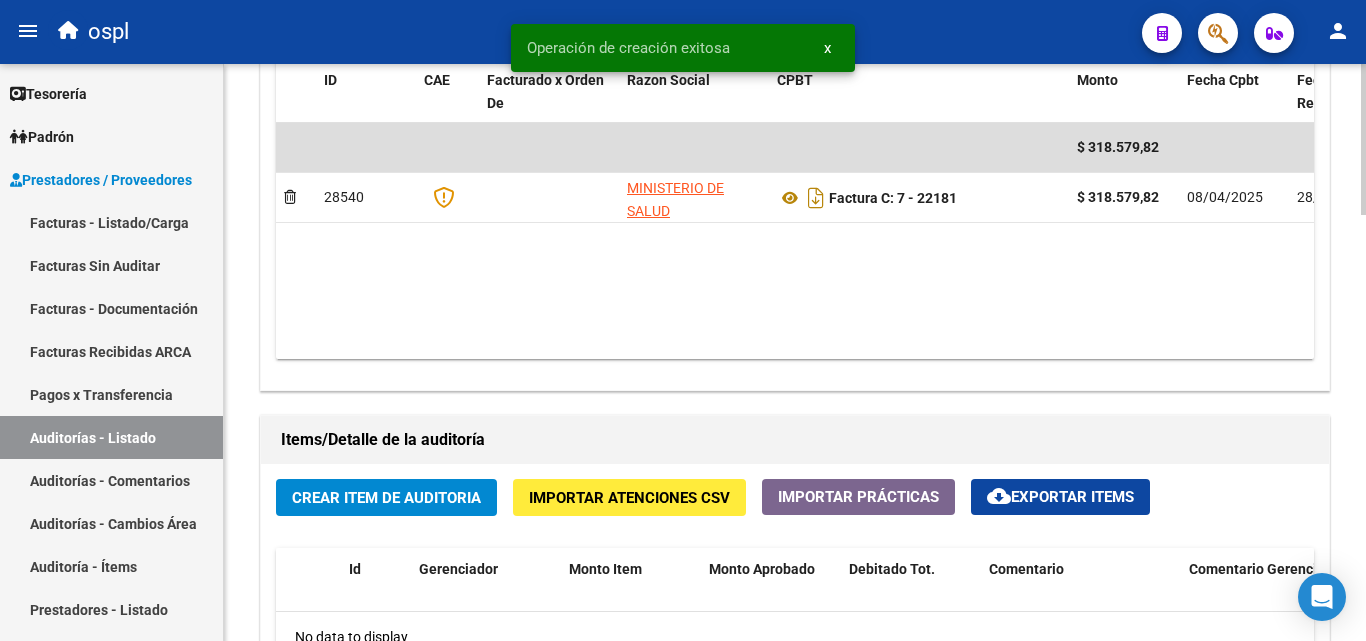 scroll, scrollTop: 1100, scrollLeft: 0, axis: vertical 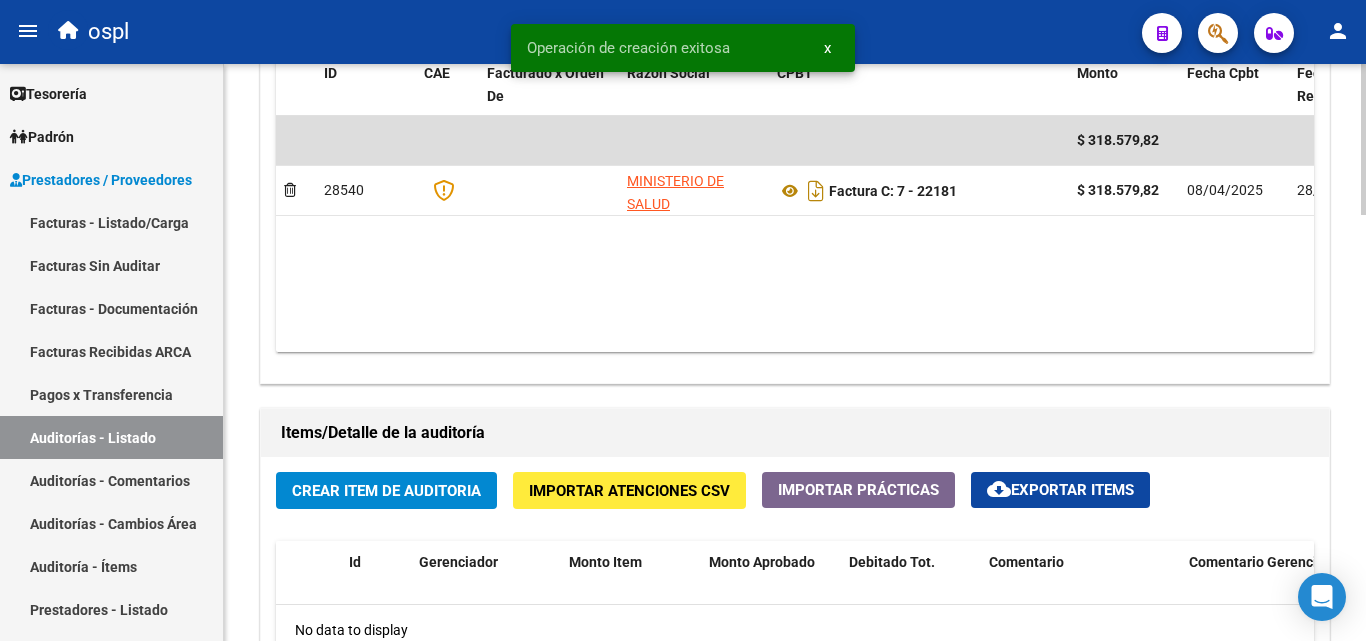 click on "Crear Item de Auditoria" 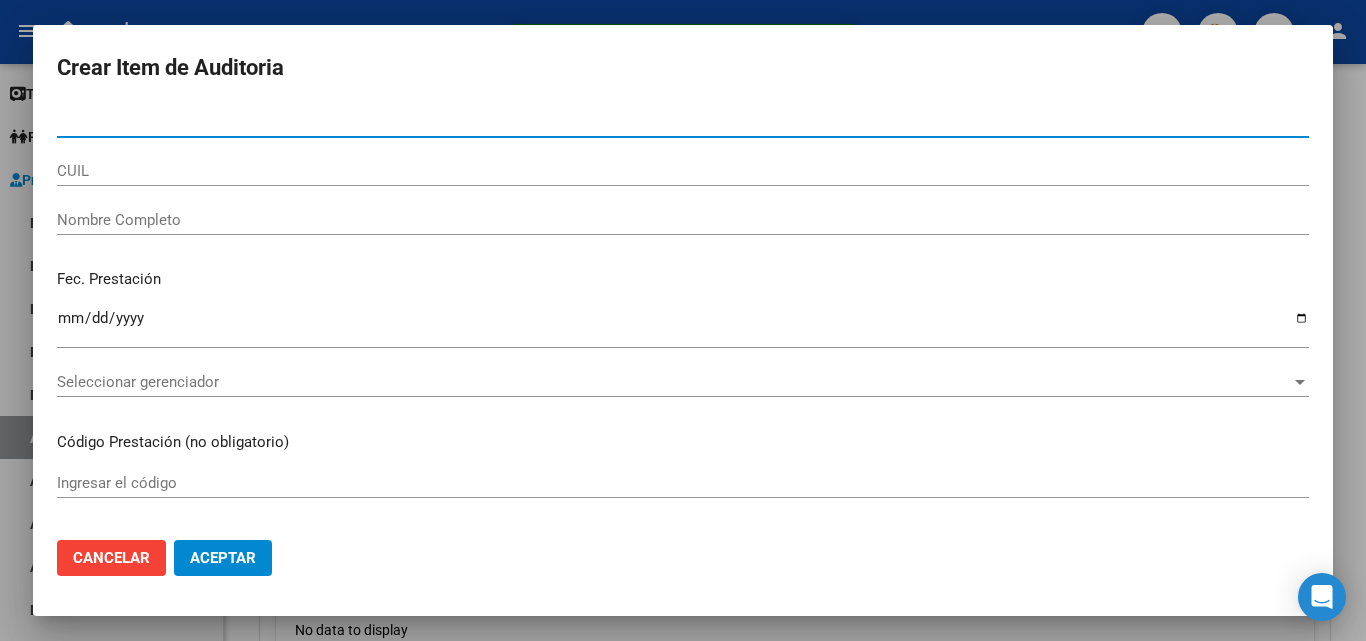 click on "Nombre Completo" at bounding box center (683, 220) 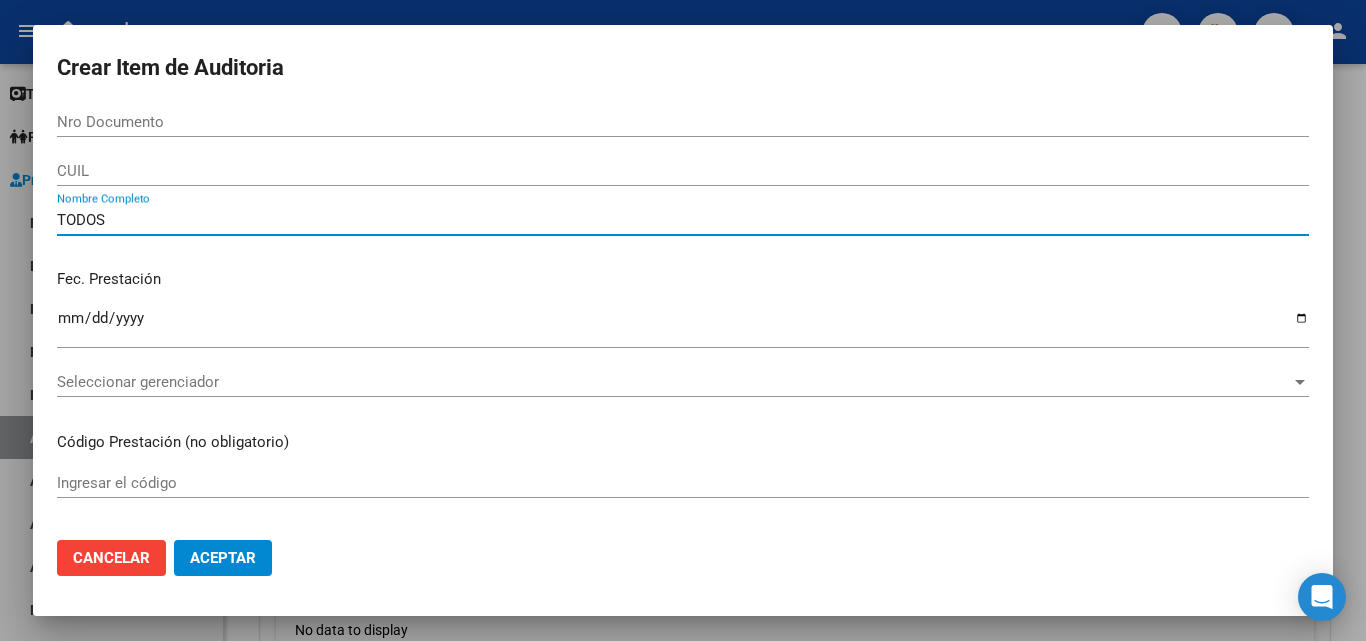 type on "TODOS" 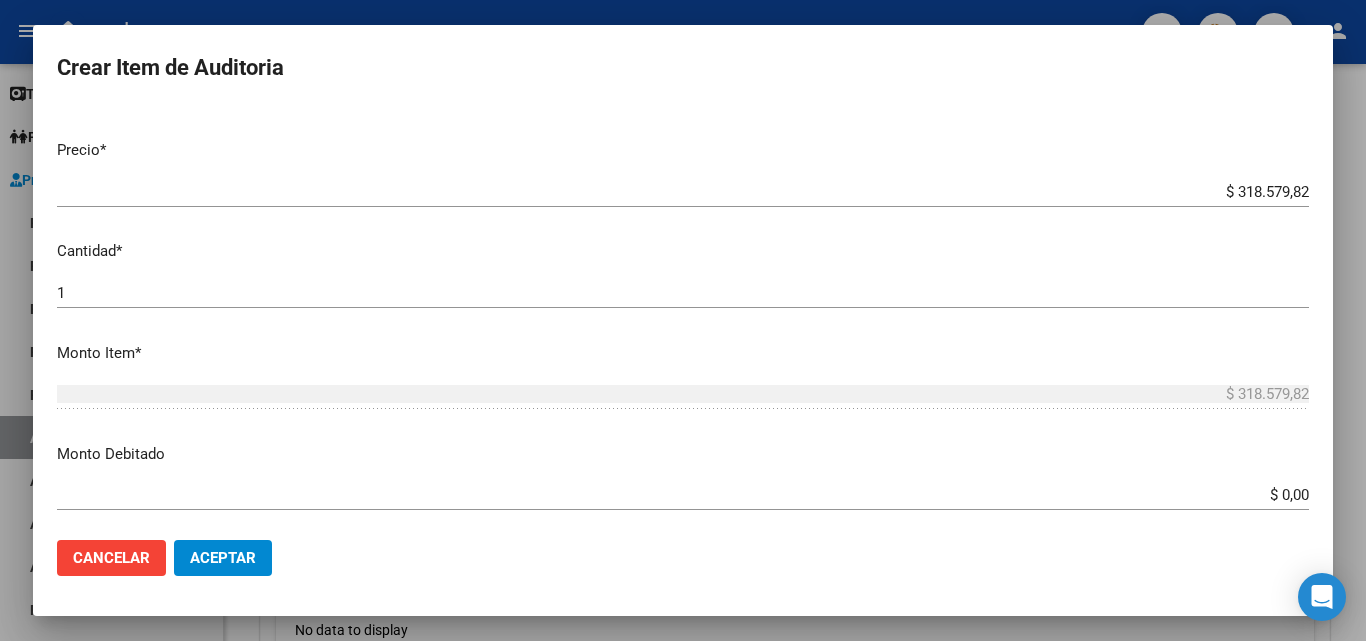 scroll, scrollTop: 500, scrollLeft: 0, axis: vertical 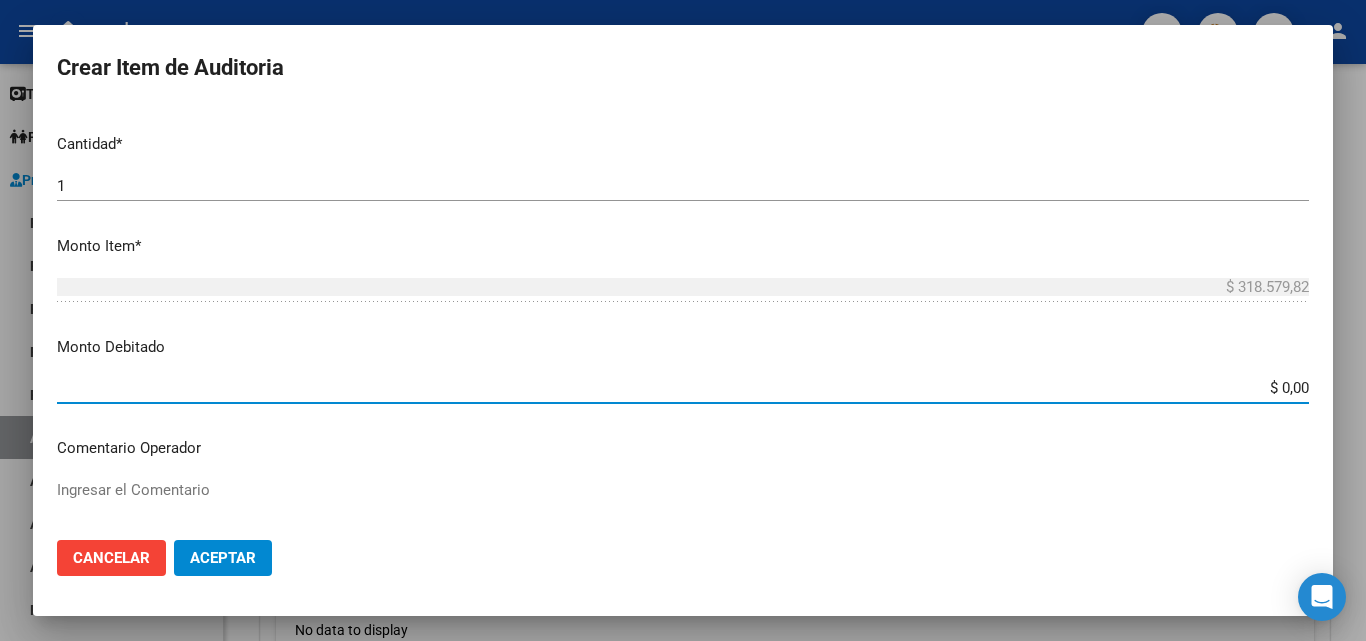 click on "$ 0,00" at bounding box center (683, 388) 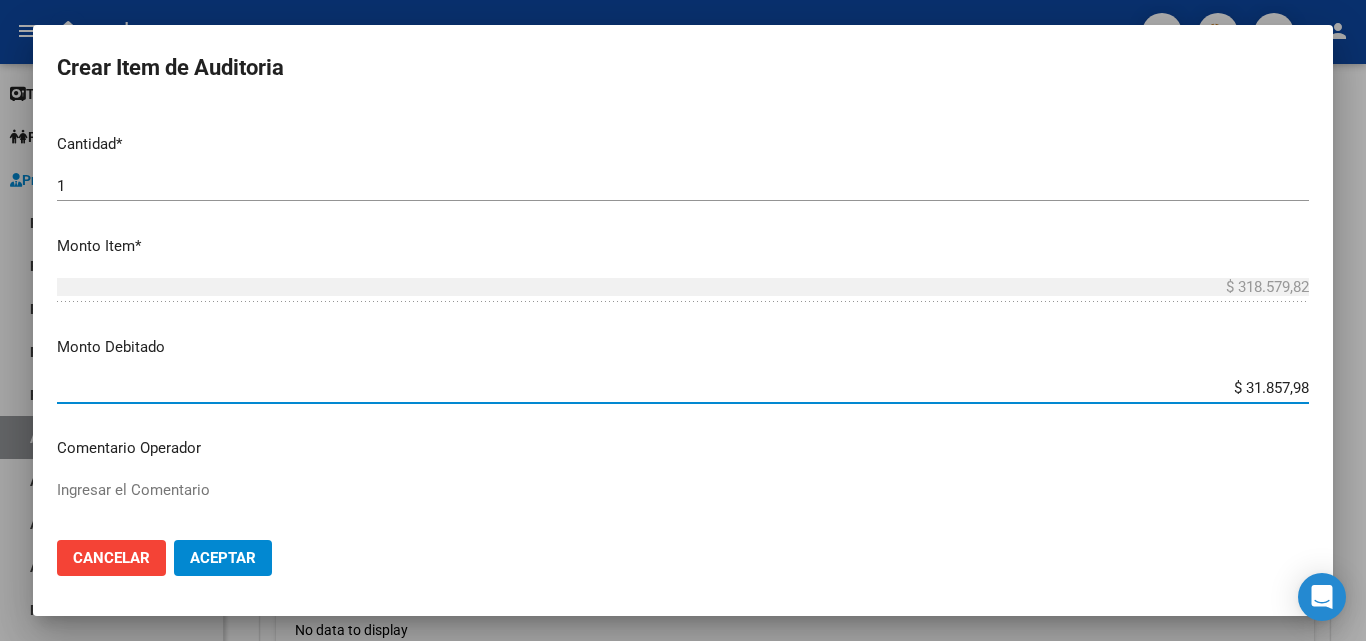 type on "$ 318.579,82" 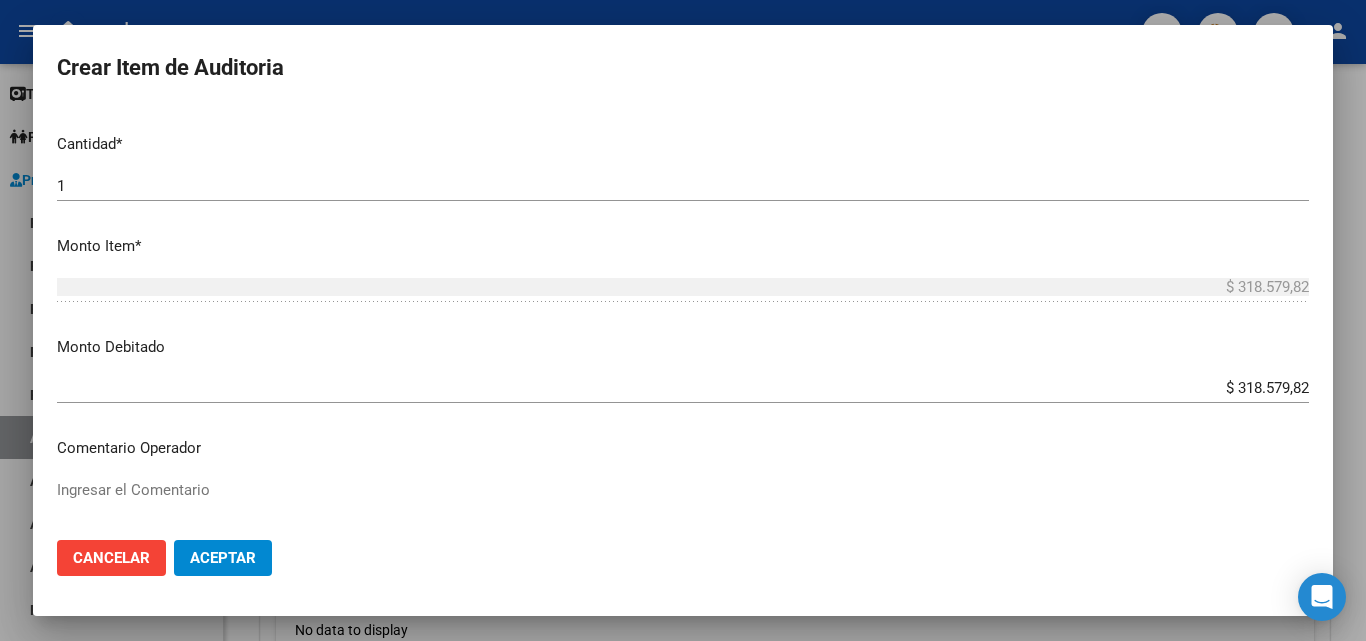 click on "$ 318.579,82 Ingresar el monto" at bounding box center [683, 296] 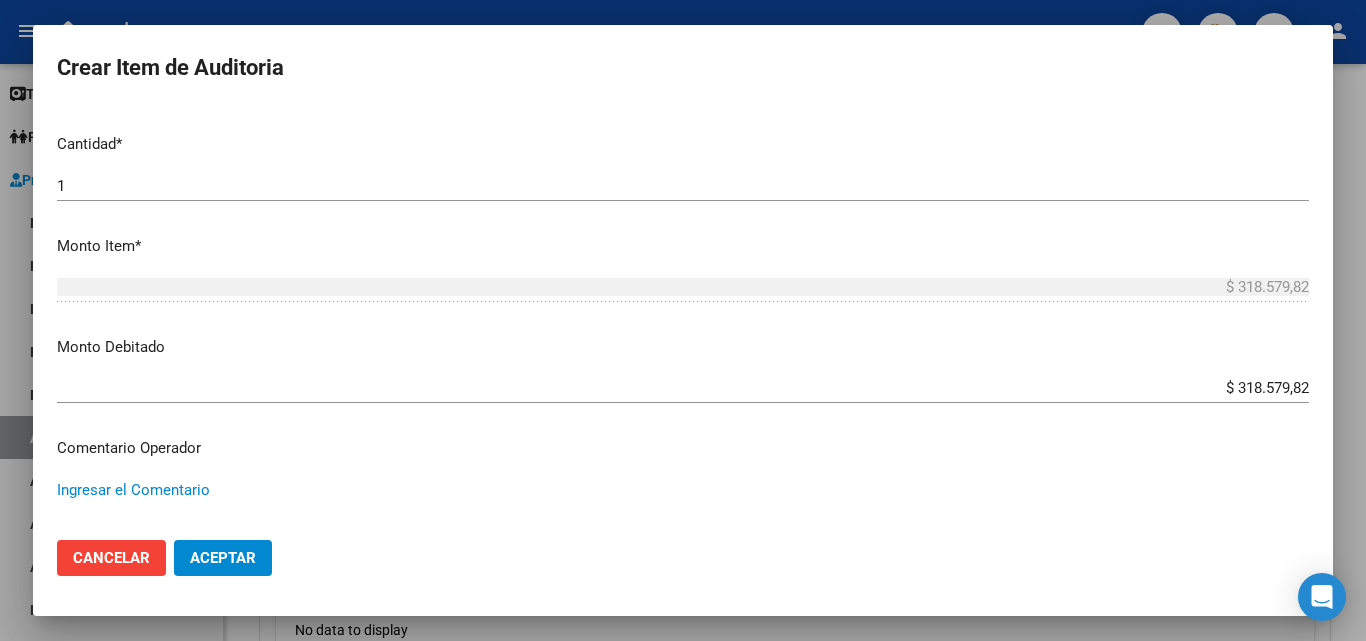 paste on "RECHAZADA POR ILEGITIMA; FALTA COPIA DE DNI QUE ACREDITE IDENTIDAD" 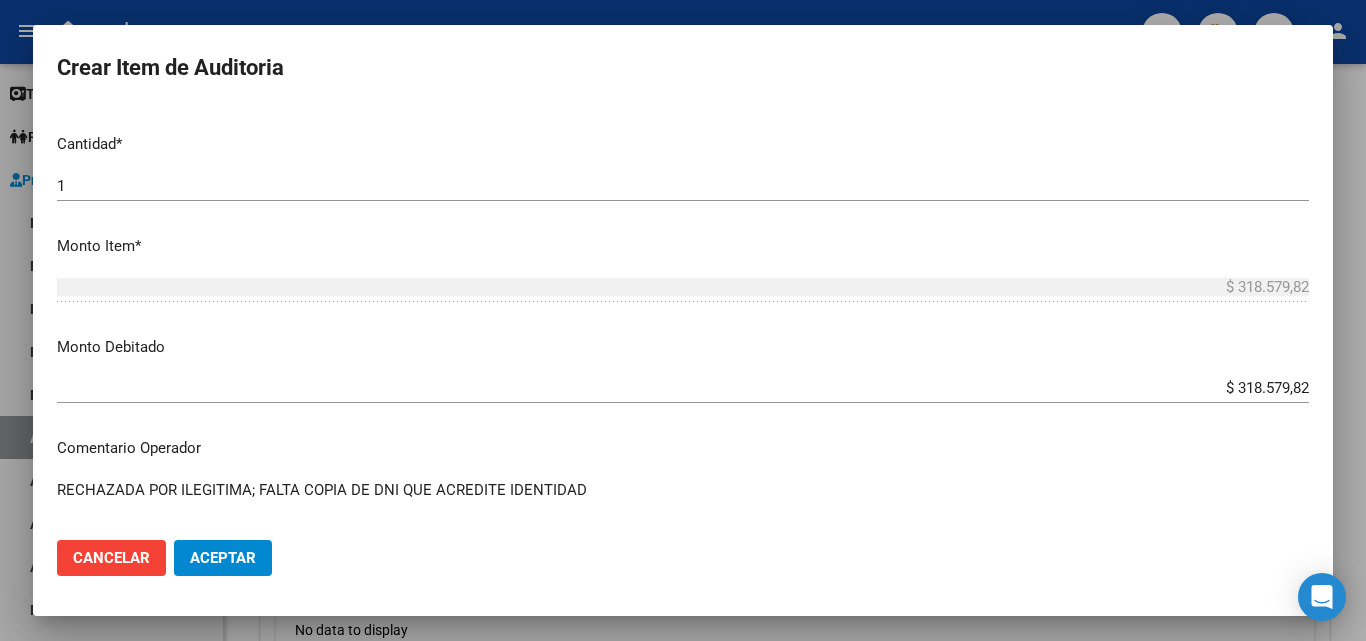type on "RECHAZADA POR ILEGITIMA; FALTA COPIA DE DNI QUE ACREDITE IDENTIDAD" 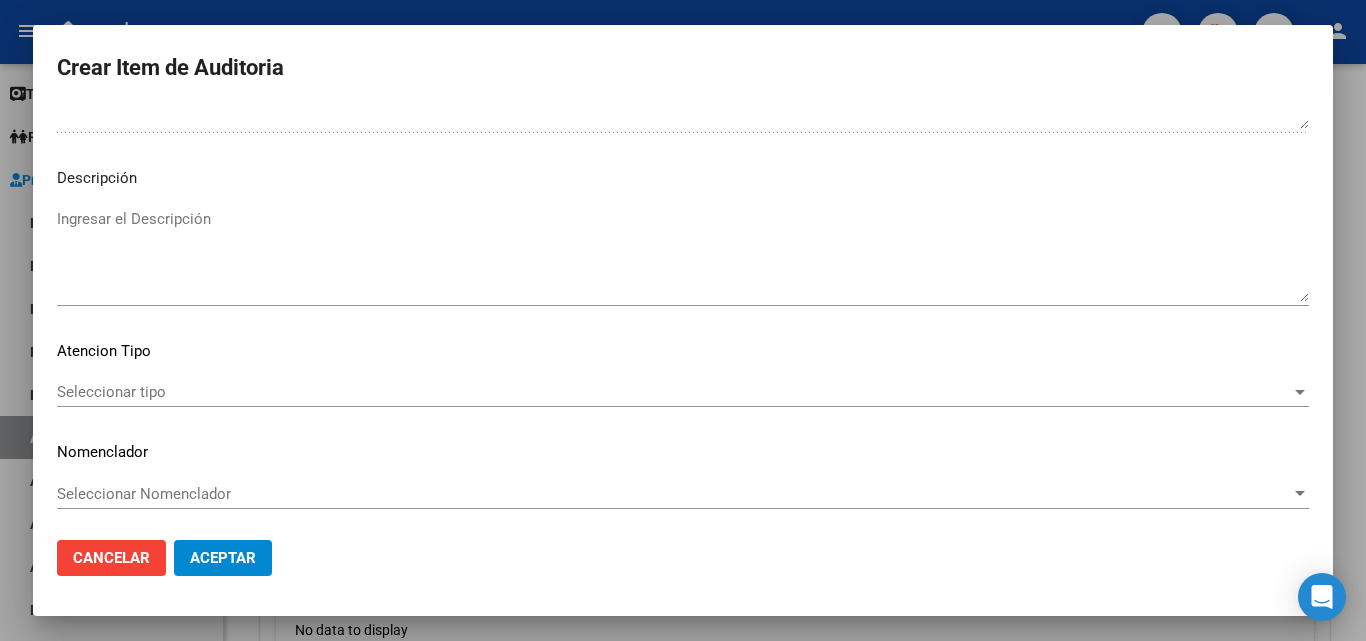 scroll, scrollTop: 1120, scrollLeft: 0, axis: vertical 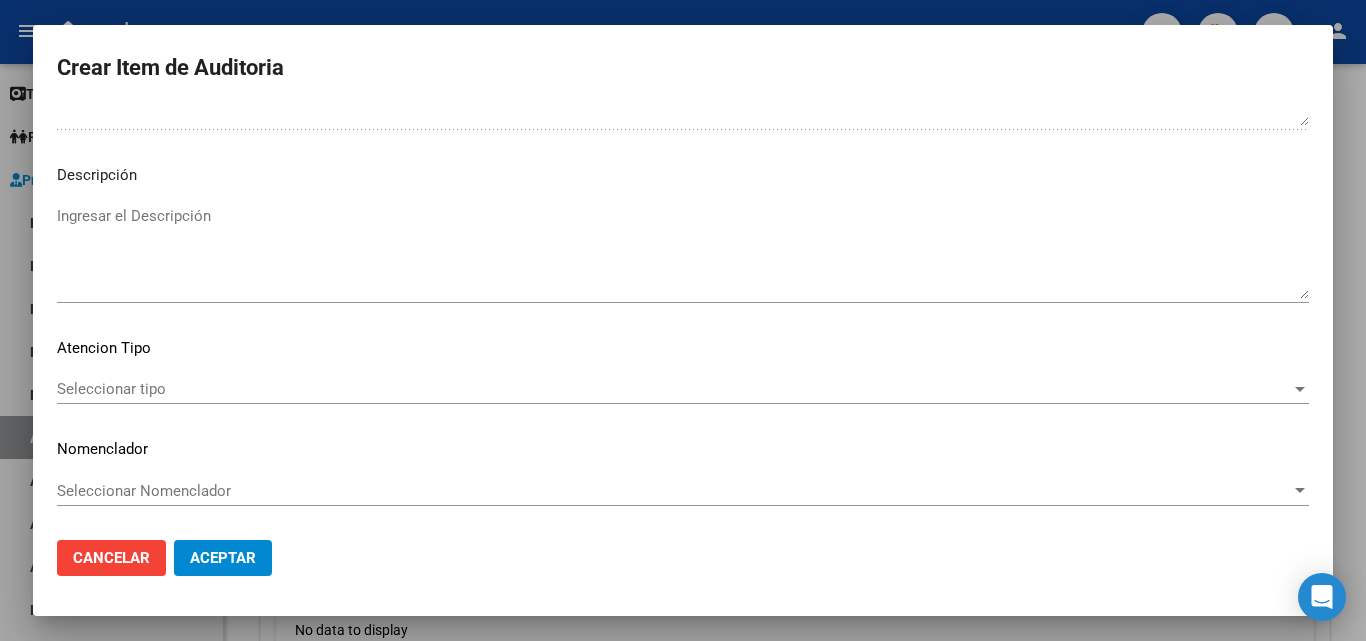 click on "Aceptar" 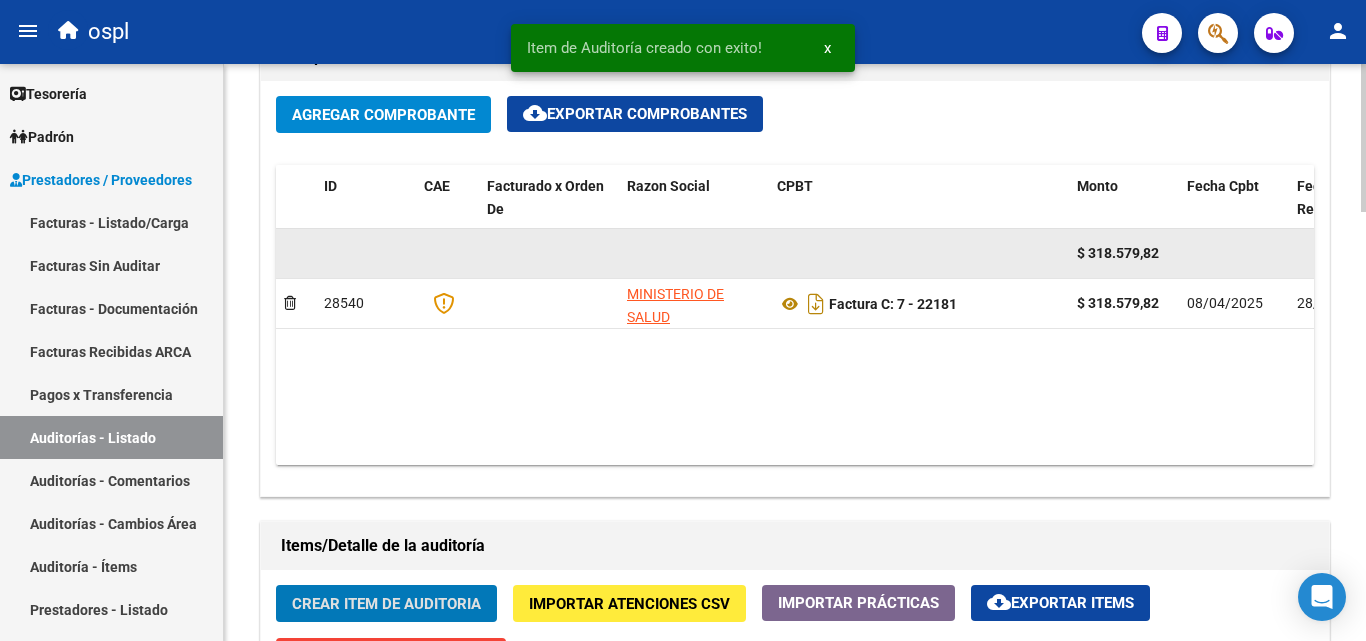 scroll, scrollTop: 1201, scrollLeft: 0, axis: vertical 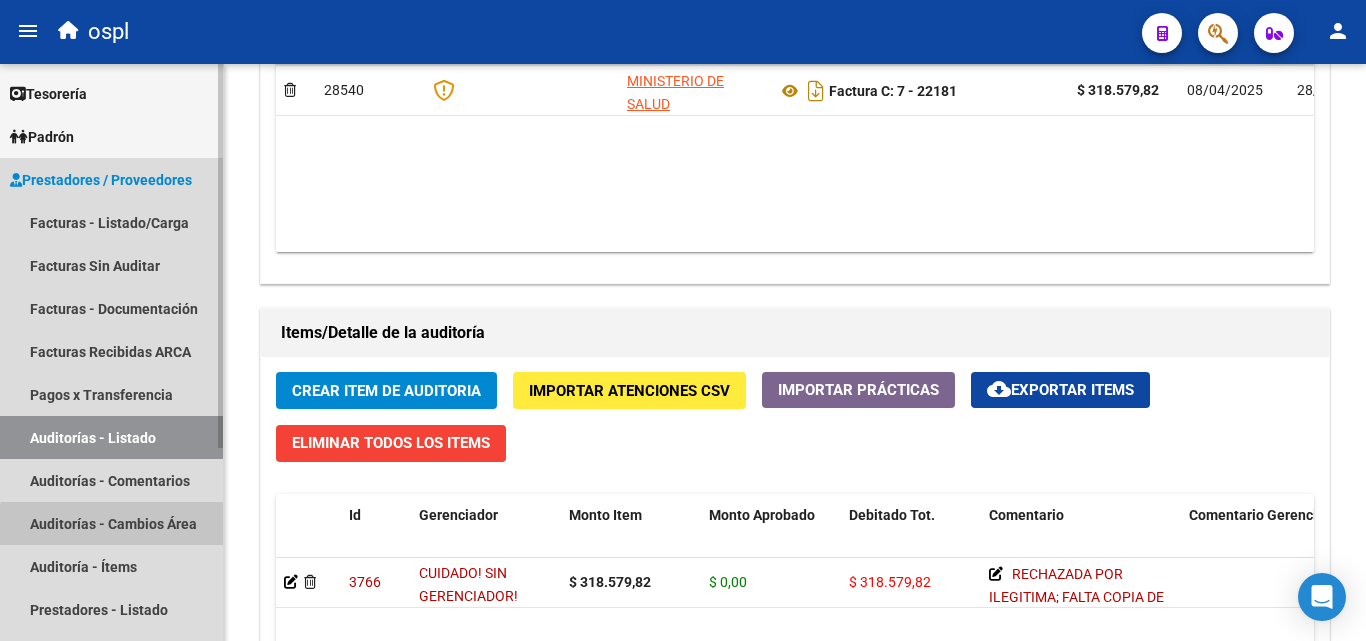 click on "Auditorías - Cambios Área" at bounding box center [111, 523] 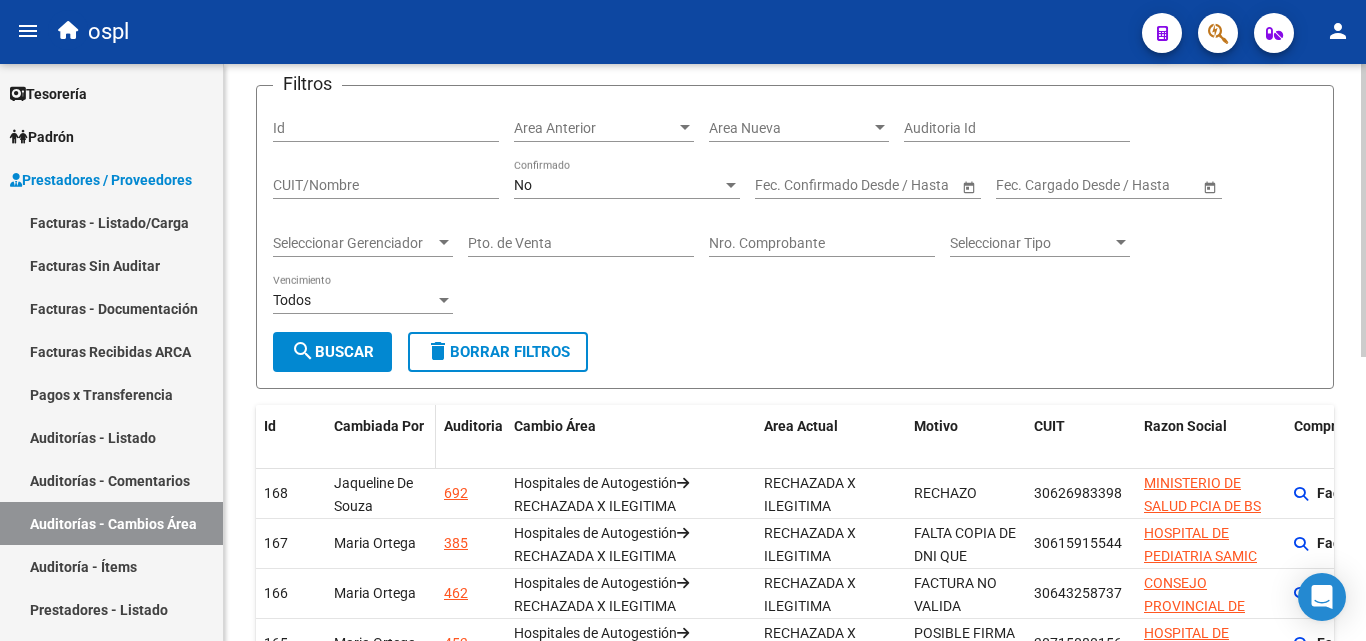 scroll, scrollTop: 0, scrollLeft: 0, axis: both 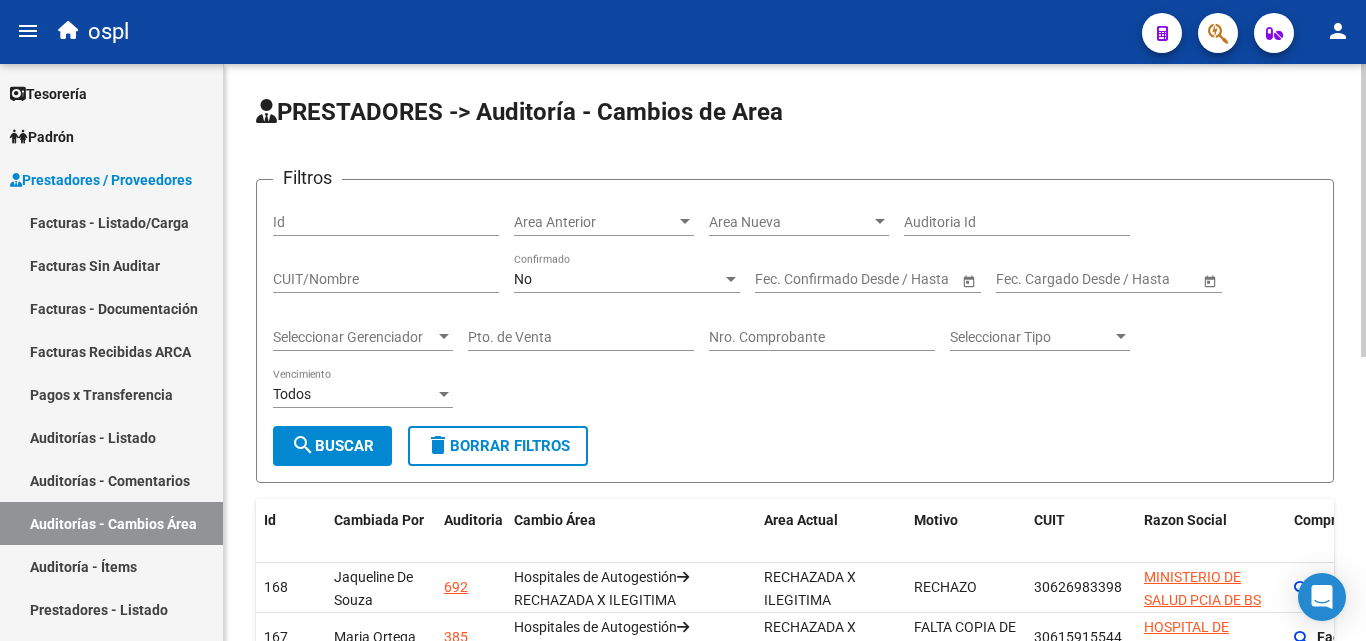 click on "No Confirmado" 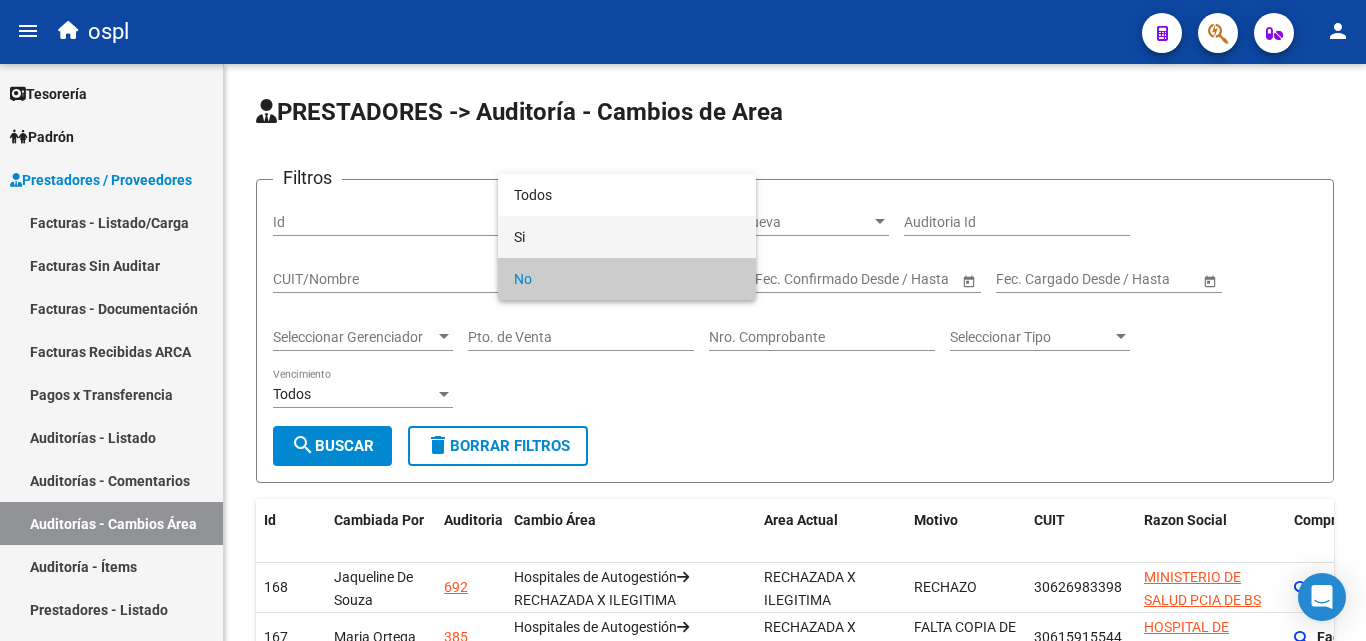 click on "Si" at bounding box center [627, 237] 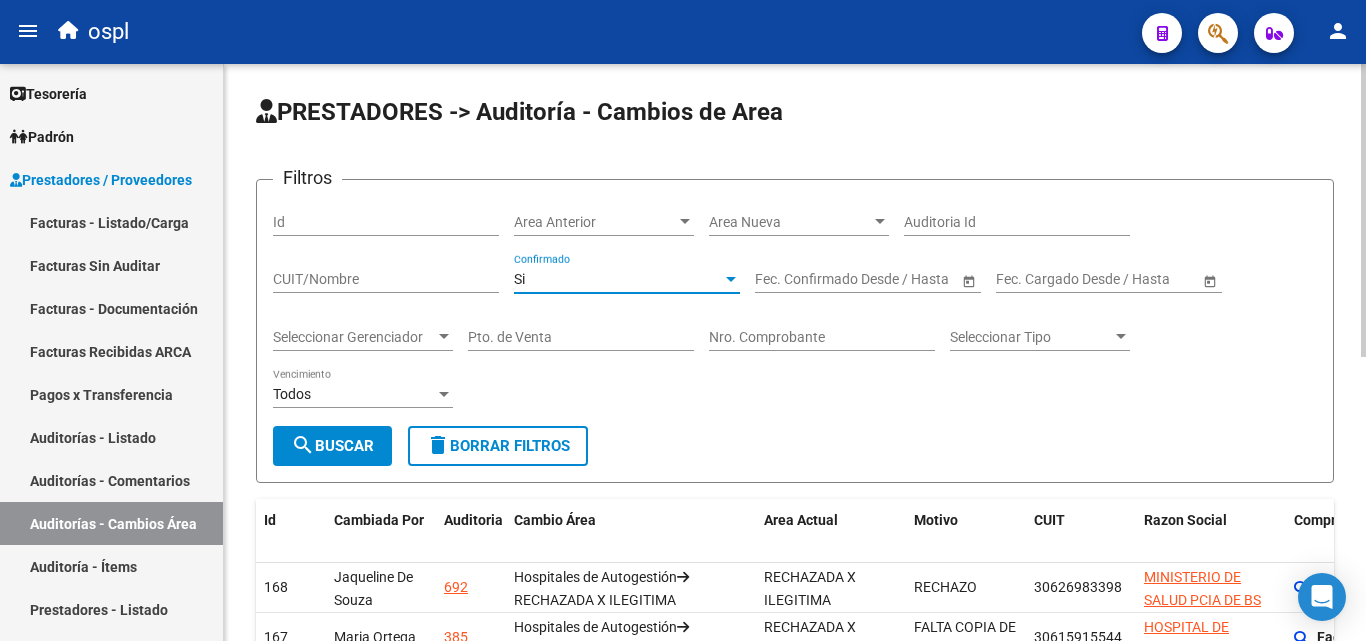 click on "search  Buscar" 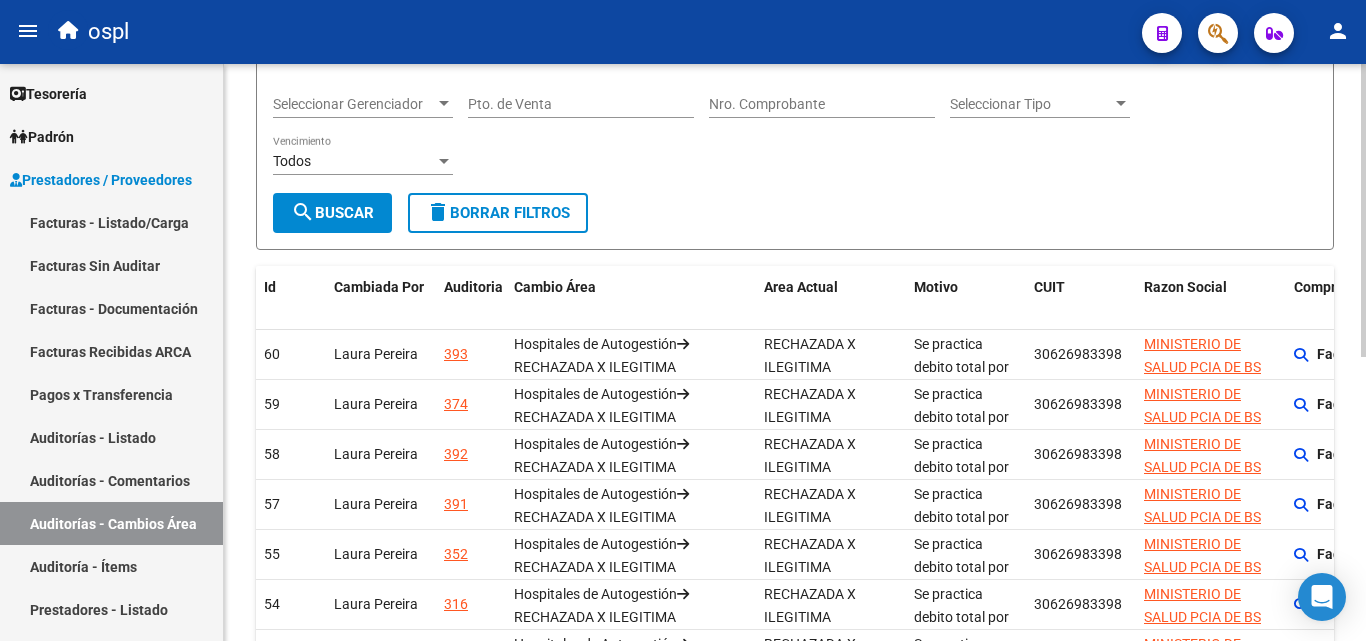 scroll, scrollTop: 157, scrollLeft: 0, axis: vertical 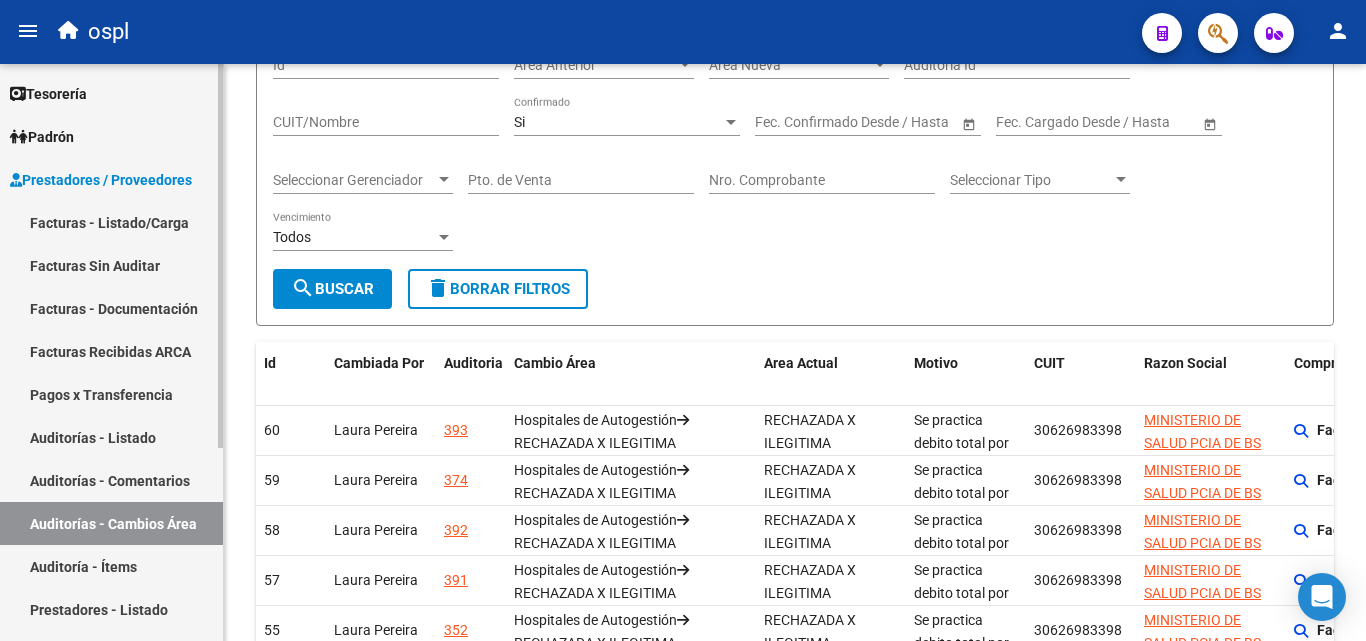 click on "Auditorías - Listado" at bounding box center [111, 437] 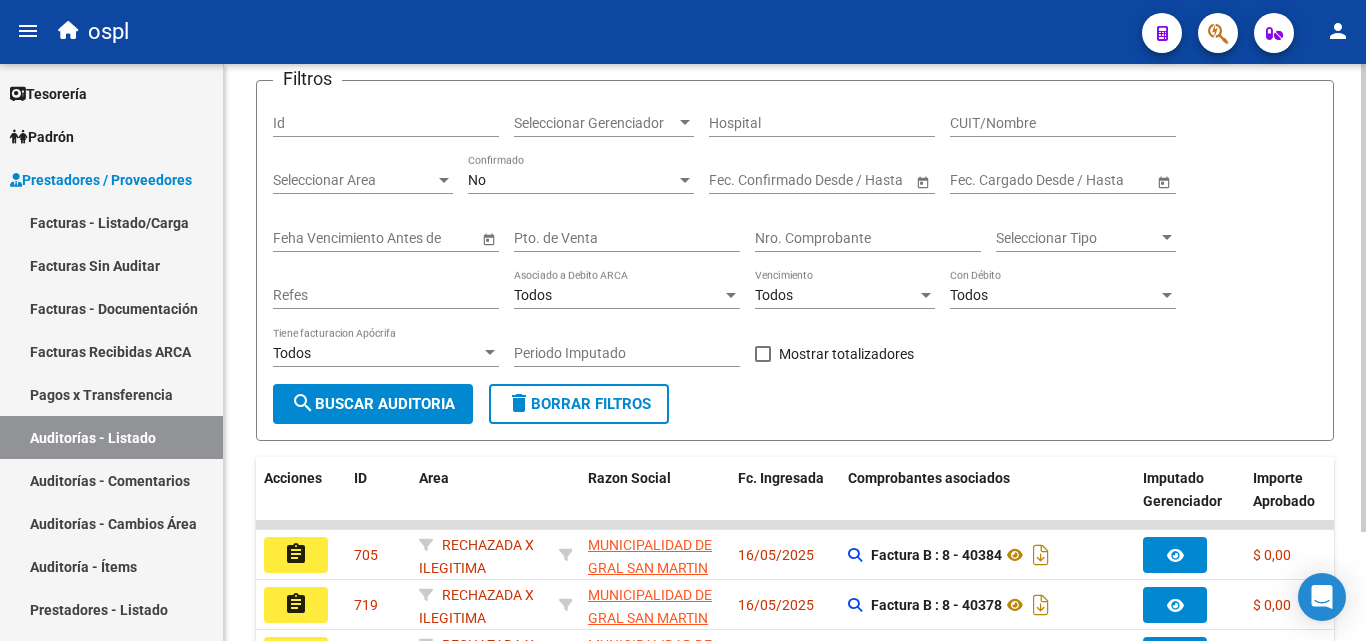 scroll, scrollTop: 157, scrollLeft: 0, axis: vertical 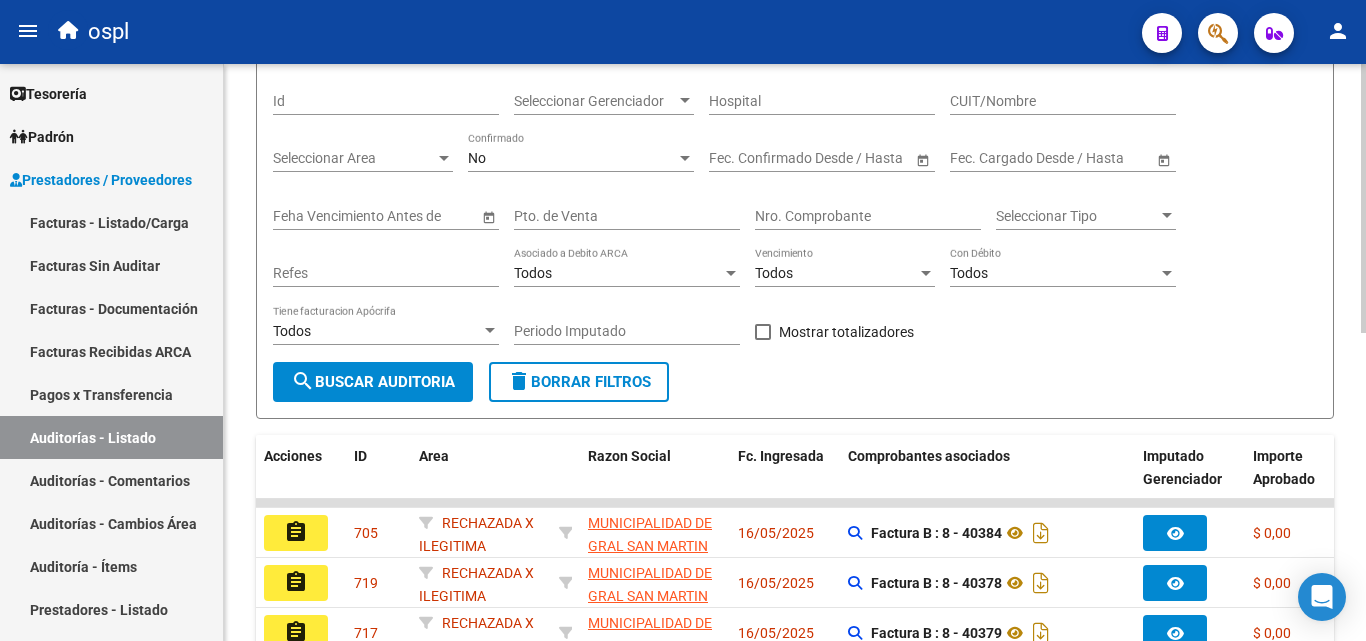 click at bounding box center (444, 158) 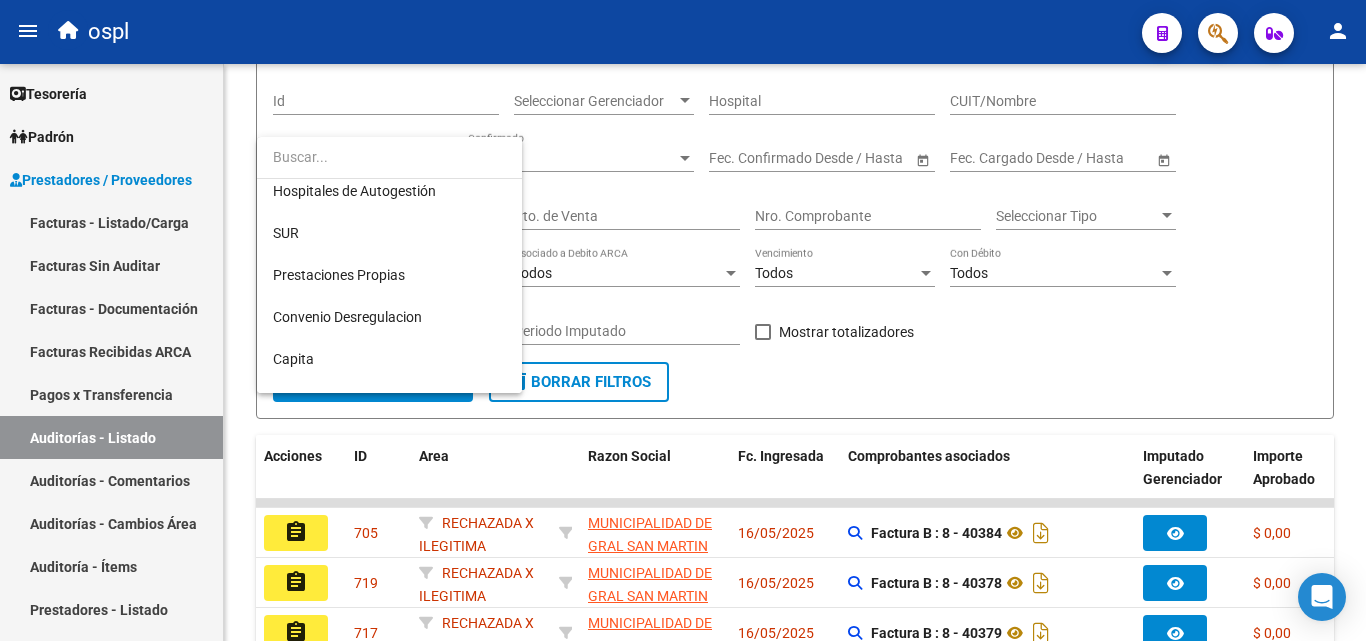 scroll, scrollTop: 248, scrollLeft: 0, axis: vertical 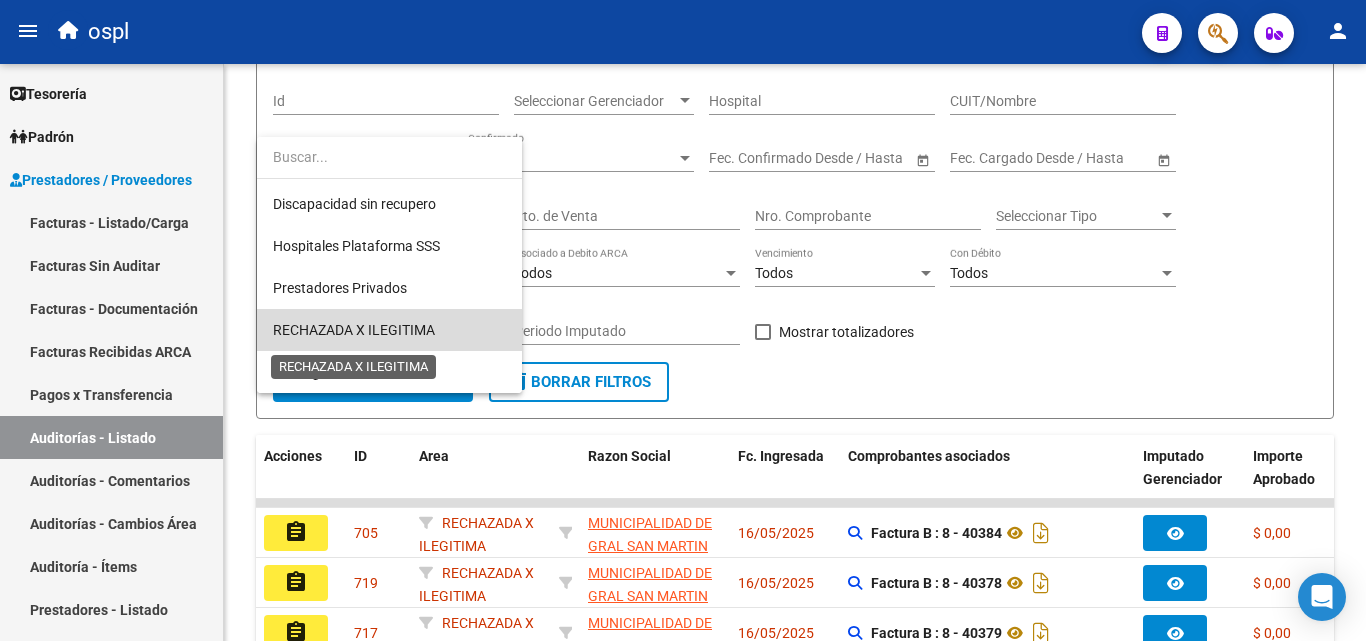 click on "RECHAZADA X ILEGITIMA" at bounding box center (354, 330) 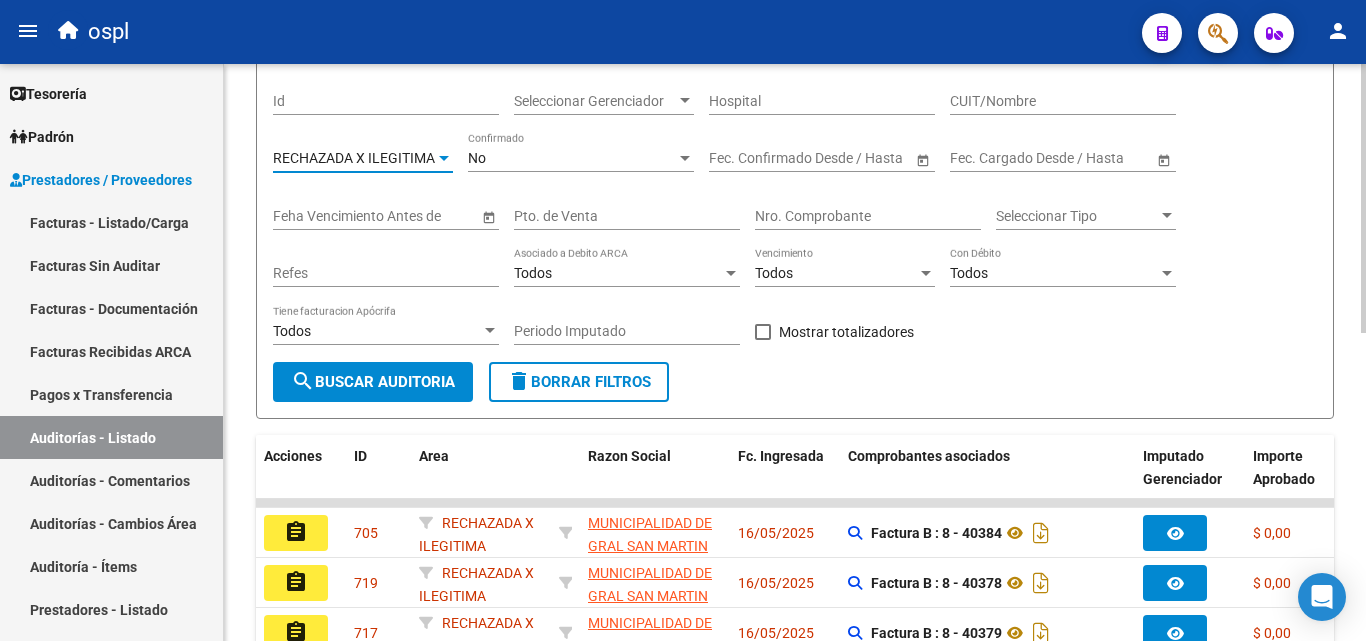 click on "search  Buscar Auditoria" 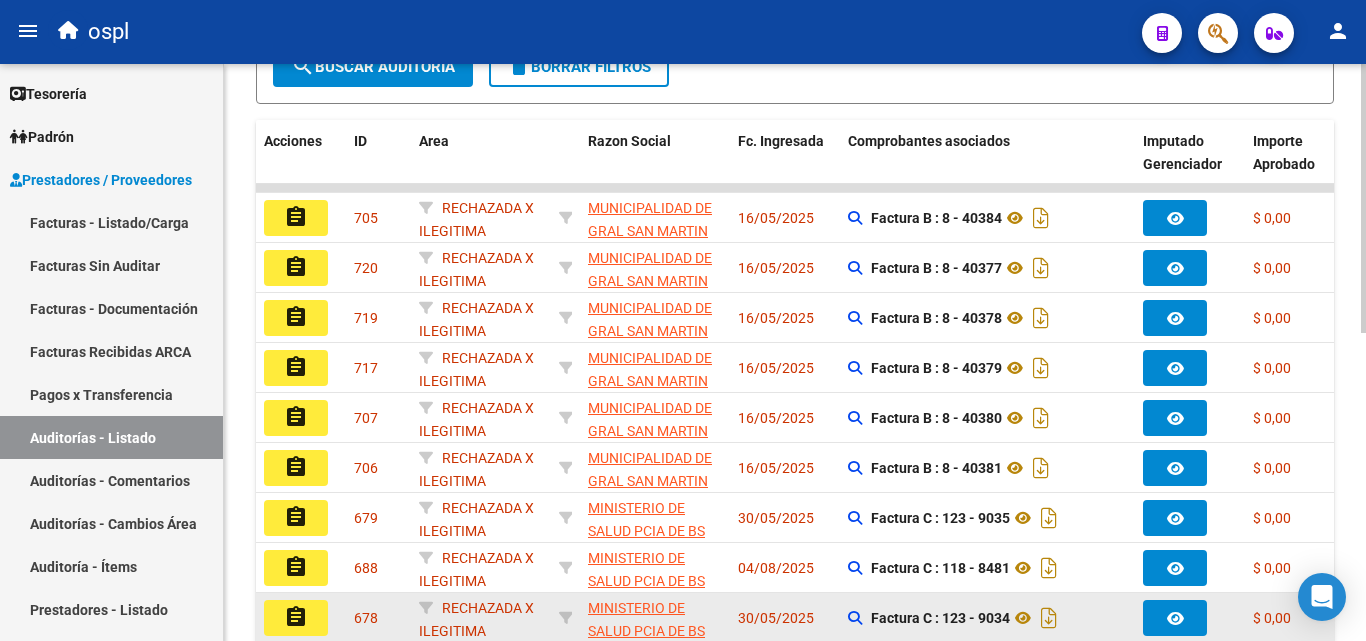 scroll, scrollTop: 461, scrollLeft: 0, axis: vertical 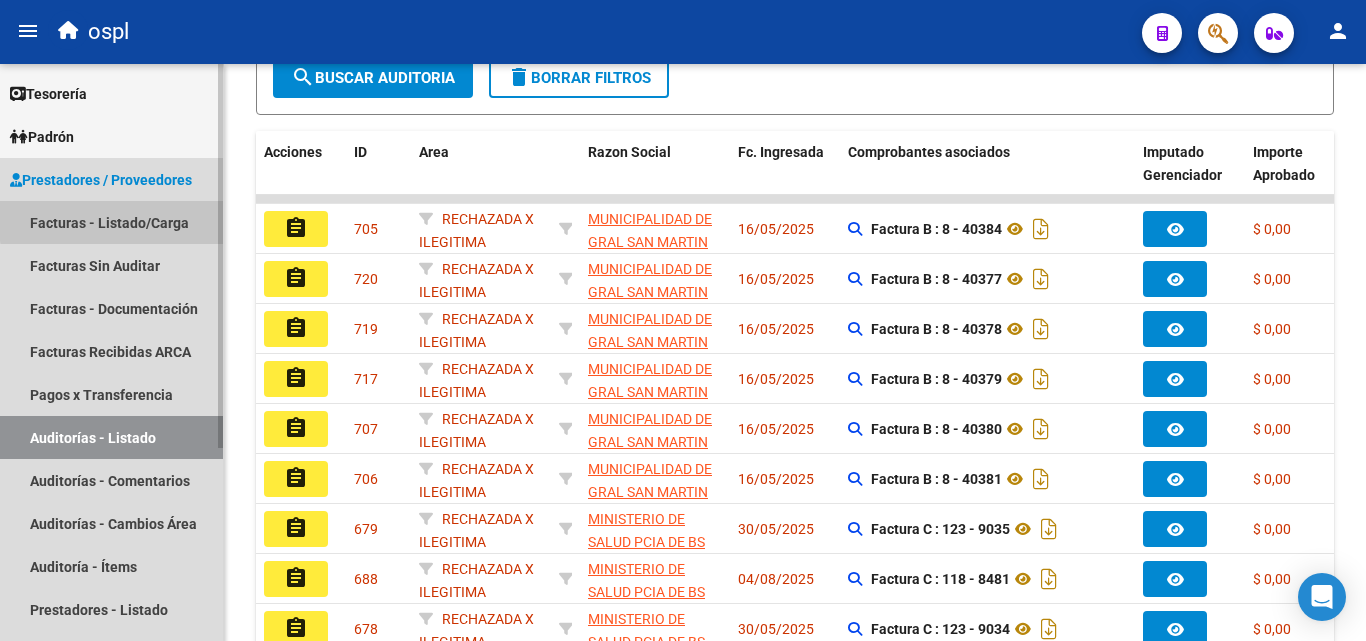 click on "Facturas - Listado/Carga" at bounding box center (111, 222) 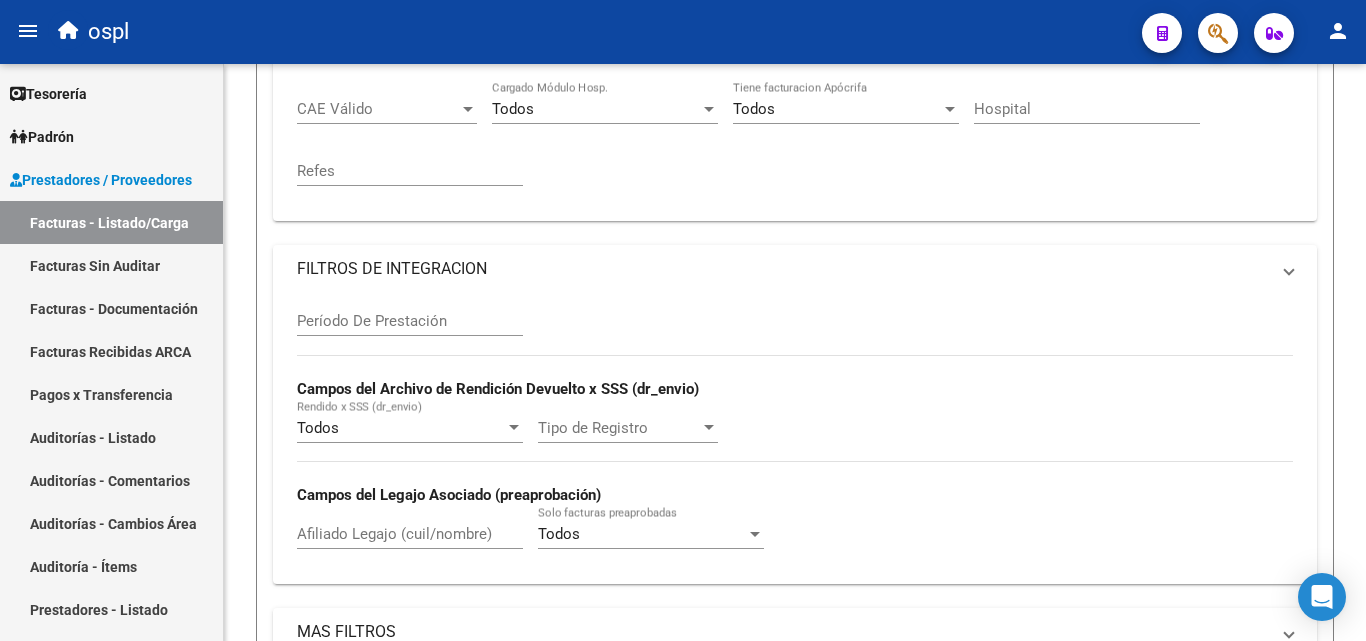 scroll, scrollTop: 201, scrollLeft: 0, axis: vertical 